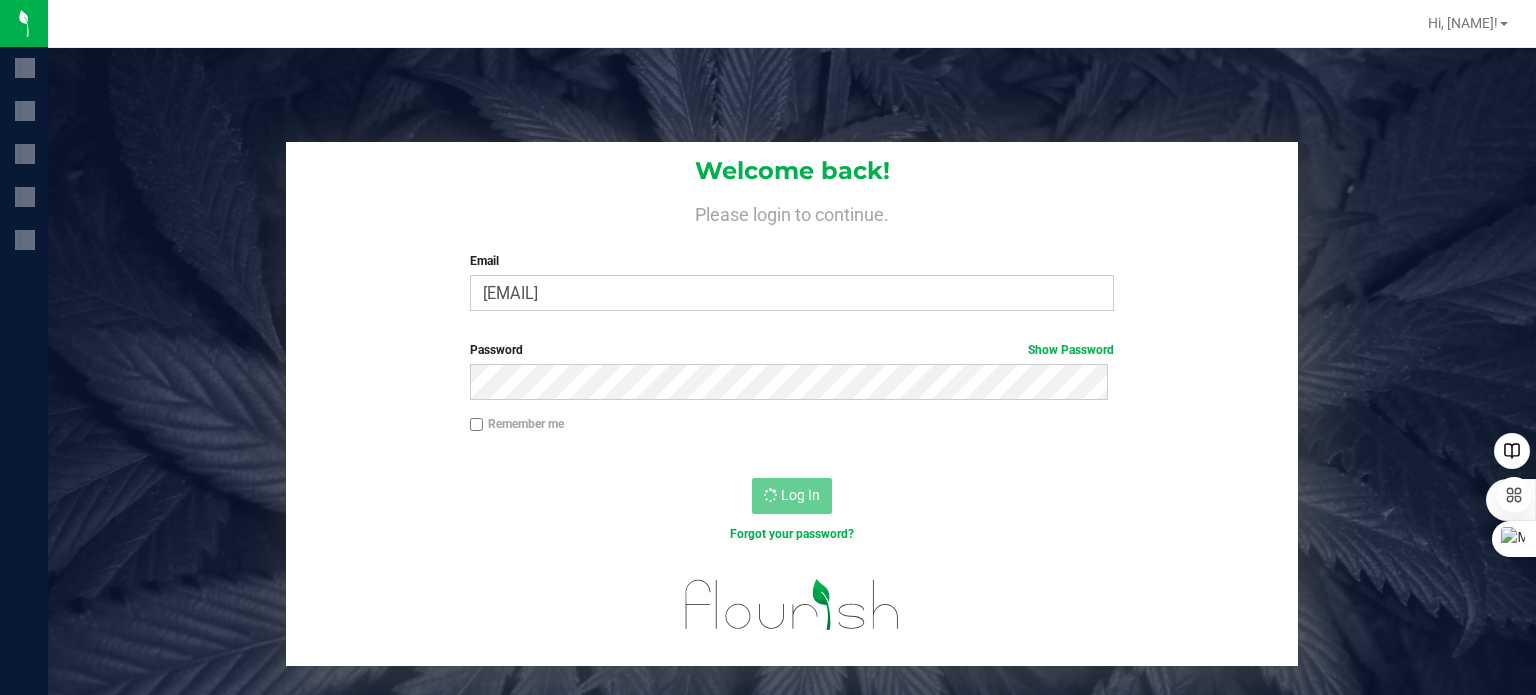 scroll, scrollTop: 0, scrollLeft: 0, axis: both 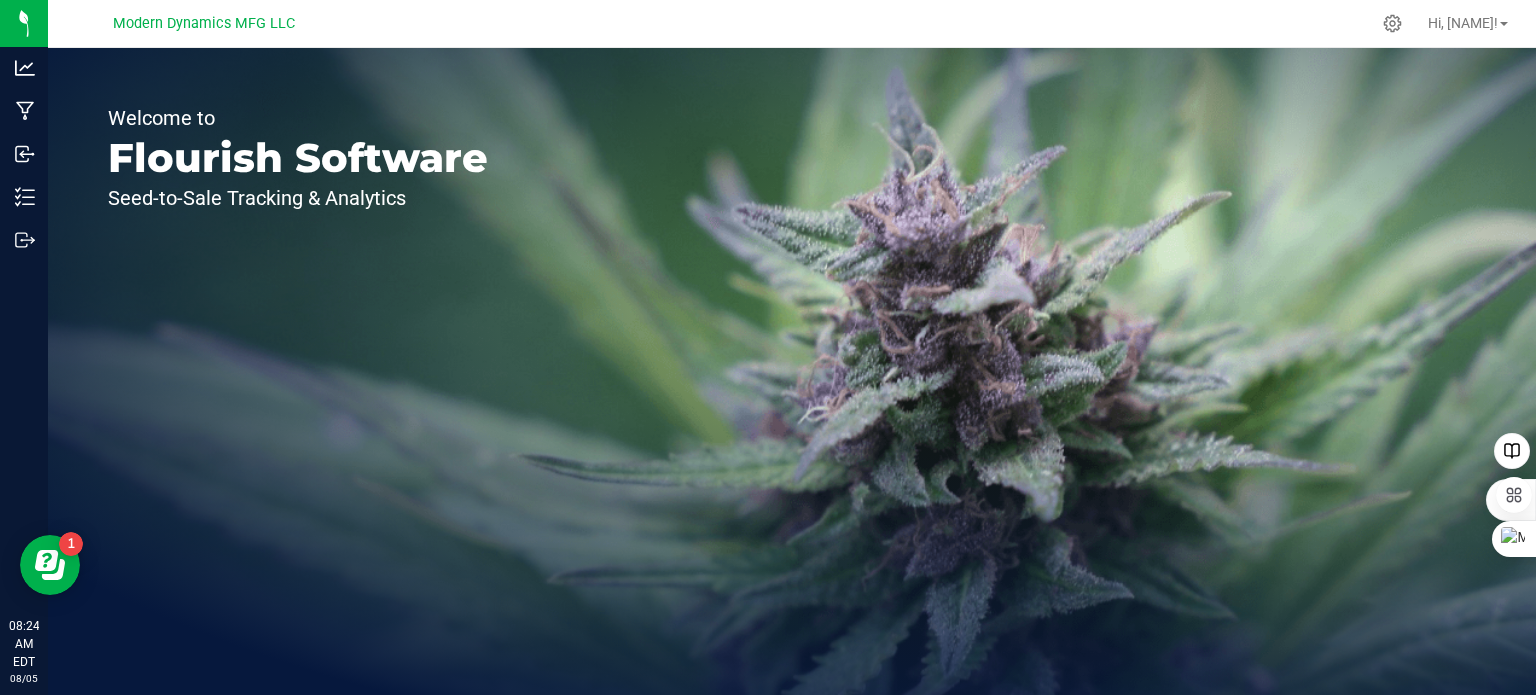 click on "Welcome to   Flourish Software   Seed-to-Sale Tracking & Analytics" at bounding box center [792, 371] 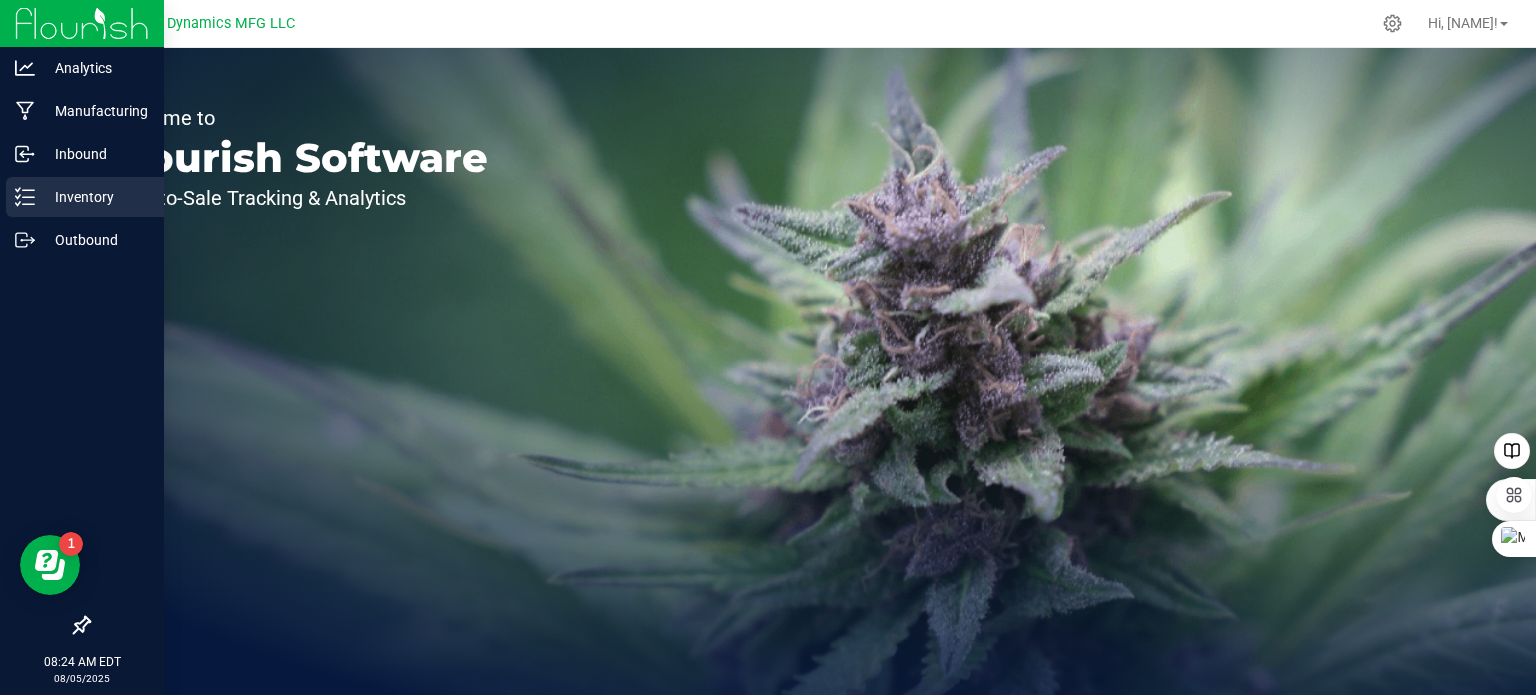click 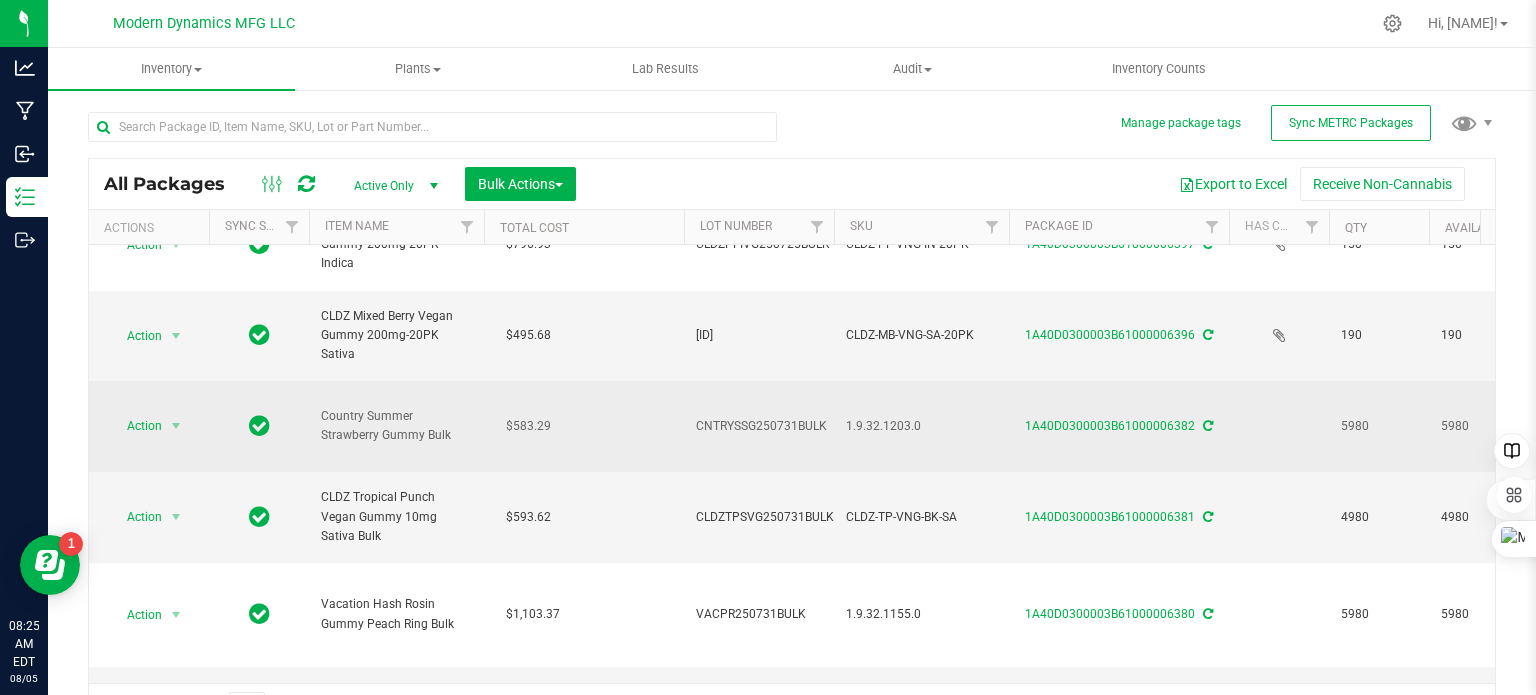 scroll, scrollTop: 200, scrollLeft: 0, axis: vertical 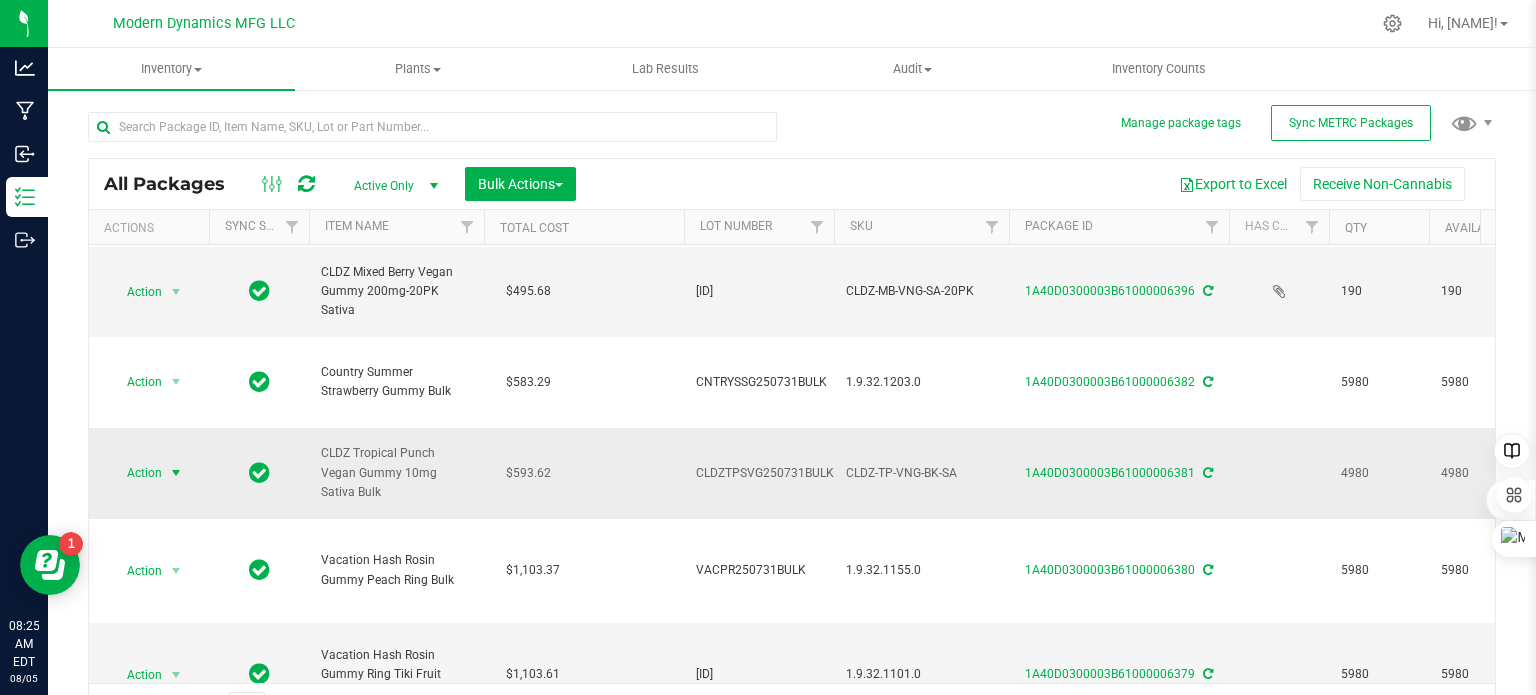 click at bounding box center [176, 473] 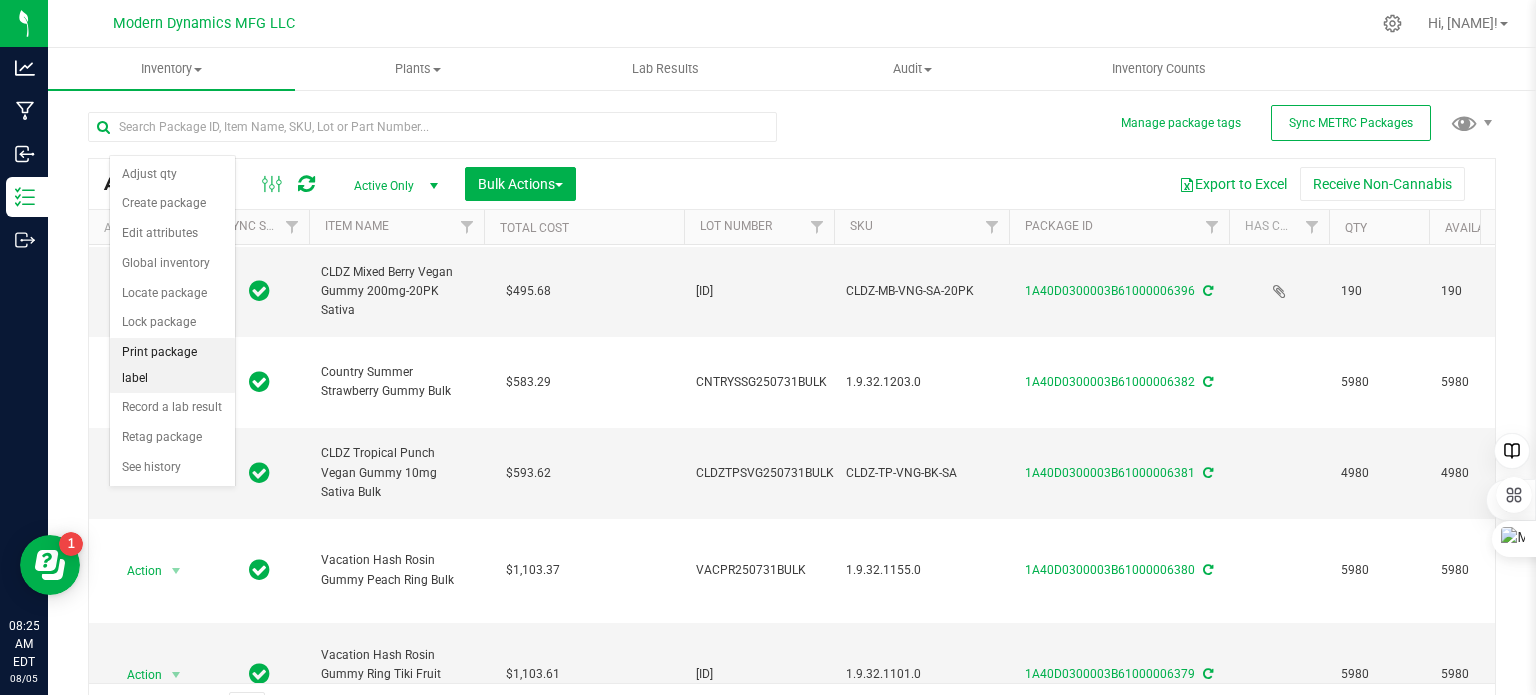 click on "Print package label" at bounding box center (172, 365) 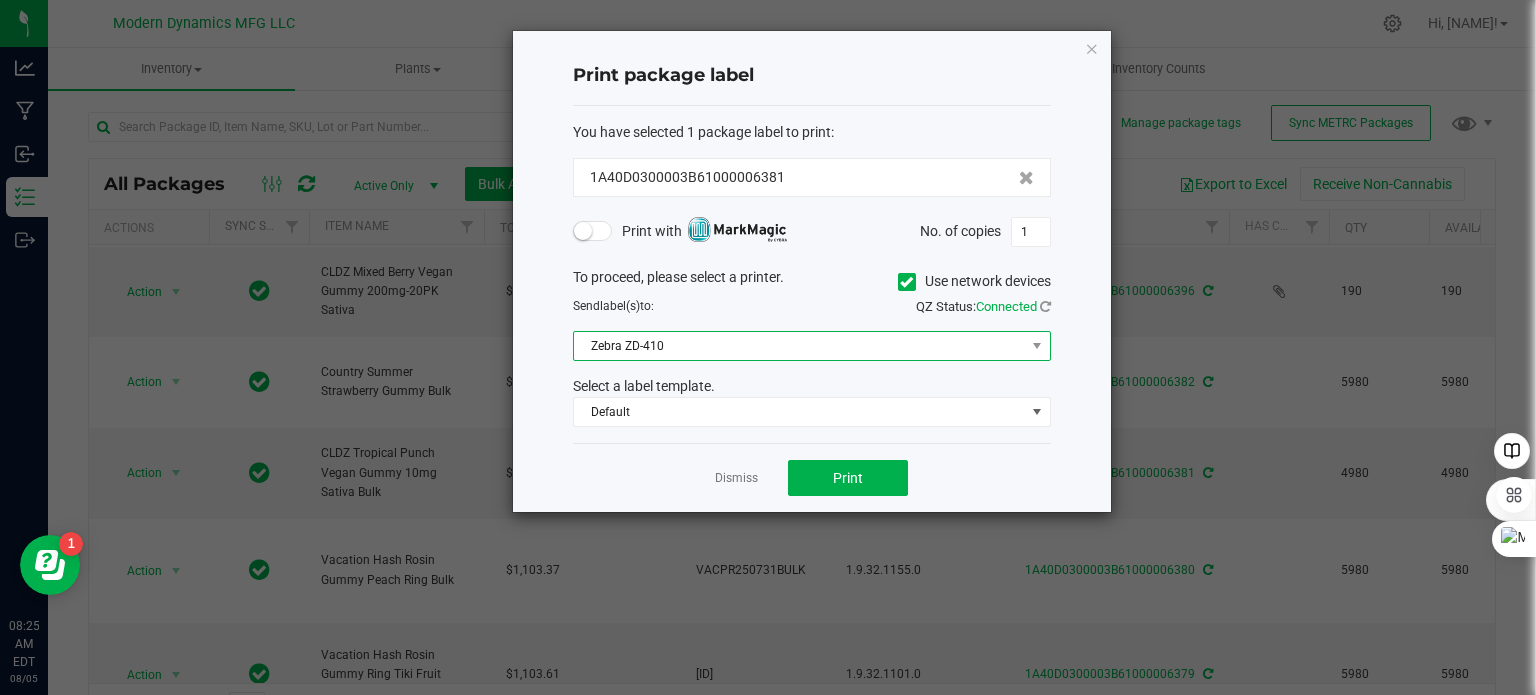 click on "Zebra ZD-410" at bounding box center (799, 346) 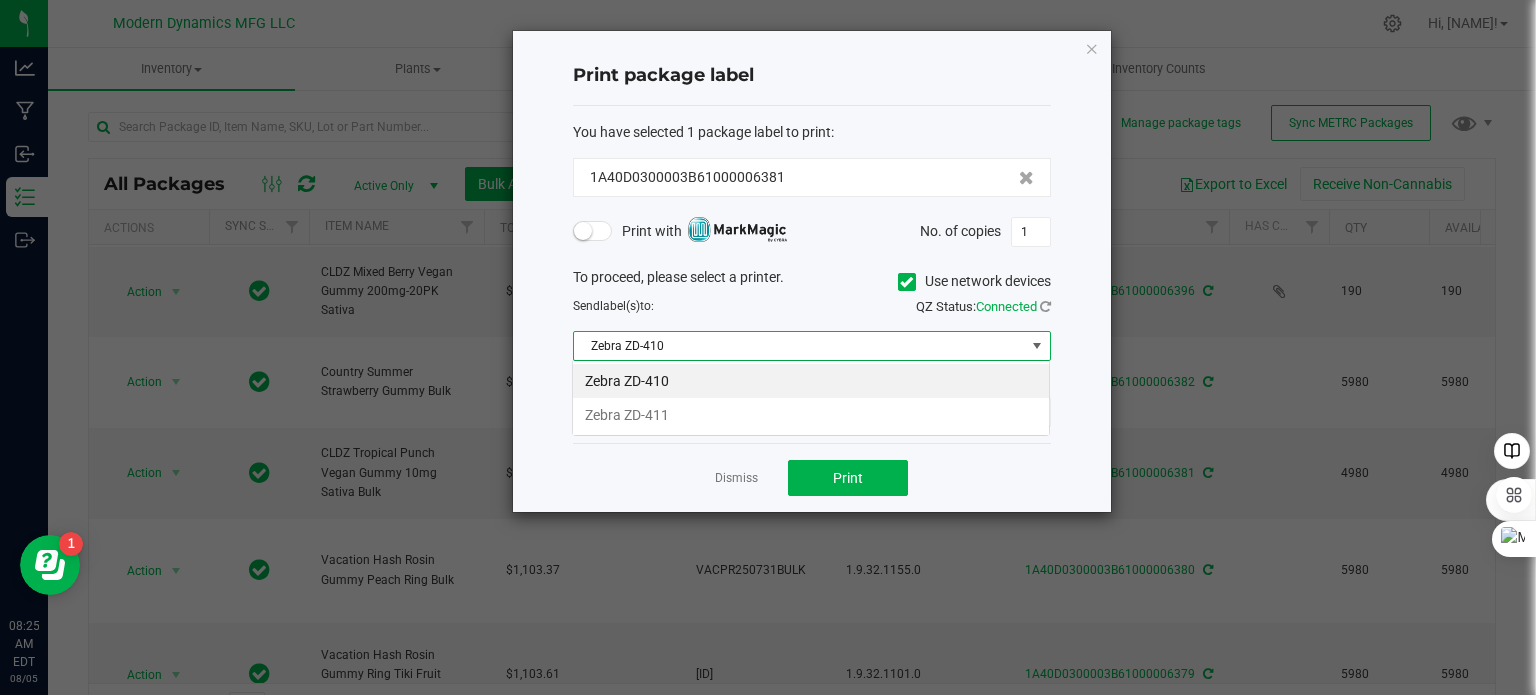 scroll, scrollTop: 99970, scrollLeft: 99521, axis: both 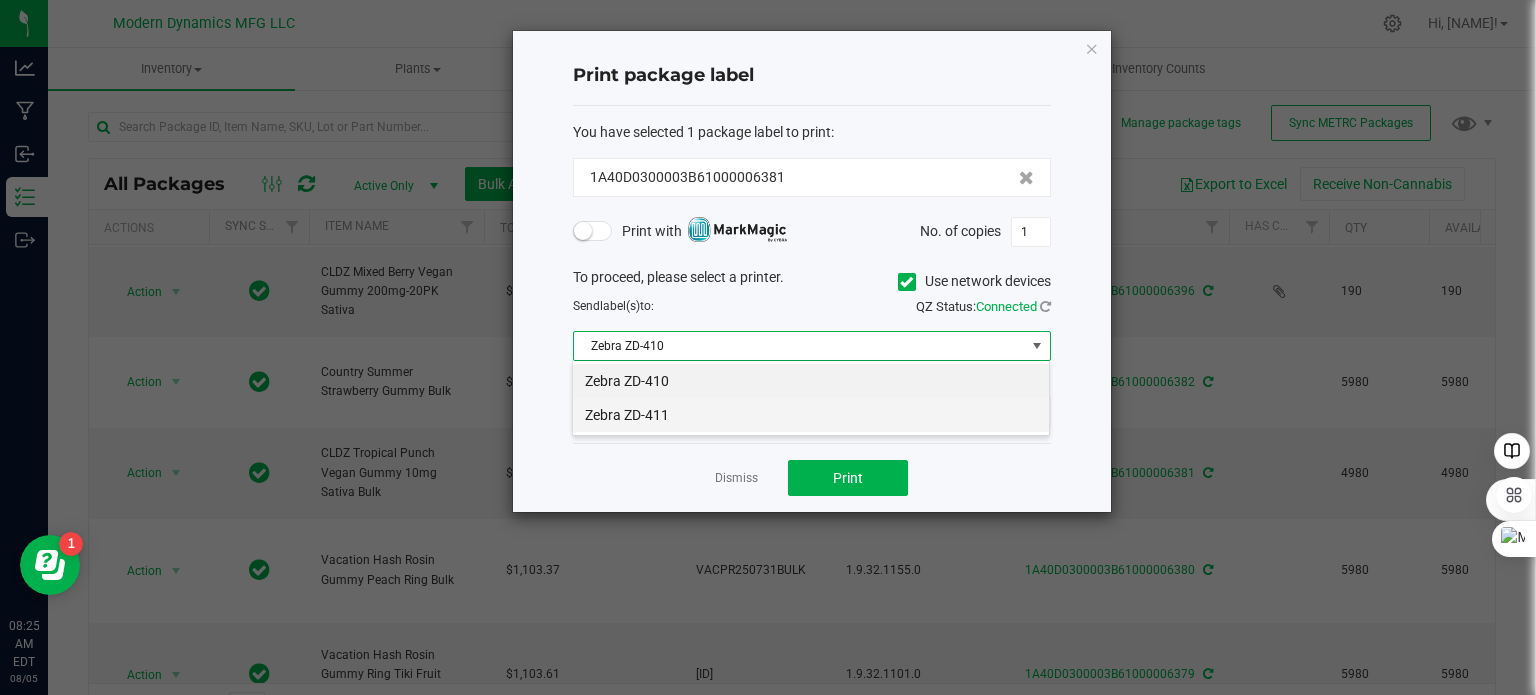 click on "Zebra ZD-411" at bounding box center [811, 415] 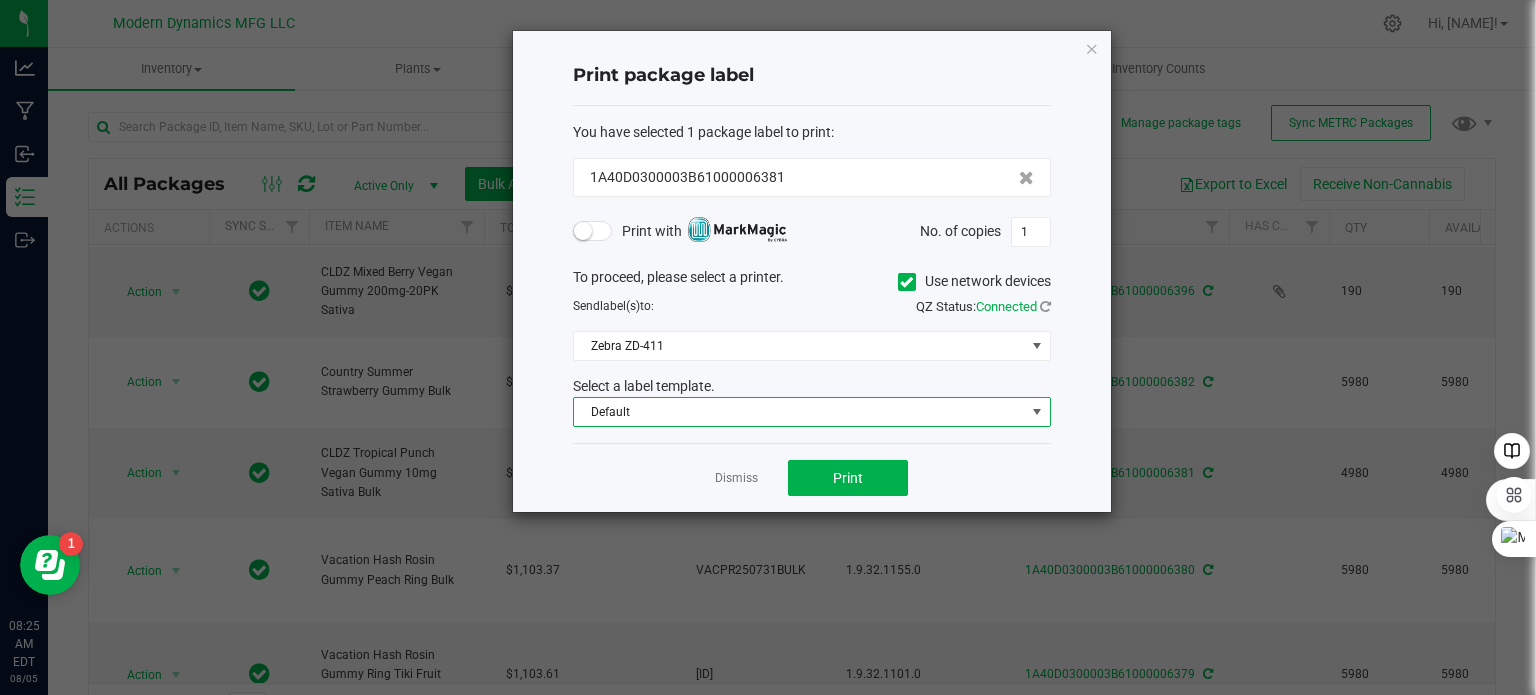 click on "Default" at bounding box center [799, 412] 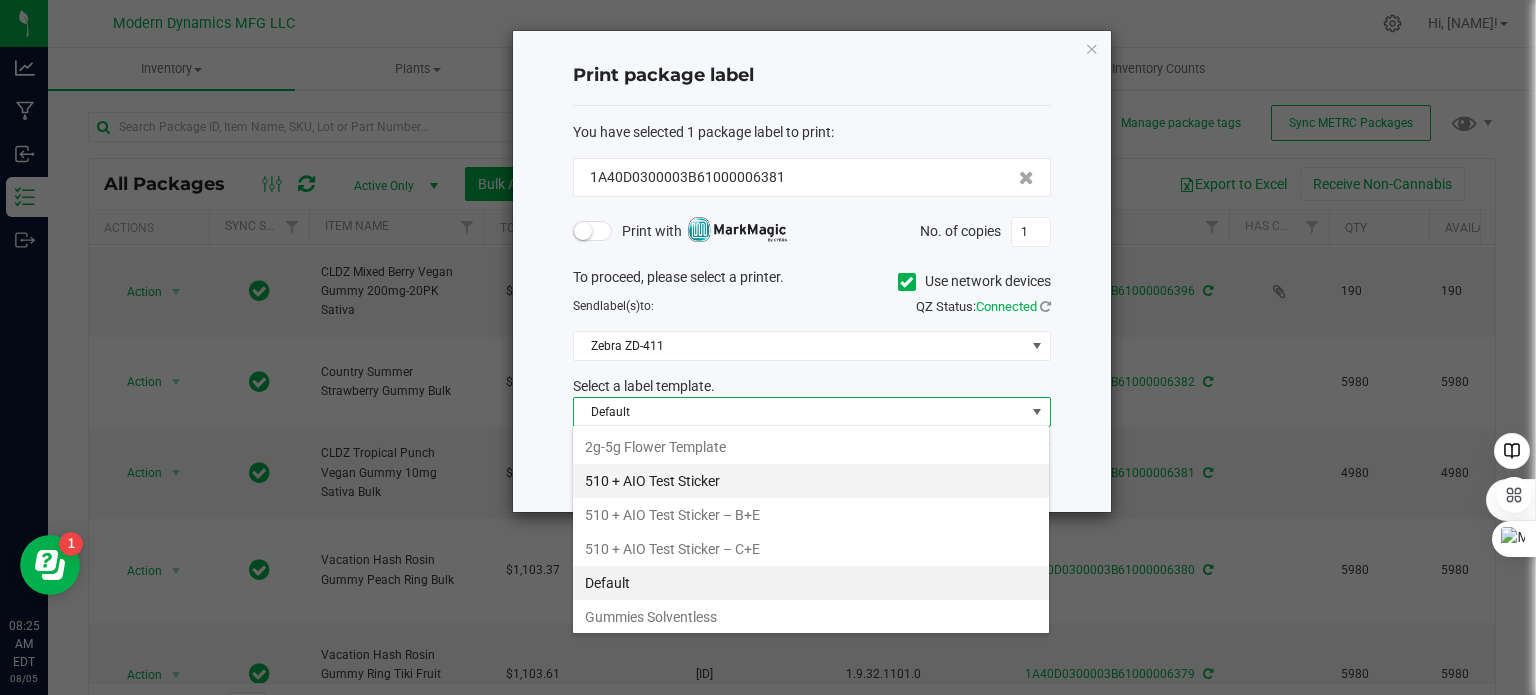 scroll, scrollTop: 99970, scrollLeft: 99521, axis: both 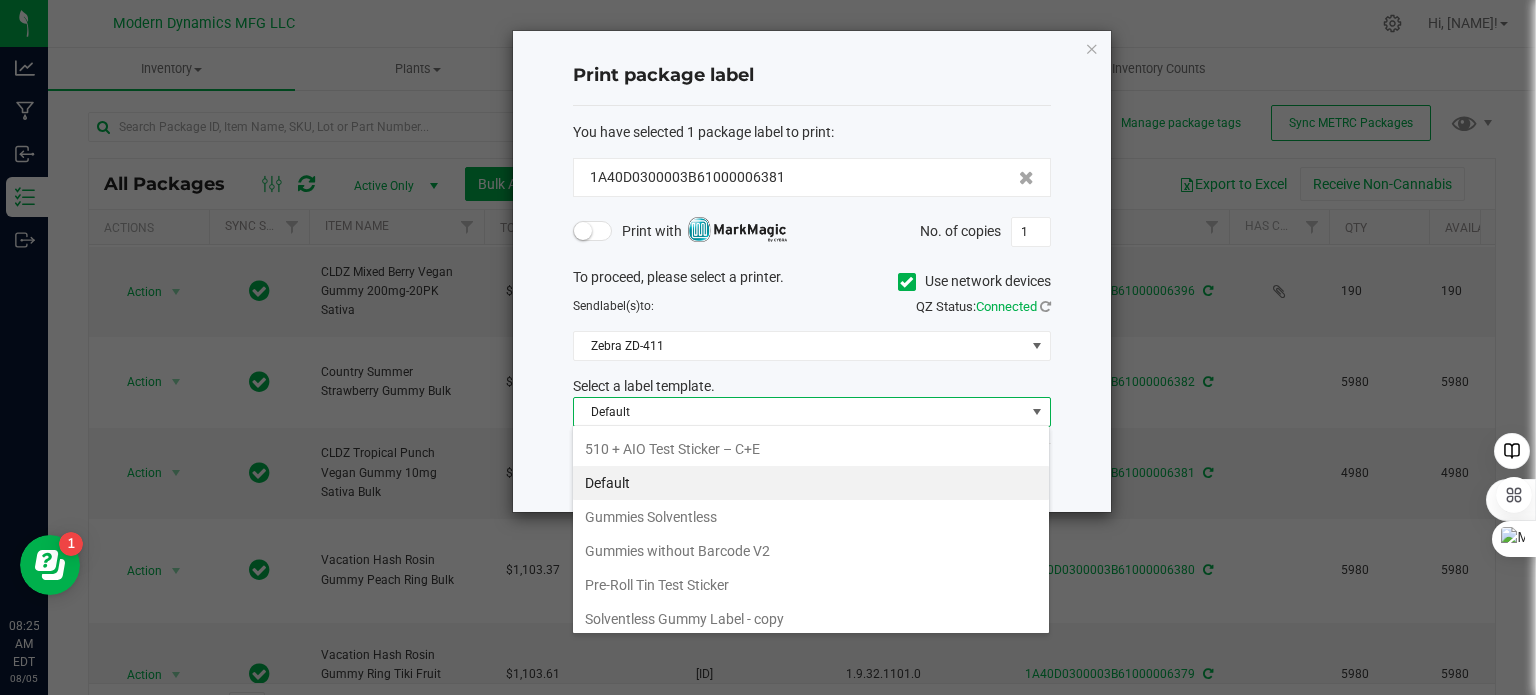 click on "Gummies without Barcode V2" at bounding box center (811, 551) 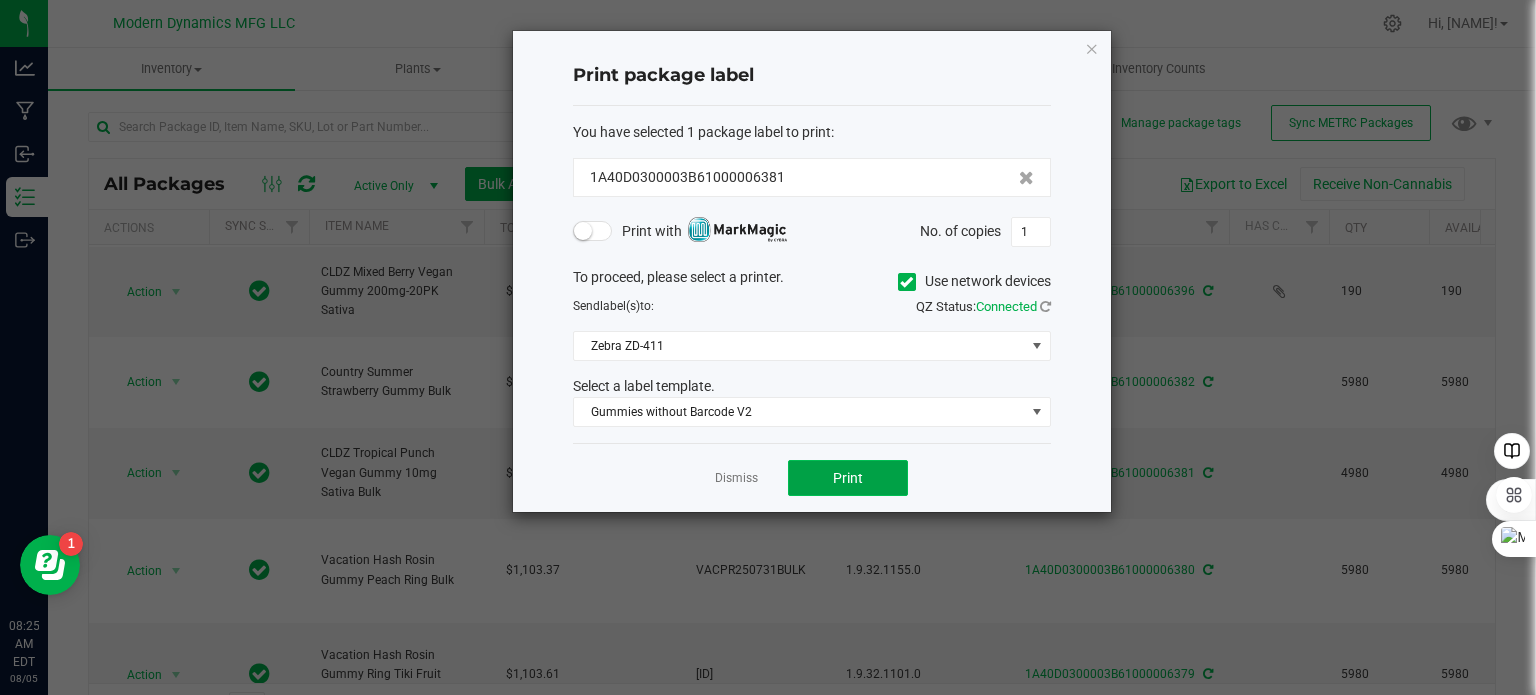 click on "Print" 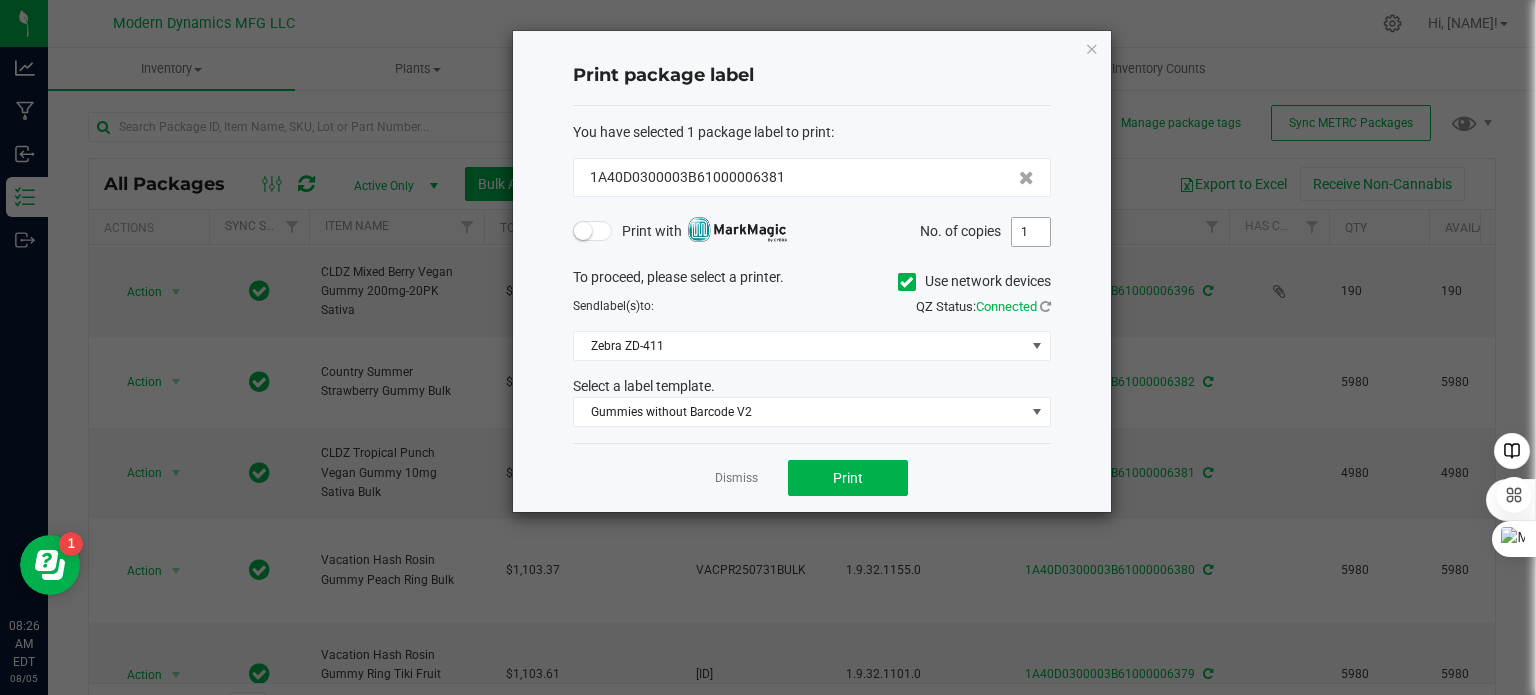 click on "1" at bounding box center [1031, 232] 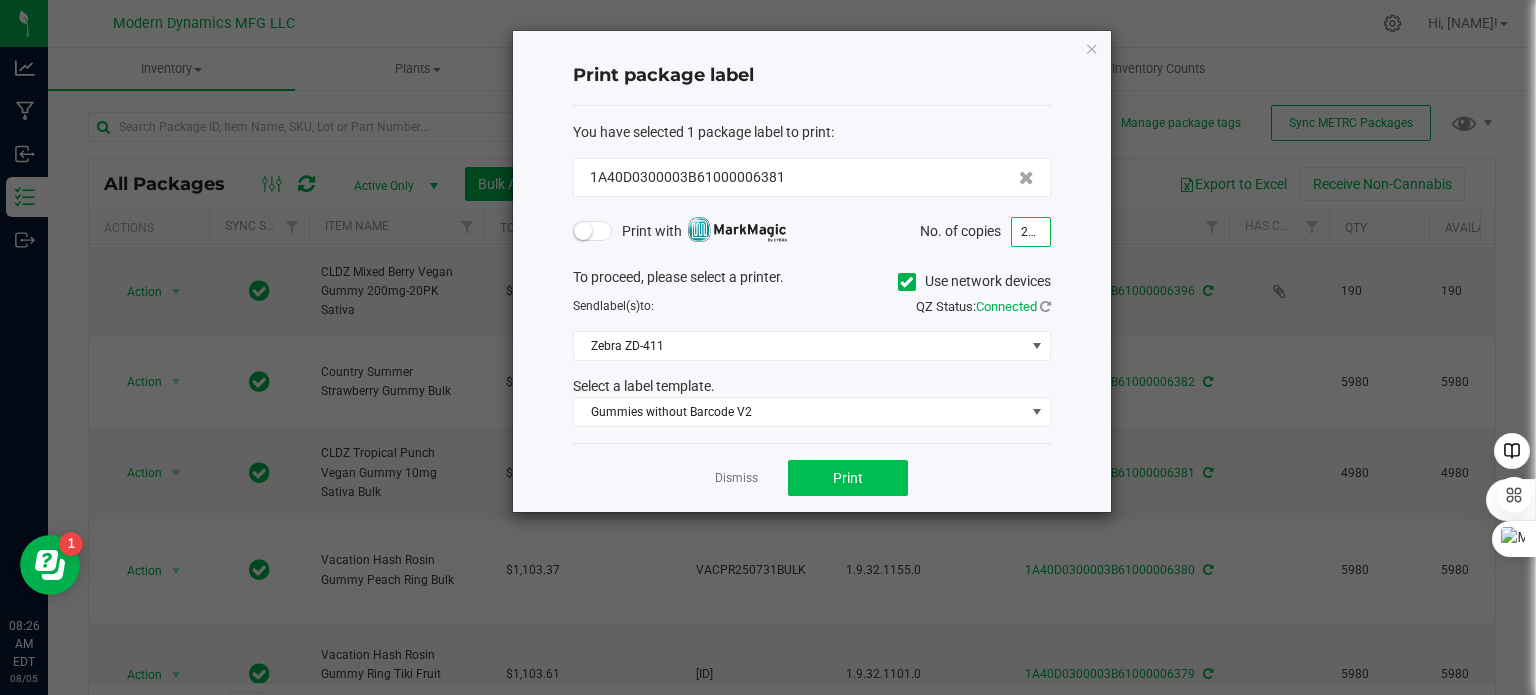 type on "220" 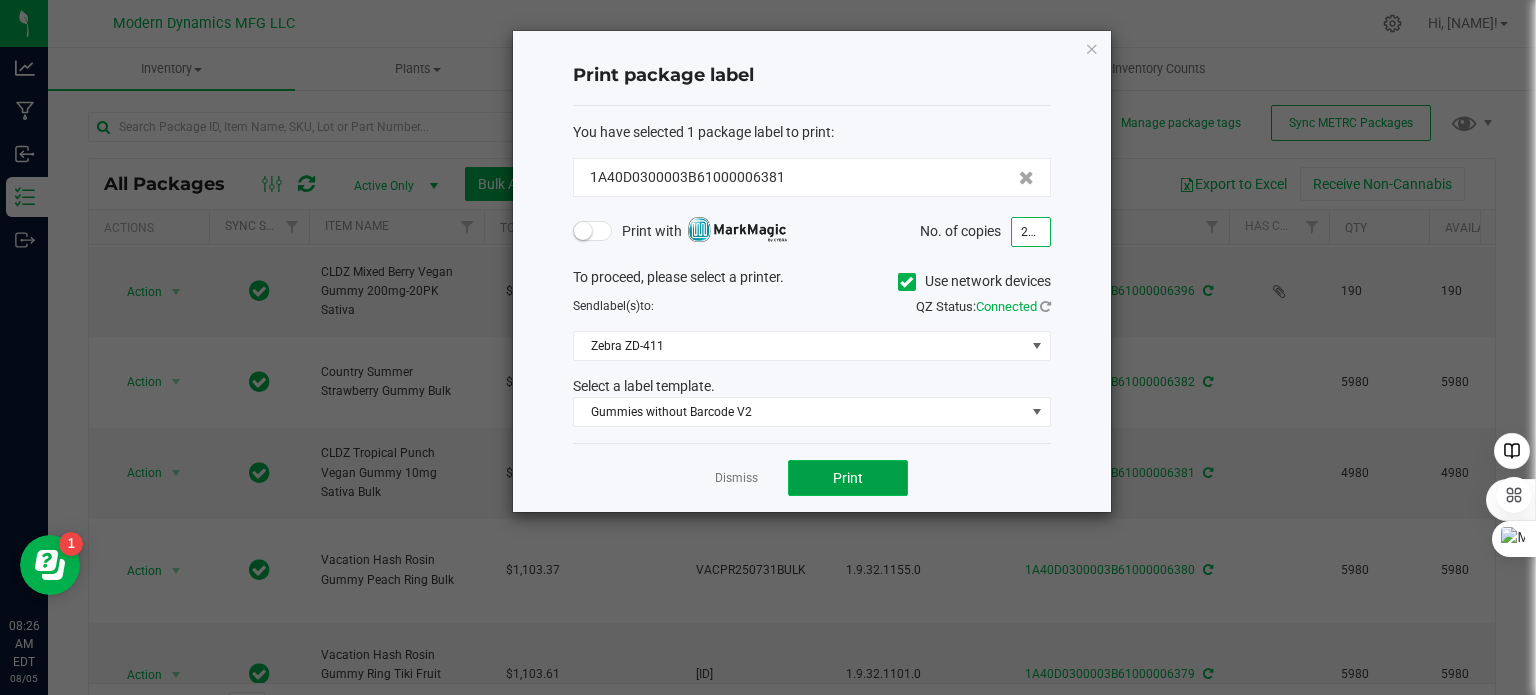 click on "Print" 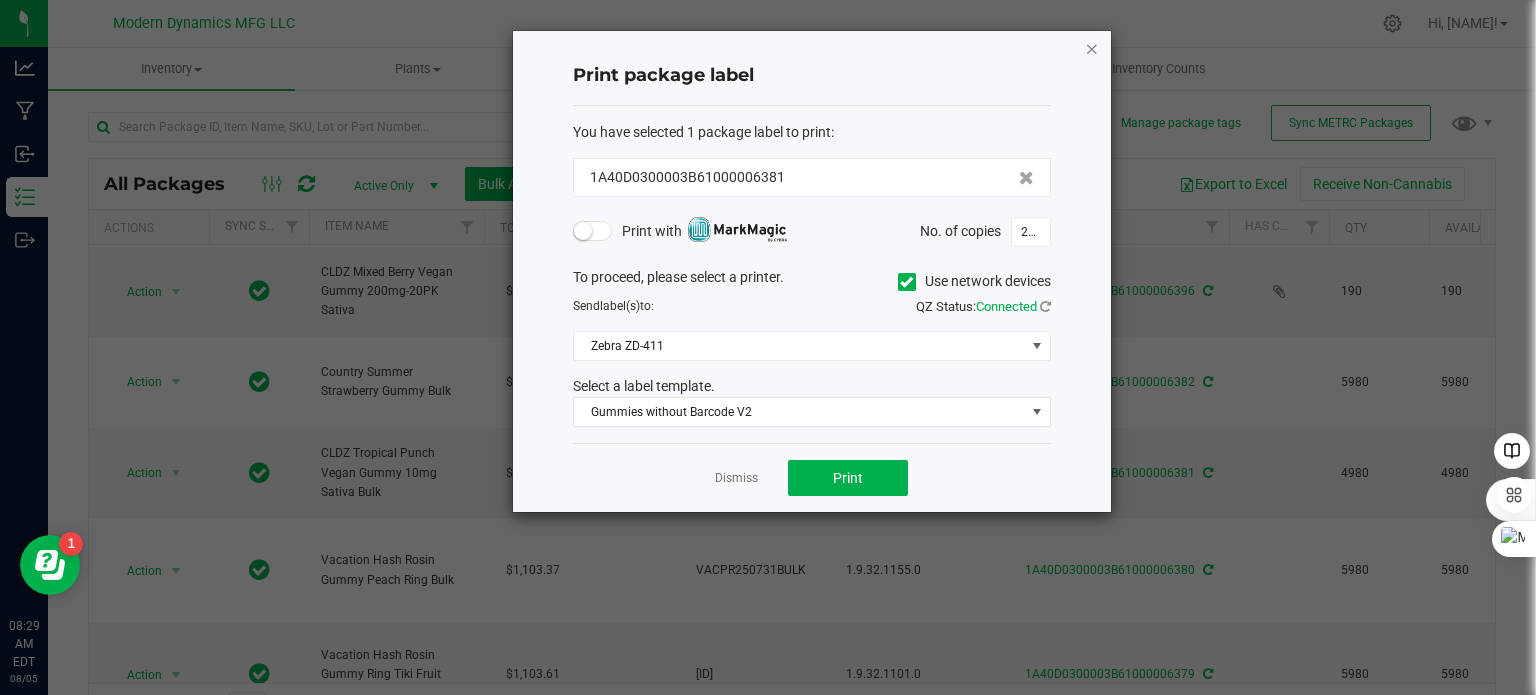 click 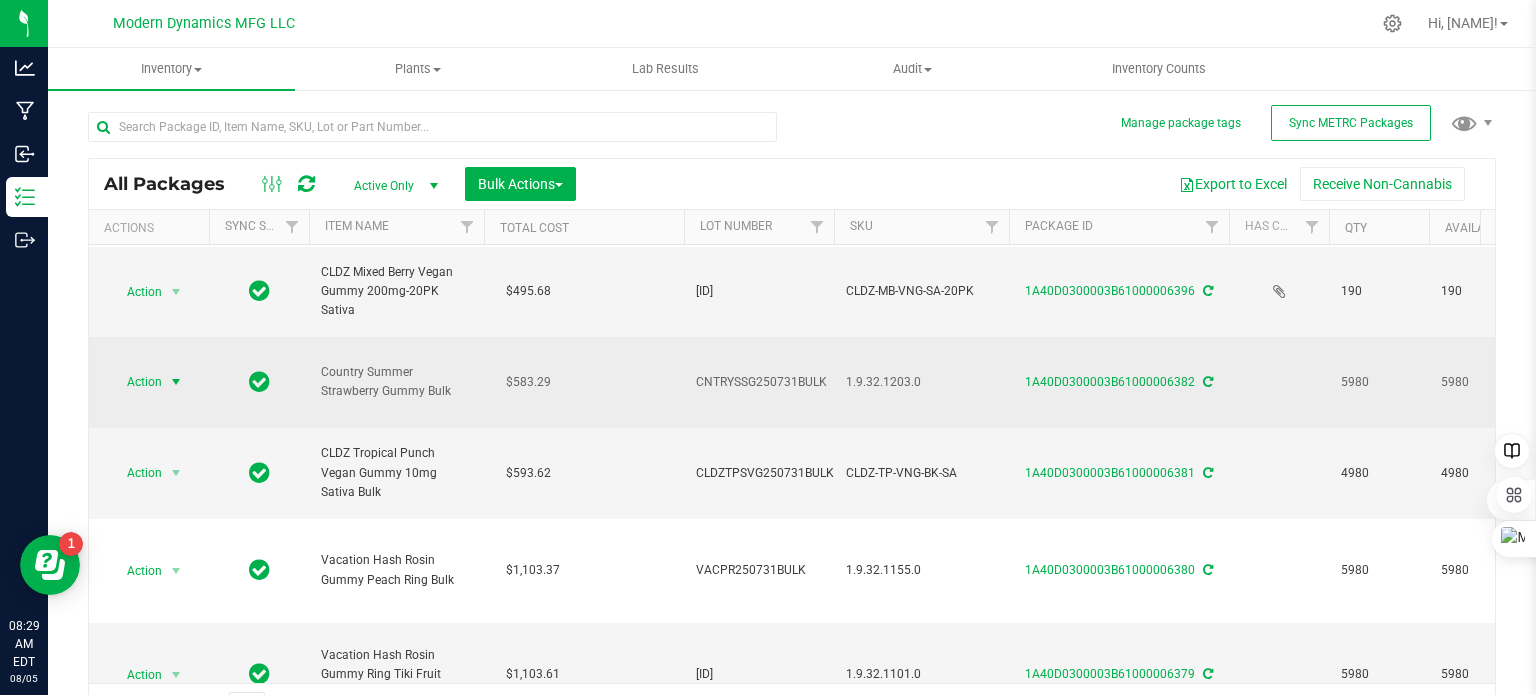click at bounding box center (176, 382) 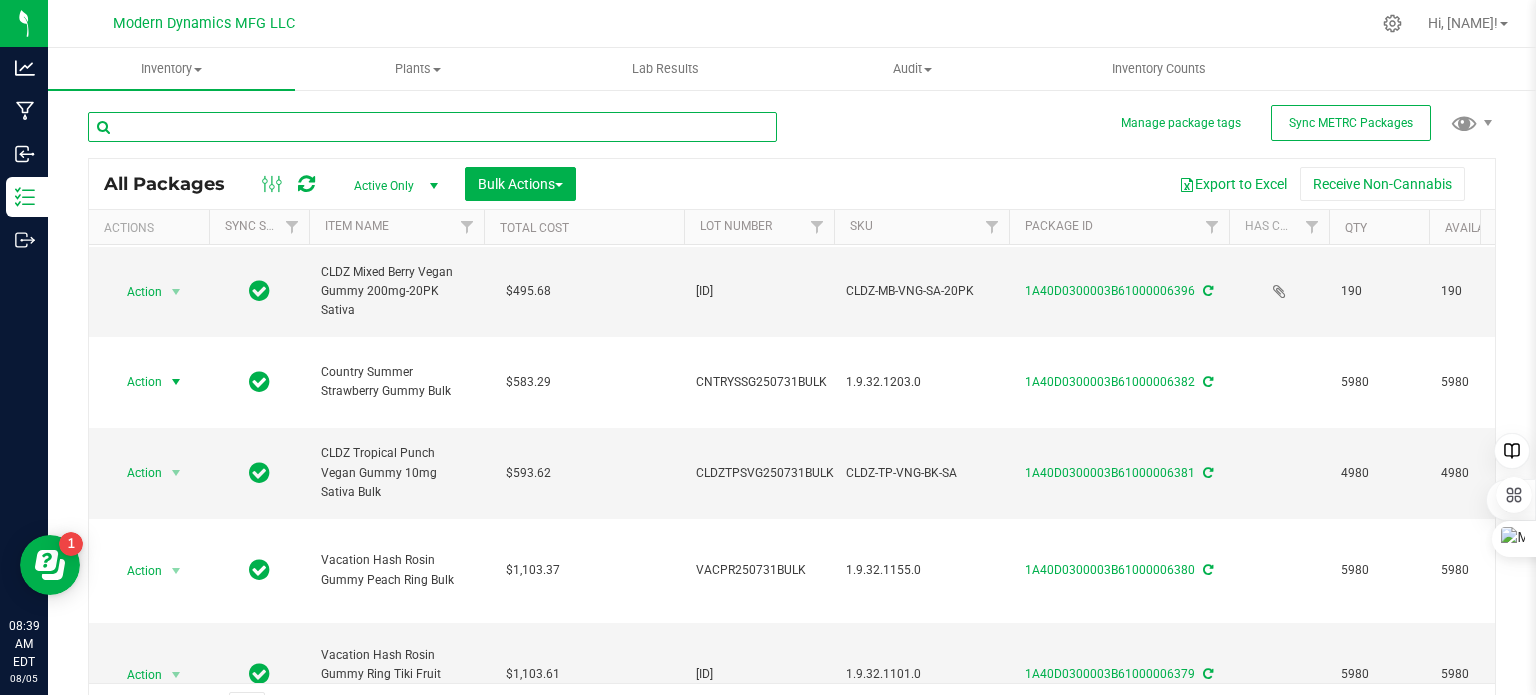click at bounding box center (432, 127) 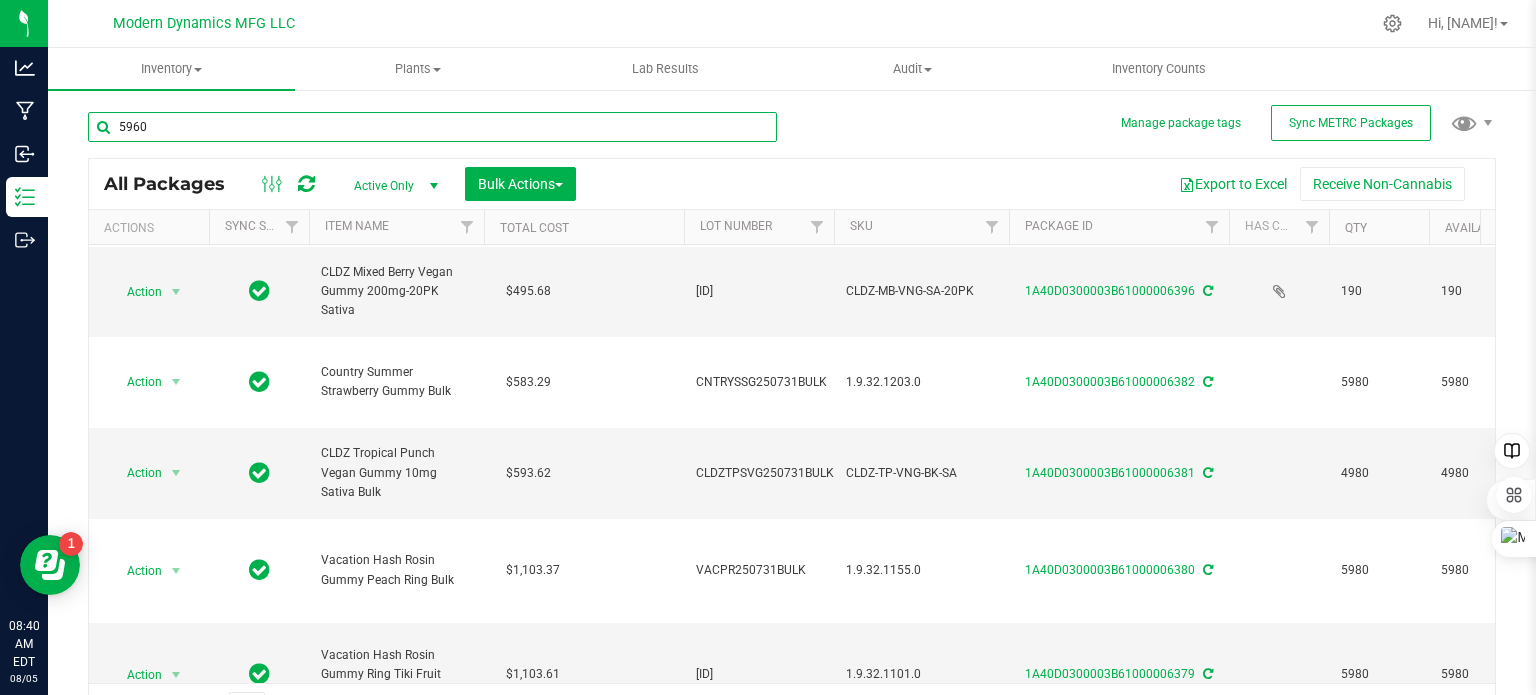 type on "5960" 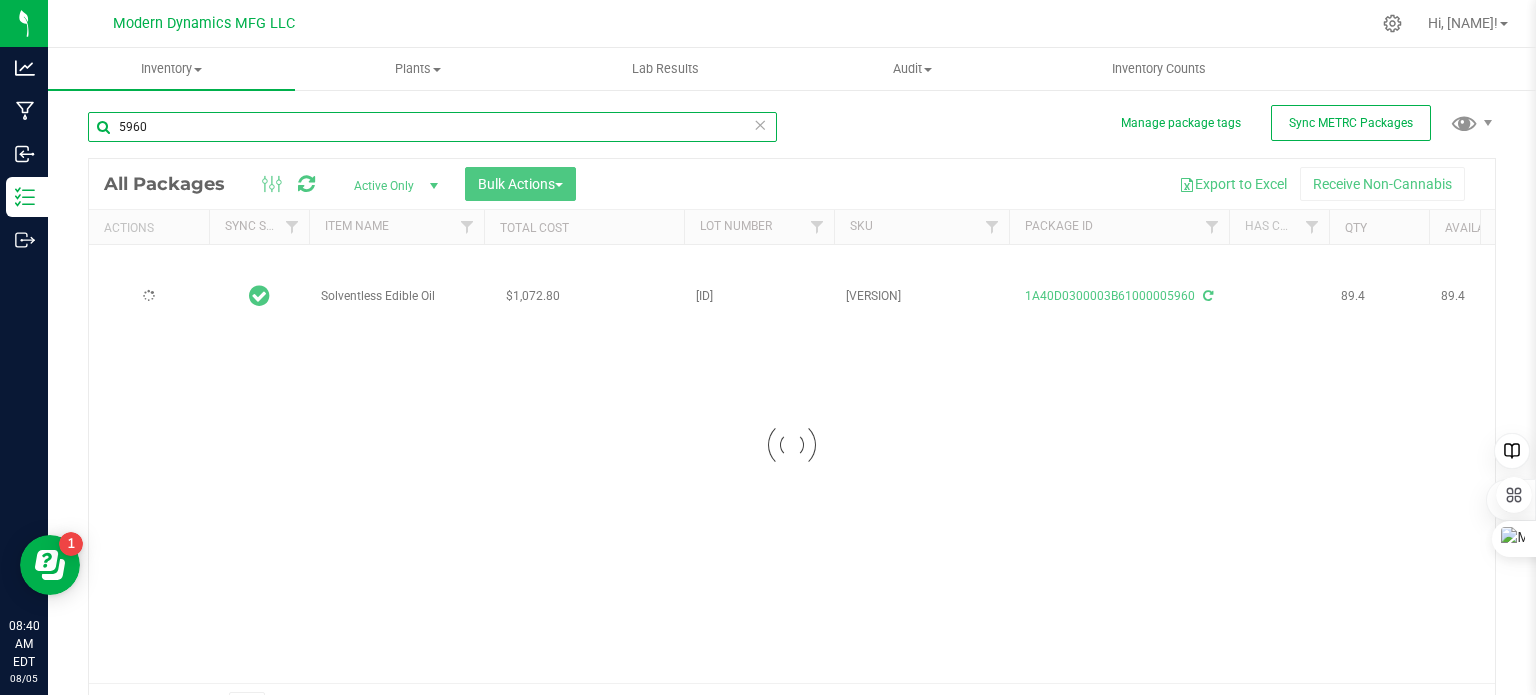 scroll, scrollTop: 0, scrollLeft: 0, axis: both 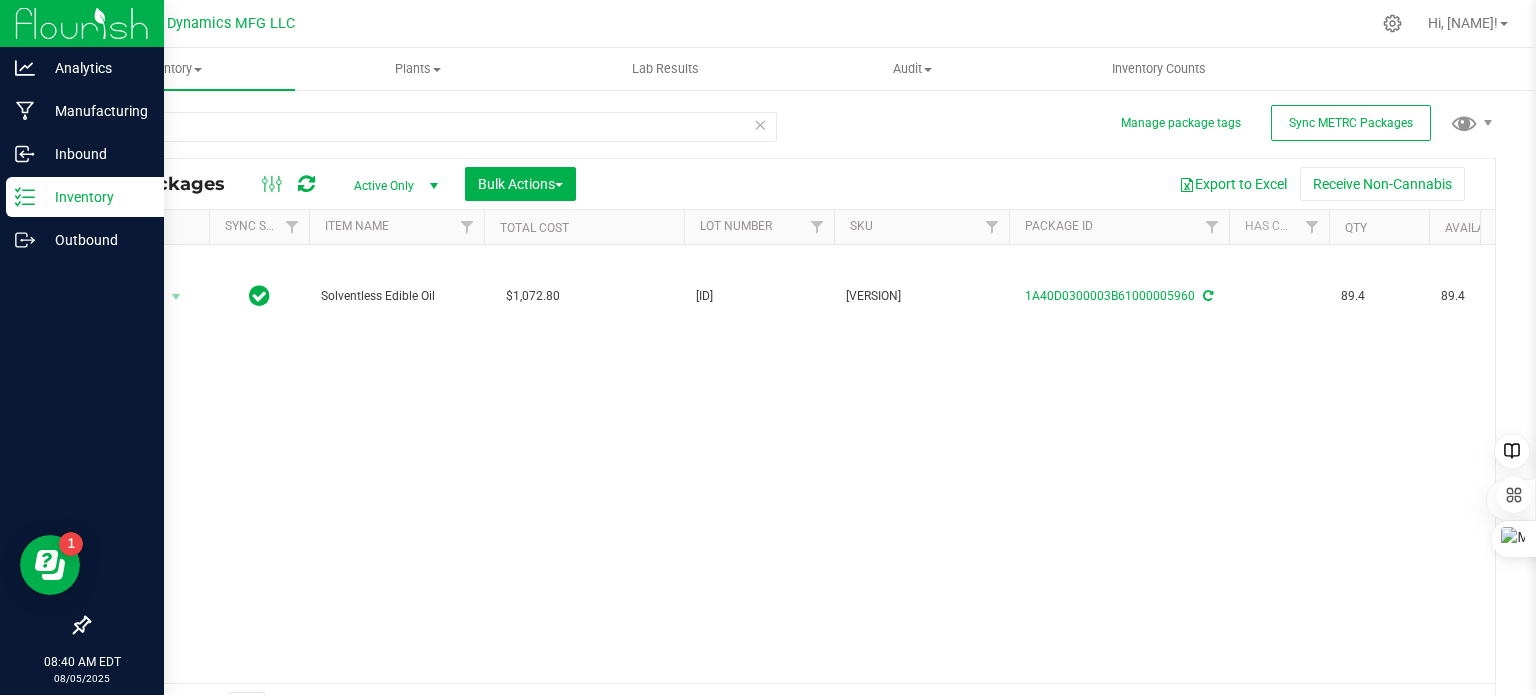 click on "Inventory" at bounding box center [85, 197] 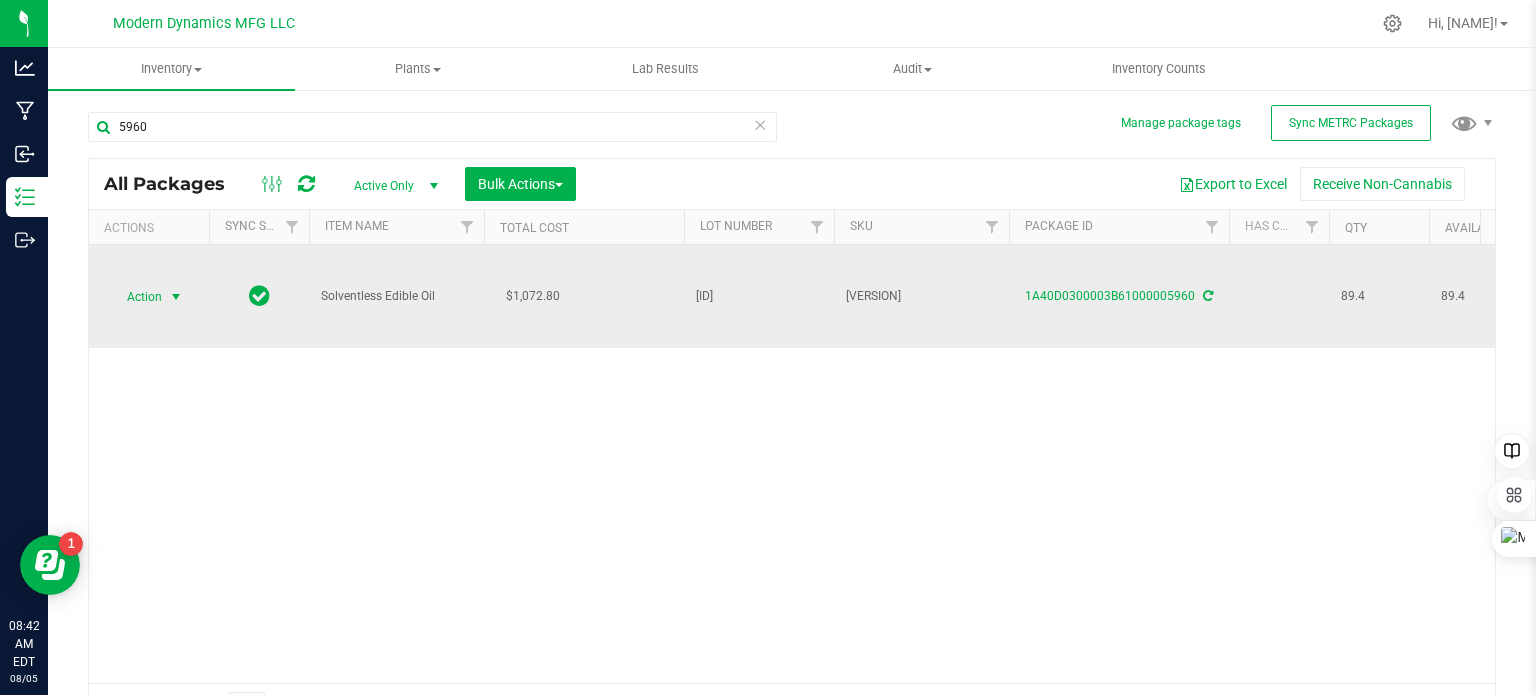 click at bounding box center [176, 297] 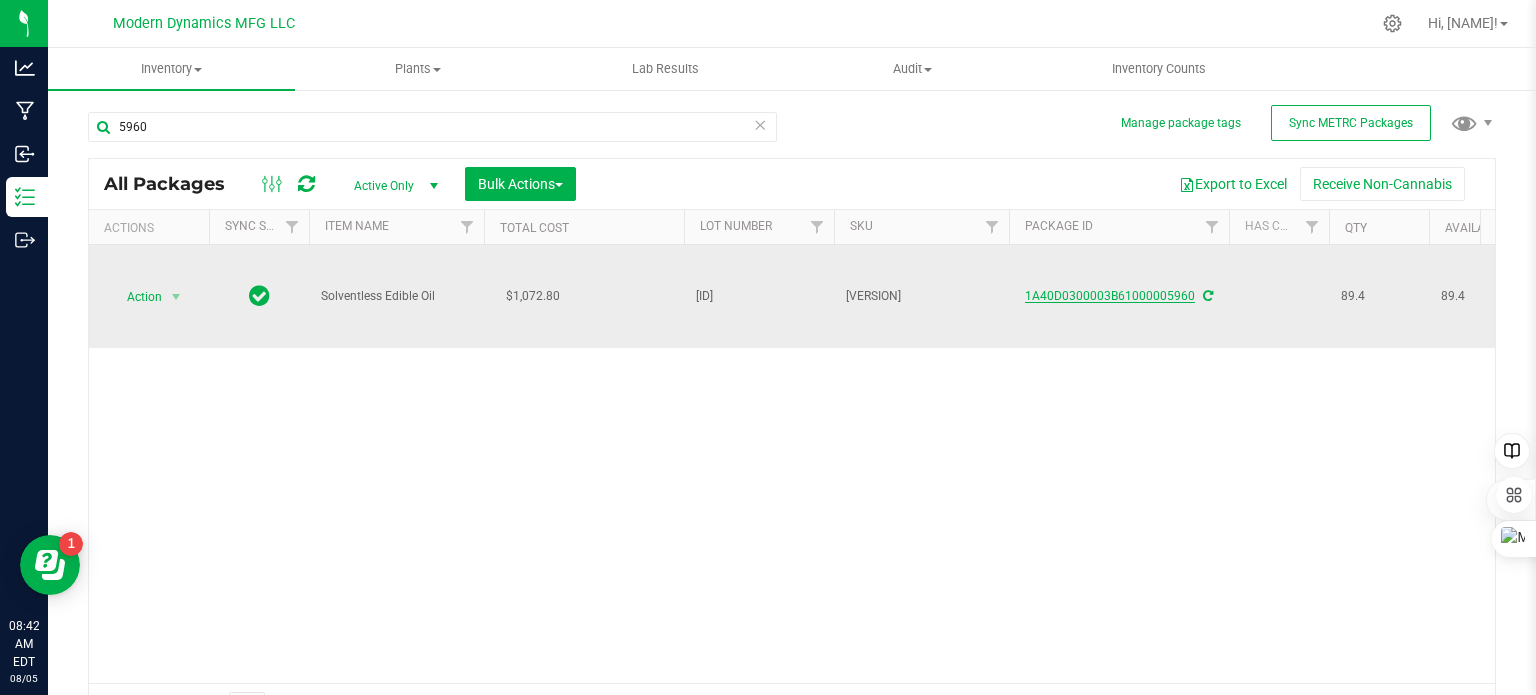 click on "1A40D0300003B61000005960" at bounding box center (1110, 296) 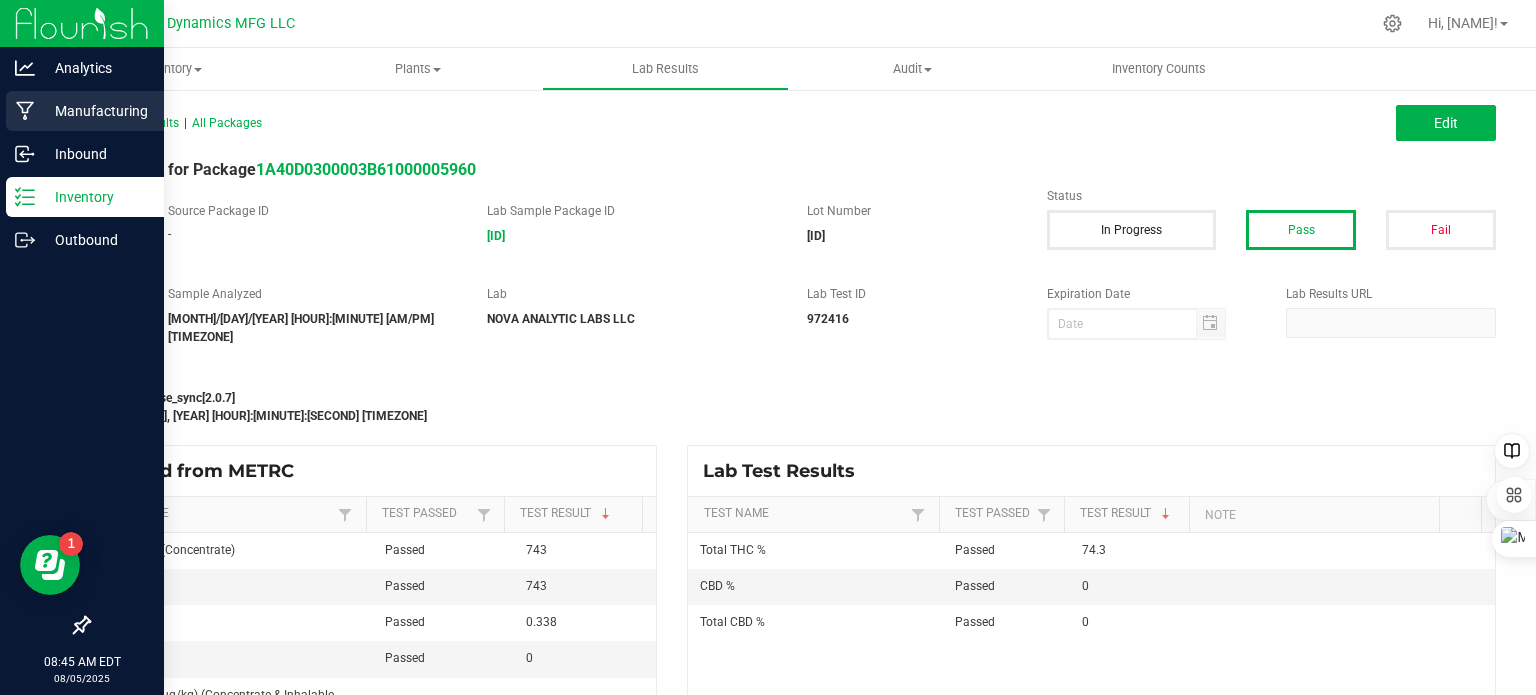 click 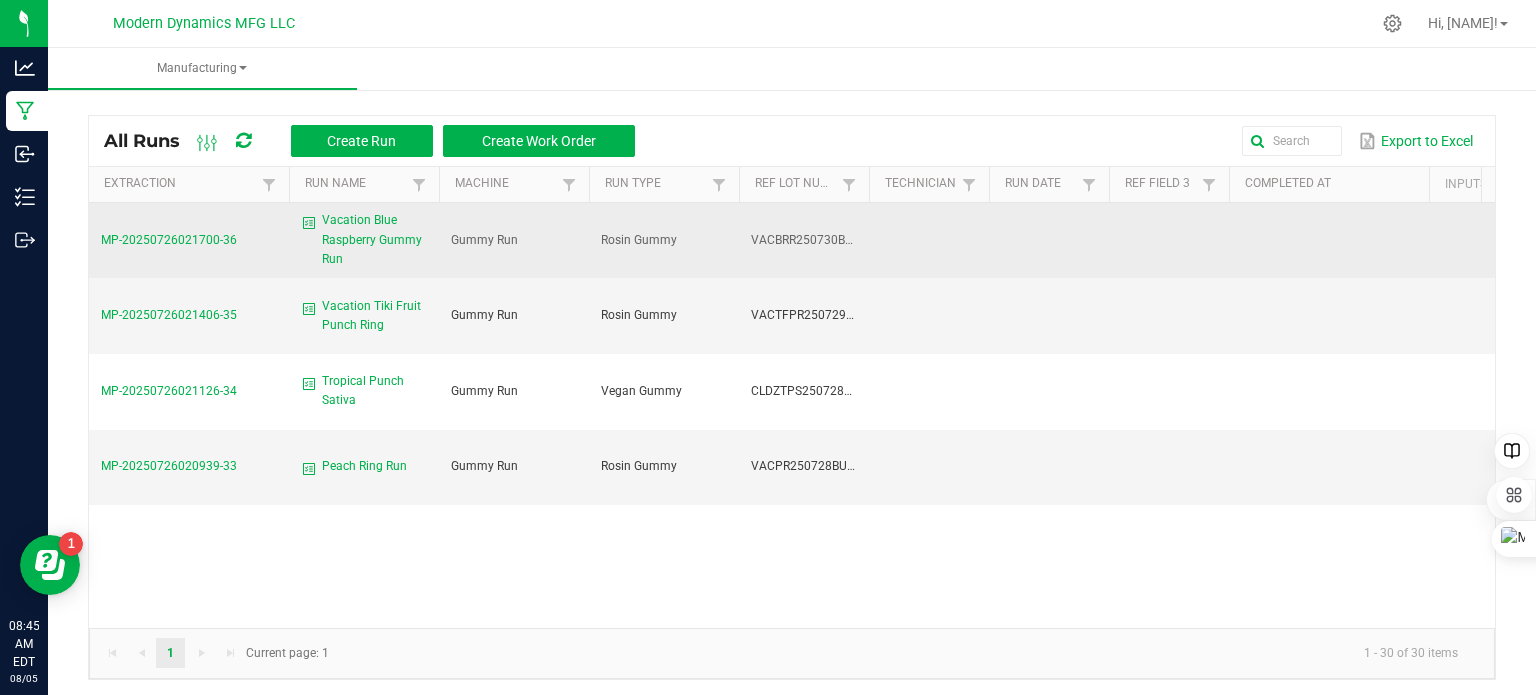 click on "Gummy Run" at bounding box center (514, 241) 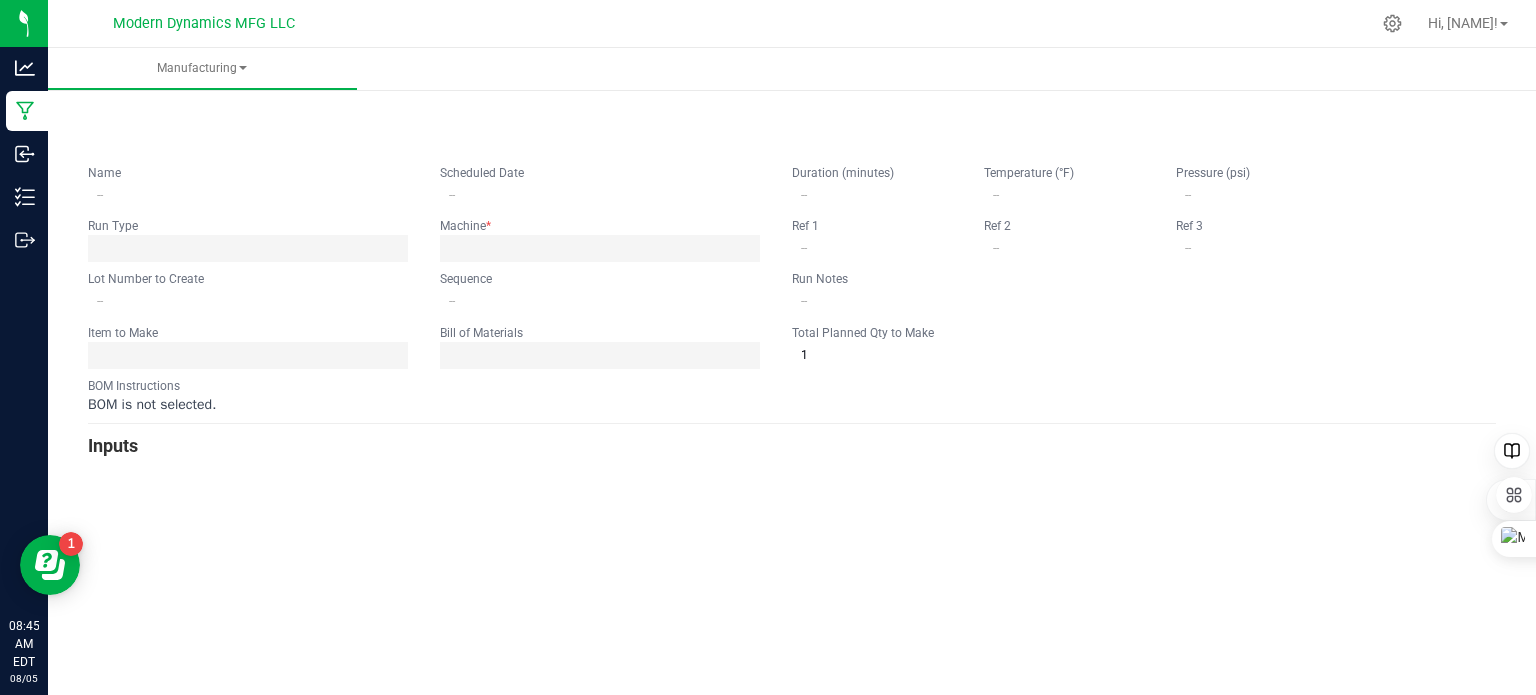 type on "Vacation Blue Raspberry Gummy Run" 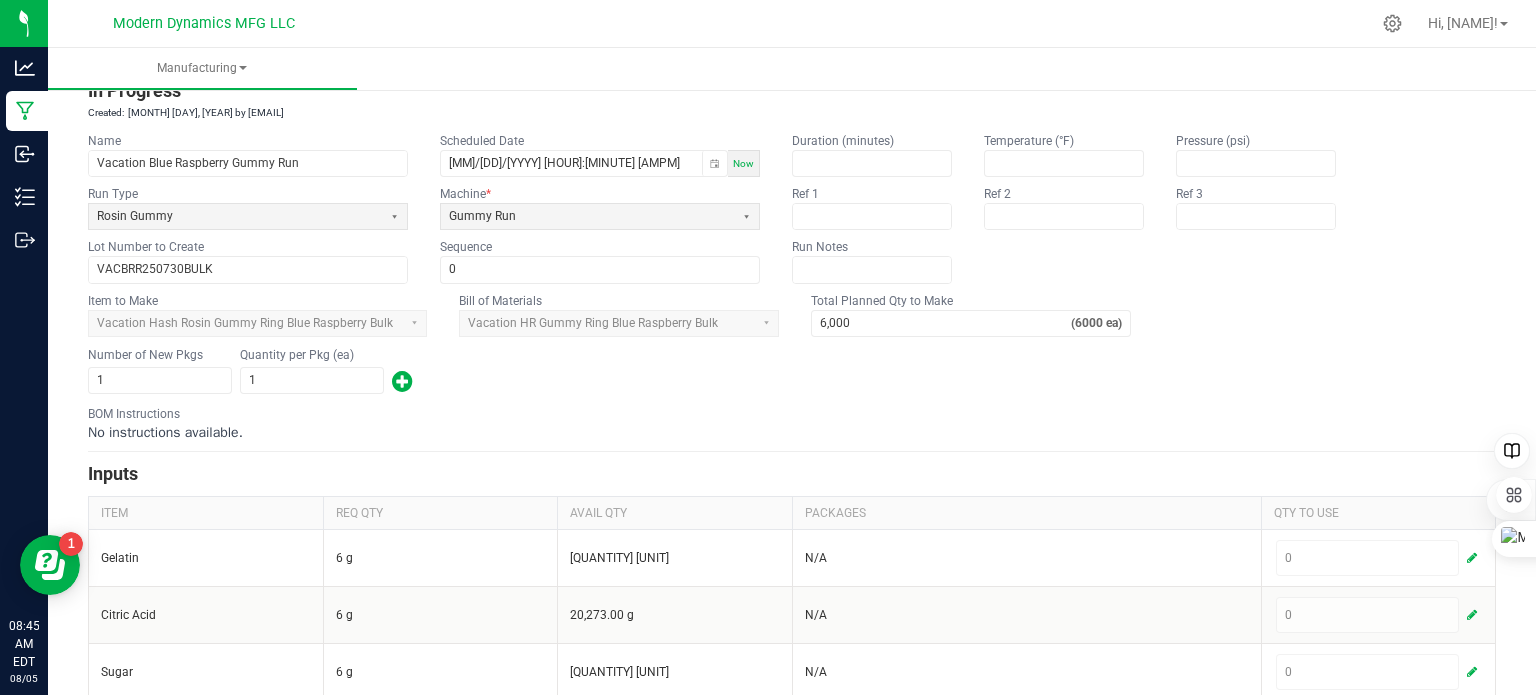 scroll, scrollTop: 0, scrollLeft: 0, axis: both 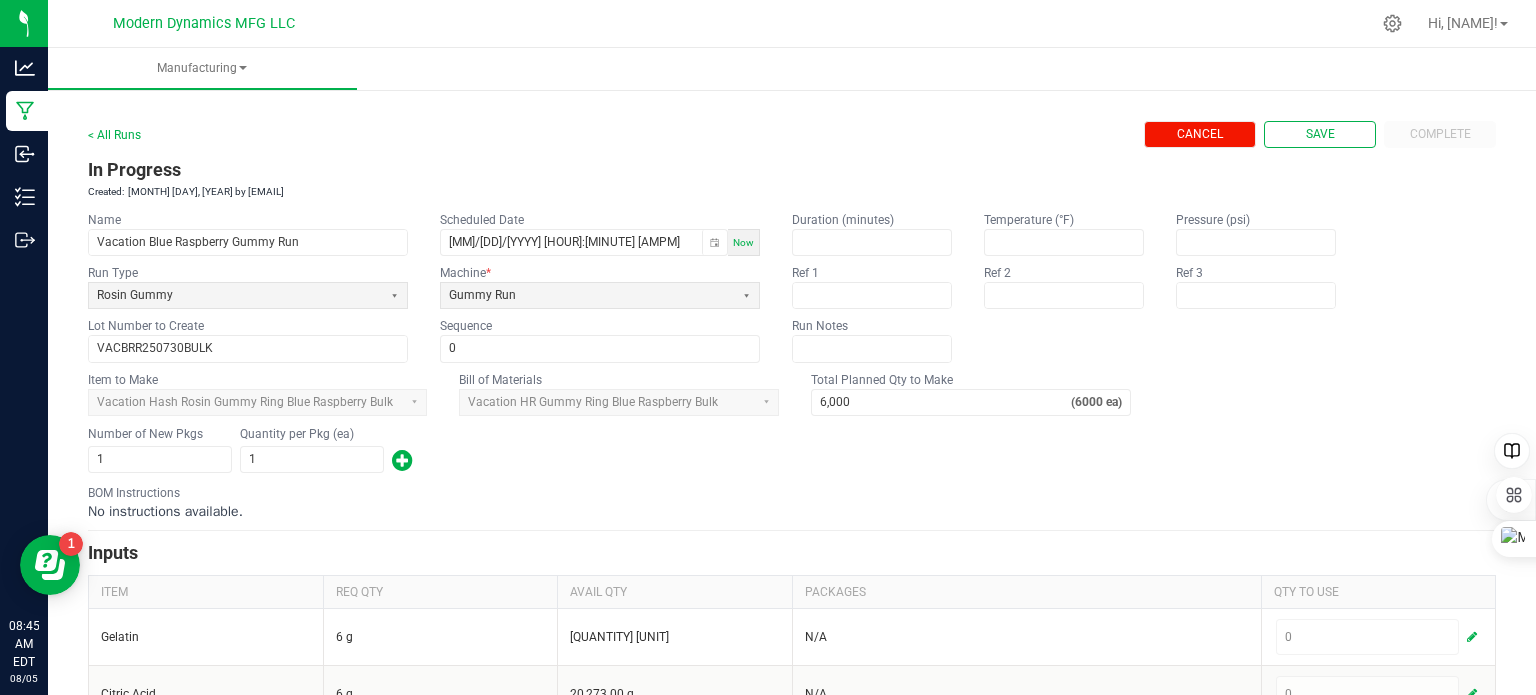 click on "Cancel" at bounding box center [1200, 134] 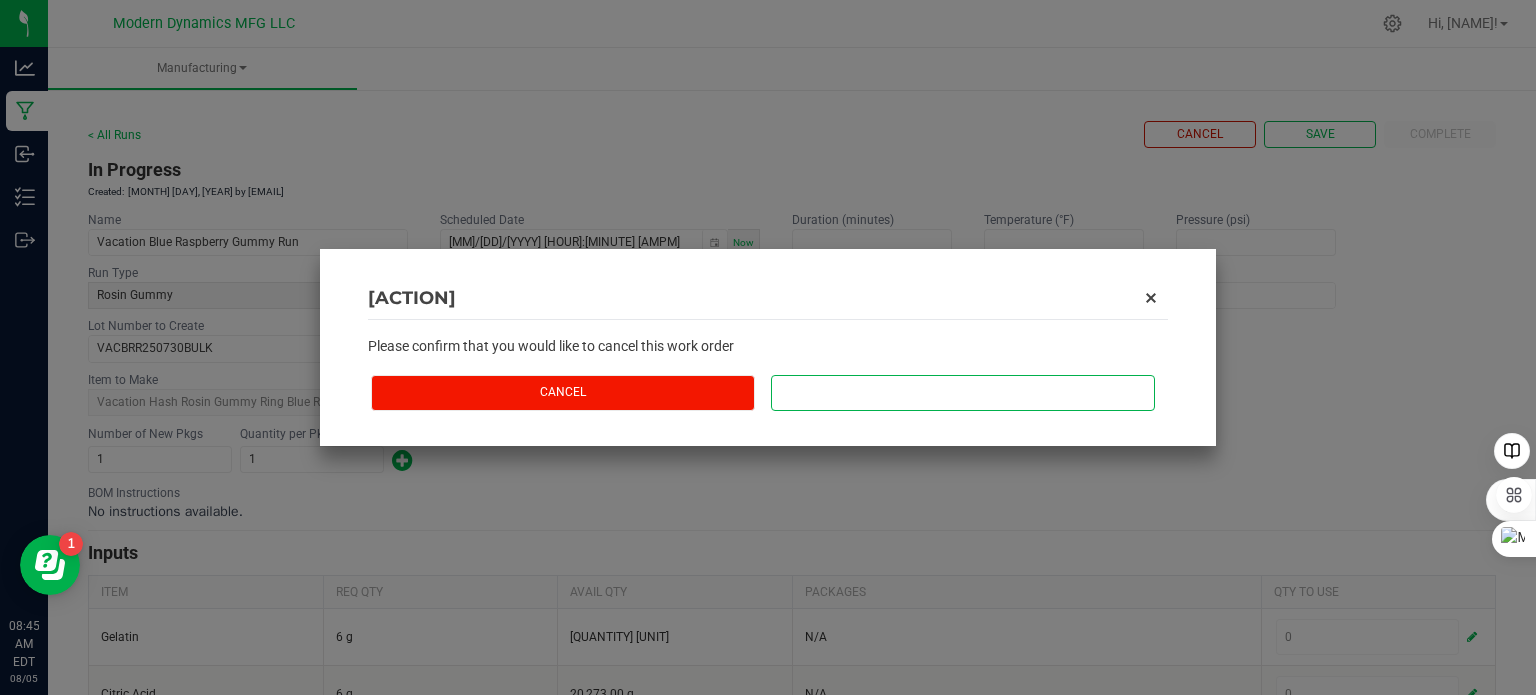 click on "Cancel" 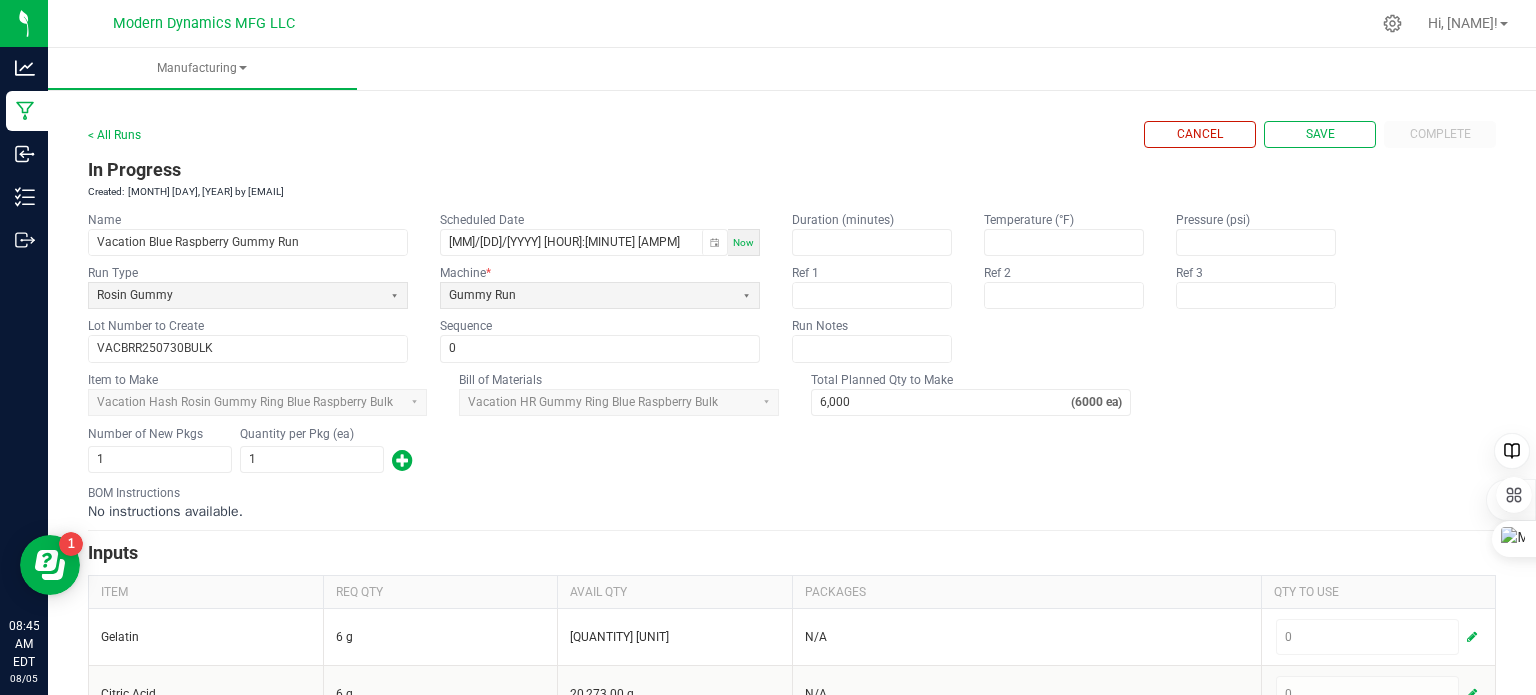 click on "In Progress" at bounding box center (792, 170) 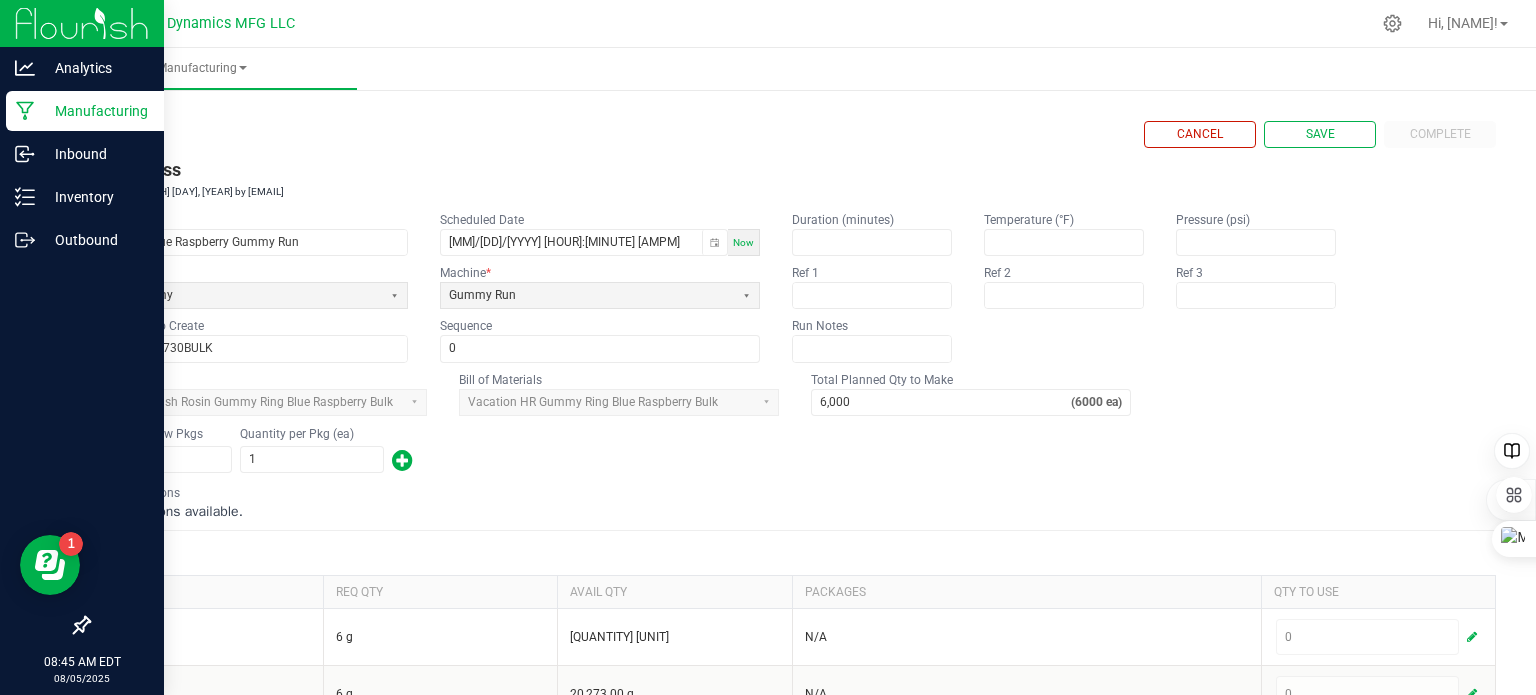 click 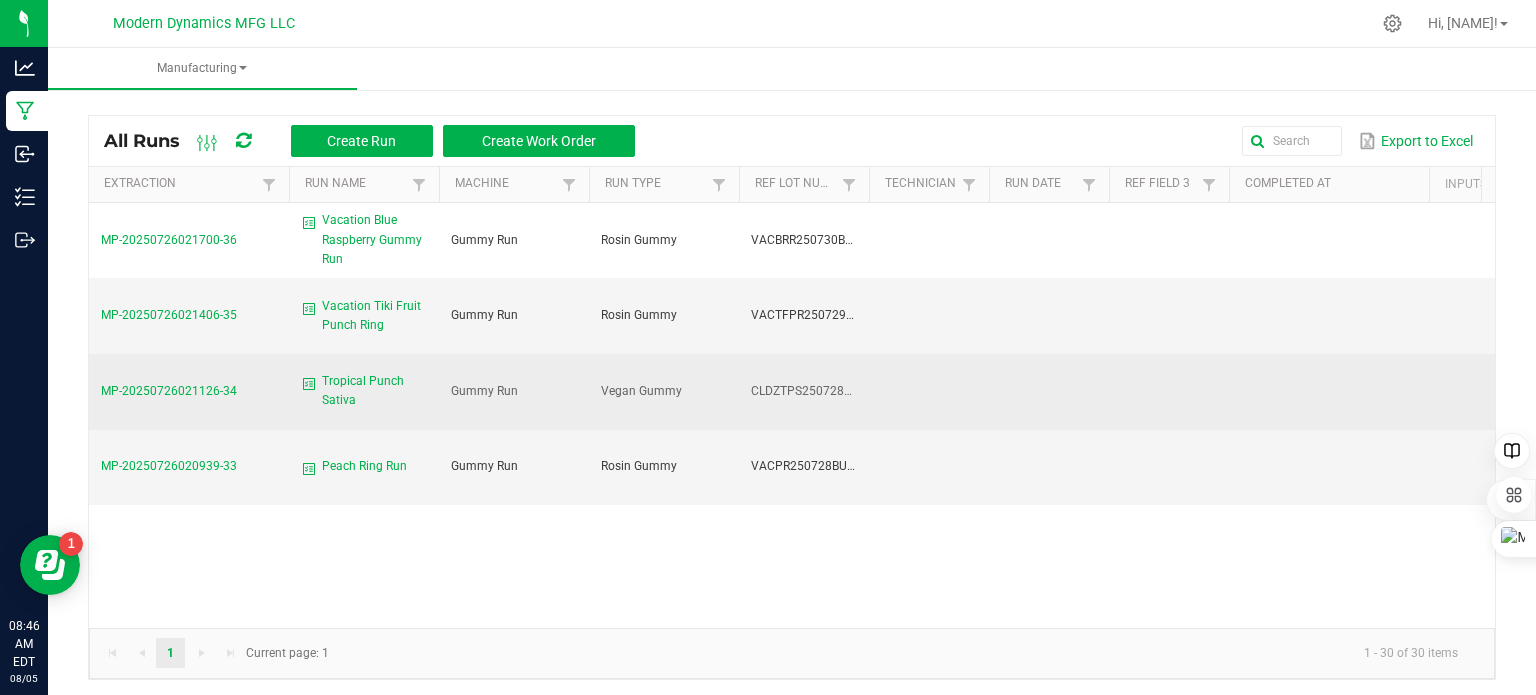 click on "Tropical Punch Sativa" at bounding box center [374, 391] 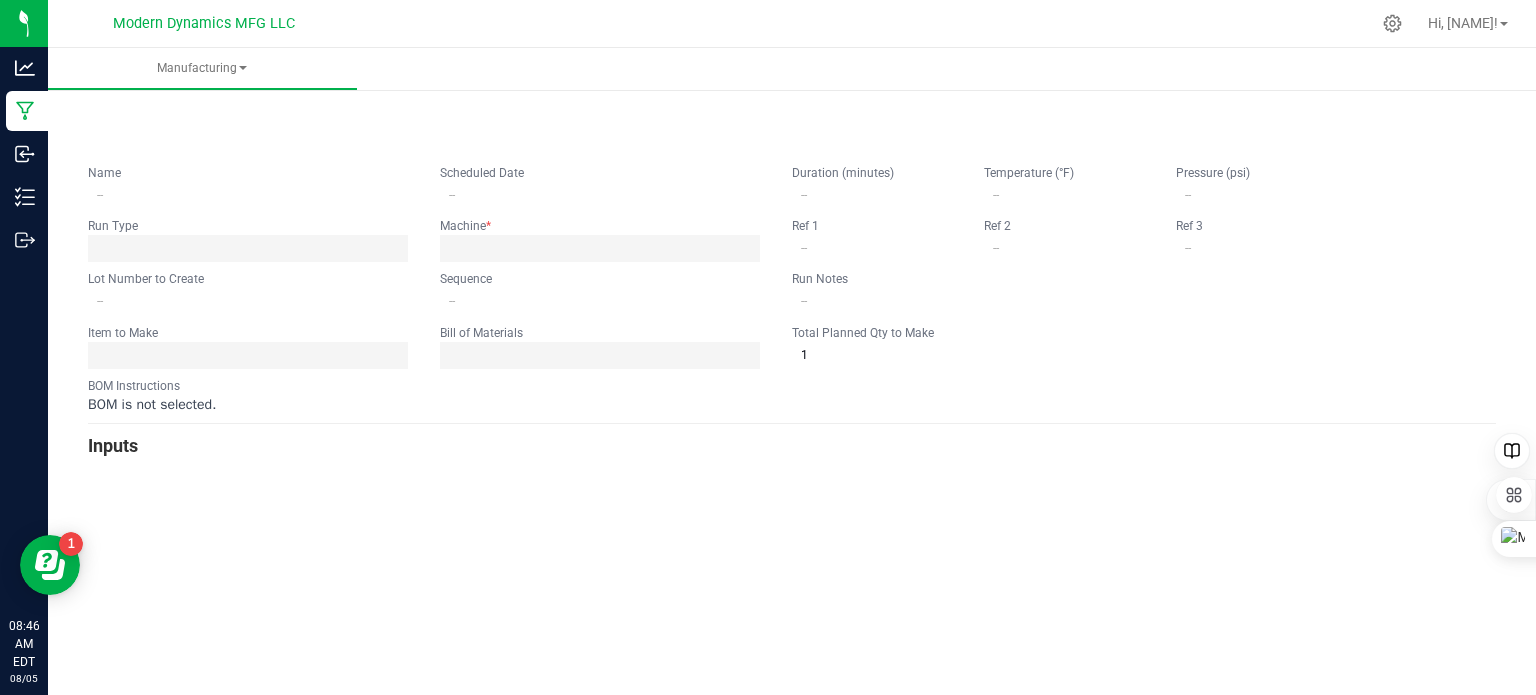 type on "Tropical Punch Sativa" 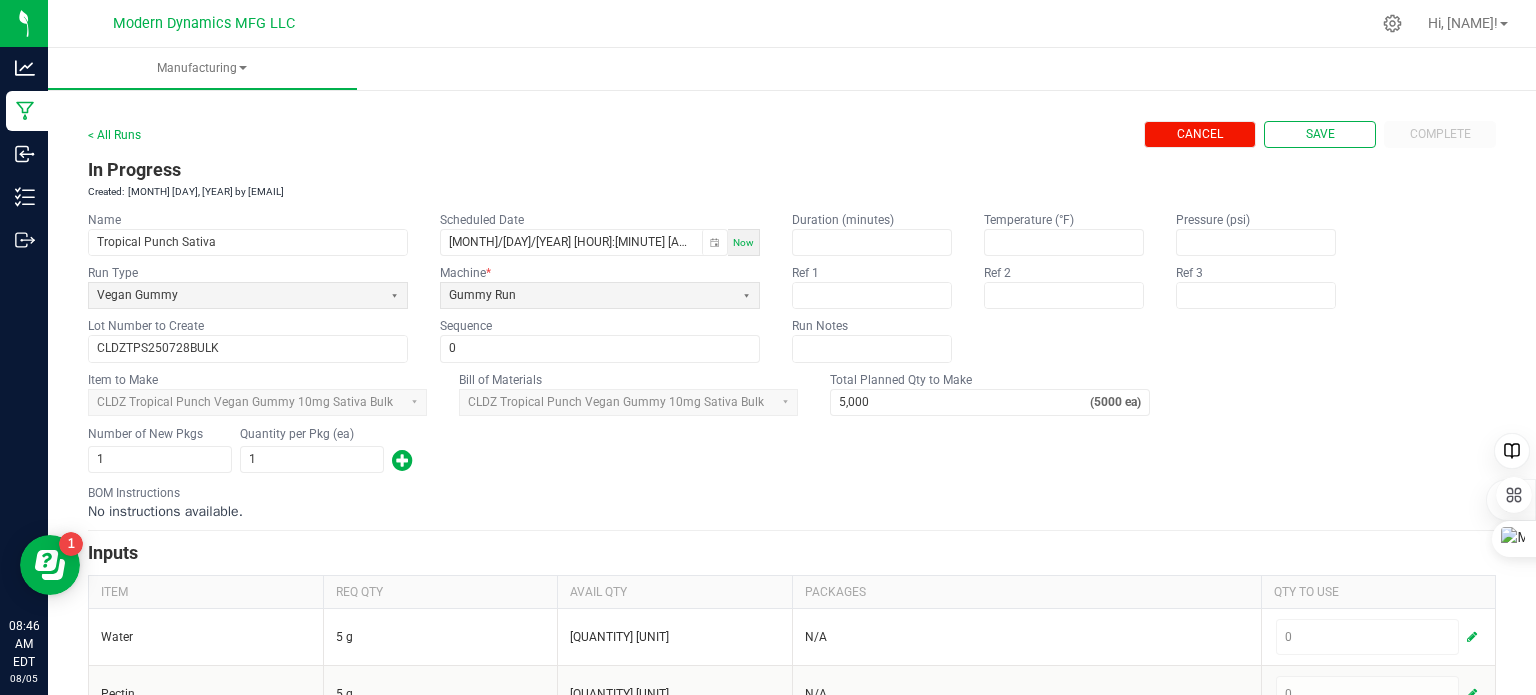 click on "Cancel" at bounding box center (1200, 134) 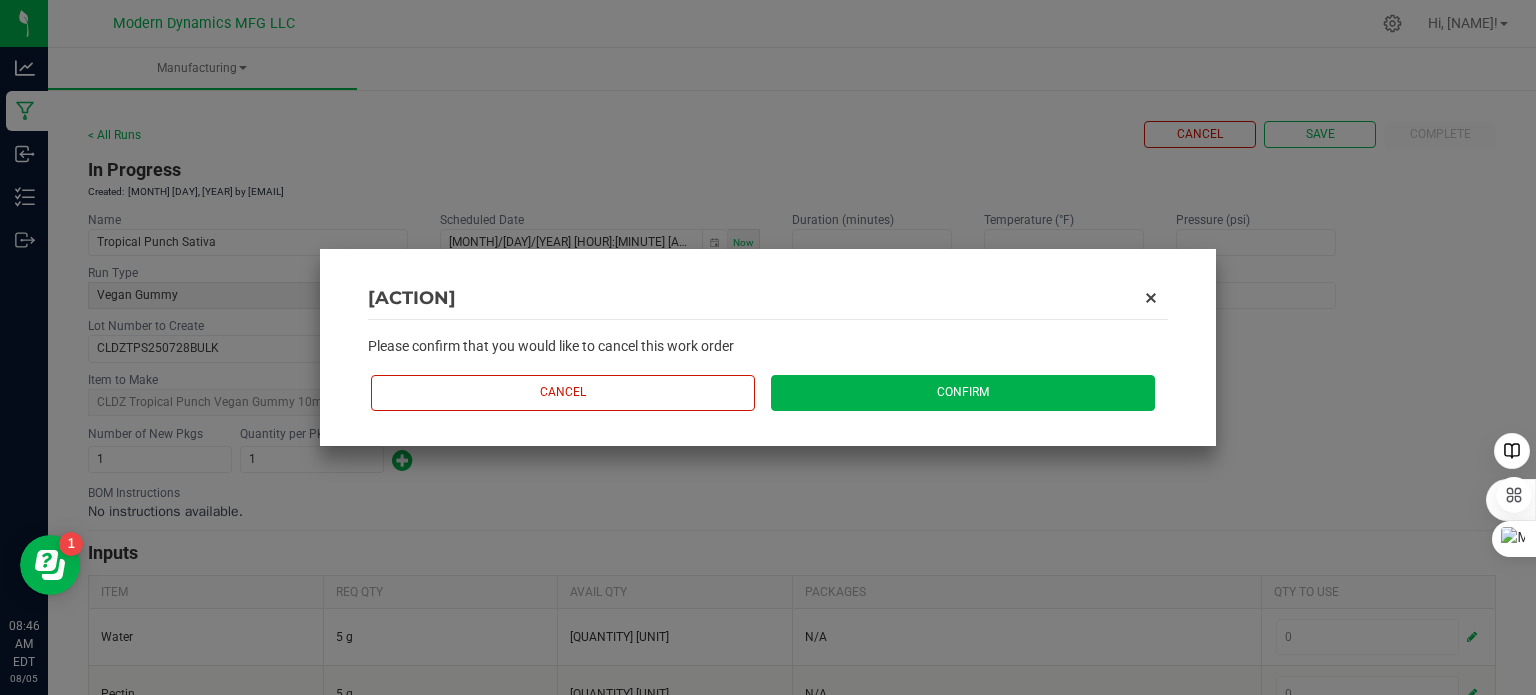 click on "Confirm" 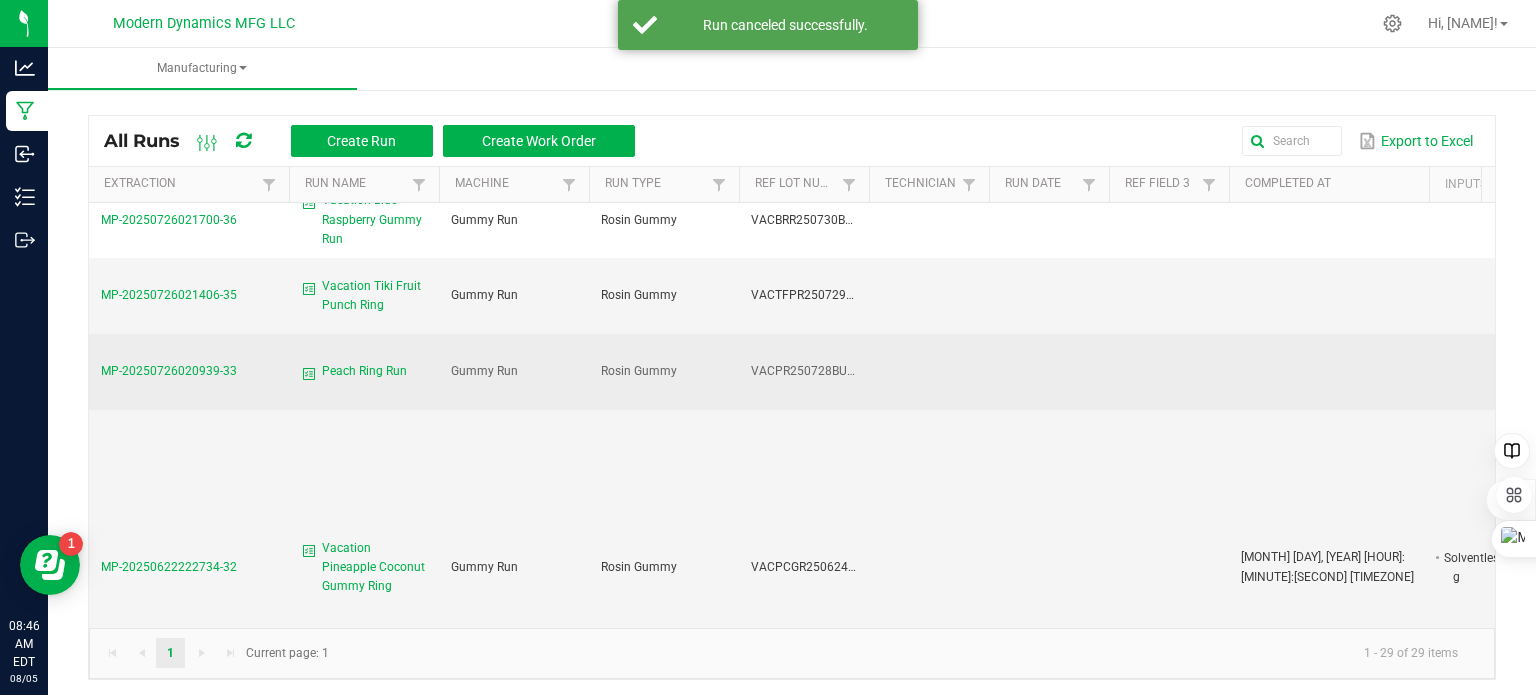 scroll, scrollTop: 0, scrollLeft: 0, axis: both 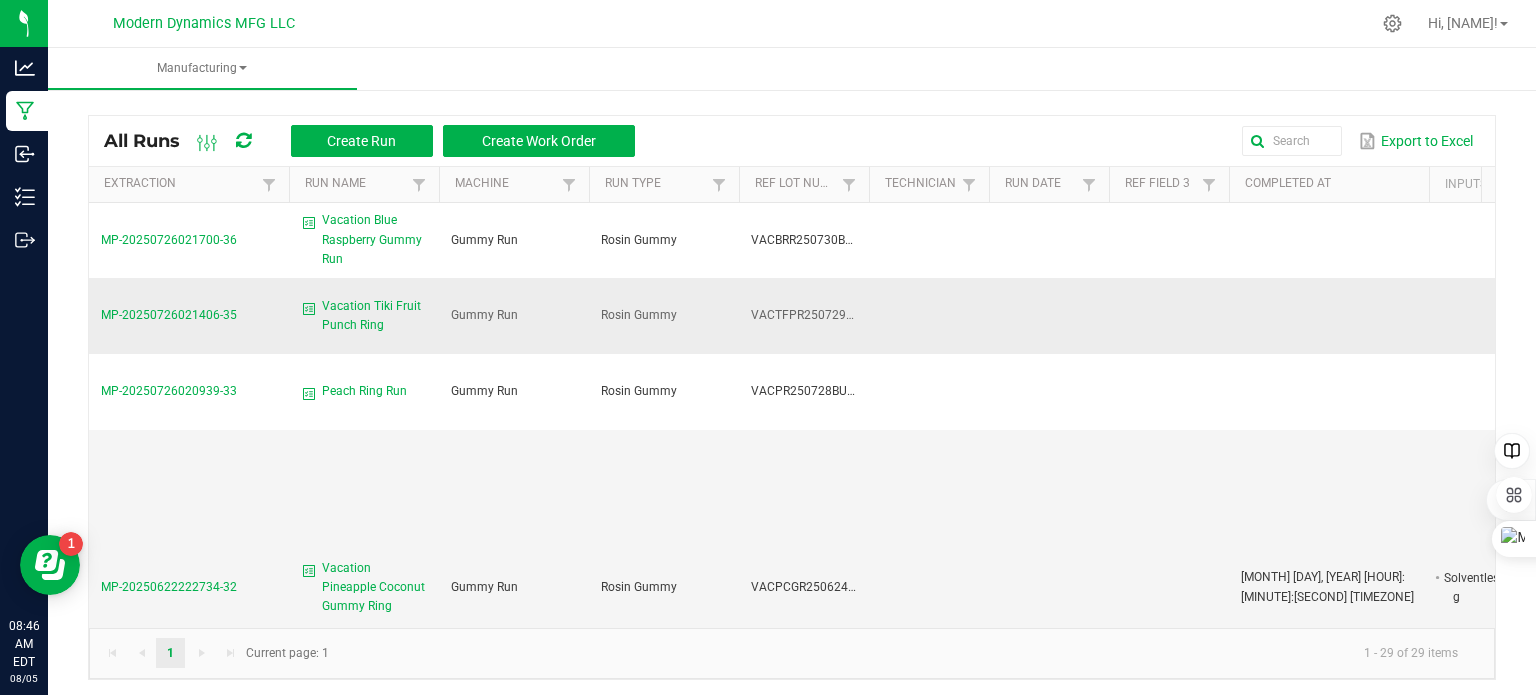 click on "MP-20250726021406-35" at bounding box center [169, 315] 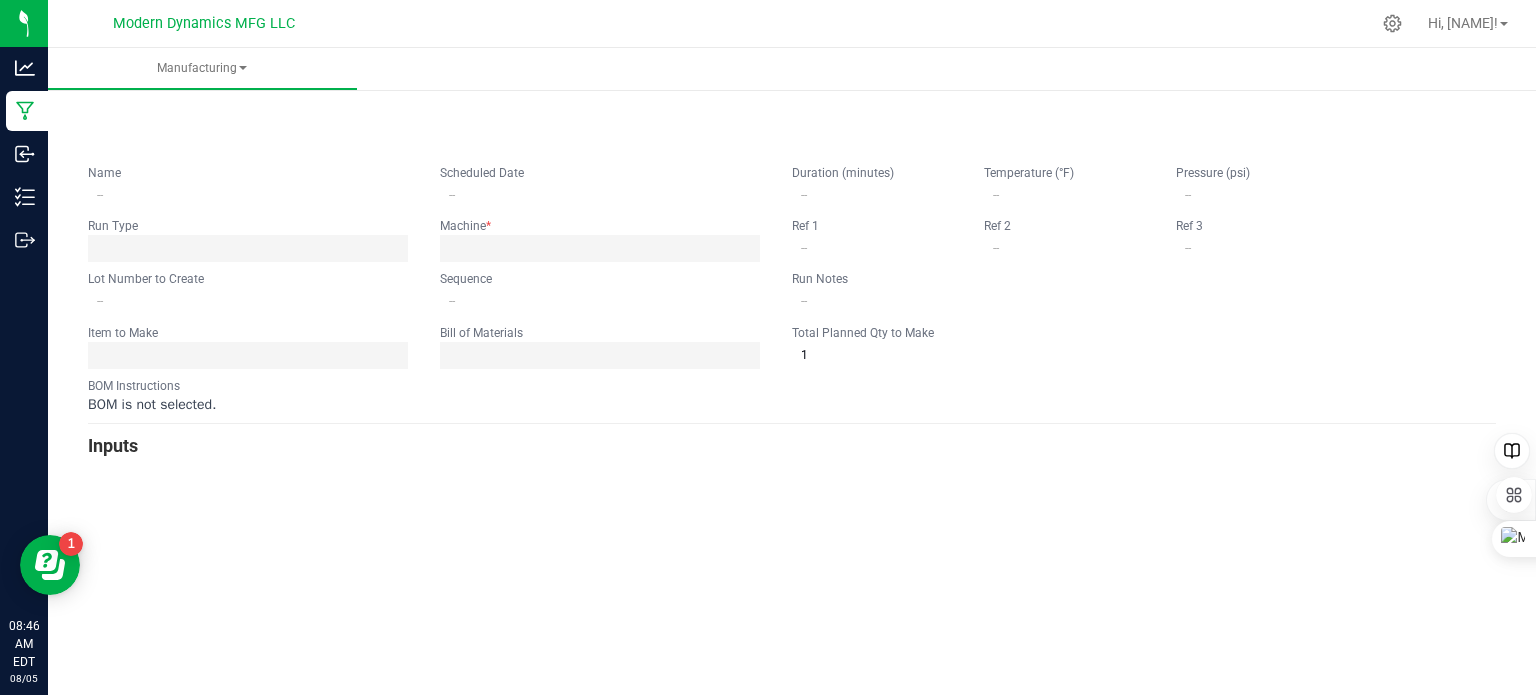 type on "Vacation Tiki Fruit Punch Ring" 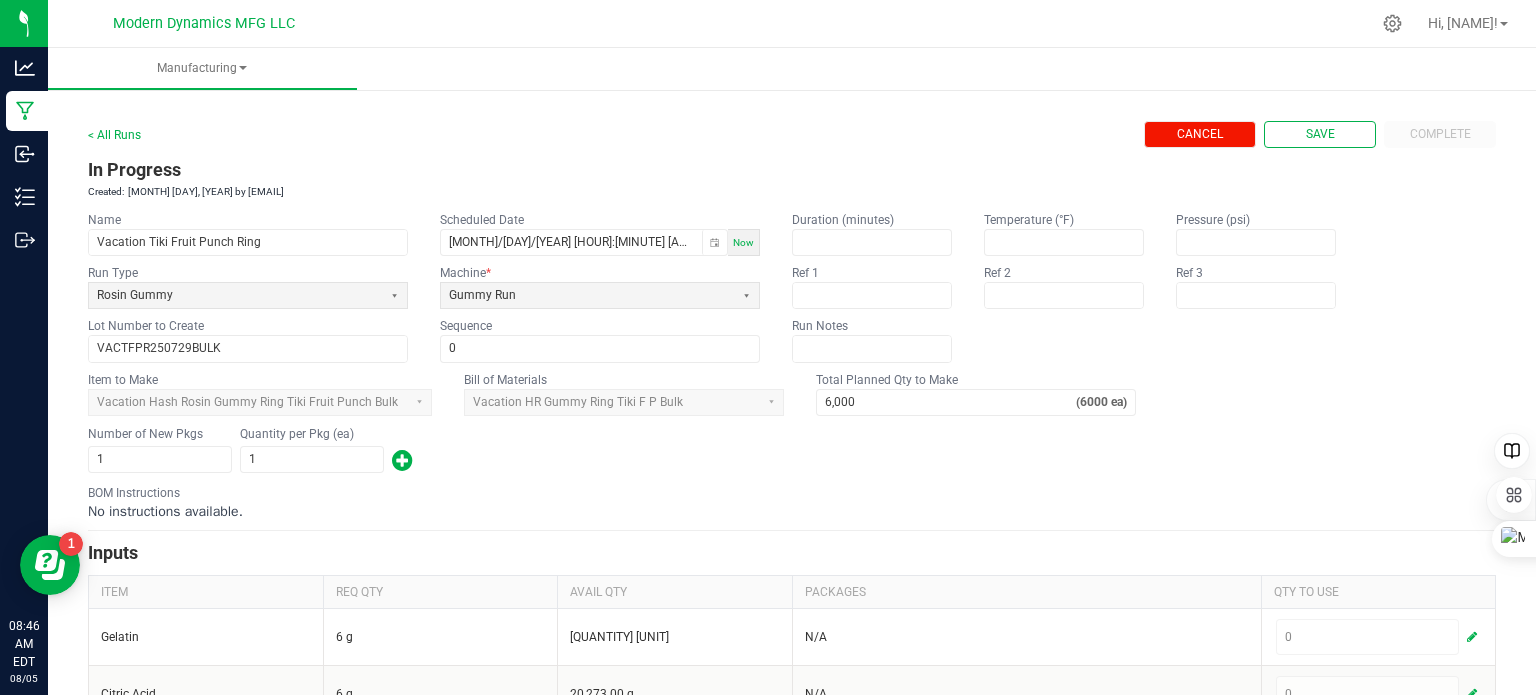 click on "Cancel" at bounding box center (1200, 134) 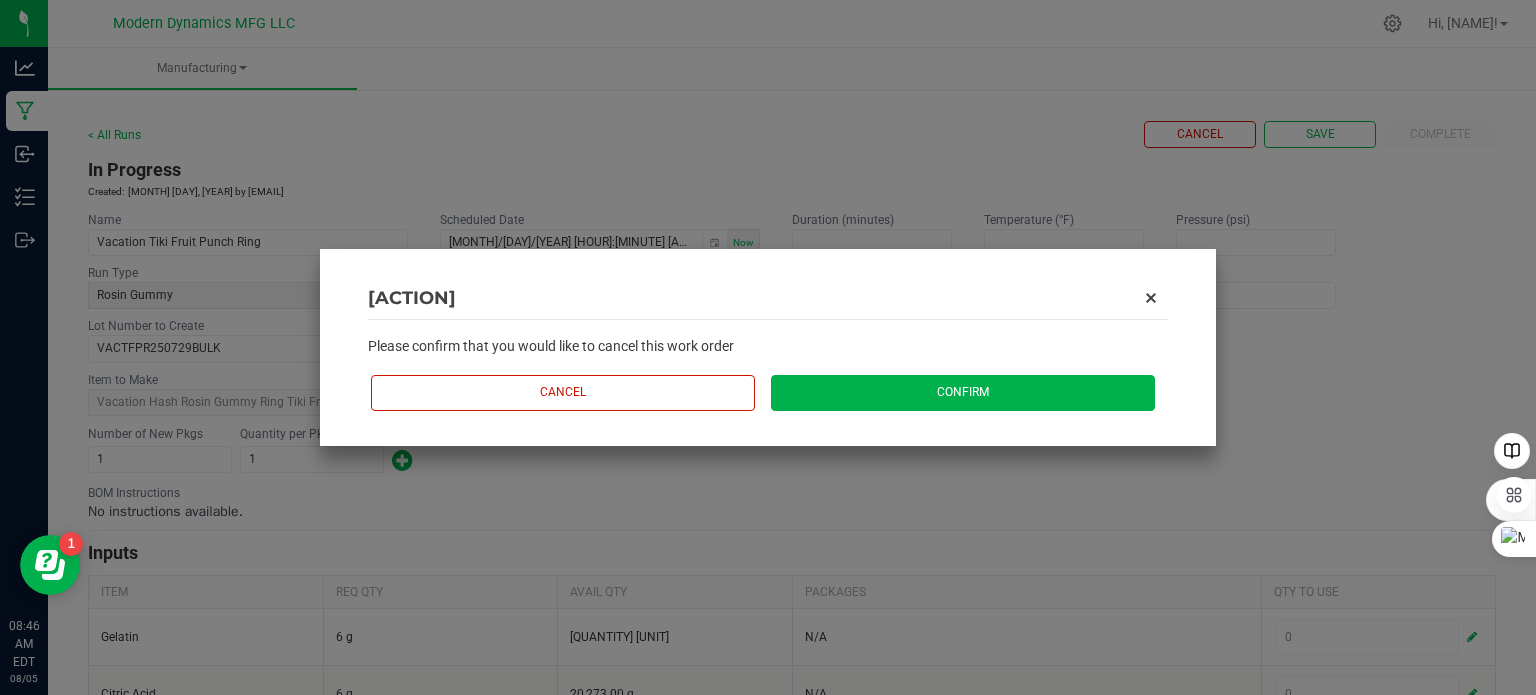 click on "Confirm" 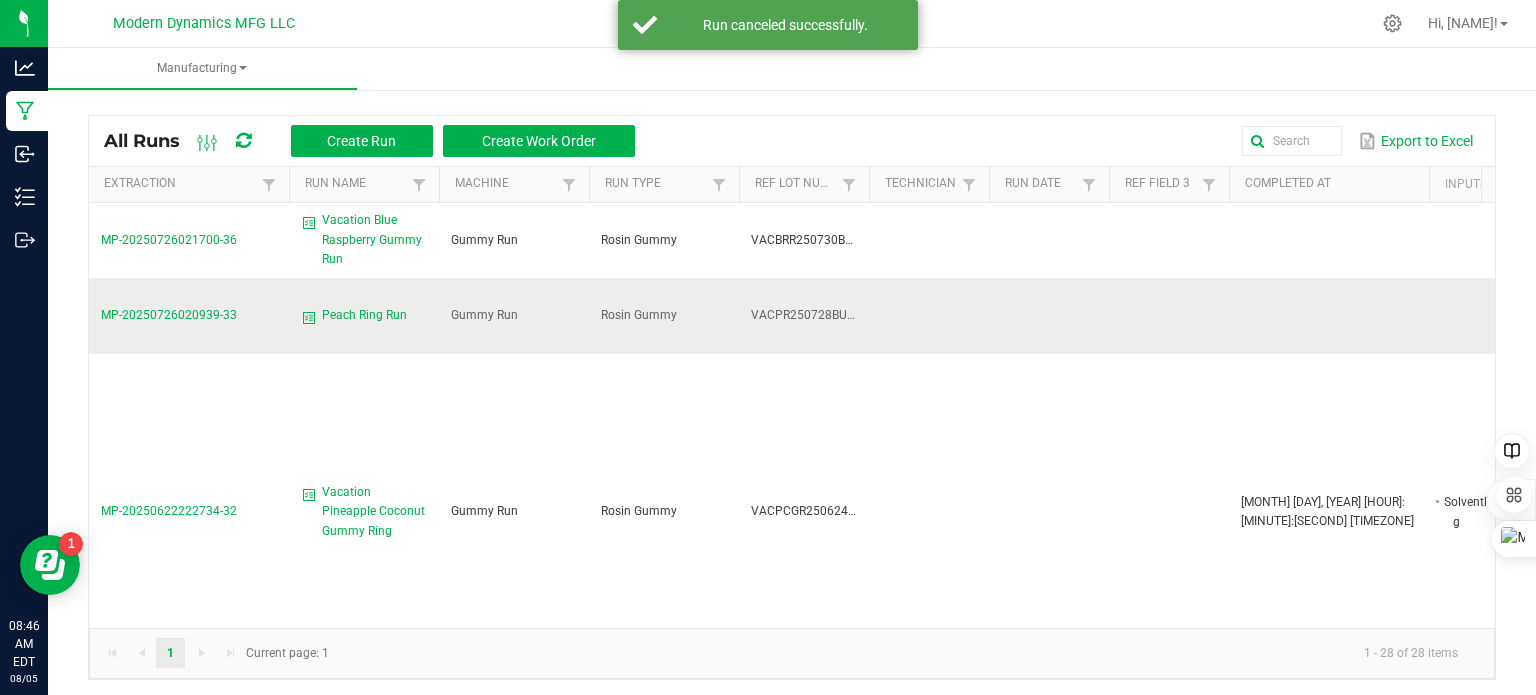 click on "Peach Ring Run" at bounding box center [364, 315] 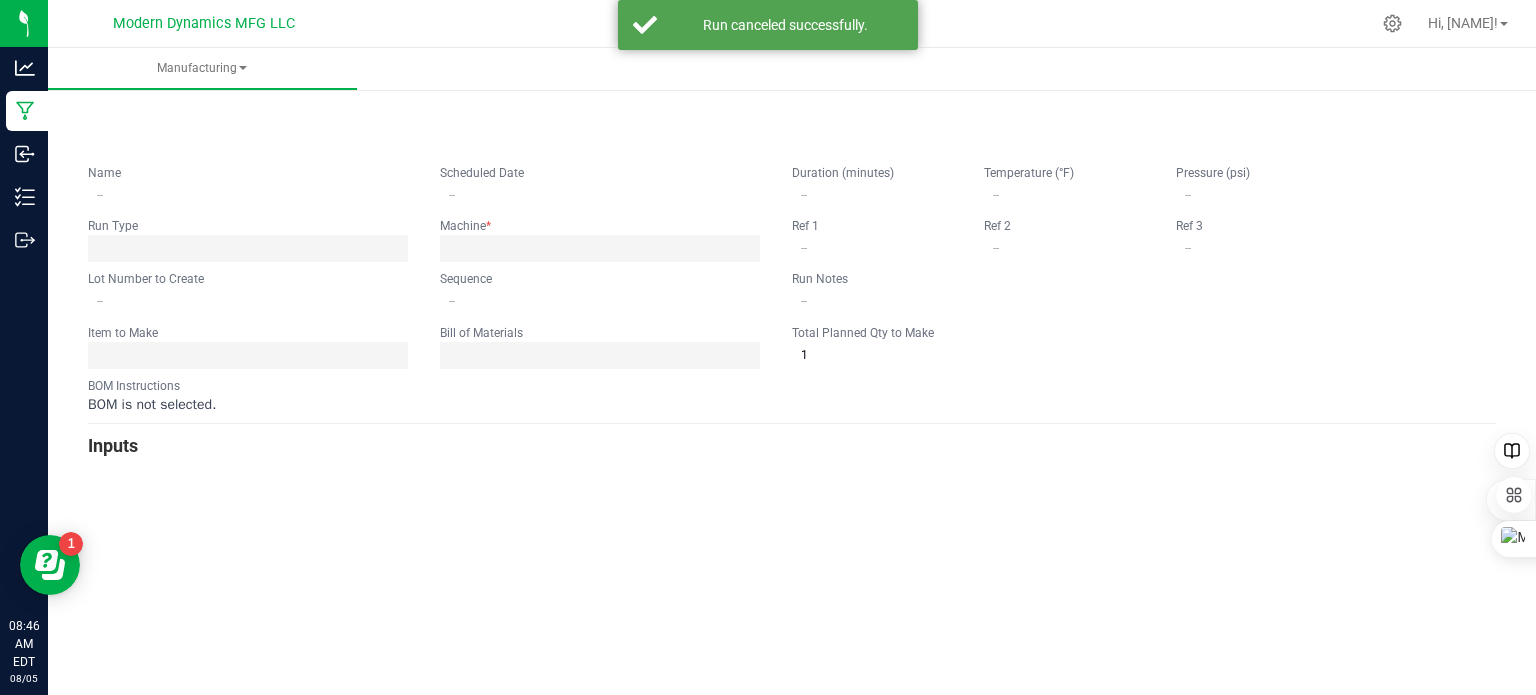 type on "Peach Ring Run" 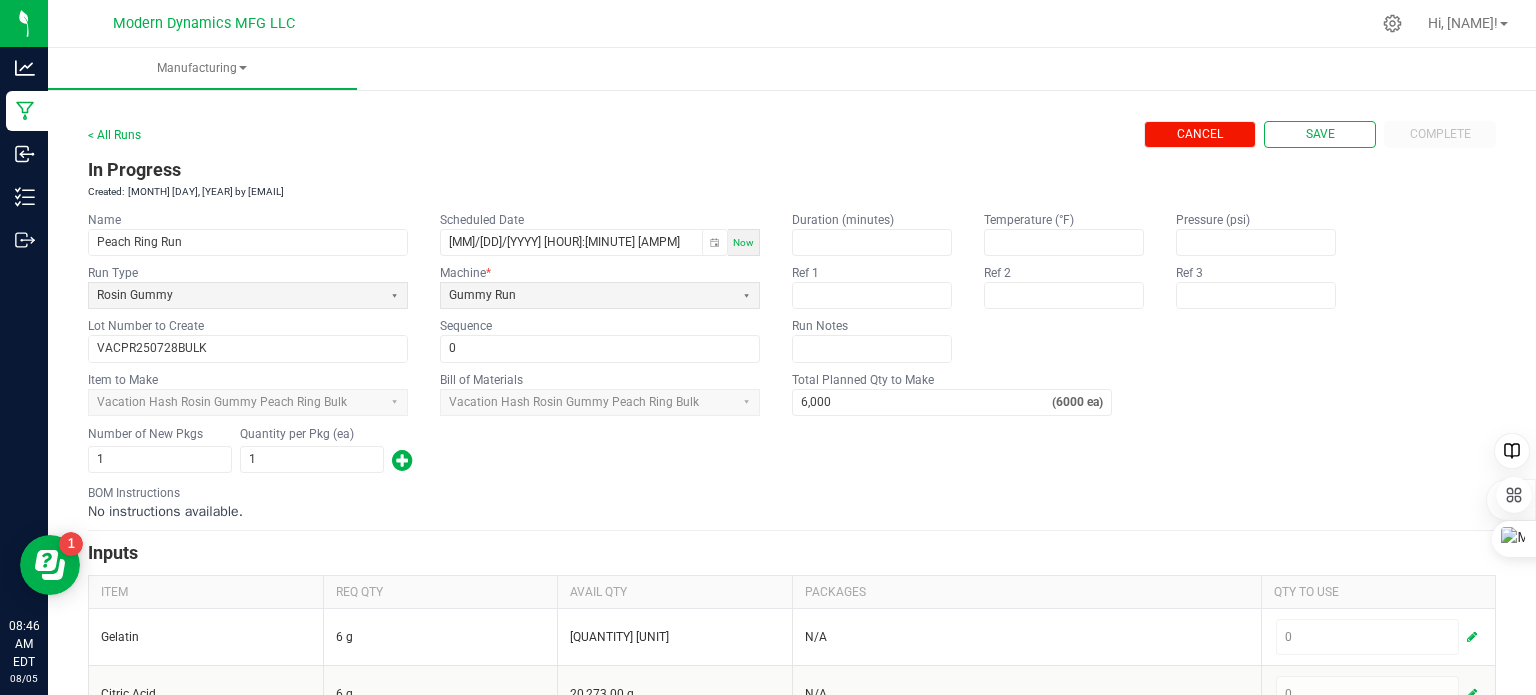 click on "Cancel" at bounding box center (1200, 134) 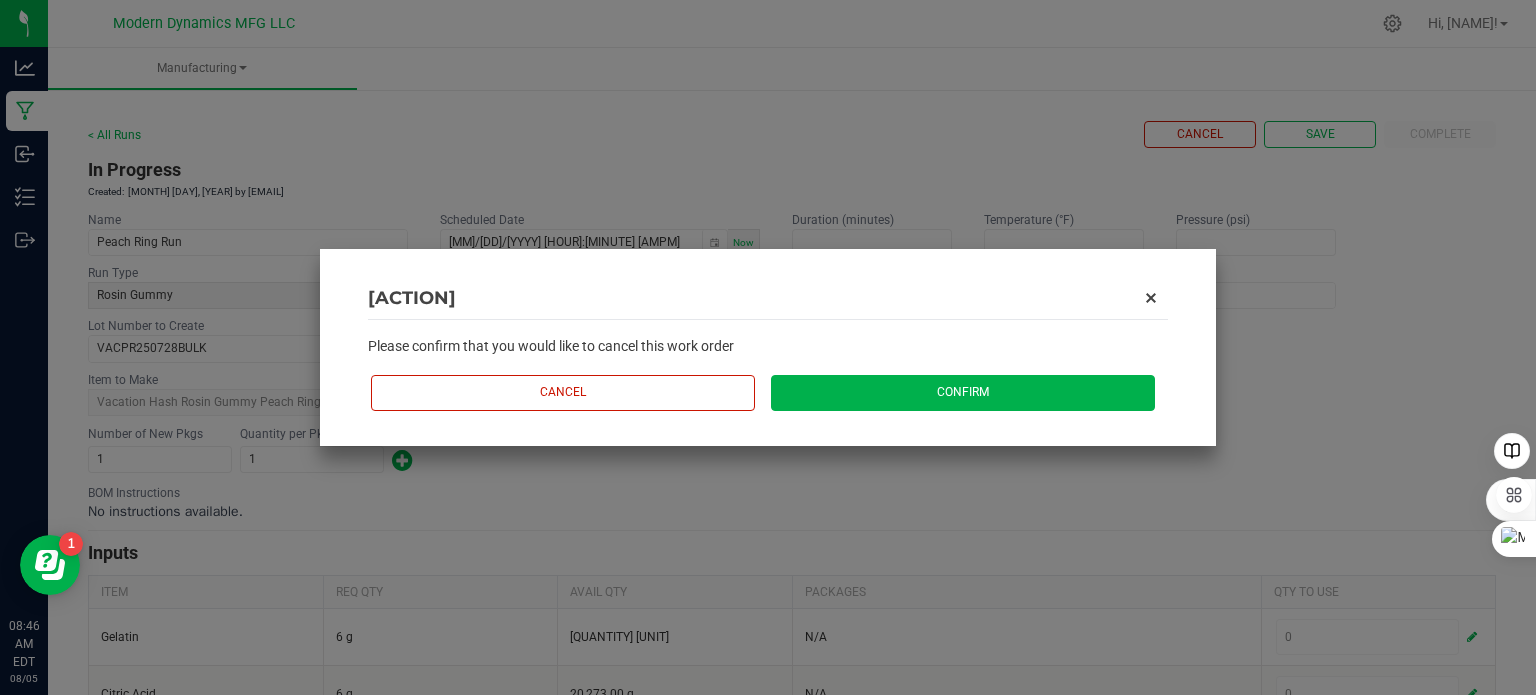 click on "Confirm" 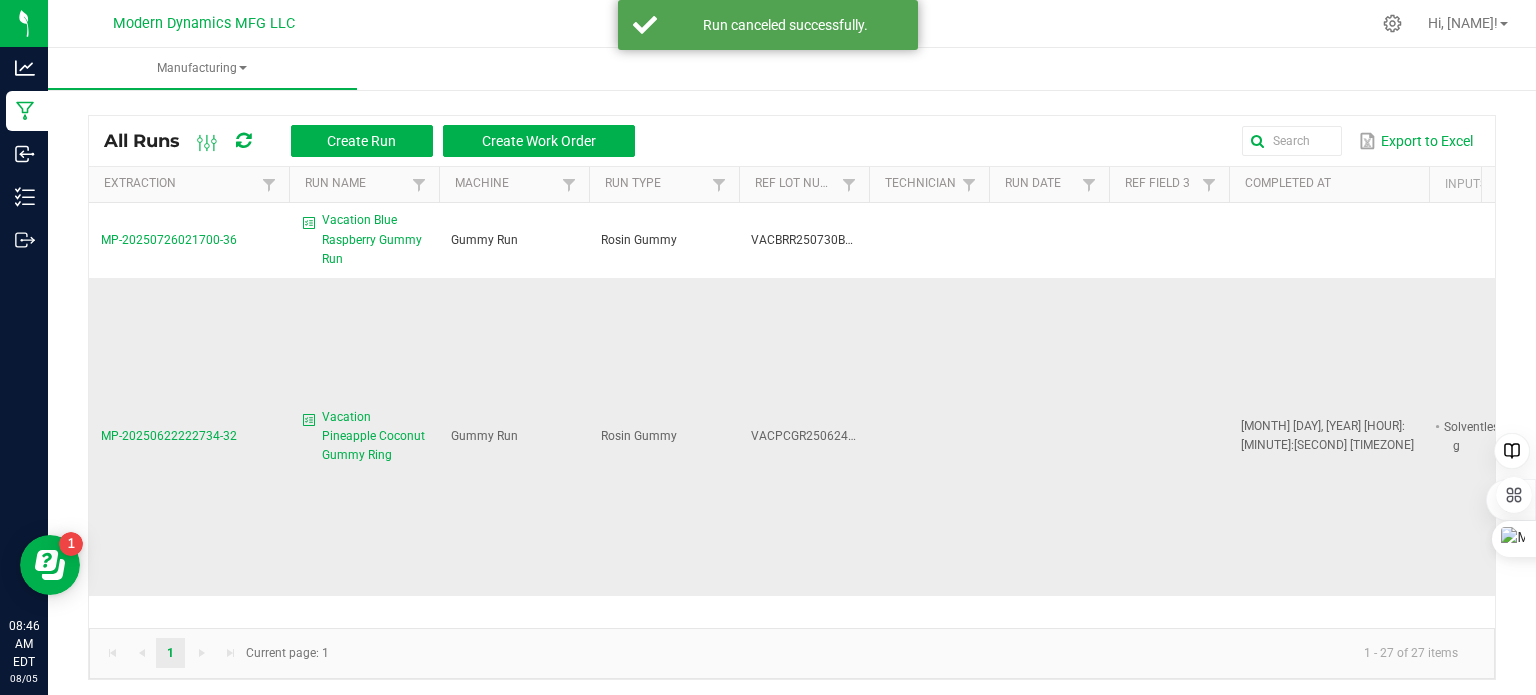 click on "Vacation Pineapple Coconut Gummy Ring" at bounding box center (364, 436) 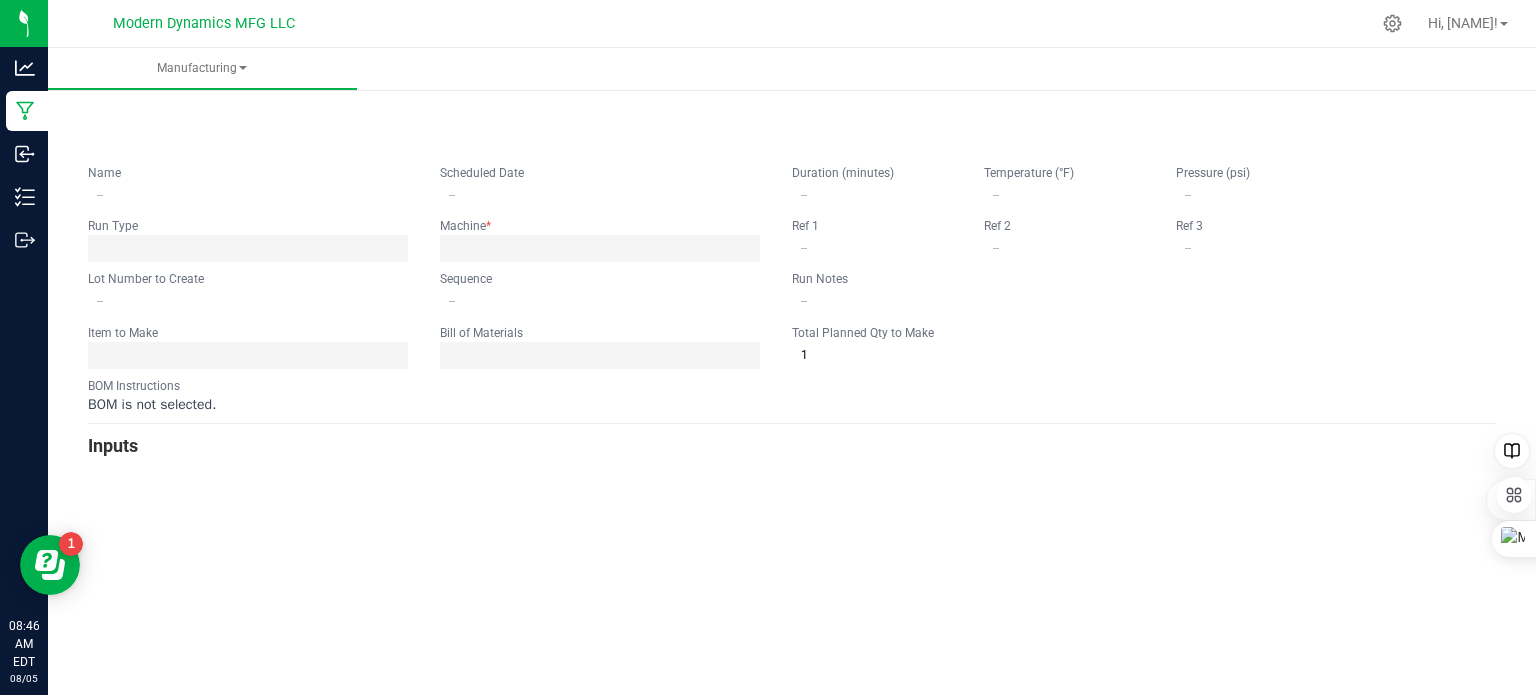 type on "Vacation Pineapple Coconut Gummy Ring" 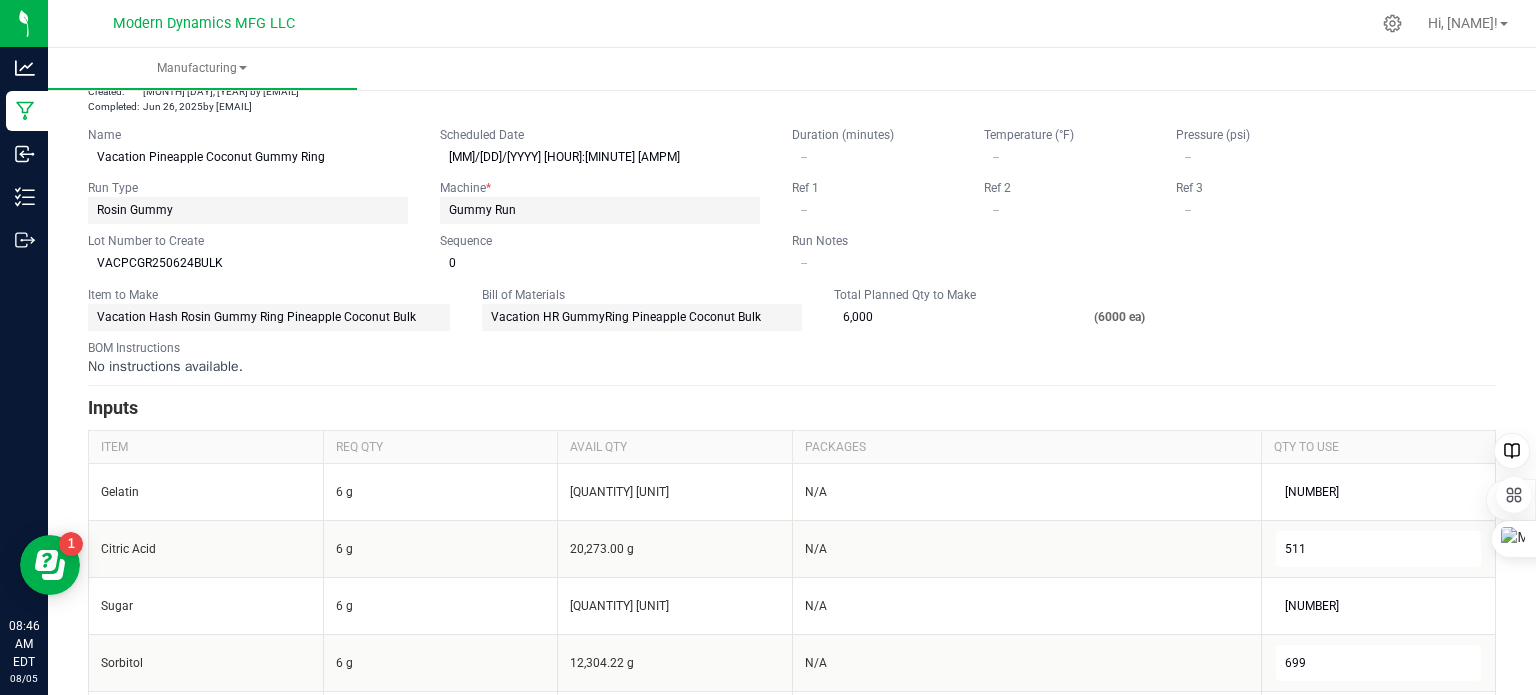 scroll, scrollTop: 0, scrollLeft: 0, axis: both 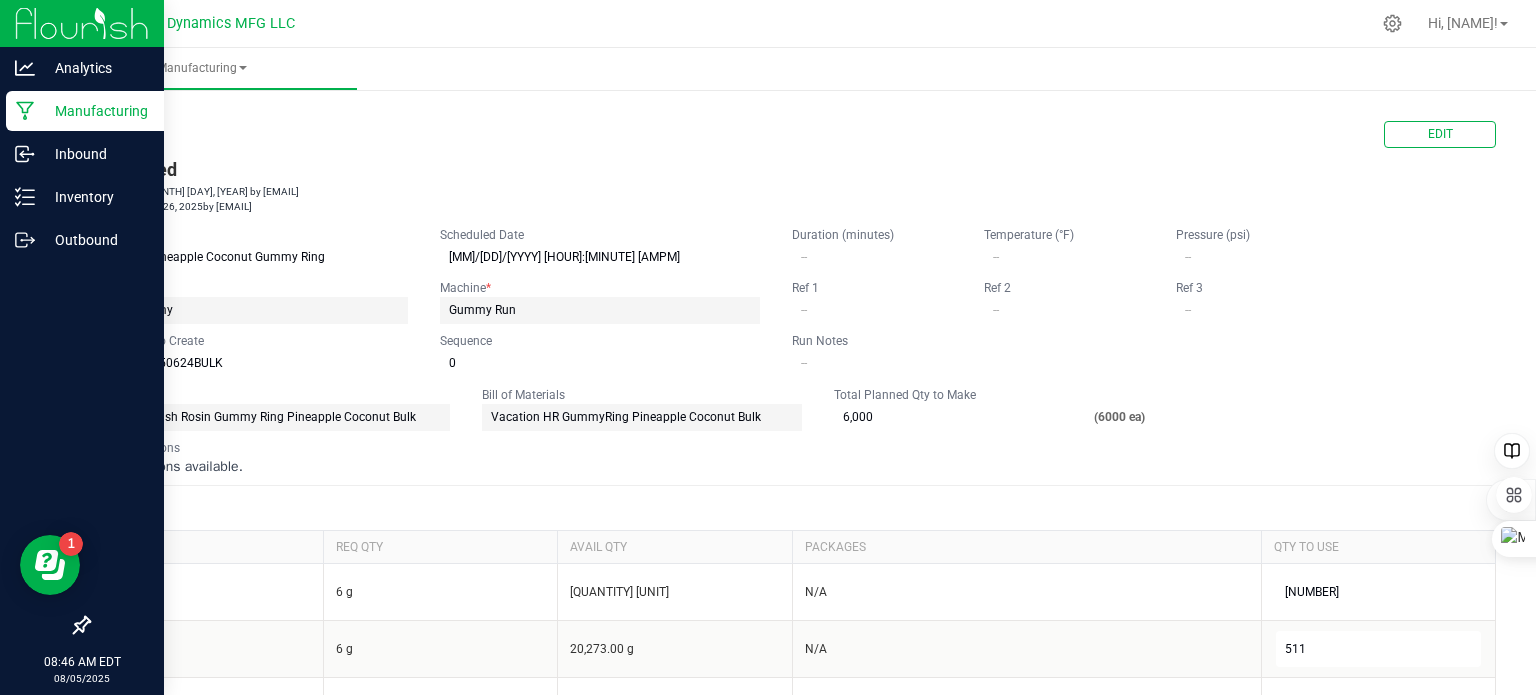 click 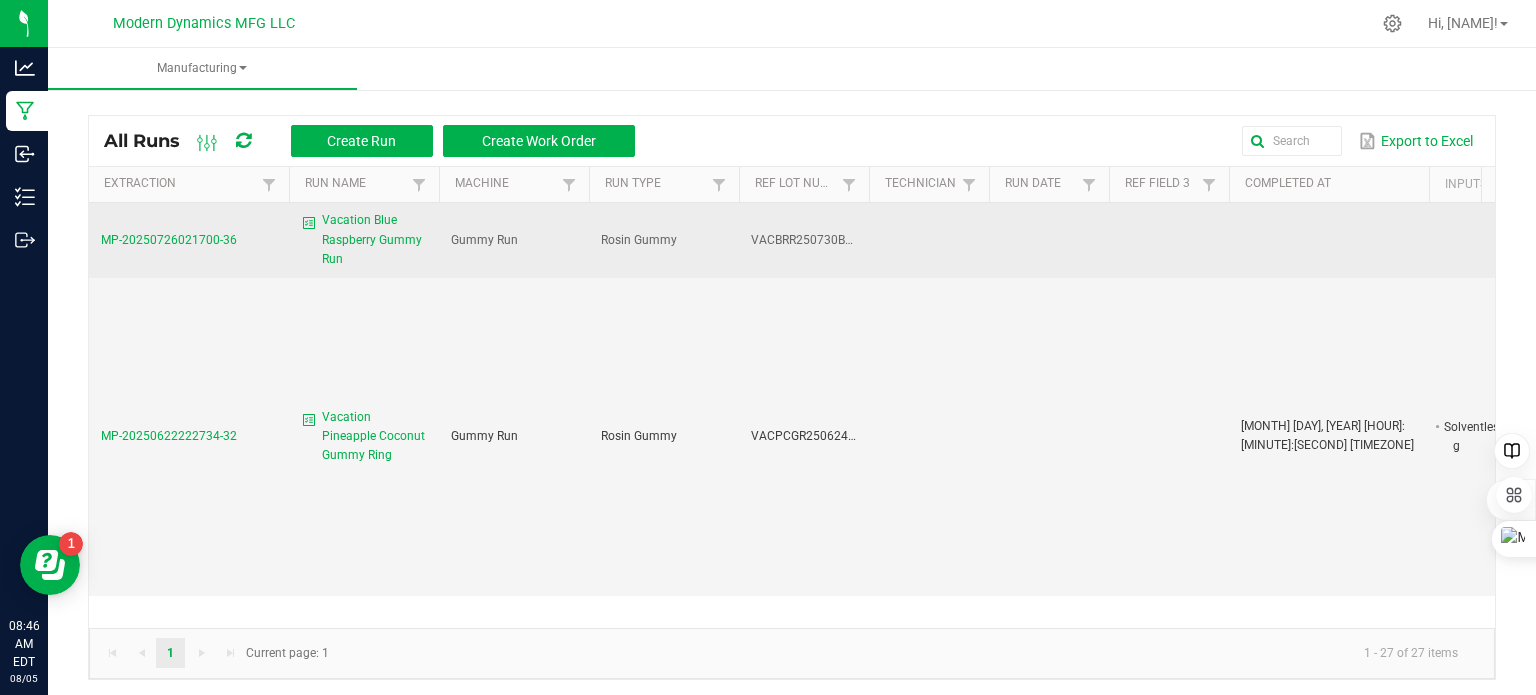 click on "Vacation Blue Raspberry Gummy Run" at bounding box center (374, 240) 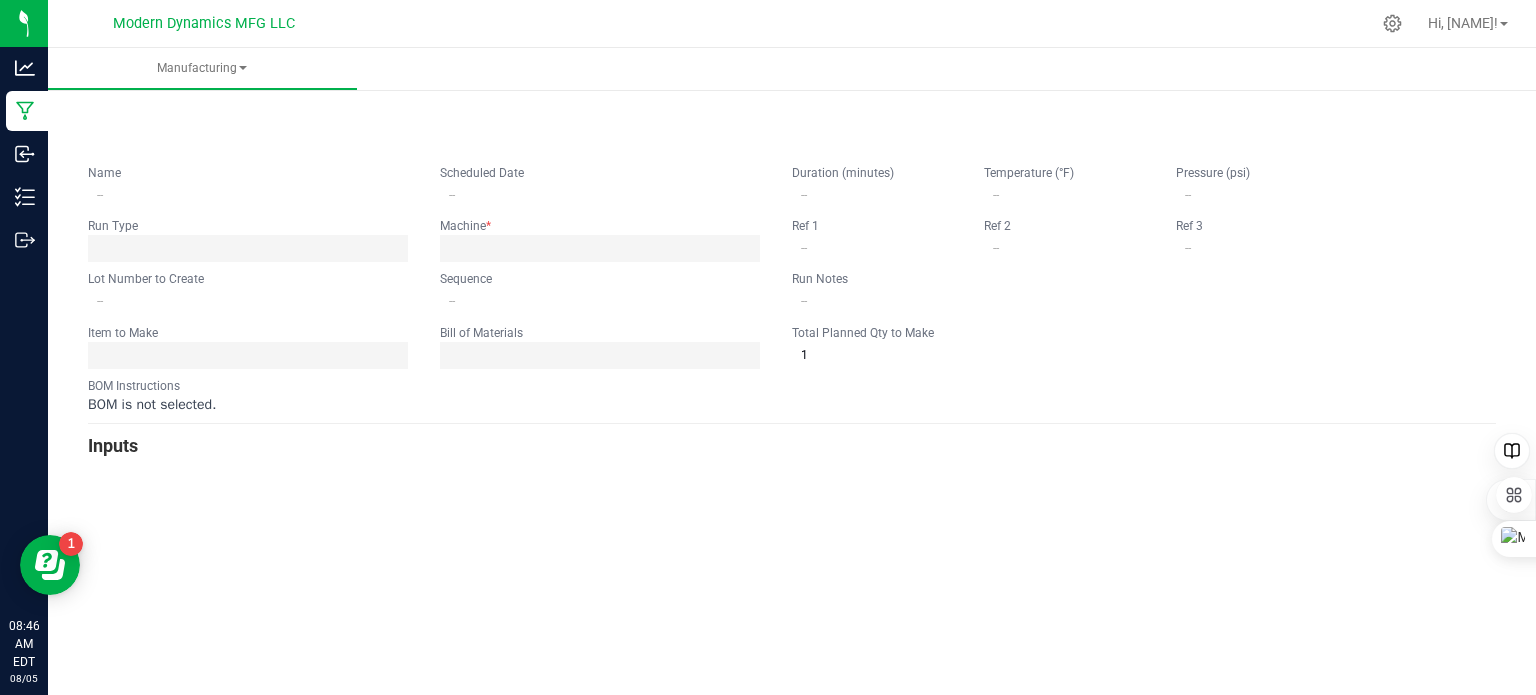 type on "Vacation Blue Raspberry Gummy Run" 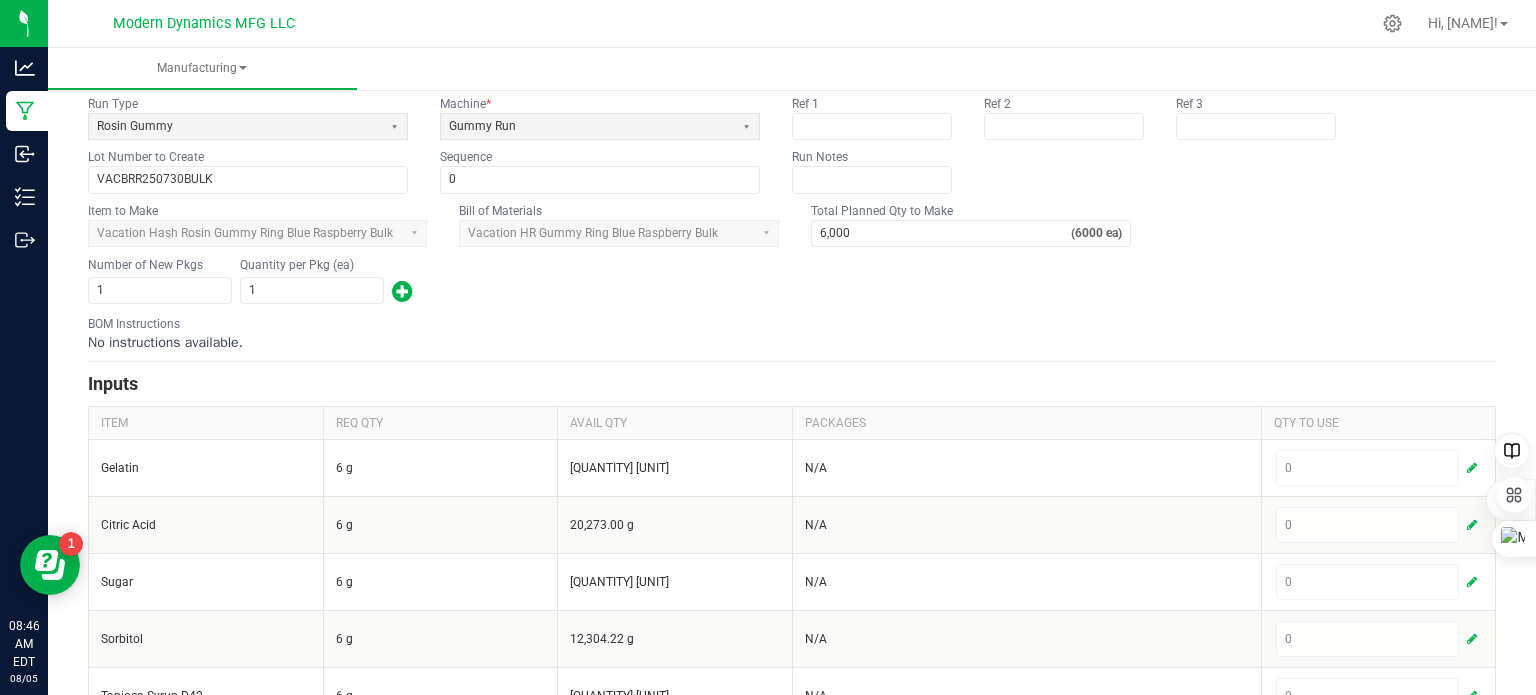 scroll, scrollTop: 0, scrollLeft: 0, axis: both 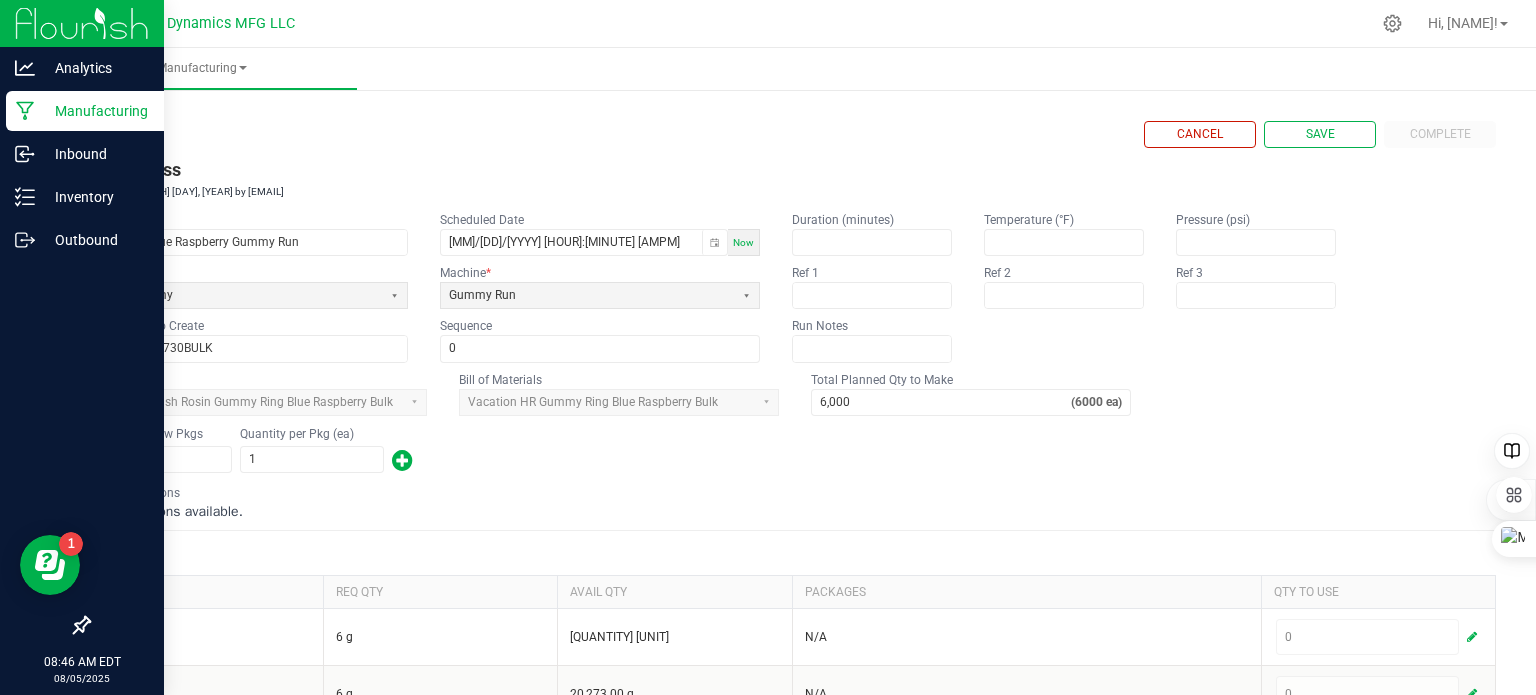 click on "Manufacturing" at bounding box center [95, 111] 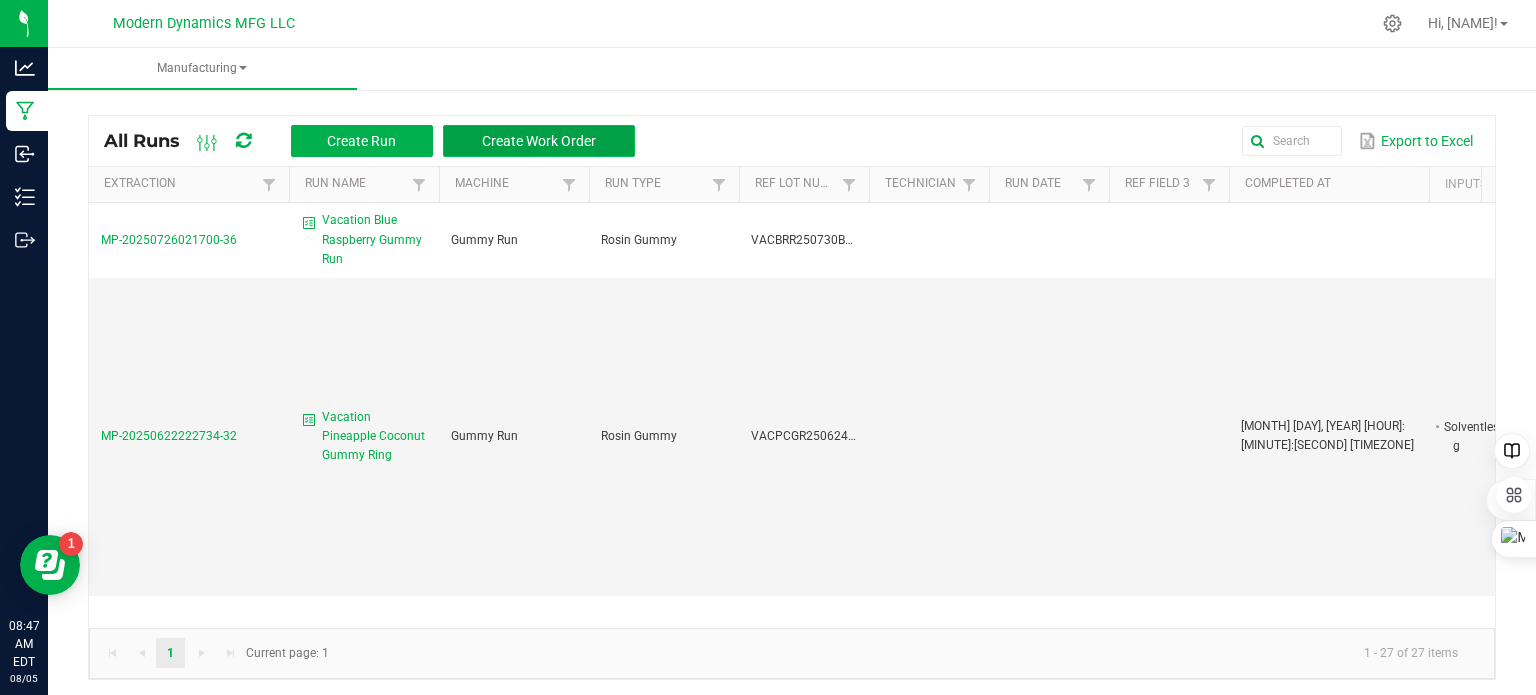 click on "Create Work Order" at bounding box center (539, 141) 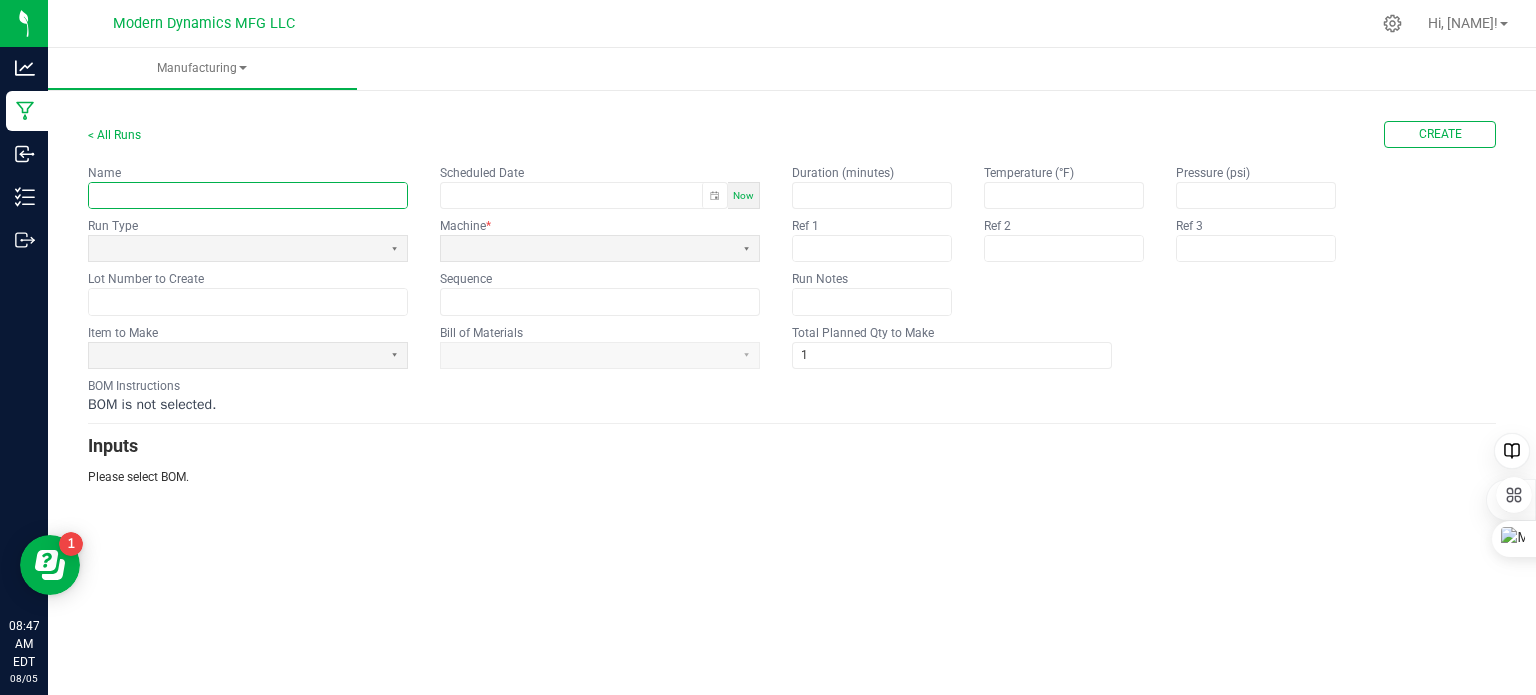 click at bounding box center (248, 195) 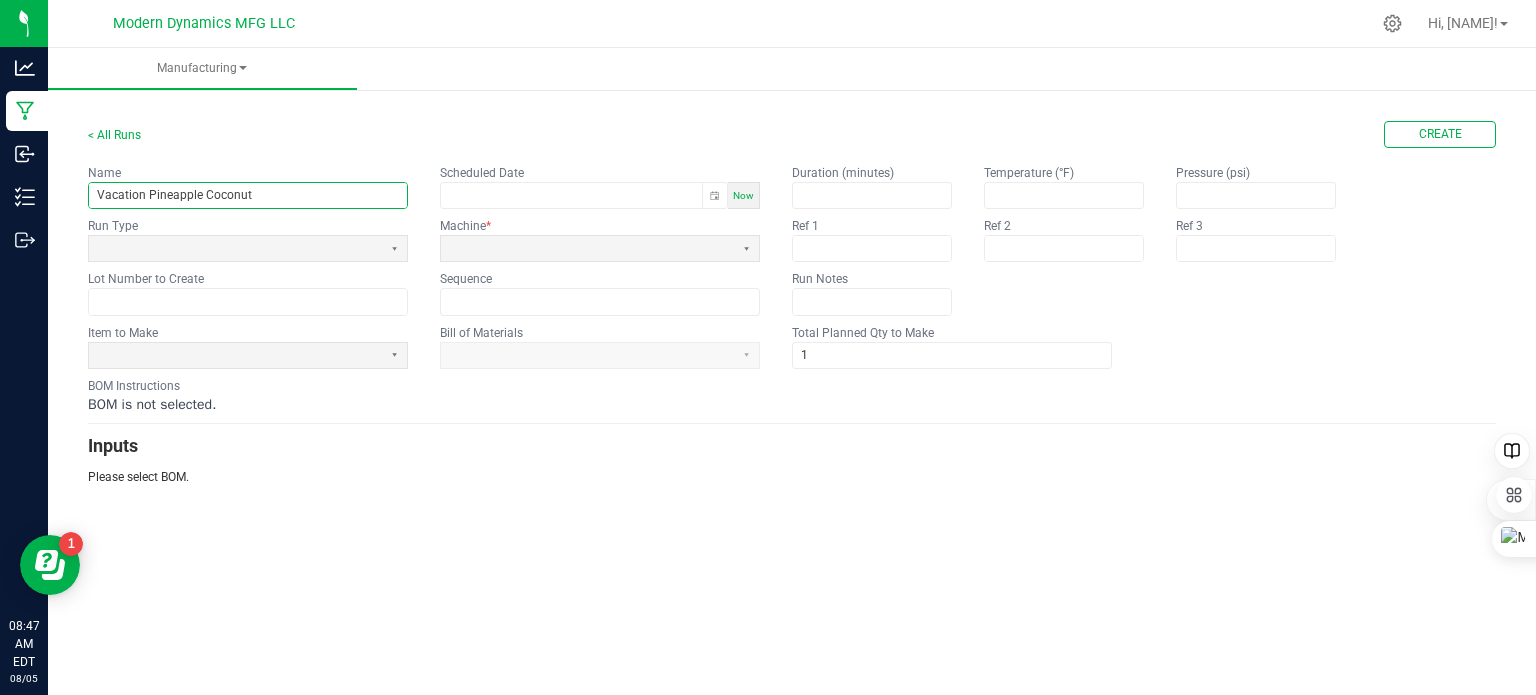 type on "Vacation Pineapple Coconut" 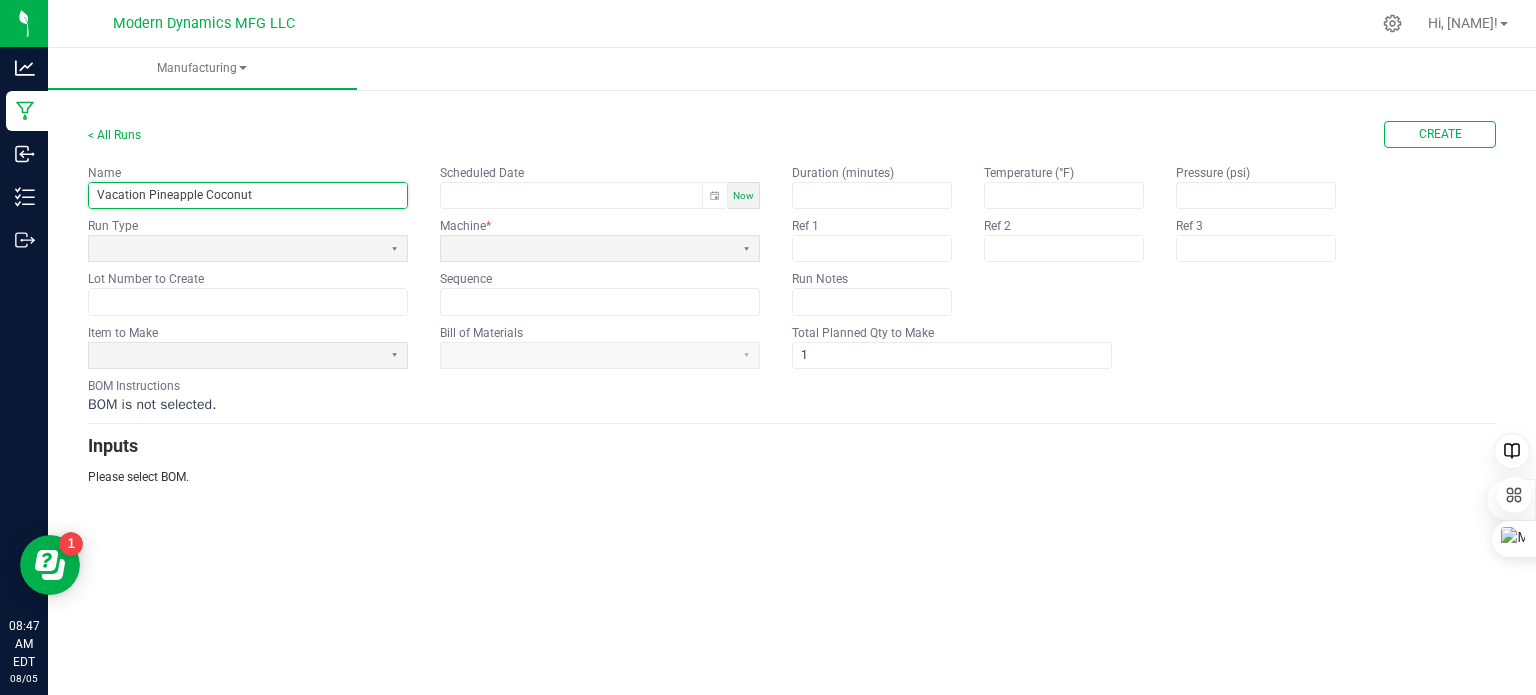 click on "Now" at bounding box center (743, 195) 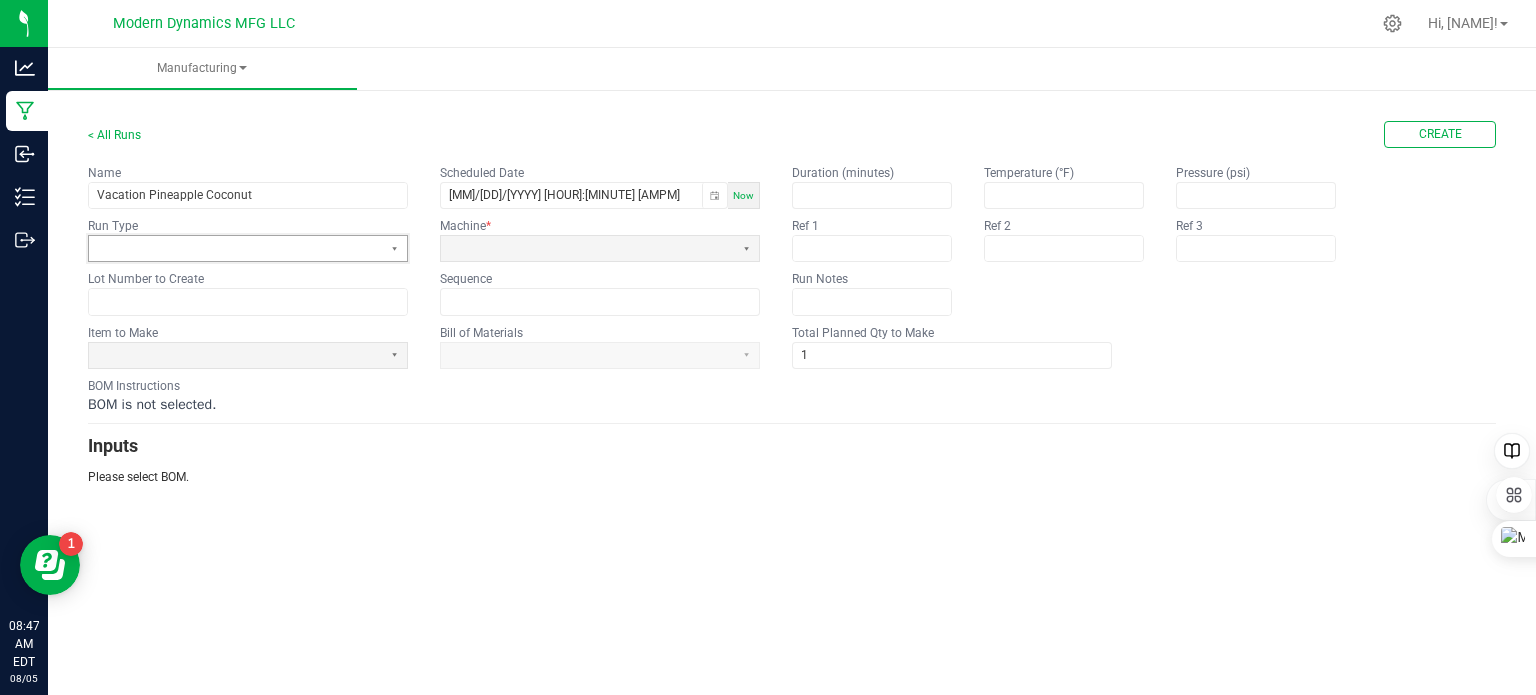 click at bounding box center (235, 248) 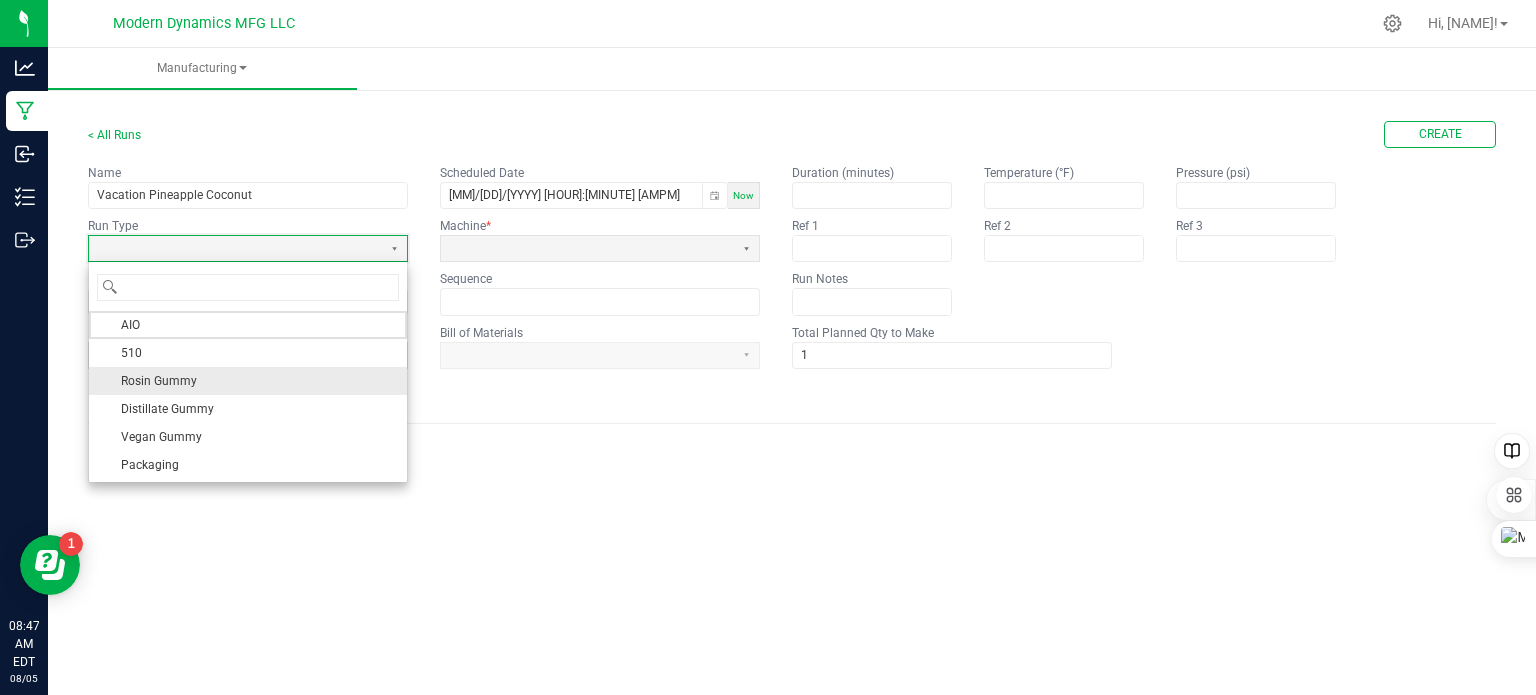click on "Rosin Gummy" at bounding box center (248, 381) 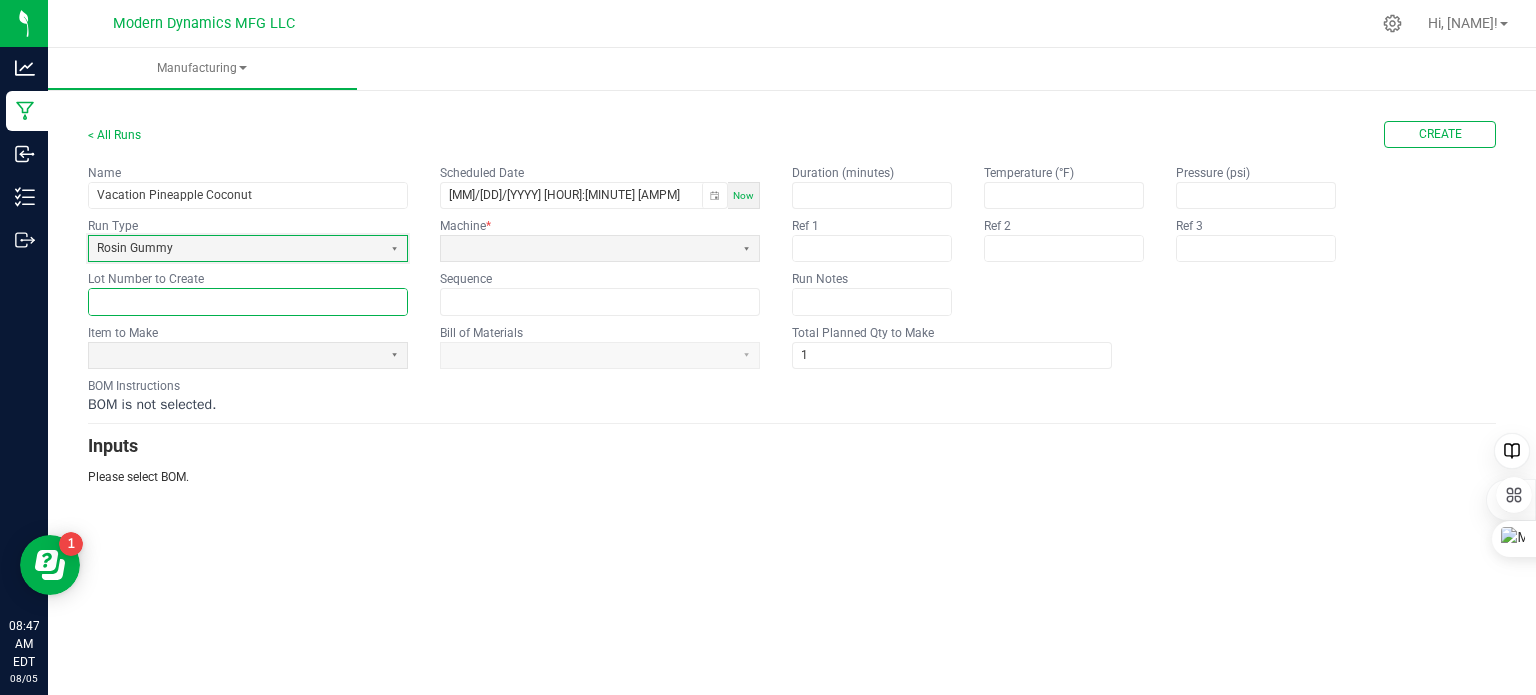 click at bounding box center [248, 301] 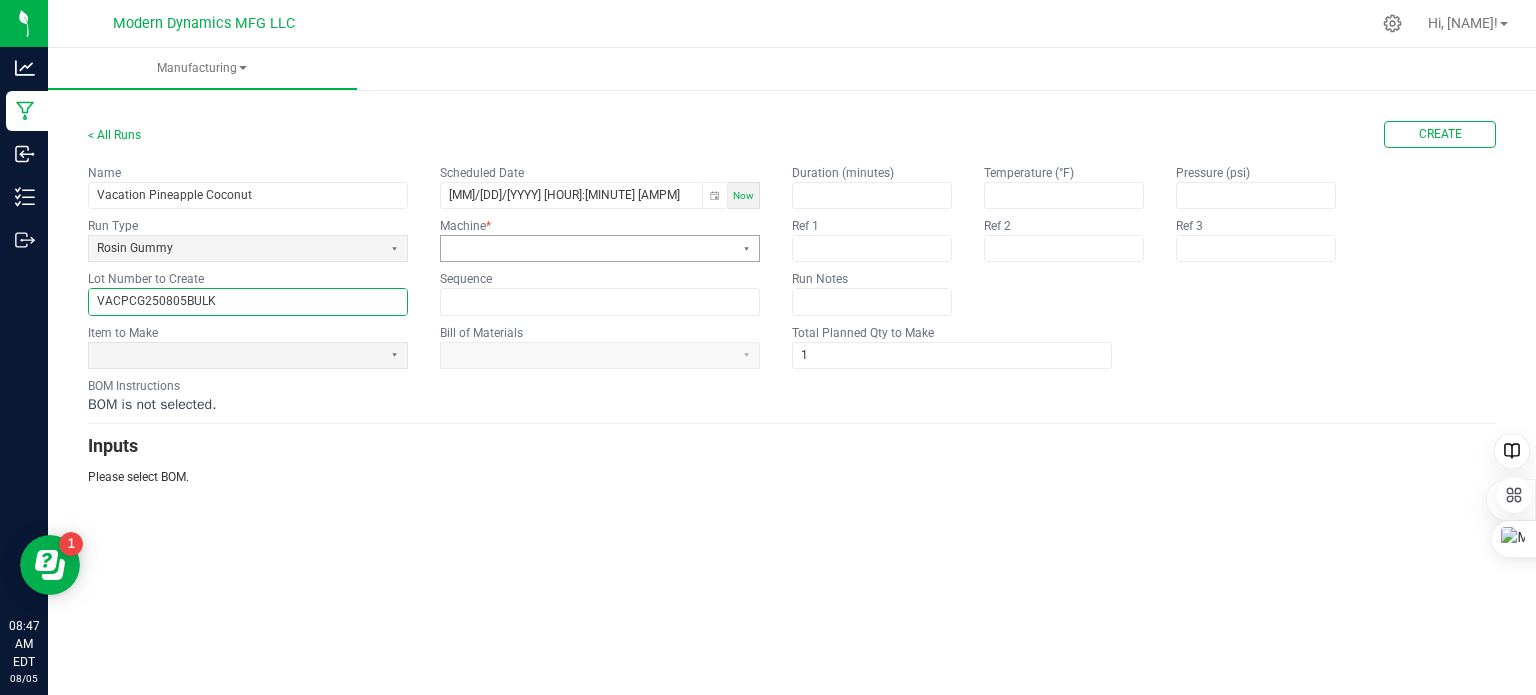 type on "[ID]" 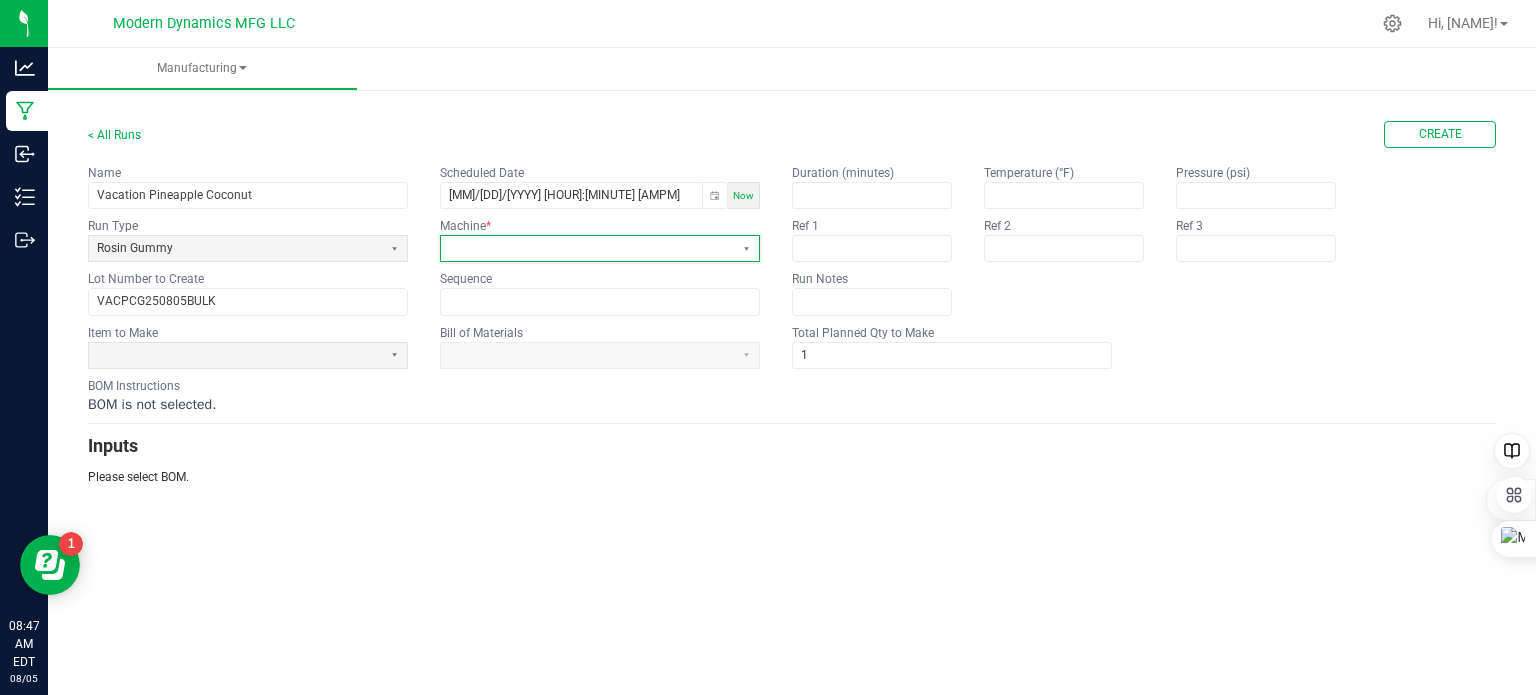 click at bounding box center (587, 248) 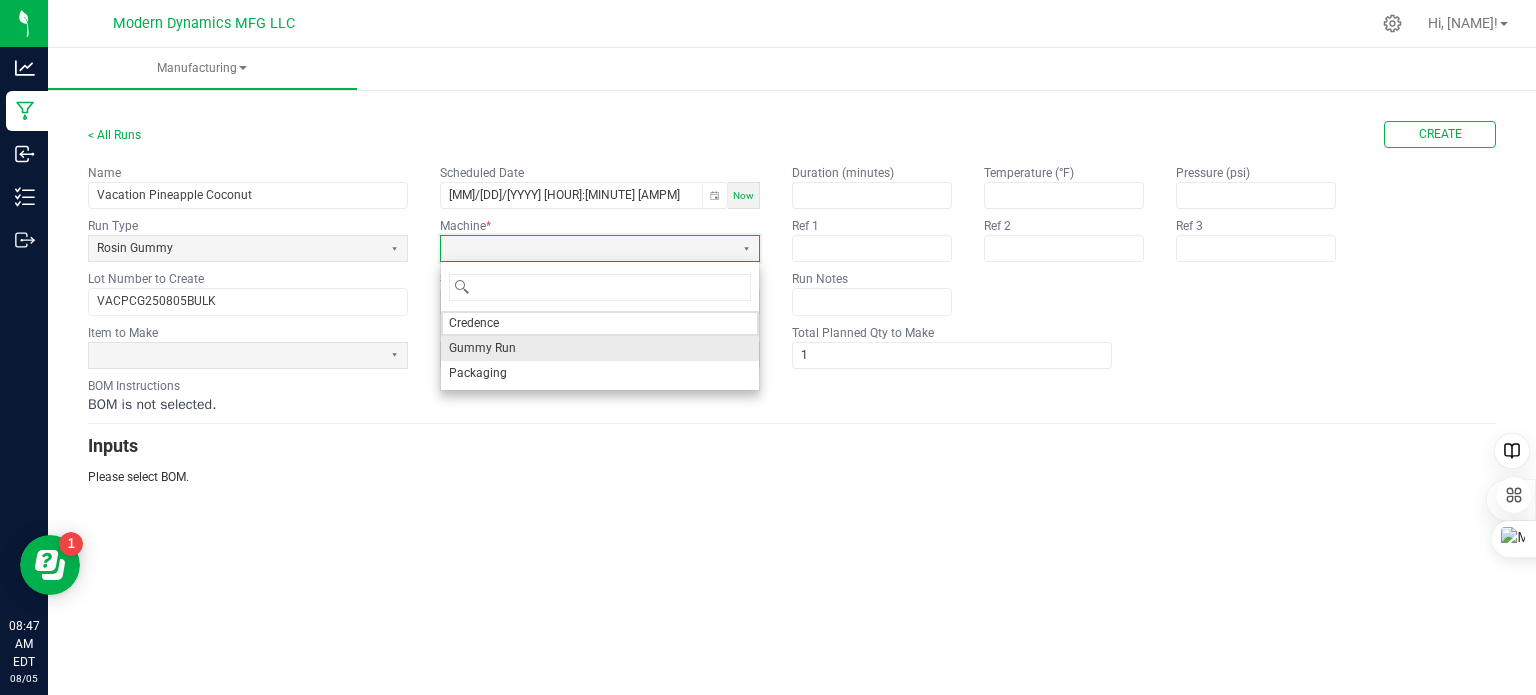 click on "Gummy Run" at bounding box center [600, 348] 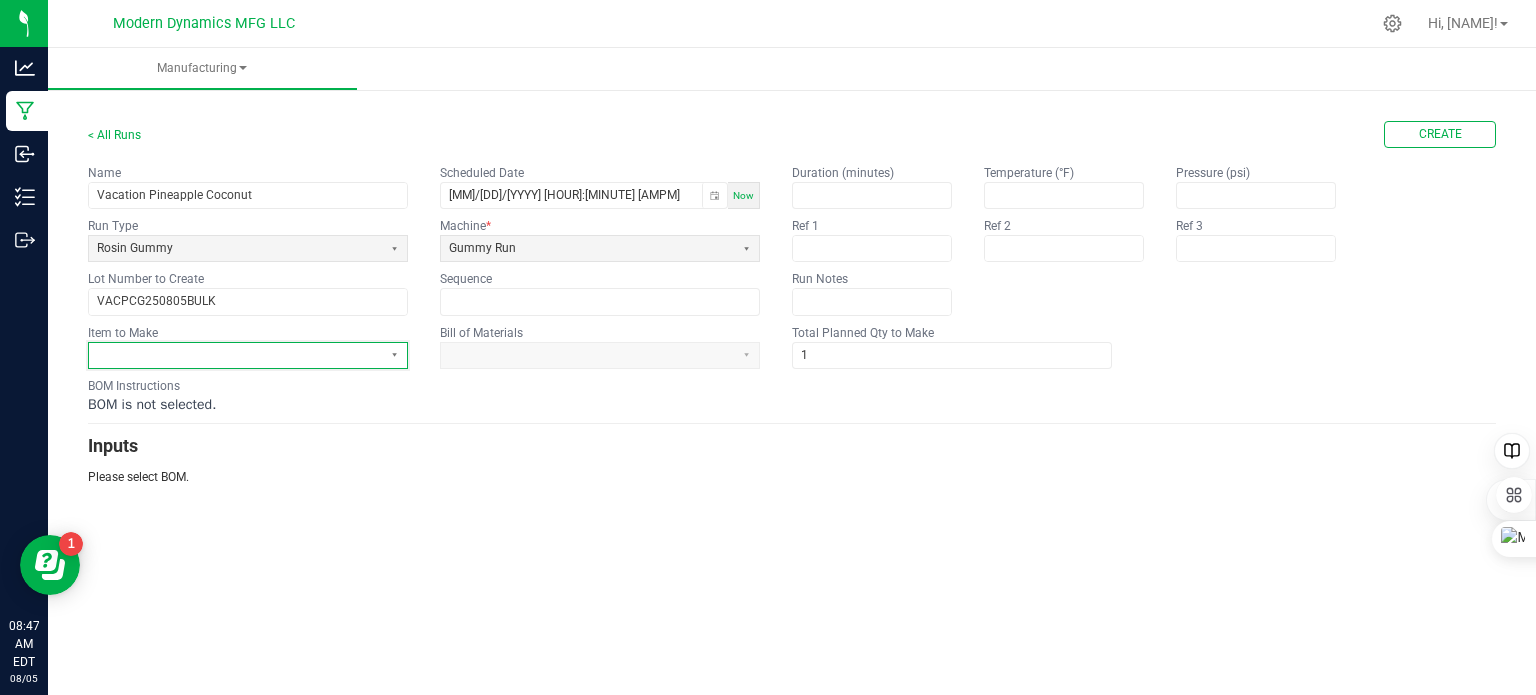 click at bounding box center (235, 355) 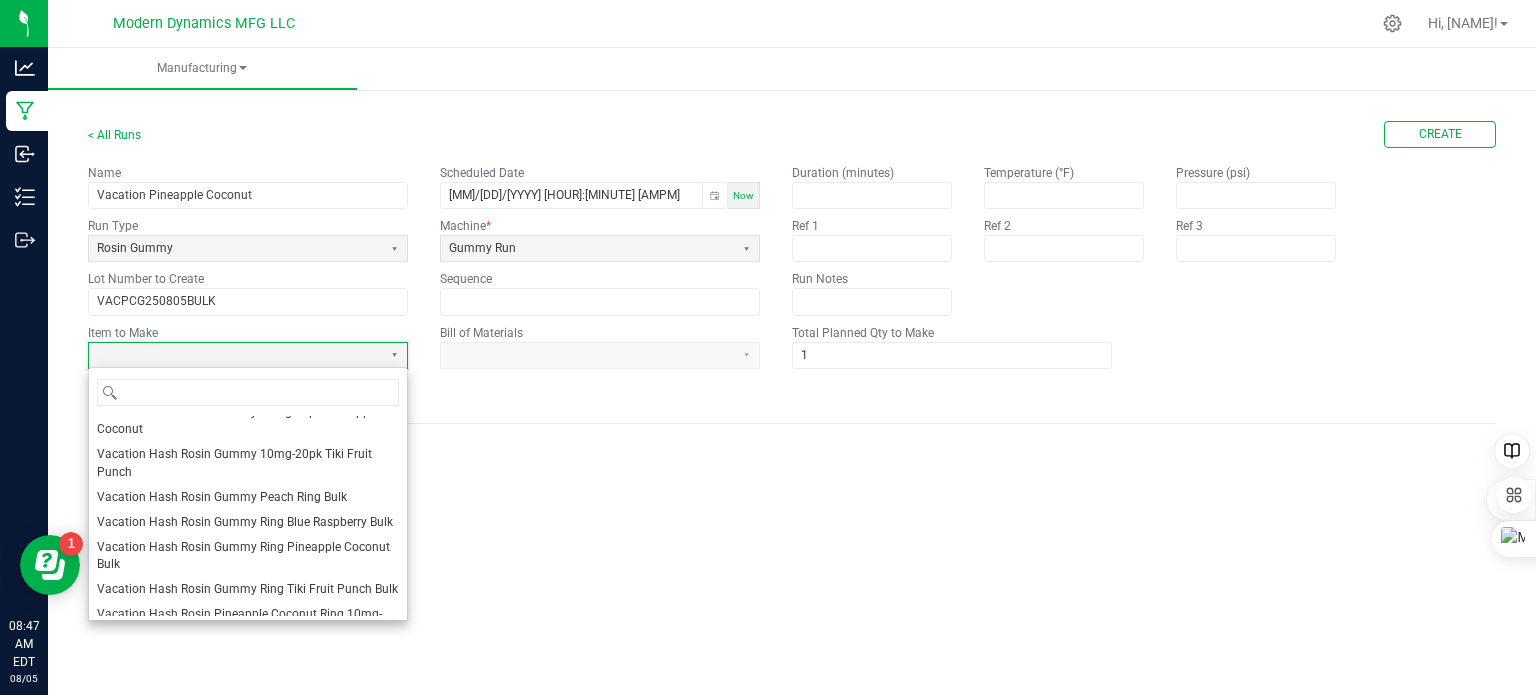scroll, scrollTop: 1600, scrollLeft: 0, axis: vertical 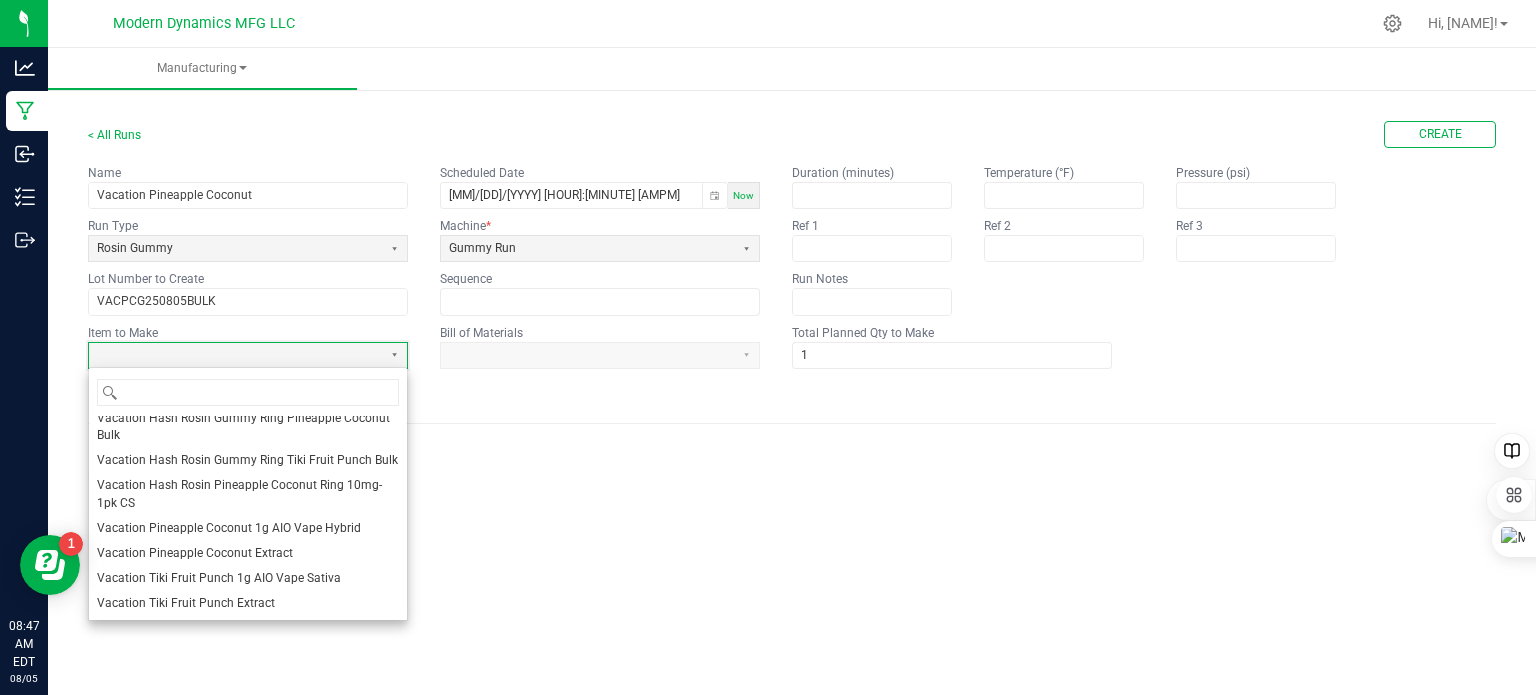 click on "Vacation Hash Rosin Gummy Ring Pineapple Coconut Bulk" at bounding box center [248, 427] 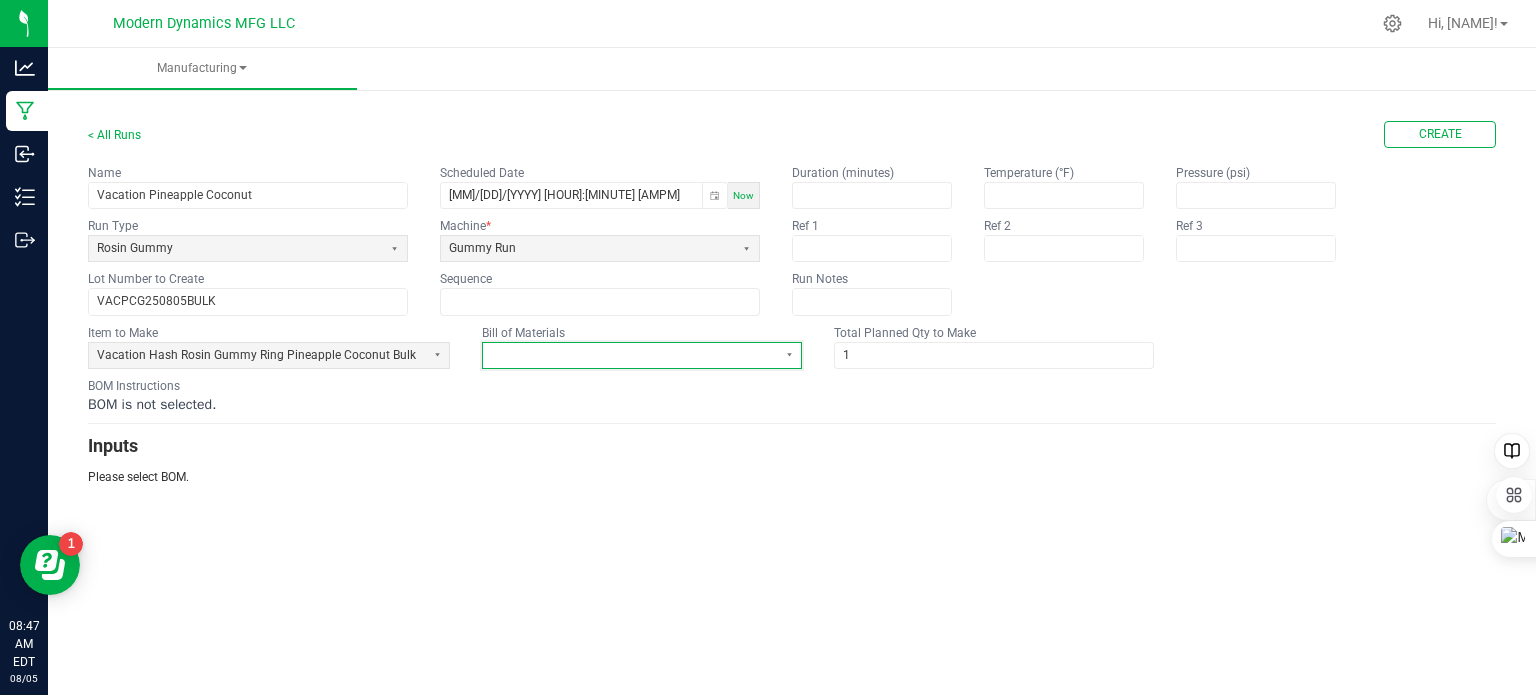 click at bounding box center [629, 355] 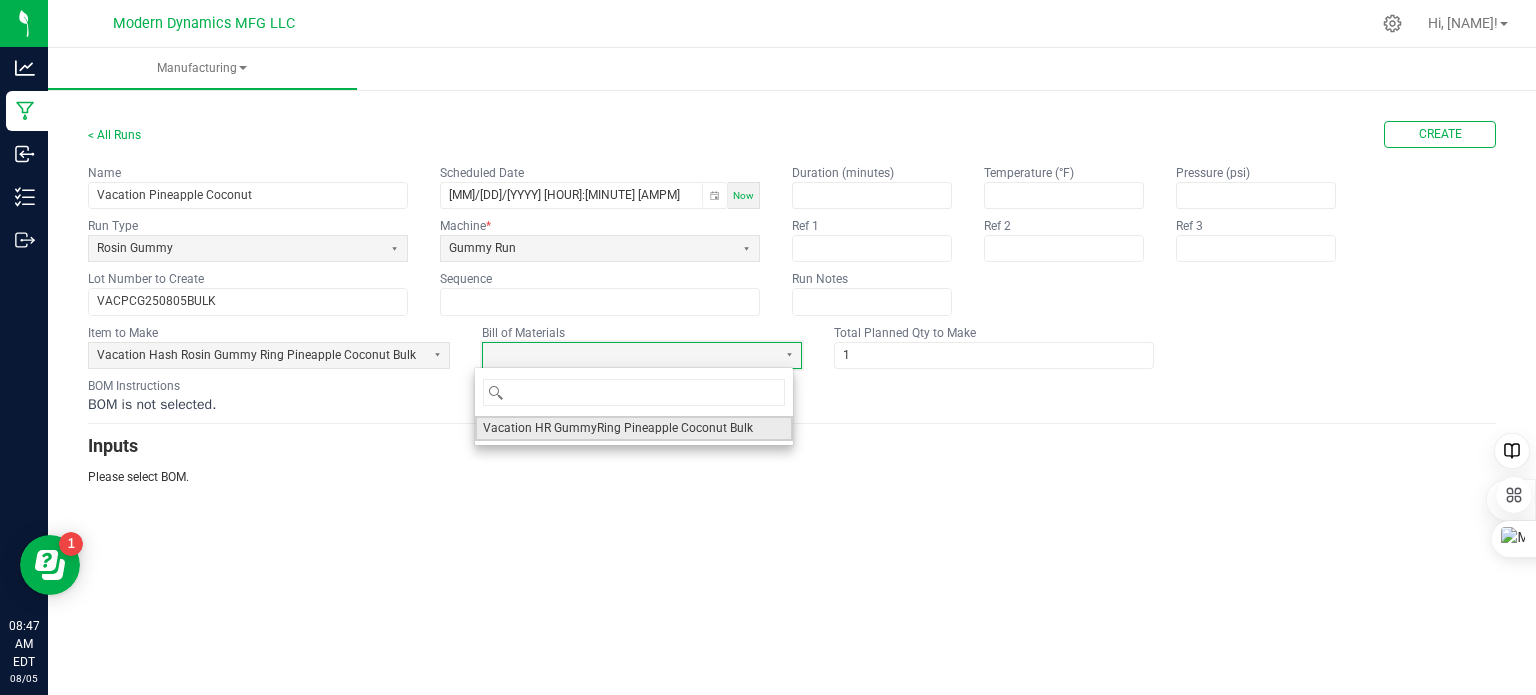 click on "Vacation HR GummyRing Pineapple Coconut Bulk" at bounding box center [618, 428] 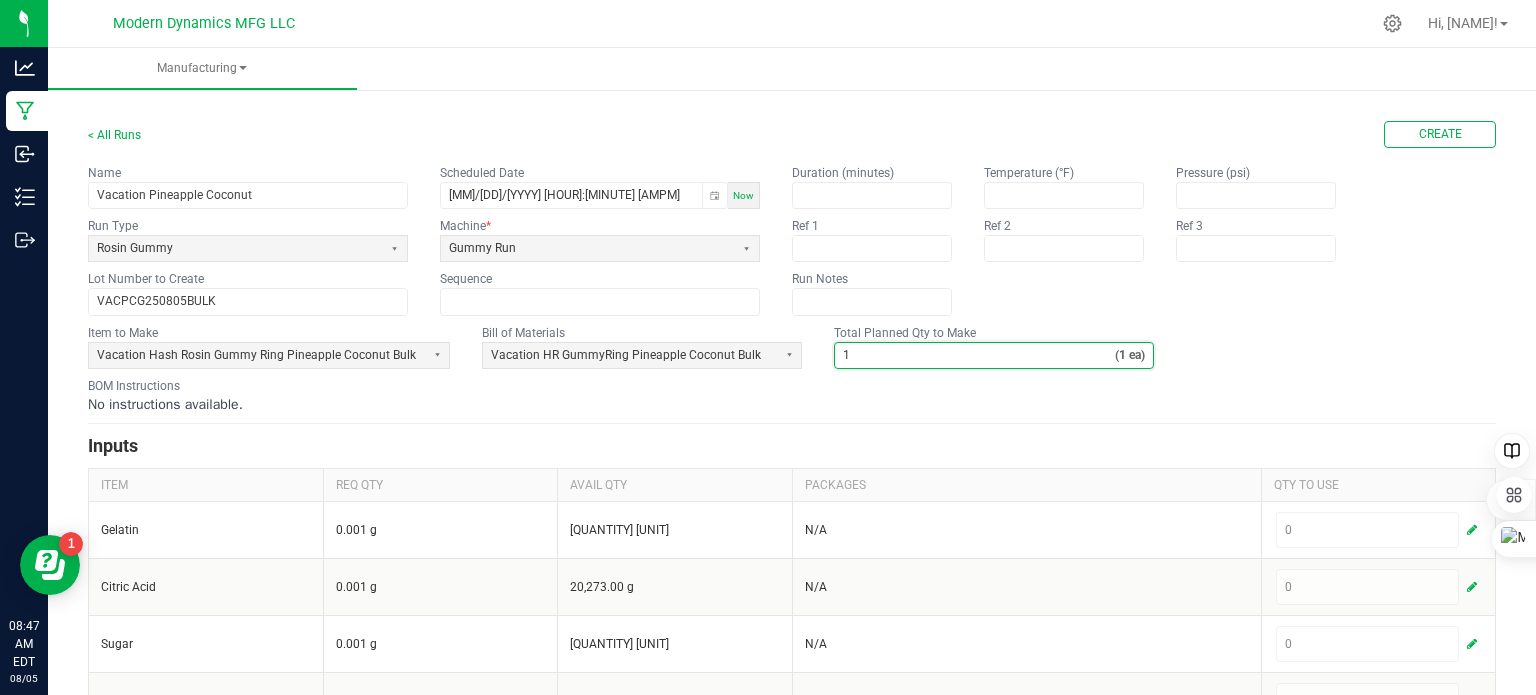 click on "1" at bounding box center (975, 355) 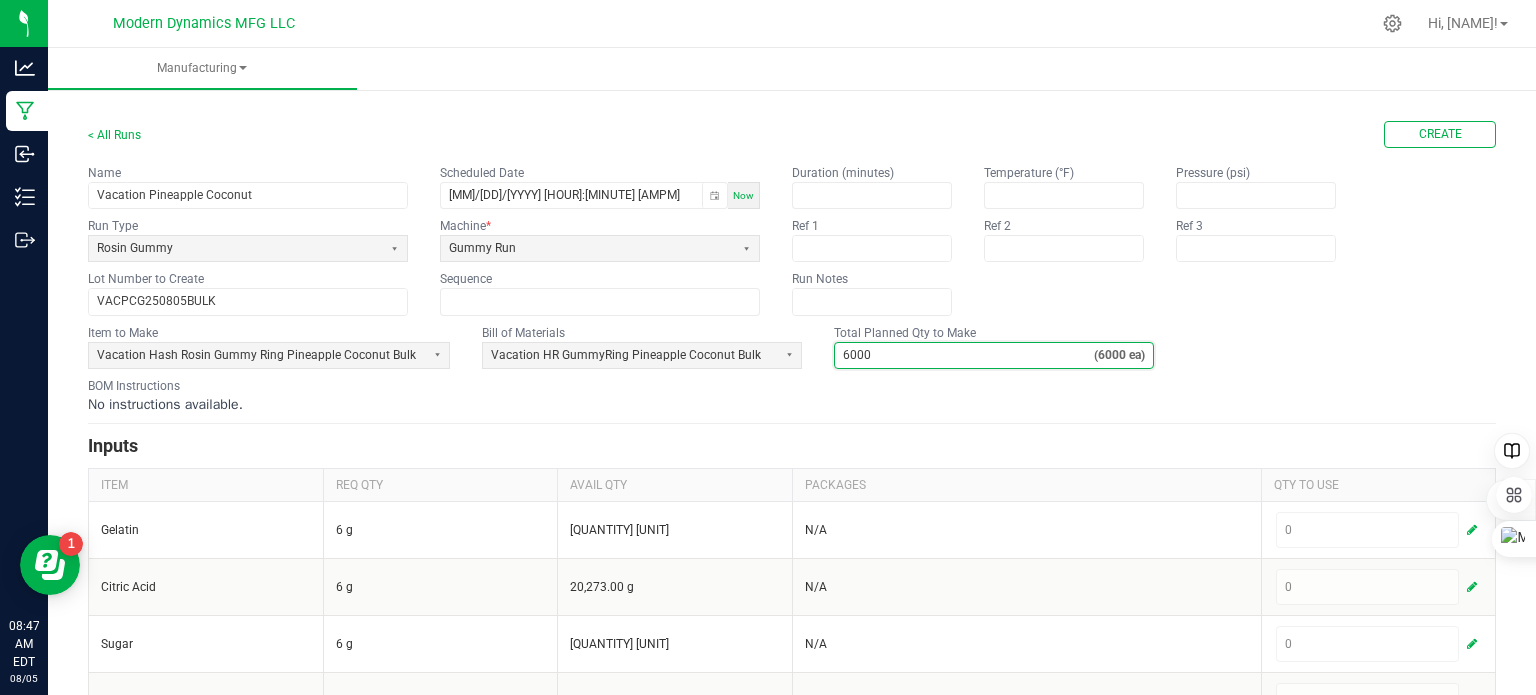 type on "6,000" 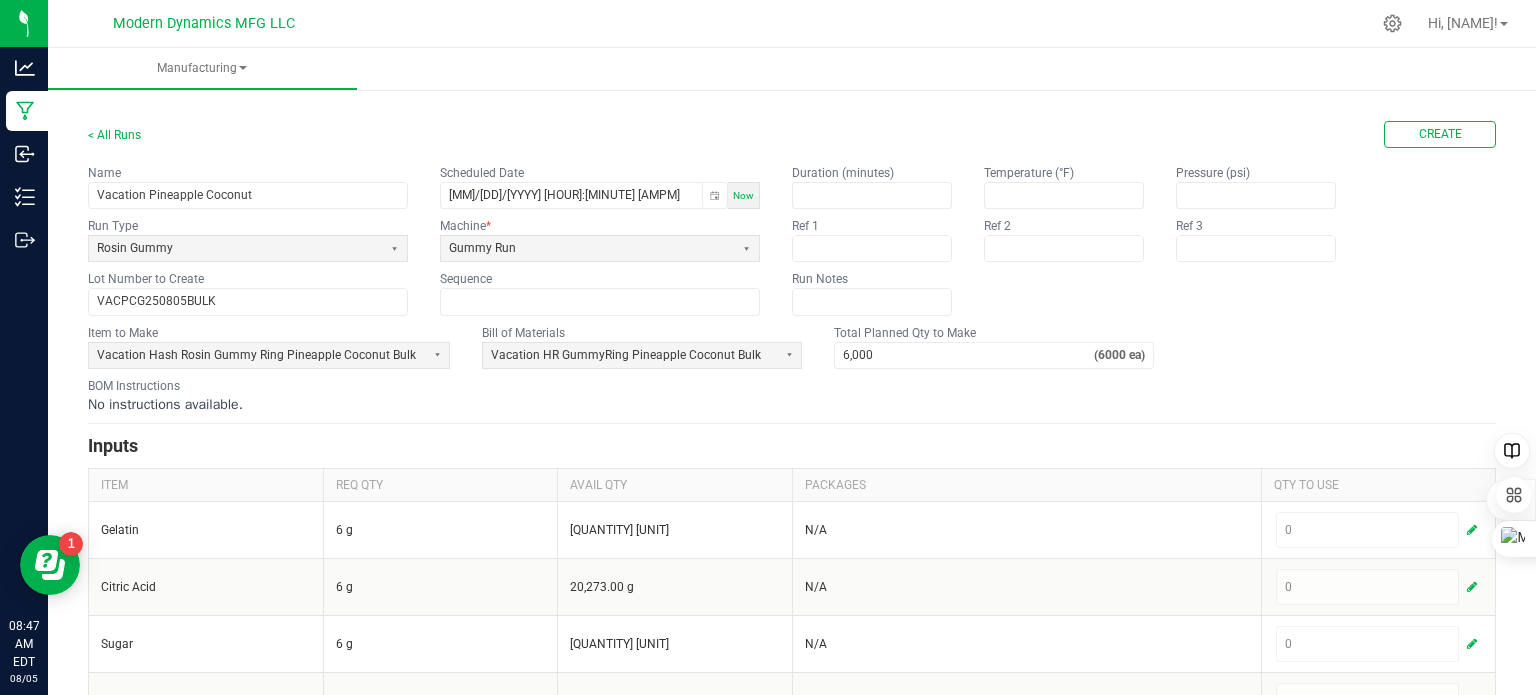 click on "Item to Make Vacation Hash Rosin Gummy Ring Pineapple Coconut Bulk  Bill of Materials  Vacation HR GummyRing Pineapple Coconut Bulk  Total Planned Qty to Make 6,000 (6000 ea)" at bounding box center (792, 346) 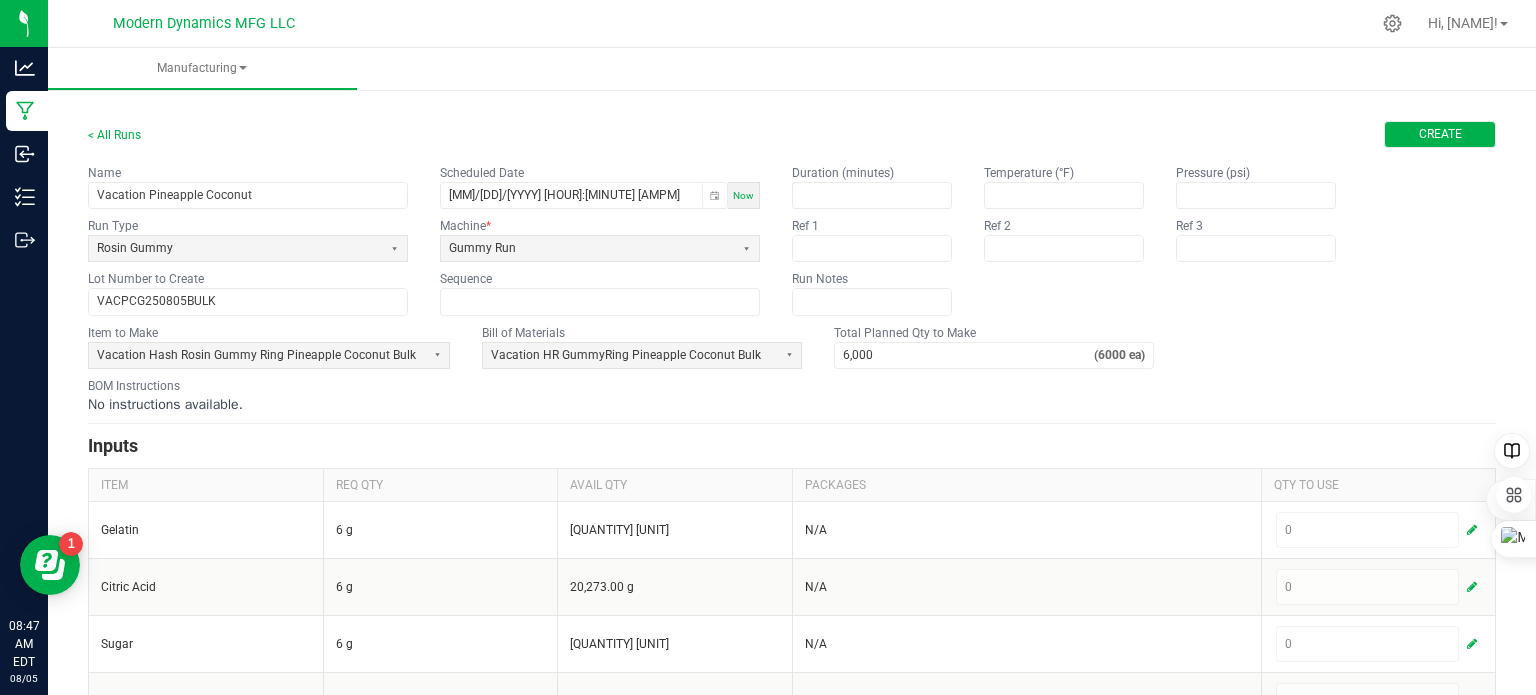 click on "Create" at bounding box center (1440, 134) 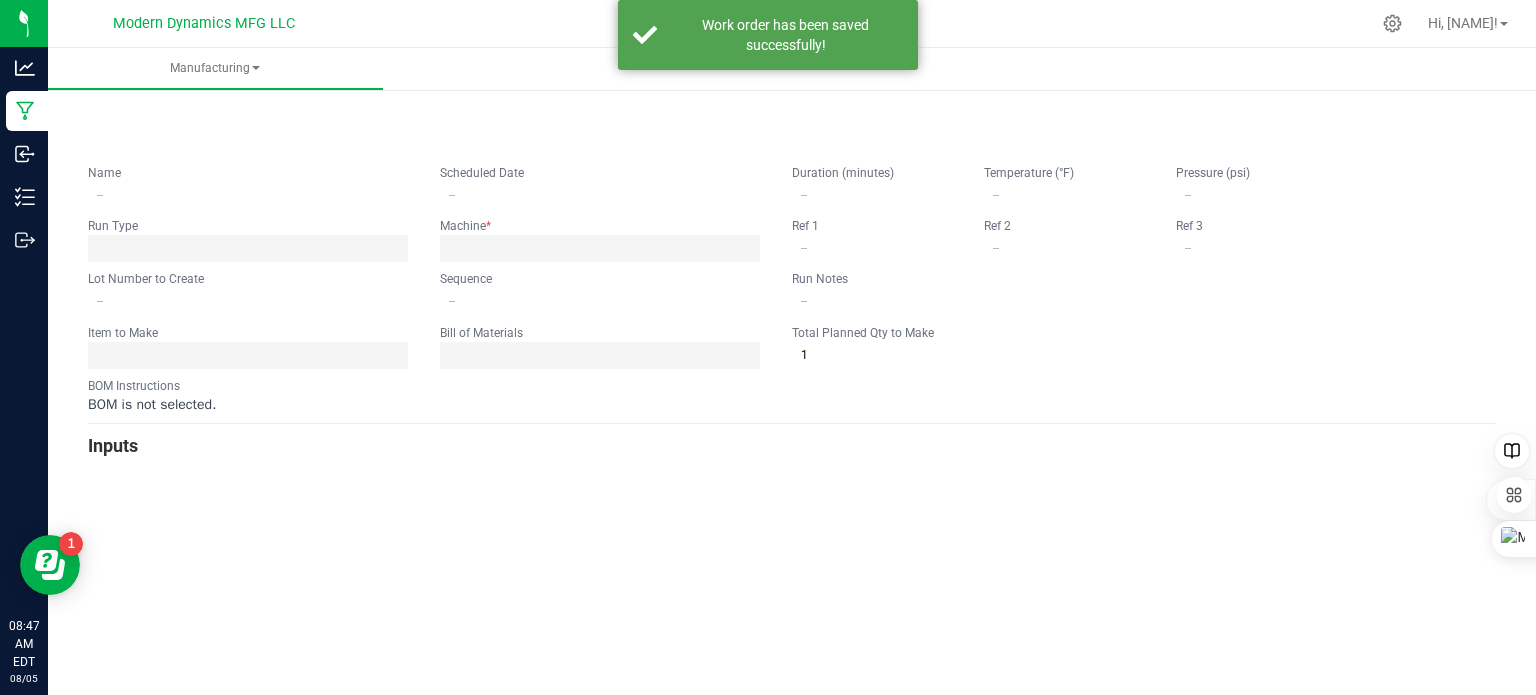 type on "Vacation Pineapple Coconut" 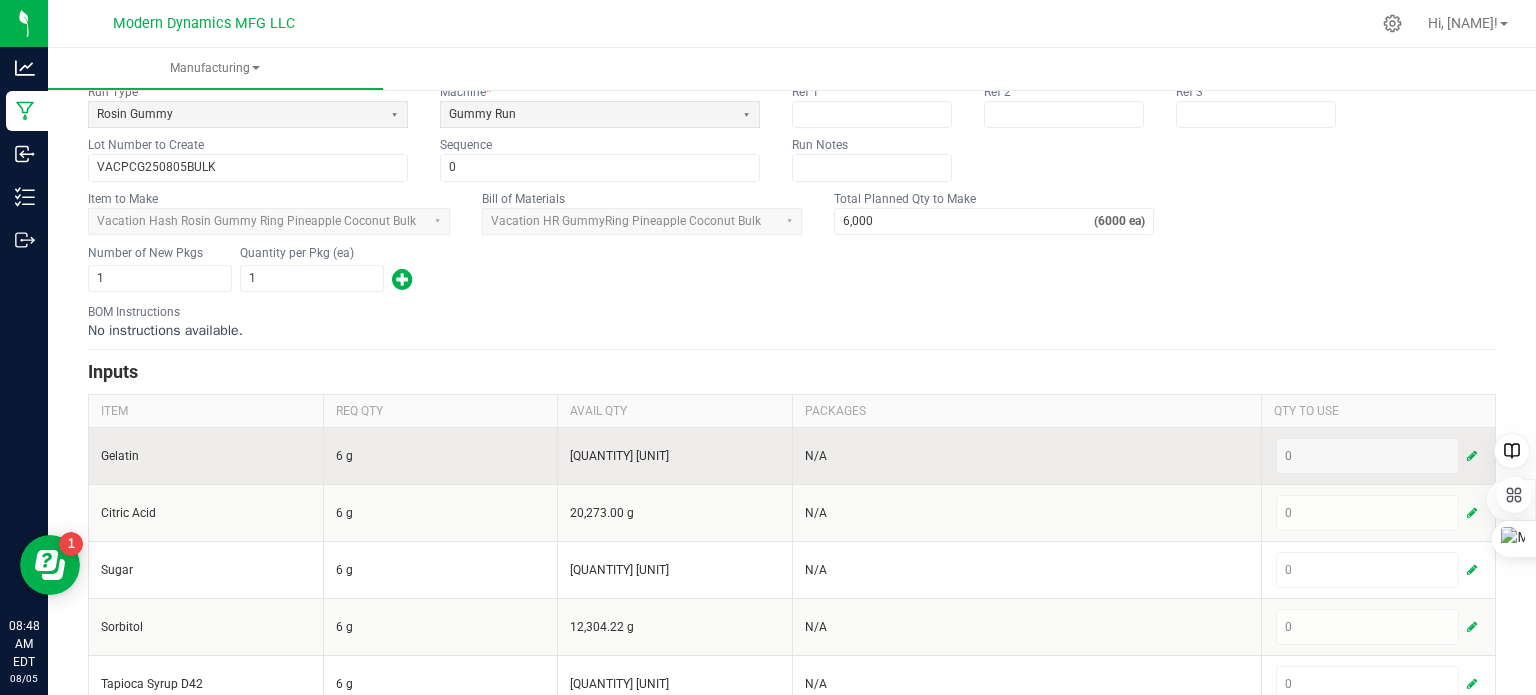 scroll, scrollTop: 200, scrollLeft: 0, axis: vertical 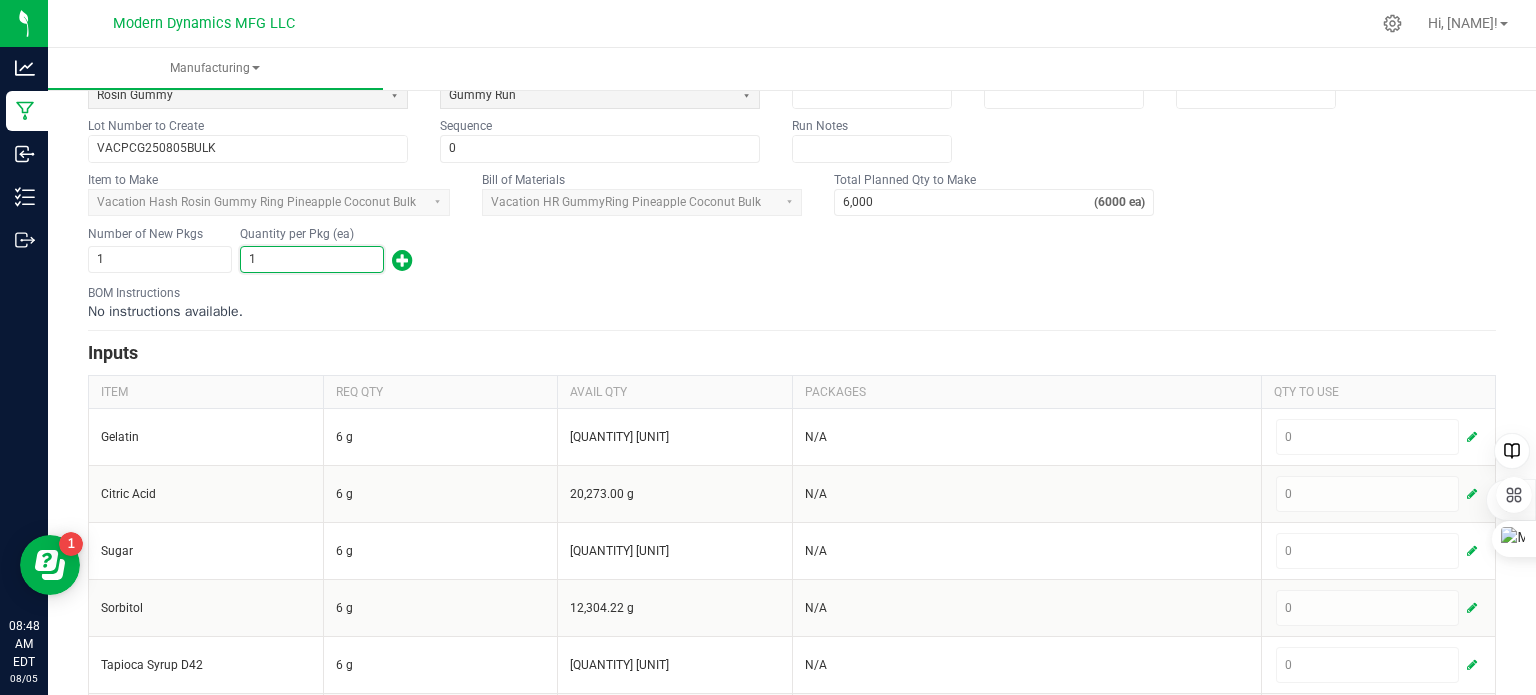 click on "1" at bounding box center [312, 259] 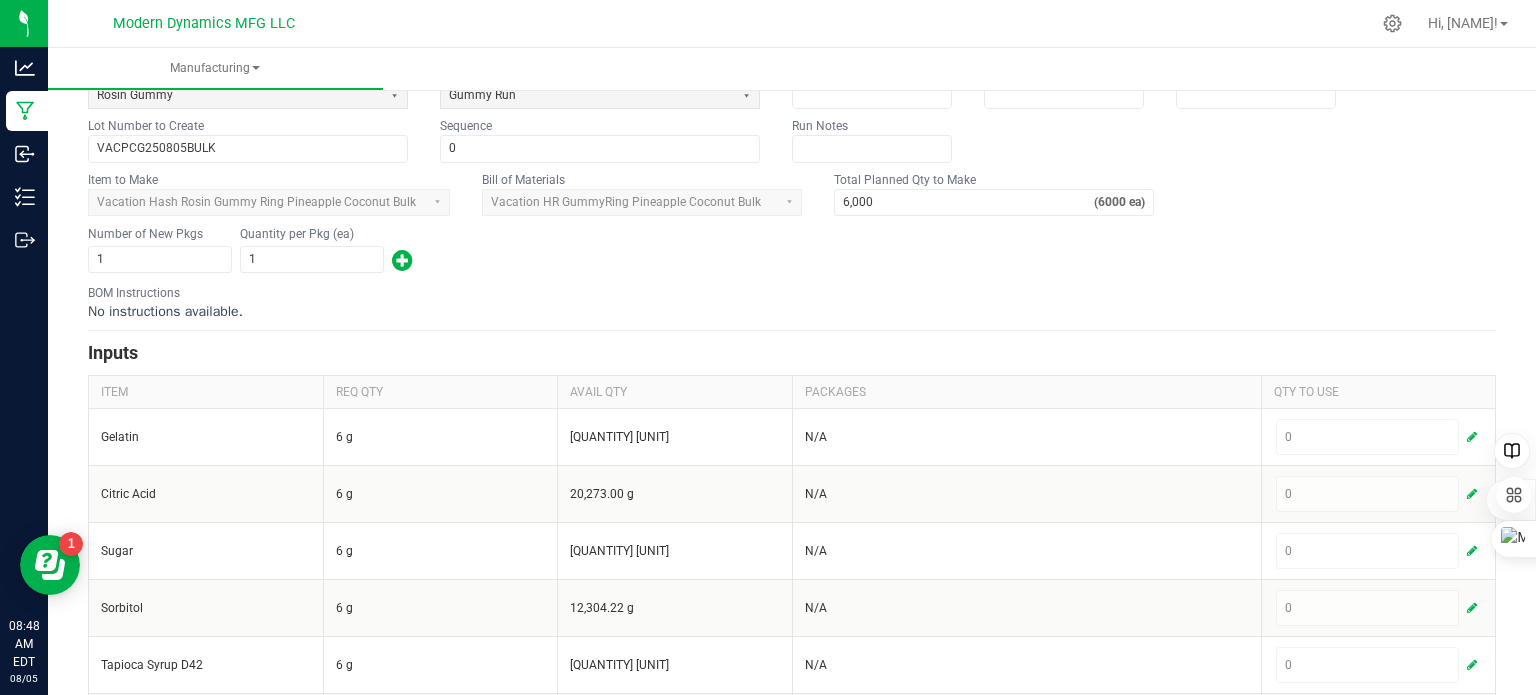 click on "No instructions available." at bounding box center (792, 312) 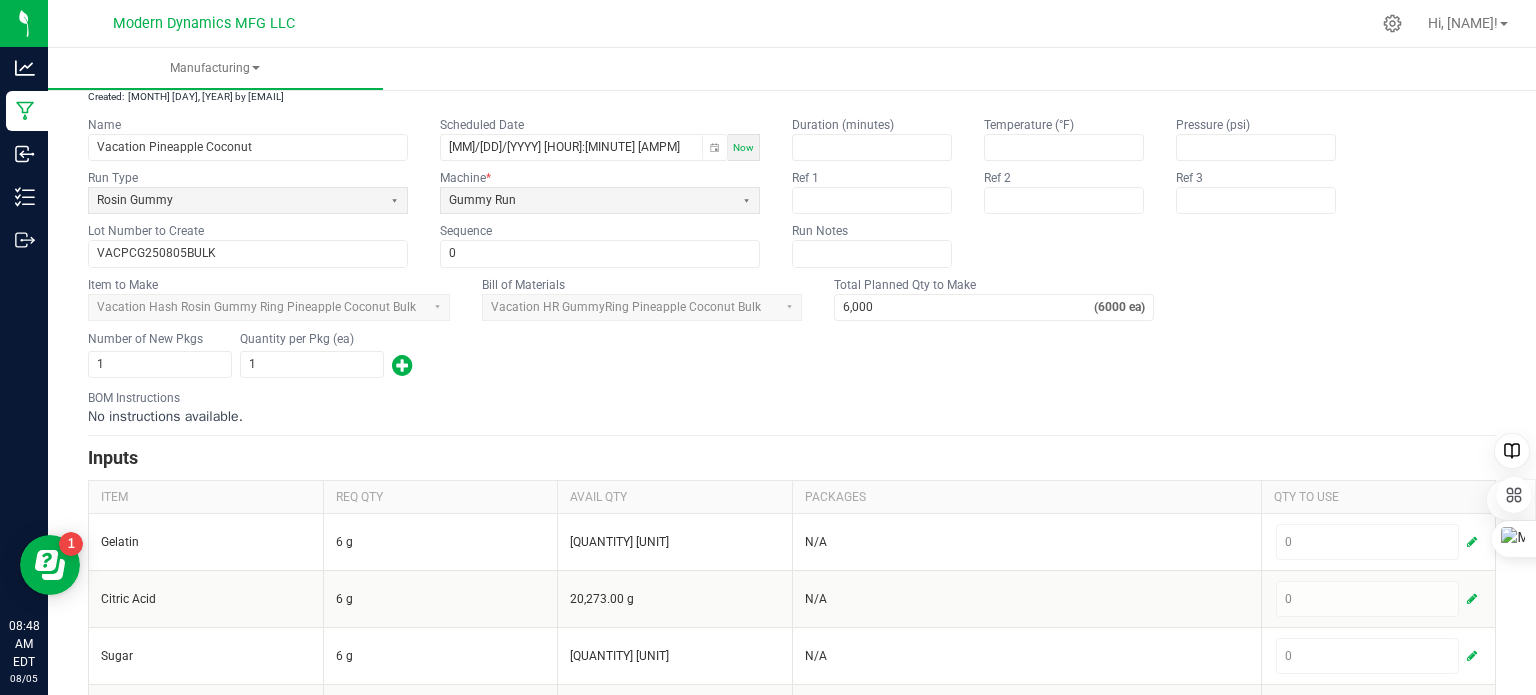 scroll, scrollTop: 0, scrollLeft: 0, axis: both 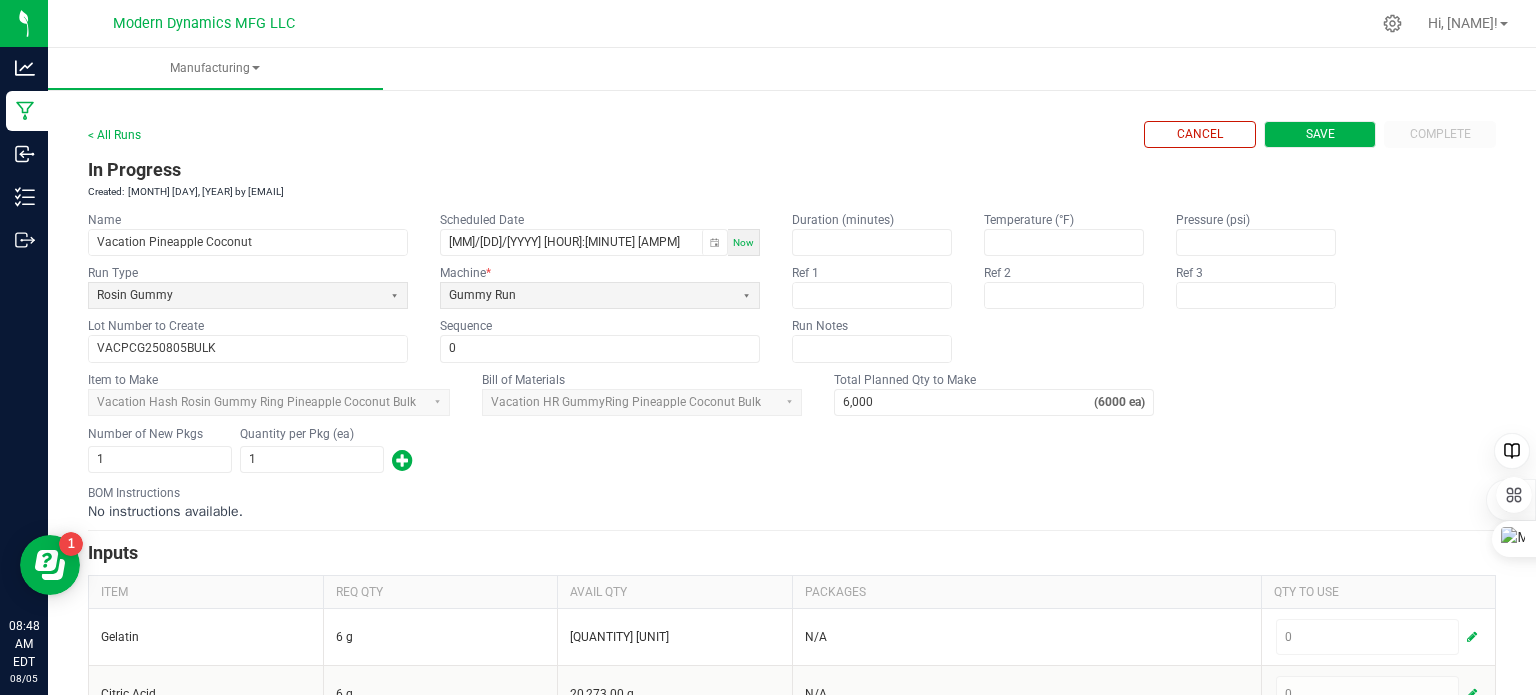 click on "Save" at bounding box center (1320, 134) 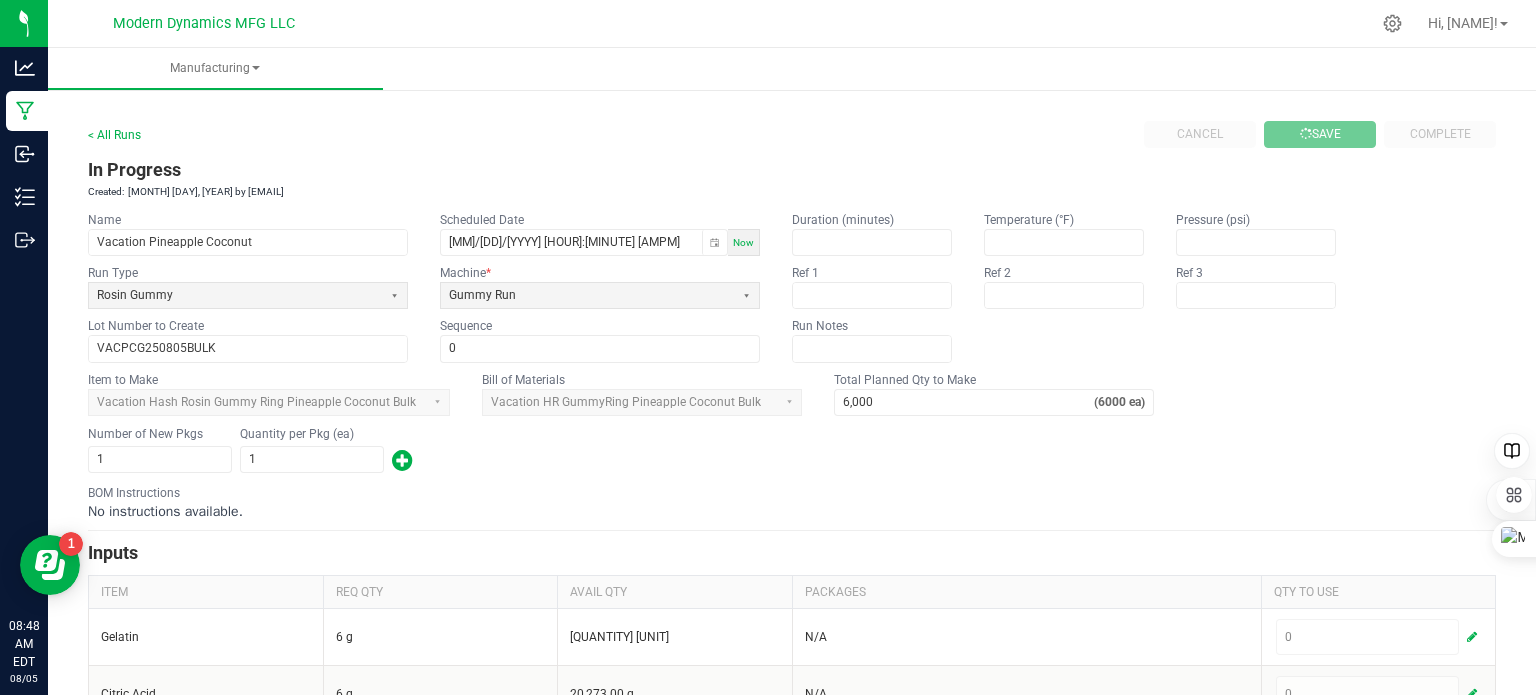 type 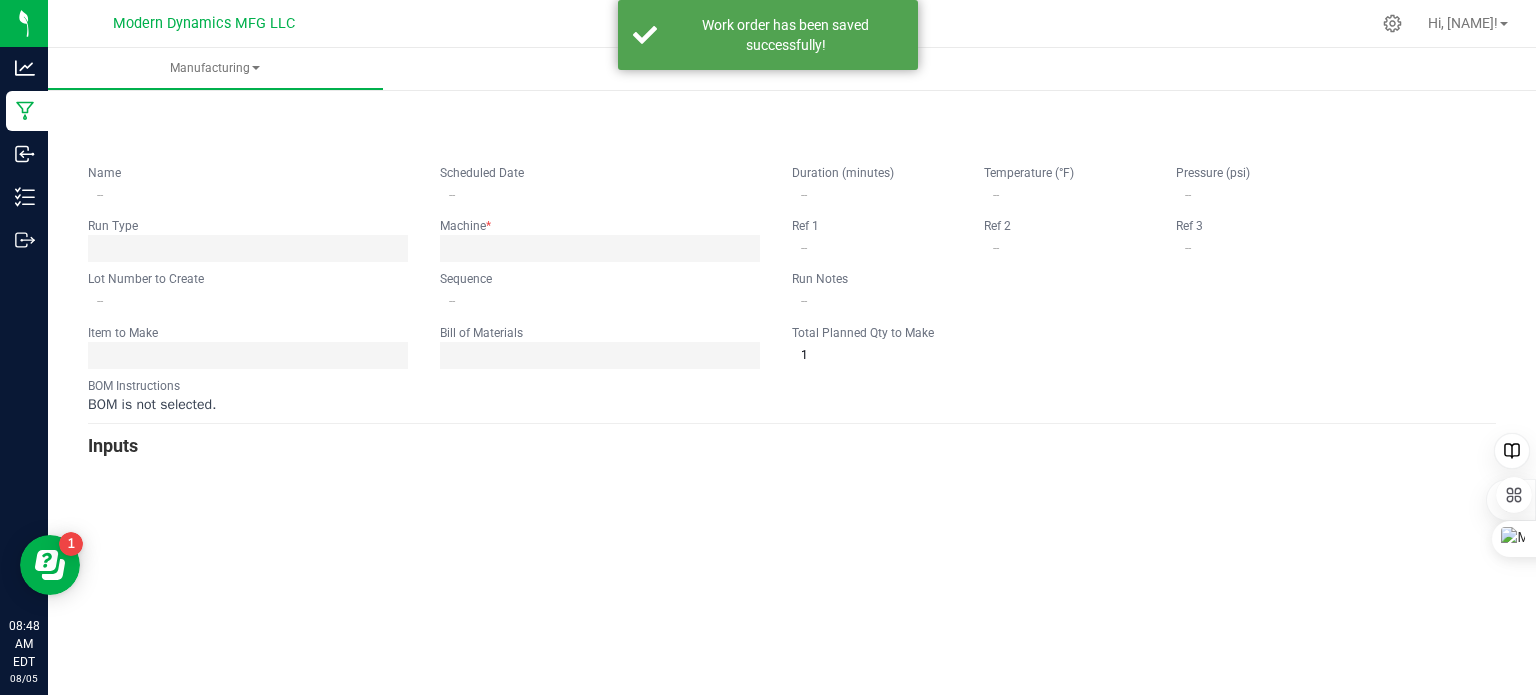 type on "Vacation Pineapple Coconut" 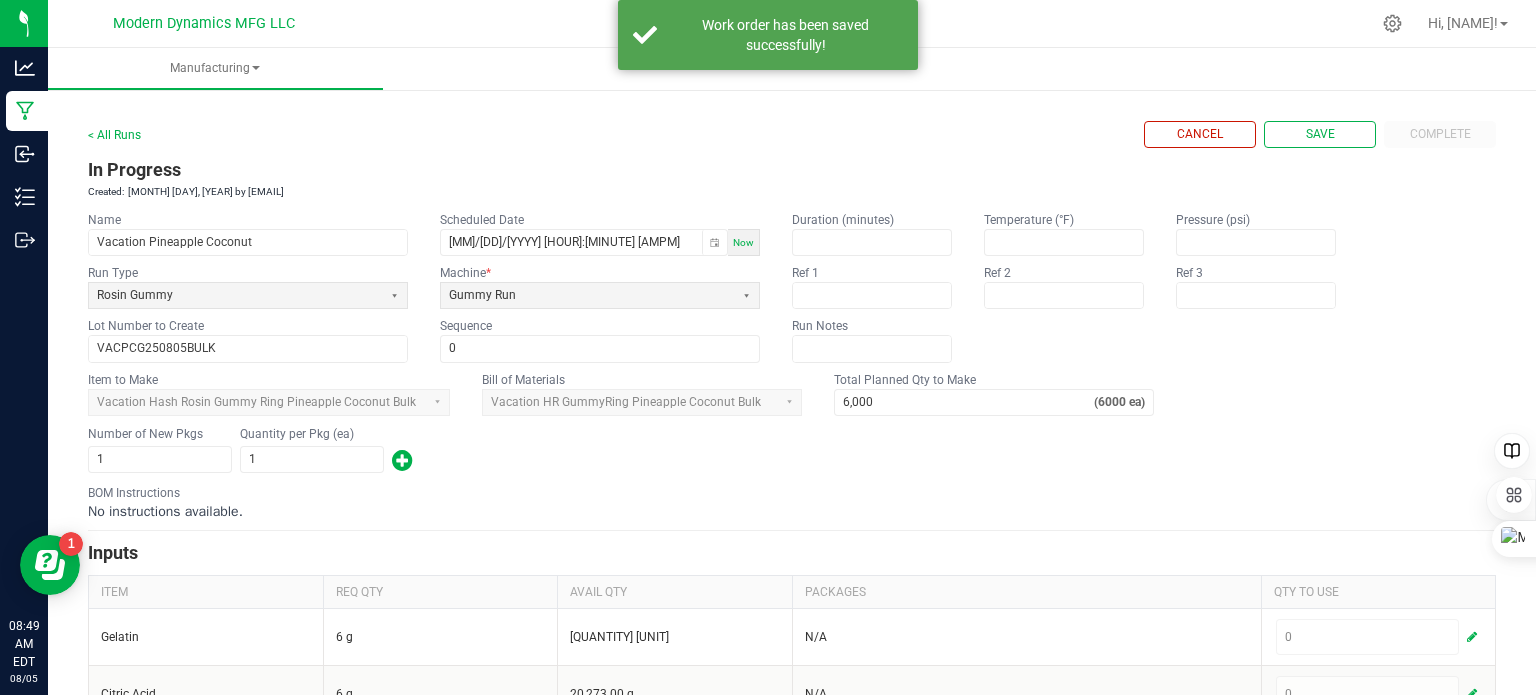 click on "No instructions available." at bounding box center (792, 512) 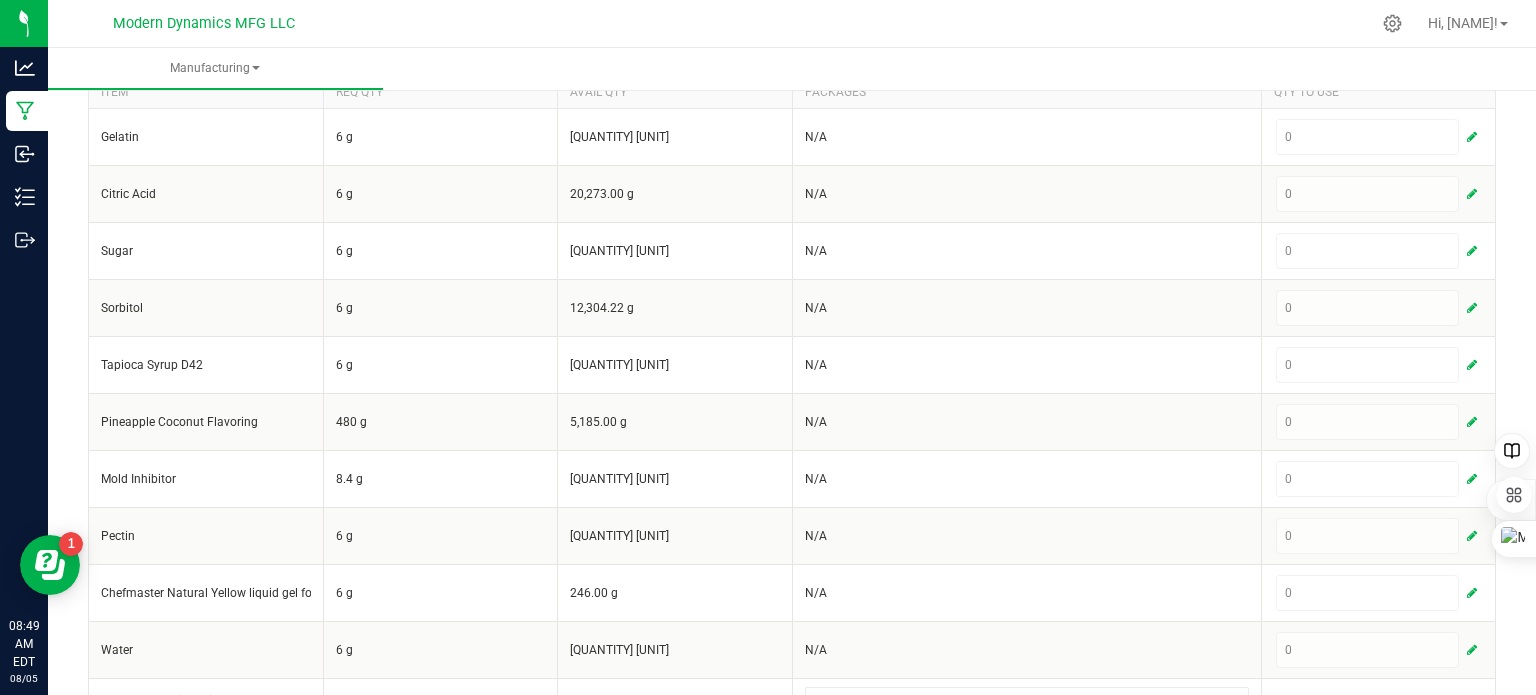 scroll, scrollTop: 0, scrollLeft: 0, axis: both 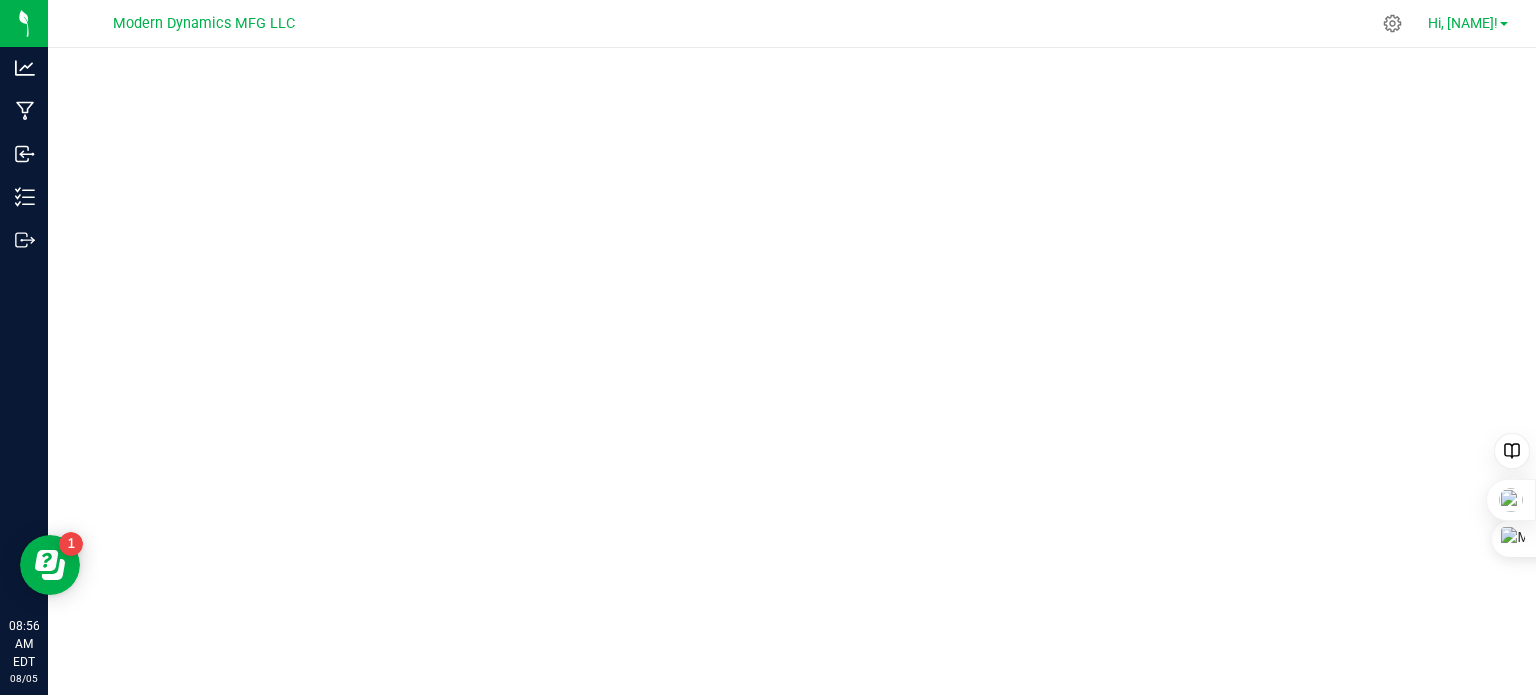 click on "Hi, [NAME]!" at bounding box center [1468, 23] 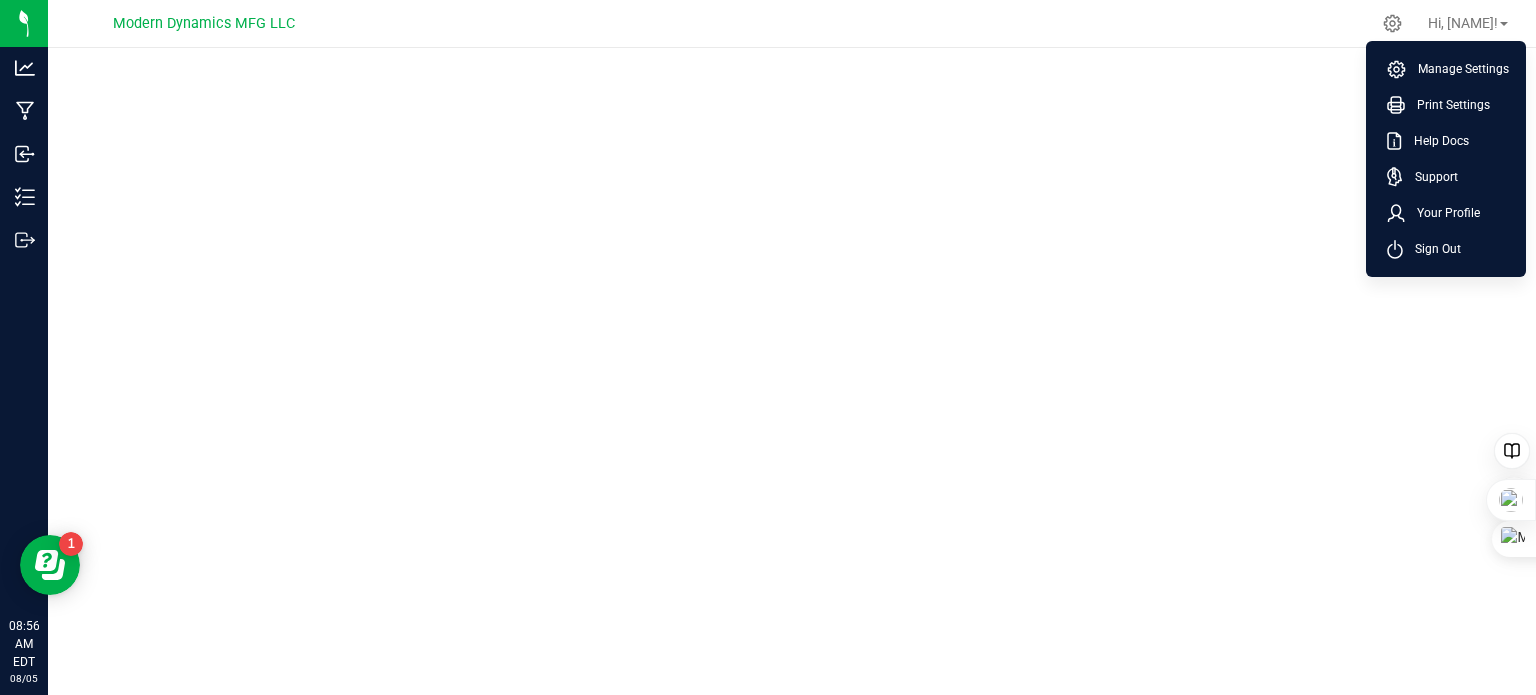 click at bounding box center [792, 371] 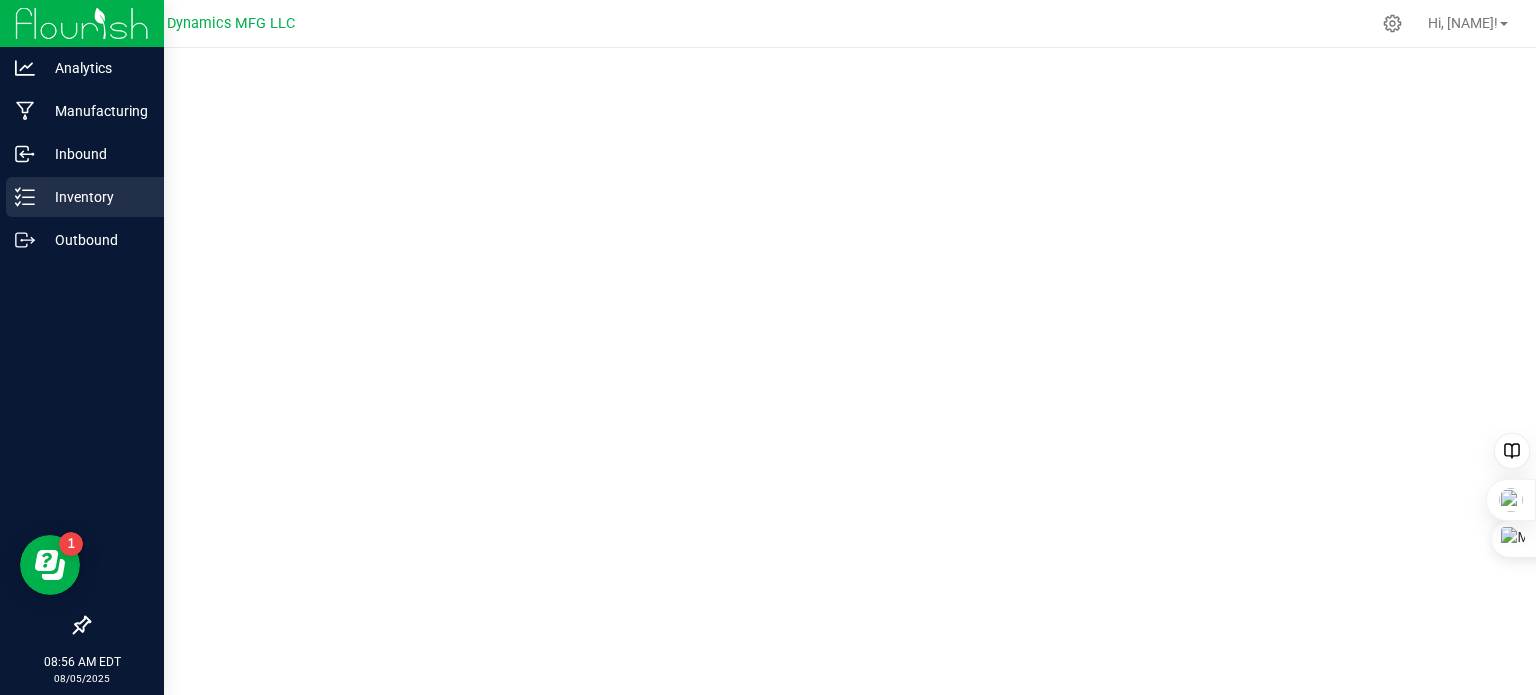 click 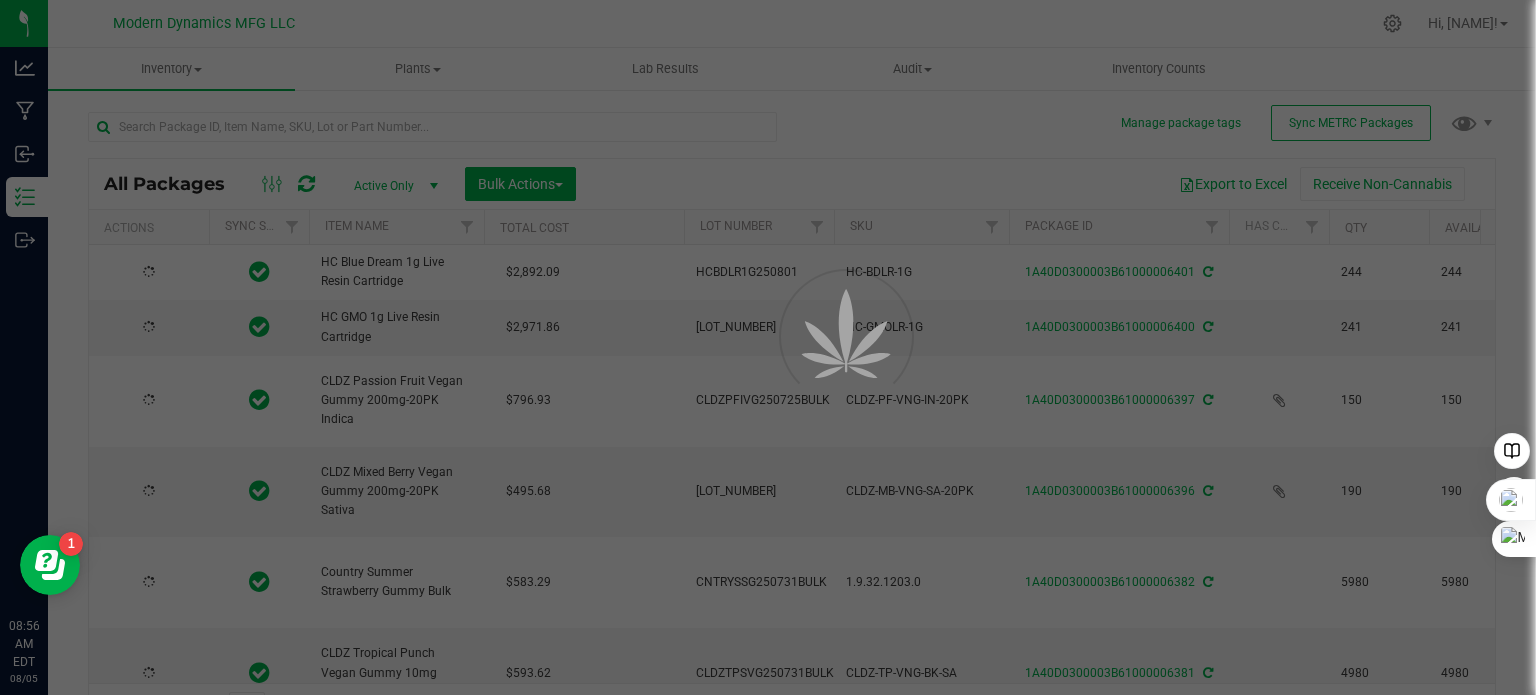 click at bounding box center (768, 347) 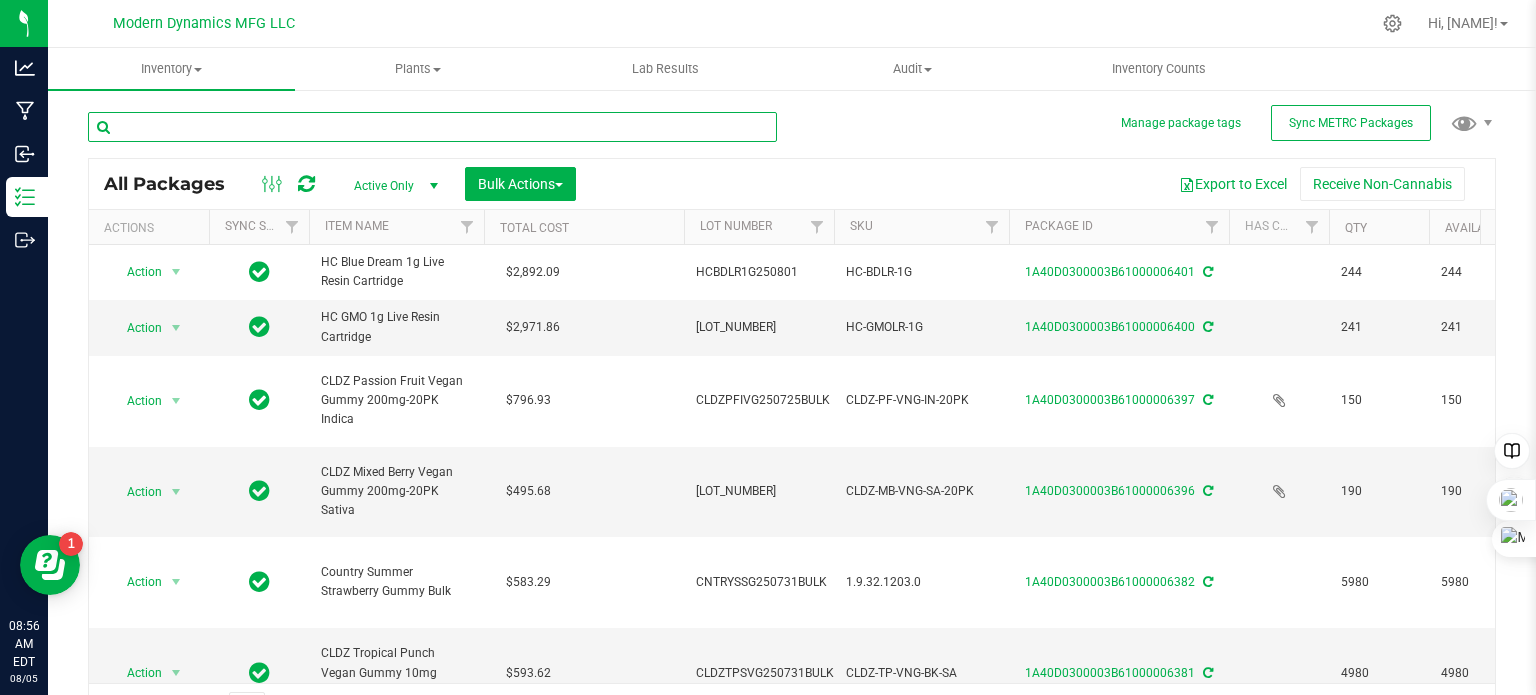 click at bounding box center [432, 127] 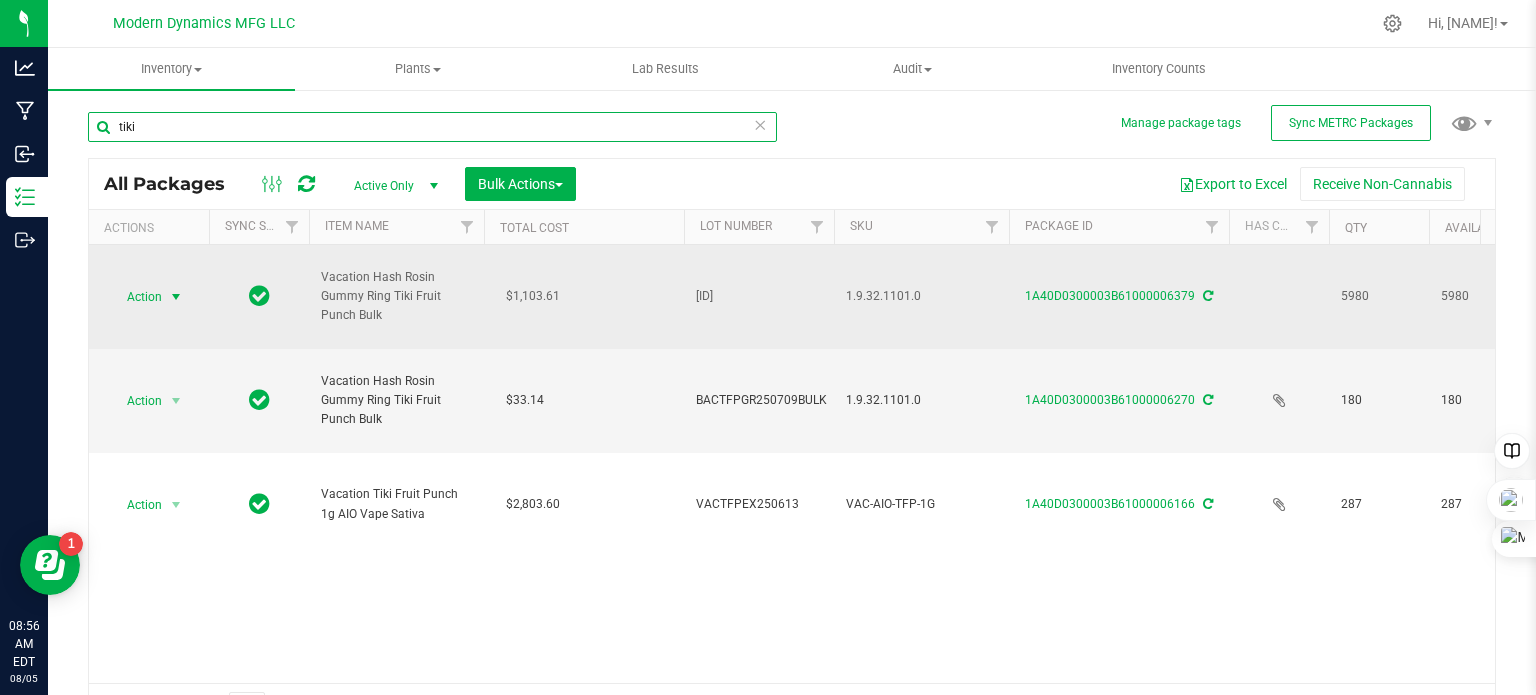 type on "tiki" 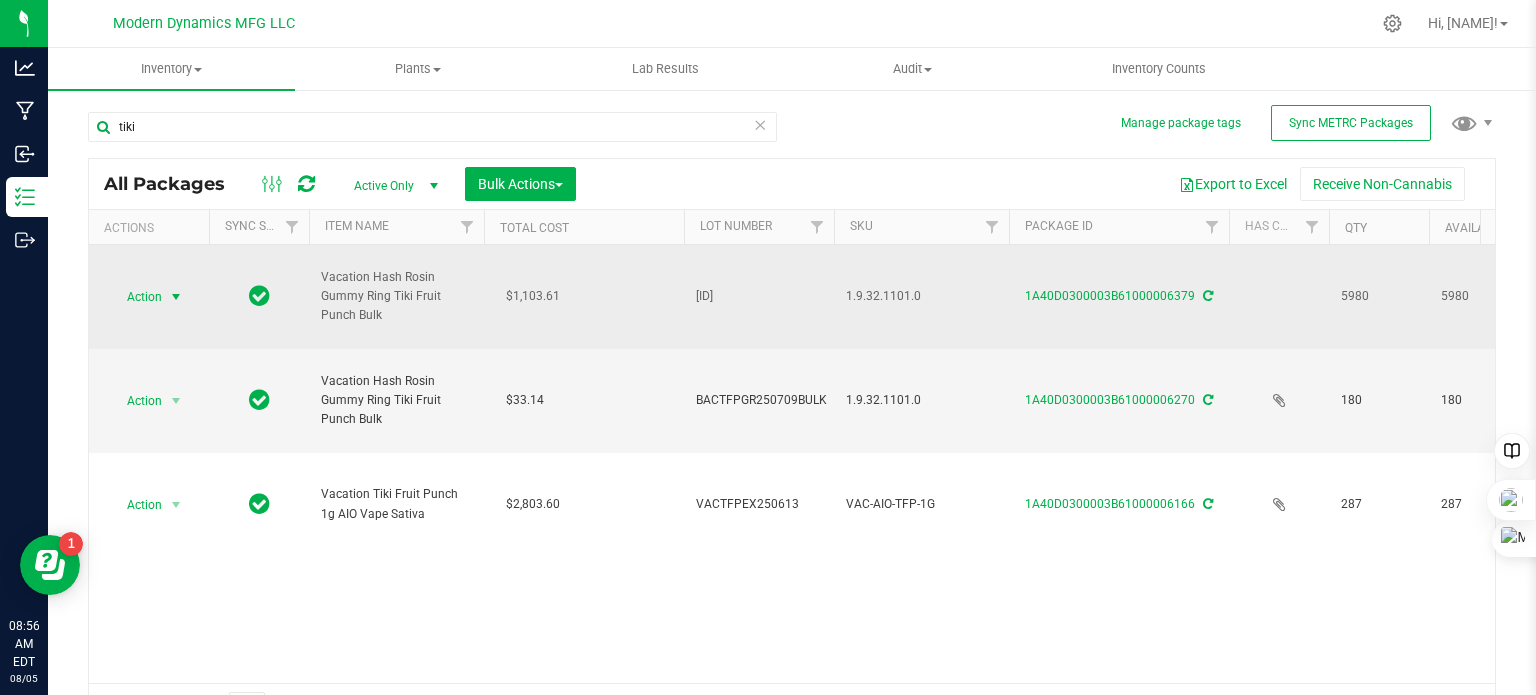 click at bounding box center (176, 297) 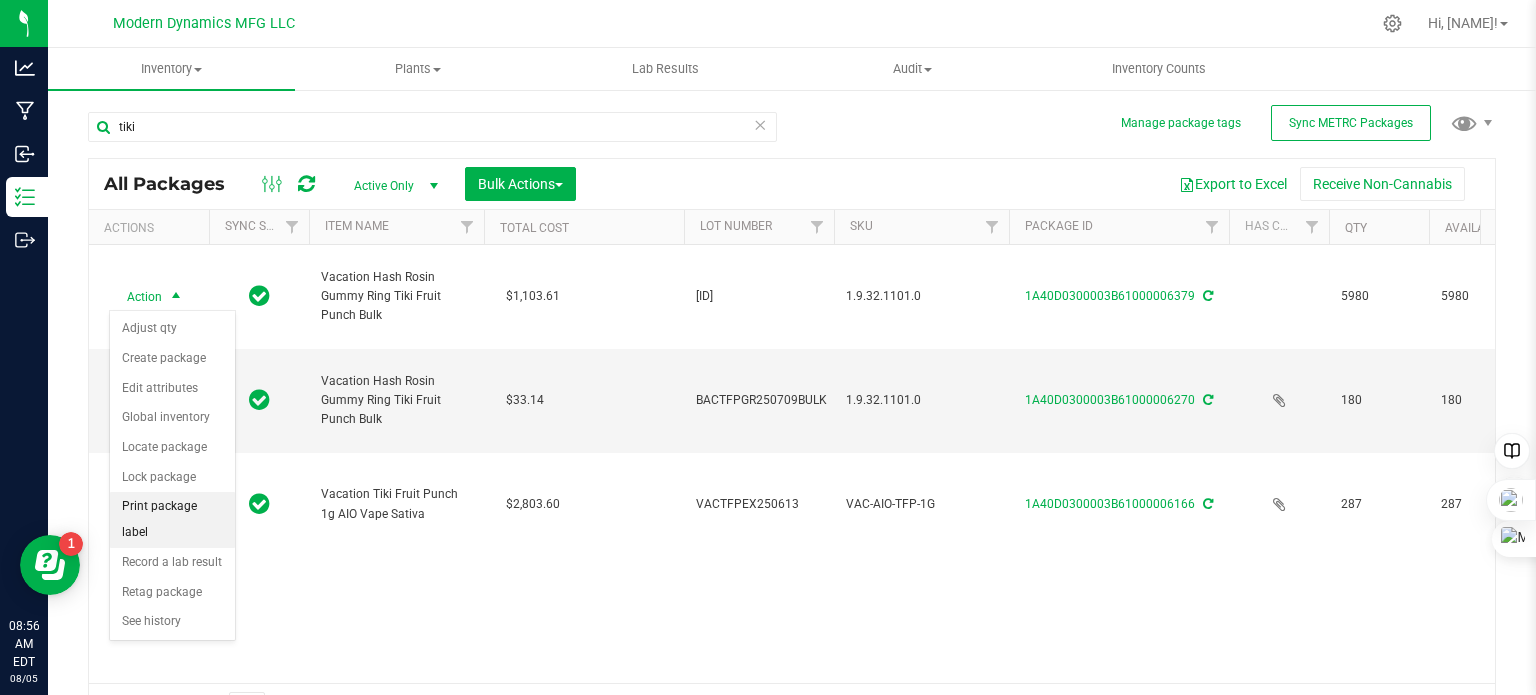 click on "Print package label" at bounding box center (172, 519) 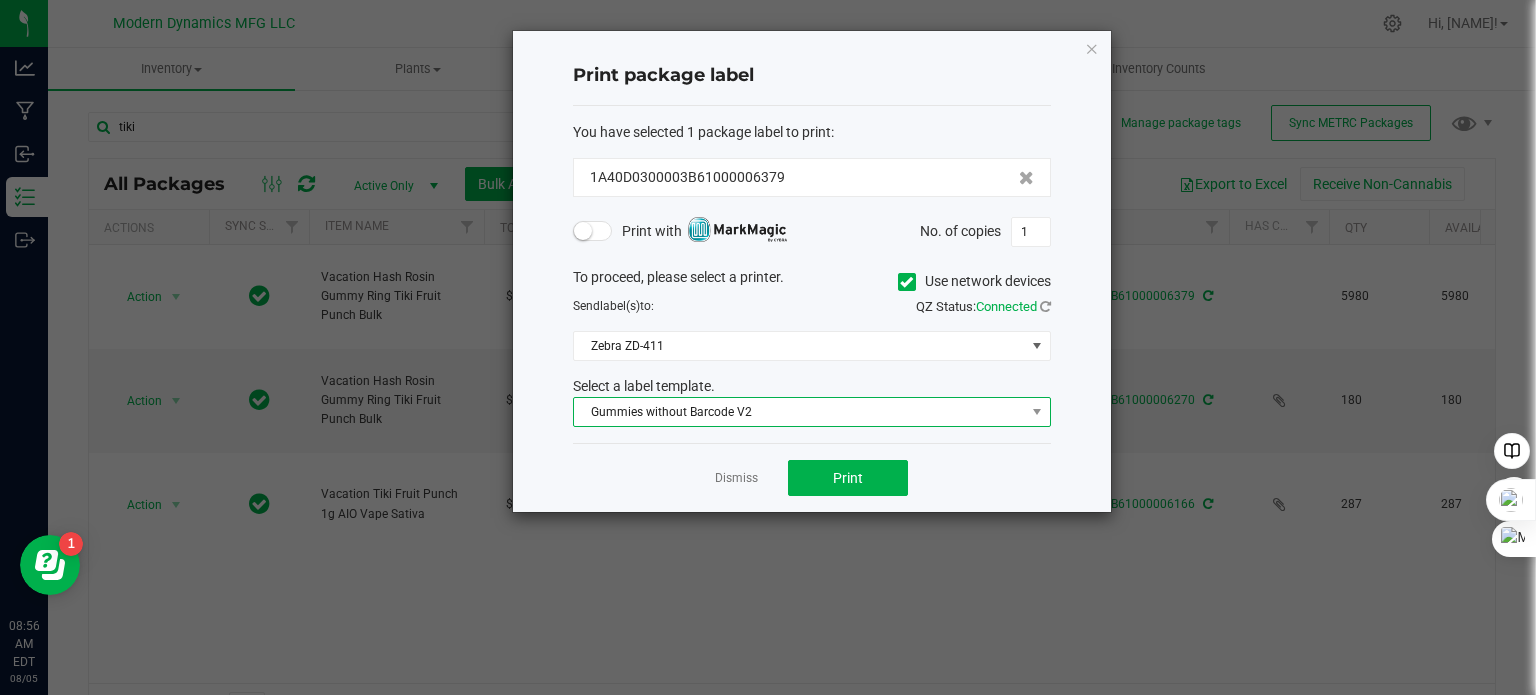 click on "Gummies without Barcode V2" at bounding box center (799, 412) 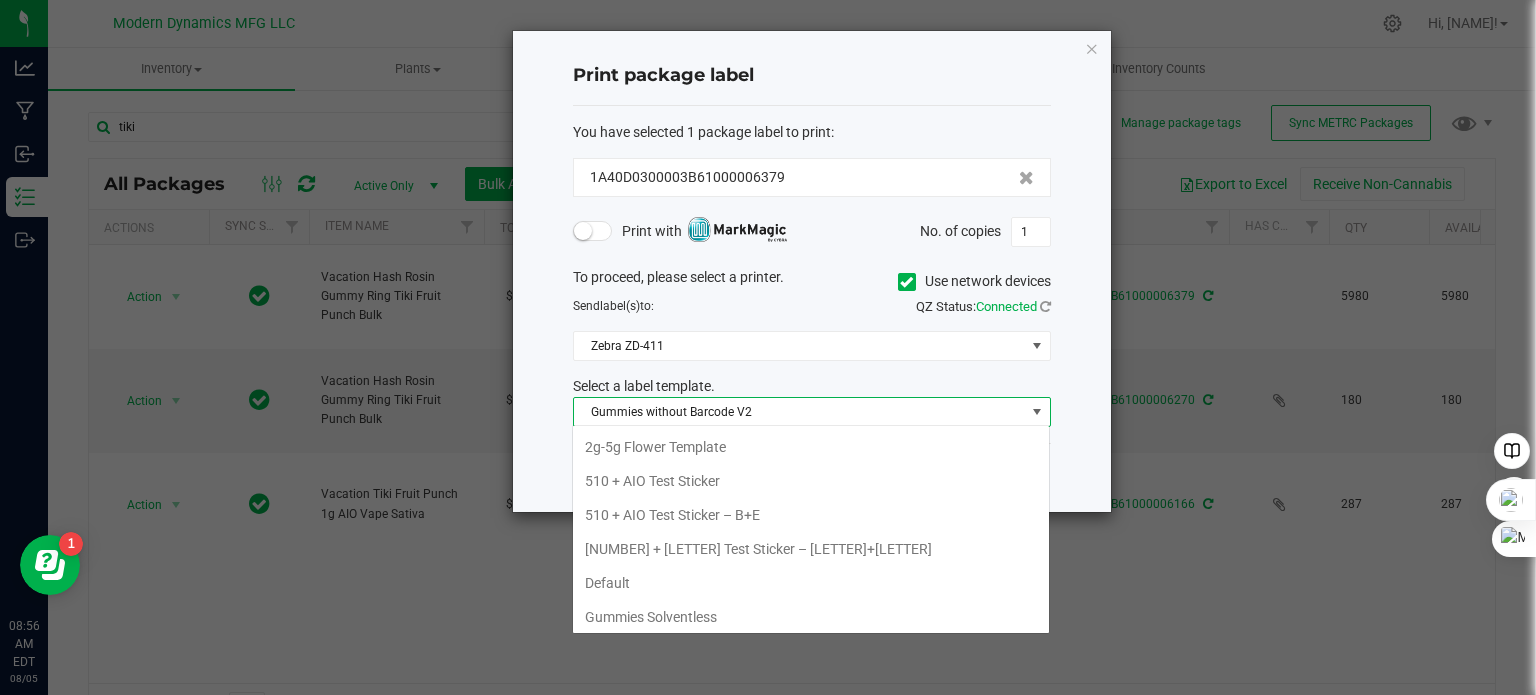 scroll, scrollTop: 36, scrollLeft: 0, axis: vertical 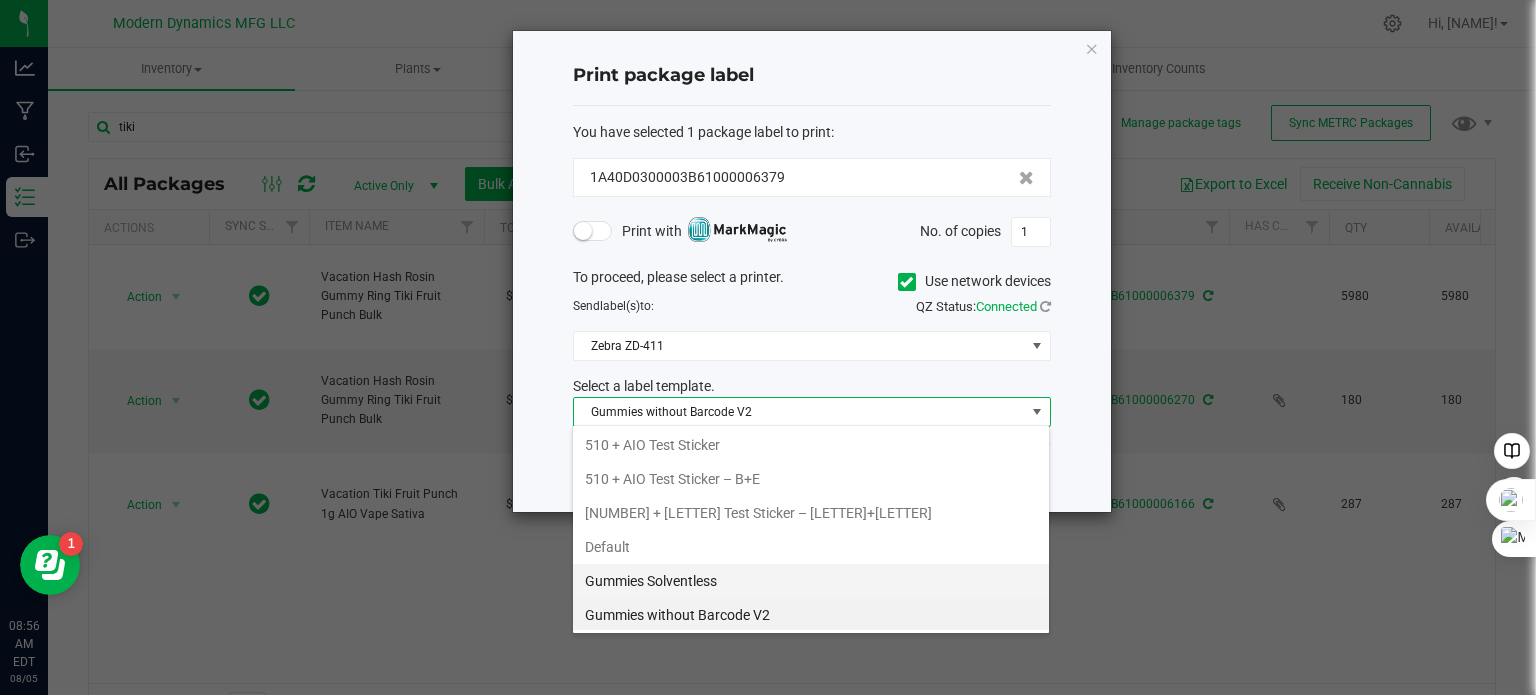 click on "Gummies Solventless" at bounding box center [811, 581] 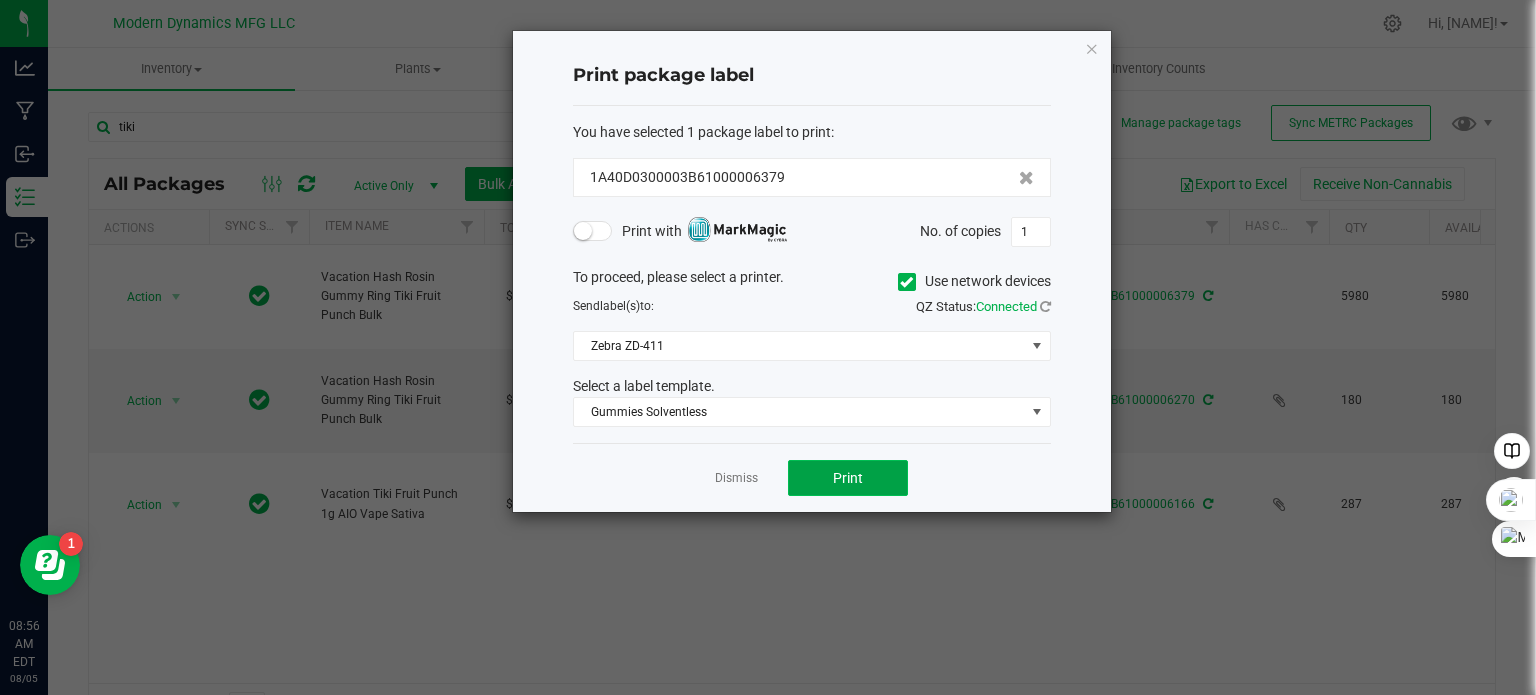 click on "Print" 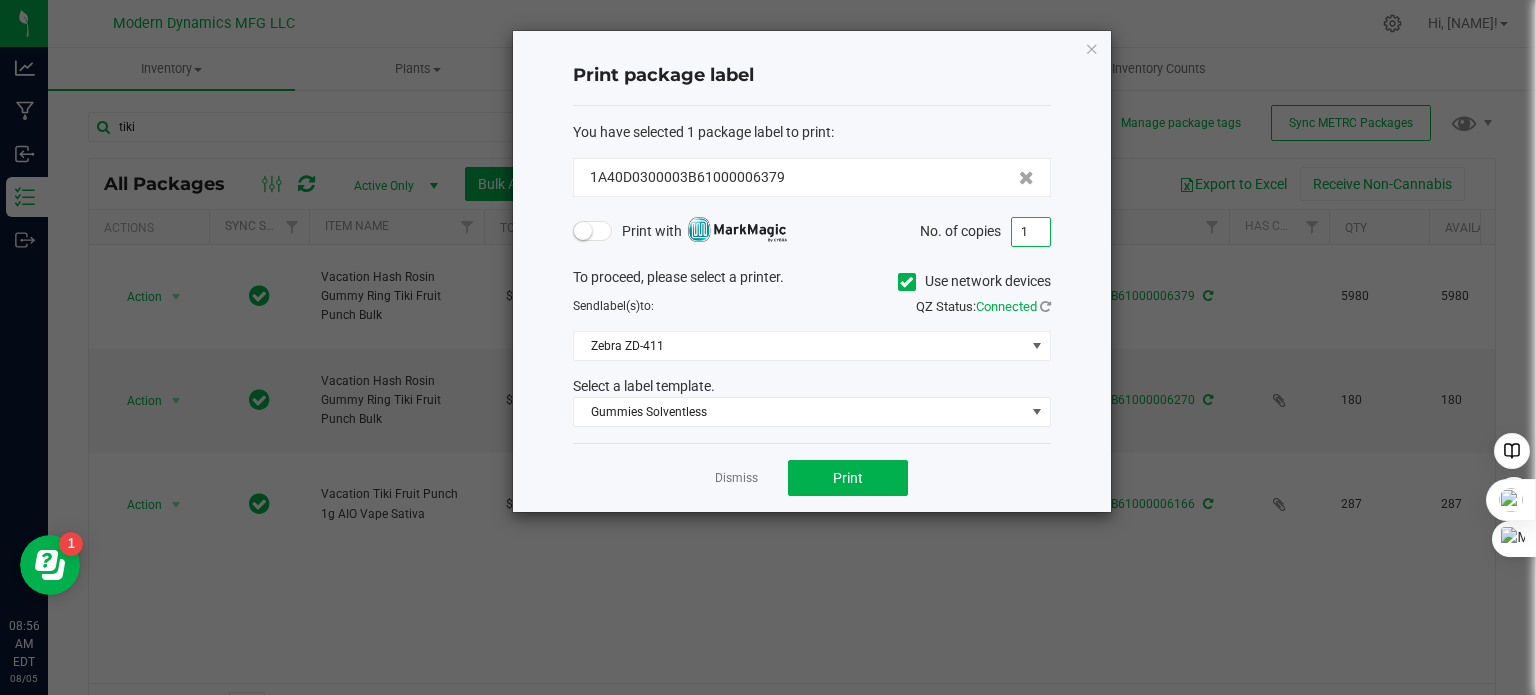 click on "1" at bounding box center [1031, 232] 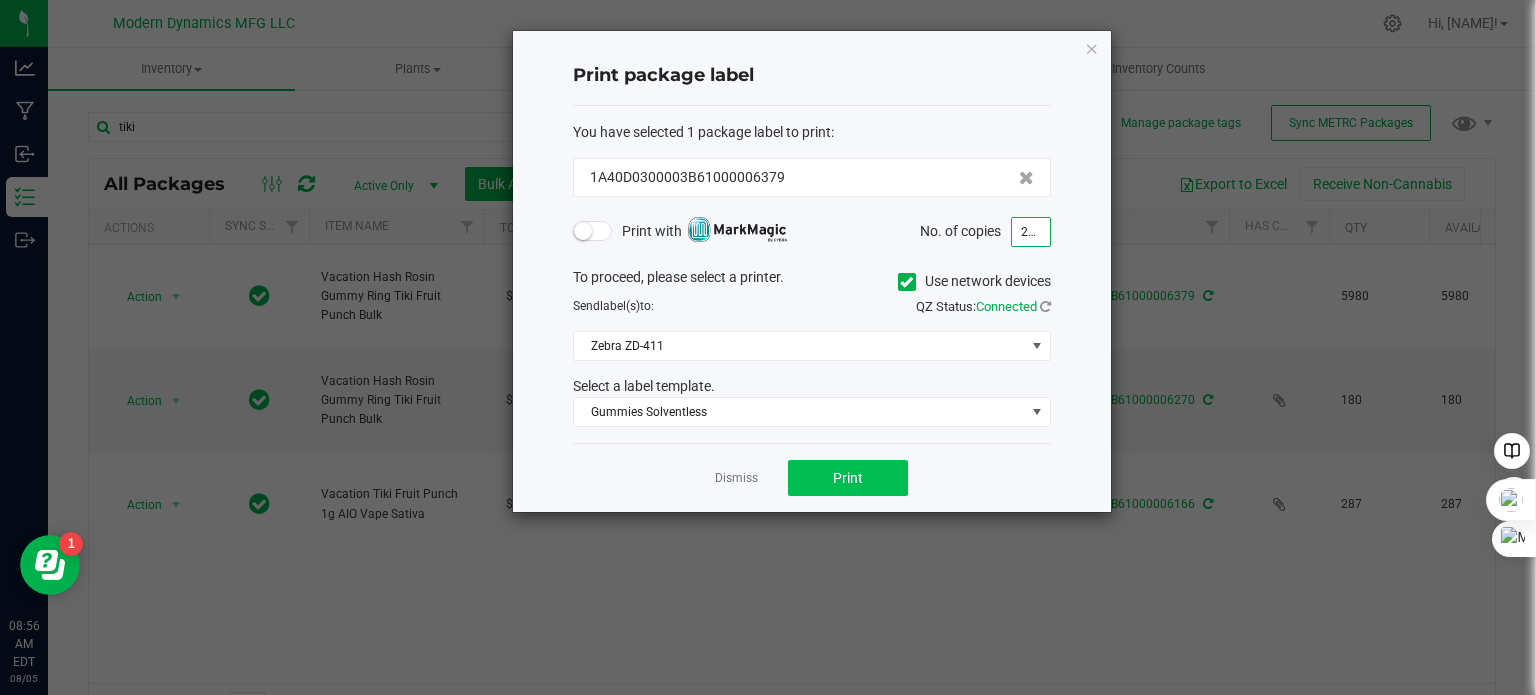 type on "220" 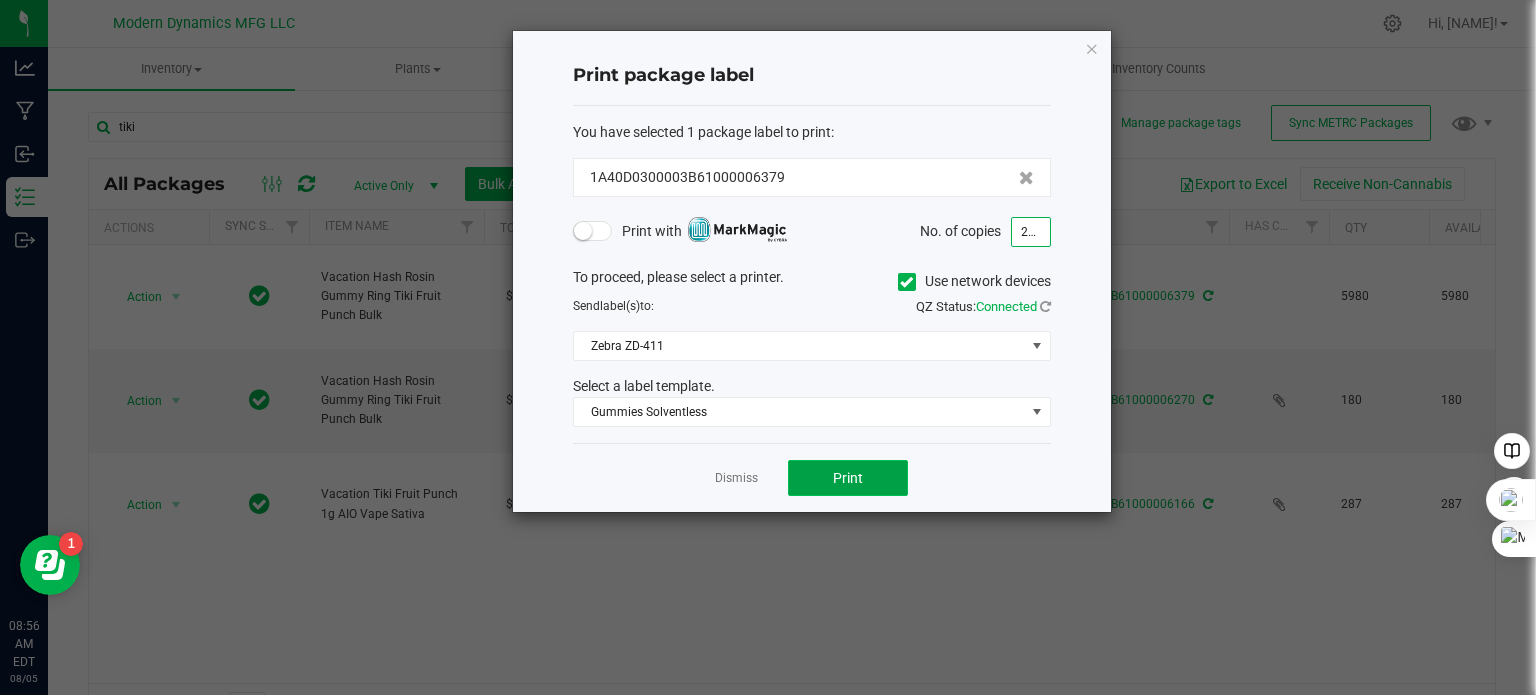 click on "Print" 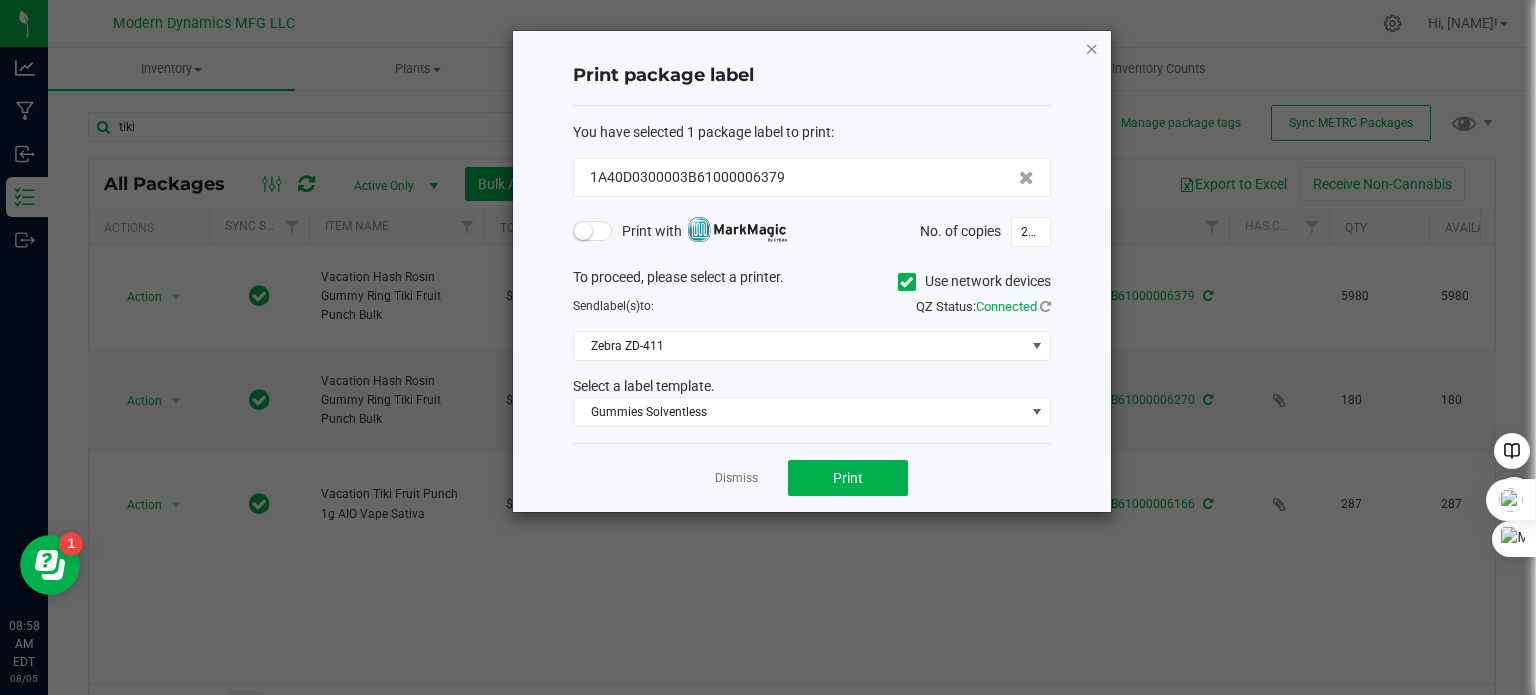click 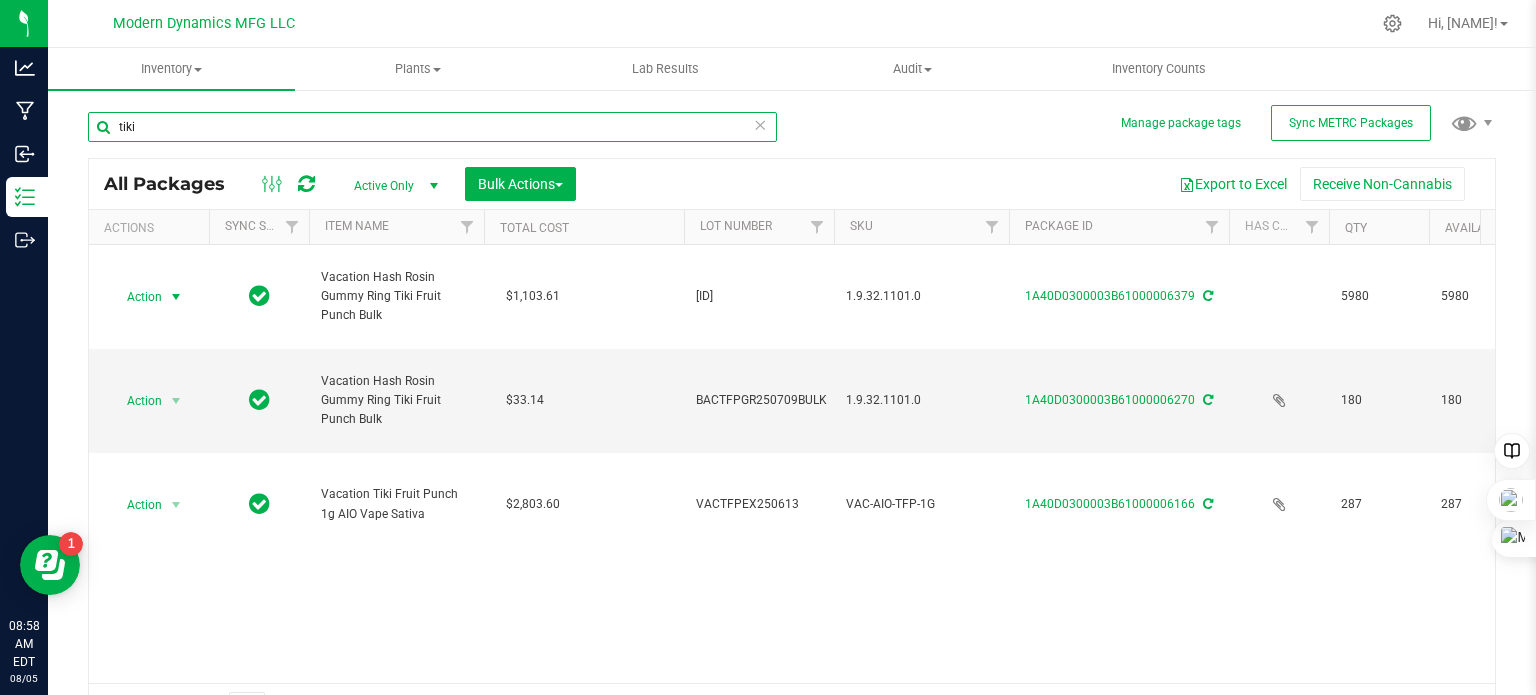 click on "tiki" at bounding box center [432, 127] 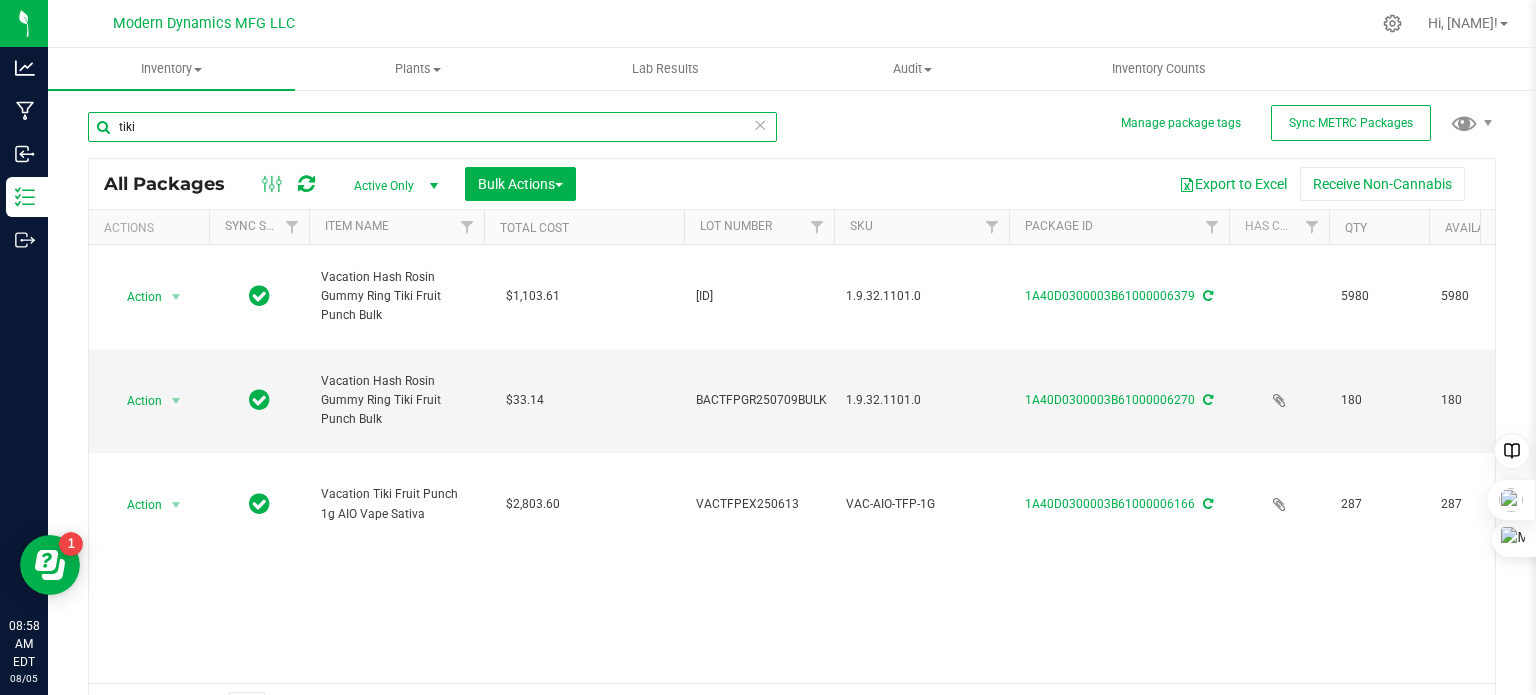 click on "tiki" at bounding box center [432, 127] 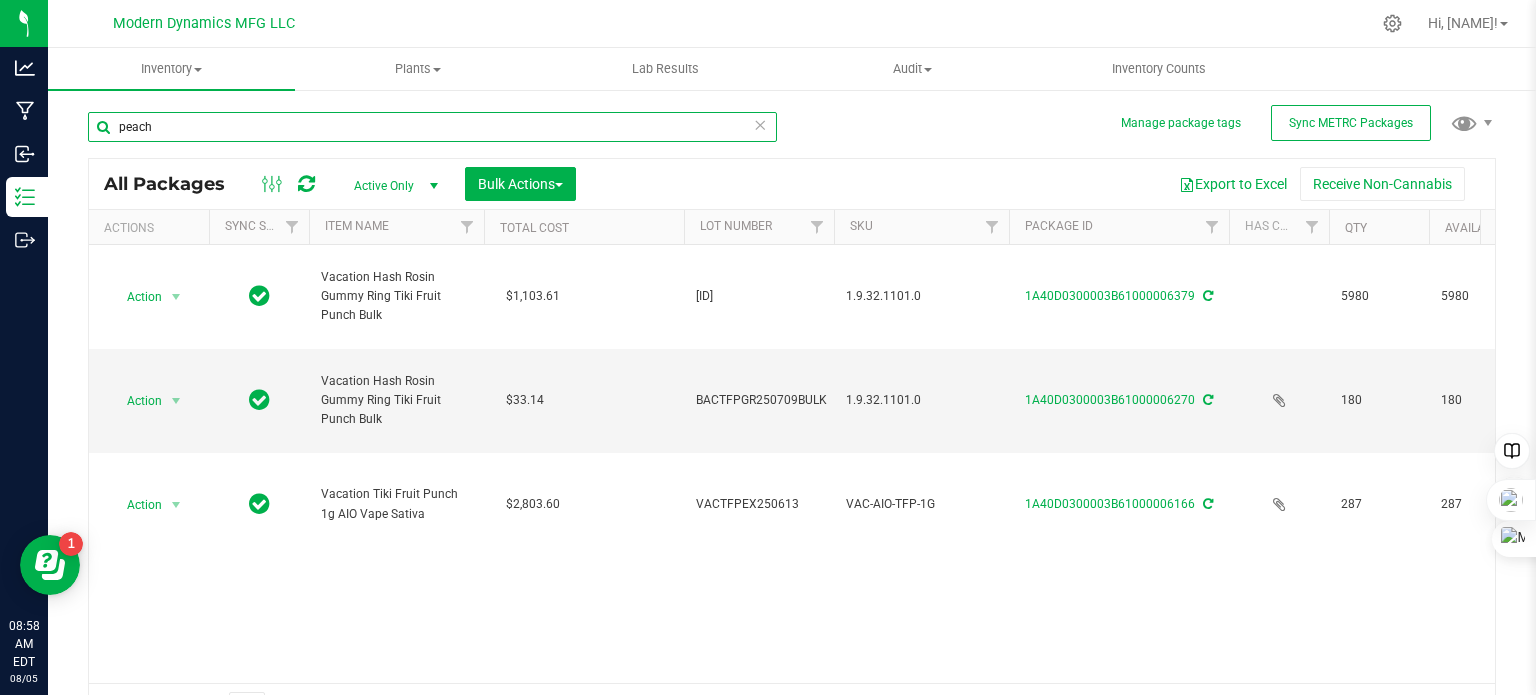 type on "peach" 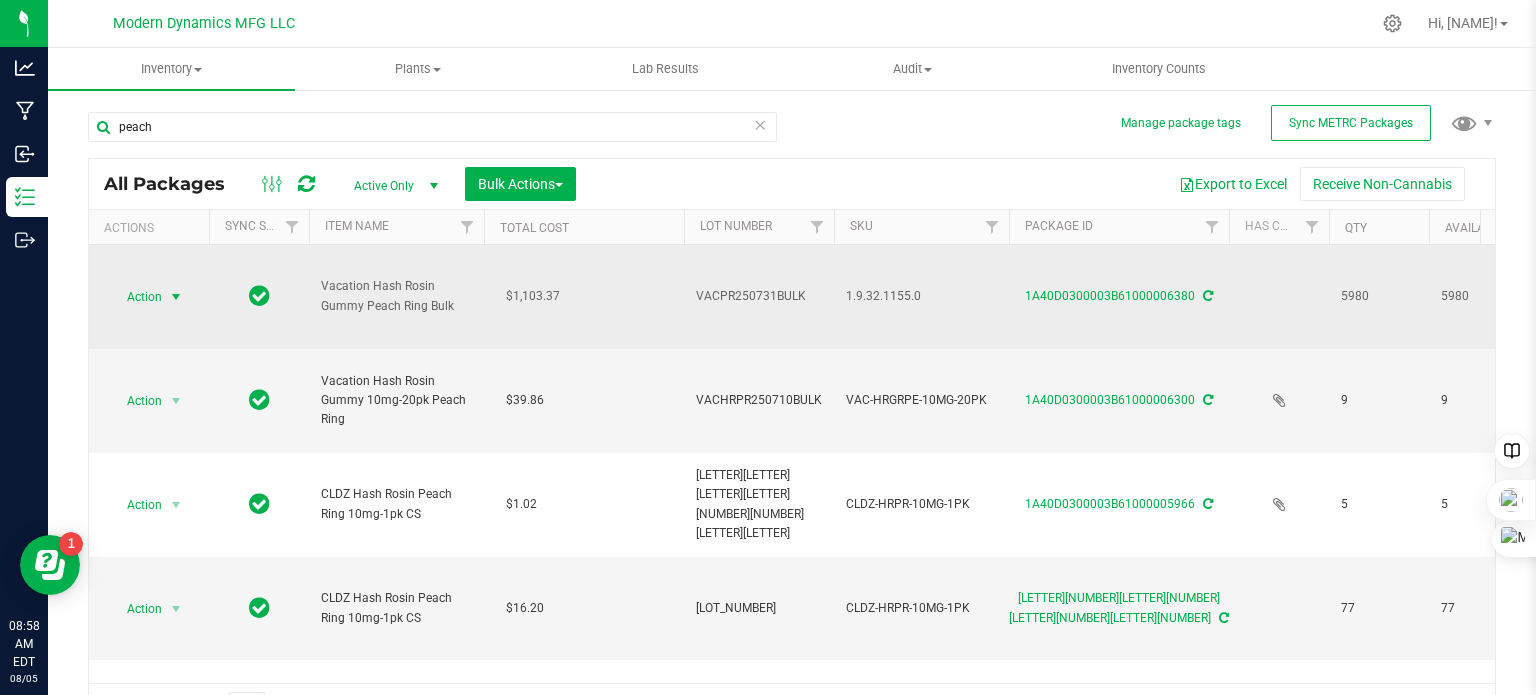 click at bounding box center (176, 297) 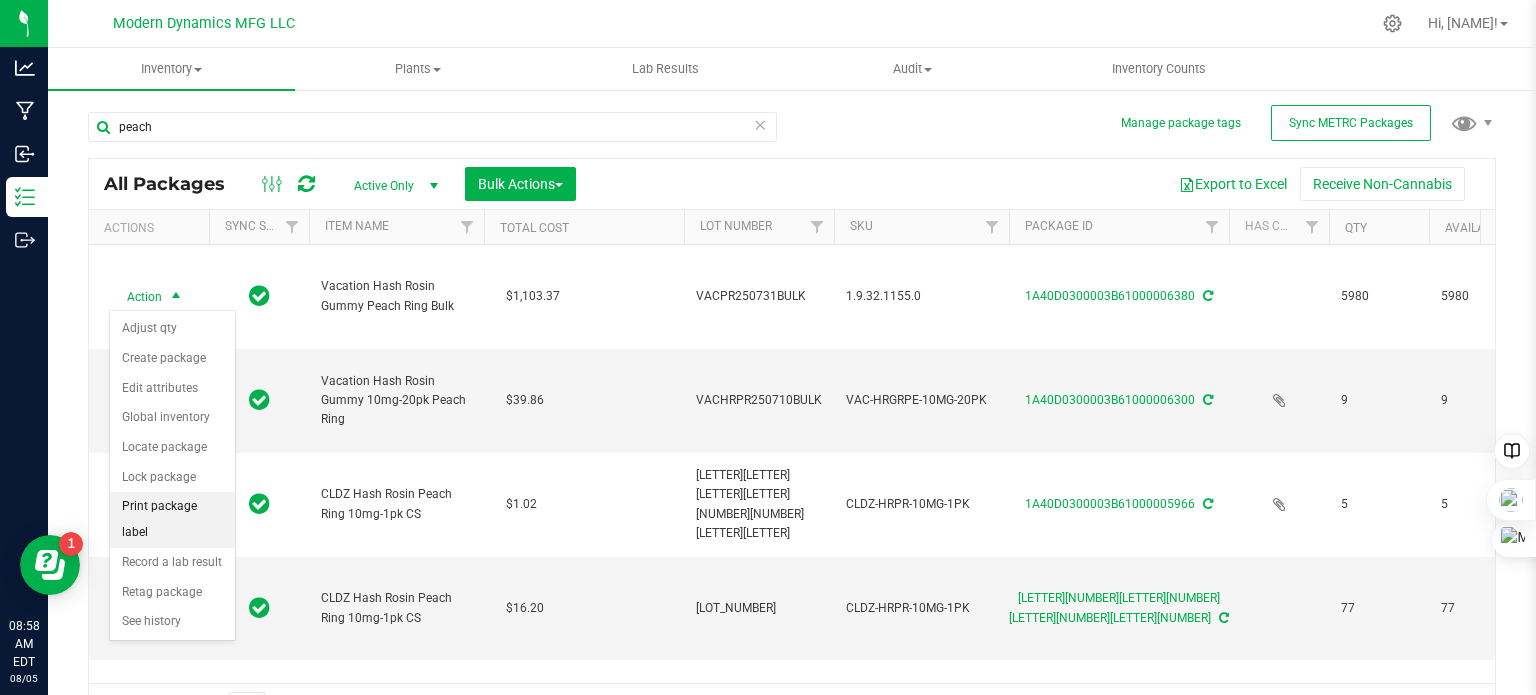click on "Print package label" at bounding box center (172, 519) 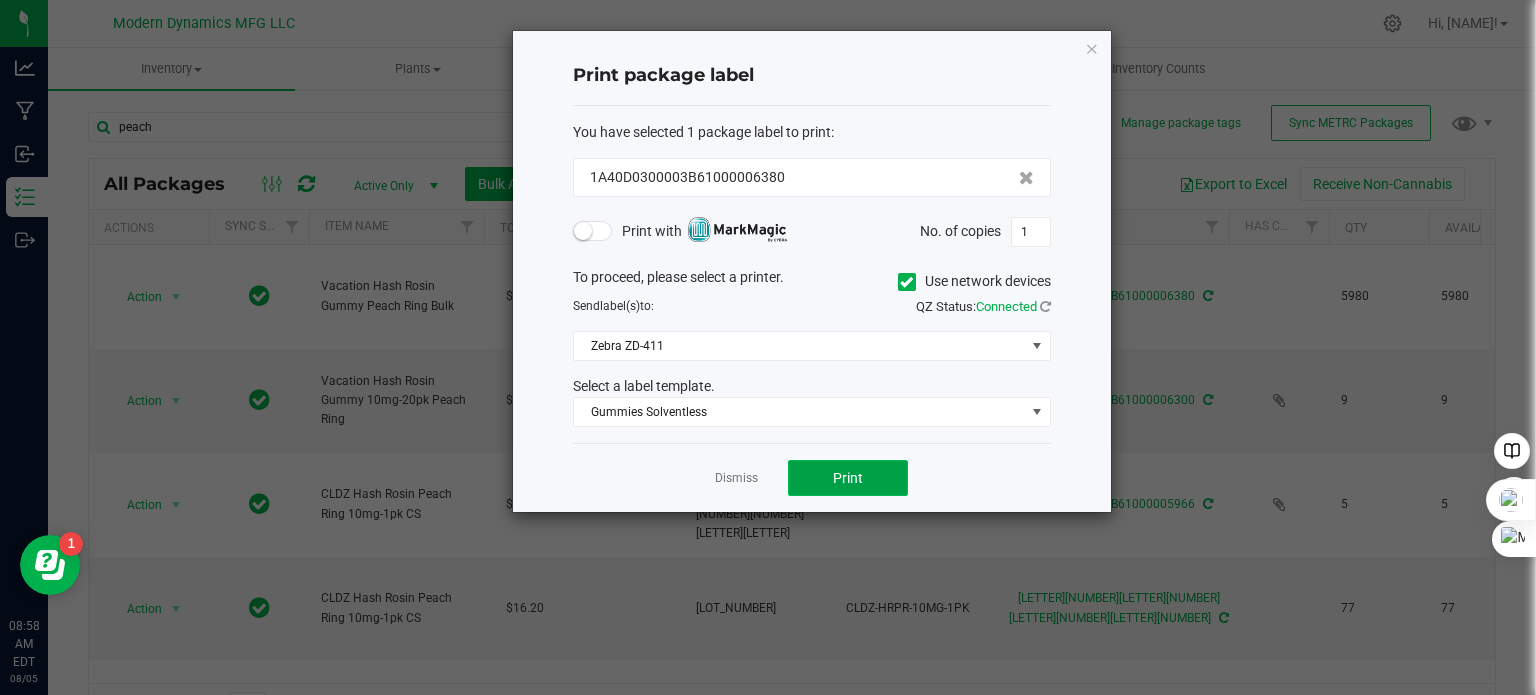 click on "Print" 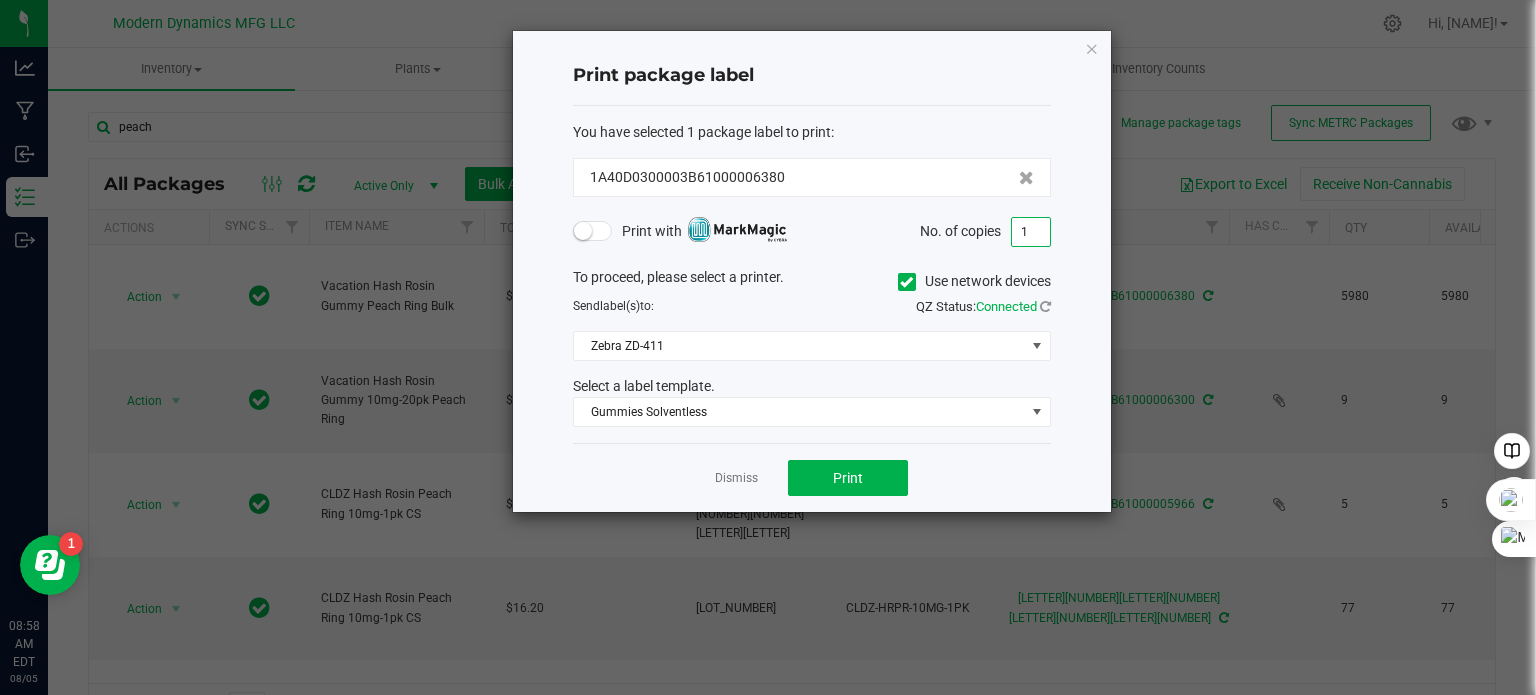 click on "1" at bounding box center [1031, 232] 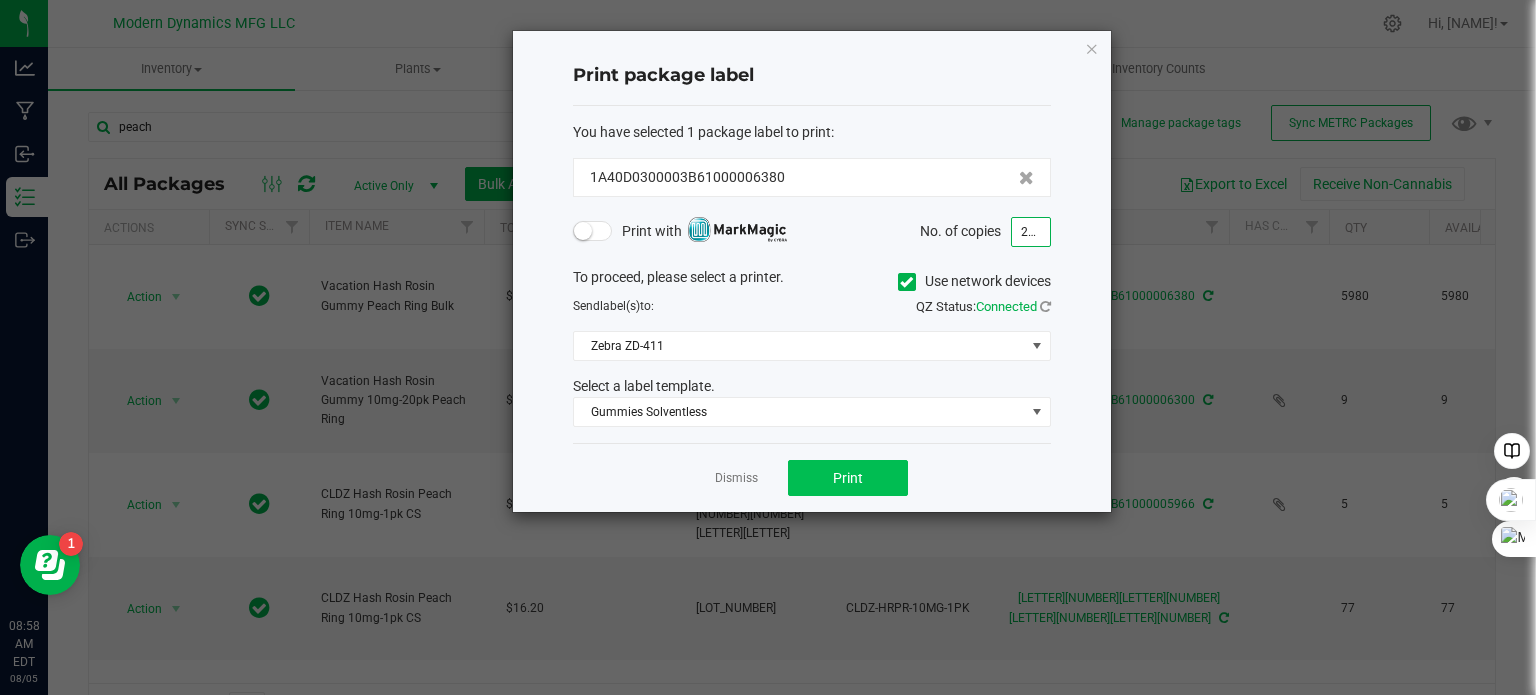 type on "220" 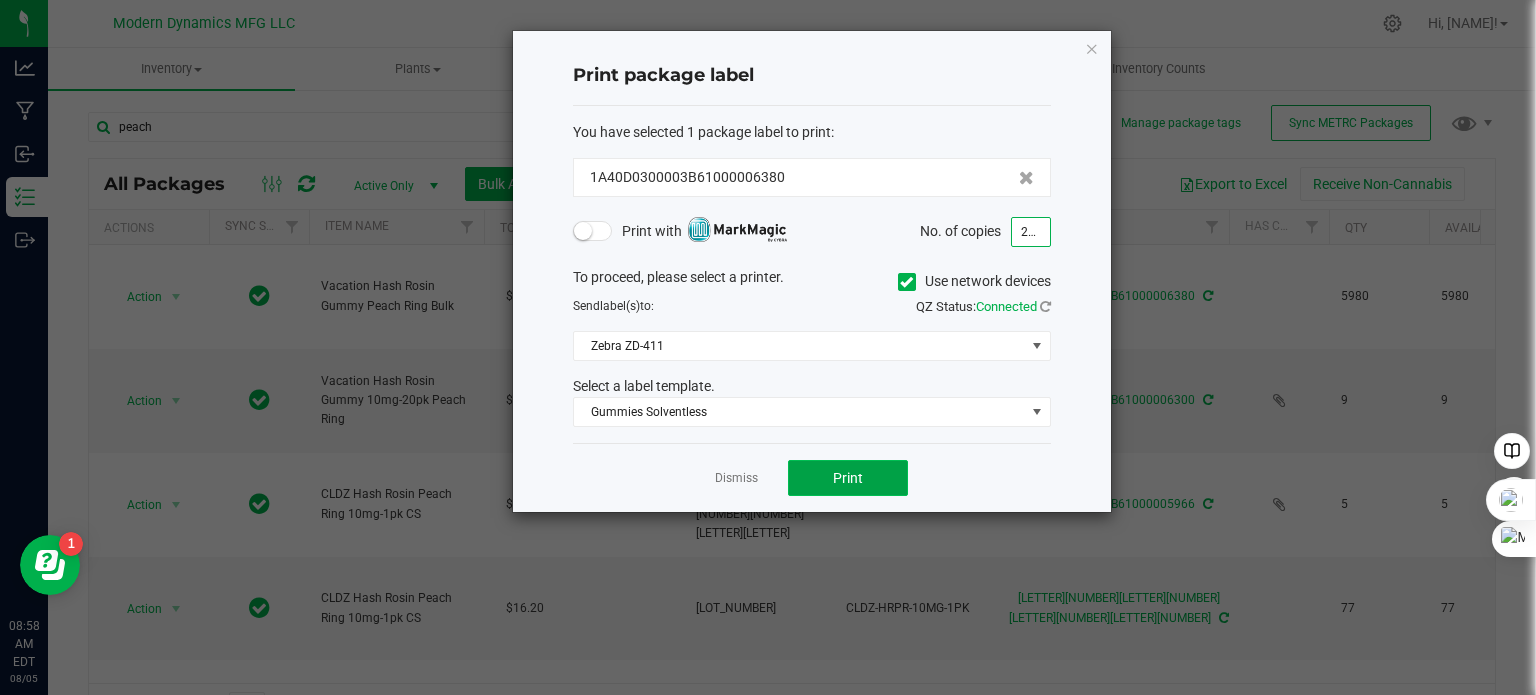 click on "Print" 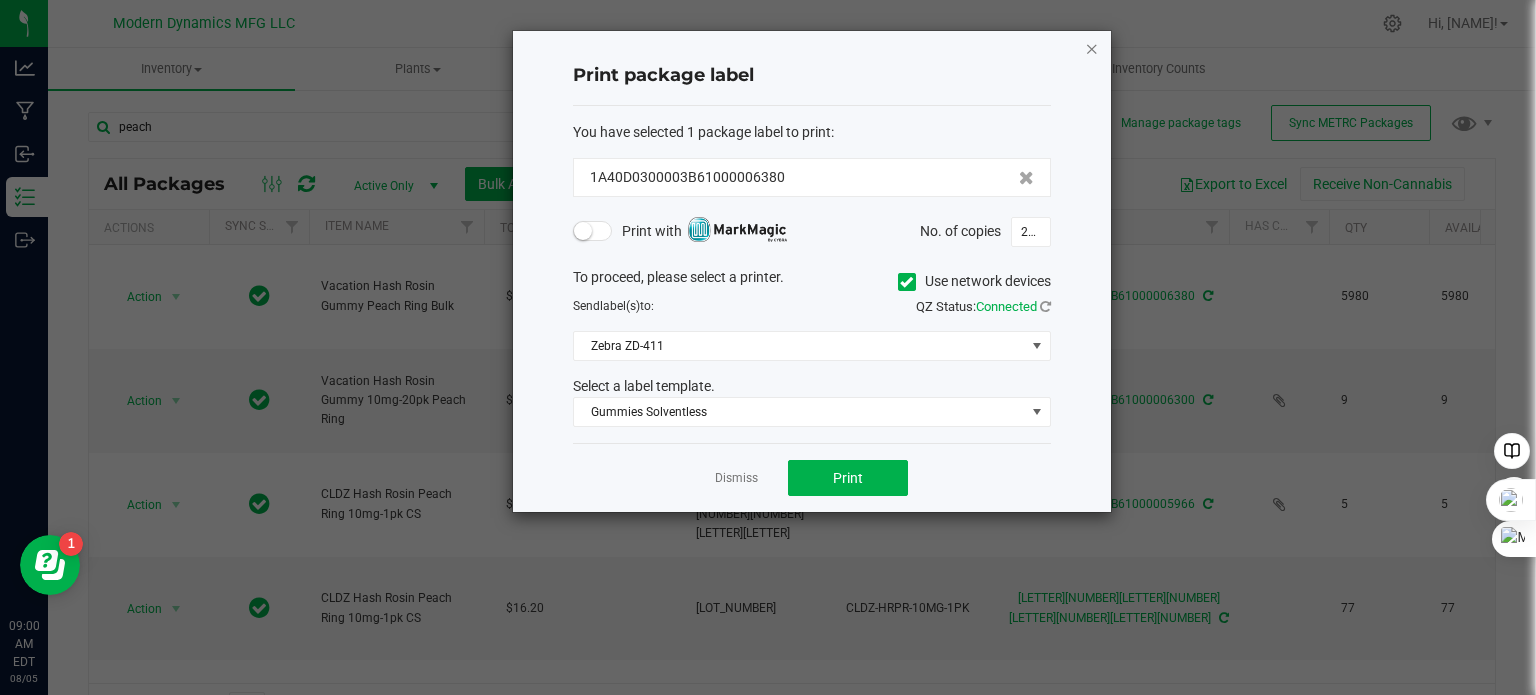 click 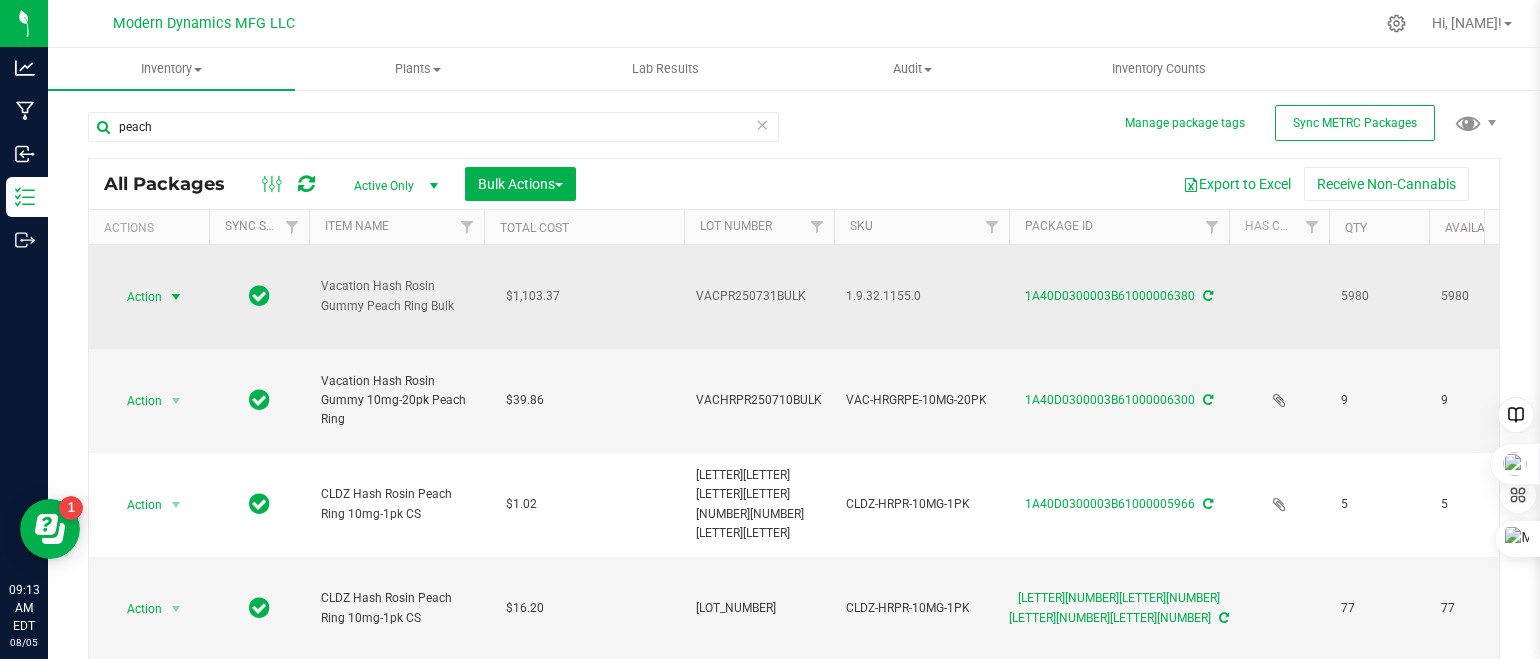 scroll, scrollTop: 14, scrollLeft: 0, axis: vertical 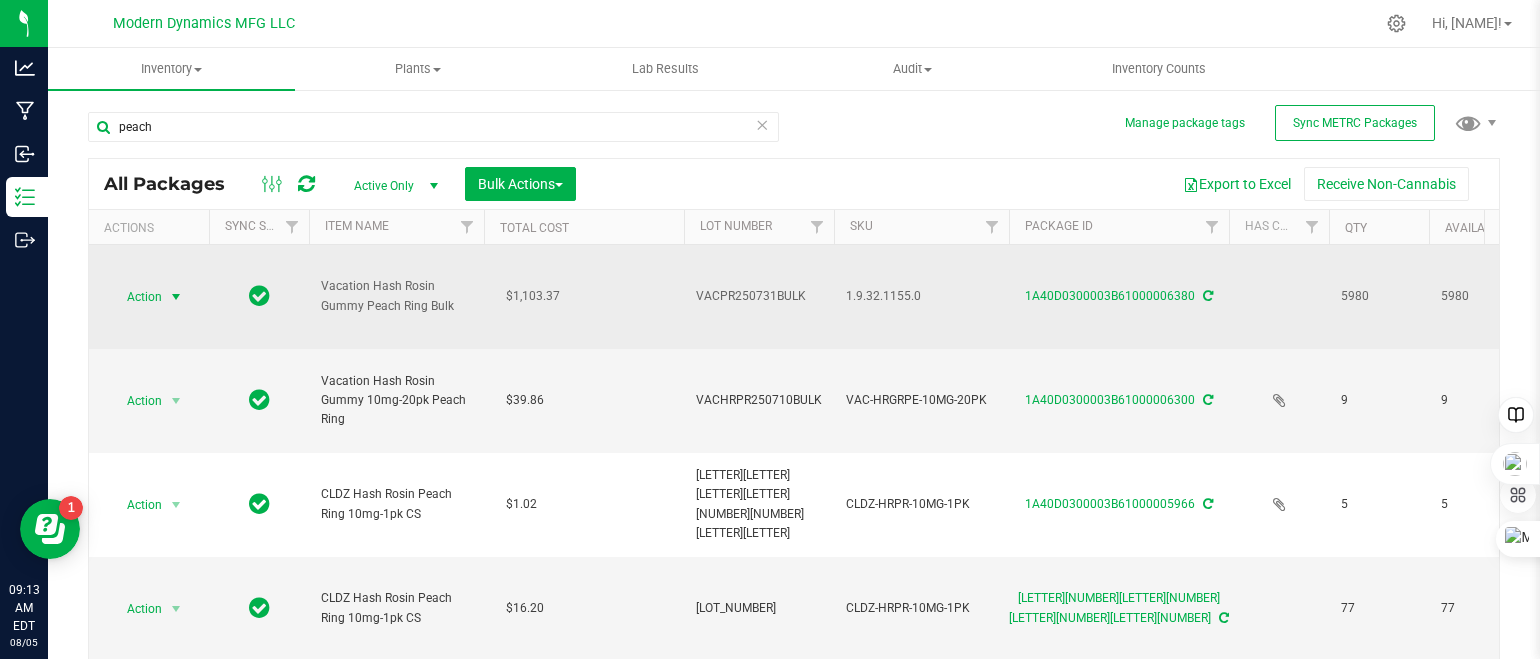 click on "$1,103.37" at bounding box center [584, 297] 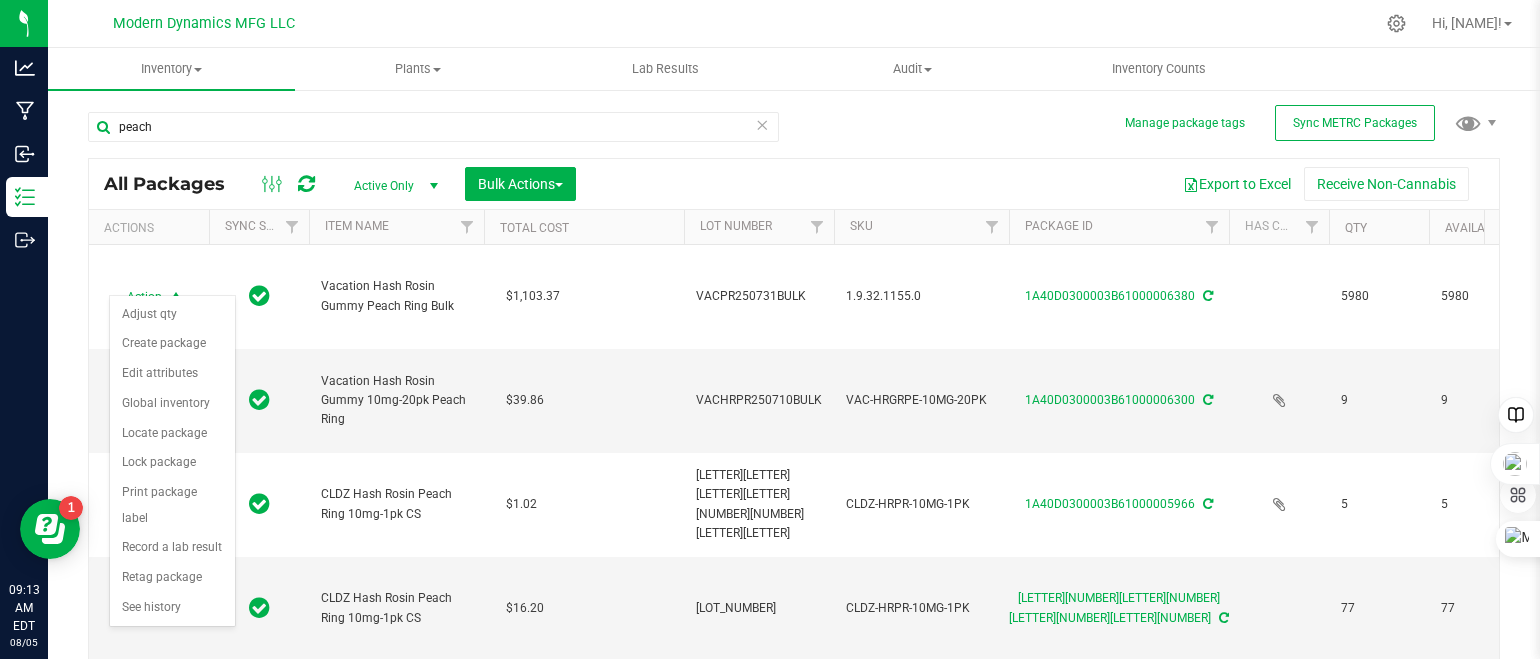 click on "peach" at bounding box center (441, 126) 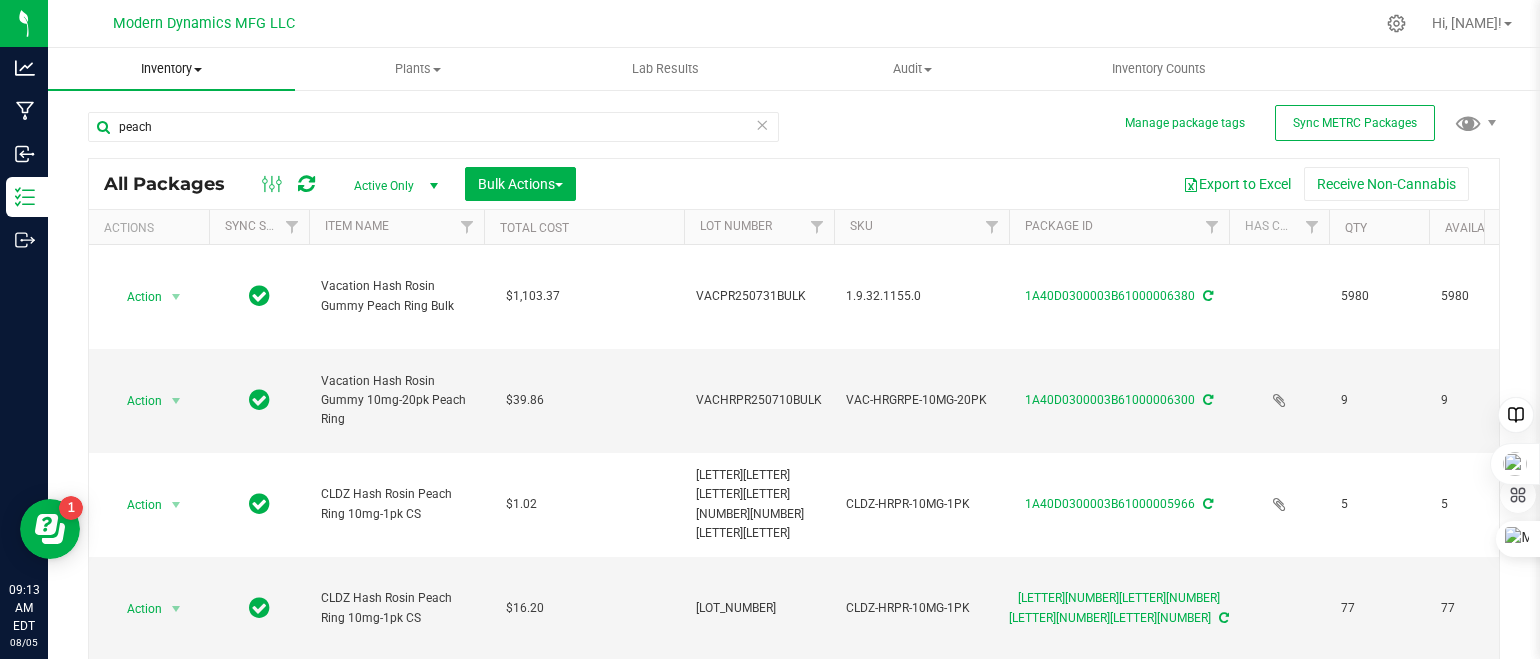 click at bounding box center (198, 70) 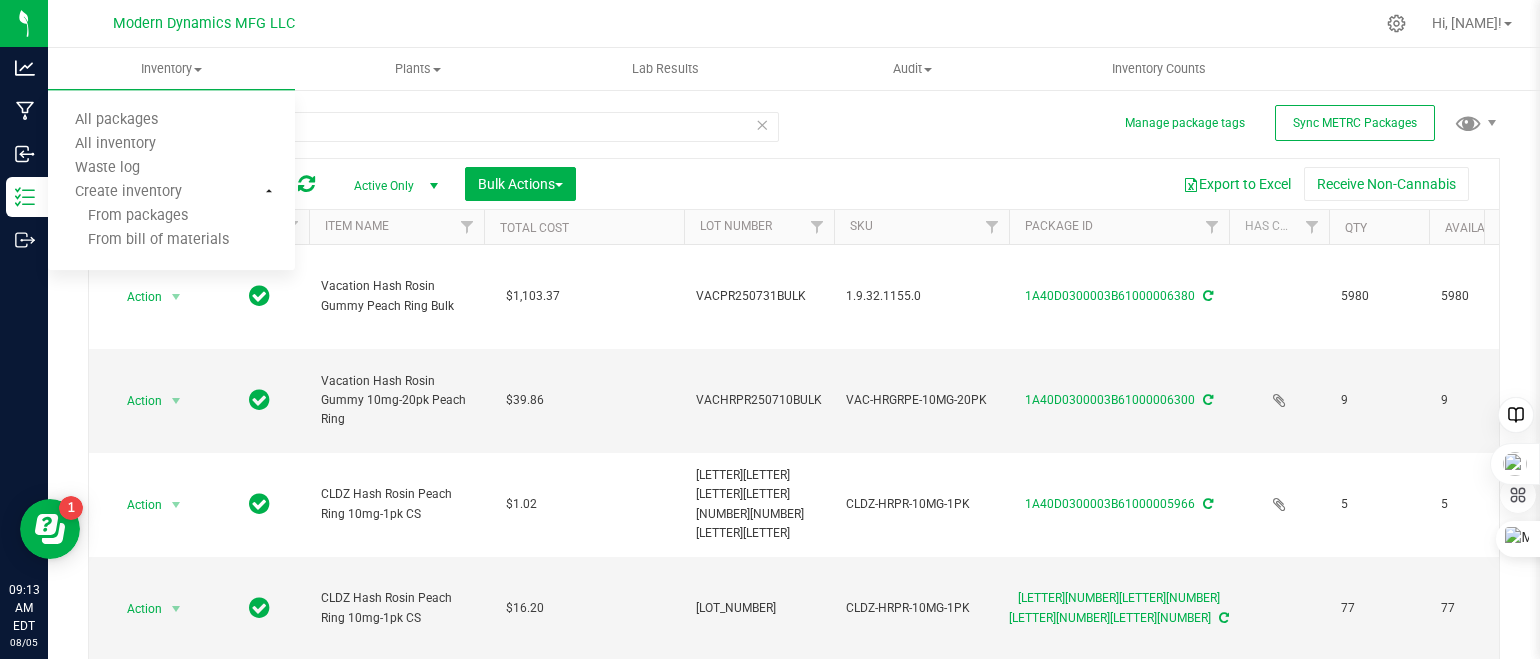 click on "peach" at bounding box center (441, 126) 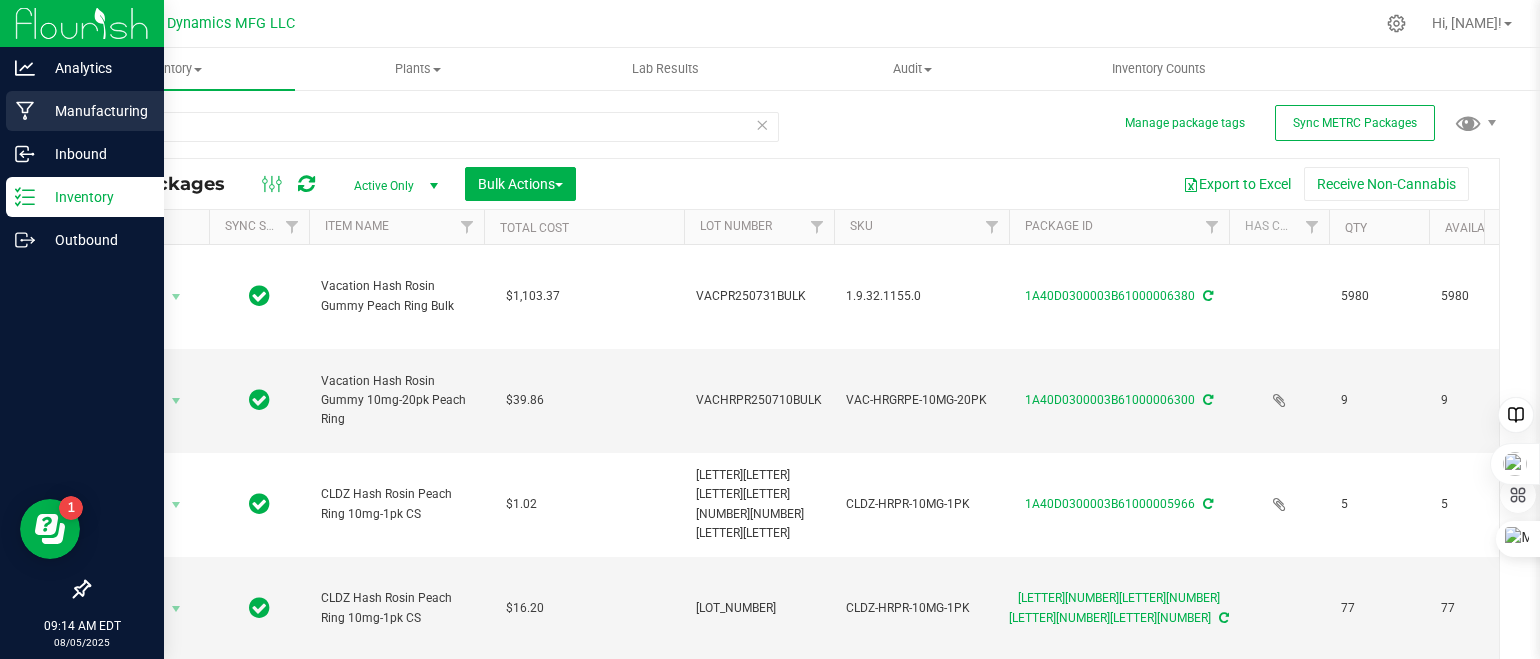 click 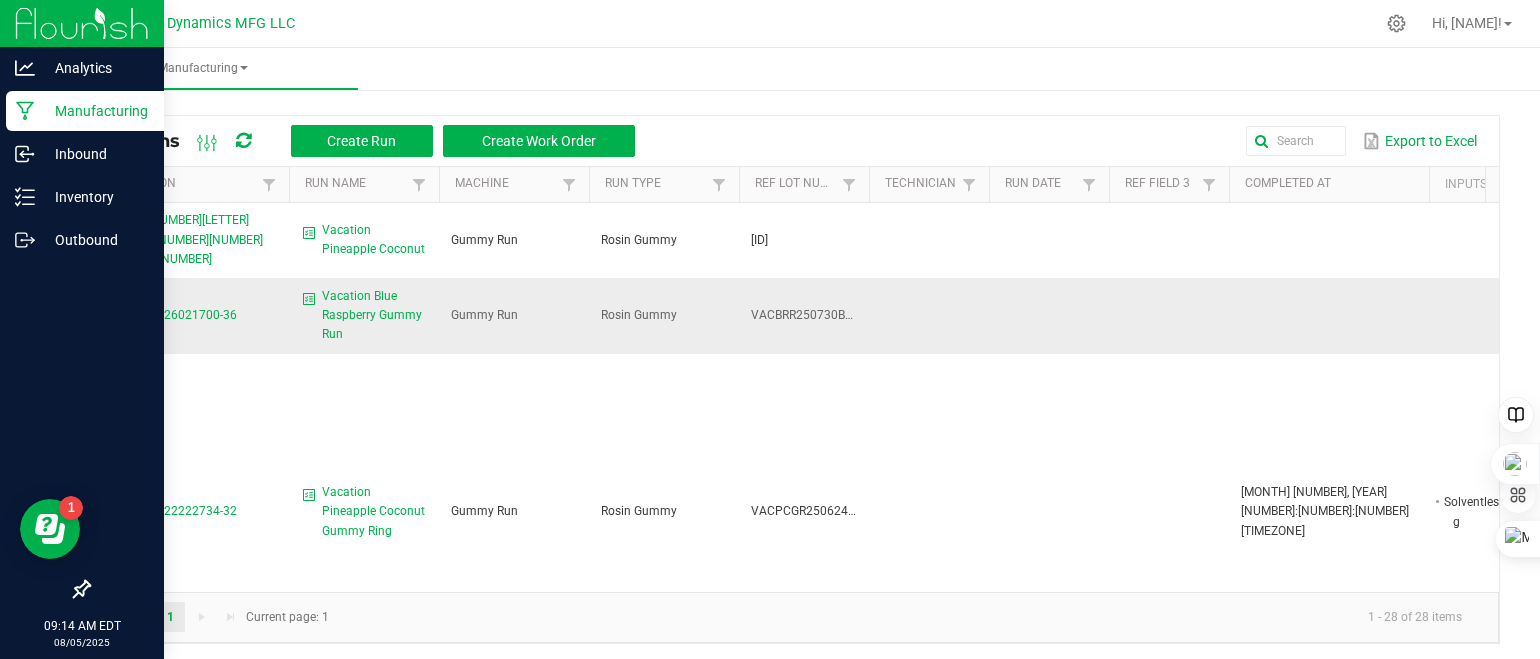 click on "Vacation Blue Raspberry Gummy Run" at bounding box center (374, 316) 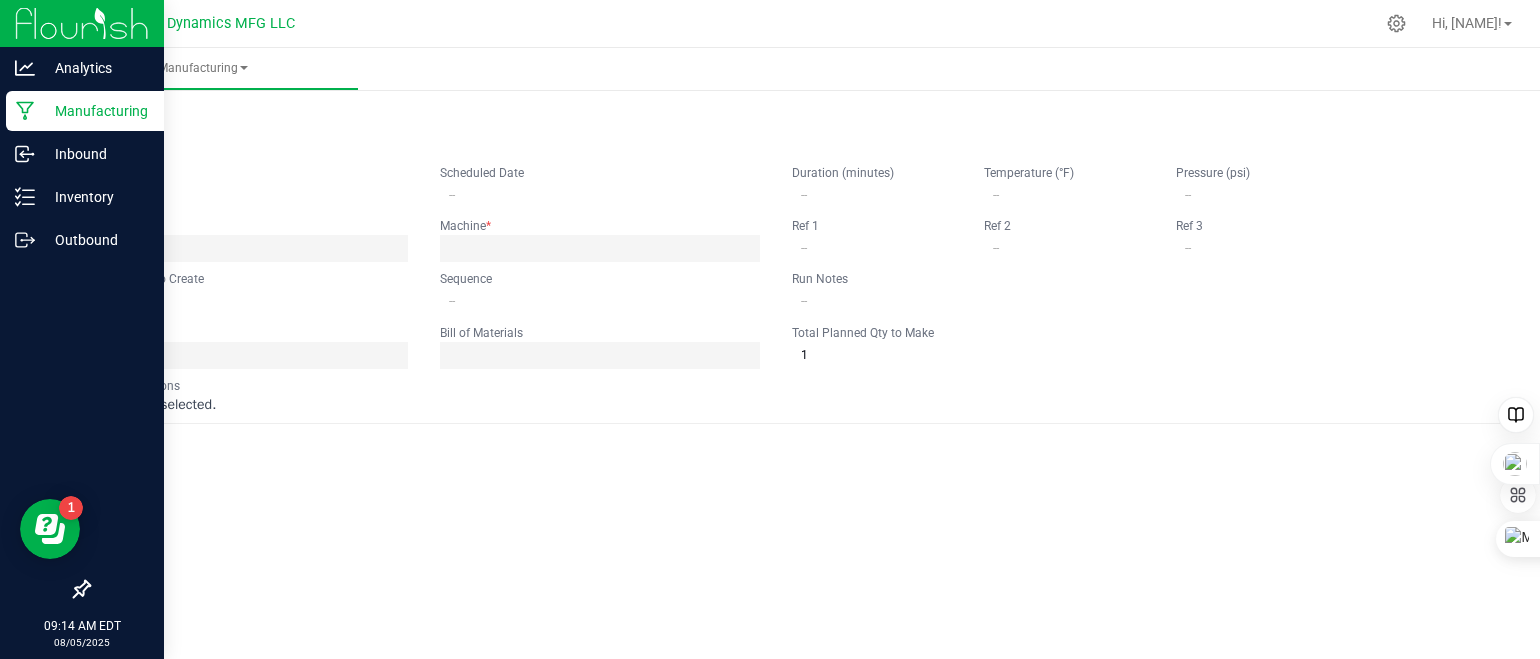 type on "Vacation Blue Raspberry Gummy Run" 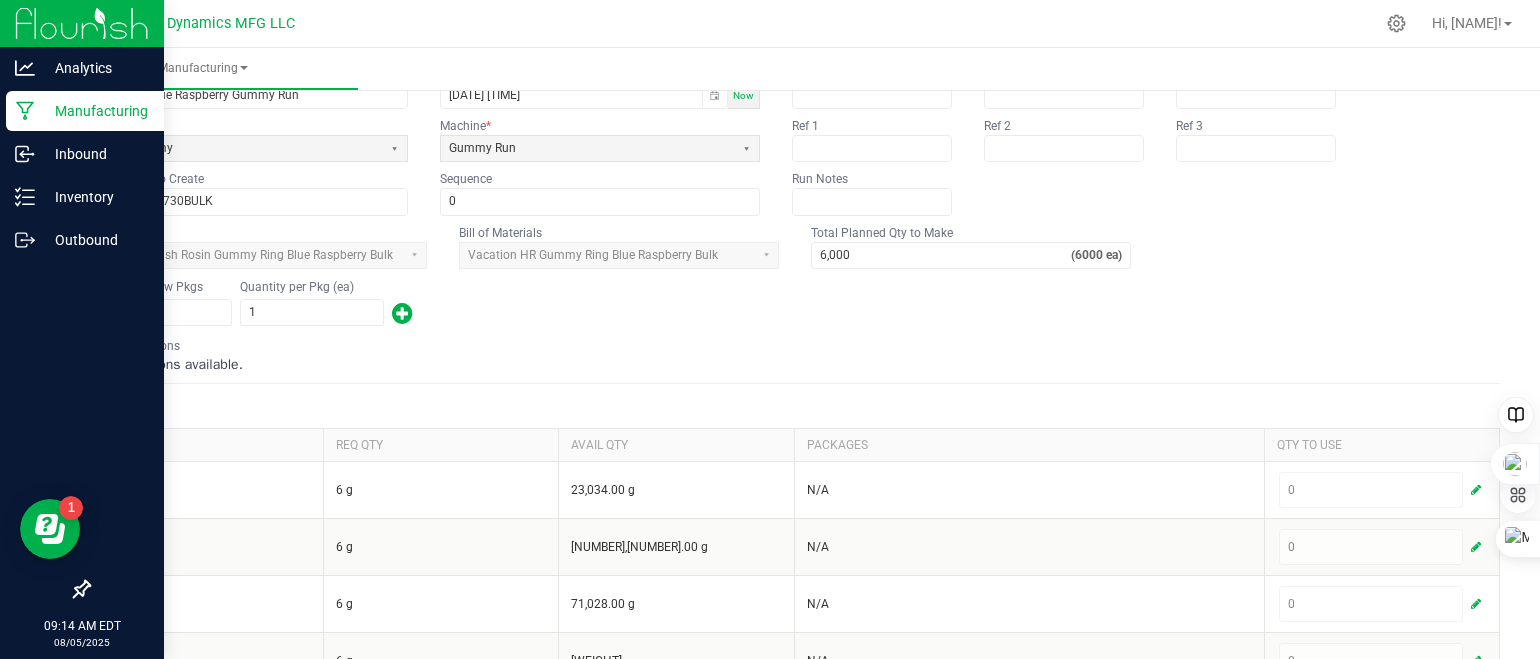 scroll, scrollTop: 100, scrollLeft: 0, axis: vertical 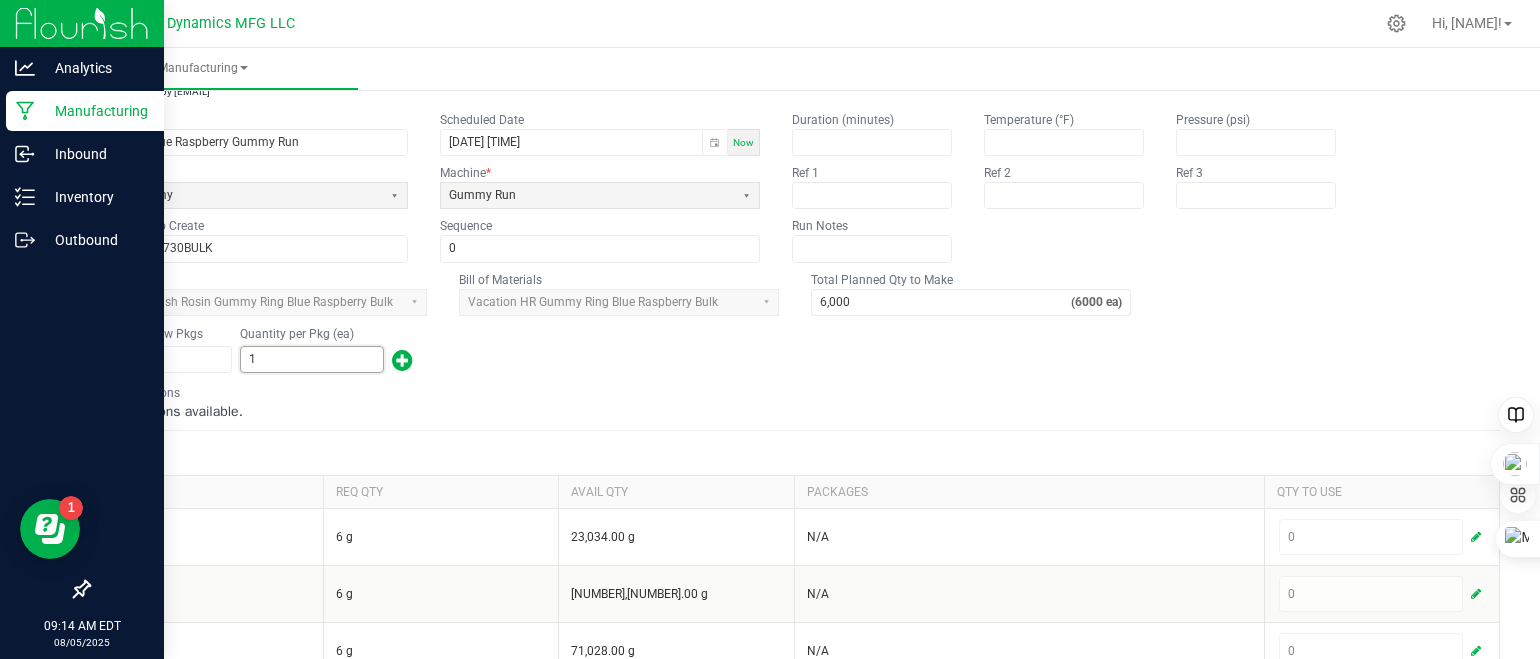 click on "1" at bounding box center (312, 359) 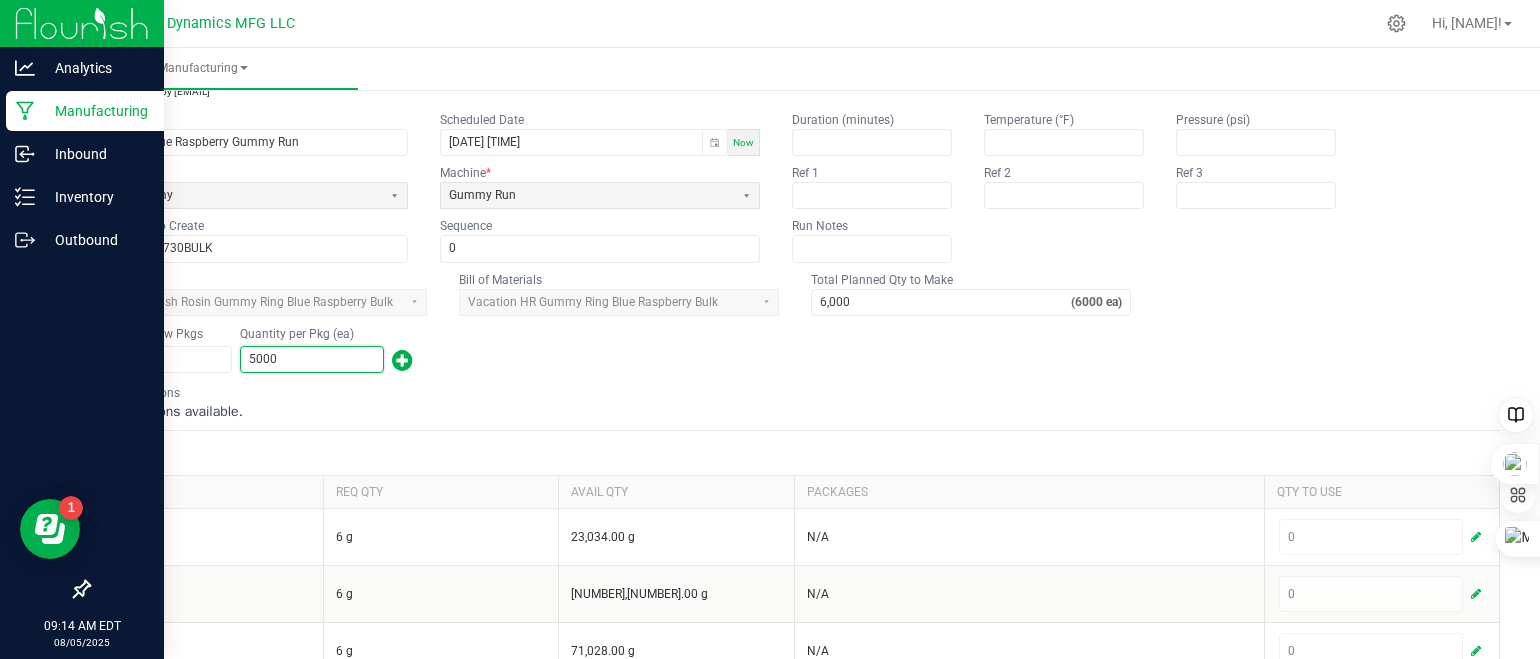 type on "5,000" 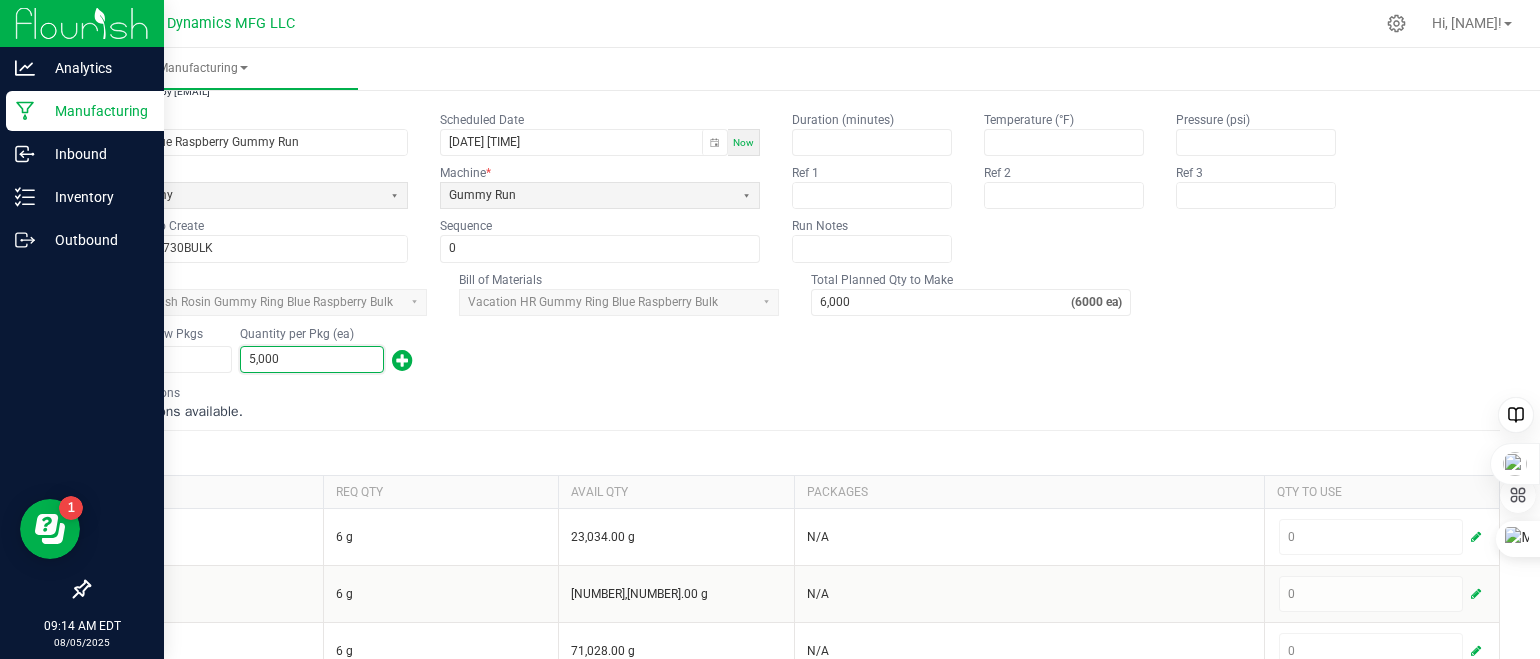 click on "Number of New Pkgs 1   Quantity per Pkg (ea) 5,000" at bounding box center (794, 350) 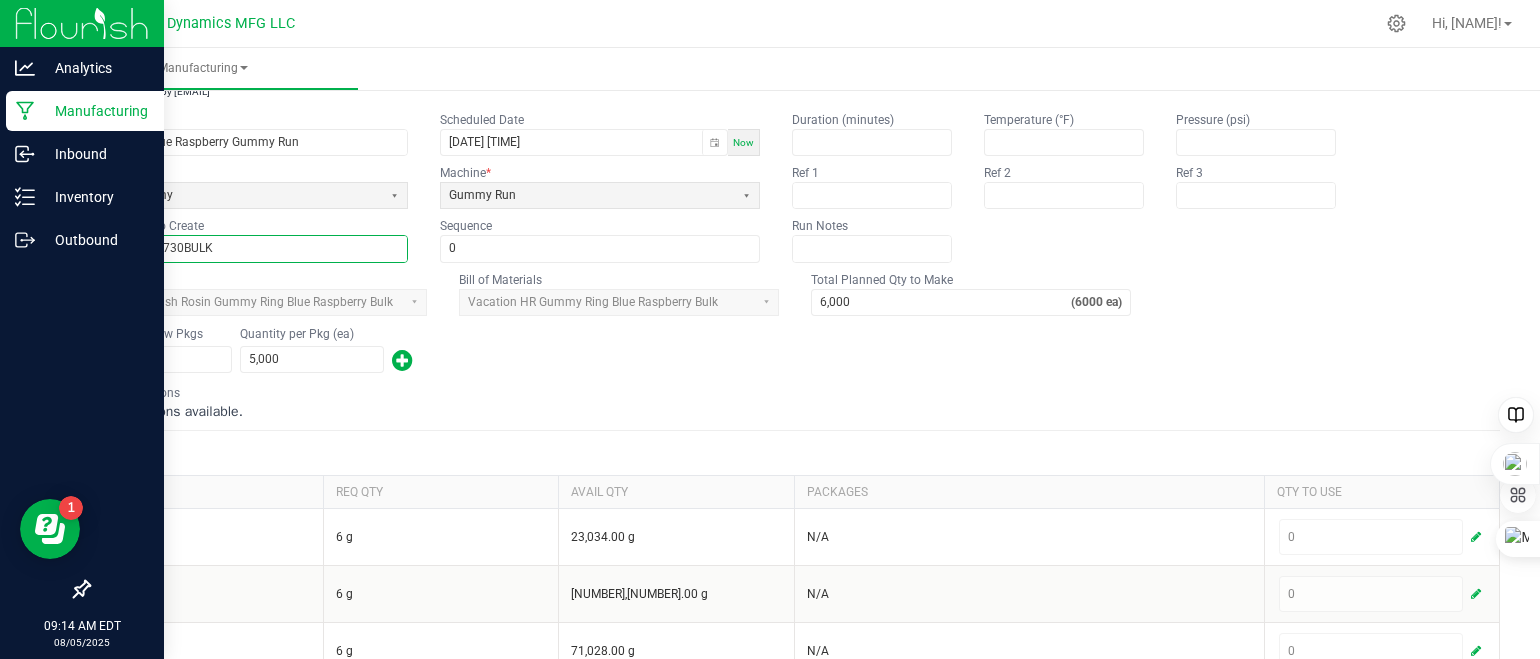 click on "VACBRR250730BULK" at bounding box center (248, 248) 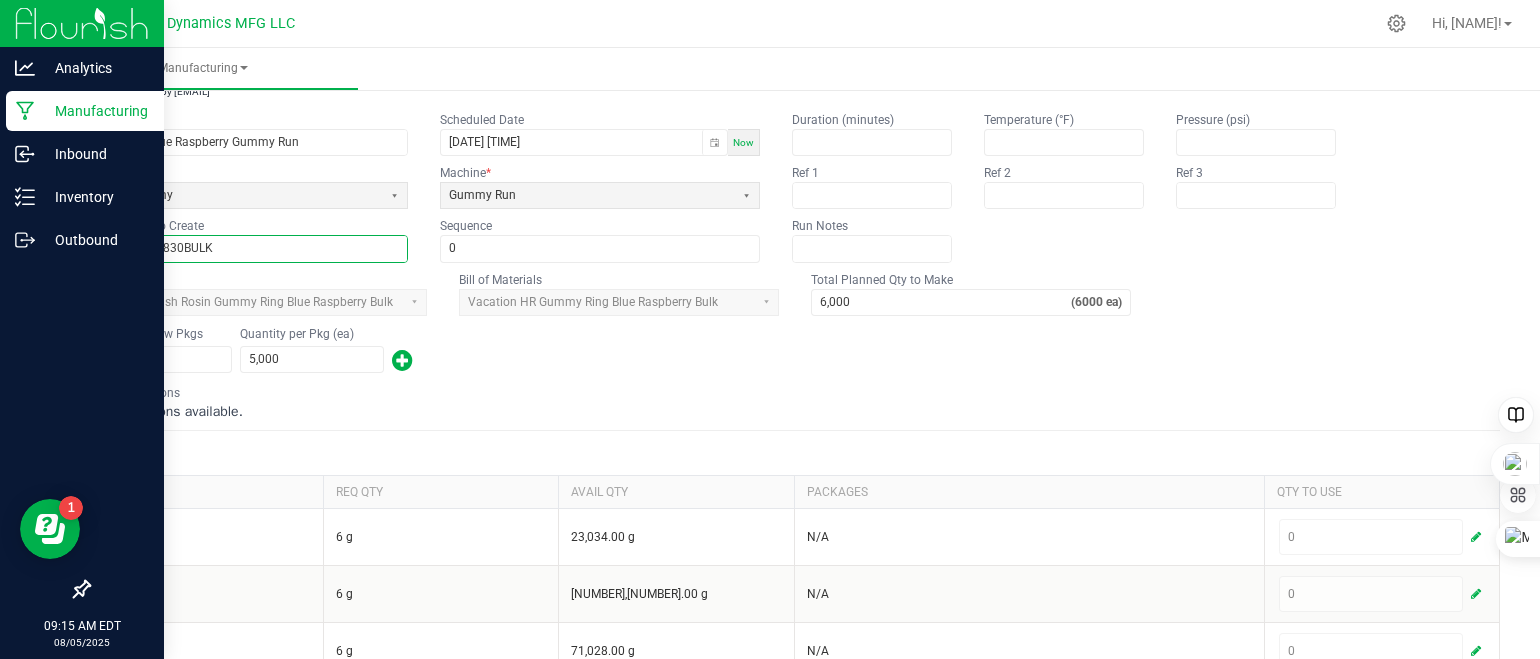 click on "VACBRR250830BULK" at bounding box center (248, 248) 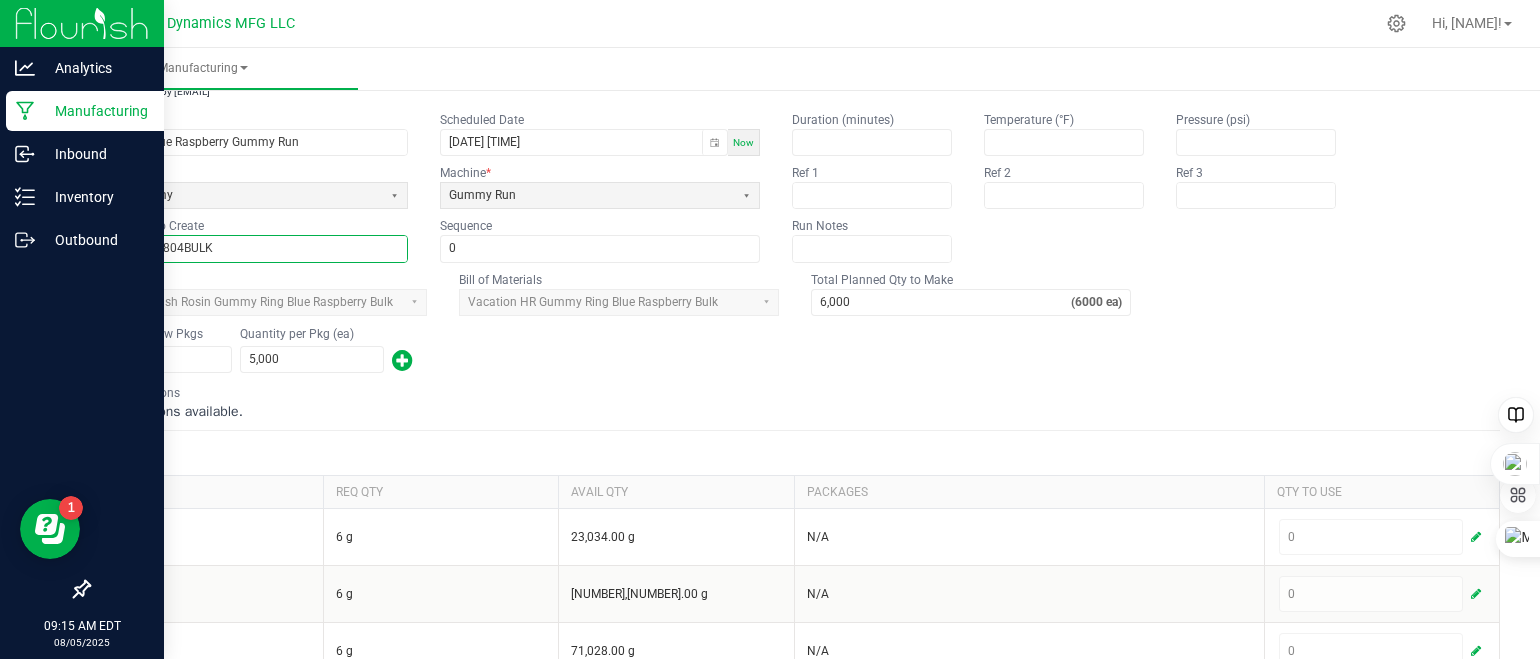 type on "VACBRR250804BULK" 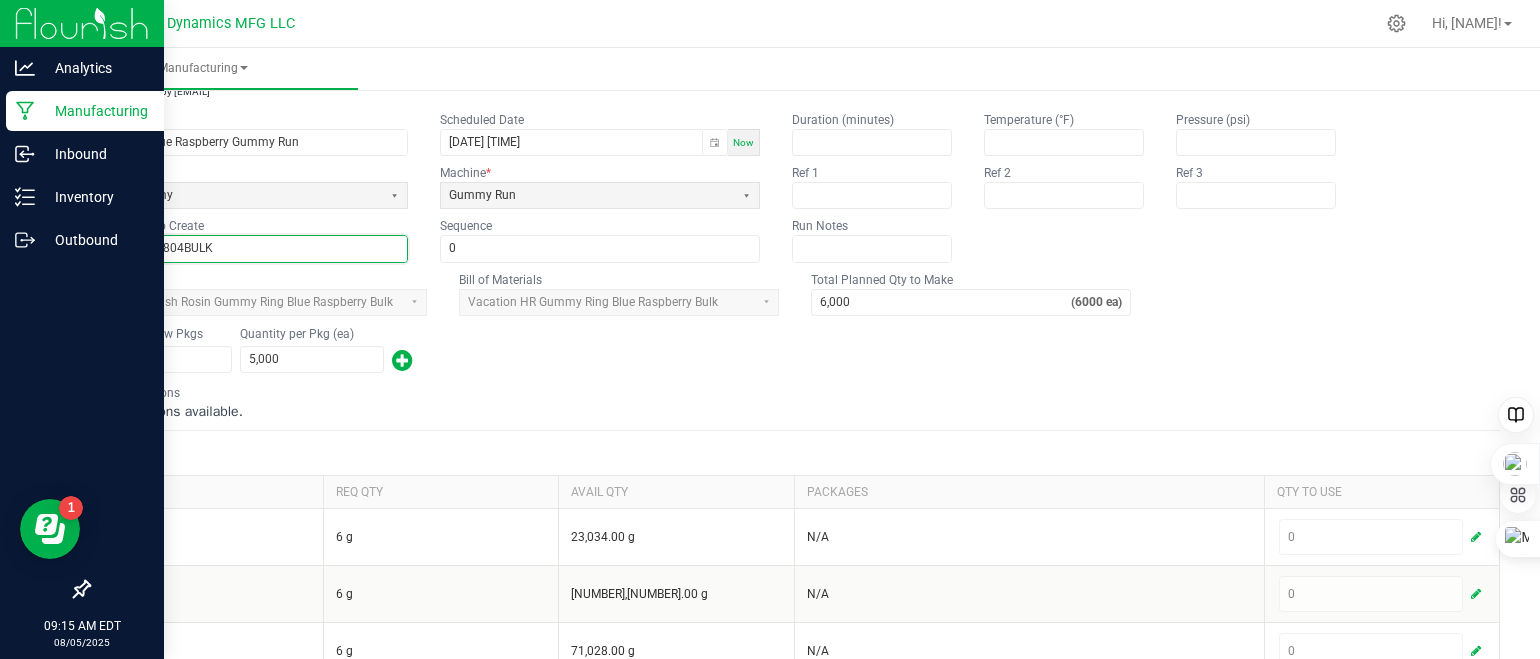 click on "Number of New Pkgs 1   Quantity per Pkg (ea) 5,000" at bounding box center (794, 350) 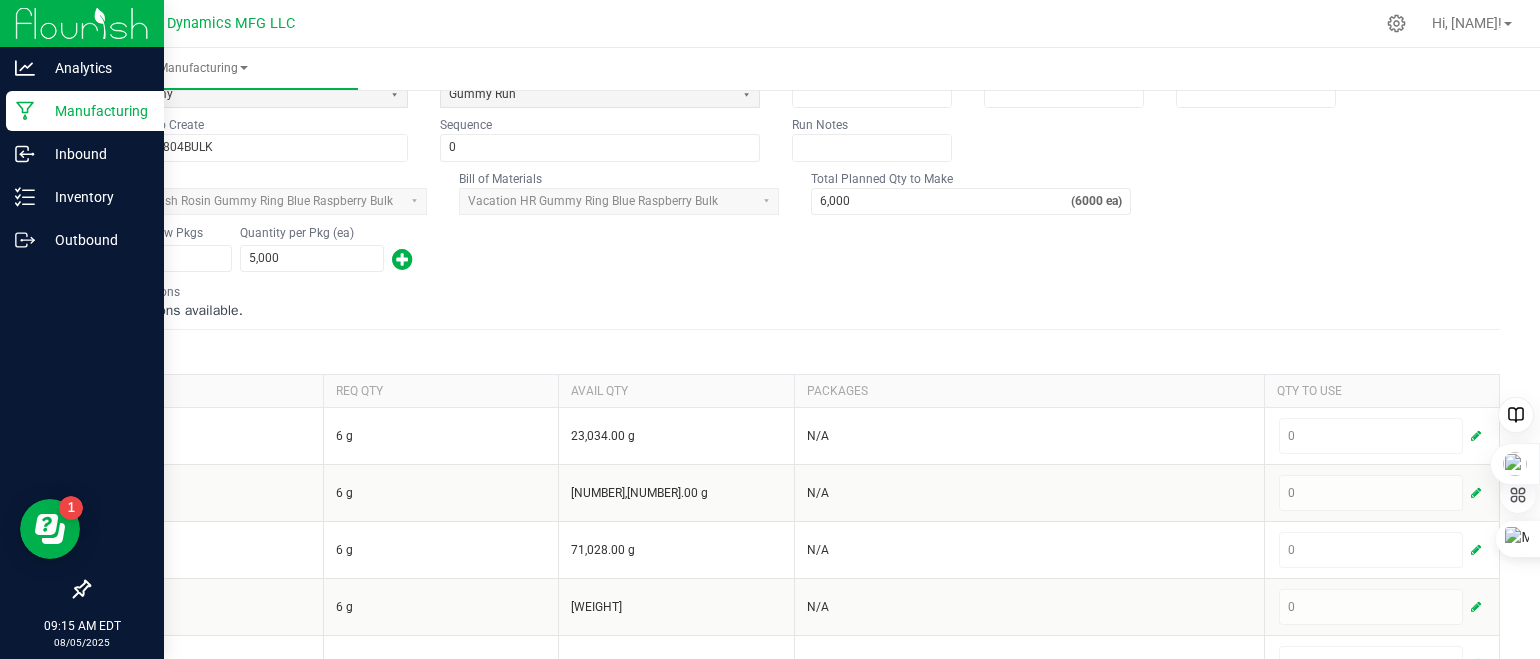scroll, scrollTop: 200, scrollLeft: 0, axis: vertical 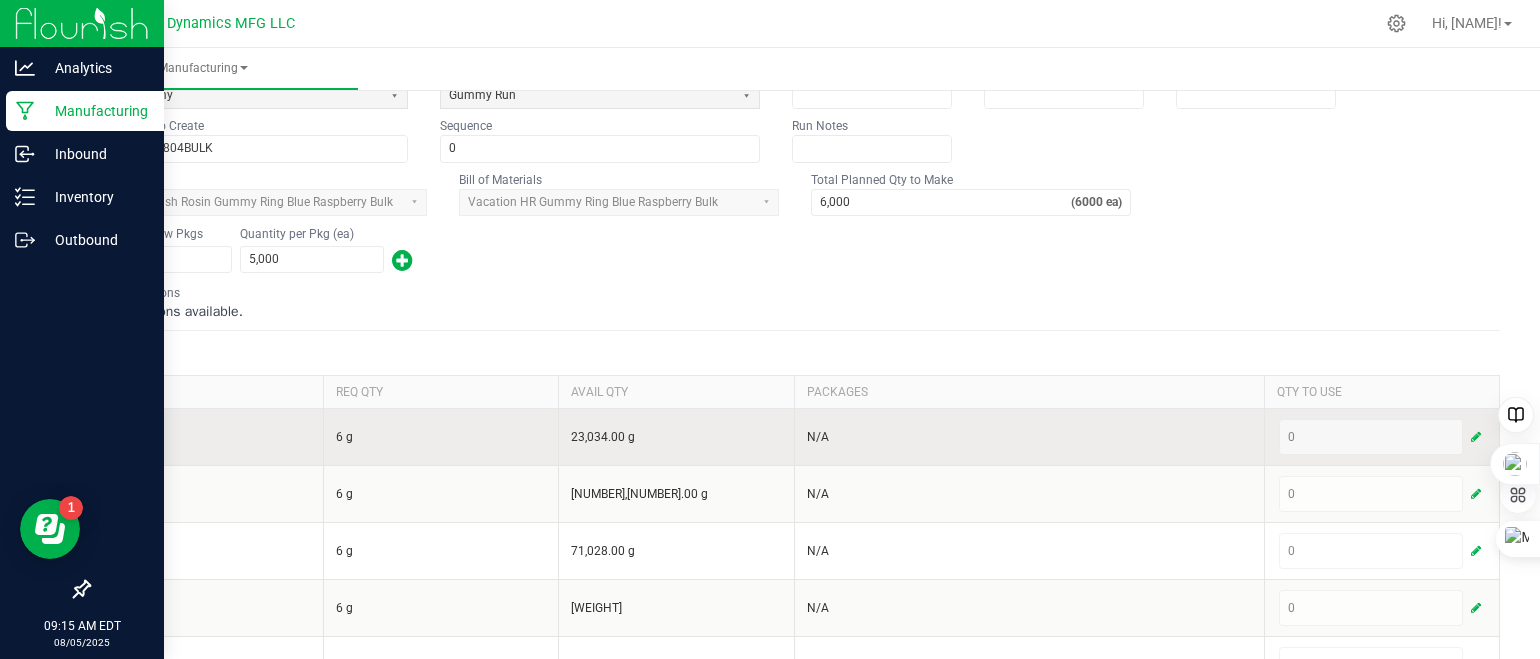 click at bounding box center [1476, 437] 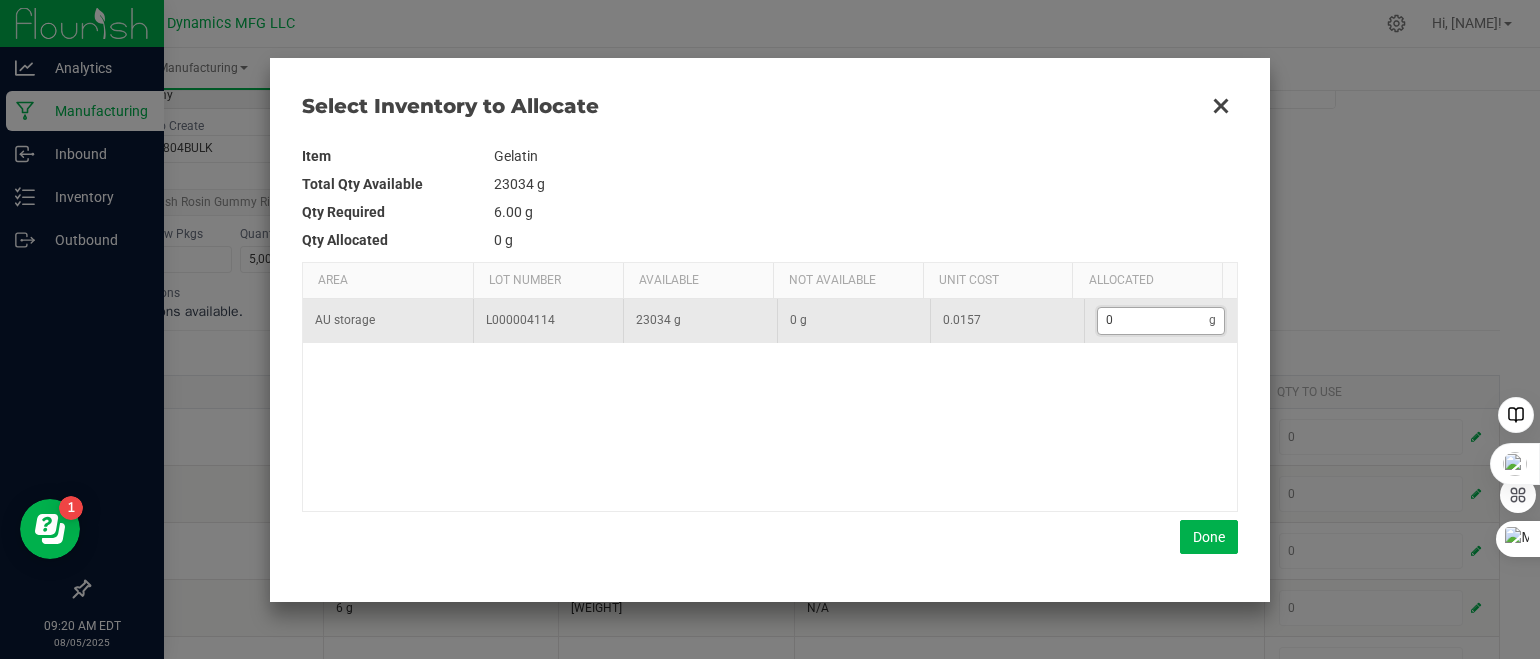 click on "0" at bounding box center (1154, 320) 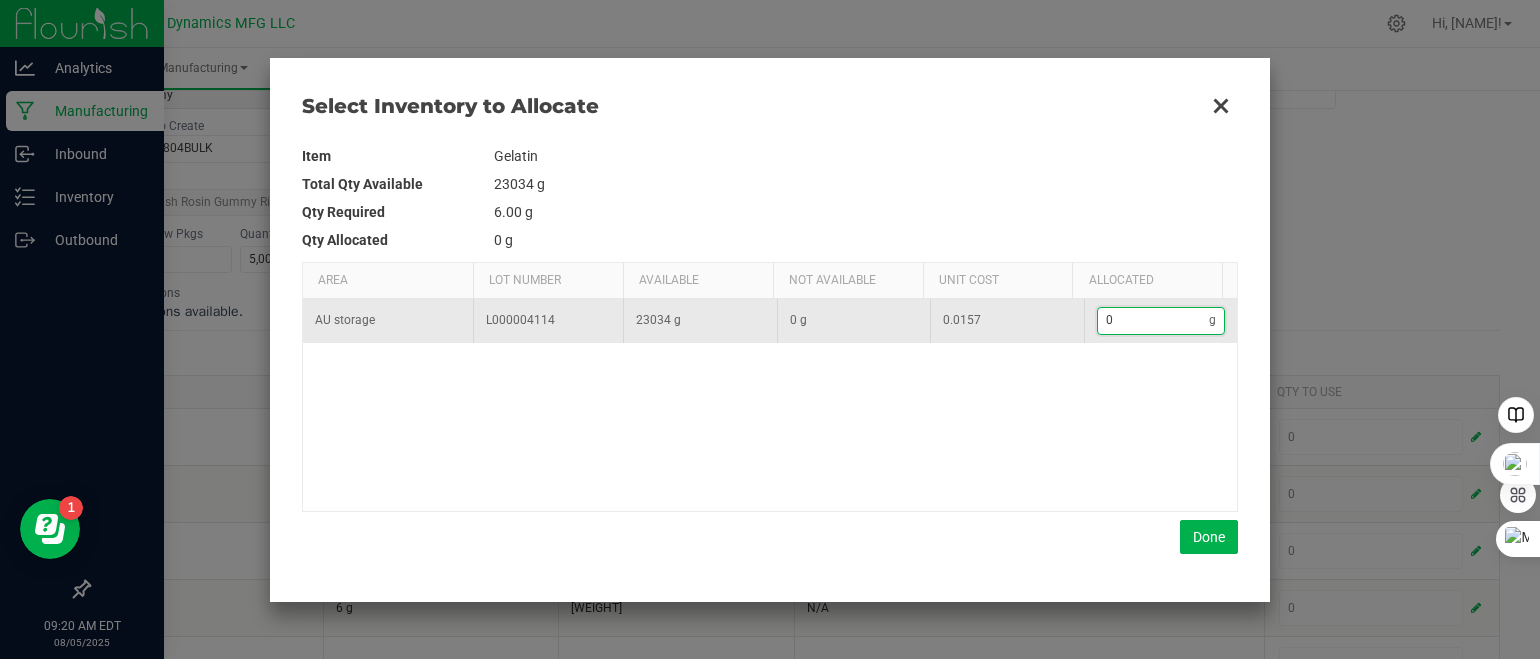 type on "2" 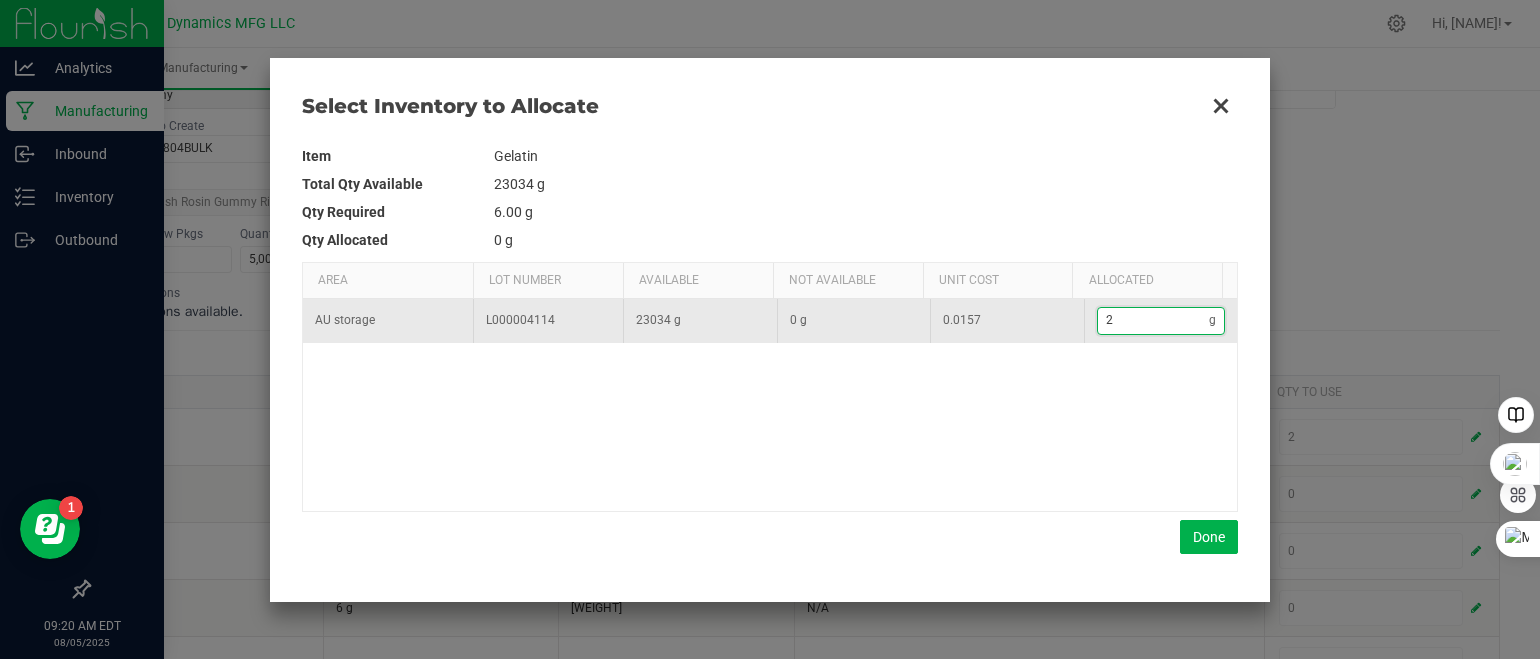 type on "20" 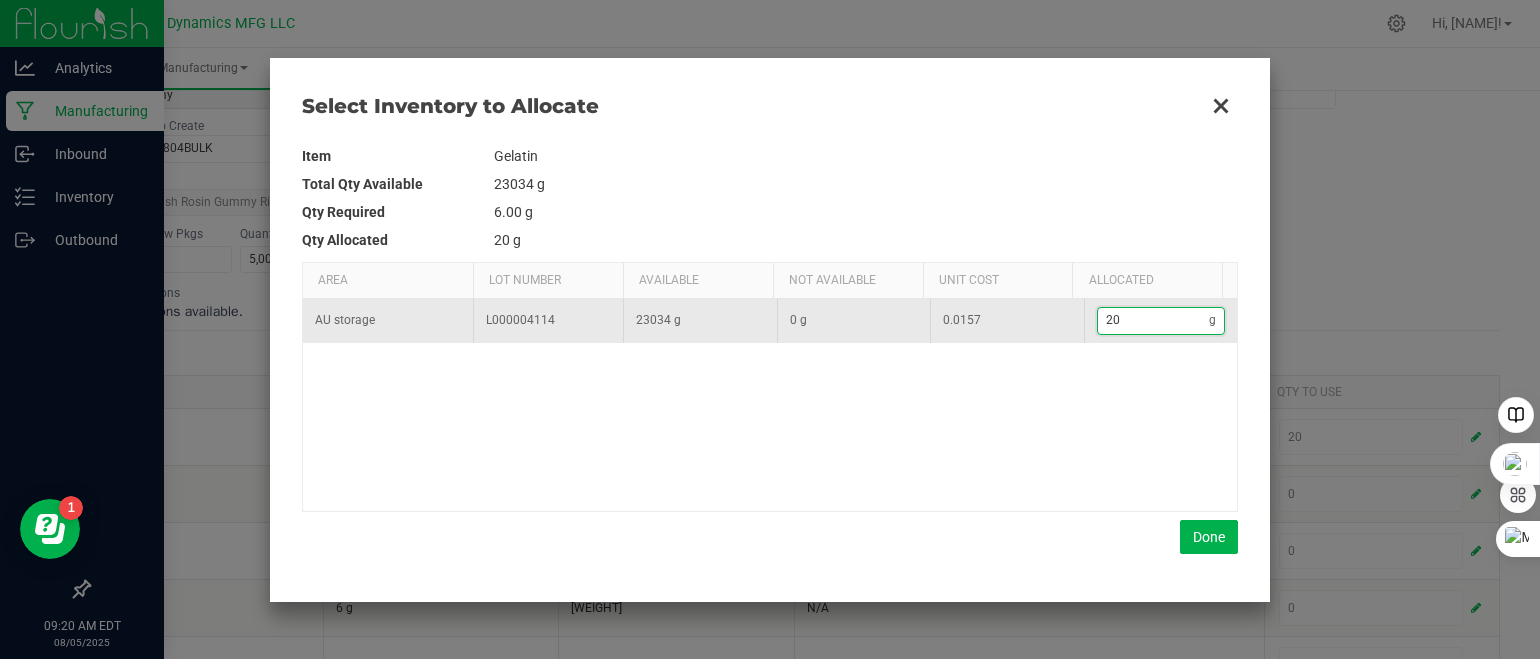 type on "207" 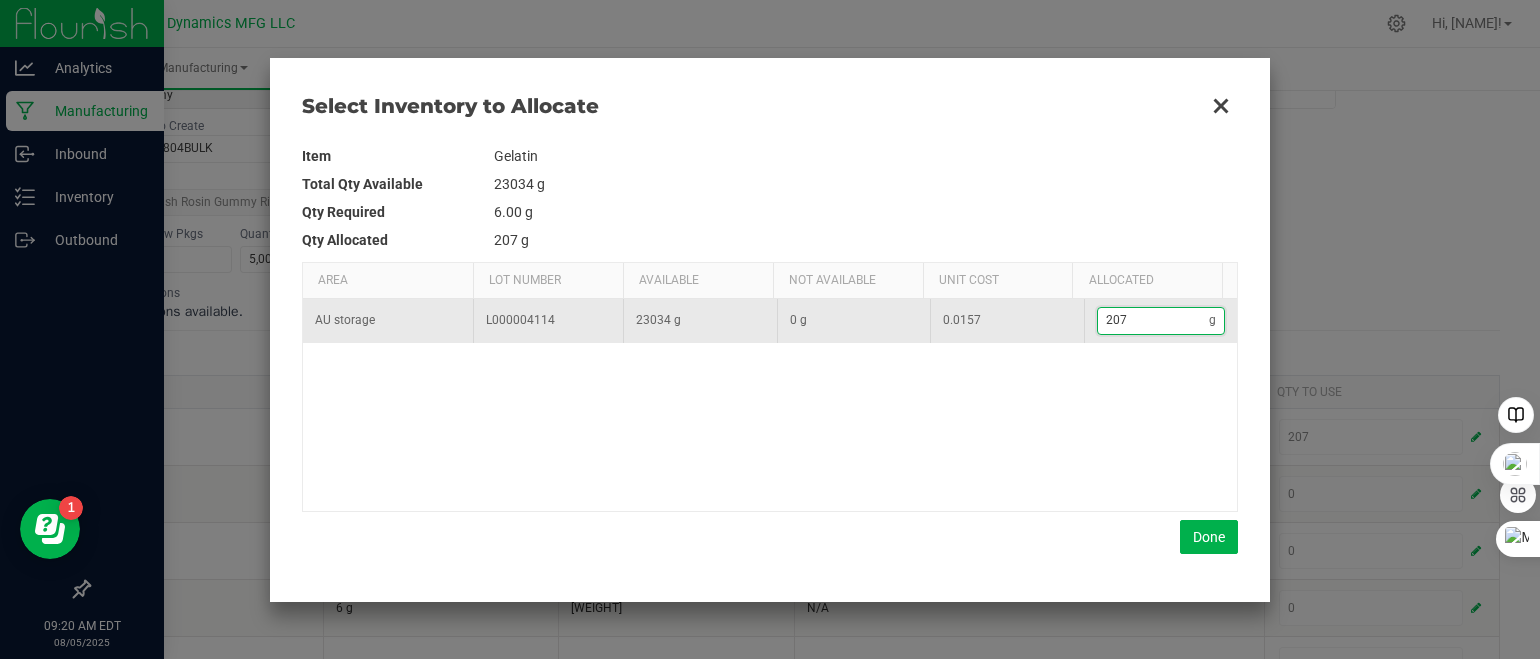 type on "2,079" 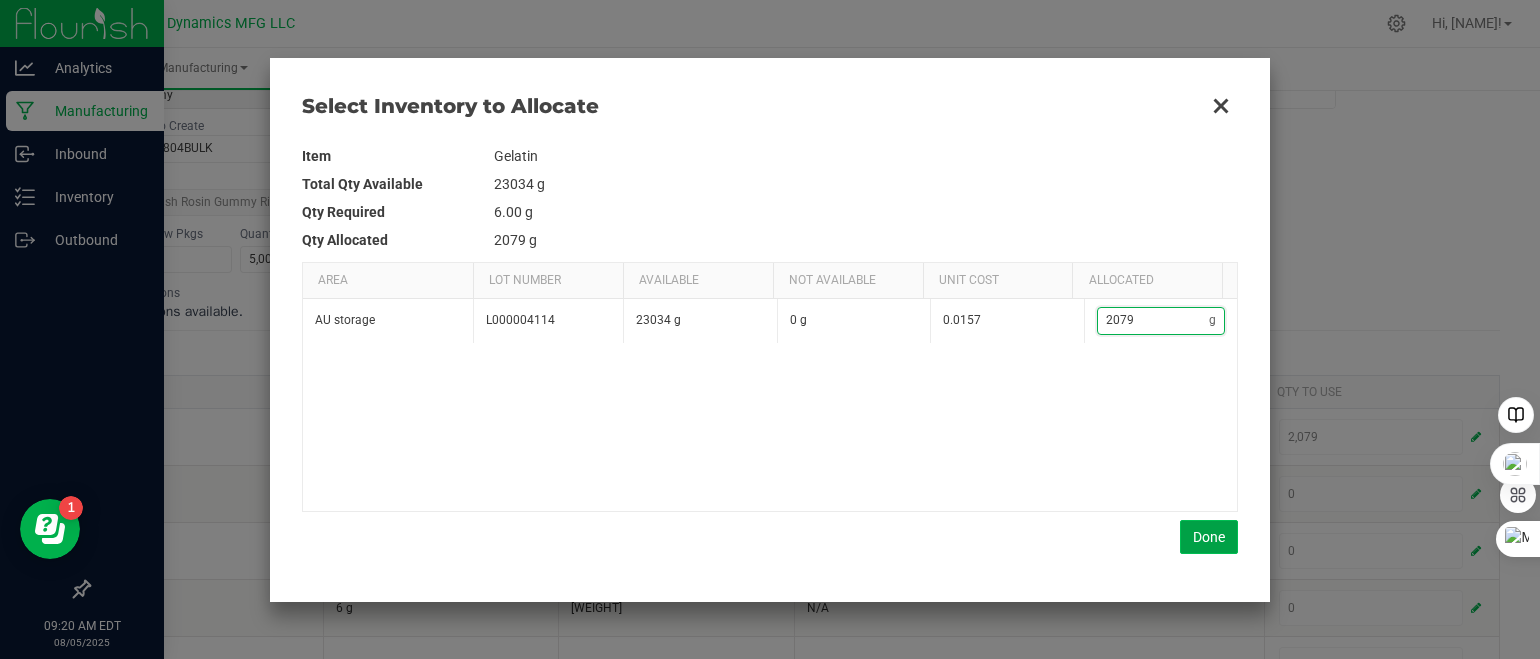 type on "2,079" 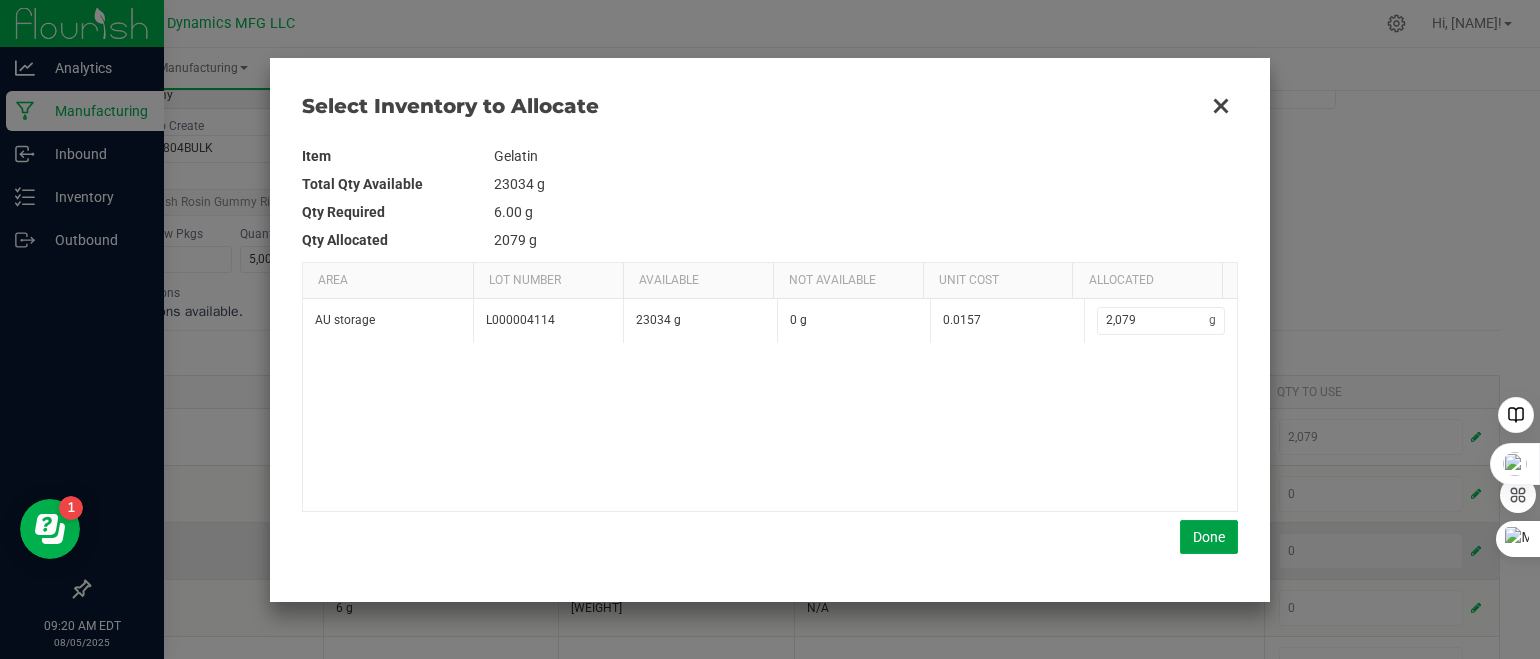 click on "Done" at bounding box center (1209, 537) 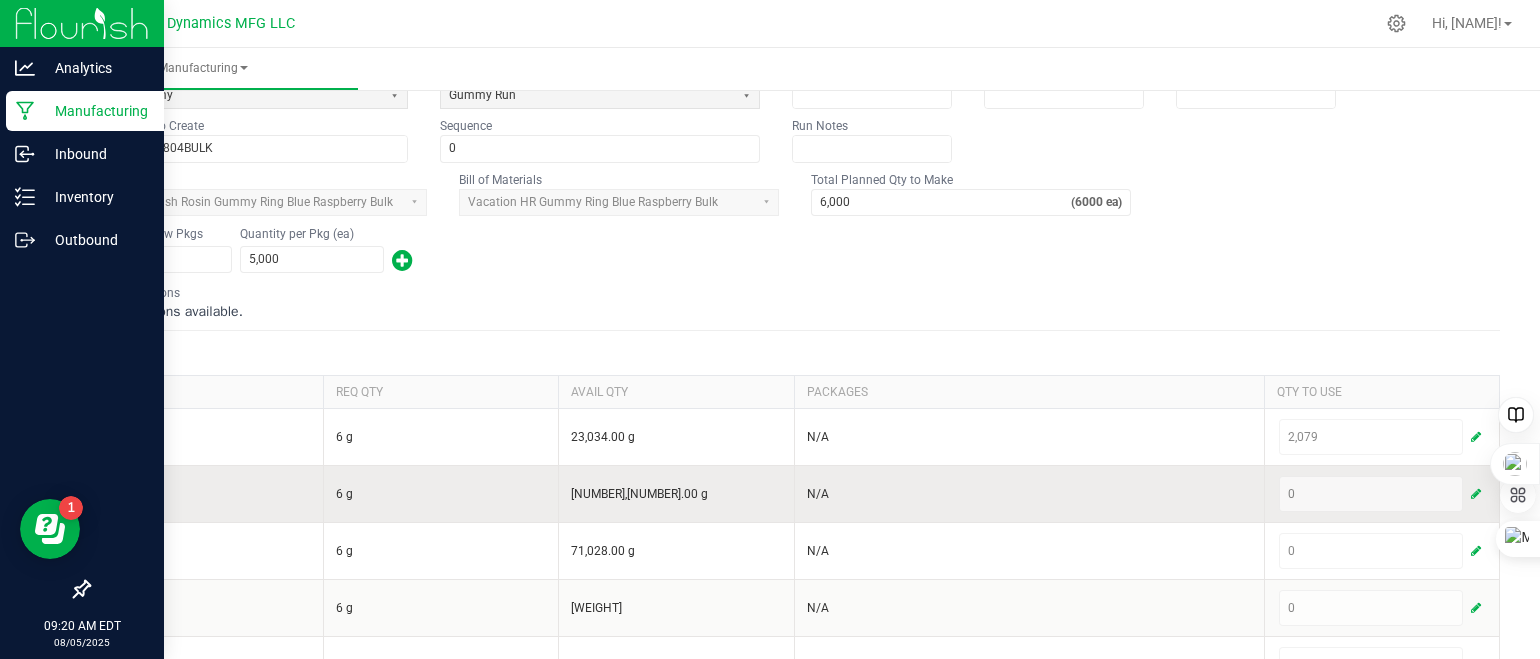 click at bounding box center [1476, 494] 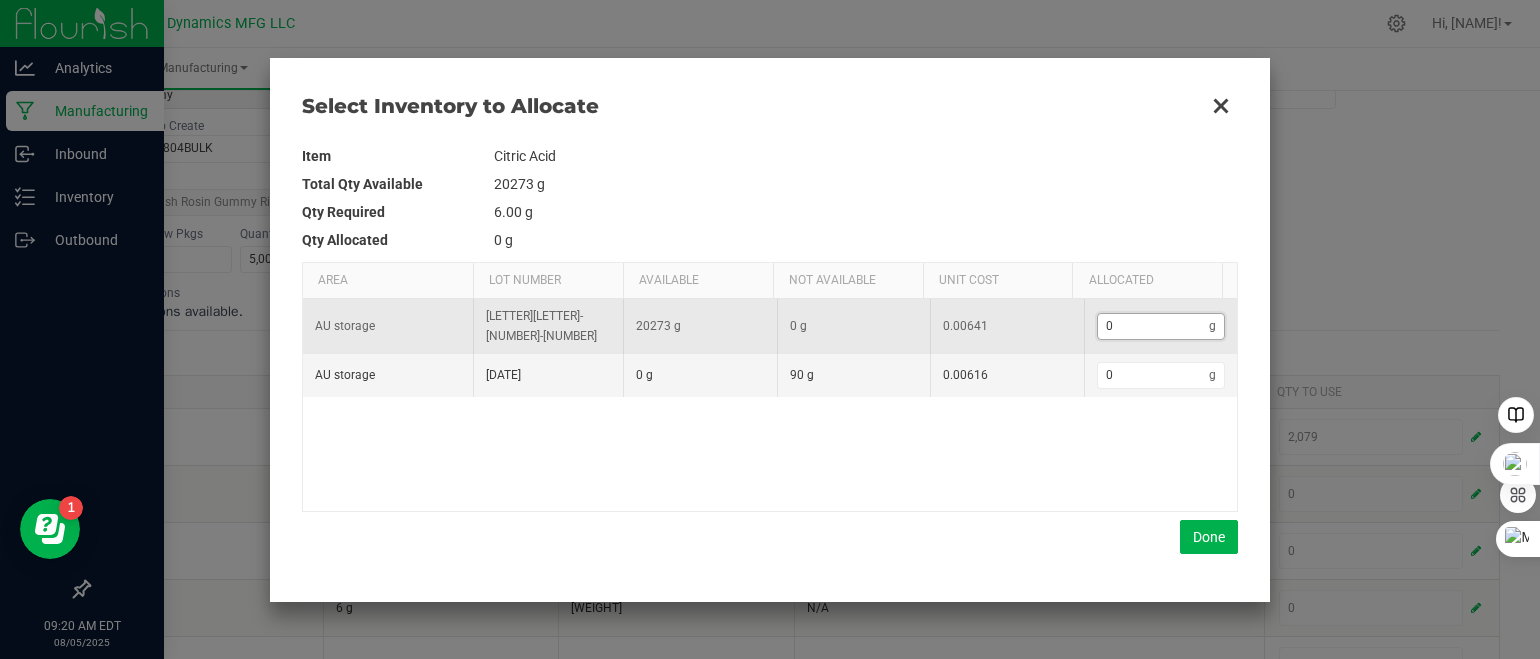 click on "0" at bounding box center [1154, 326] 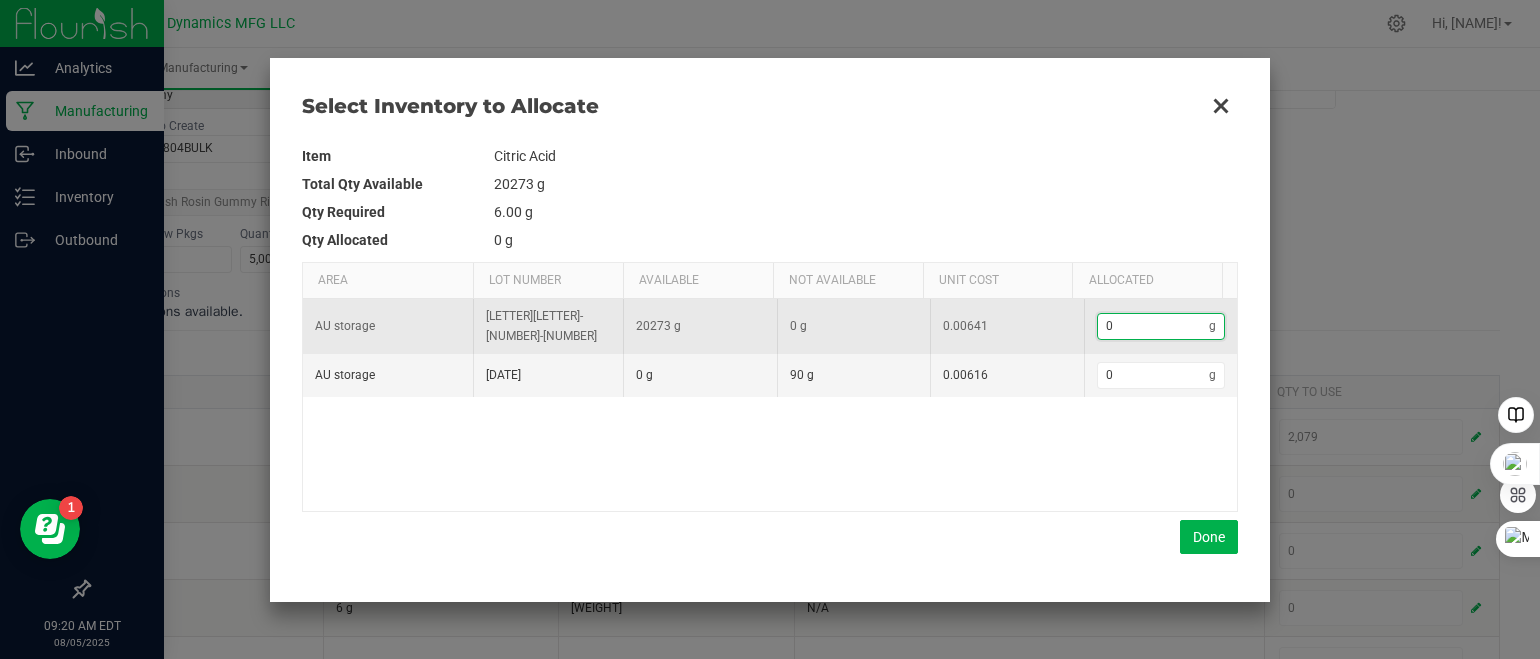 type on "5" 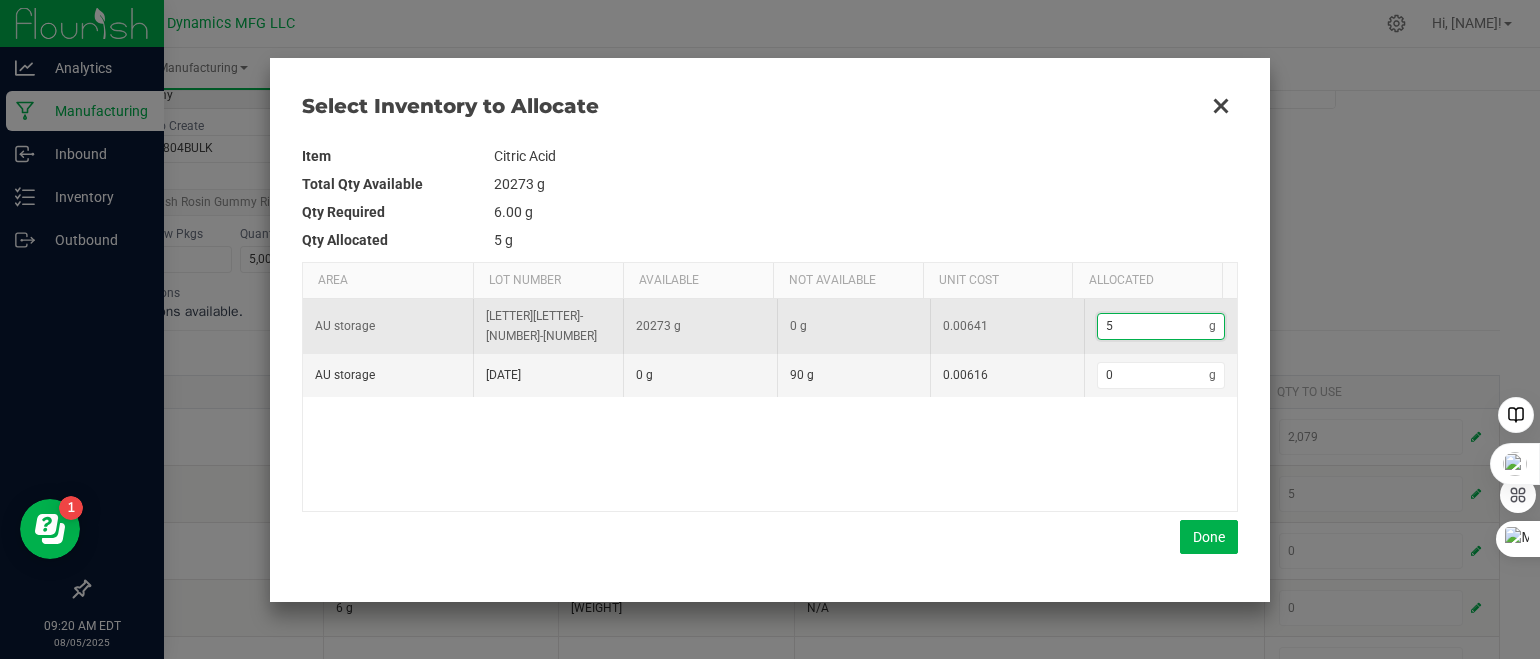 type on "51" 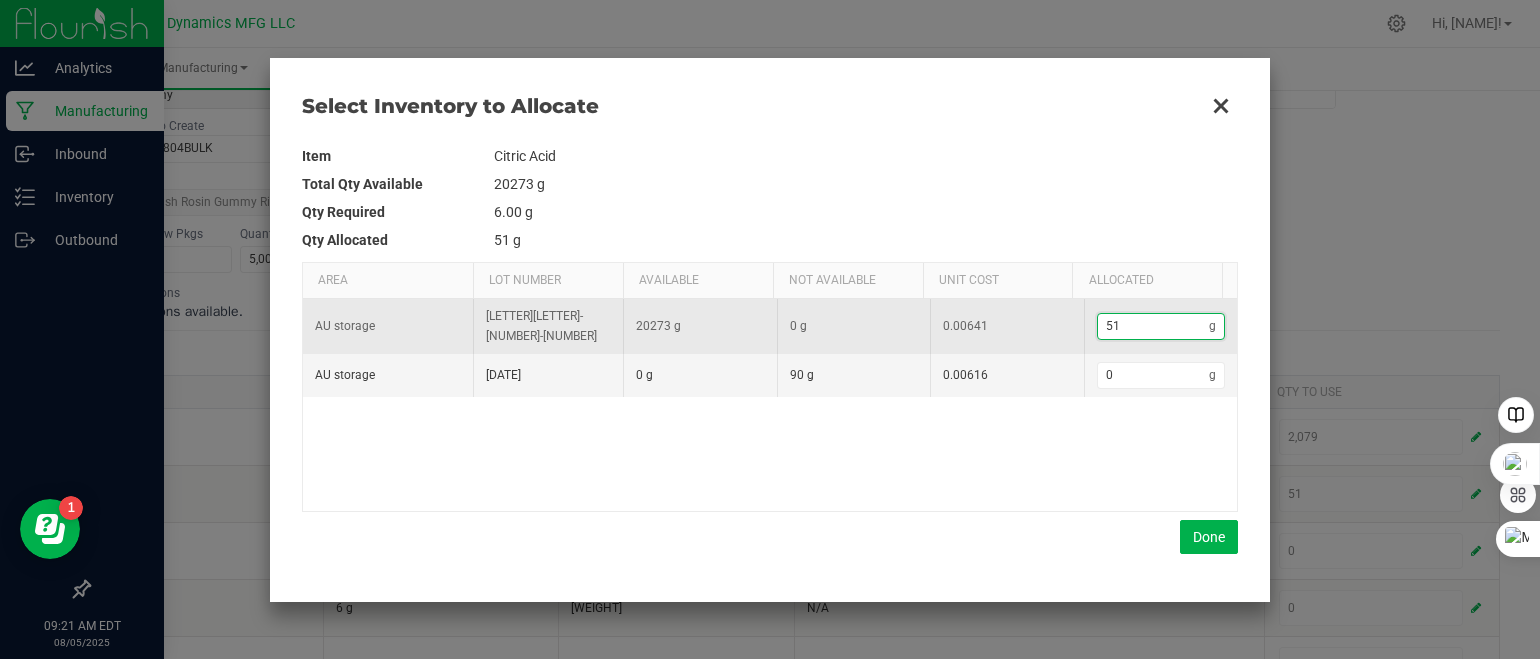 type on "512" 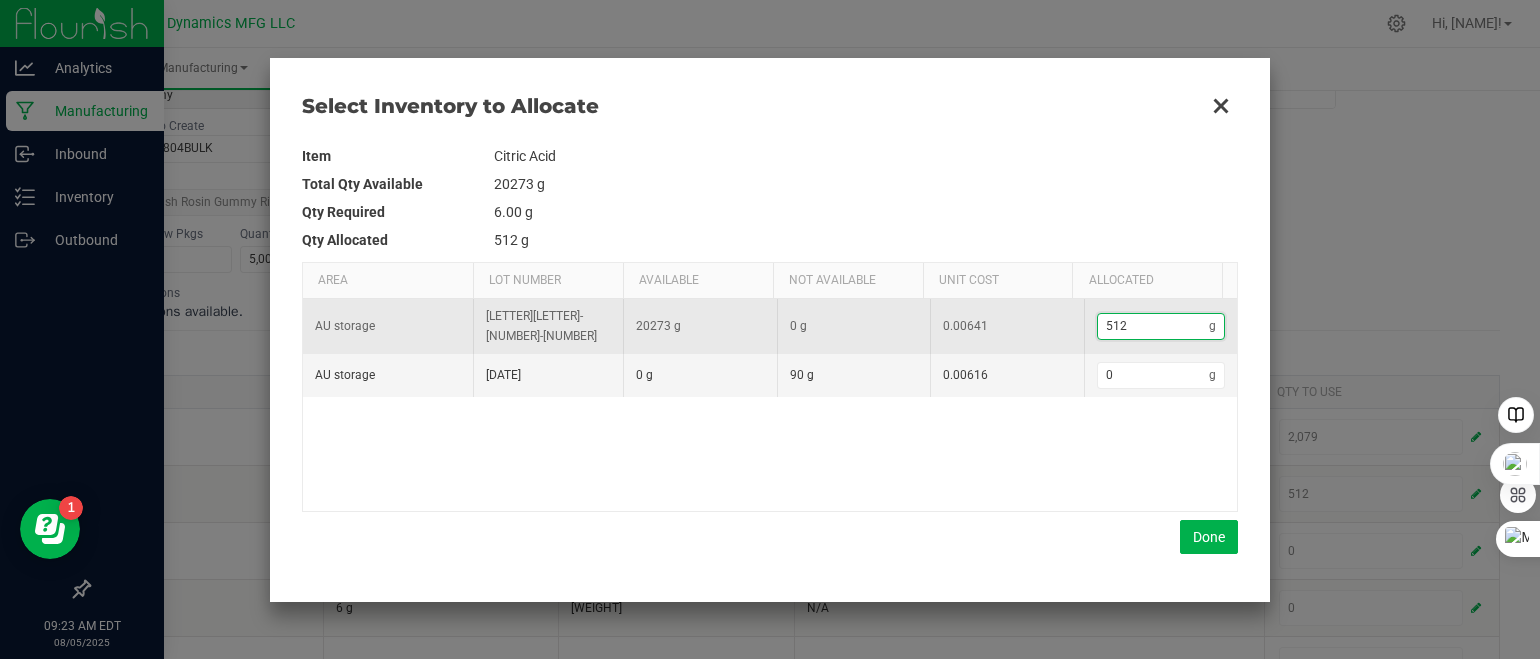 type on "512" 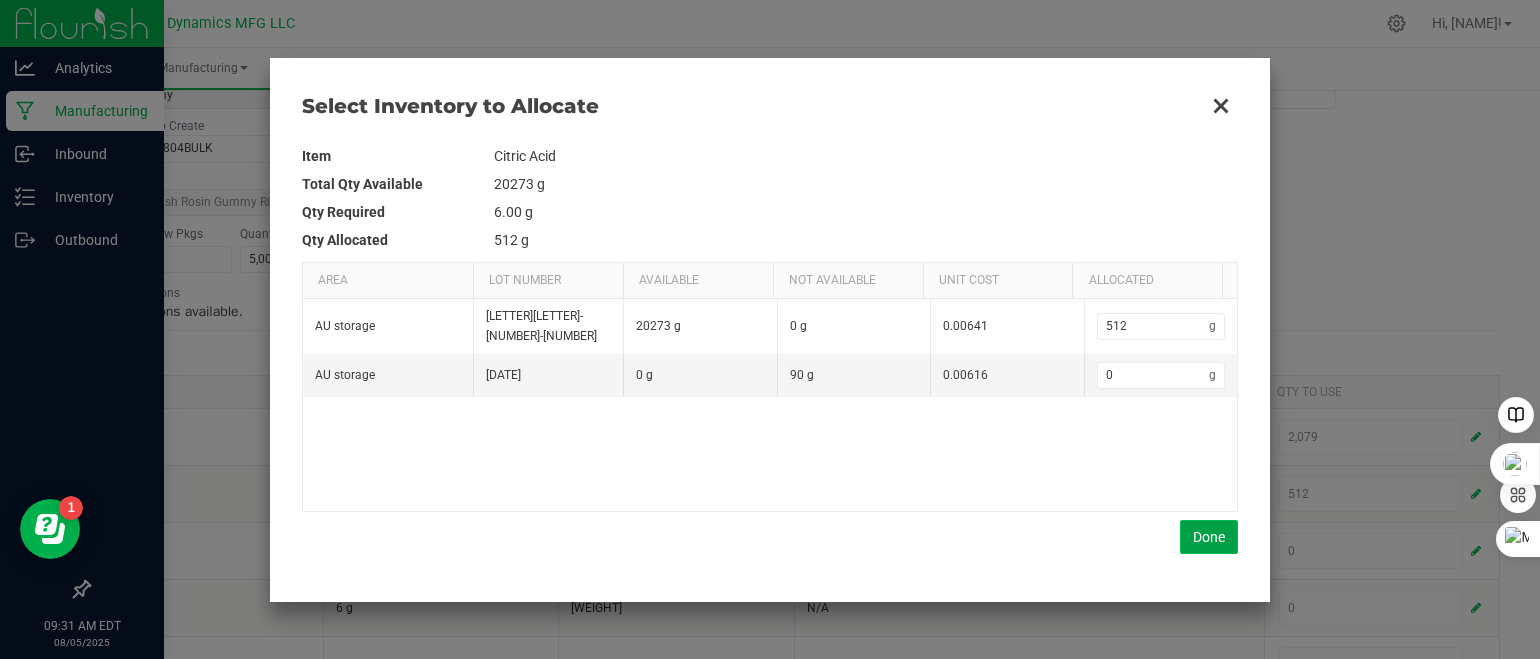 click on "Done" at bounding box center (1209, 537) 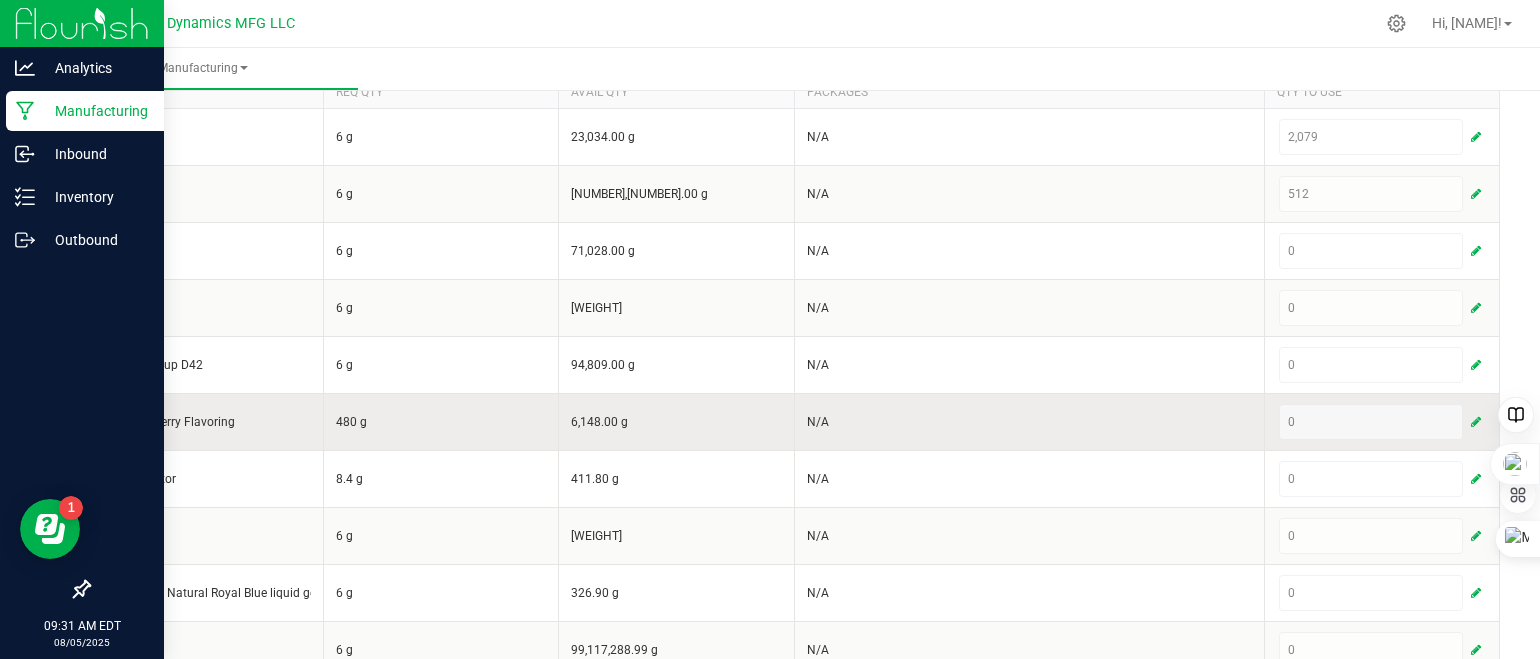 scroll, scrollTop: 400, scrollLeft: 0, axis: vertical 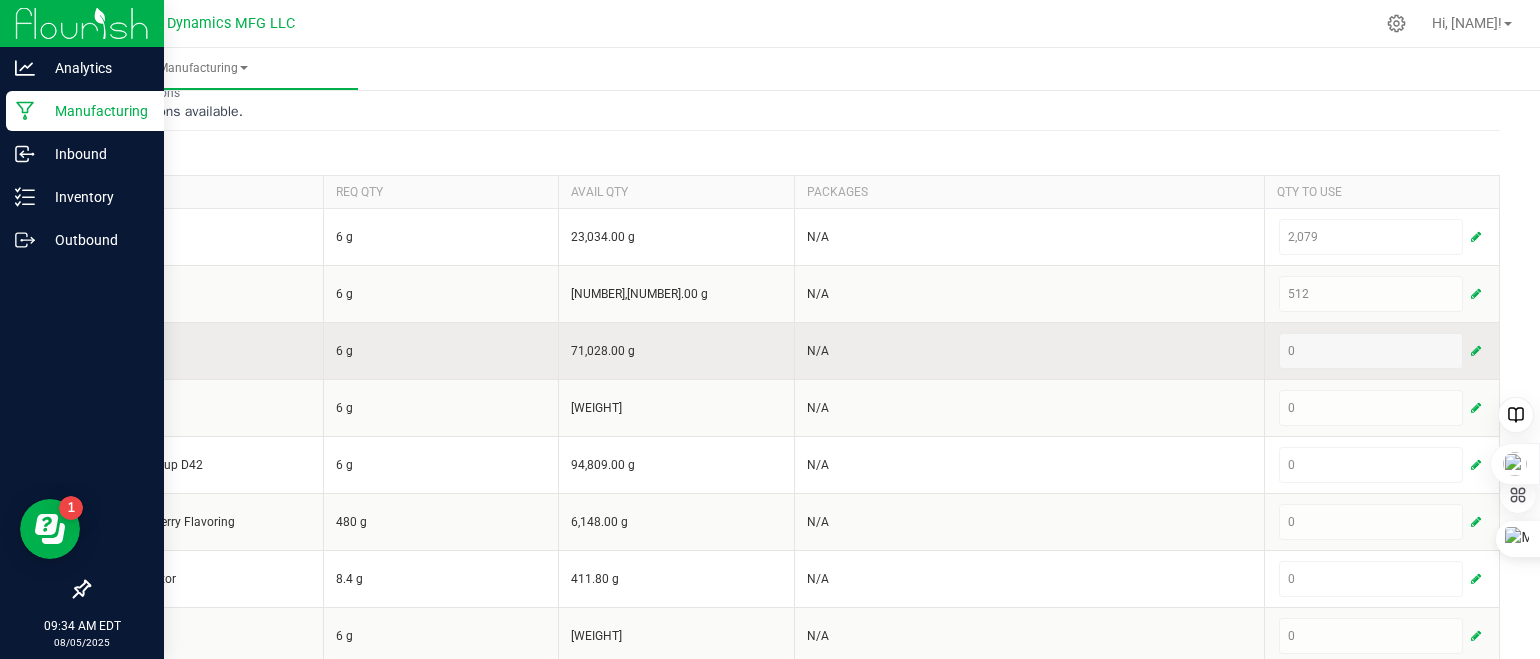 click at bounding box center (1476, 351) 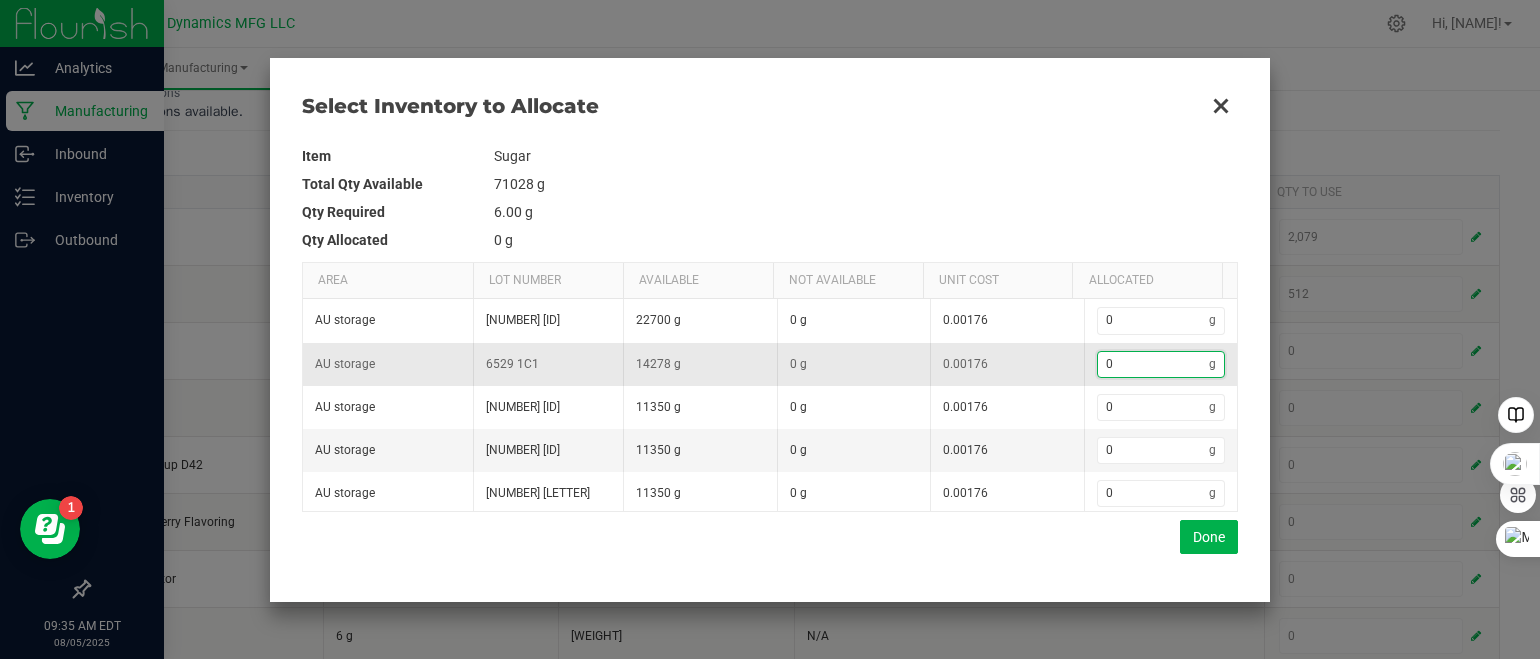 click on "0" at bounding box center [1154, 364] 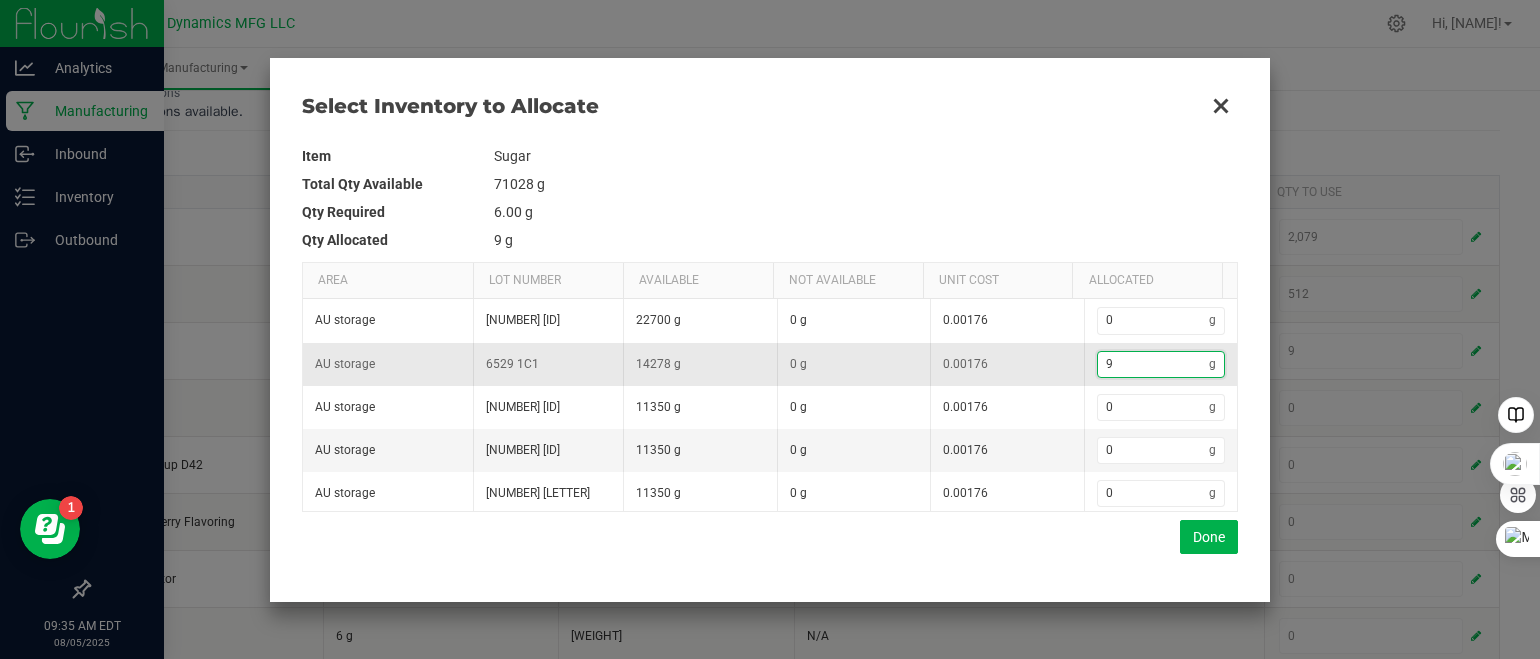 type on "98" 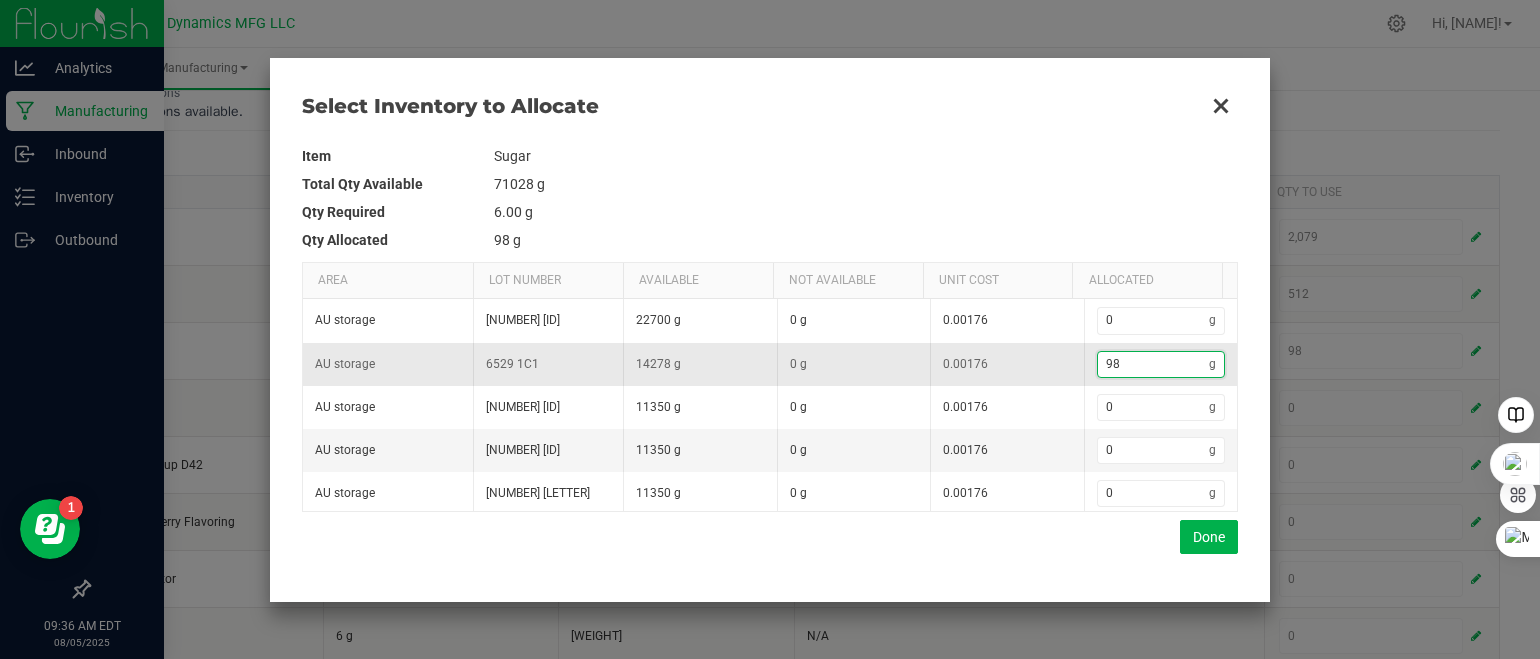 type on "982" 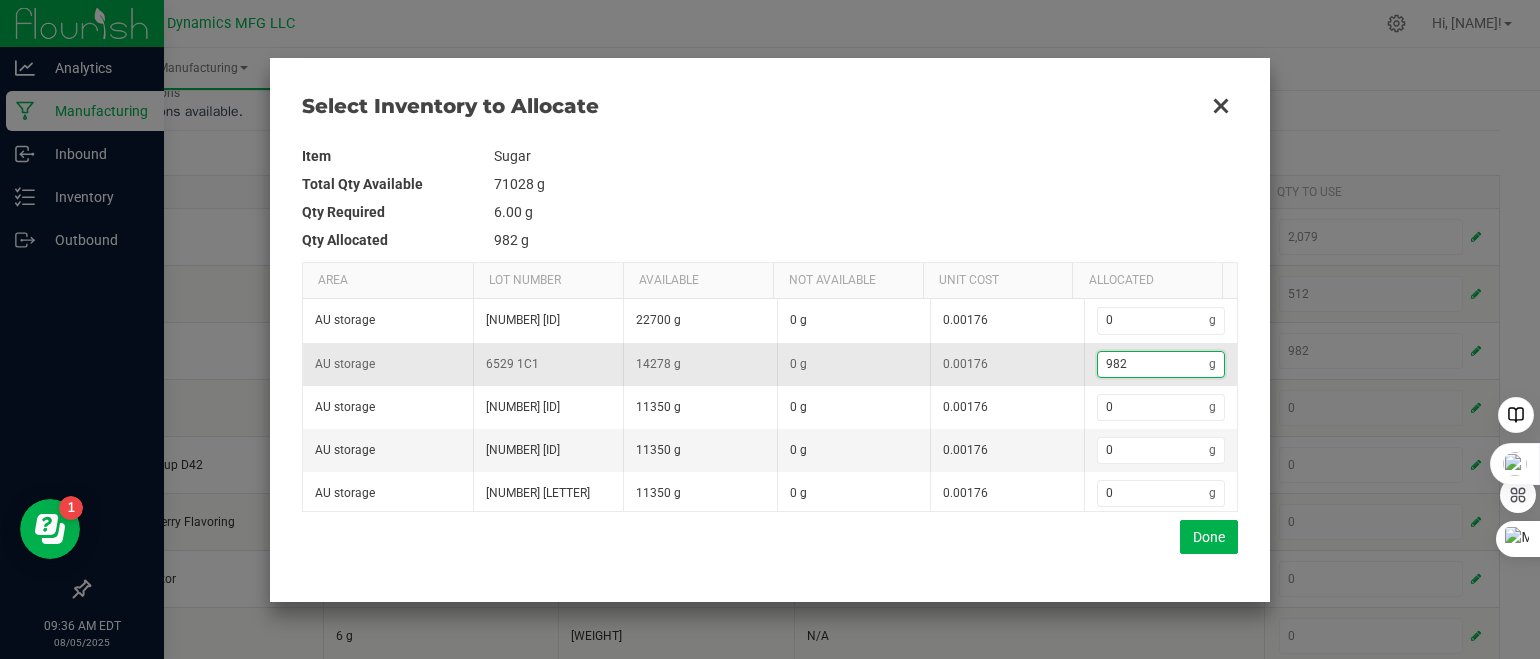 type on "9,821" 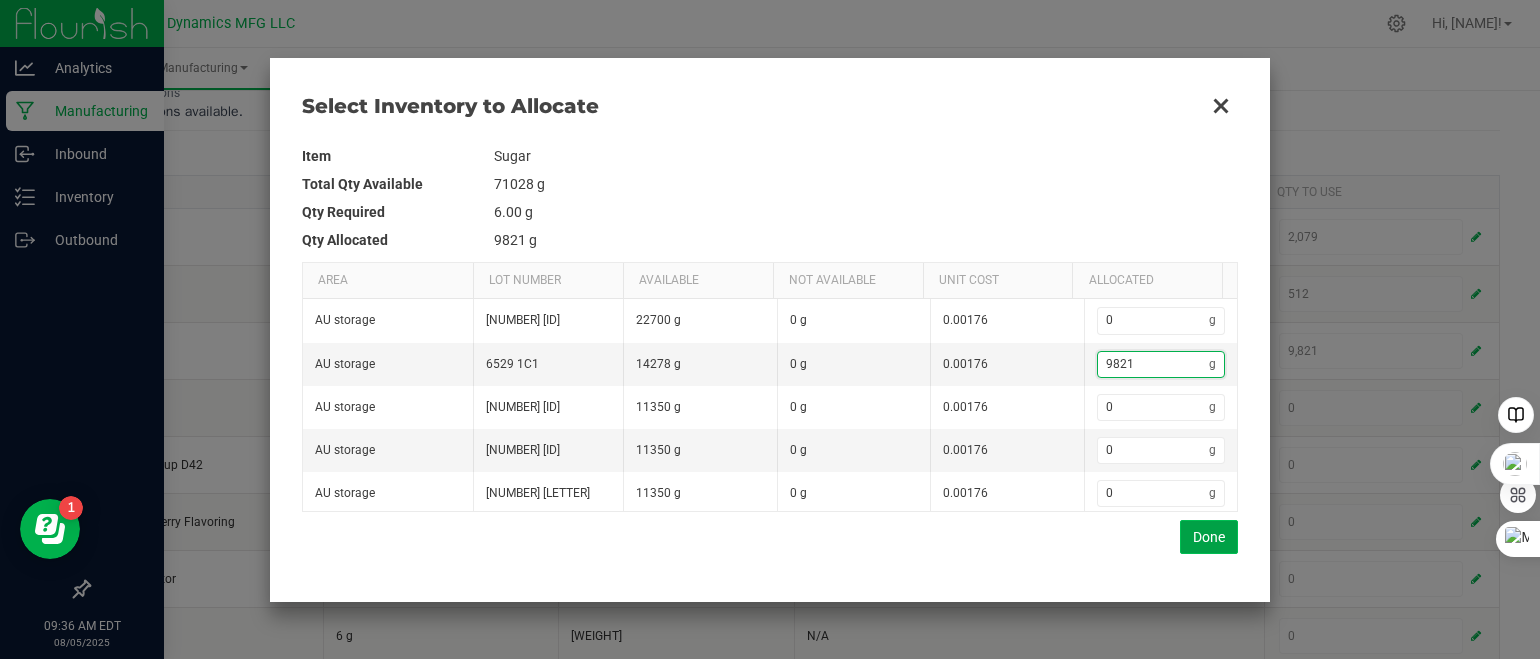 type on "9,821" 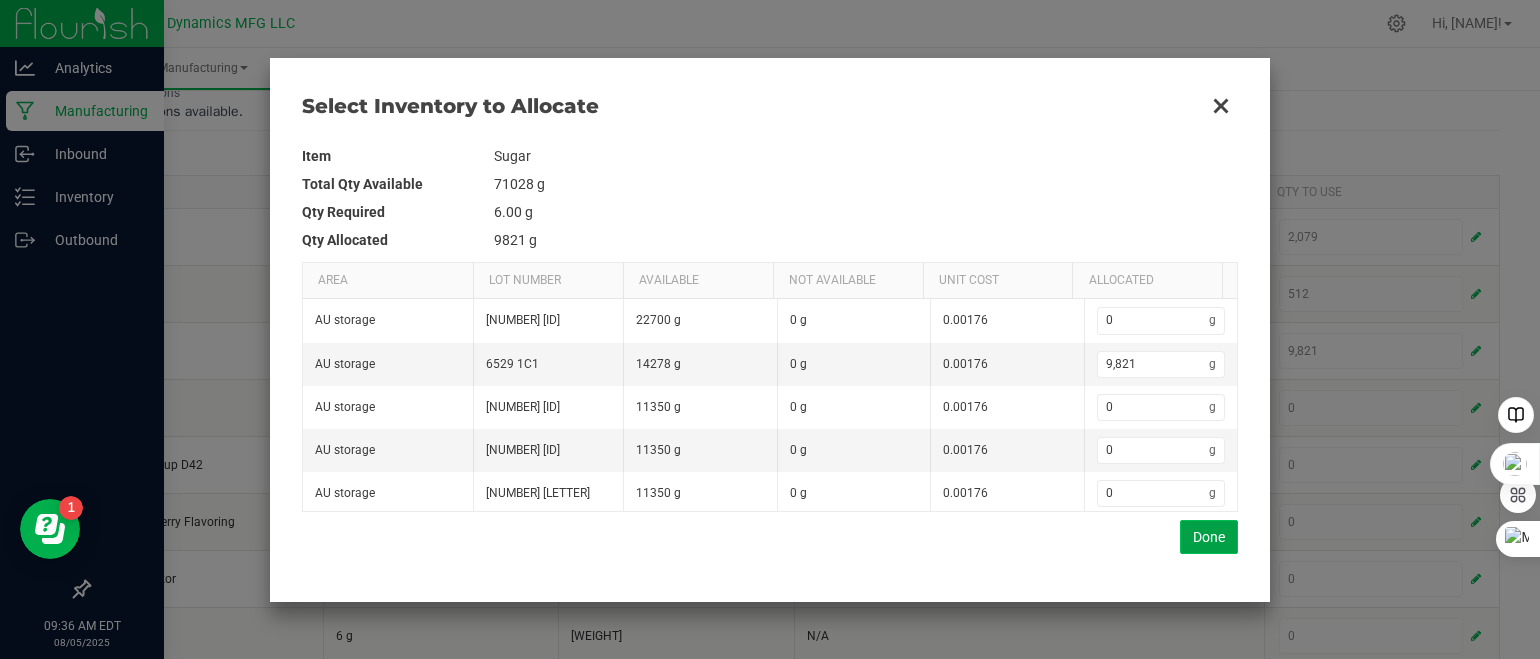 click on "Done" at bounding box center (1209, 537) 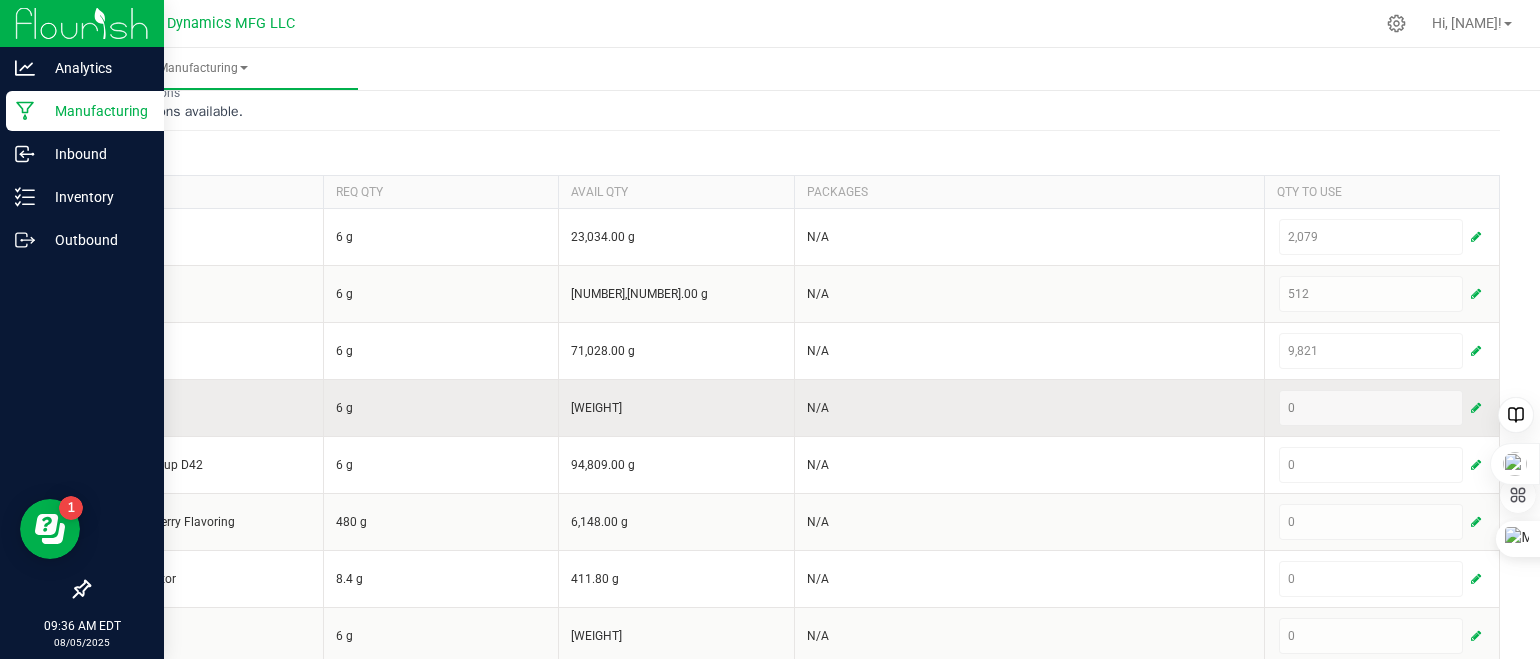 click at bounding box center (1476, 408) 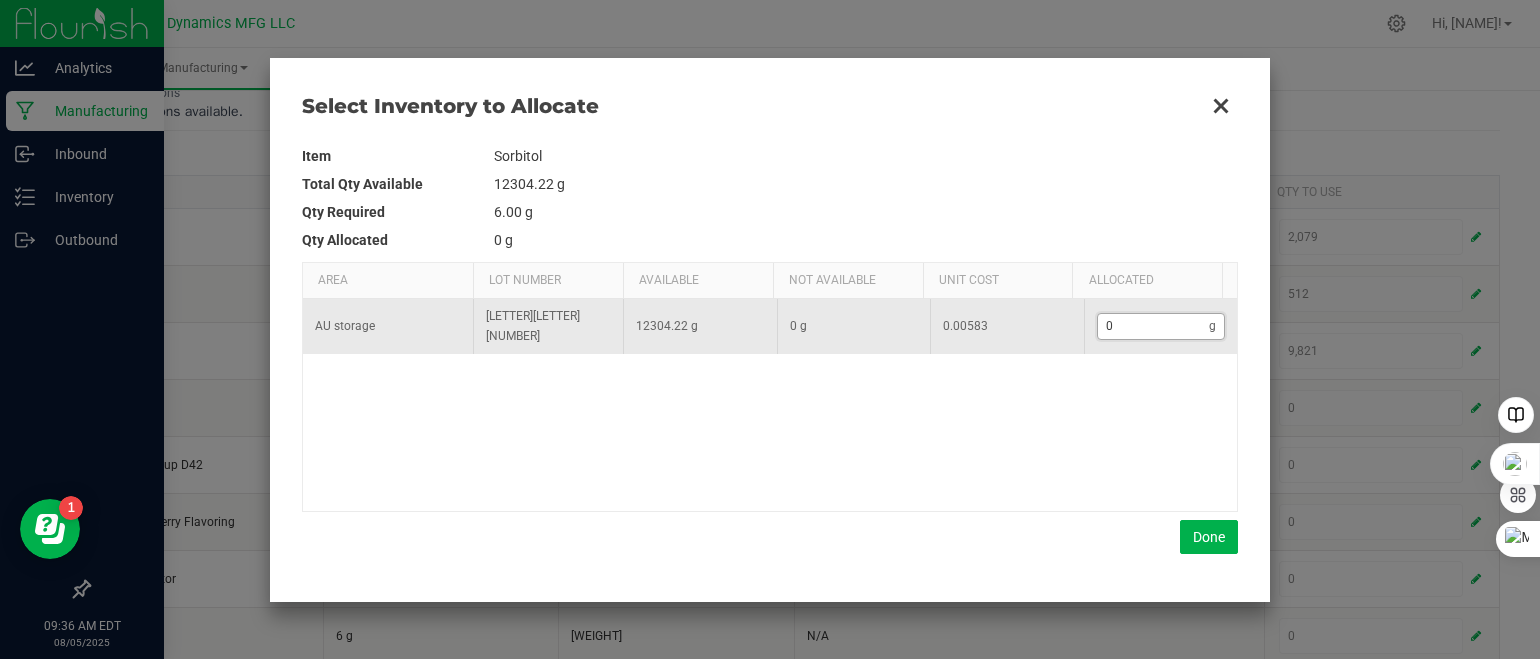 click on "0" at bounding box center (1154, 326) 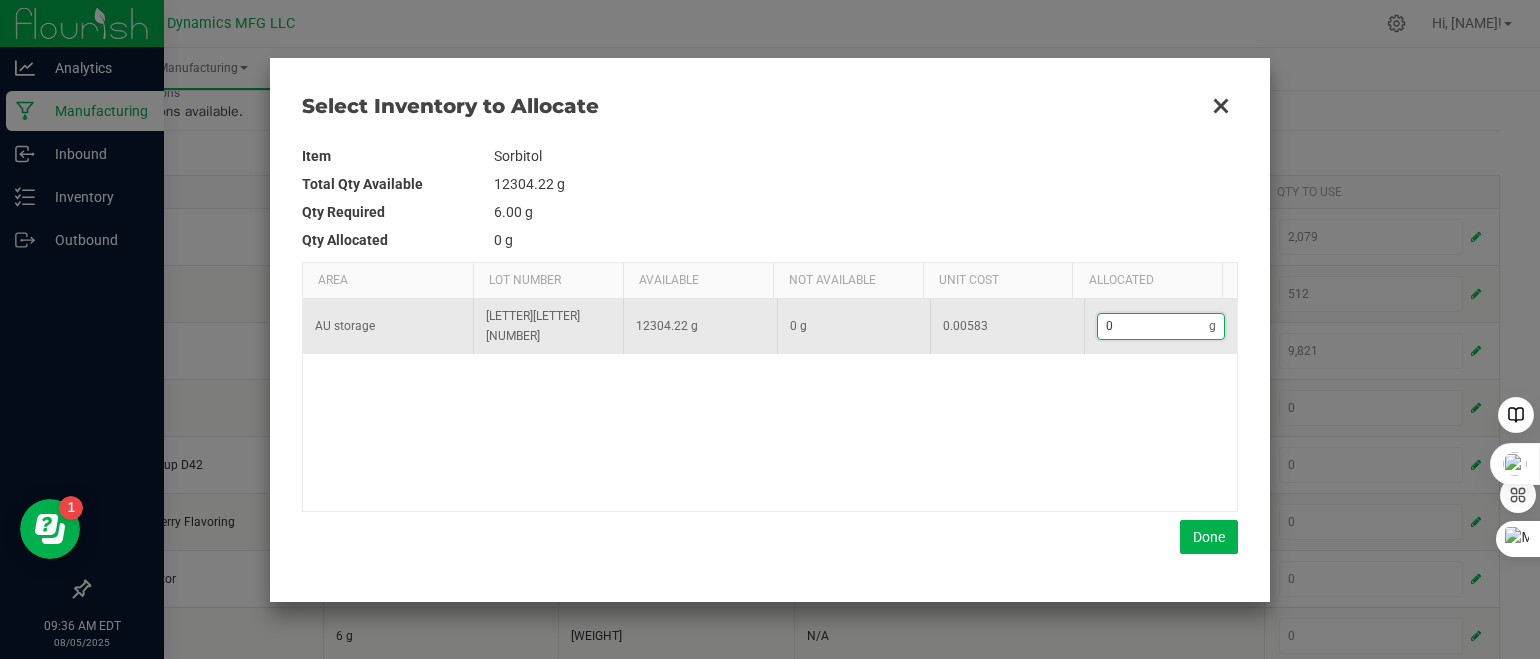 type on "7" 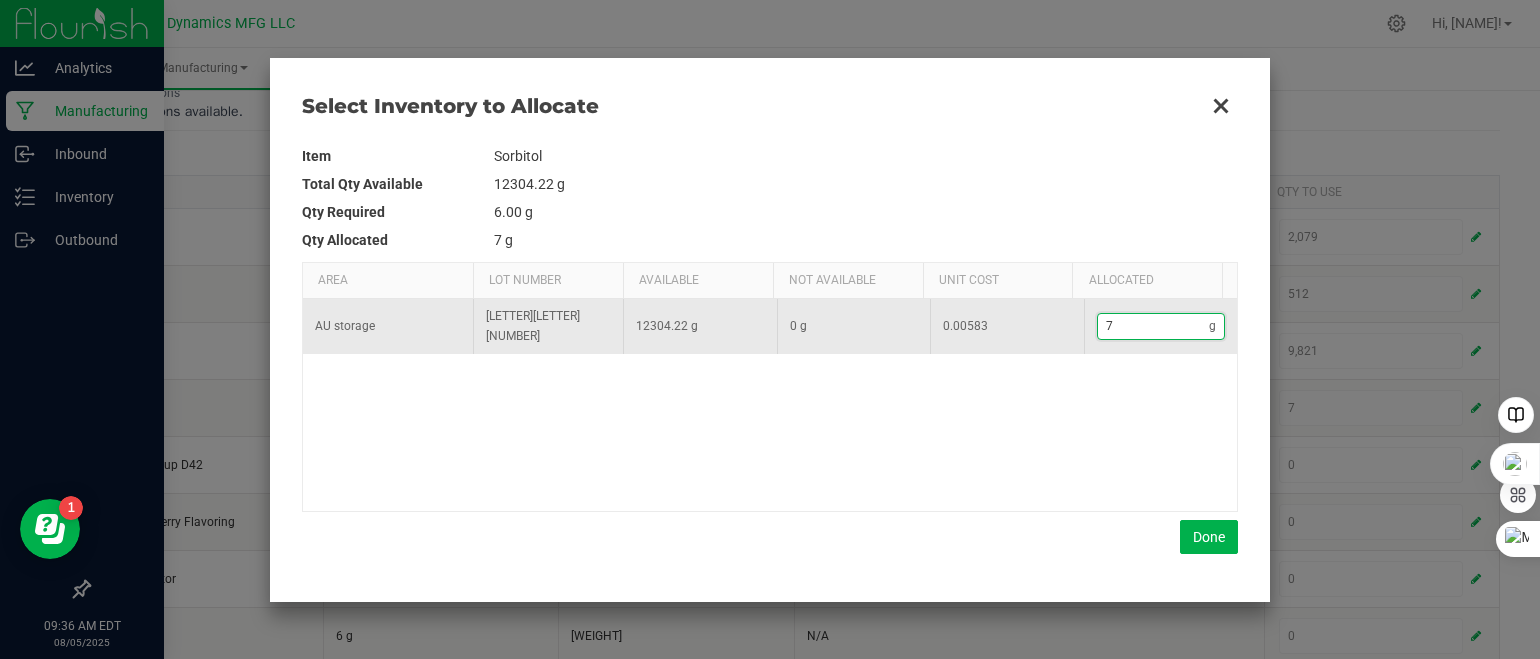 type on "70" 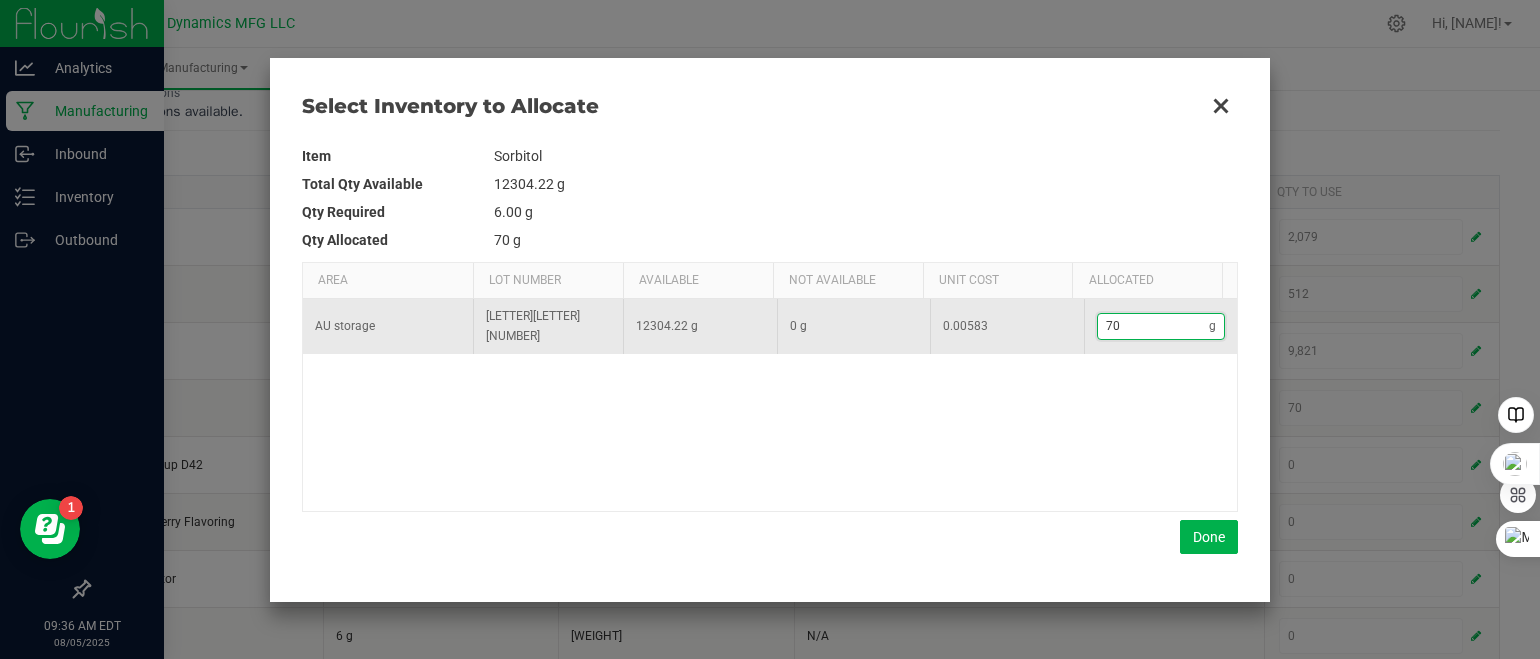 type on "706" 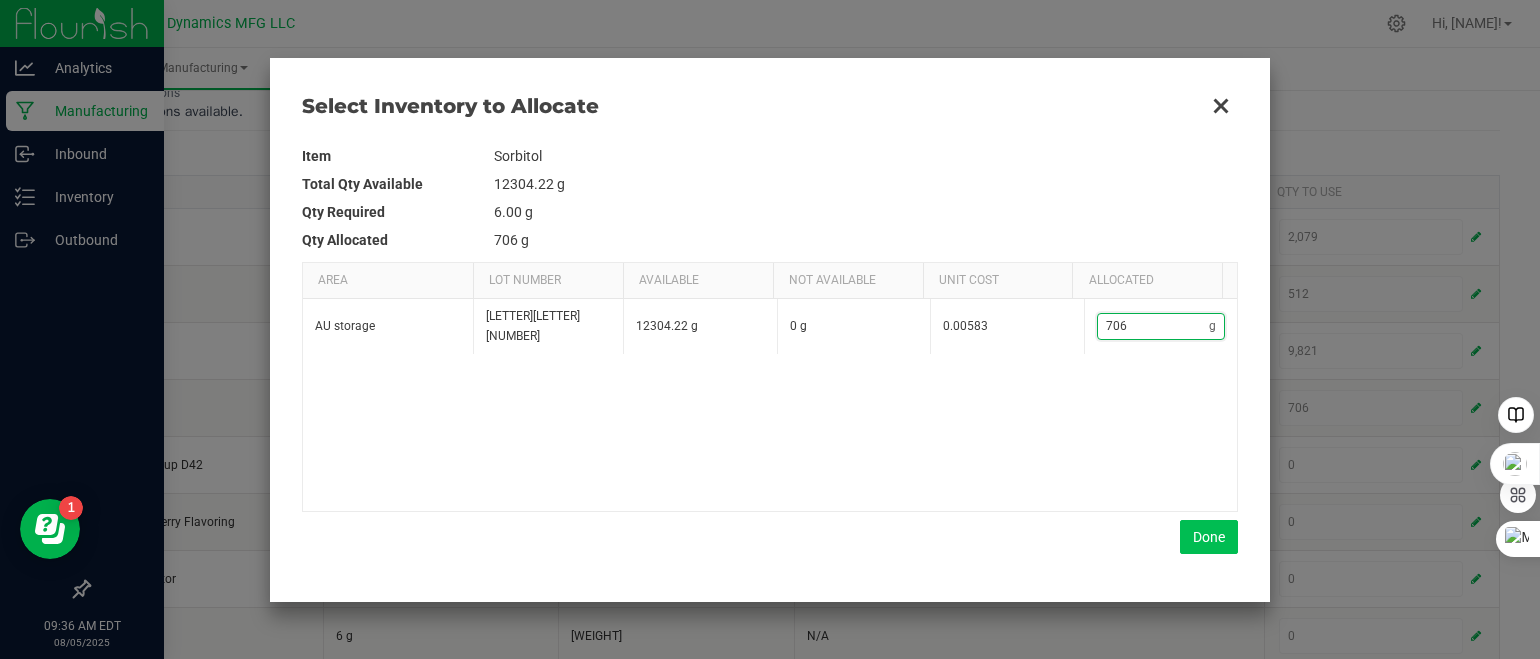 type on "706" 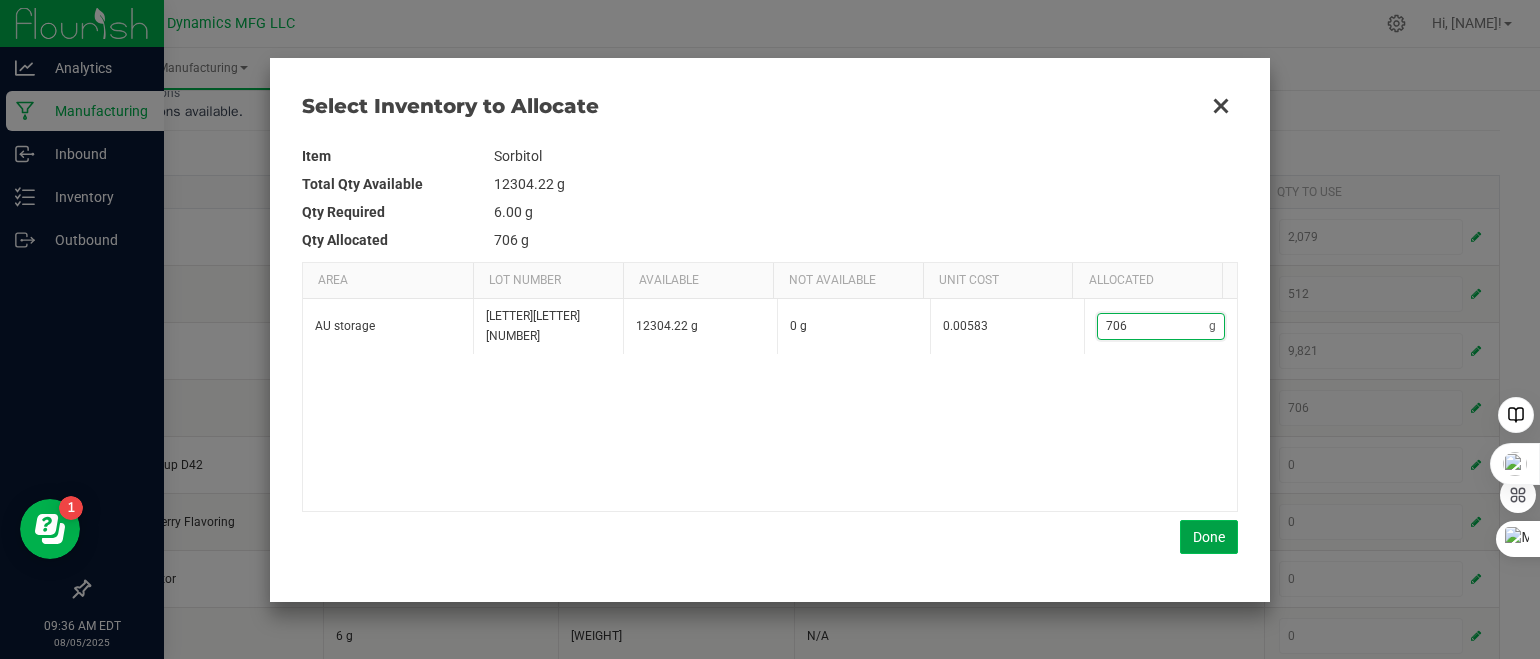 click on "Done" at bounding box center [1209, 537] 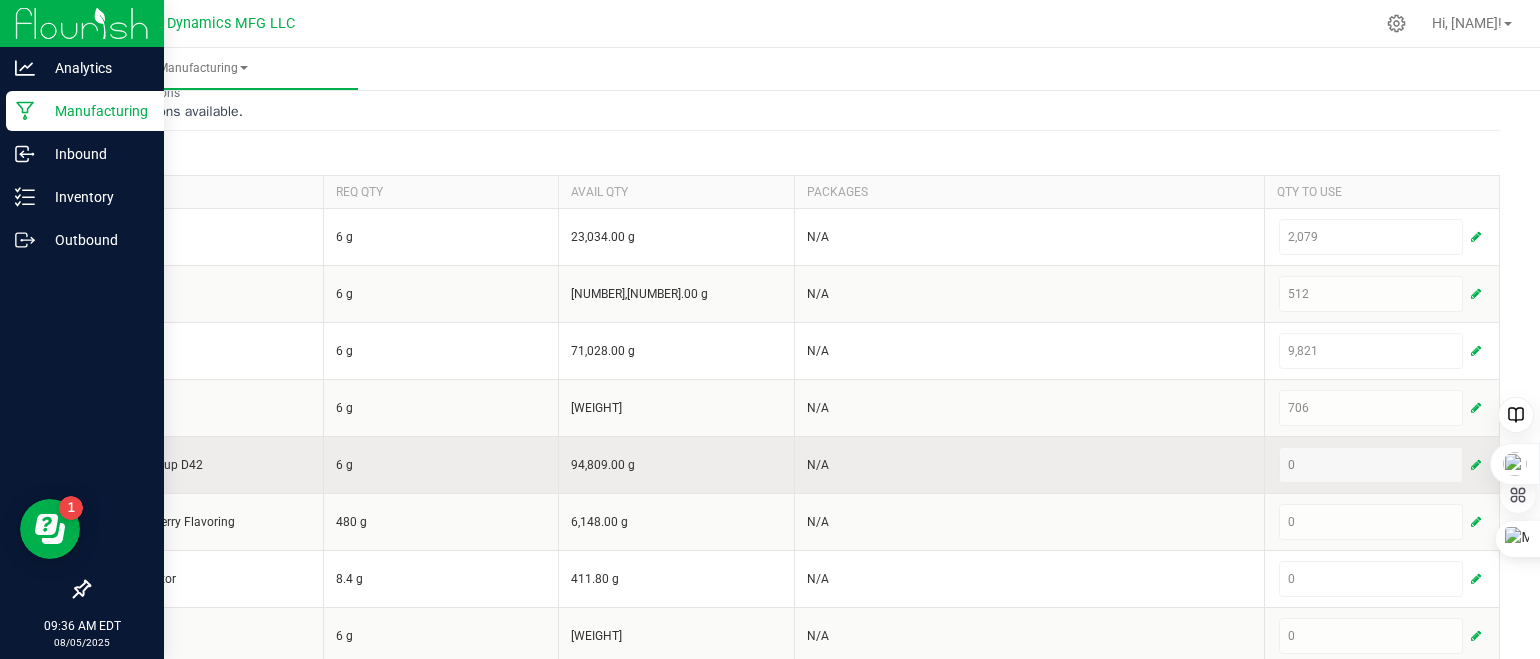 scroll, scrollTop: 500, scrollLeft: 0, axis: vertical 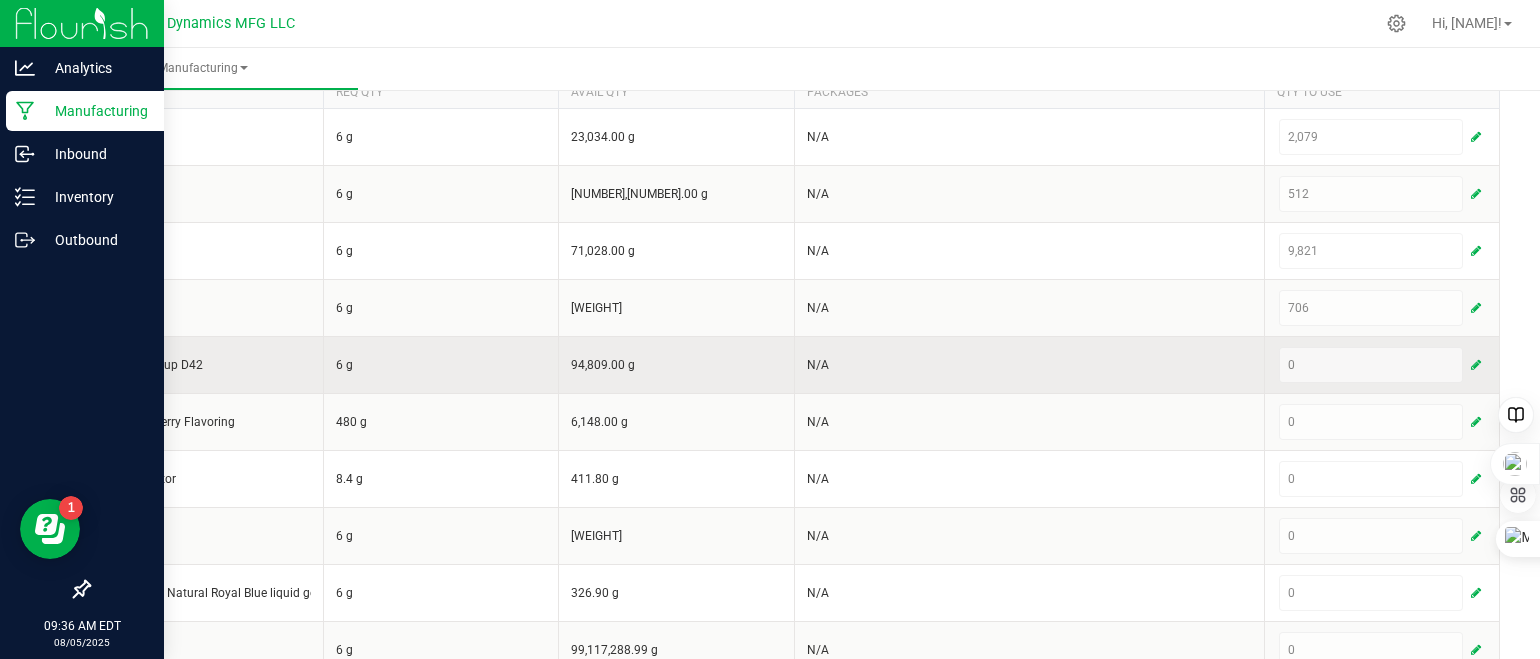 click at bounding box center (1476, 365) 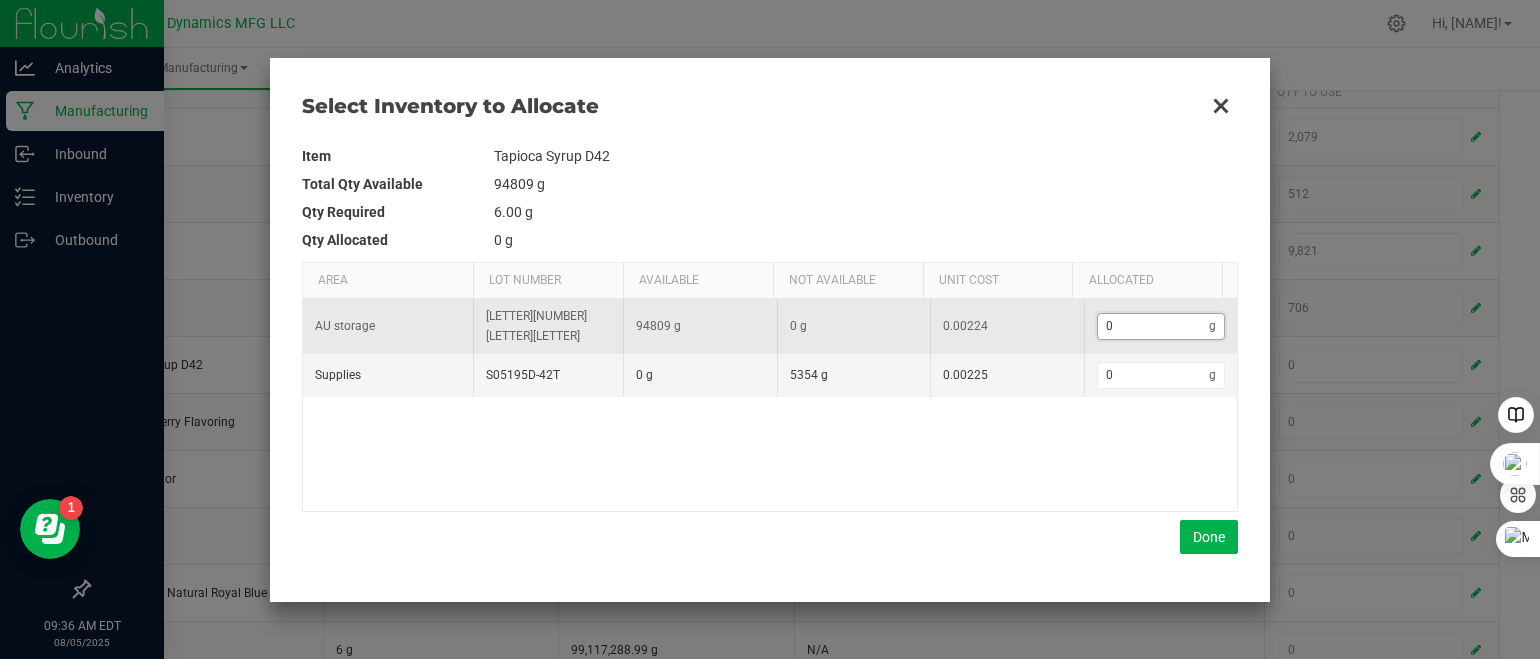 click on "0" at bounding box center [1154, 326] 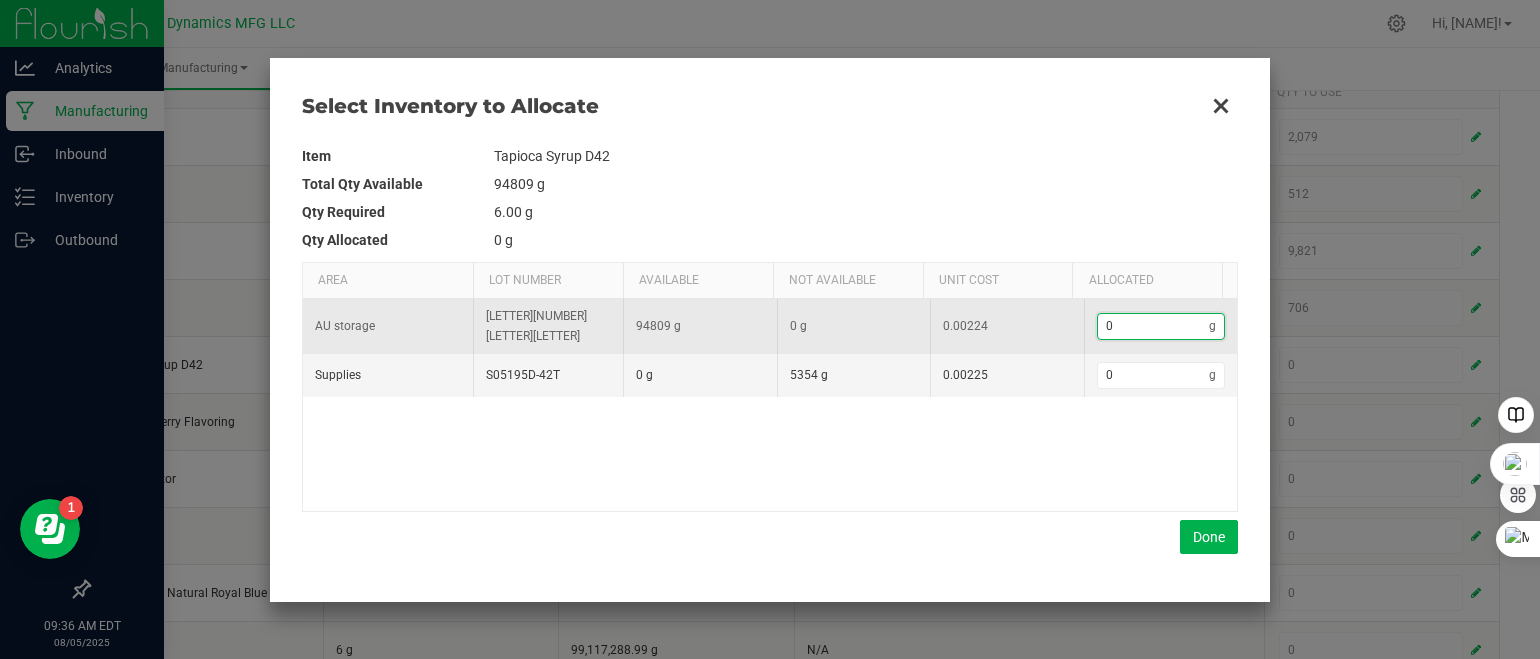 type on "8" 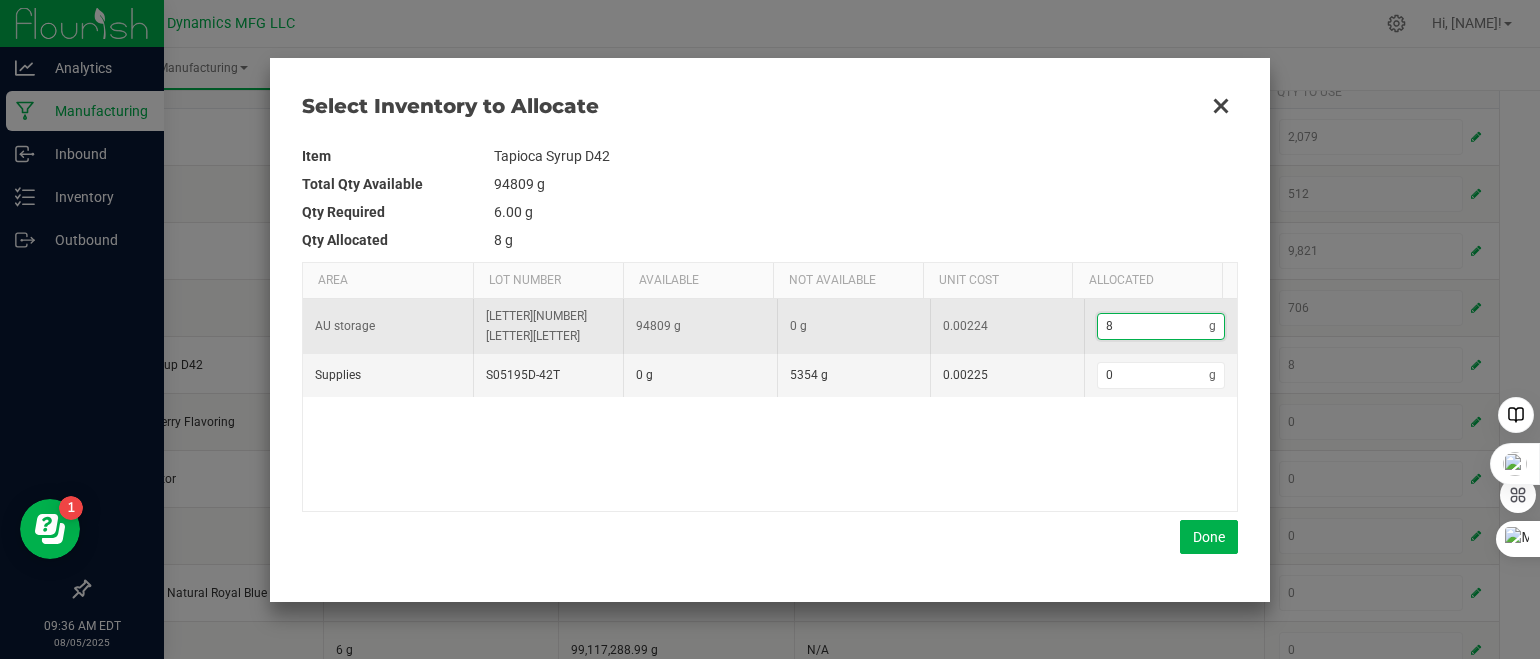 type on "82" 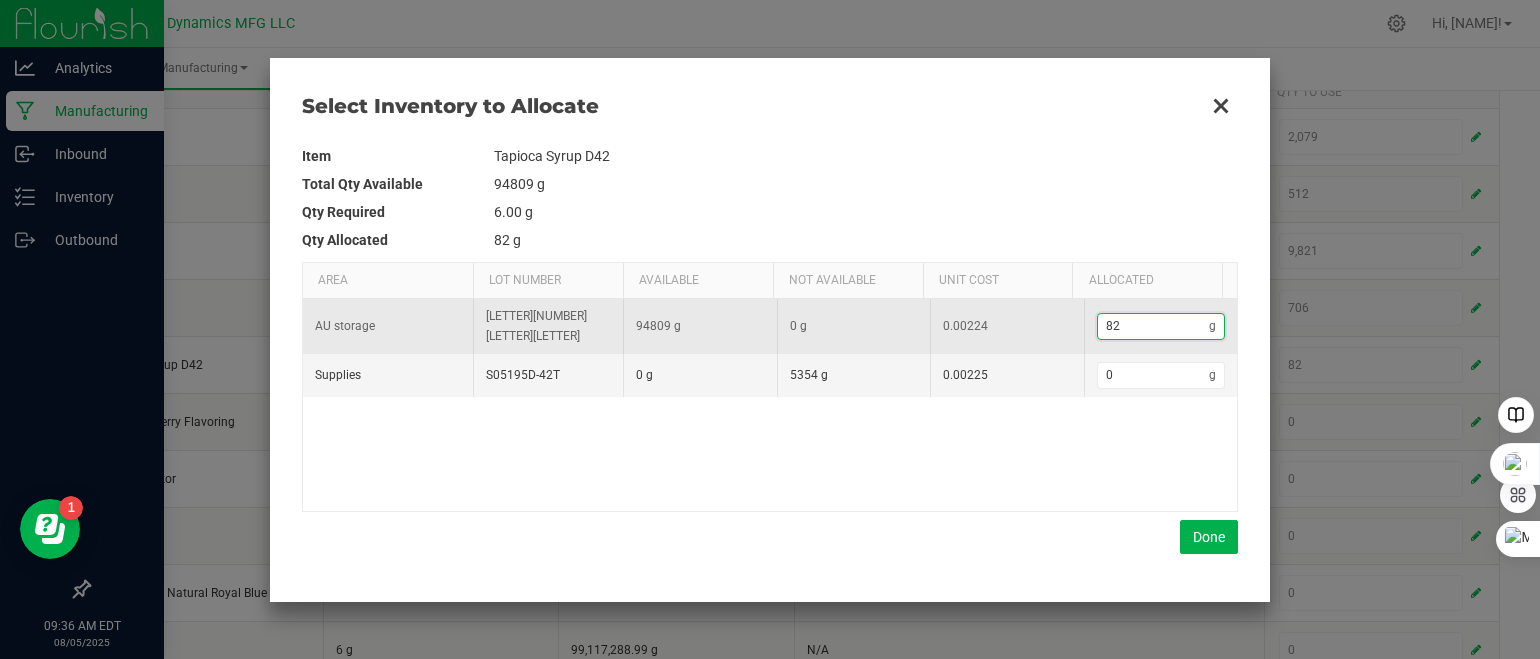 type on "825" 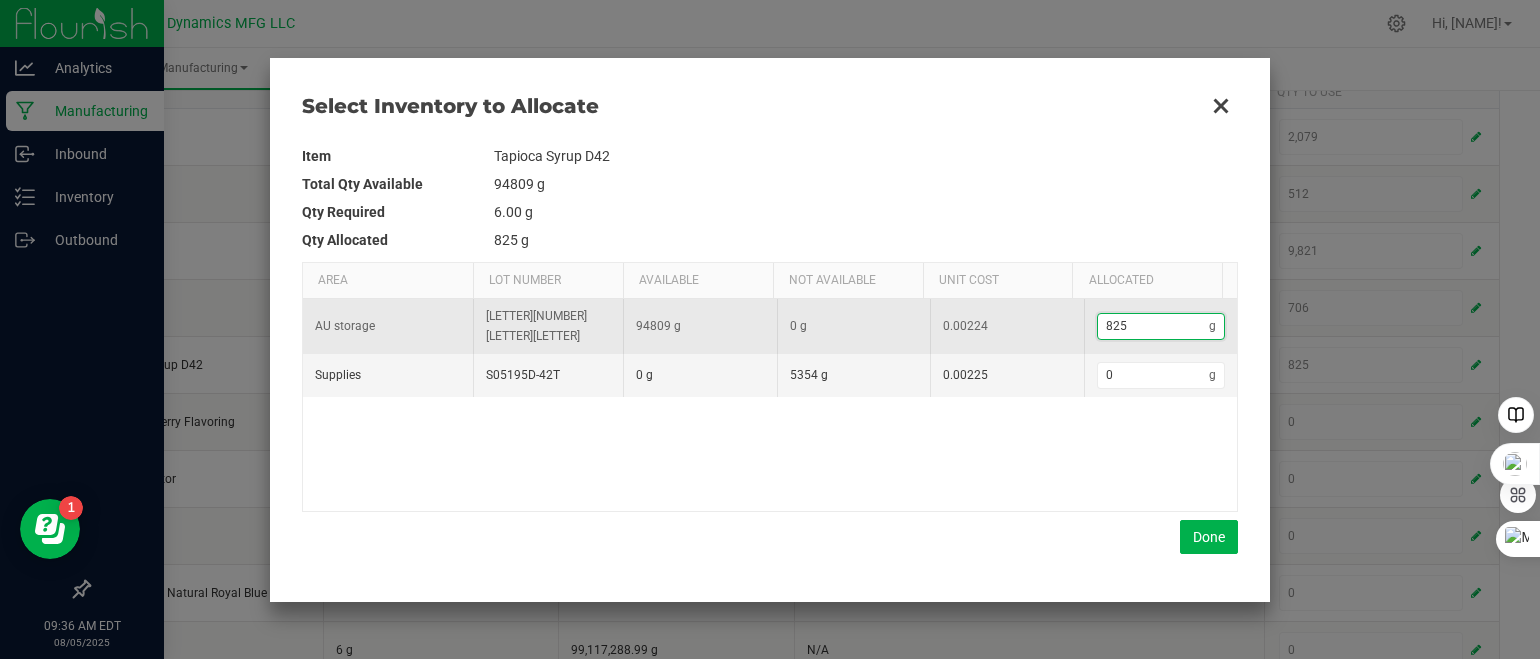 type on "8,259" 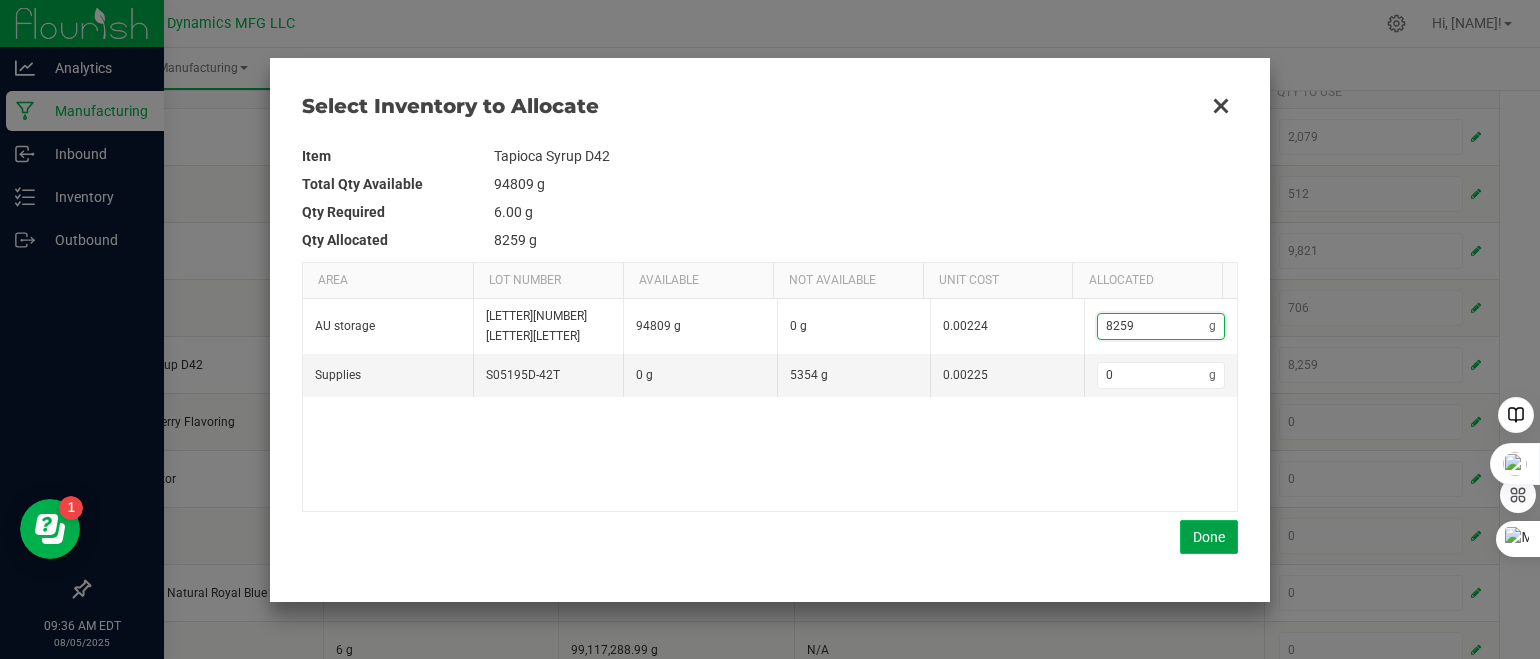 type on "8,259" 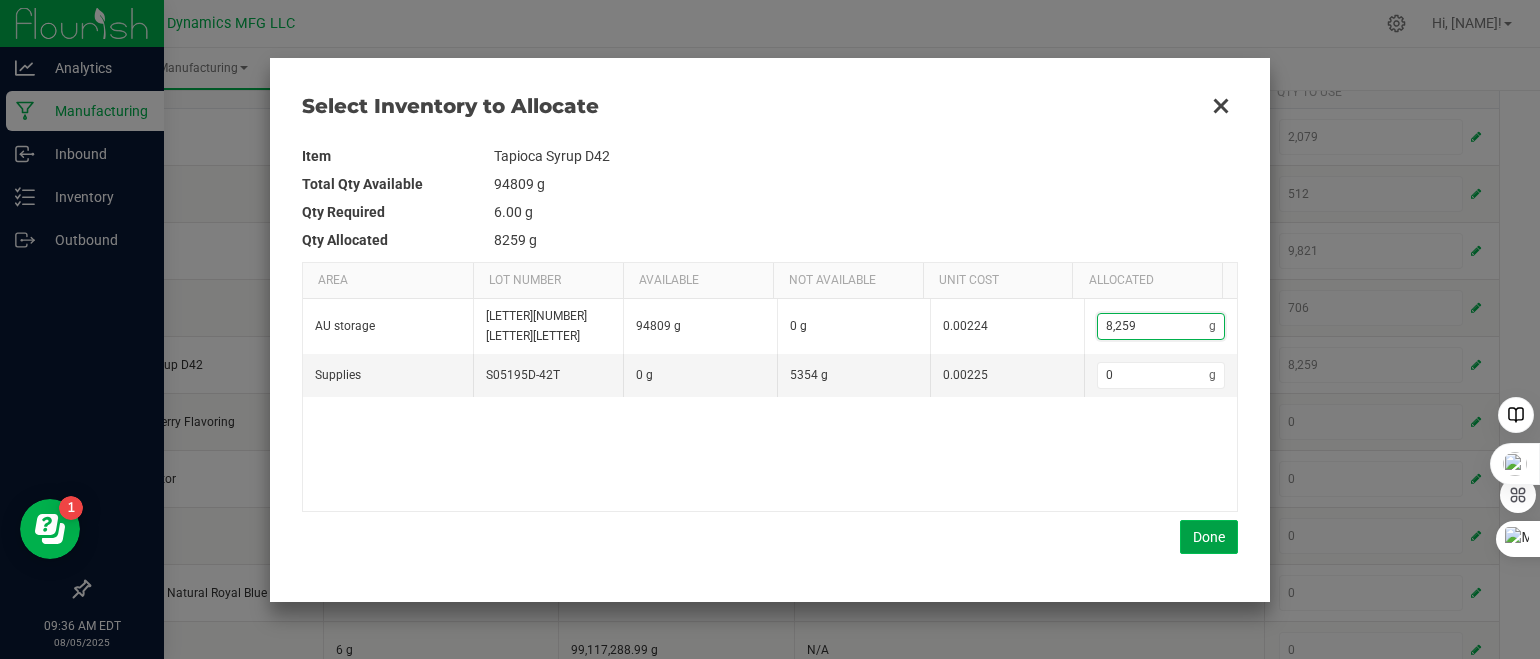 click on "Done" at bounding box center (1209, 537) 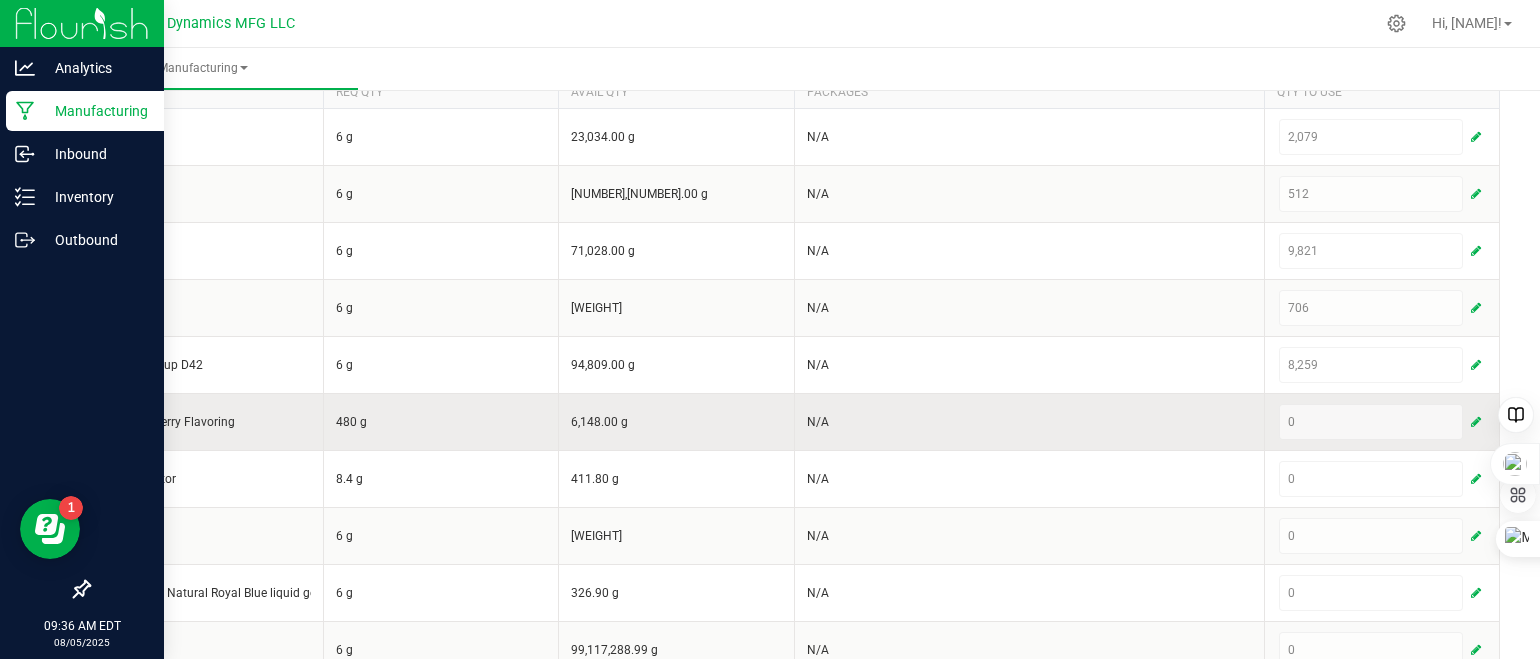 click at bounding box center (1476, 422) 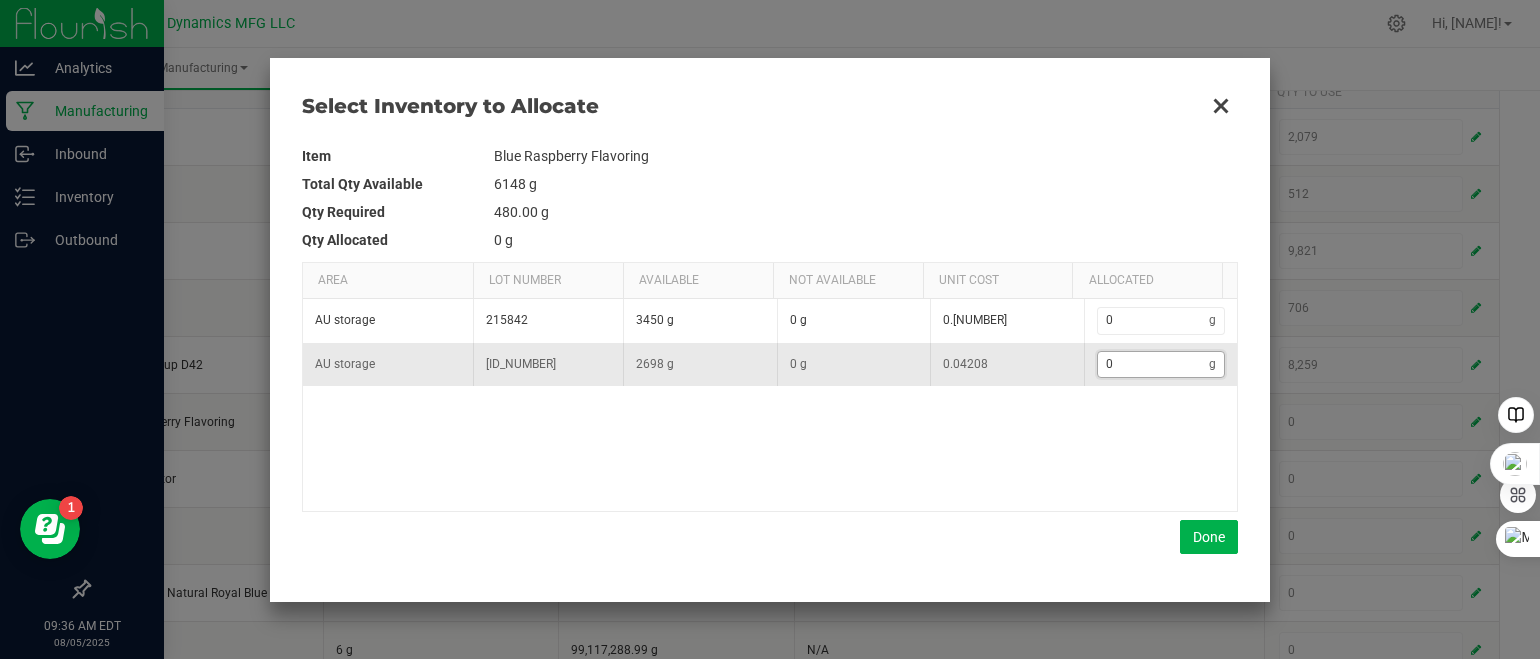 click on "0" at bounding box center [1154, 364] 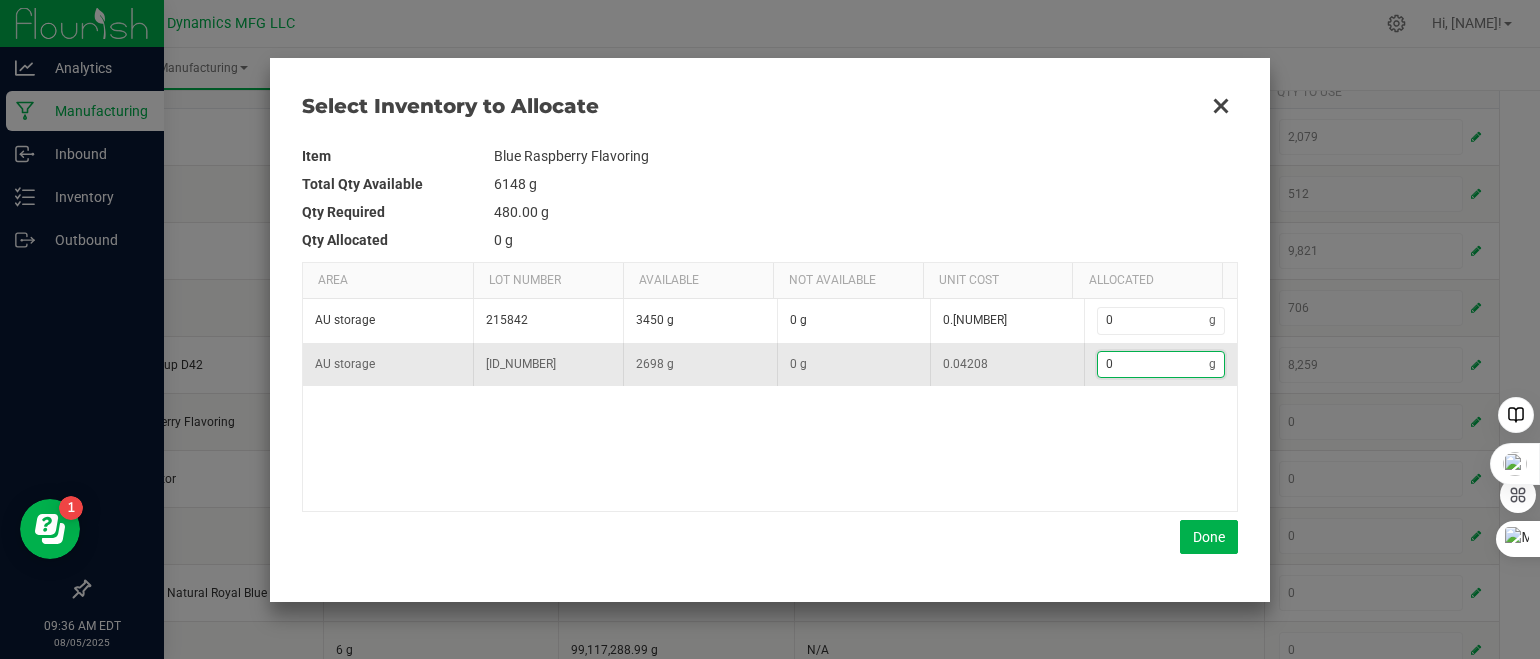 type on "4" 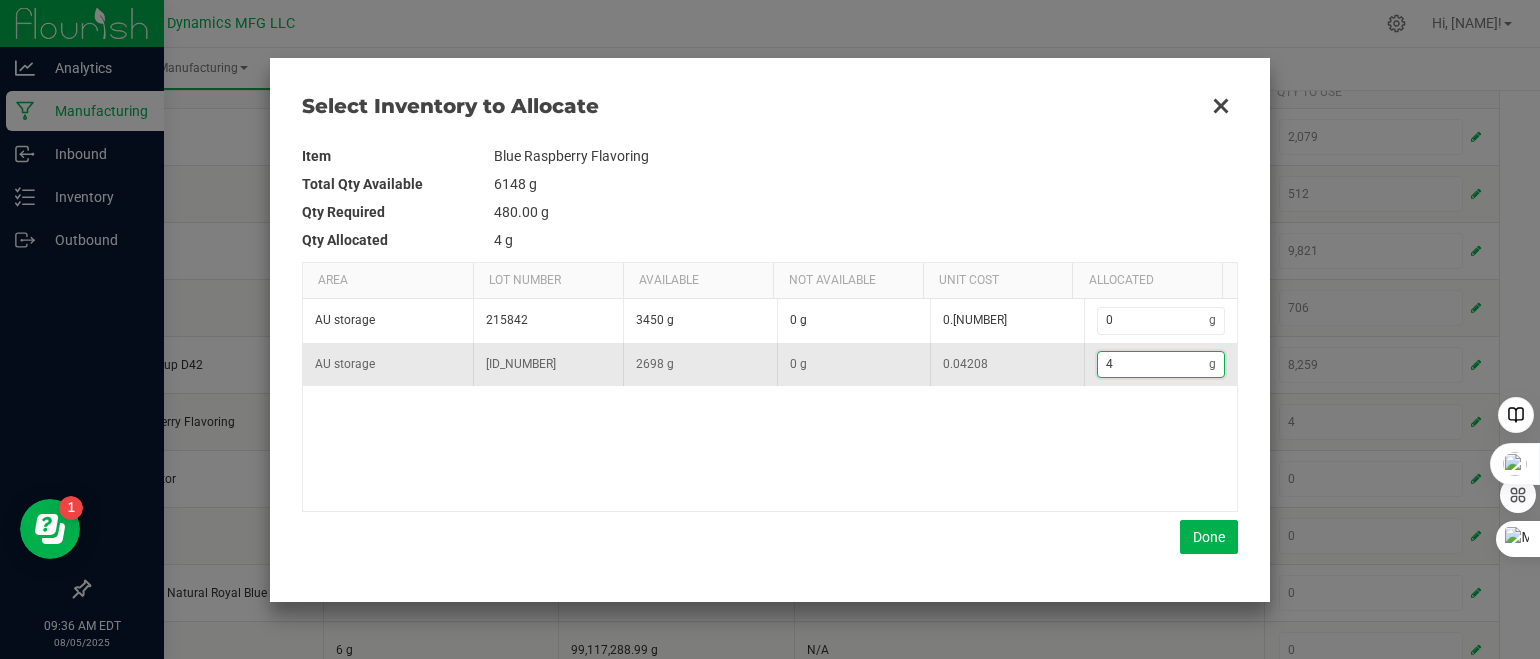 type on "47" 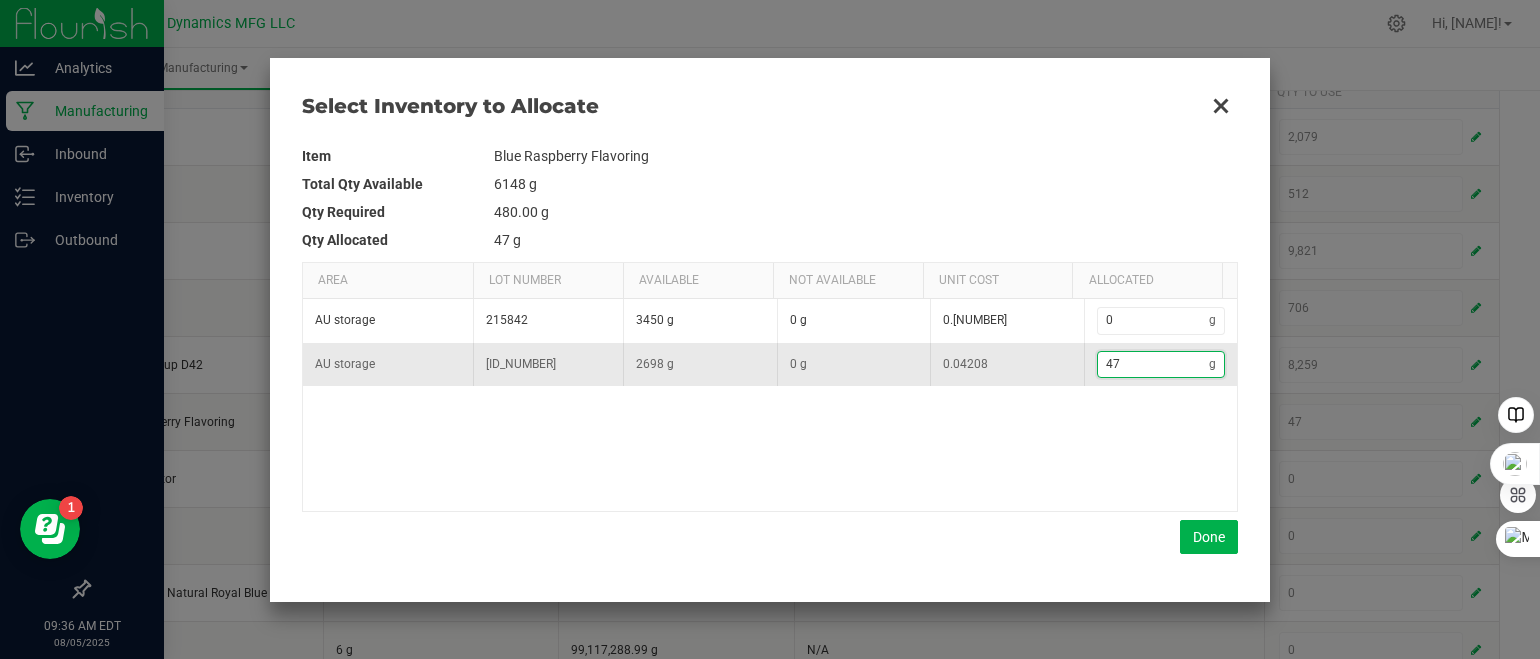 type on "479" 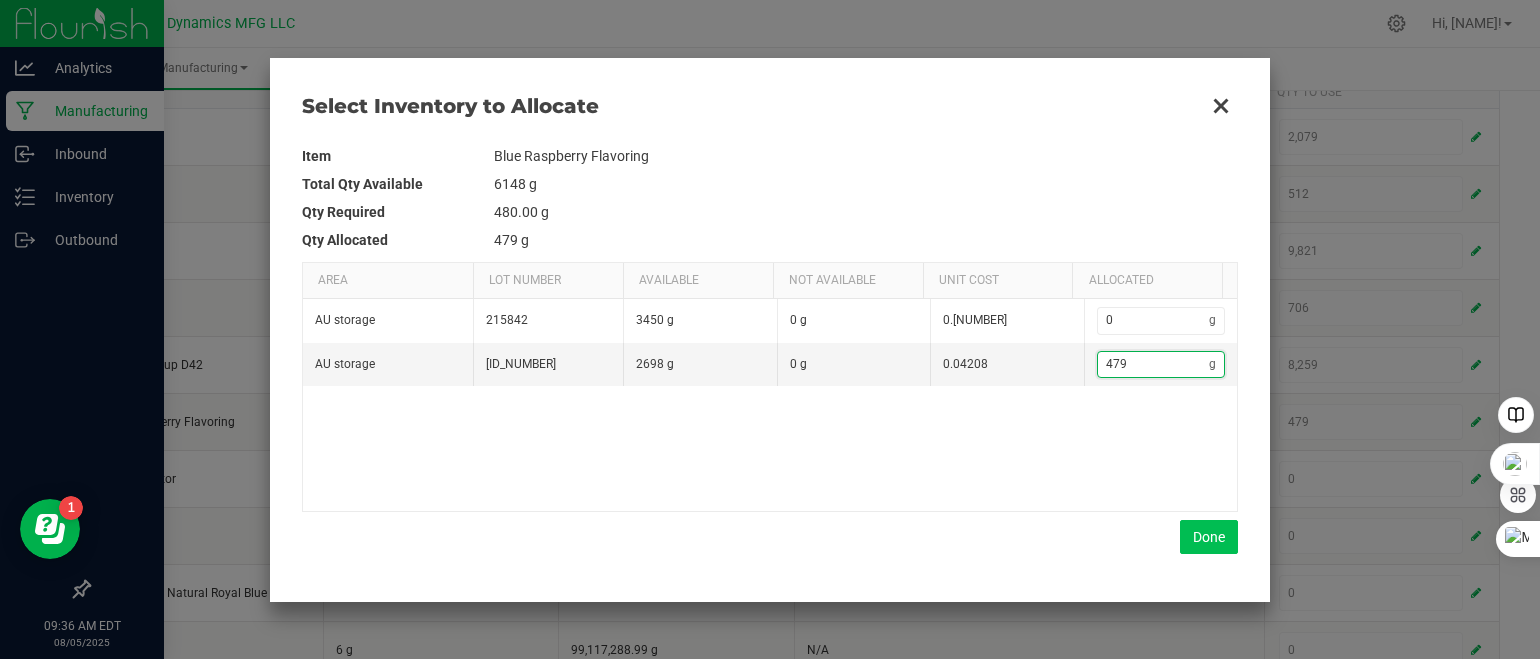type on "479" 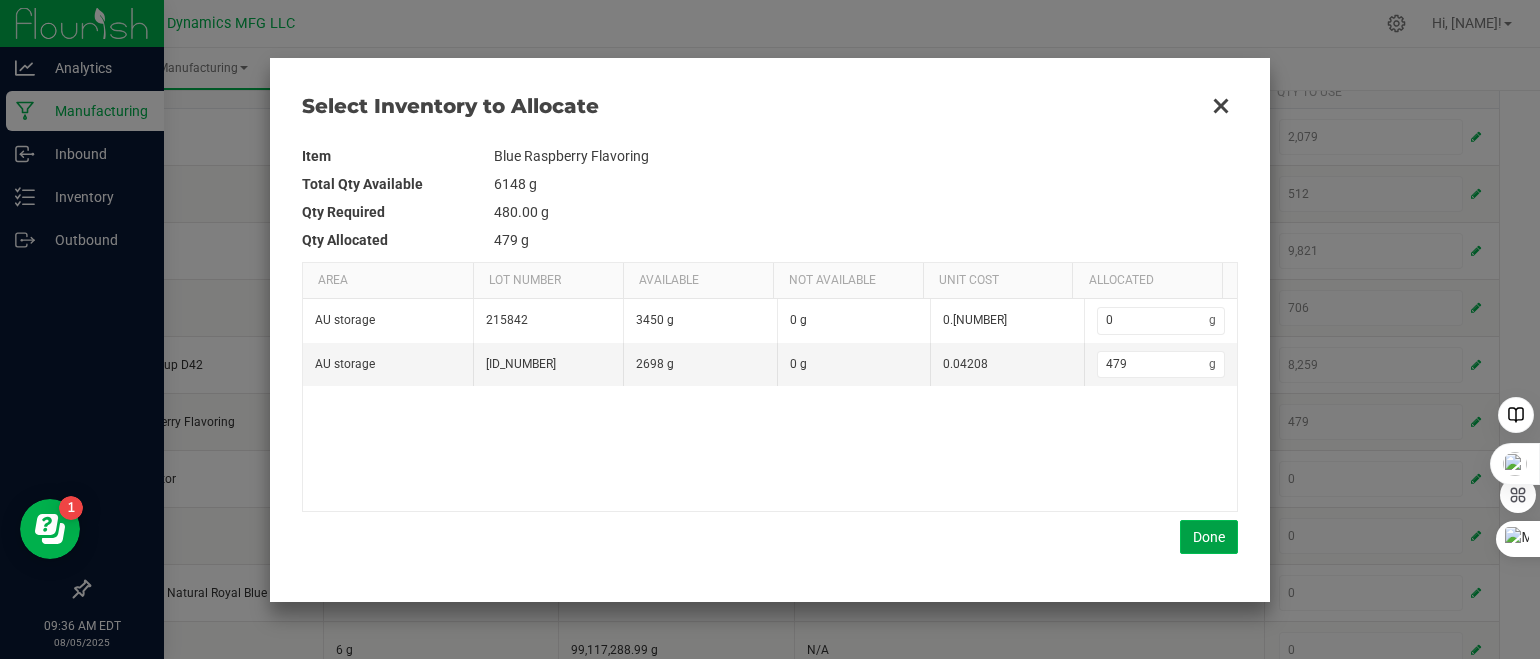 click on "Done" at bounding box center (1209, 537) 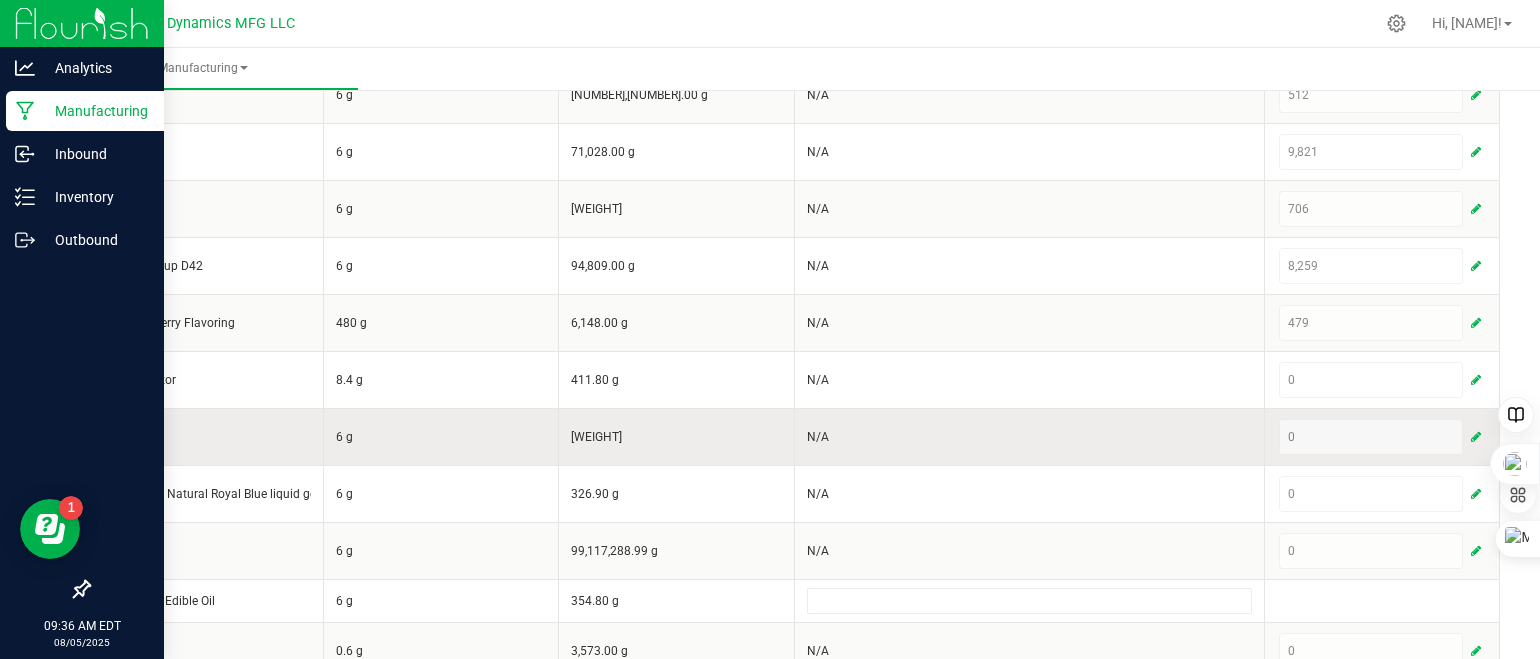 scroll, scrollTop: 600, scrollLeft: 0, axis: vertical 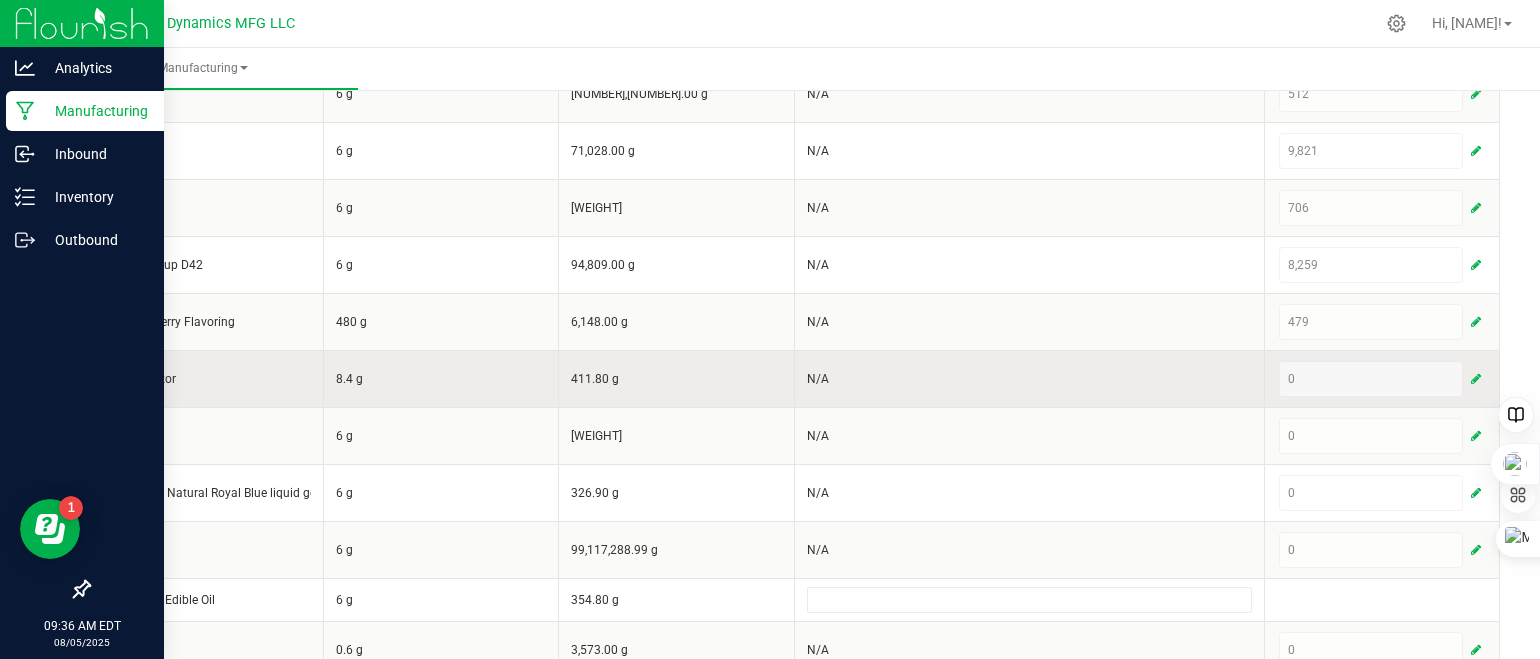 click at bounding box center (1476, 379) 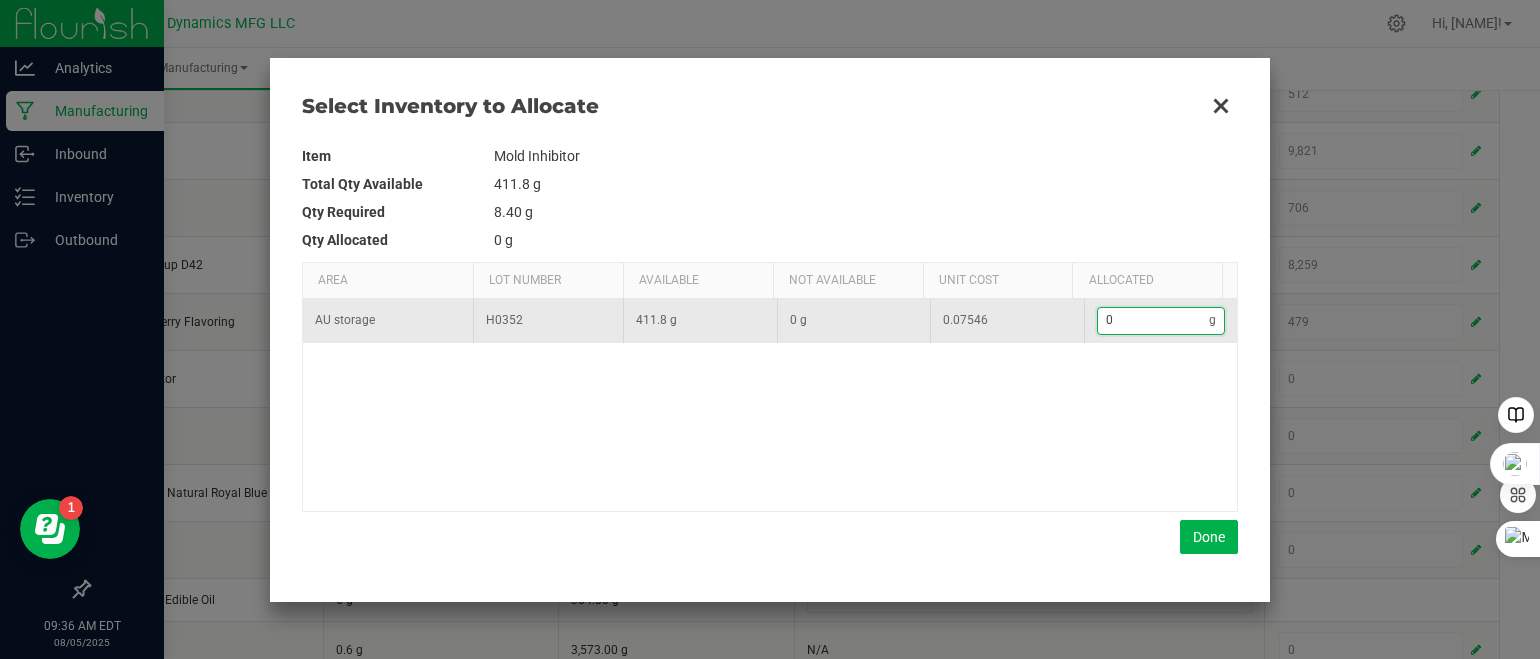 click on "0" at bounding box center (1154, 320) 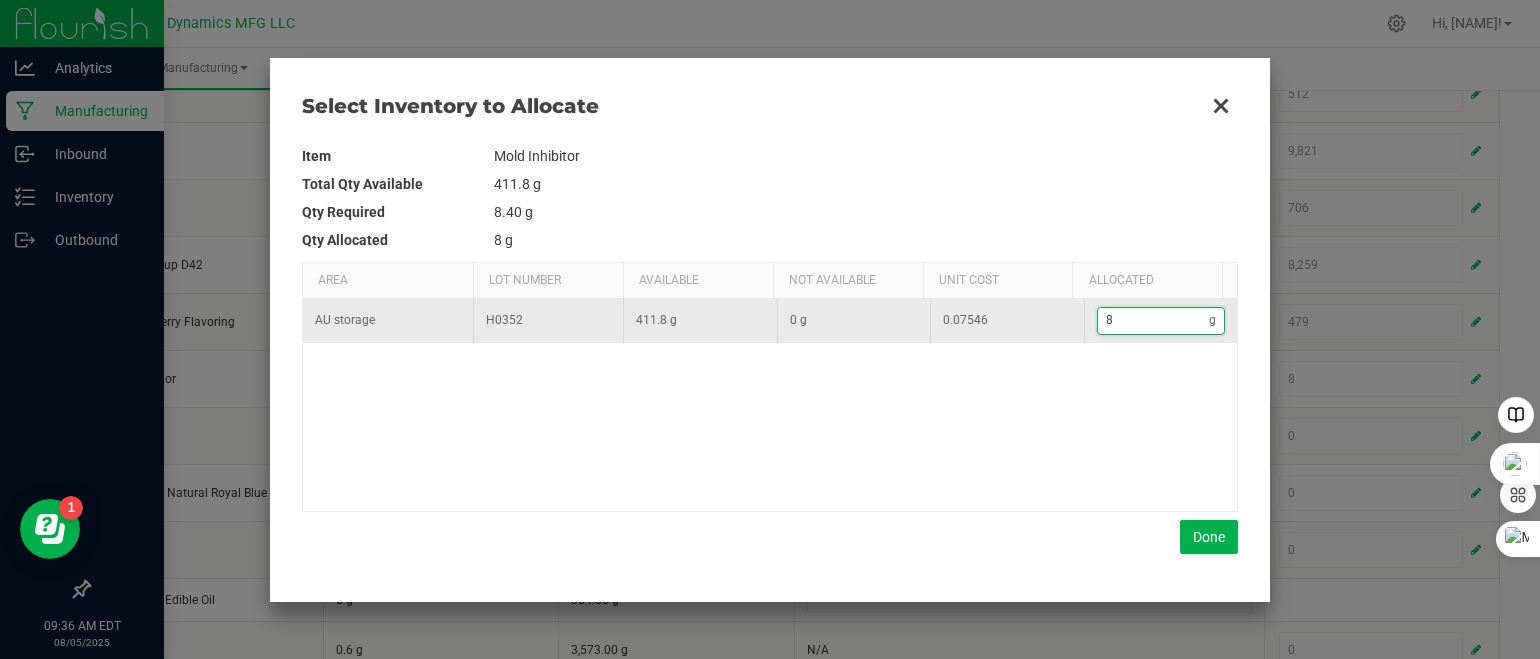type on "8." 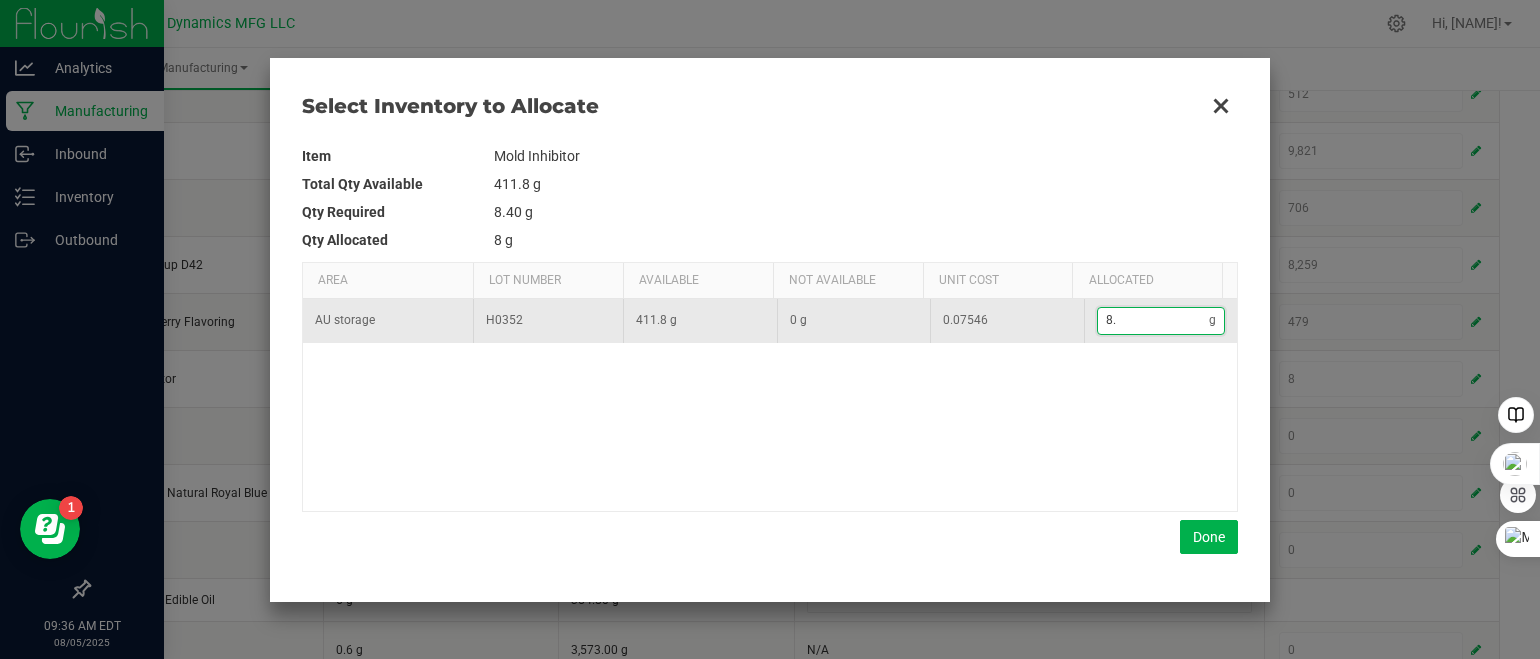 type on "8.5" 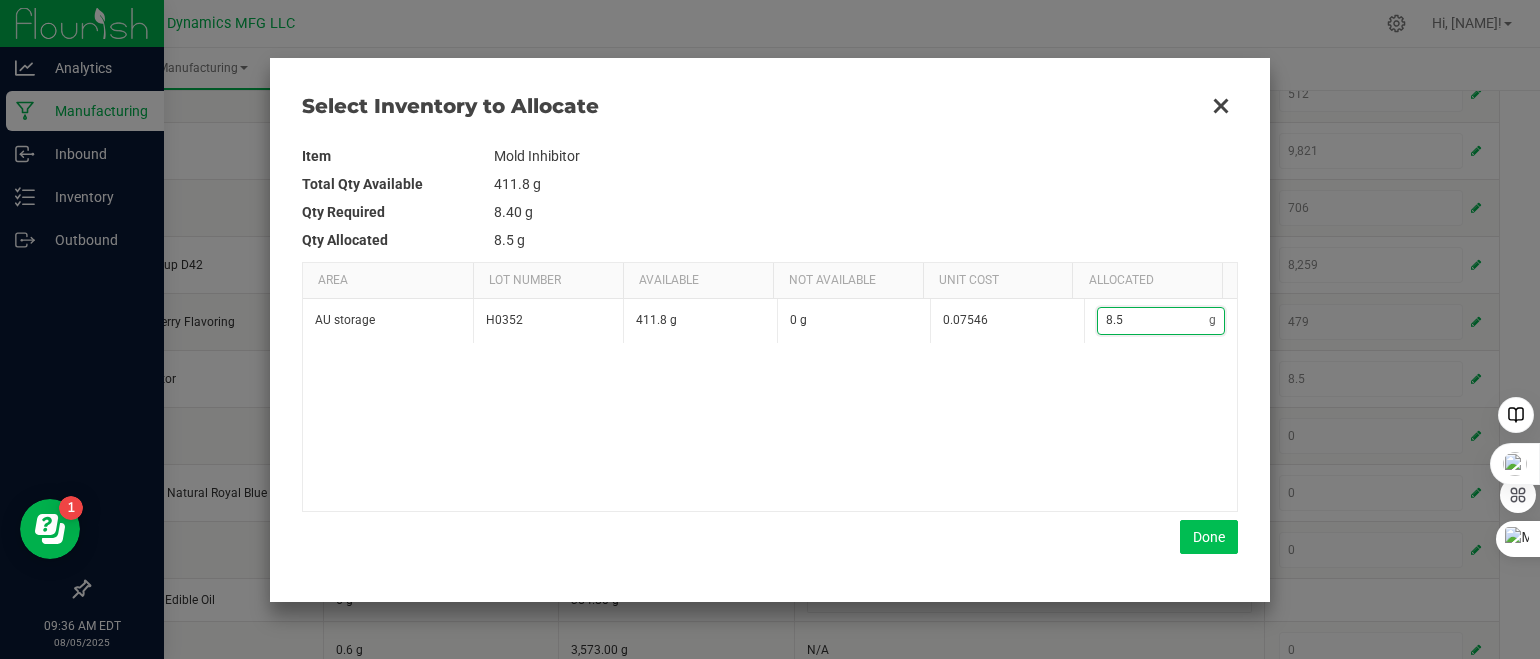 type on "8.5" 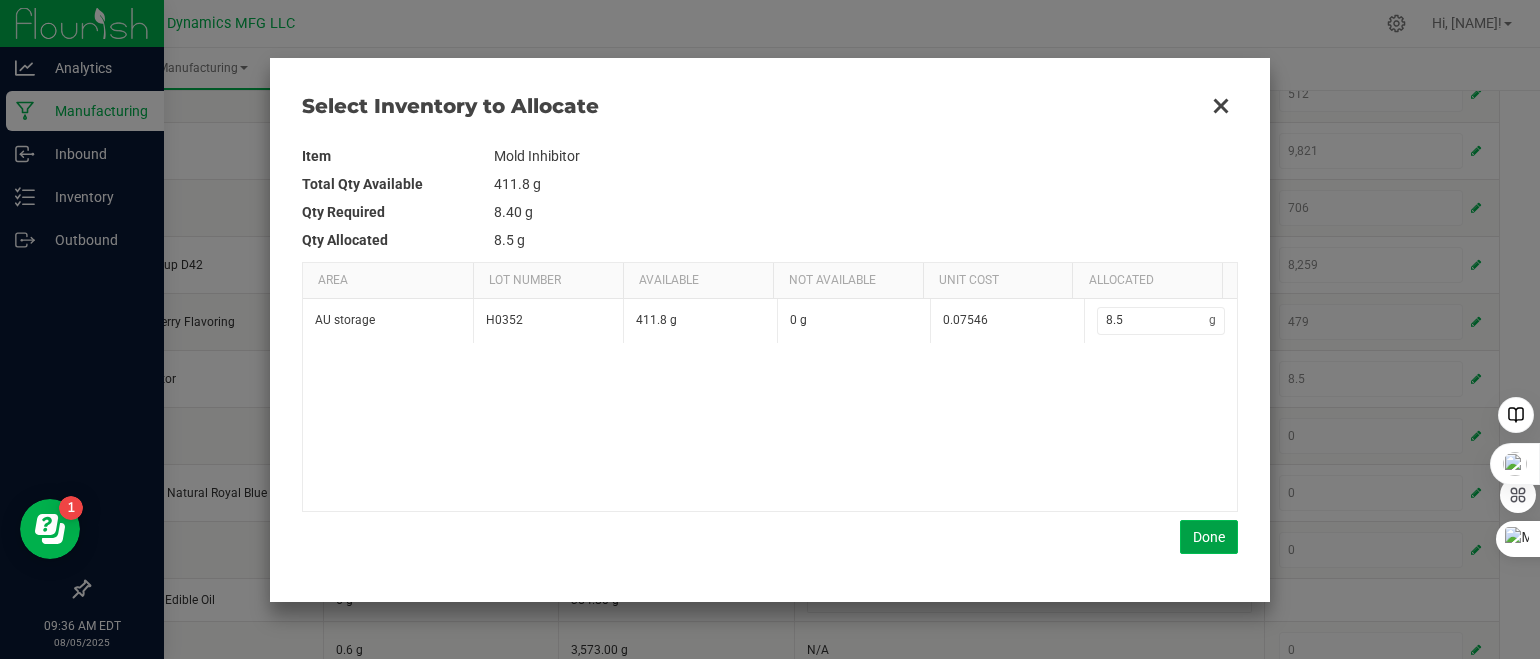 click on "Done" at bounding box center (1209, 537) 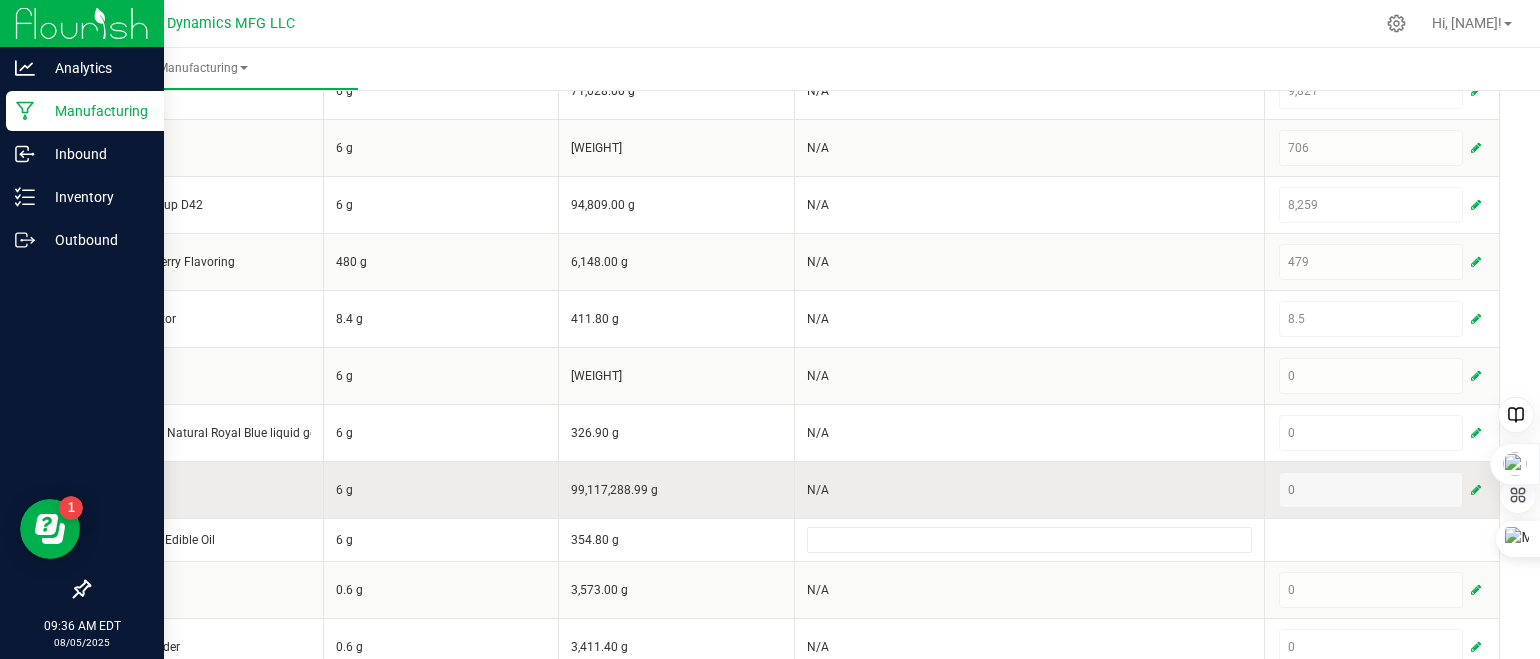 scroll, scrollTop: 691, scrollLeft: 0, axis: vertical 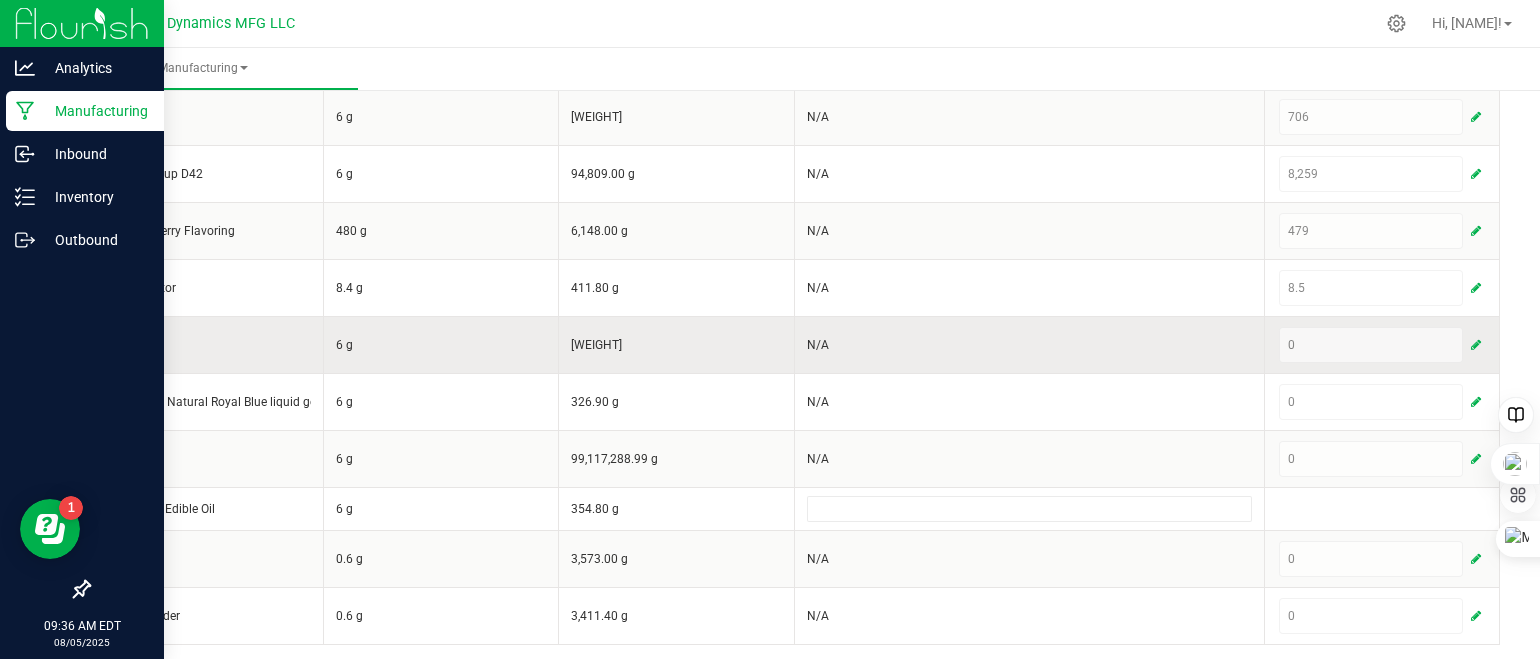 click at bounding box center [1476, 345] 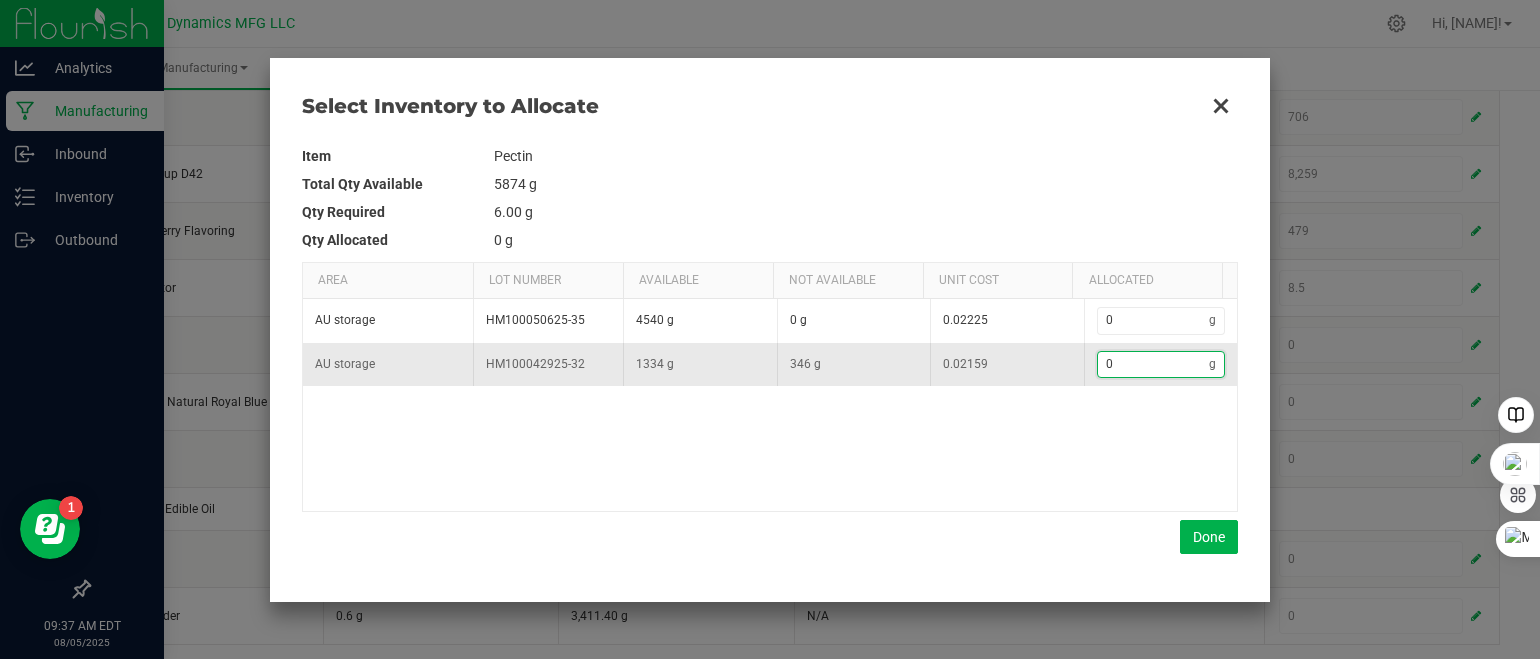 click on "0" at bounding box center [1154, 364] 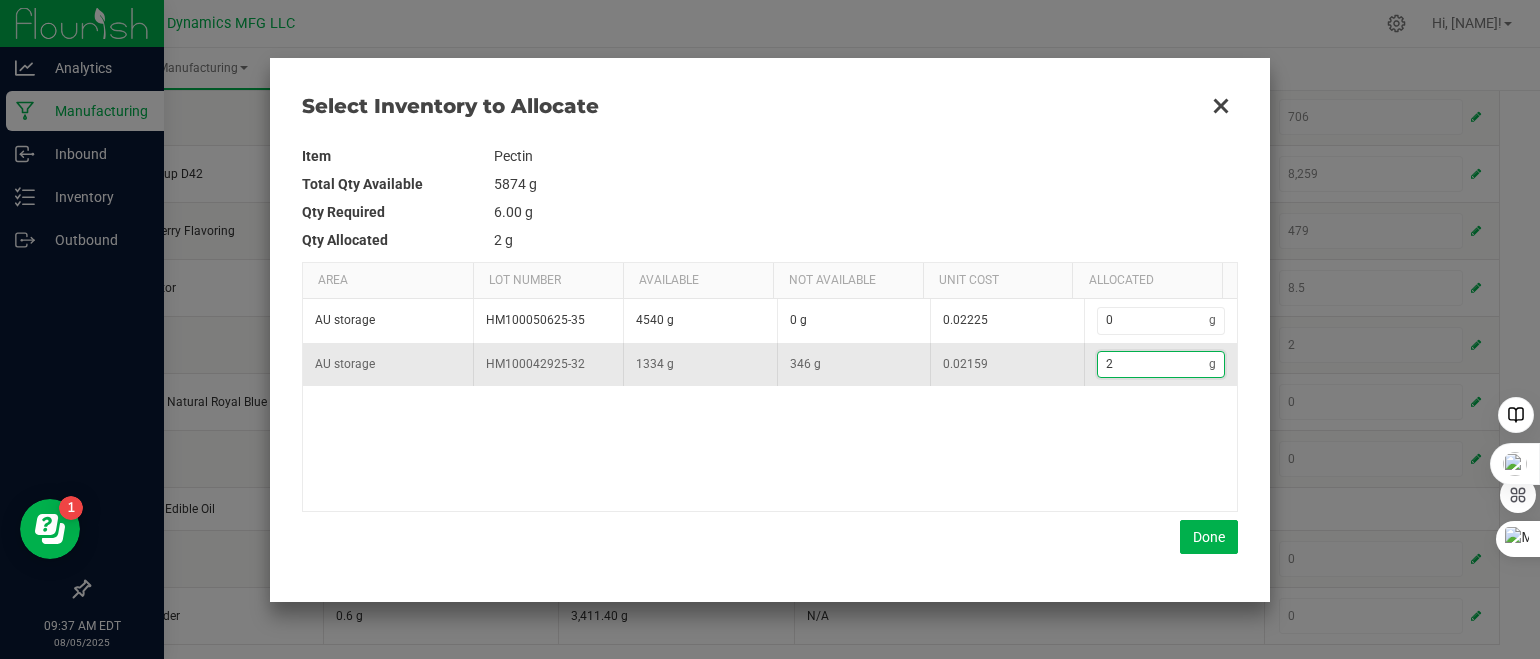 type on "25" 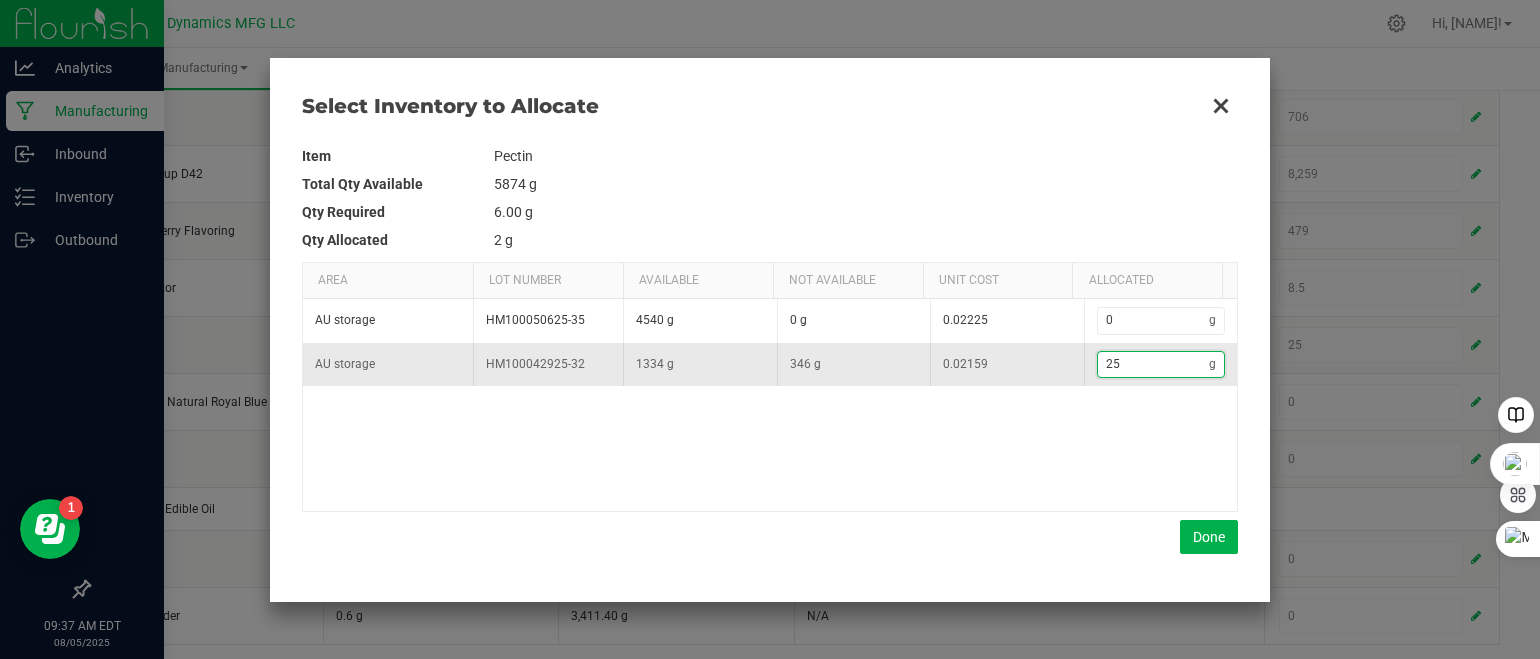 type on "255" 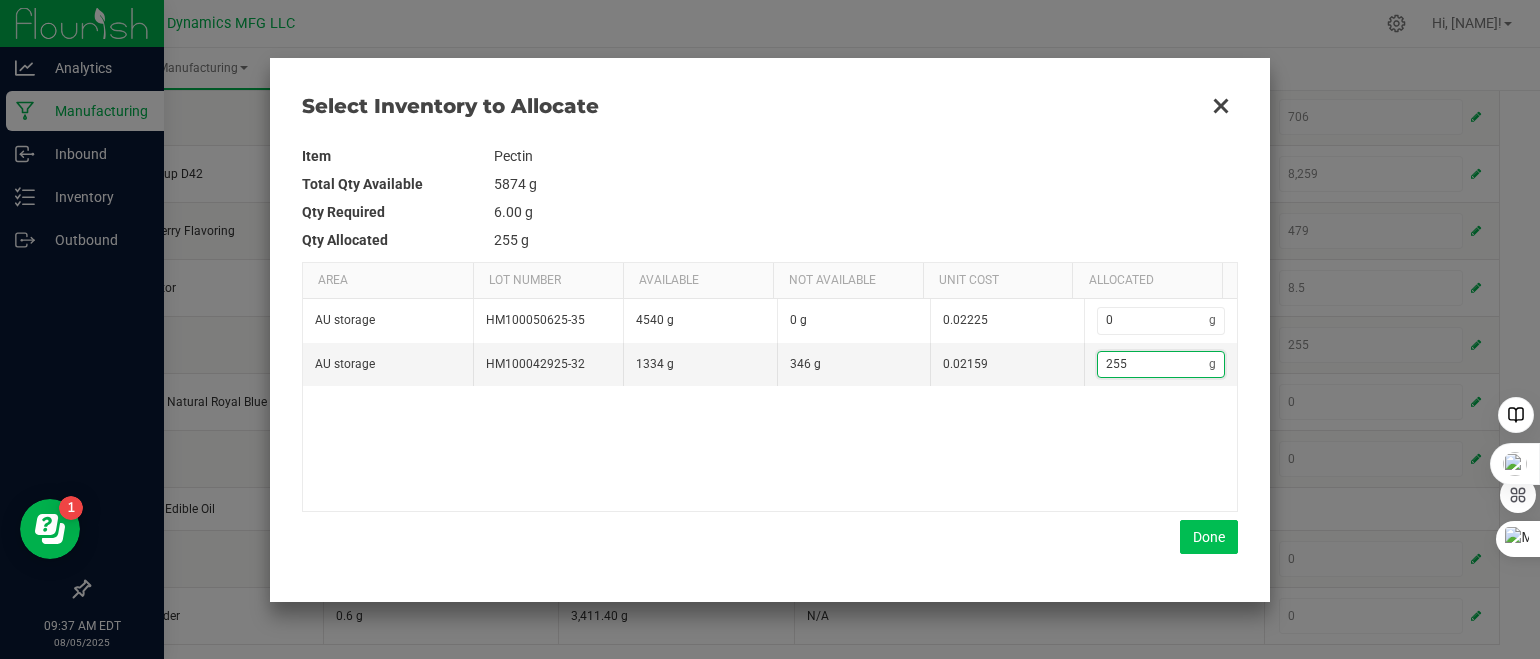 type on "255" 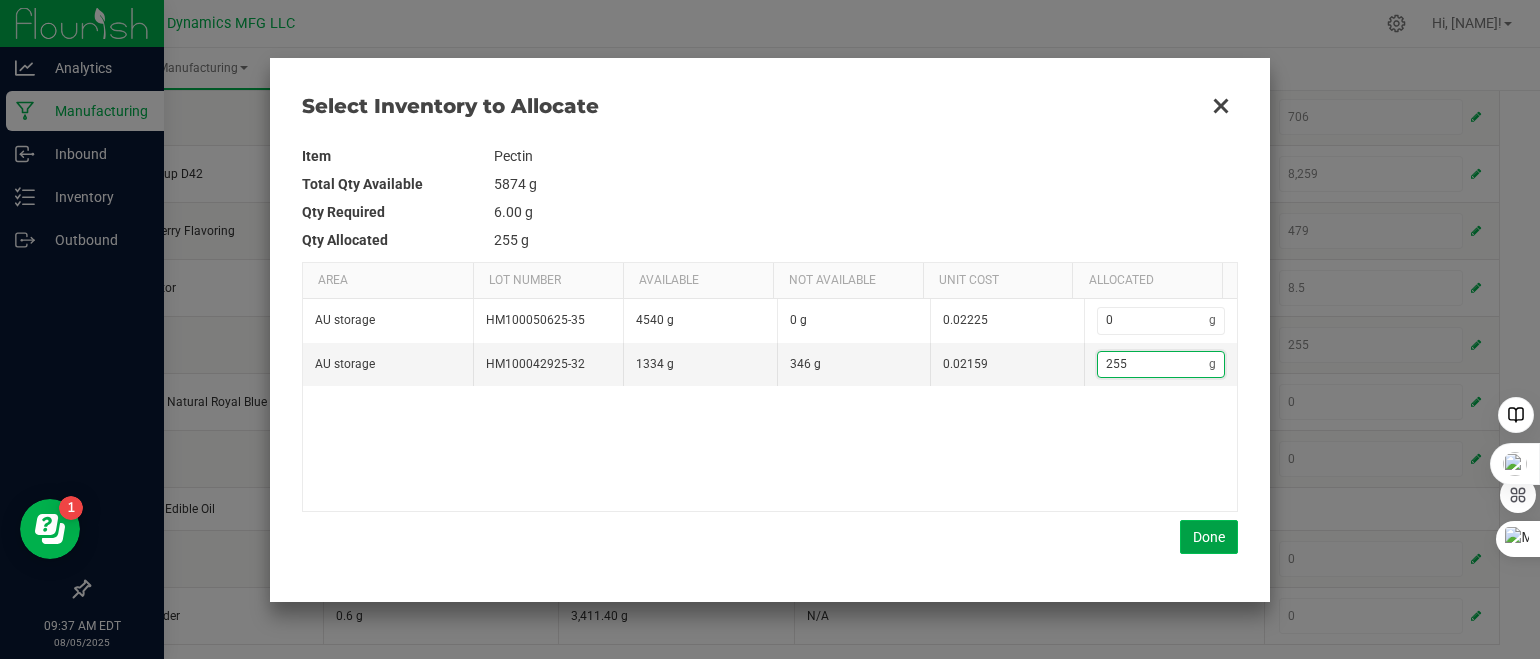 click on "Done" at bounding box center [1209, 537] 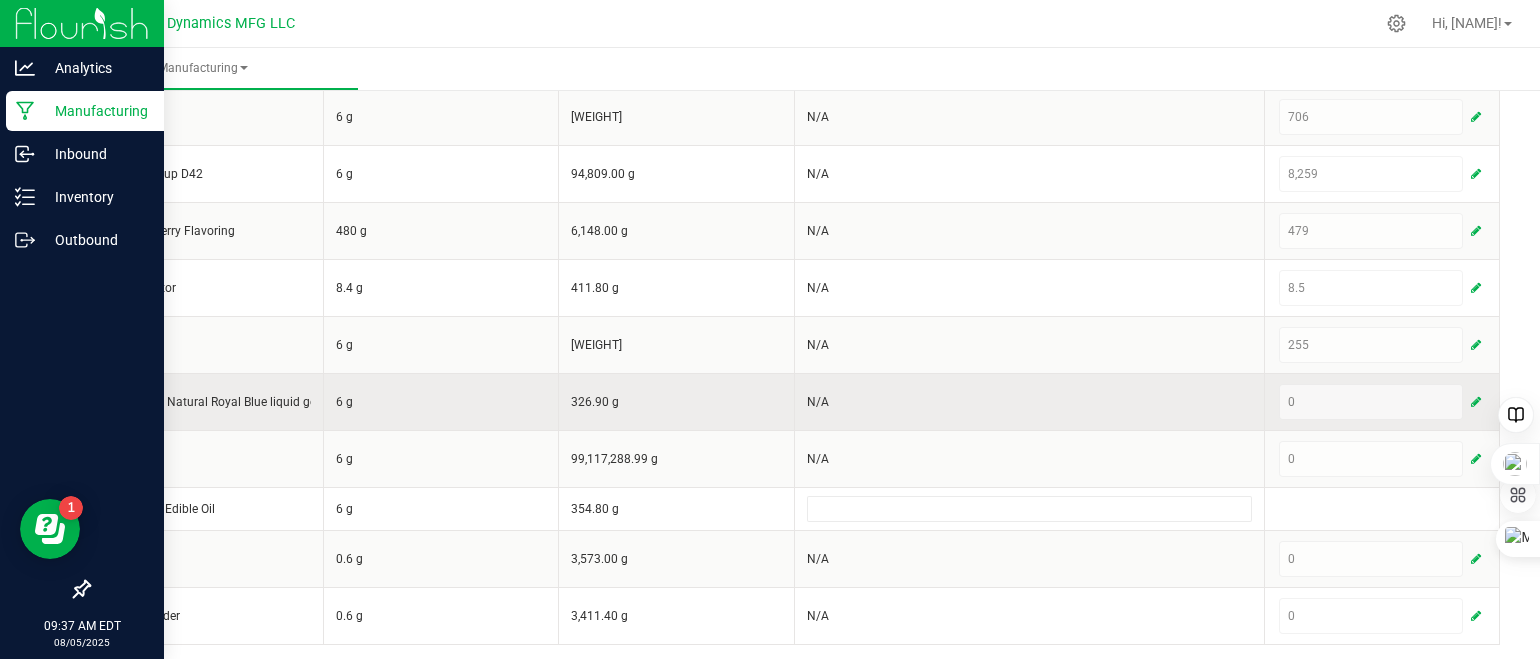 click at bounding box center [1476, 402] 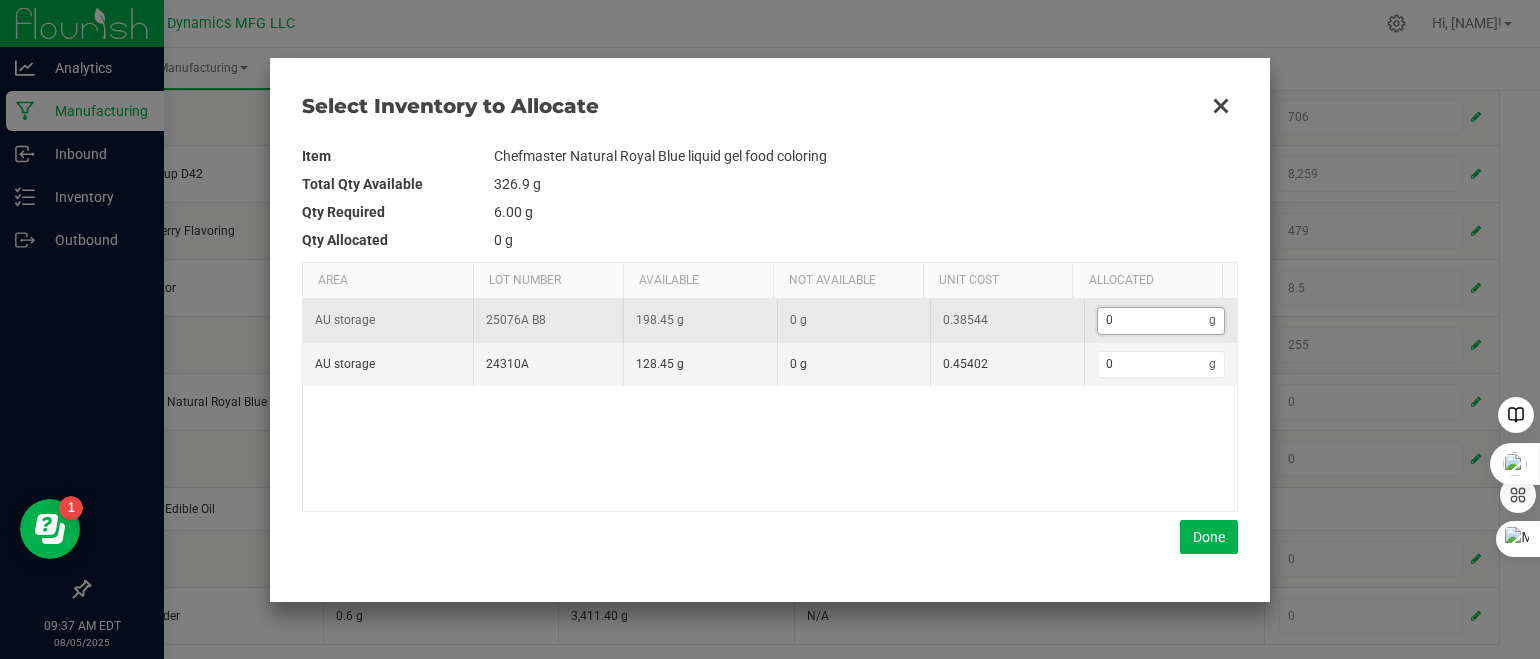 click on "0" at bounding box center [1154, 320] 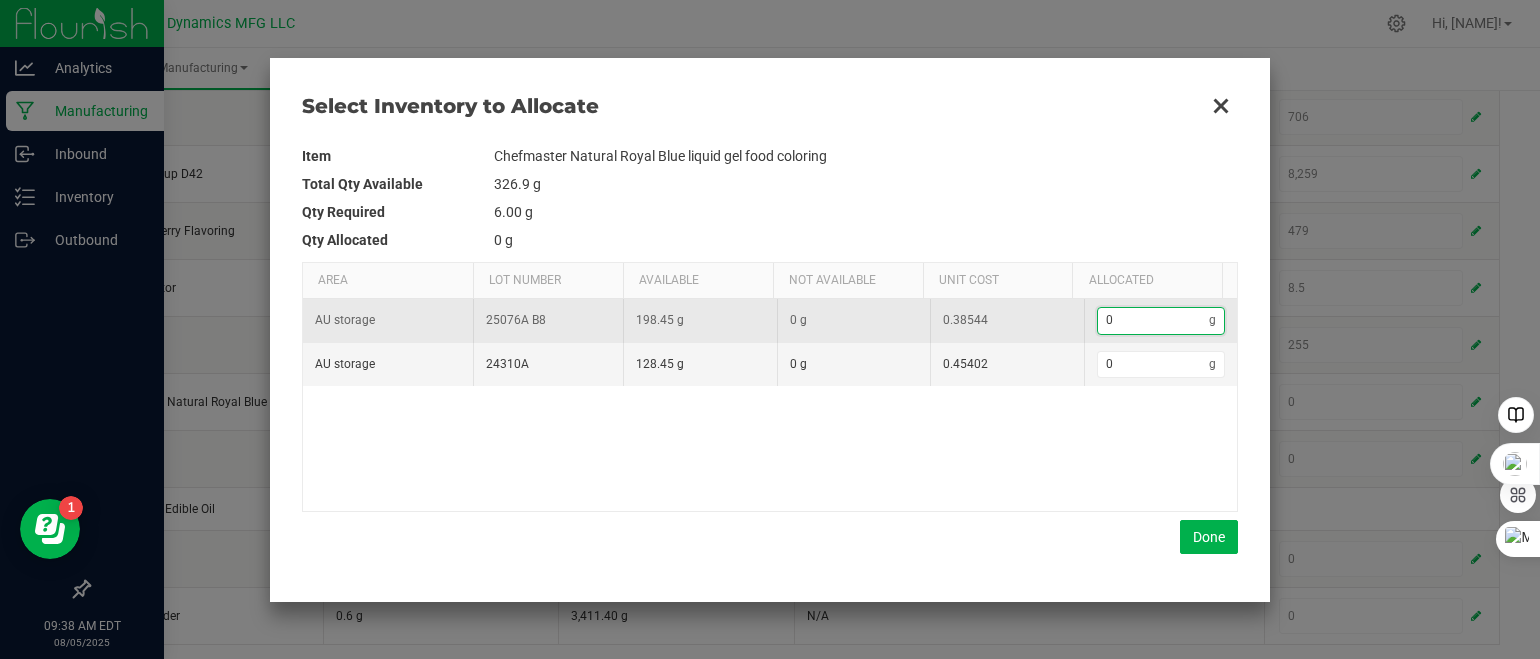 type on "3" 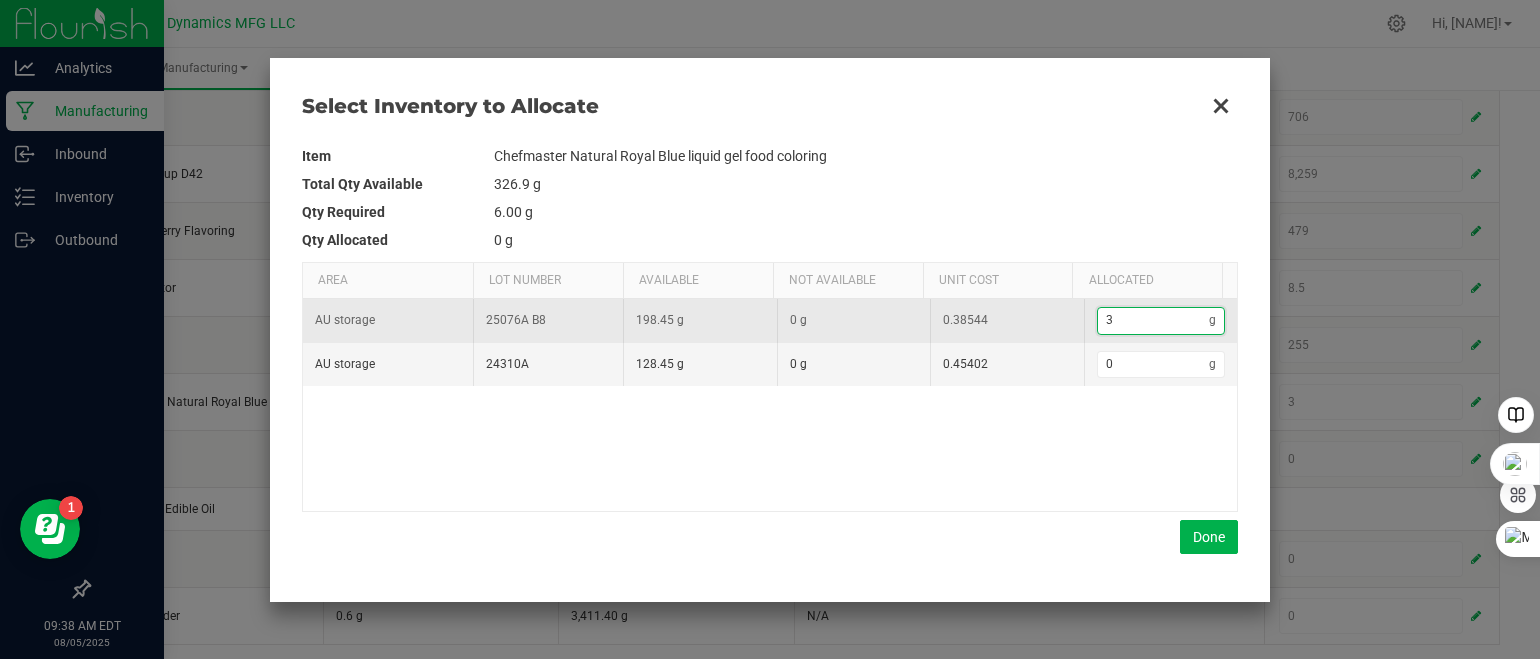 type on "32" 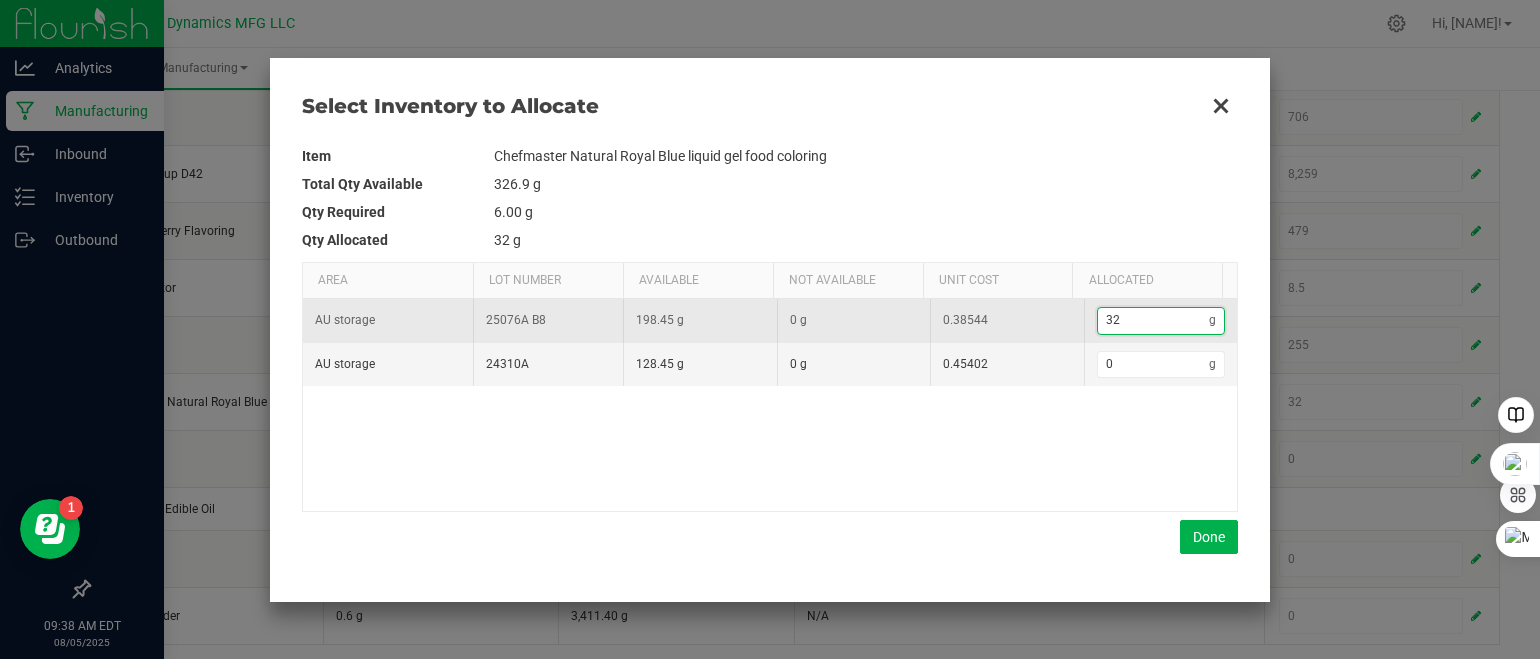 type on "3" 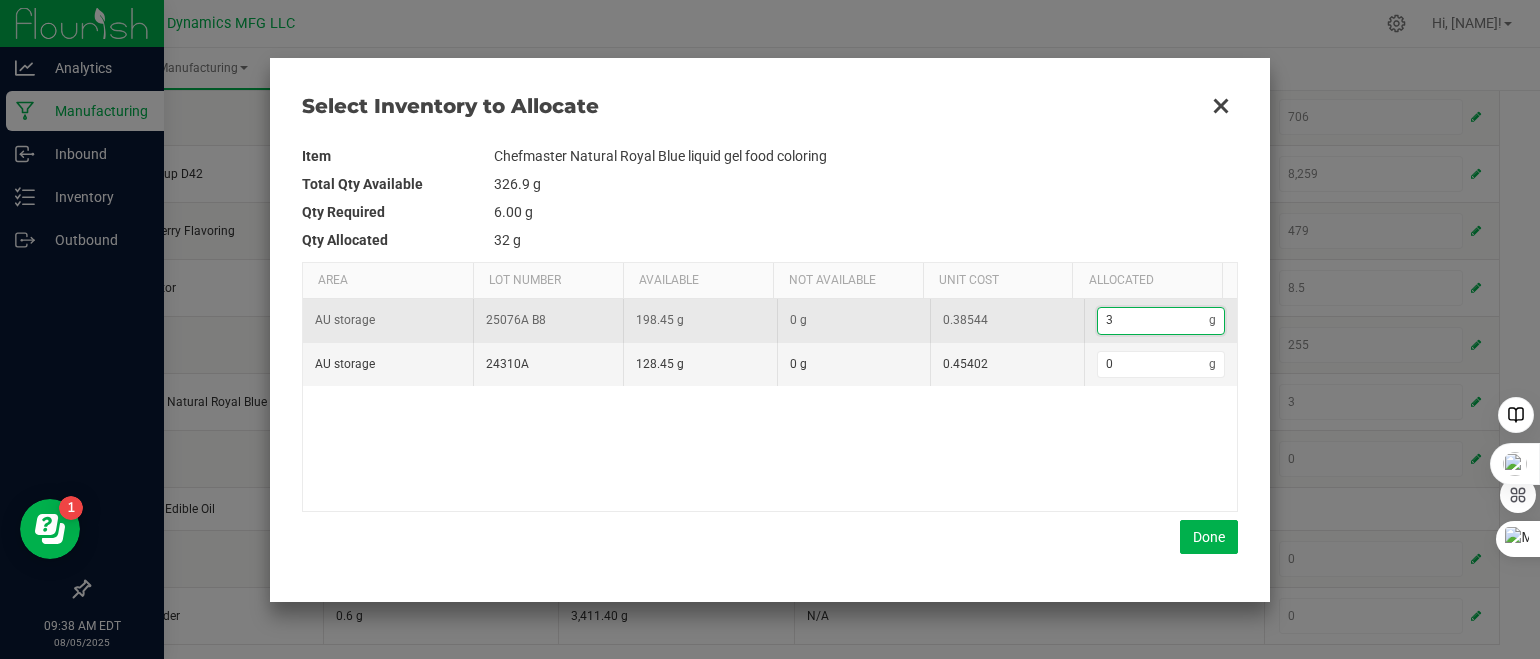 type on "0" 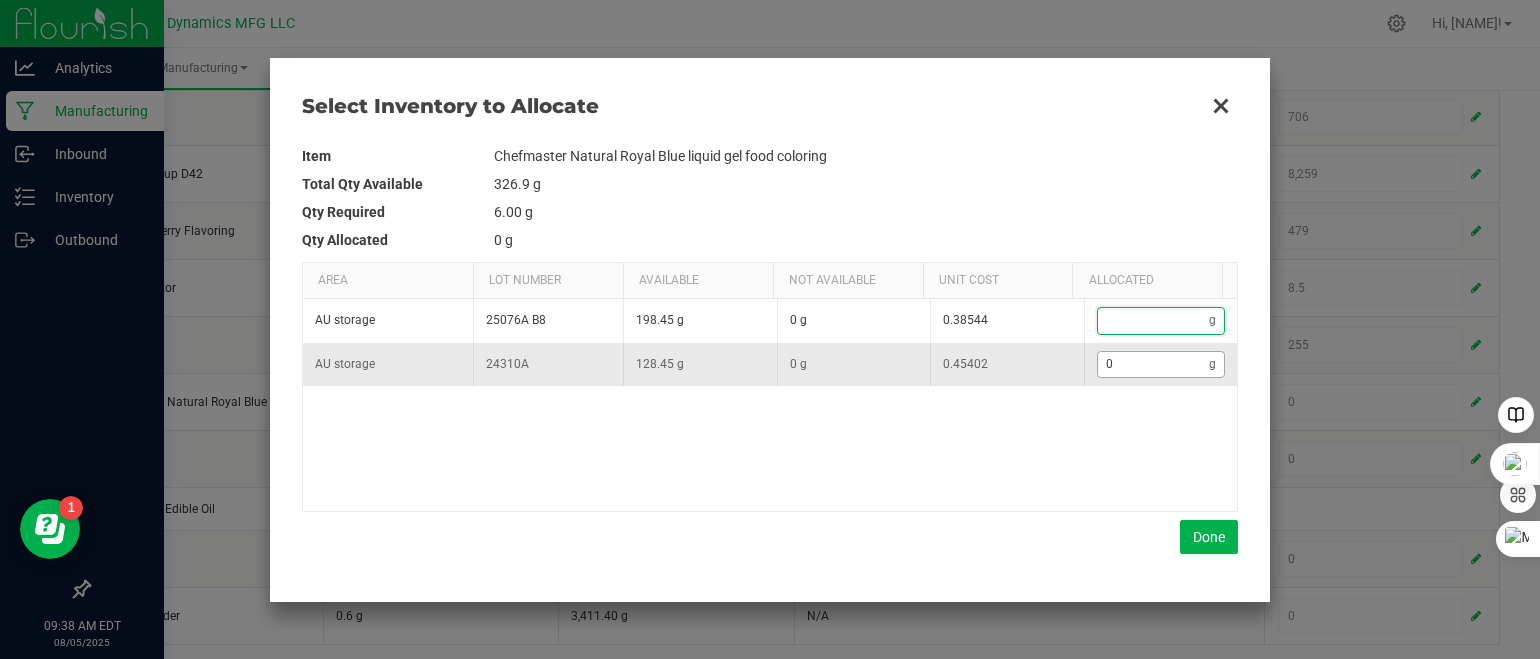 type 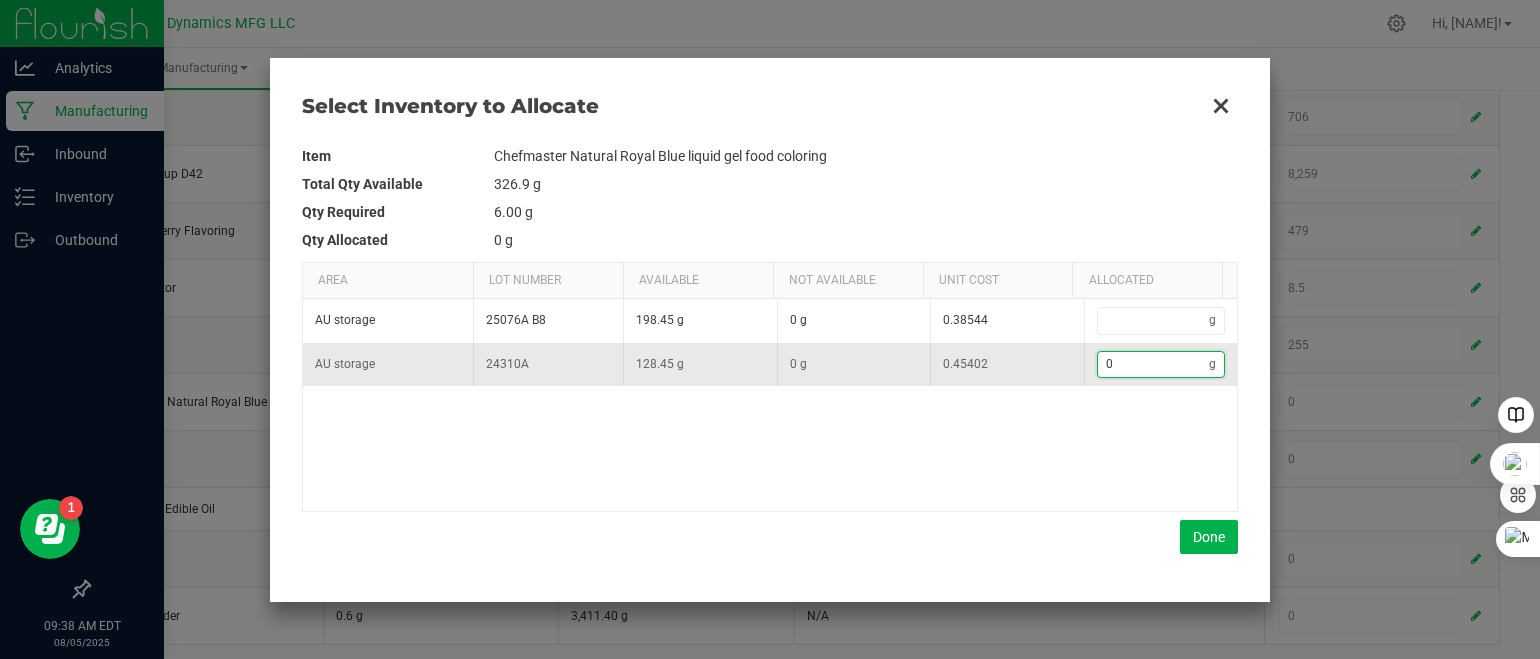 click on "0" at bounding box center (1154, 364) 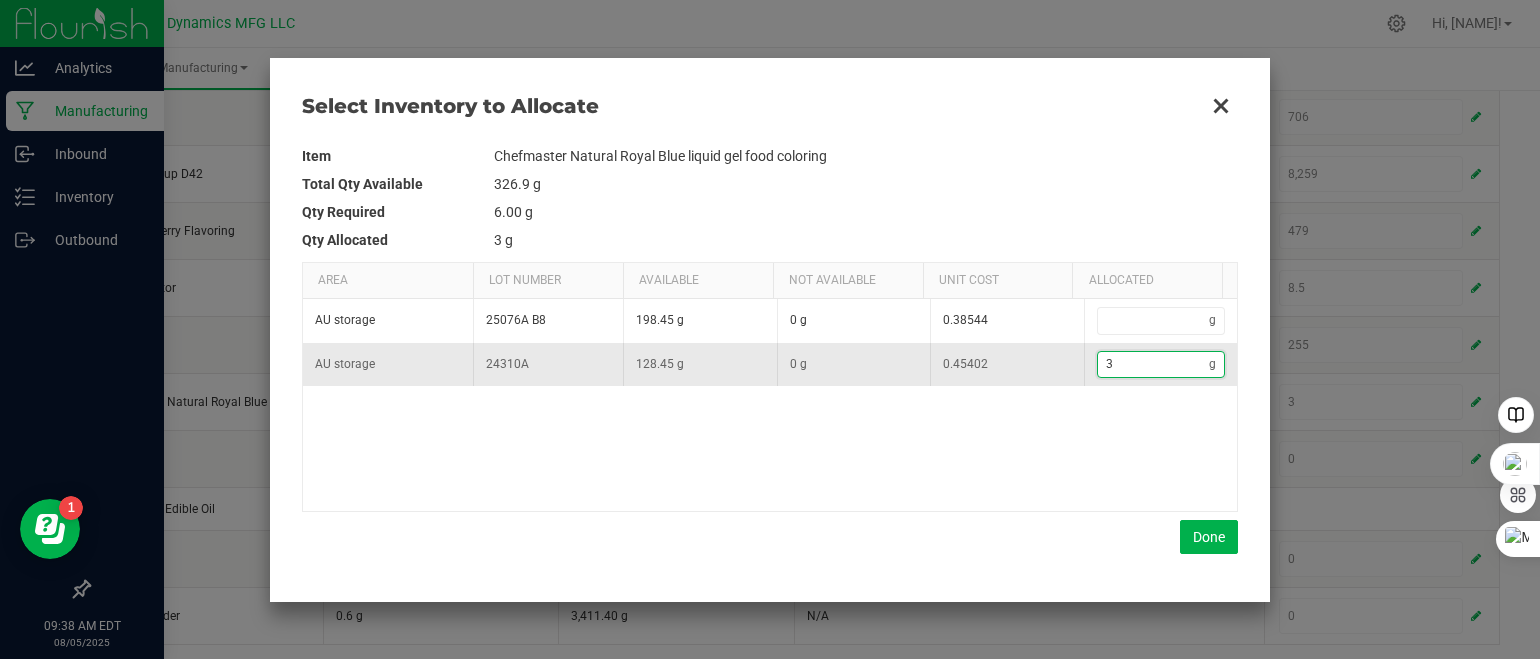 type on "32" 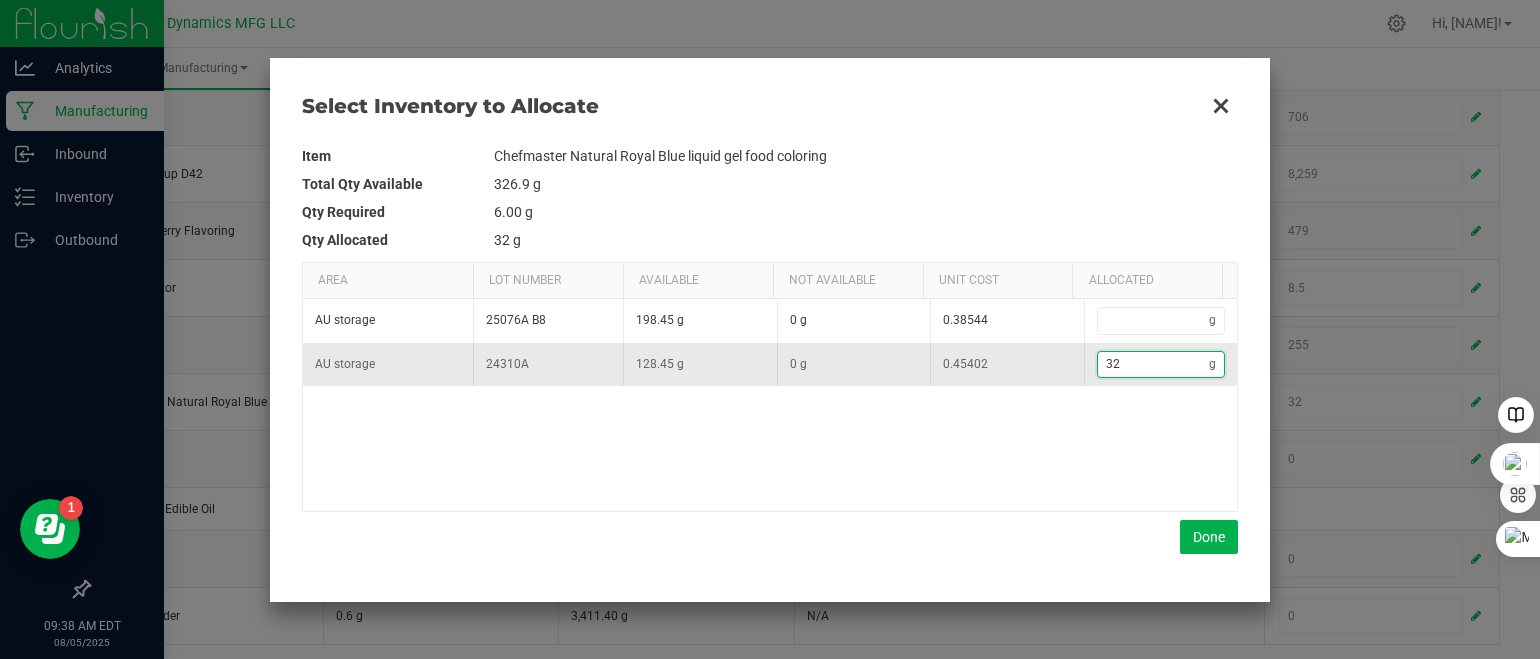 type on "32." 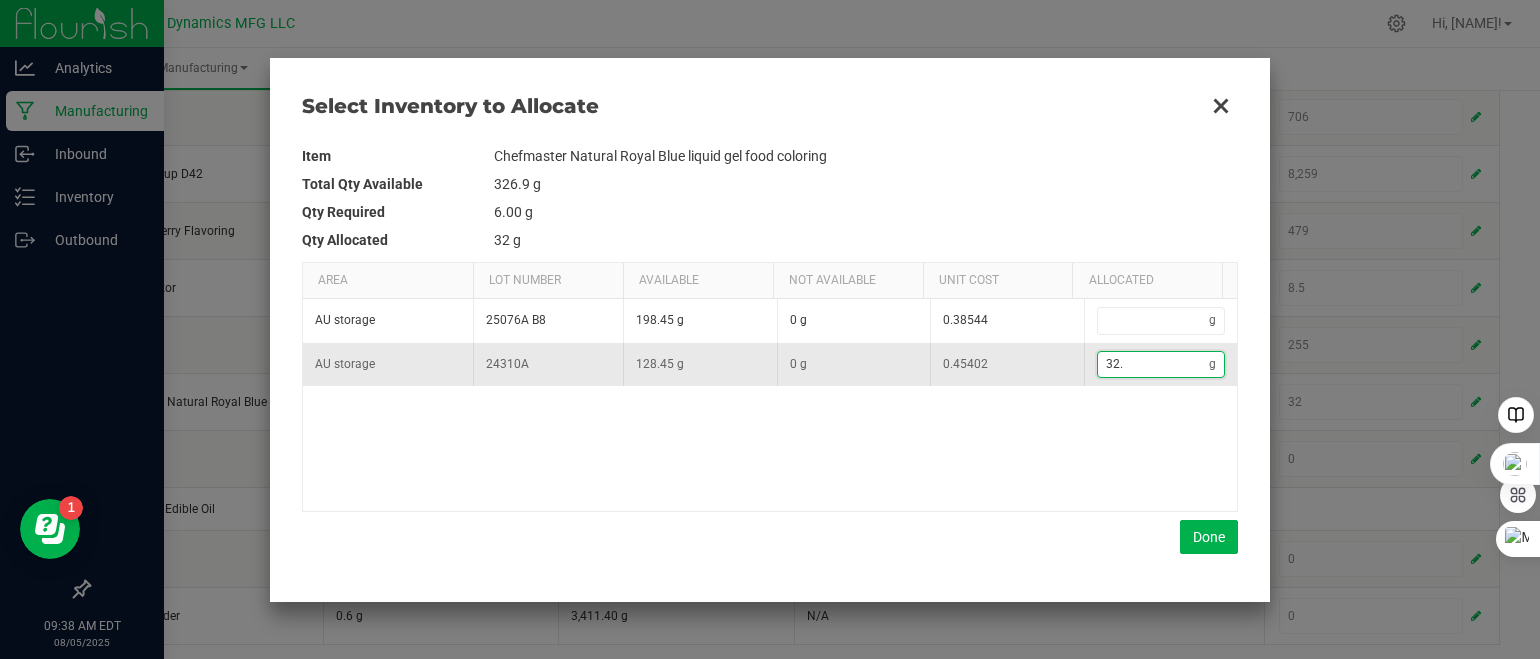 type on "32.9" 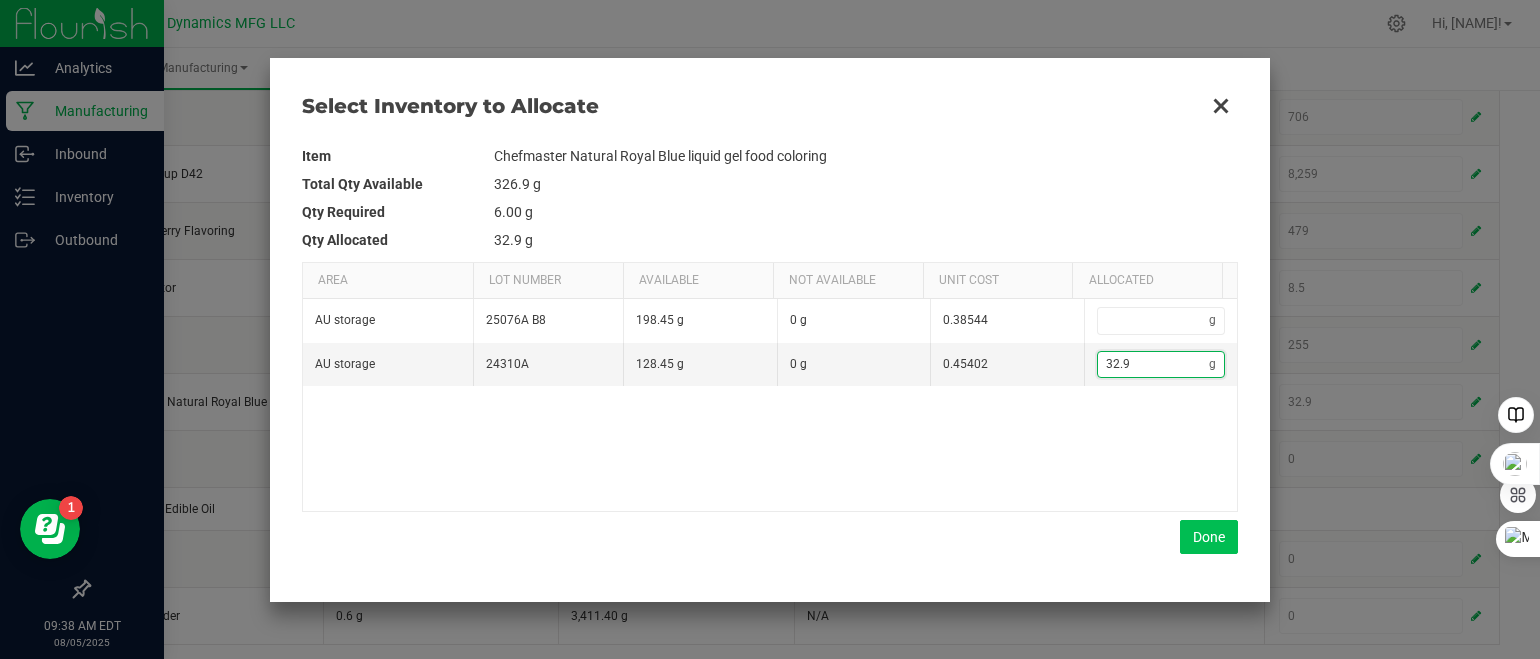 type on "32.9" 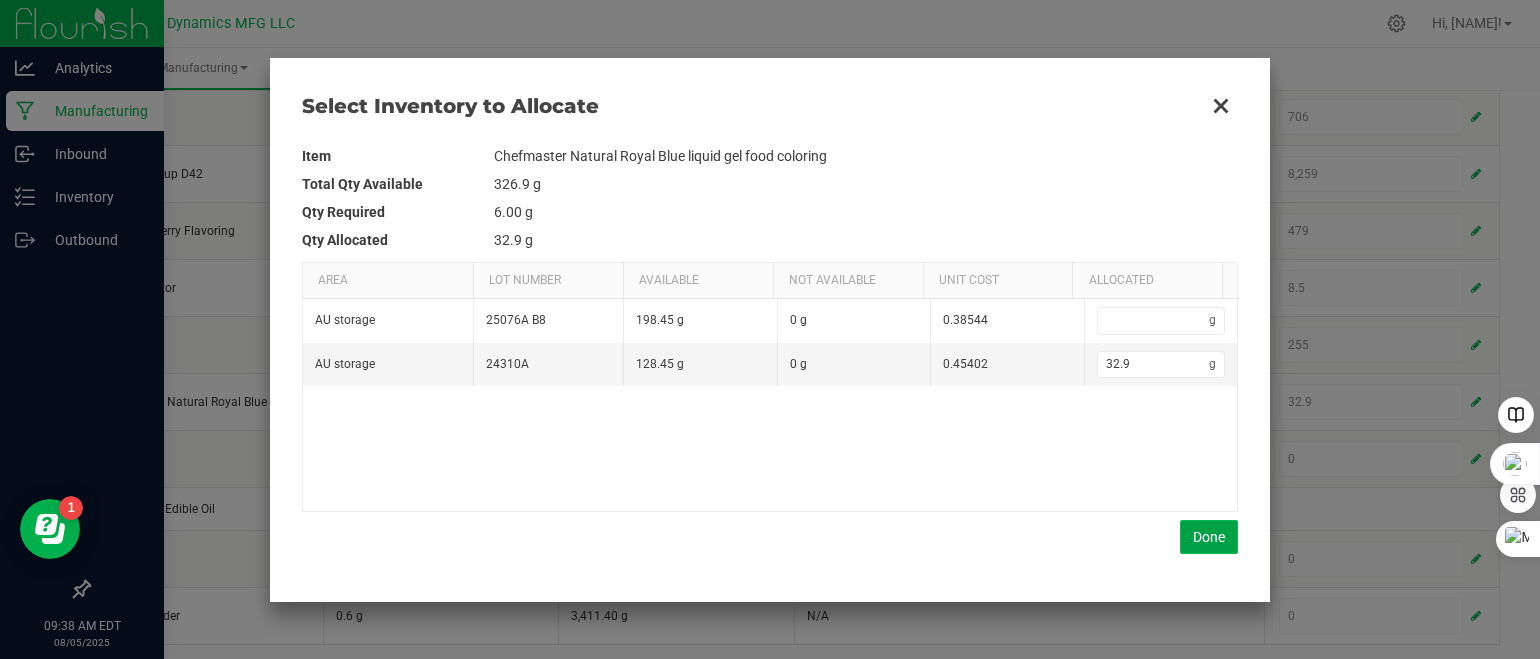 click on "Done" at bounding box center (1209, 537) 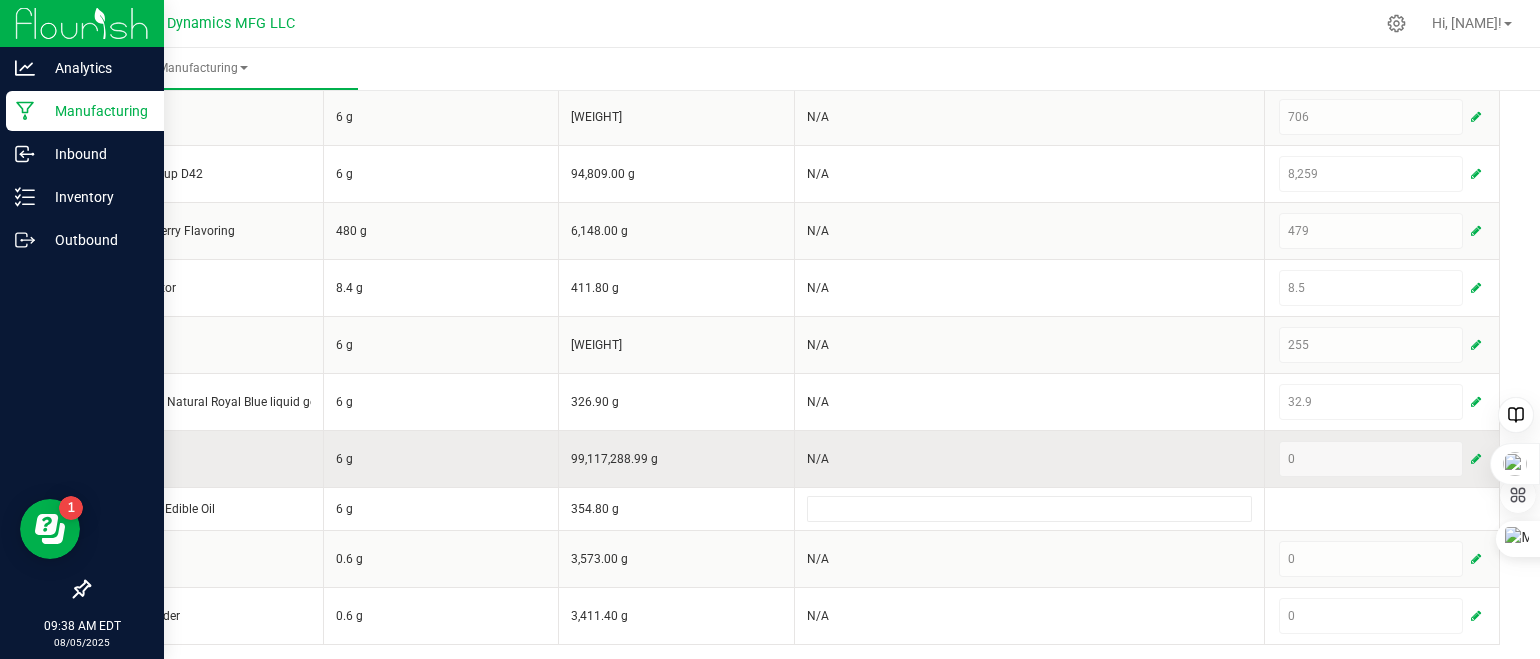 click at bounding box center [1476, 459] 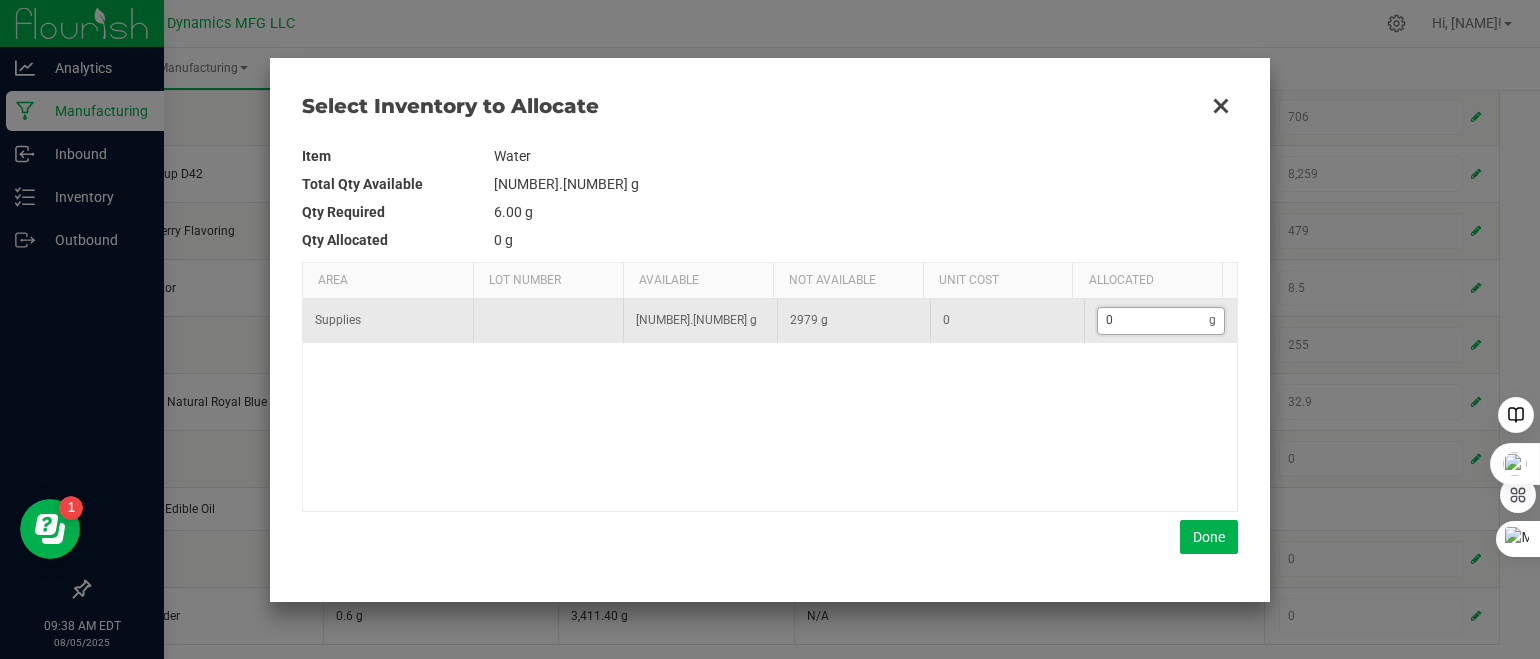 click on "0" at bounding box center (1154, 320) 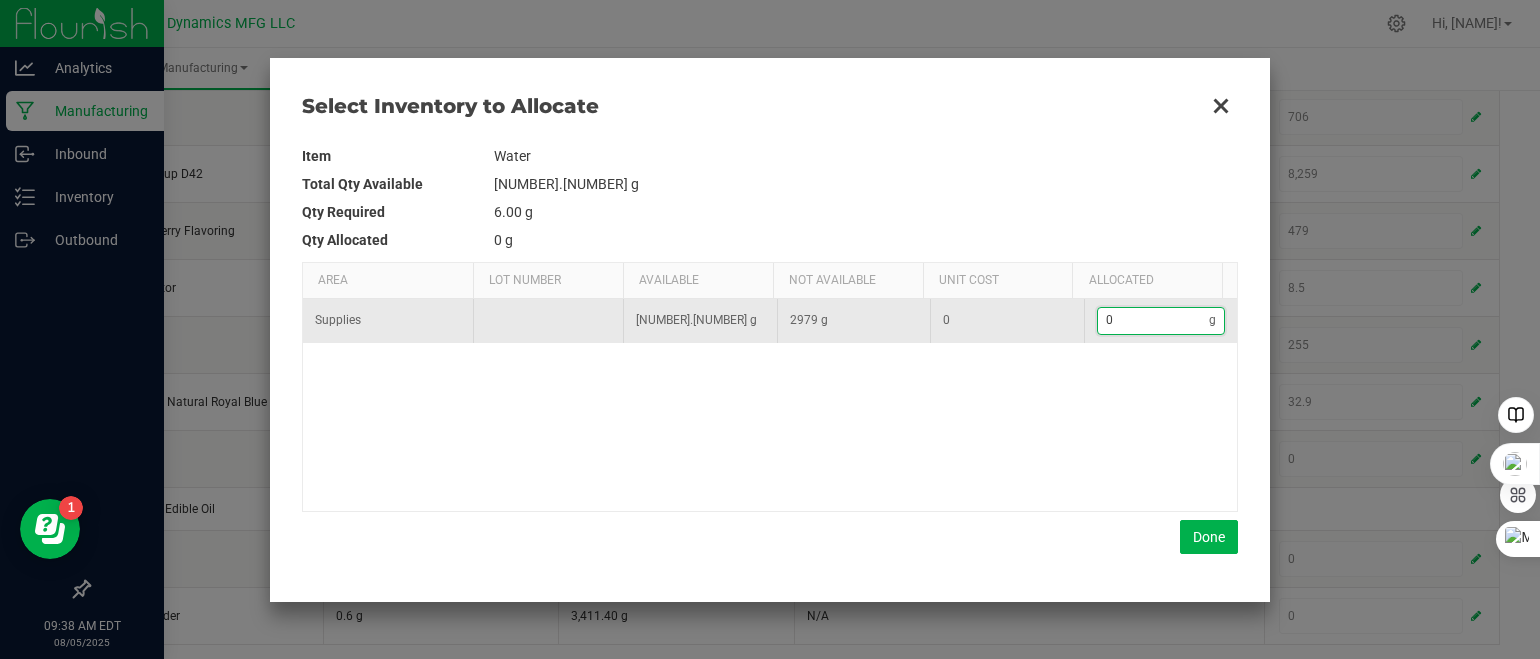 type on "7" 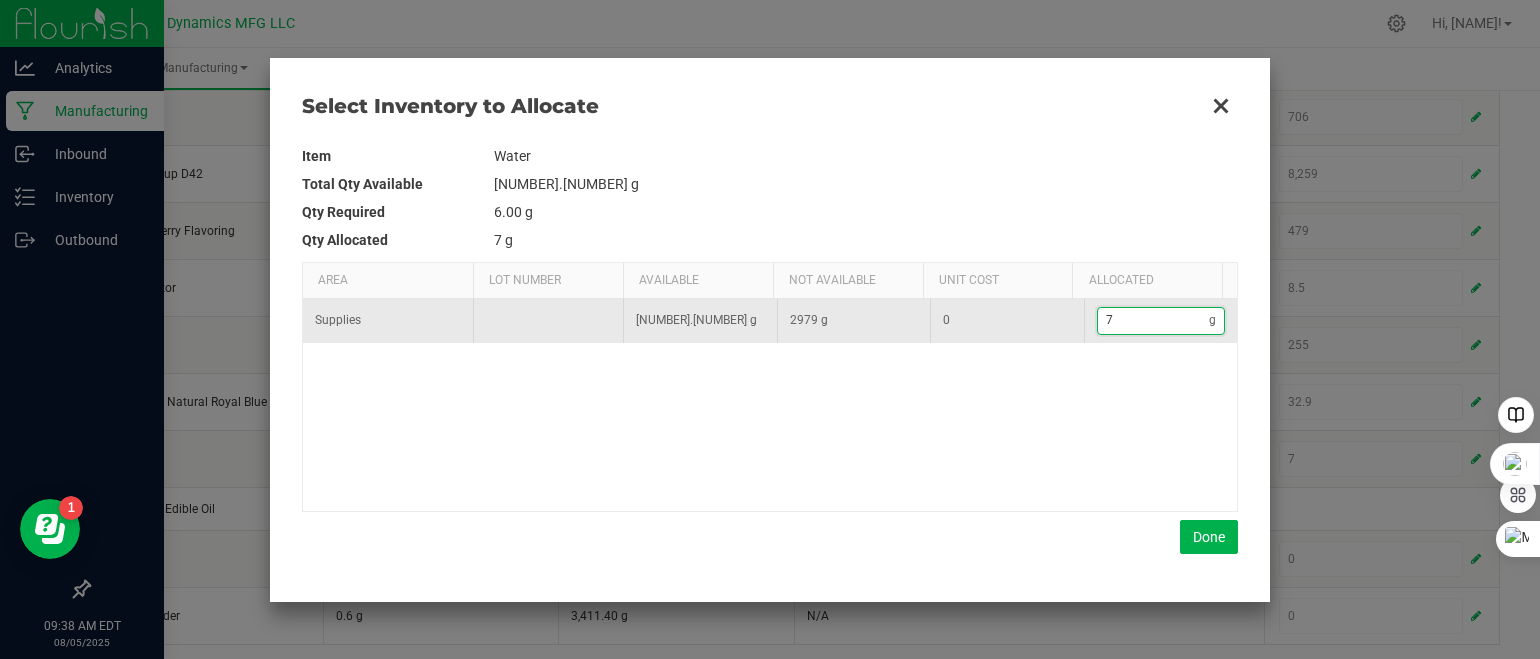 type on "71" 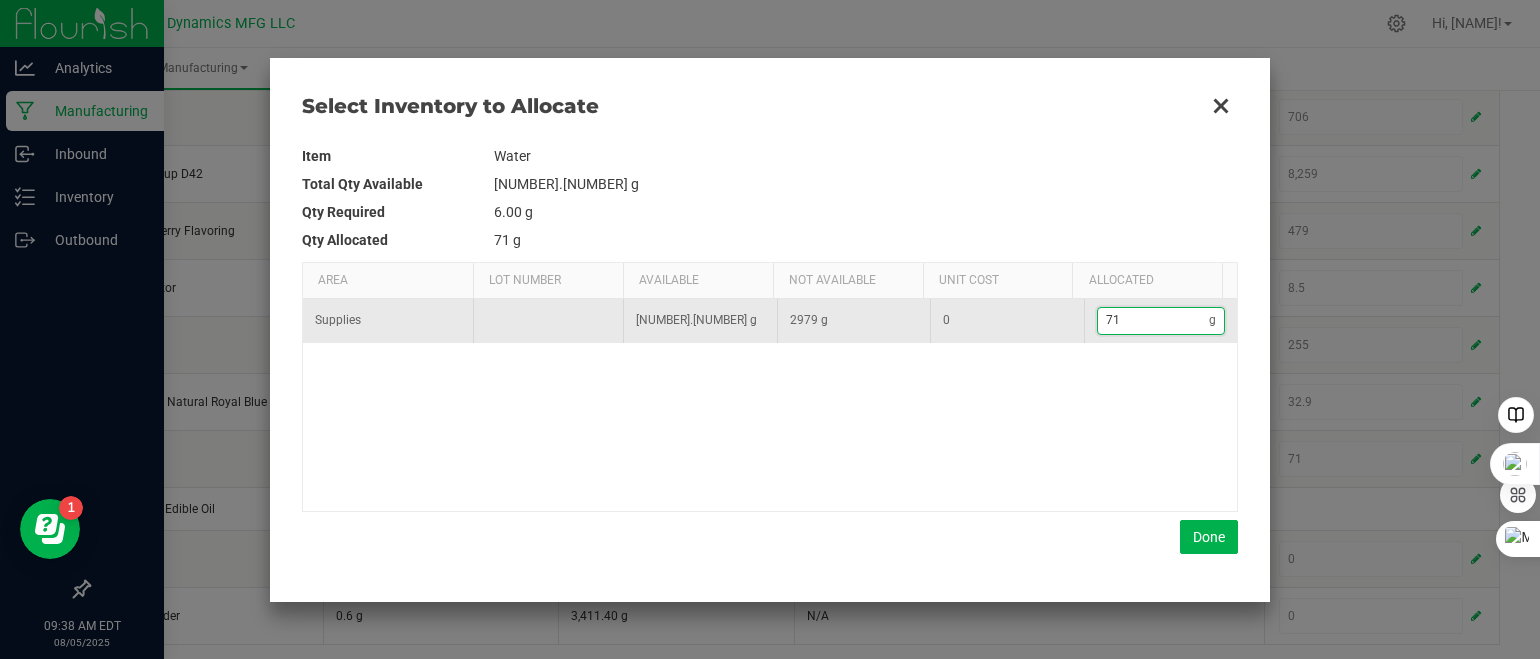 type on "712" 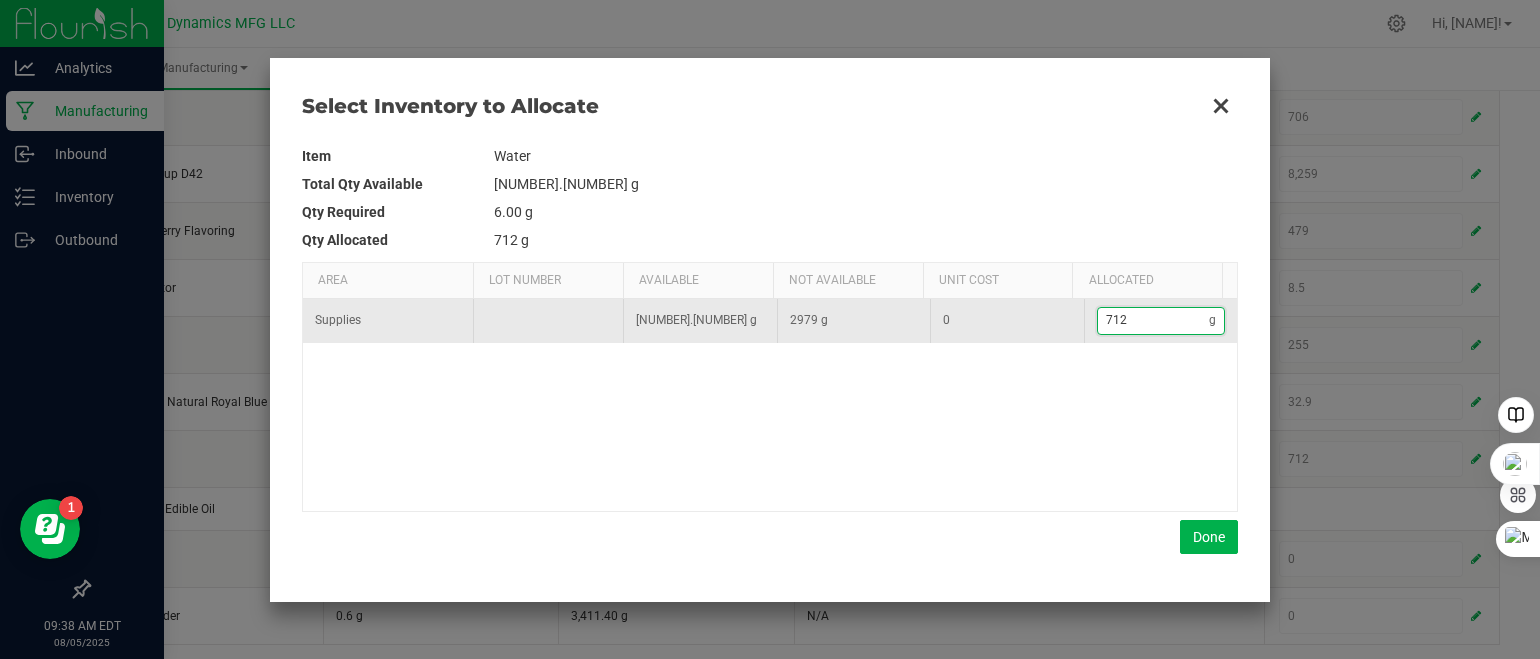 type on "7,123" 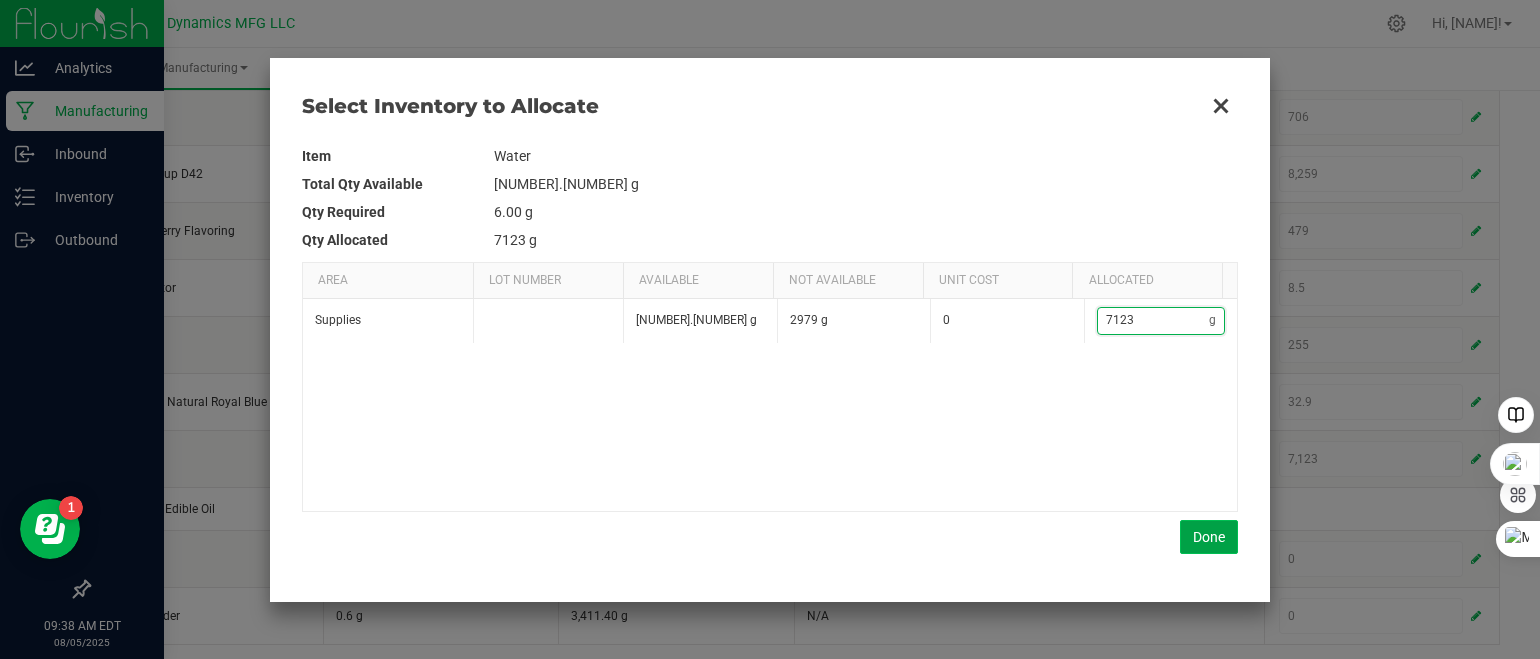 type on "7,123" 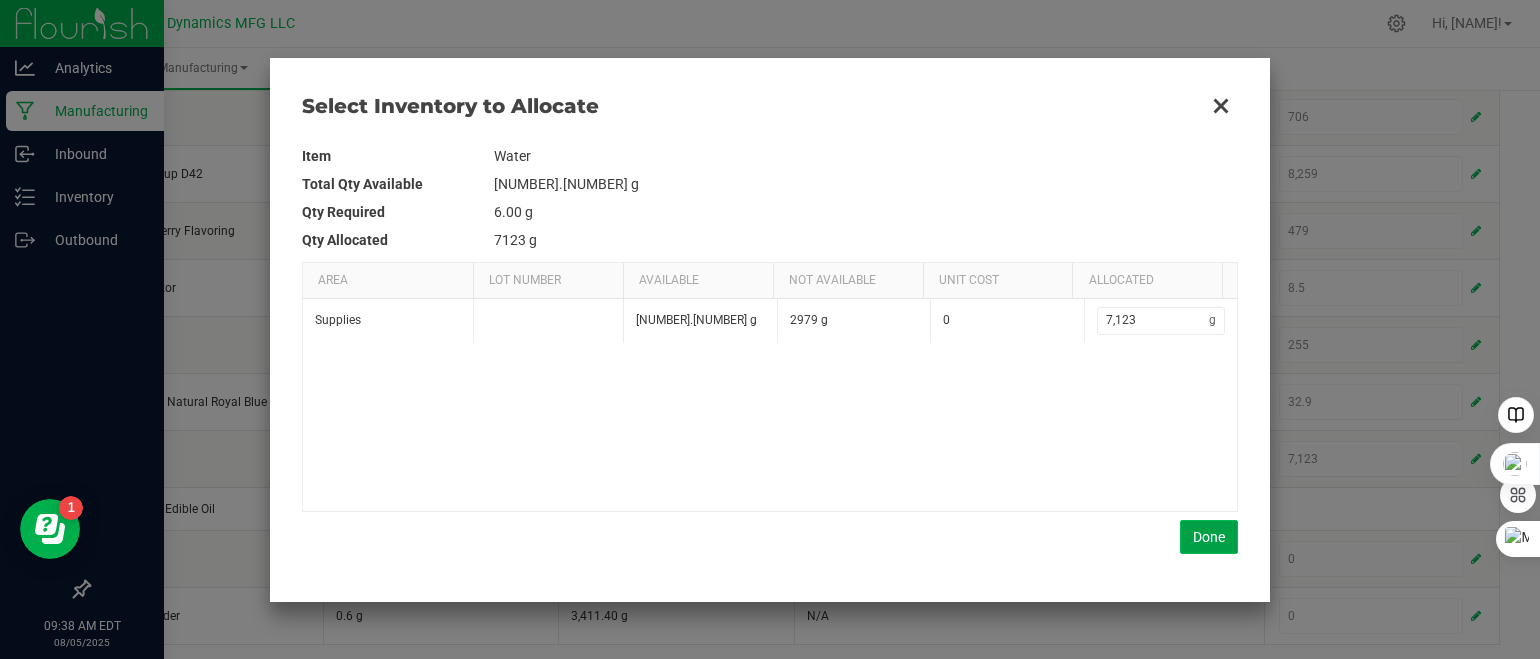 click on "Done" at bounding box center (1209, 537) 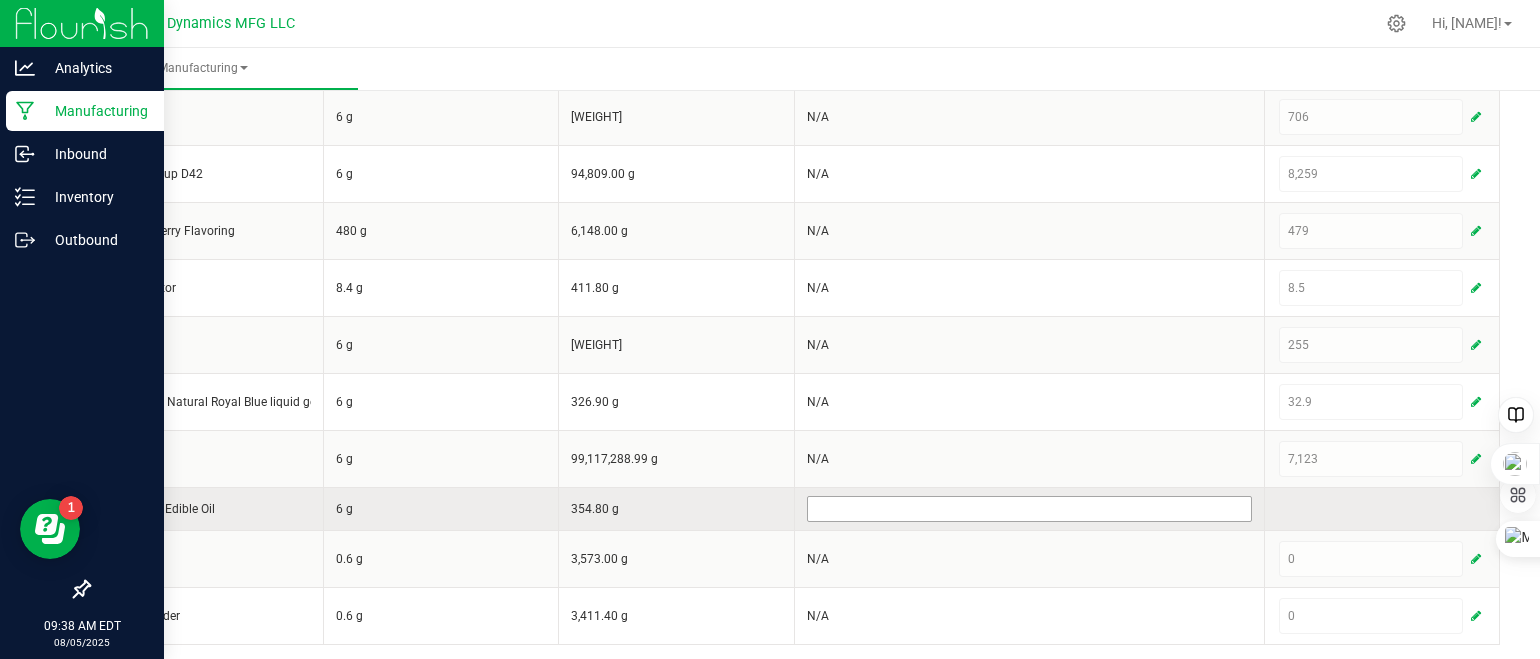 click at bounding box center [1029, 509] 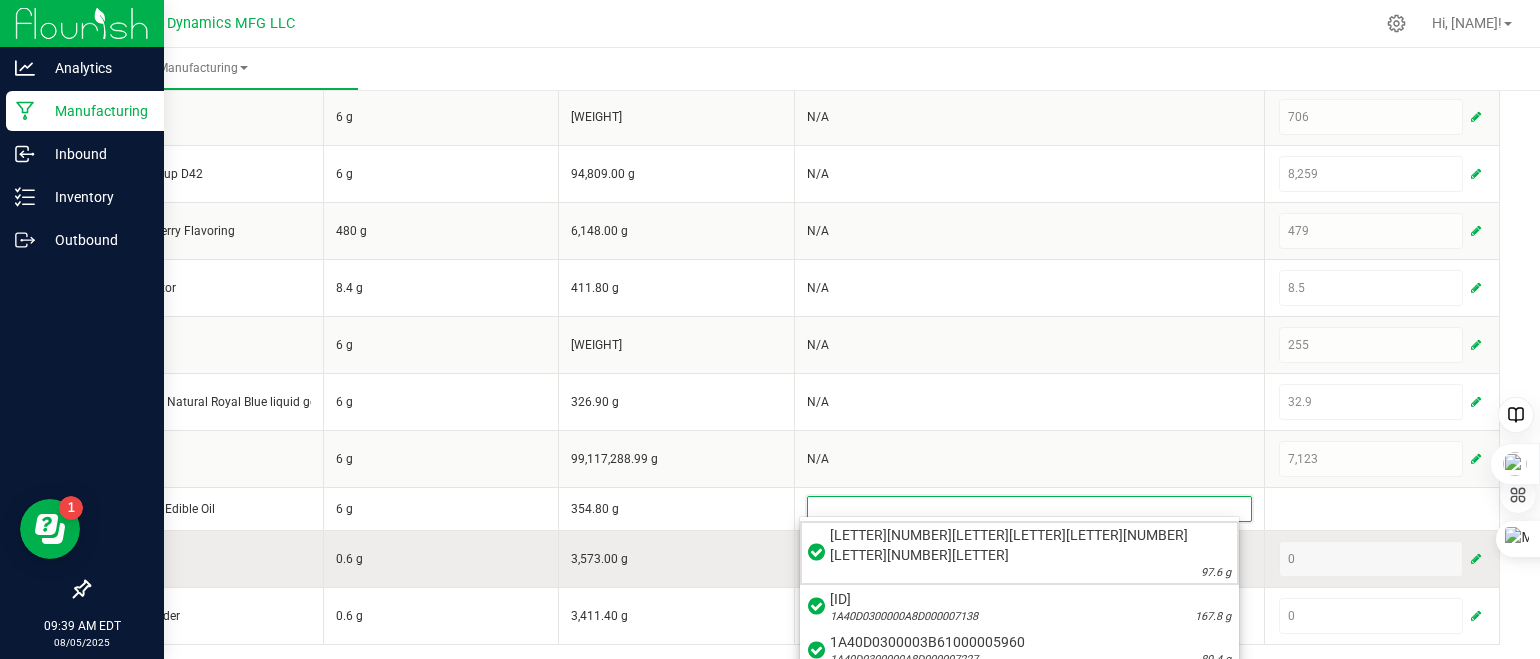 click on "[ID]" at bounding box center [1030, 599] 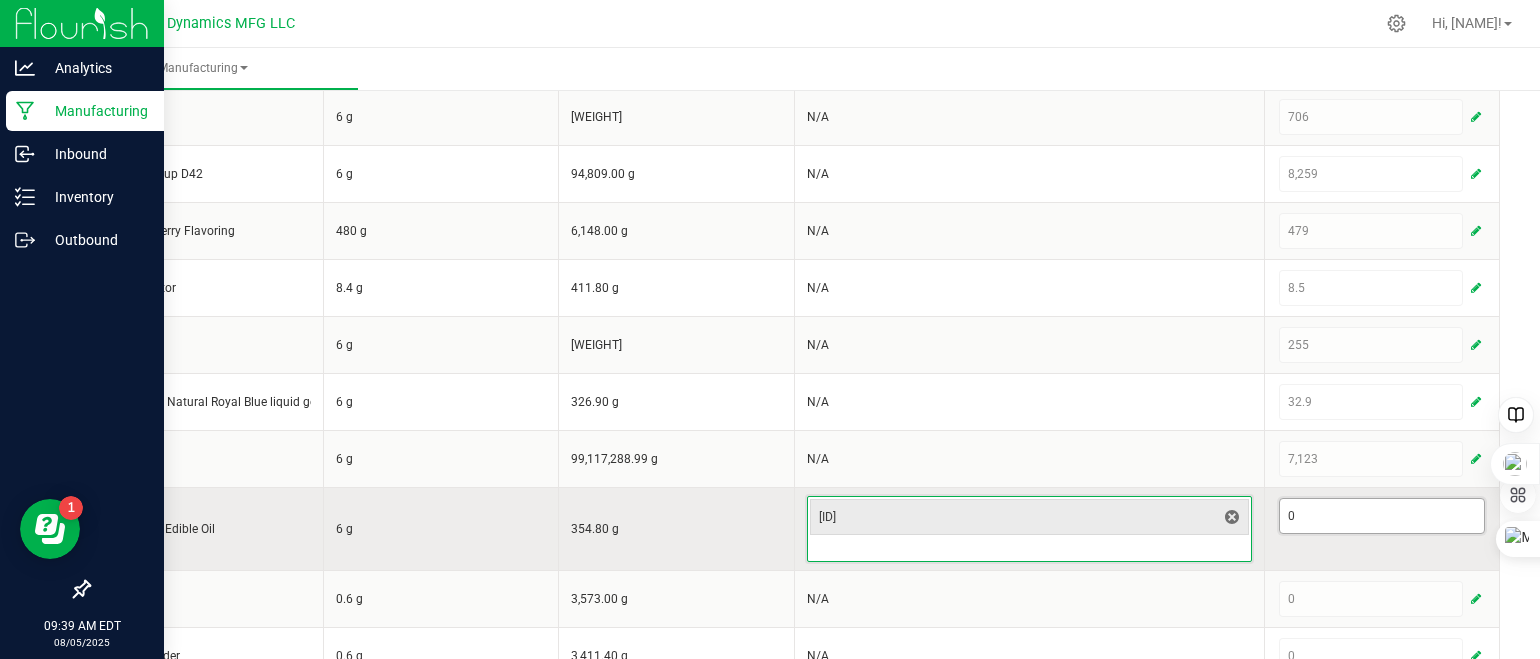 click on "0" at bounding box center (1382, 516) 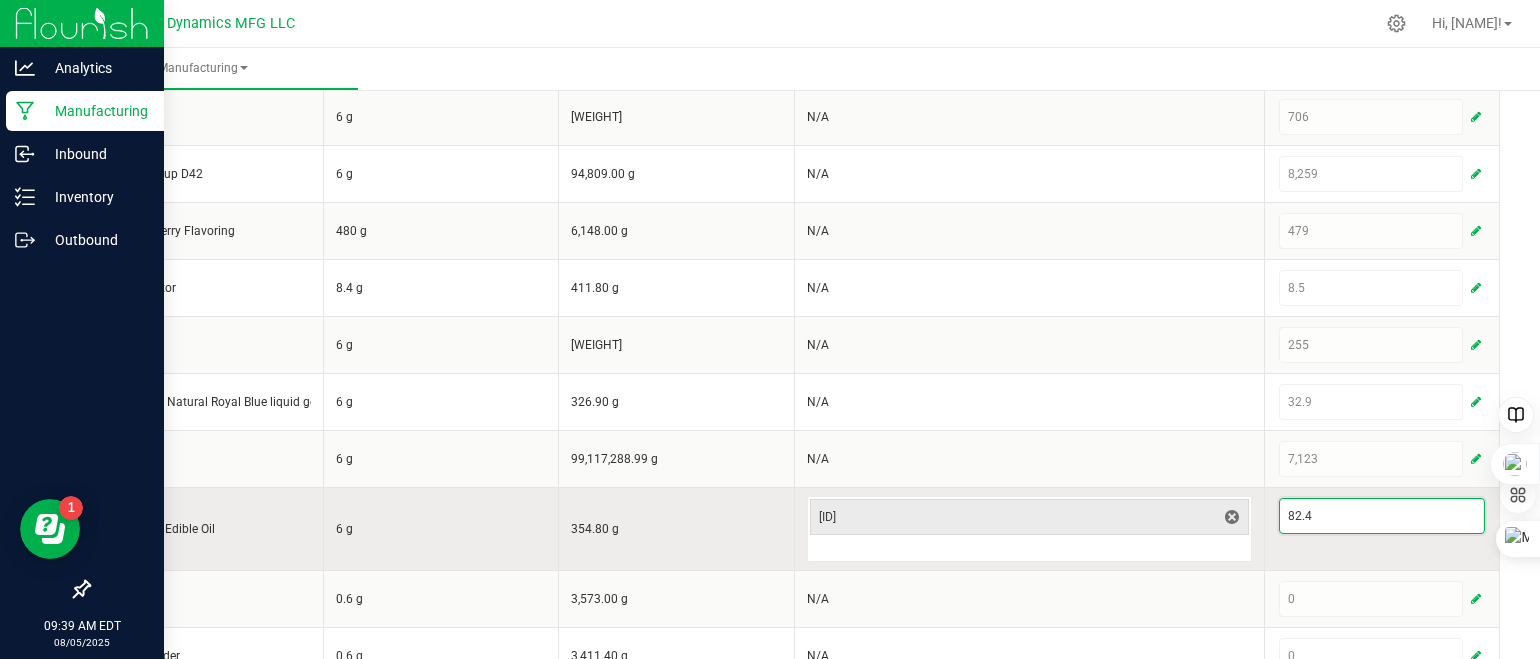type on "82.4" 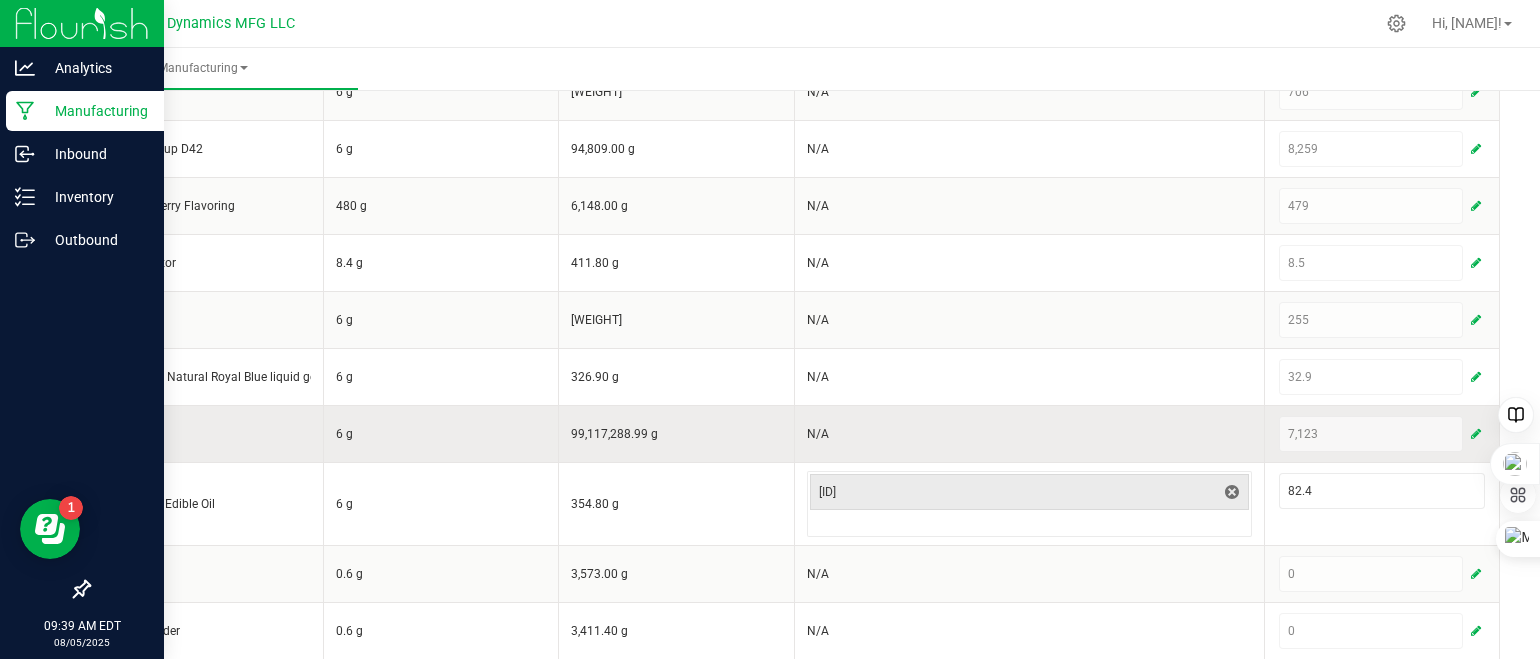 scroll, scrollTop: 731, scrollLeft: 0, axis: vertical 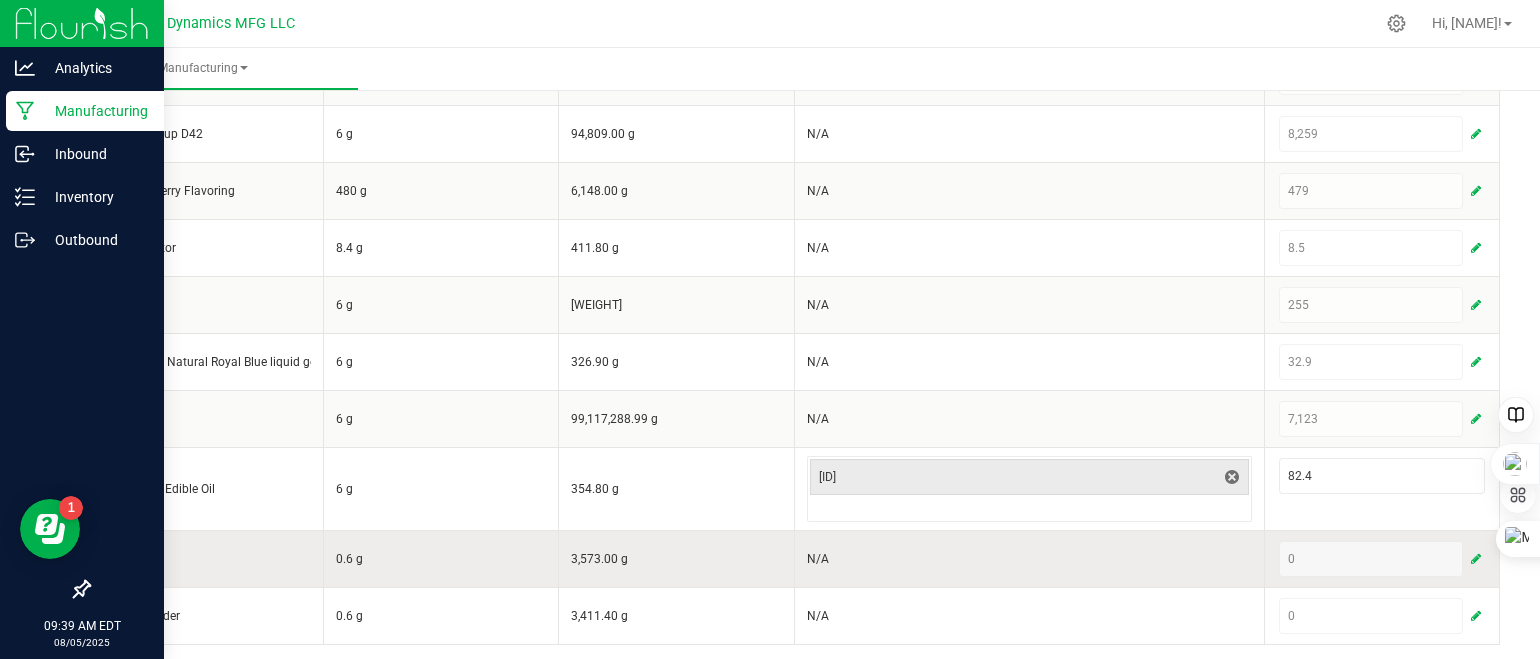 click at bounding box center [1476, 559] 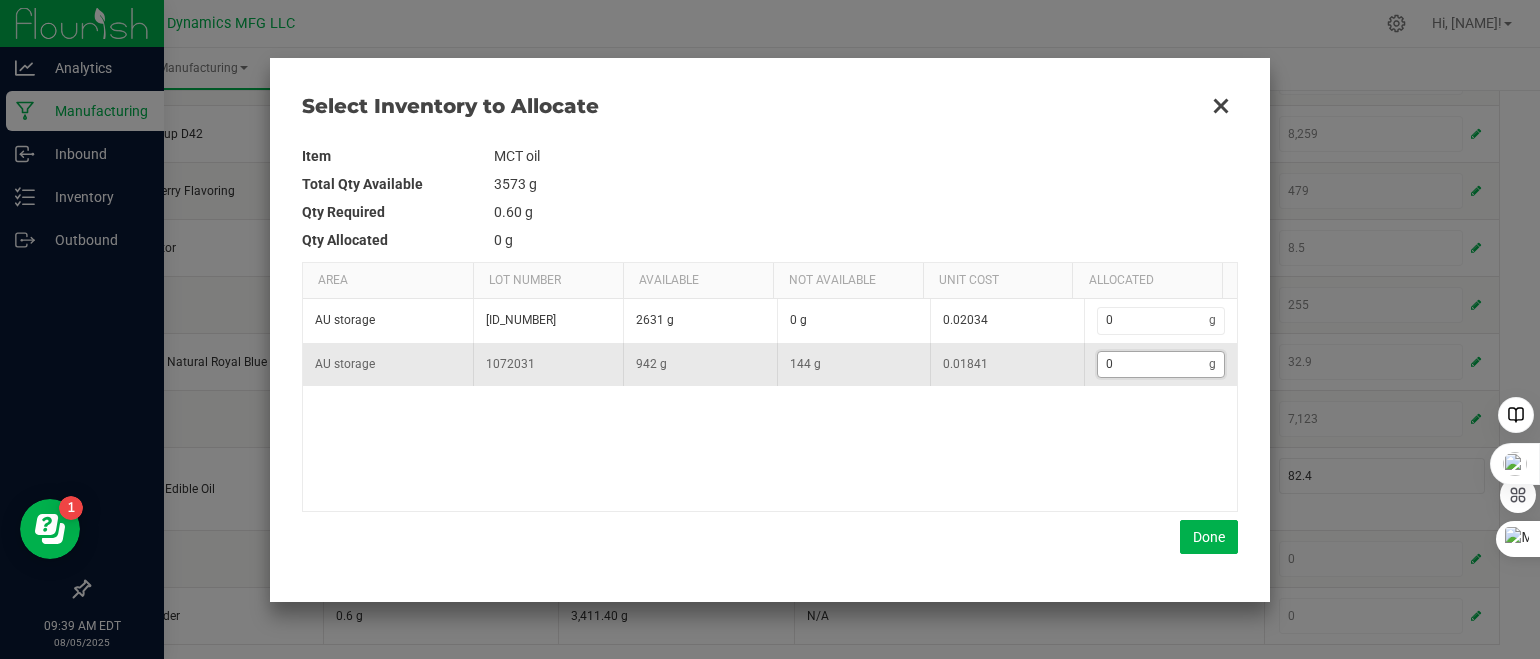 click on "0" at bounding box center (1154, 364) 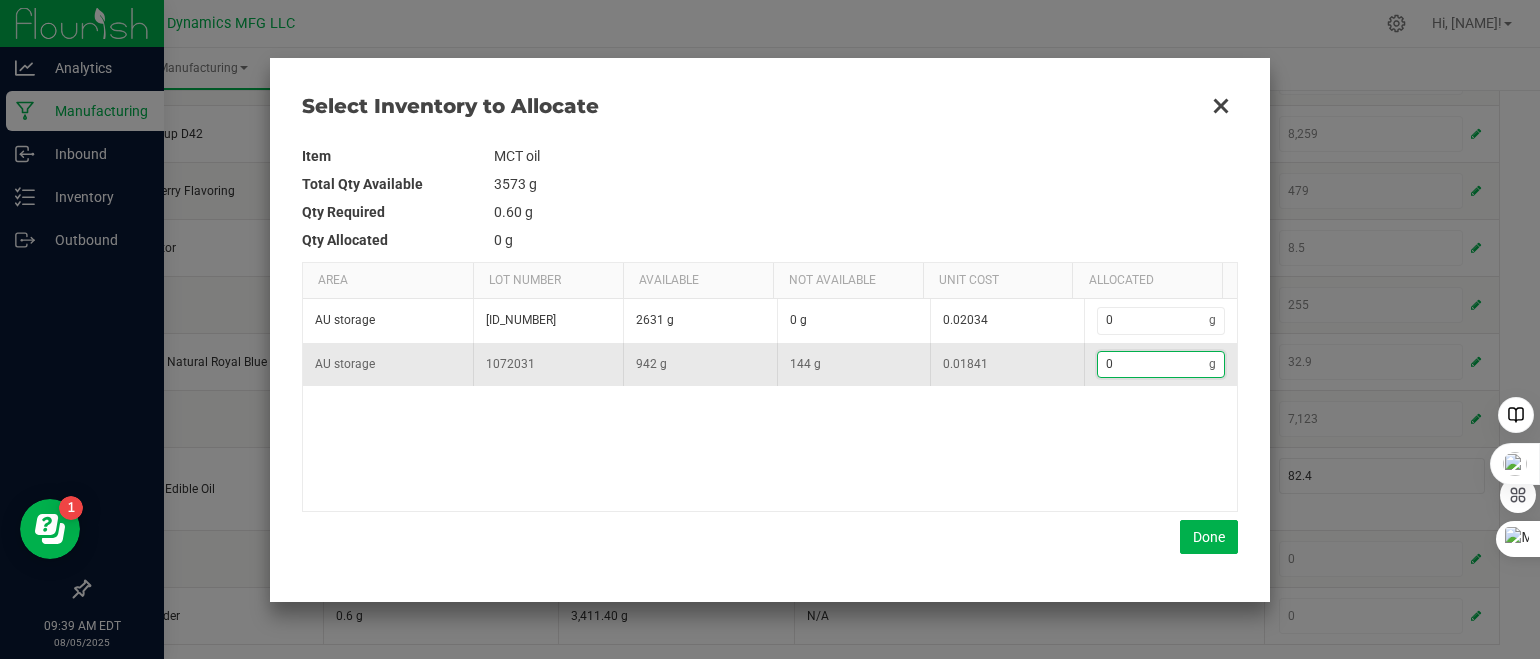 type on "1" 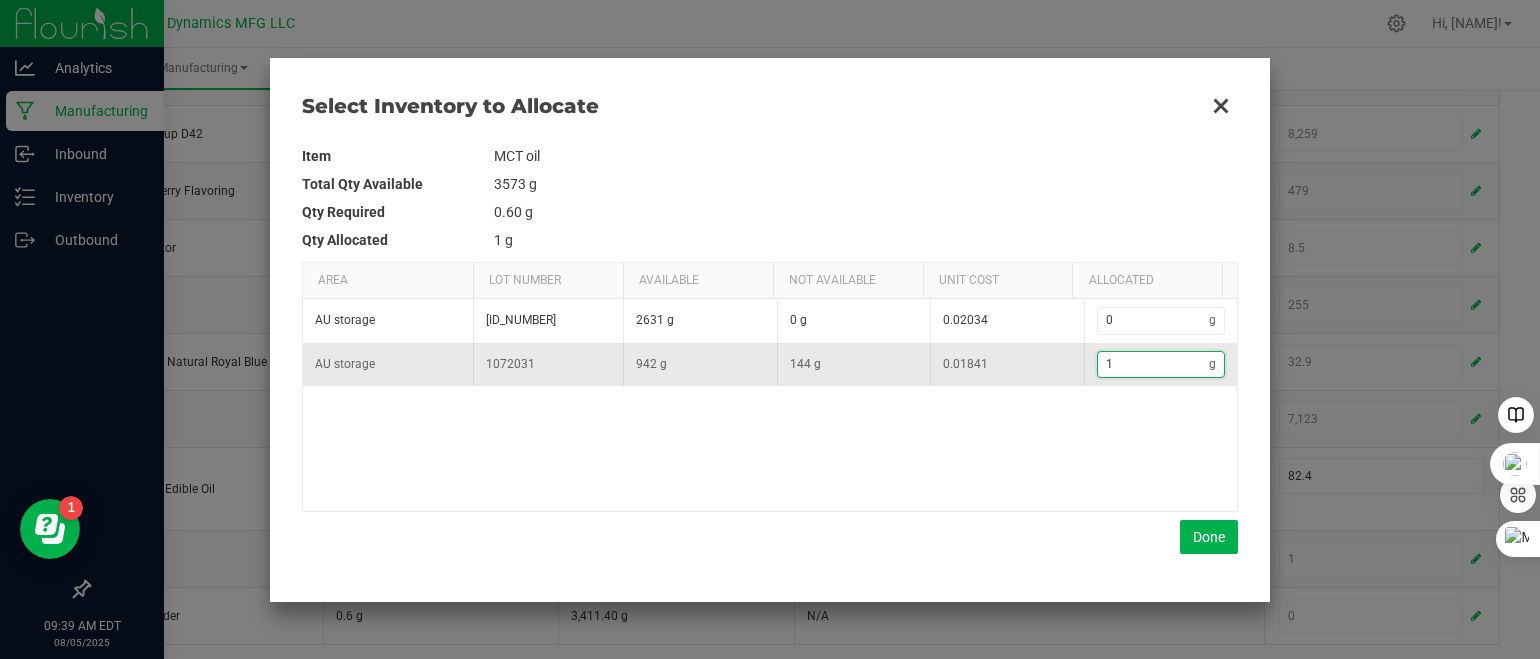 type on "19" 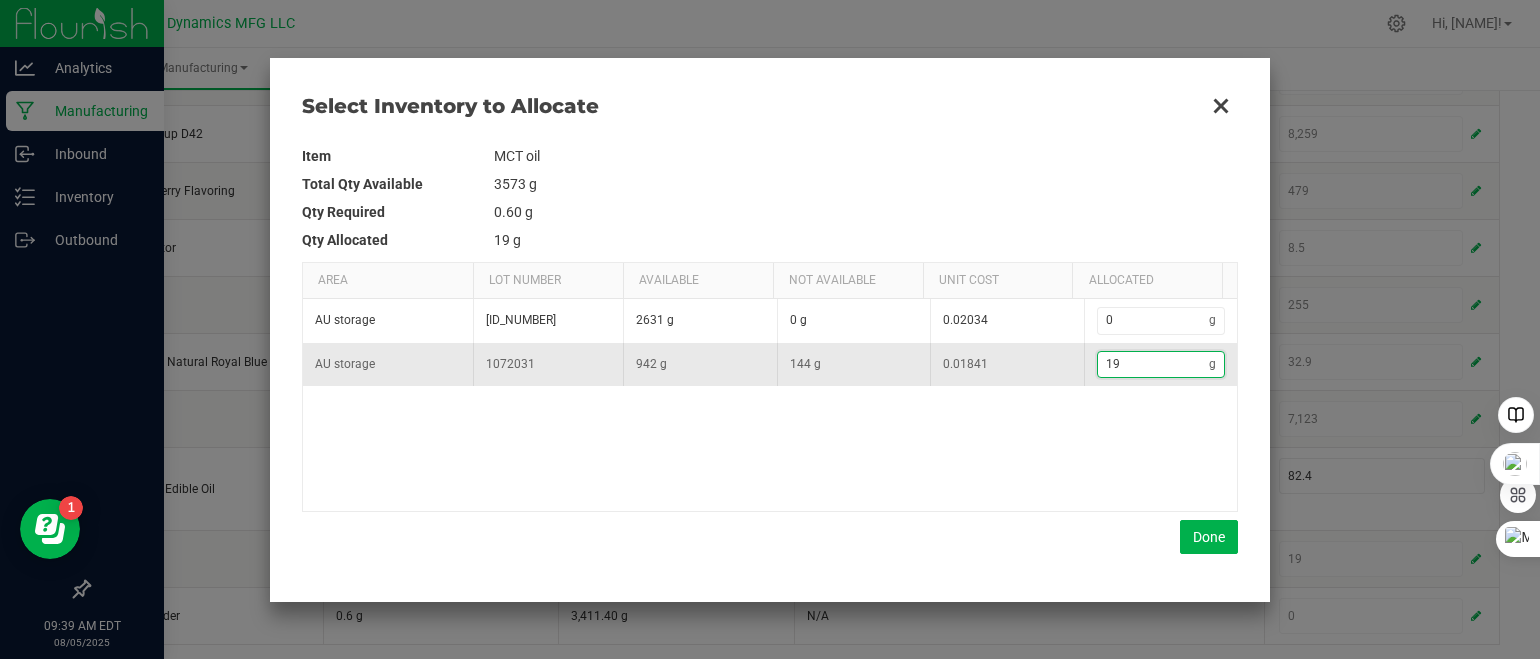 type on "197" 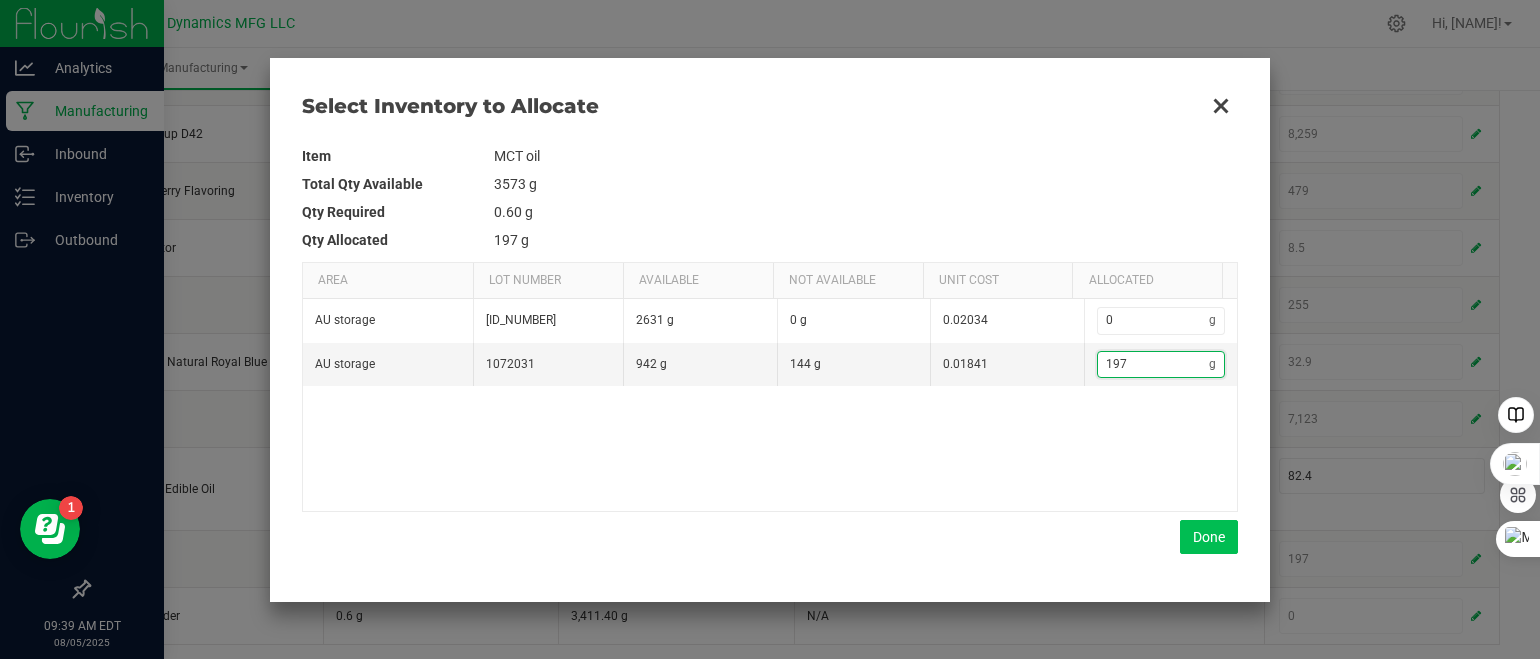 type on "197" 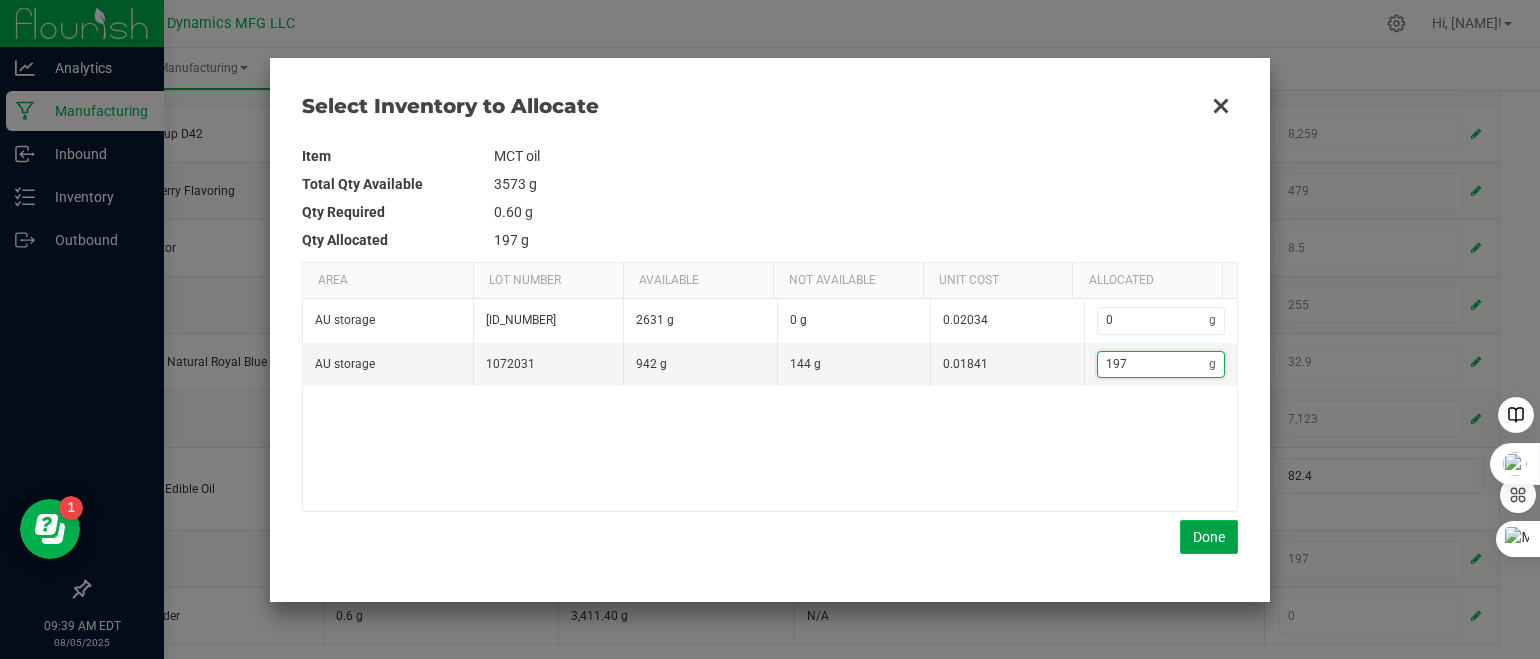 click on "Done" at bounding box center (1209, 537) 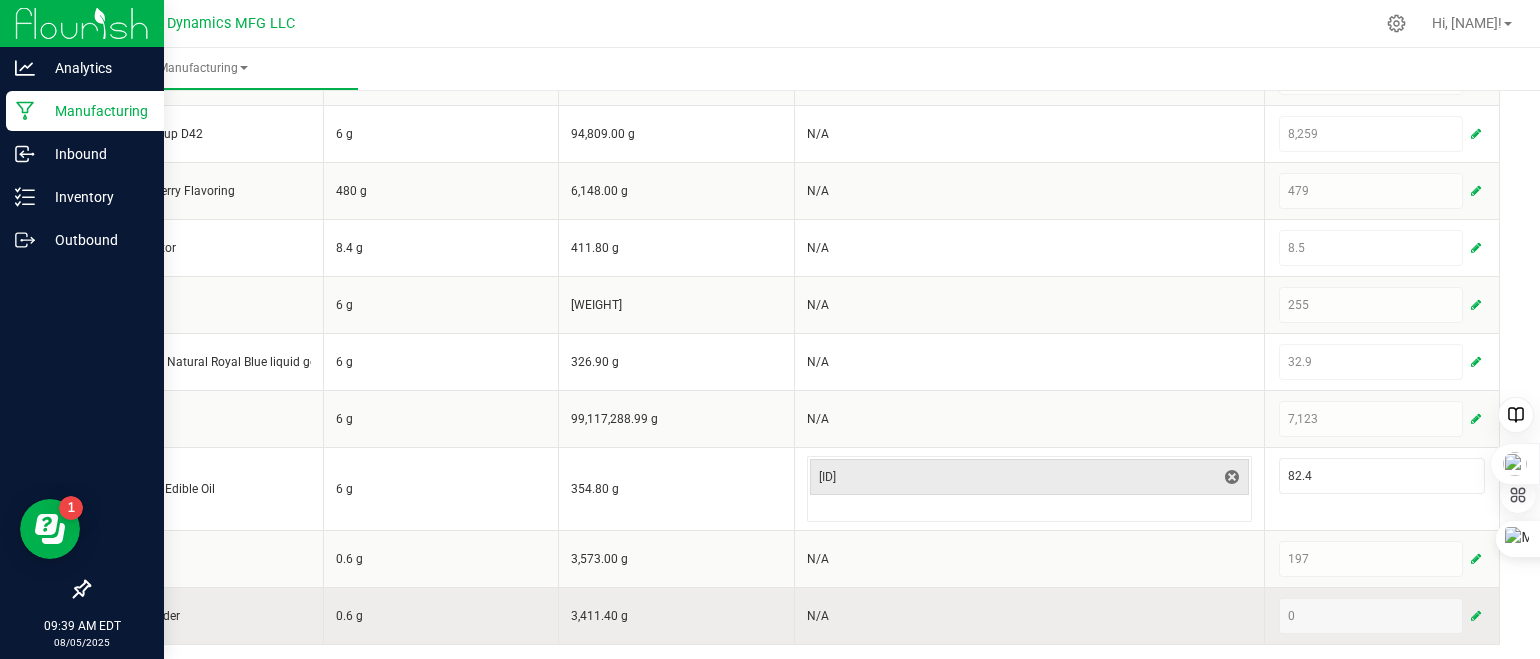 click at bounding box center (1476, 616) 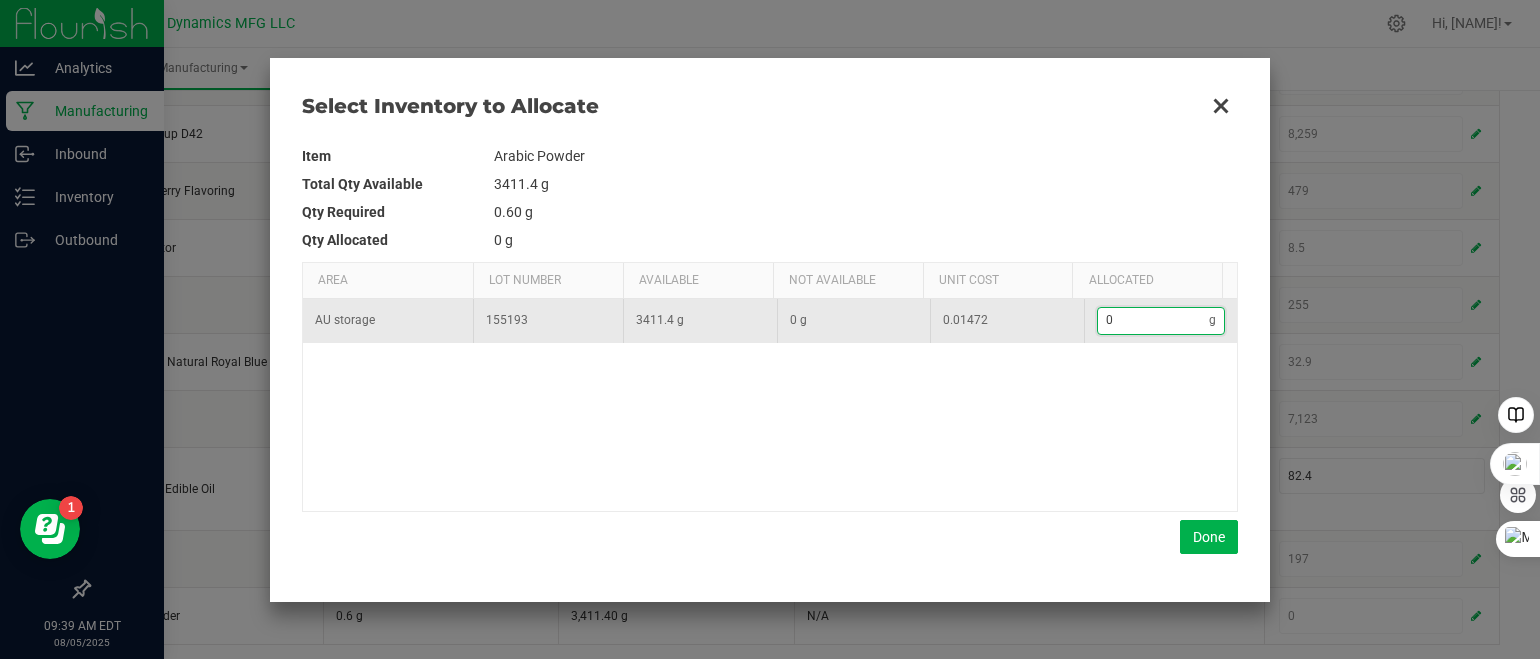 click on "0" at bounding box center [1154, 320] 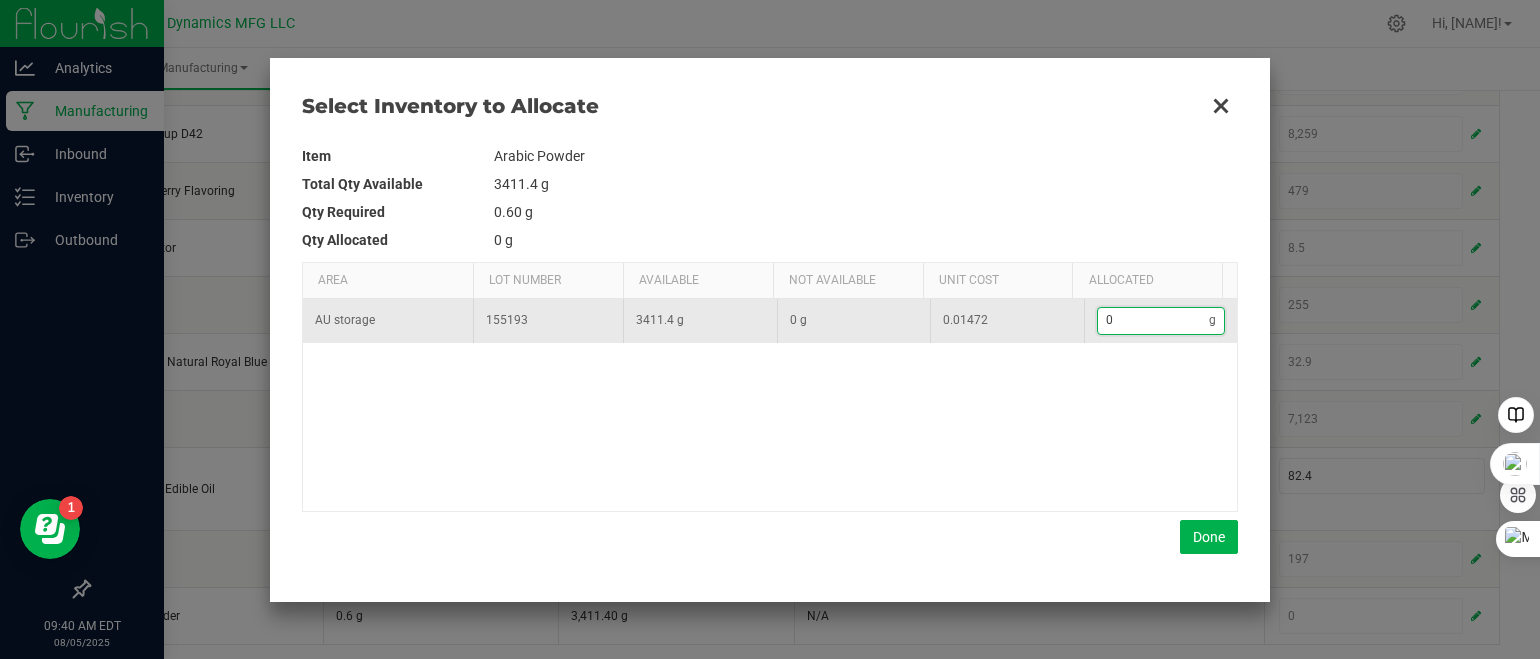 type on "1" 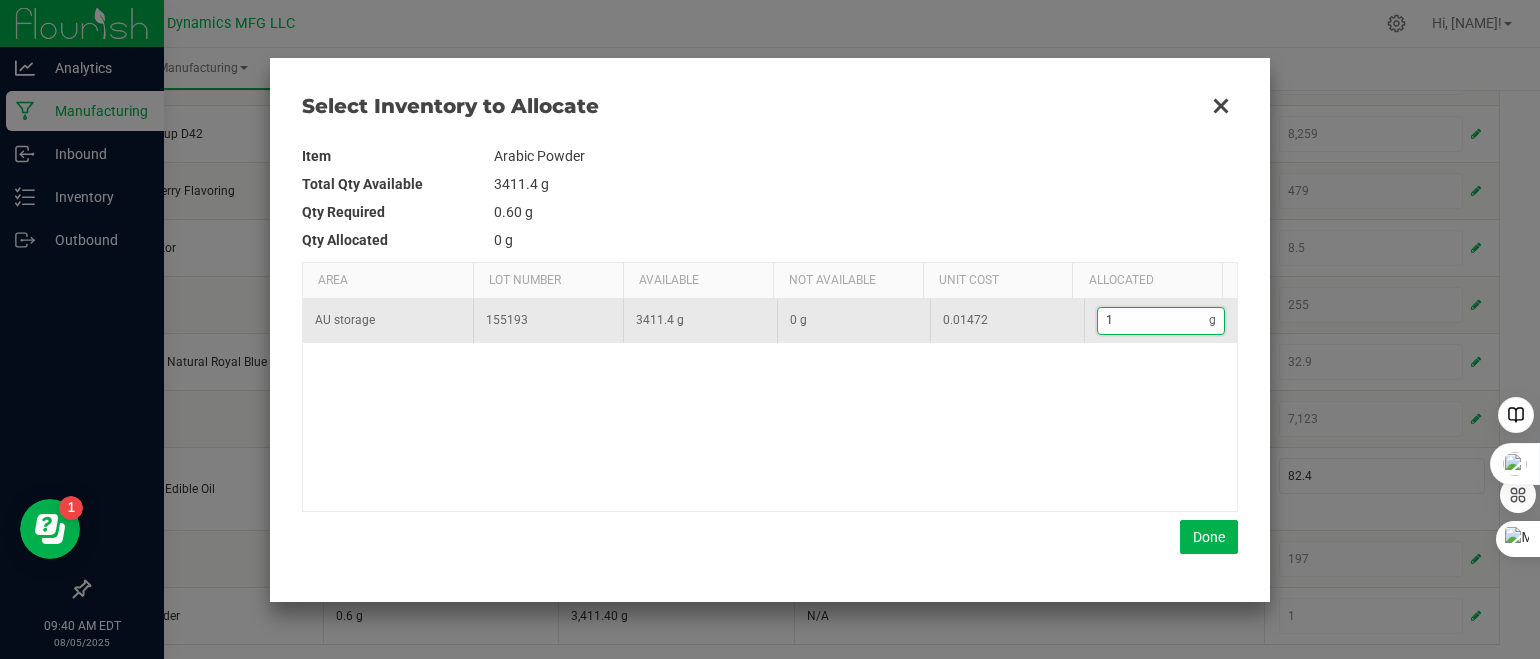 type on "12" 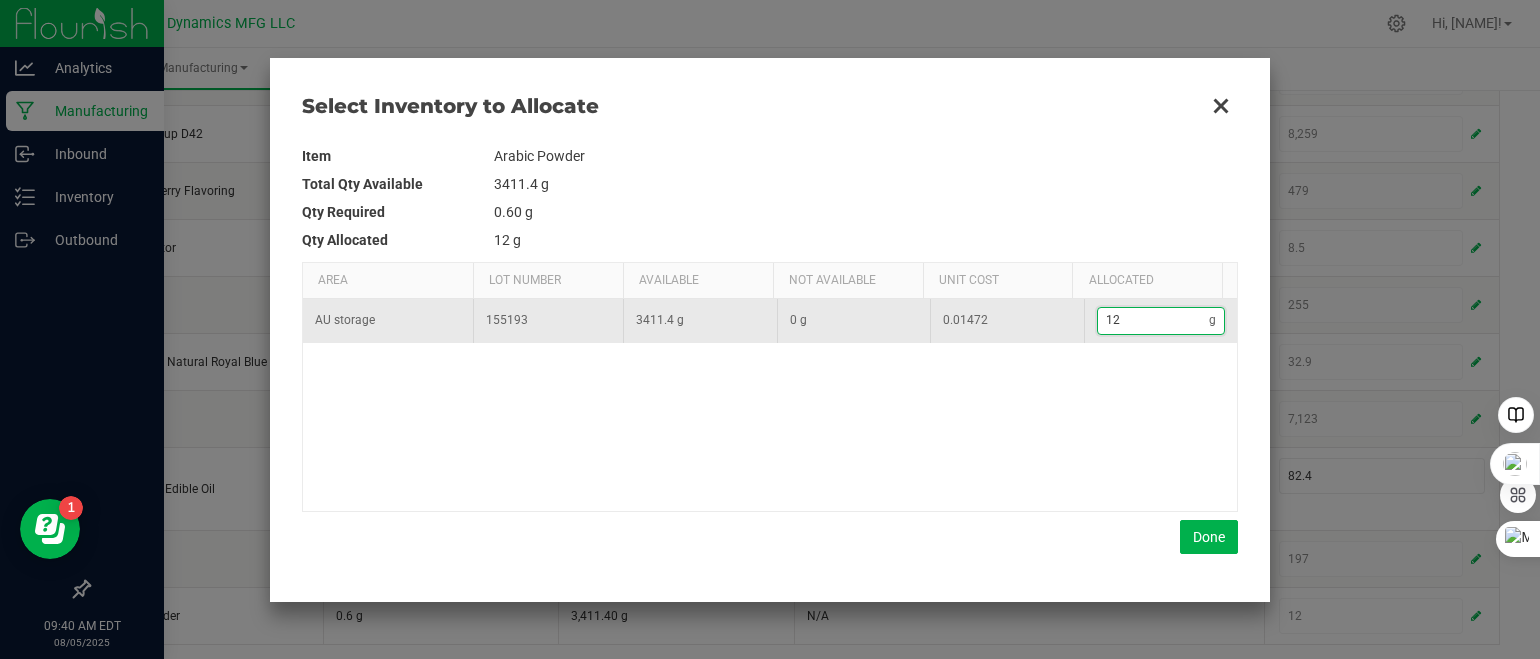 type on "121" 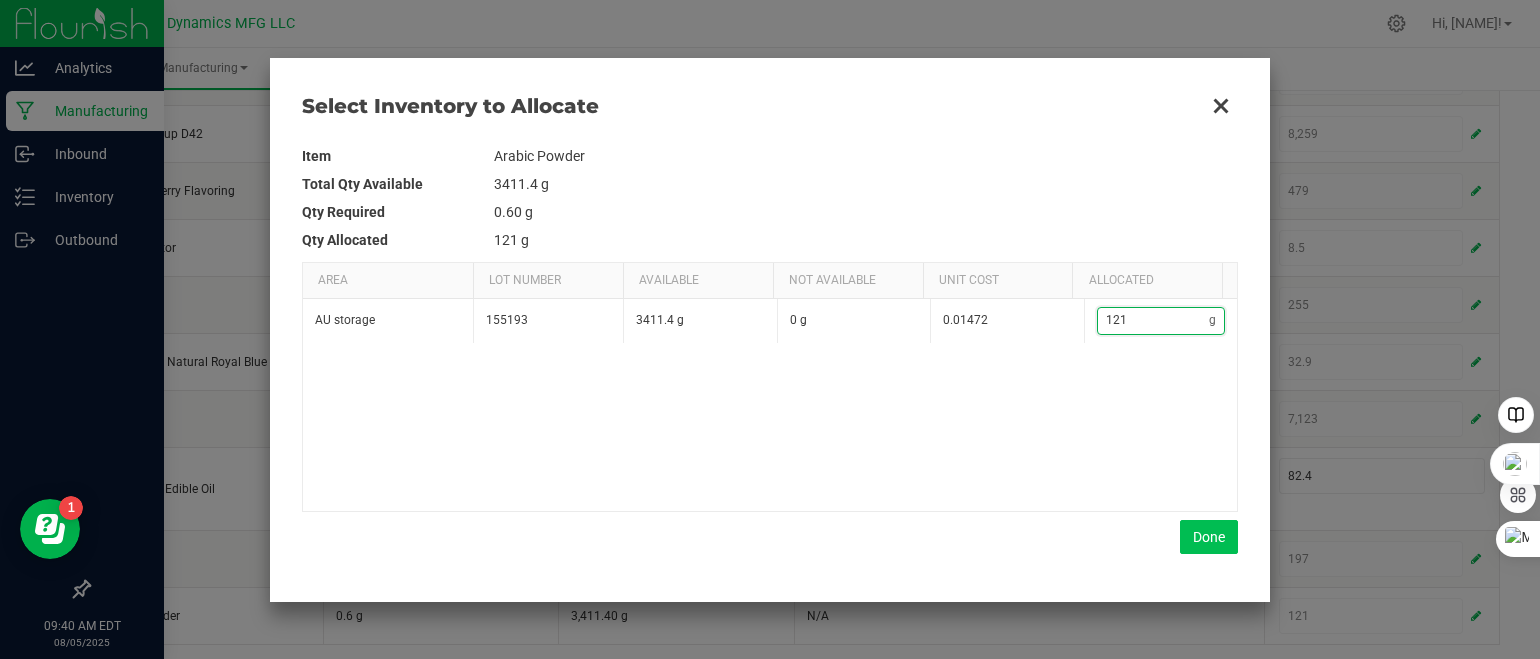 type on "121" 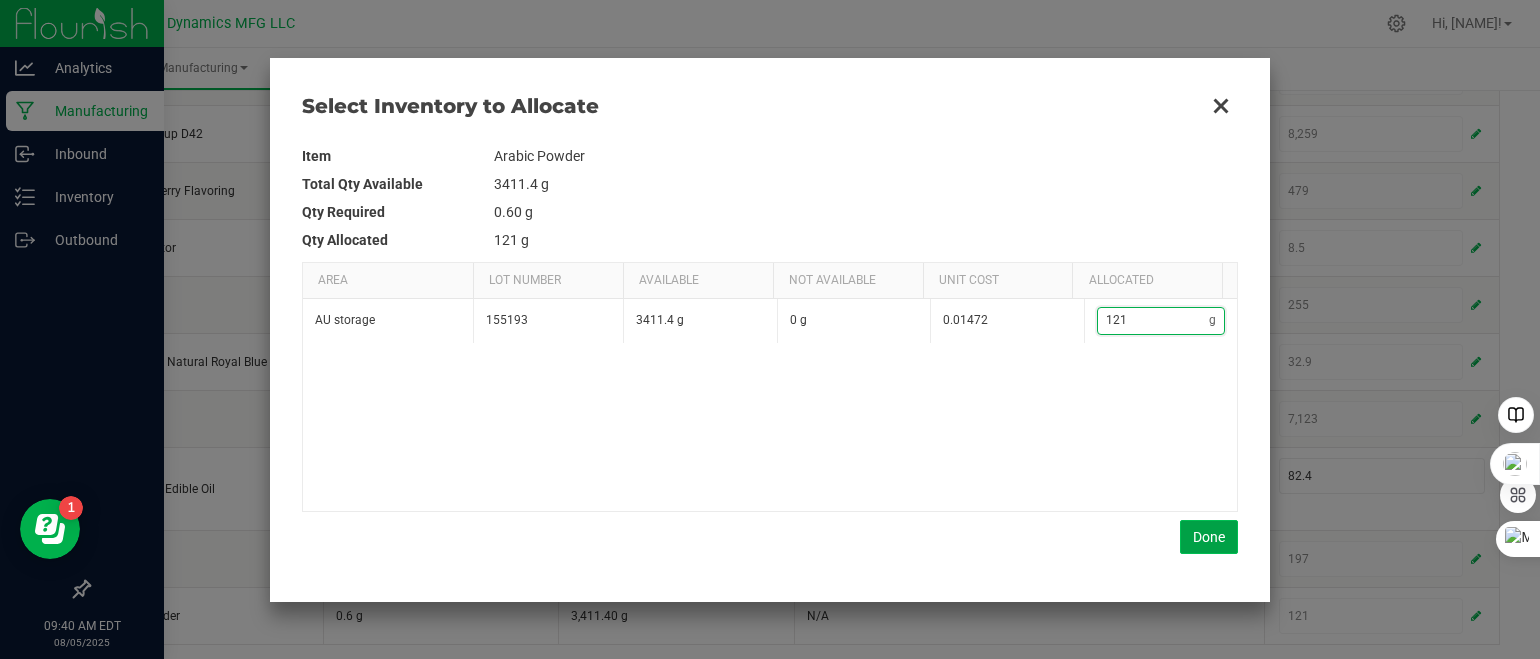 click on "Done" at bounding box center [1209, 537] 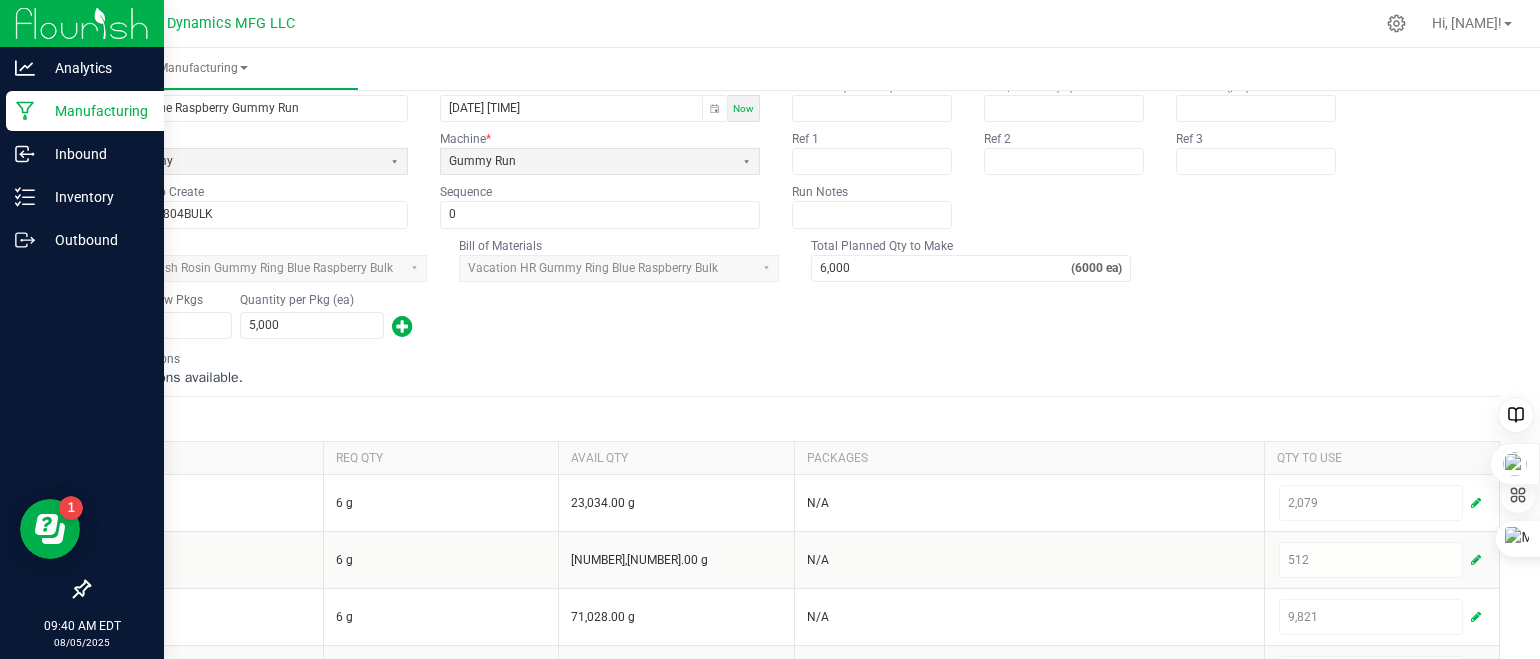 scroll, scrollTop: 0, scrollLeft: 0, axis: both 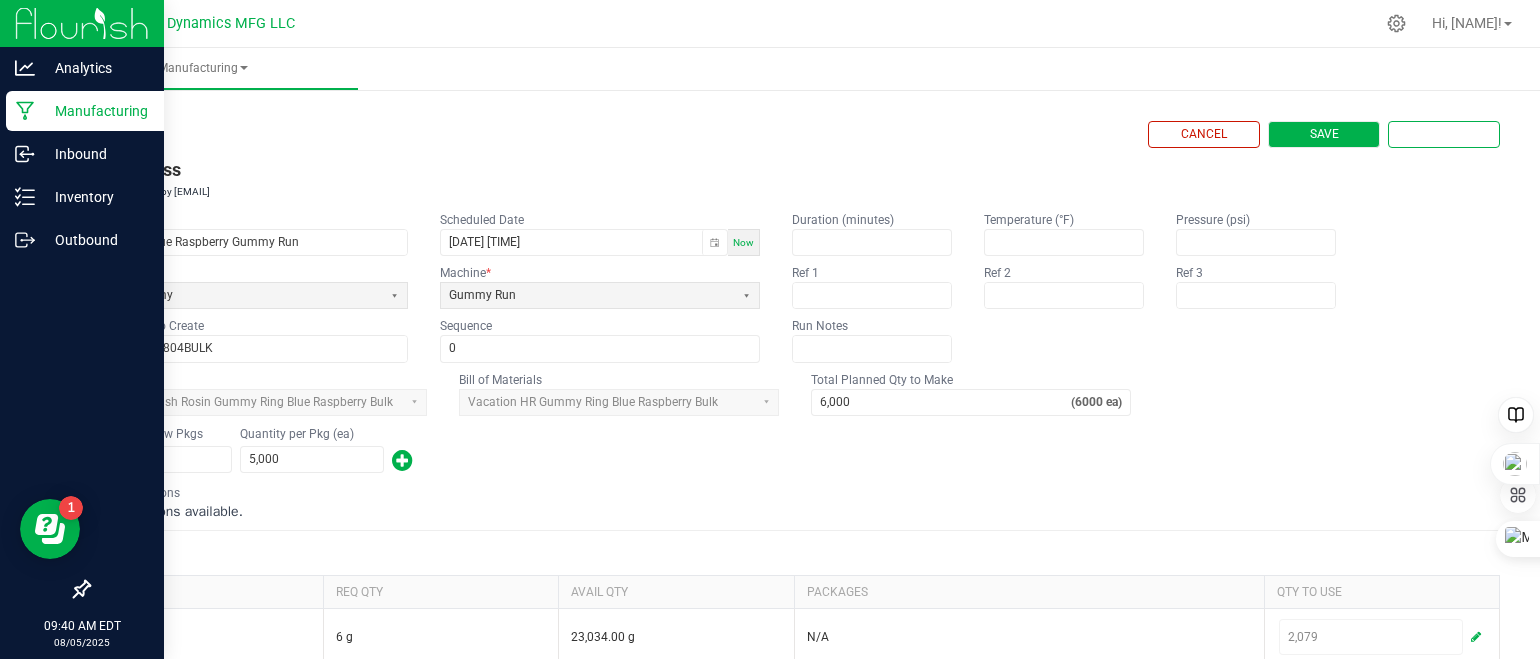 click on "Save" at bounding box center (1324, 134) 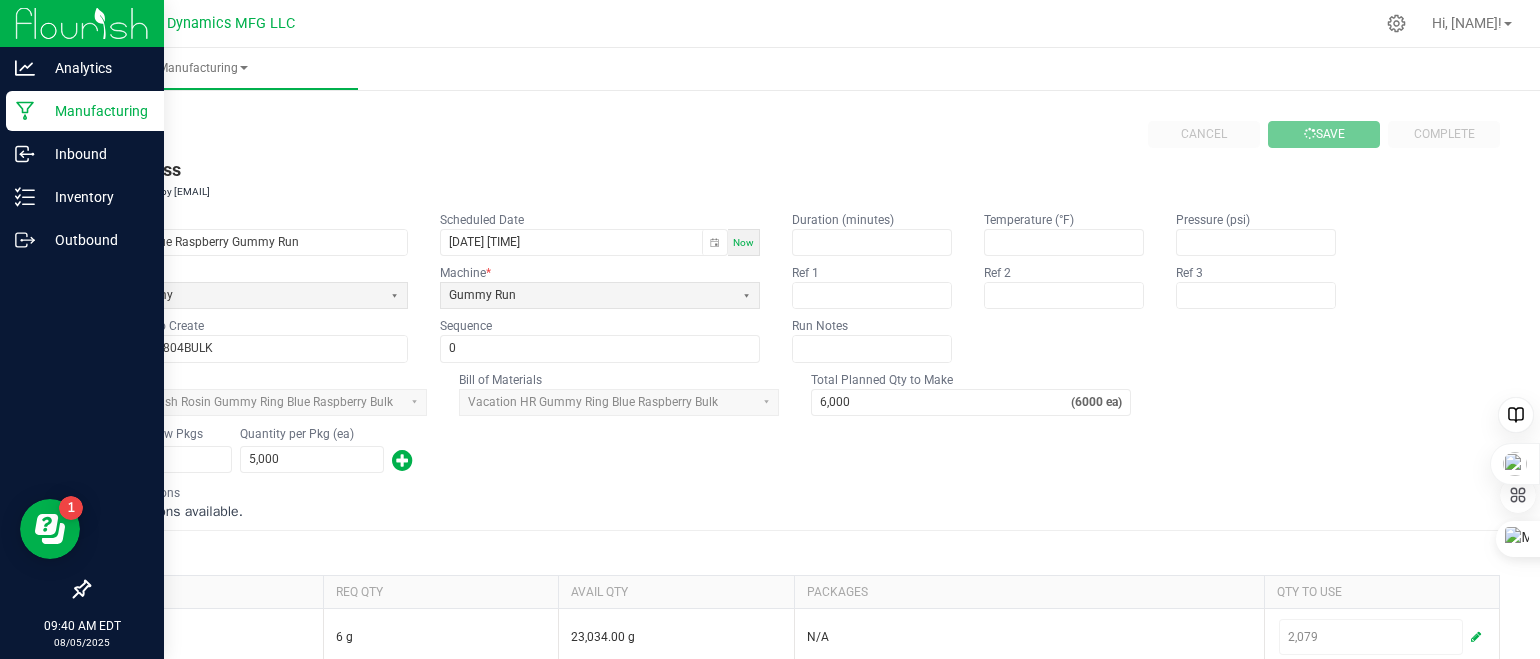 type 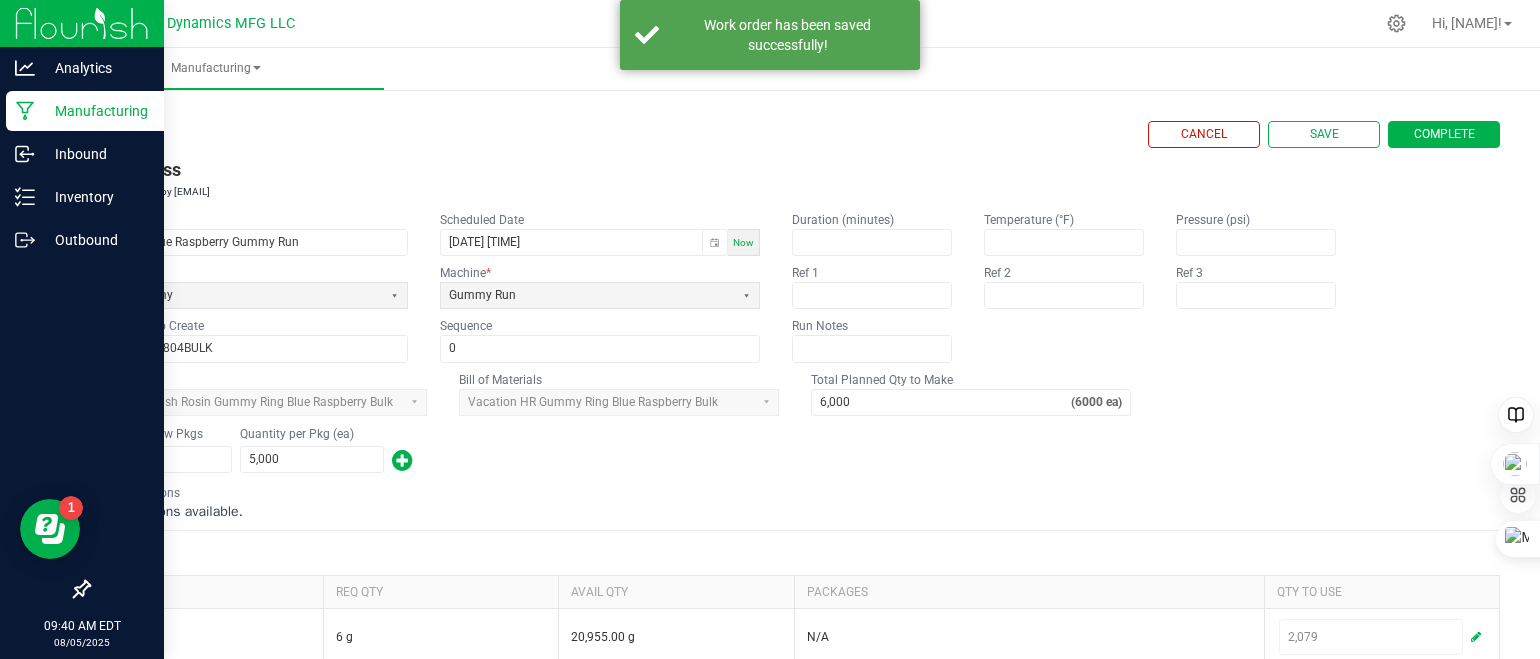 click on "Complete" at bounding box center [1444, 134] 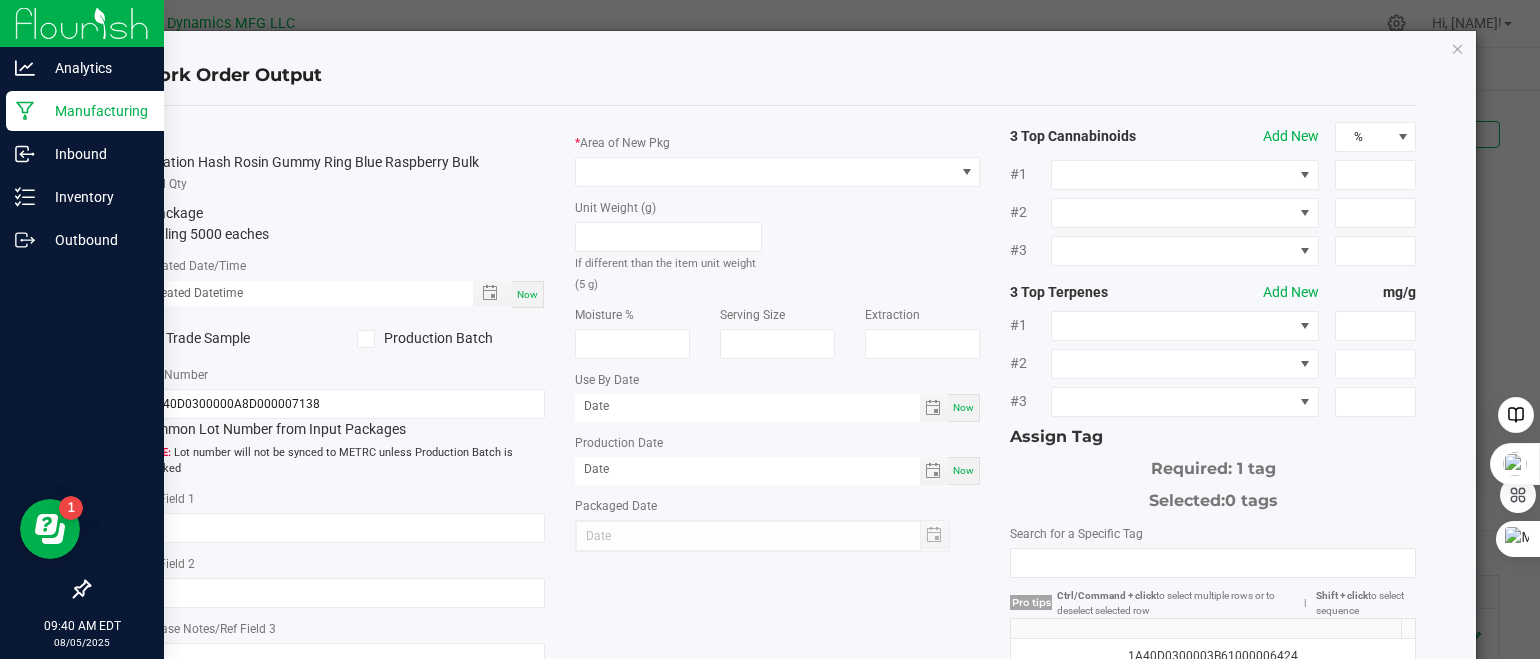 click on "Now" at bounding box center (527, 294) 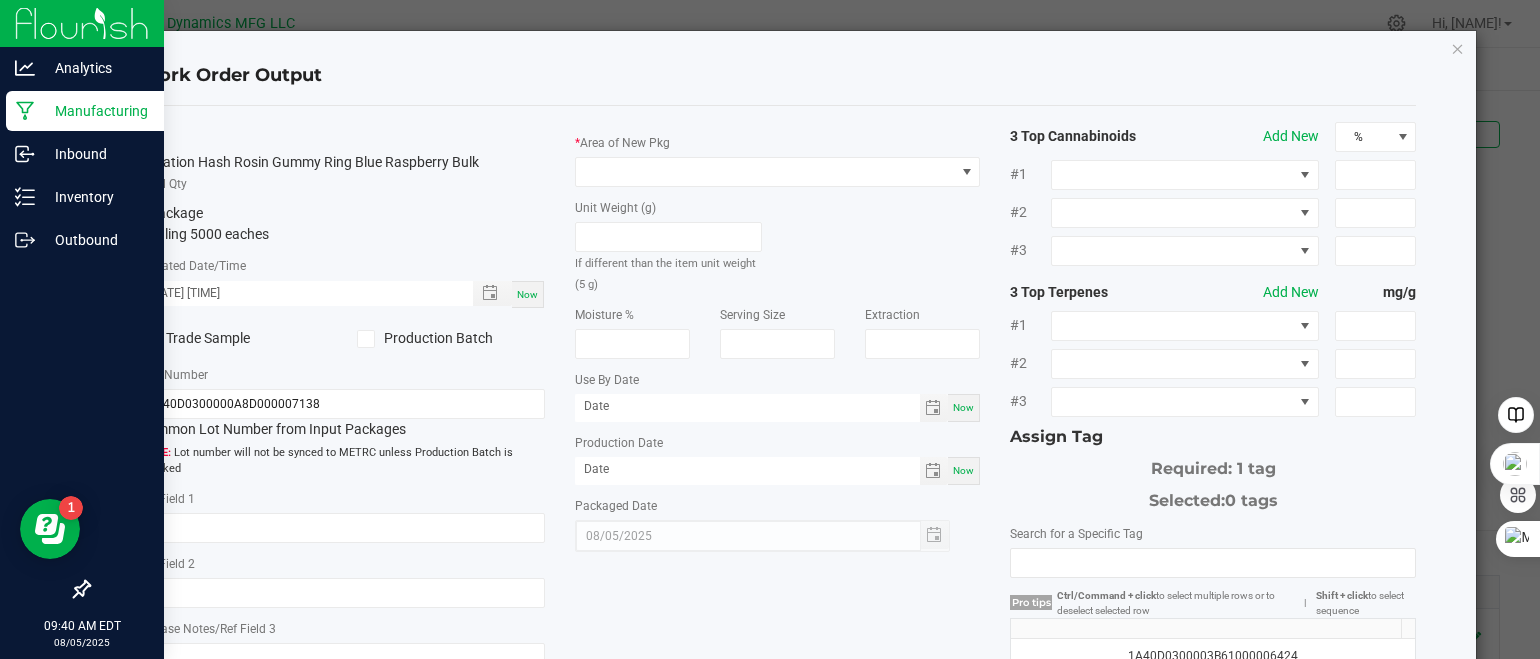 click on "Production Batch" 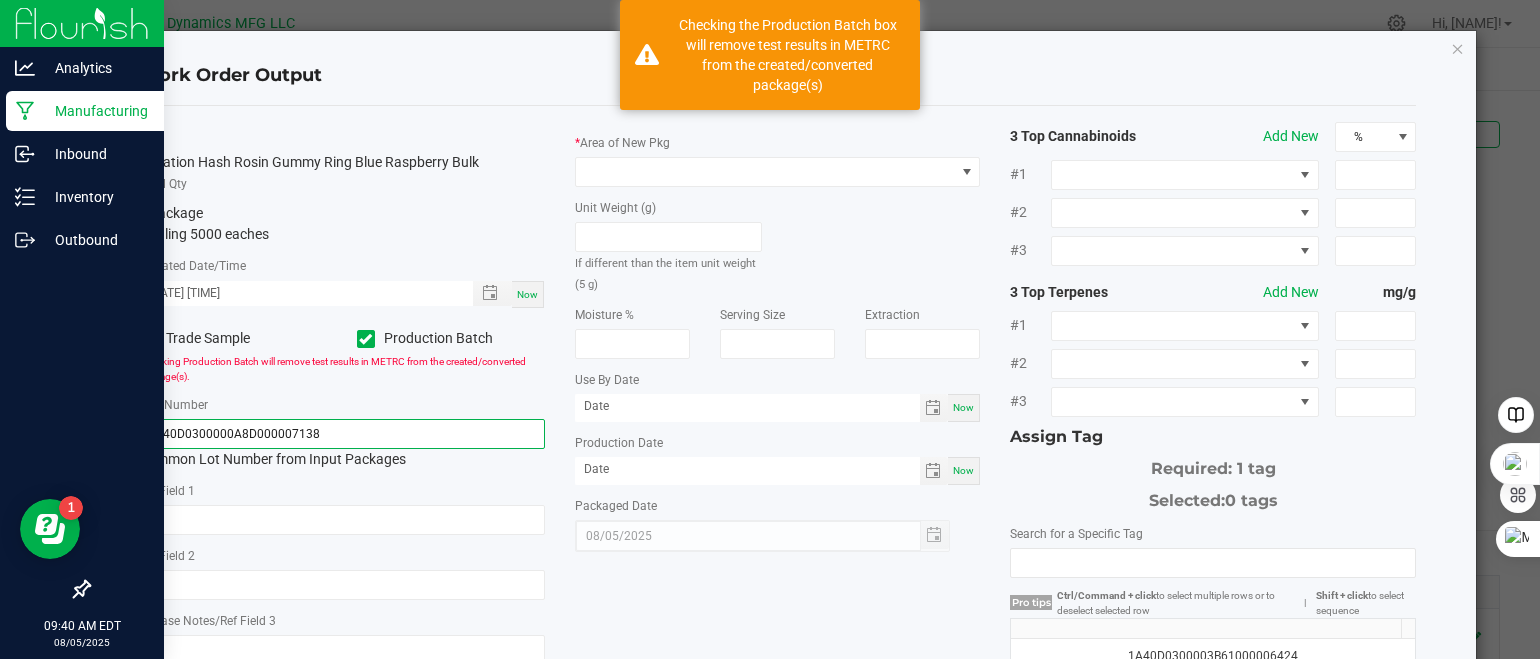 click on "1A40D0300000A8D000007138" 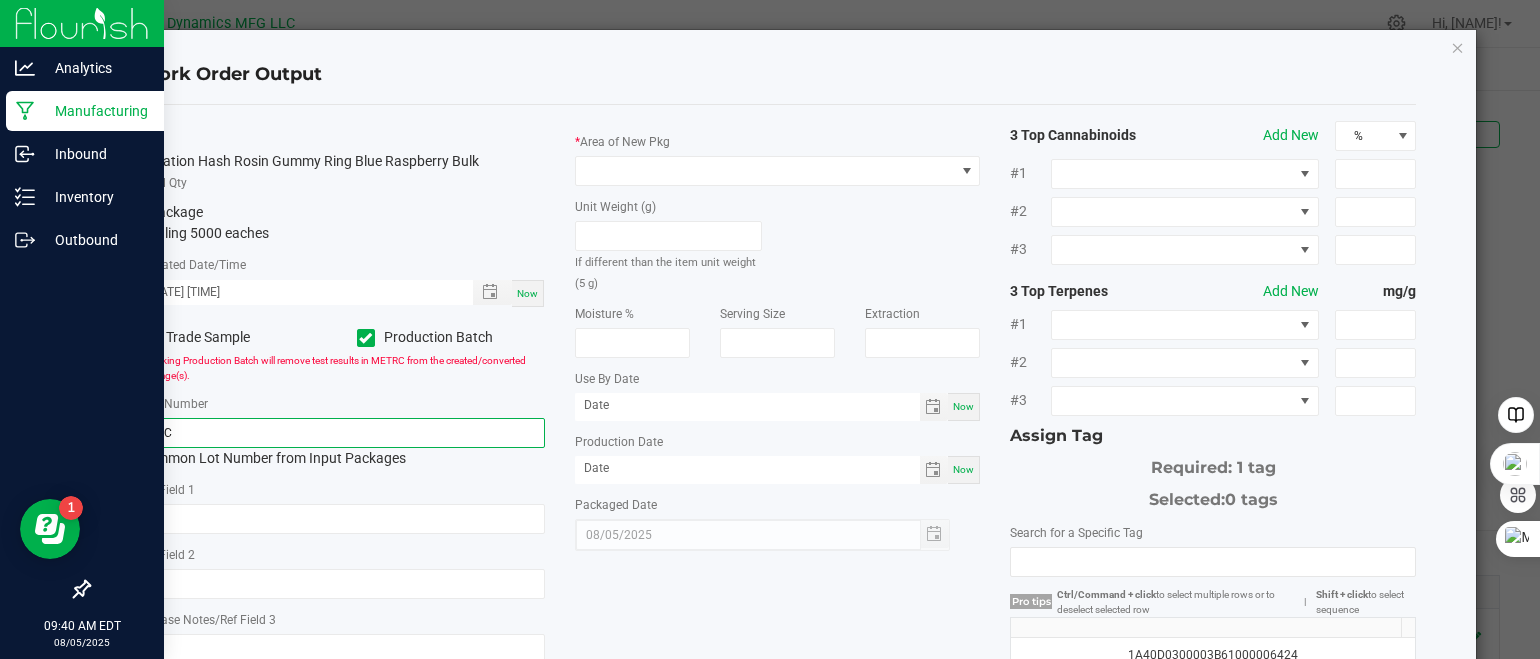 scroll, scrollTop: 0, scrollLeft: 0, axis: both 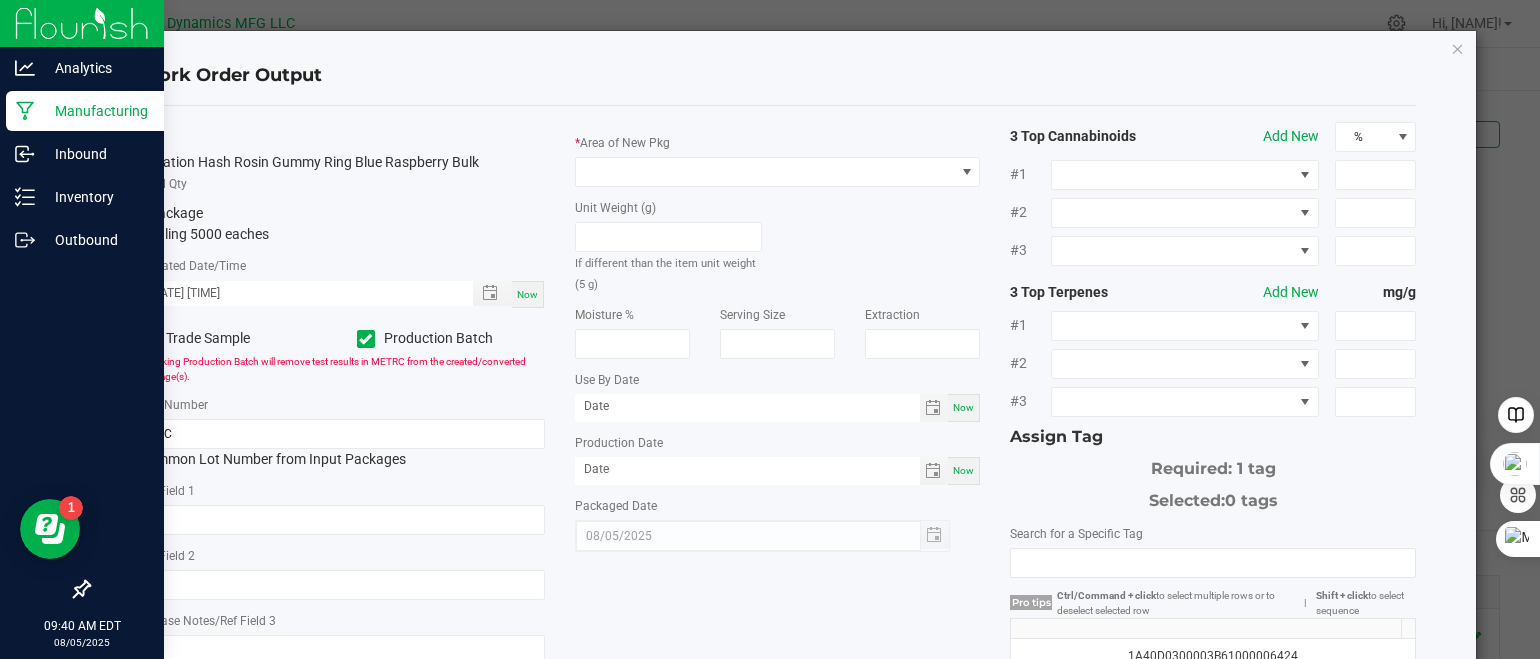 drag, startPoint x: 698, startPoint y: 64, endPoint x: 784, endPoint y: 103, distance: 94.42987 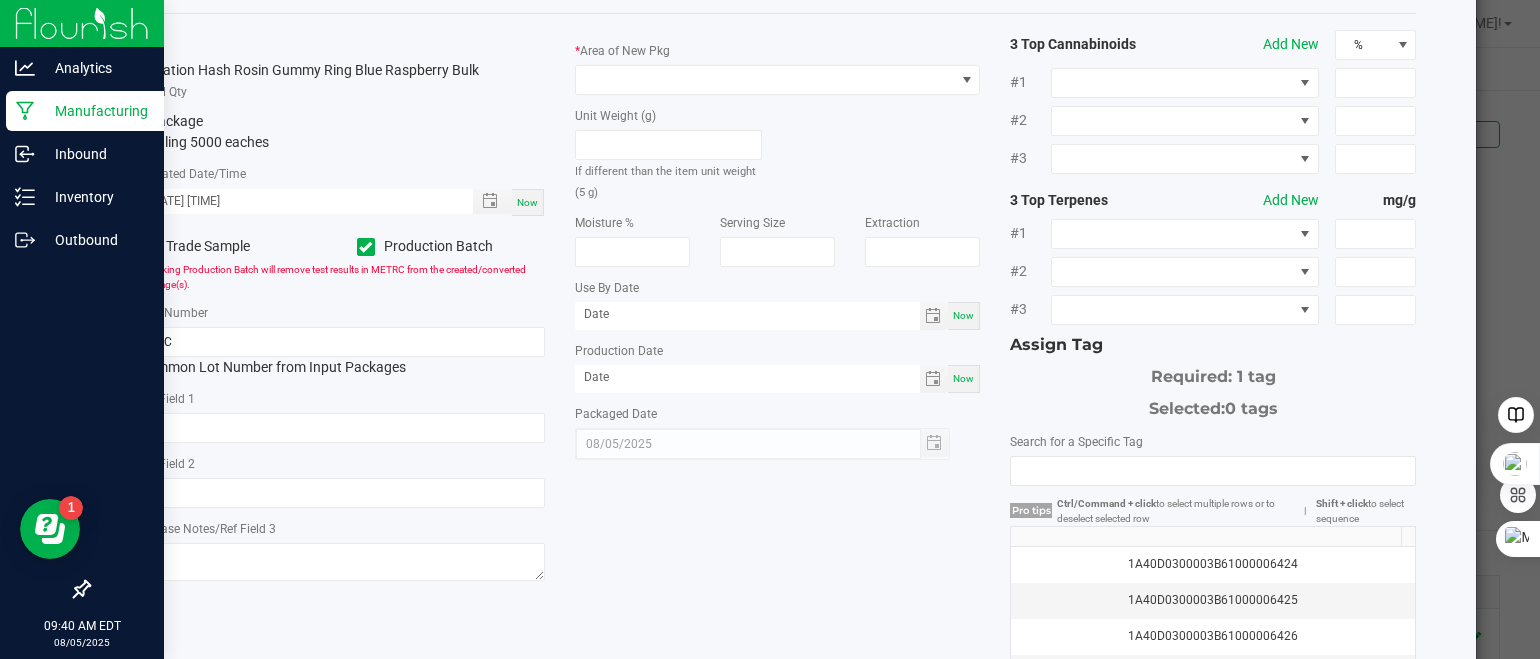 scroll, scrollTop: 91, scrollLeft: 0, axis: vertical 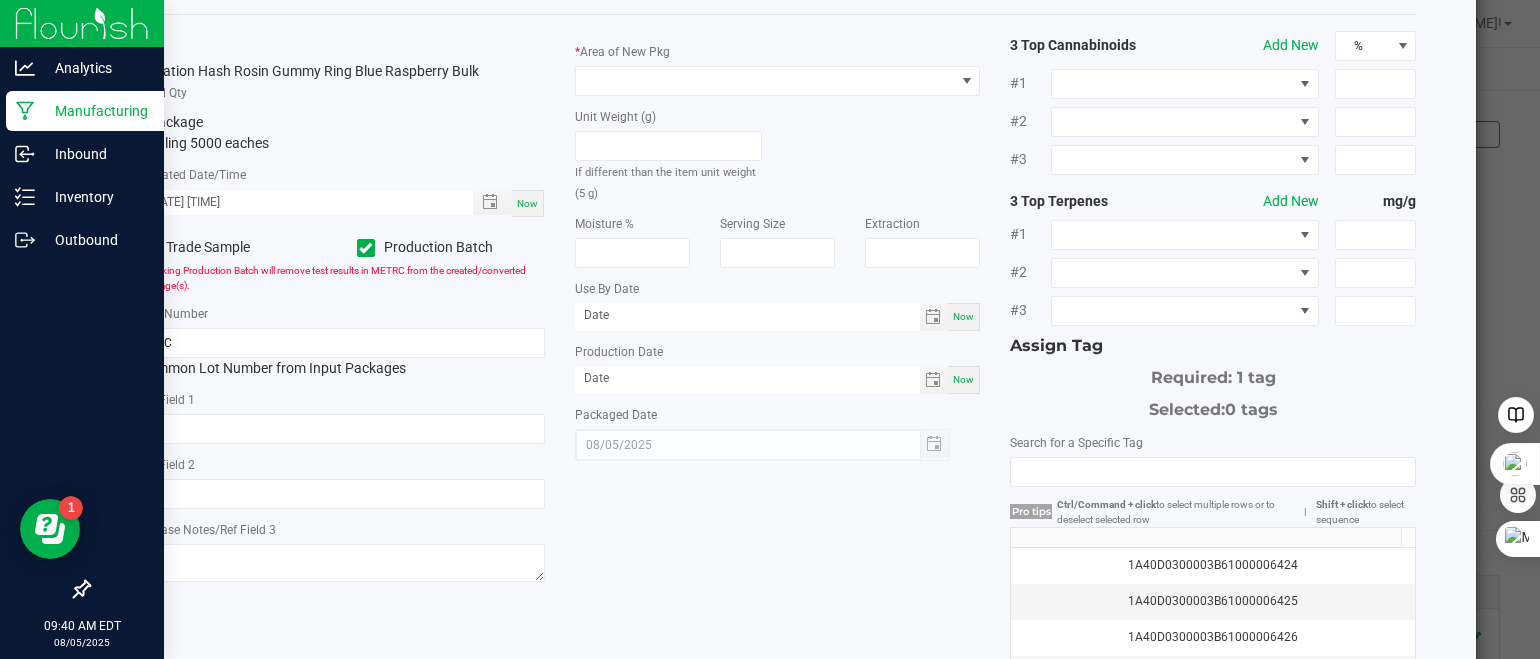 click on "Now" at bounding box center (527, 203) 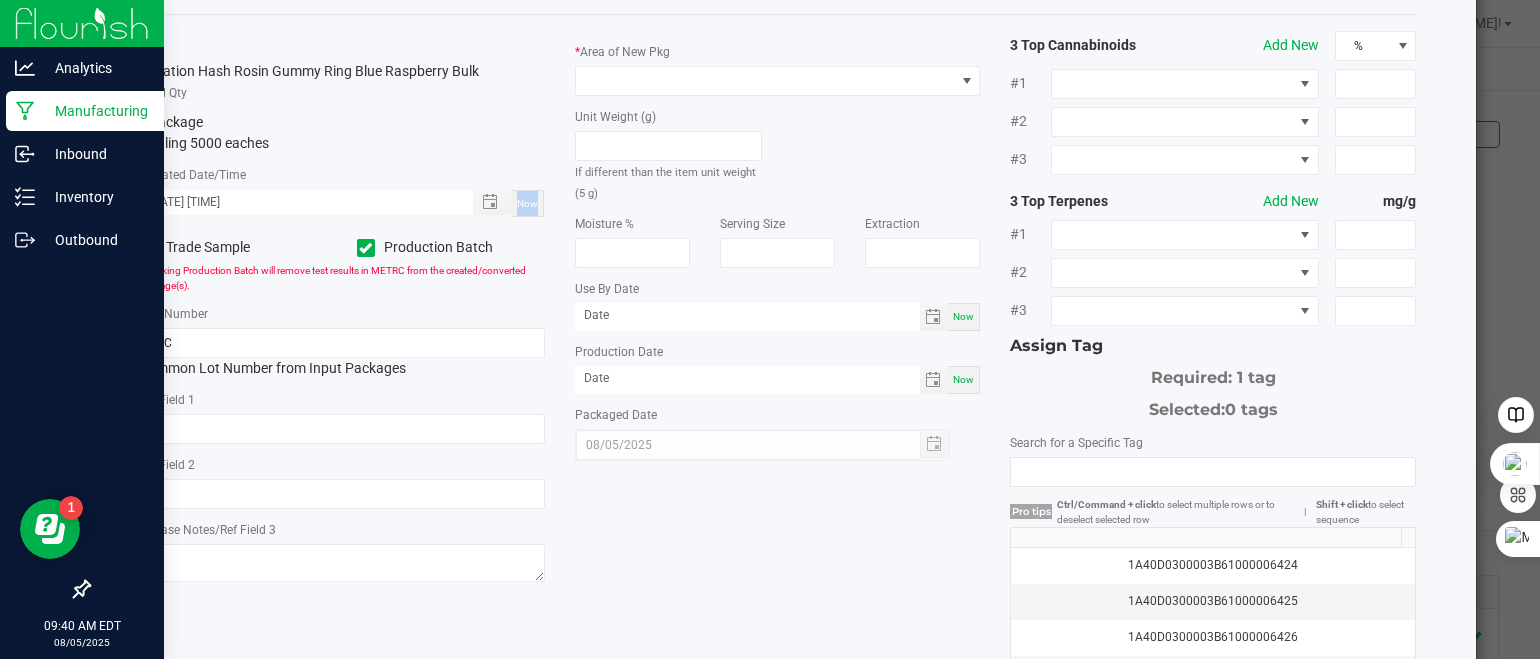 click on "Now" at bounding box center (527, 203) 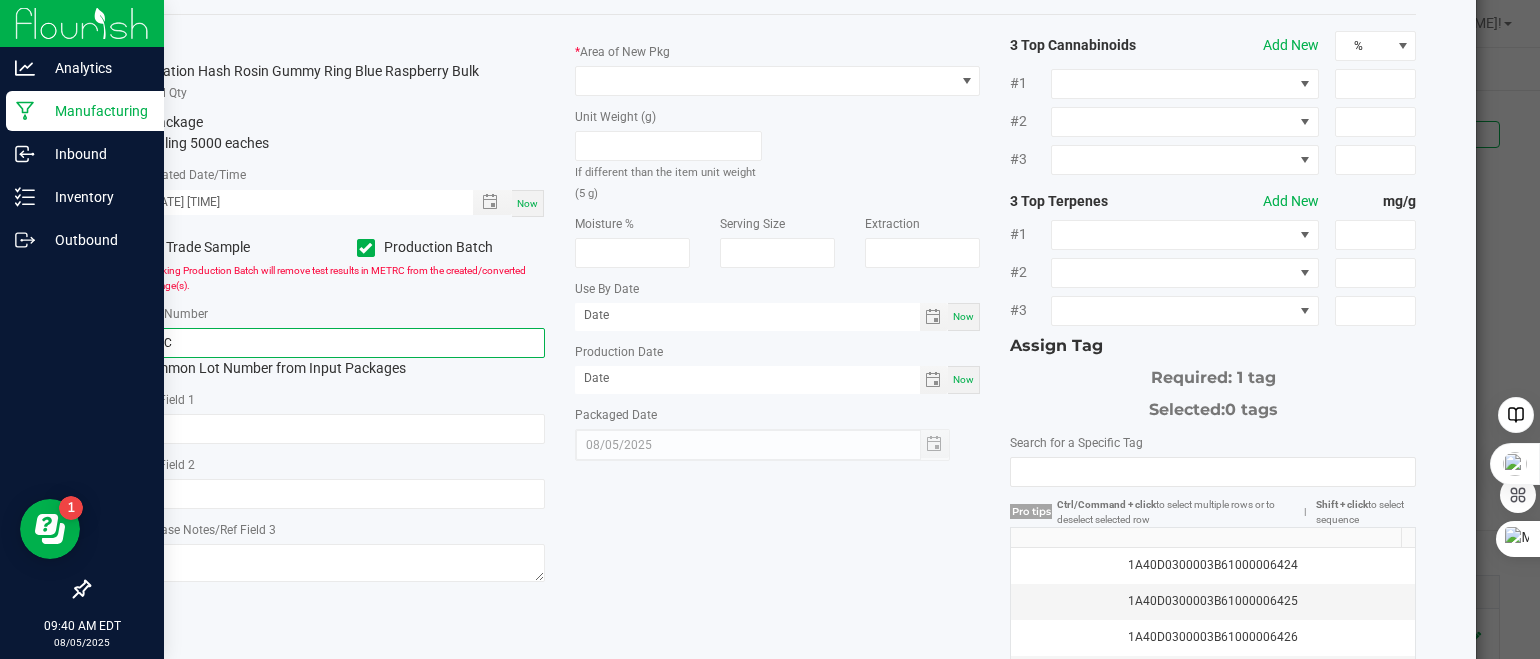 click on "VAC" 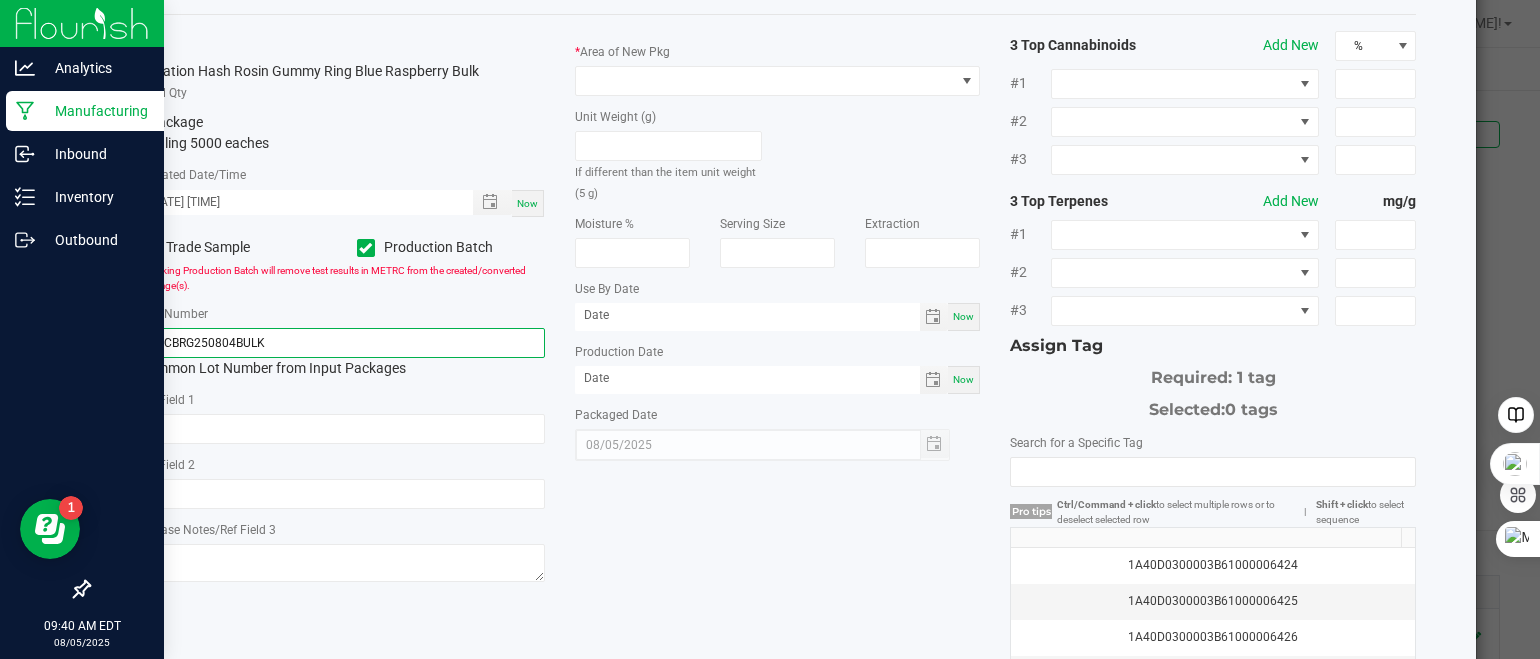 type on "VACBRG250804BULK" 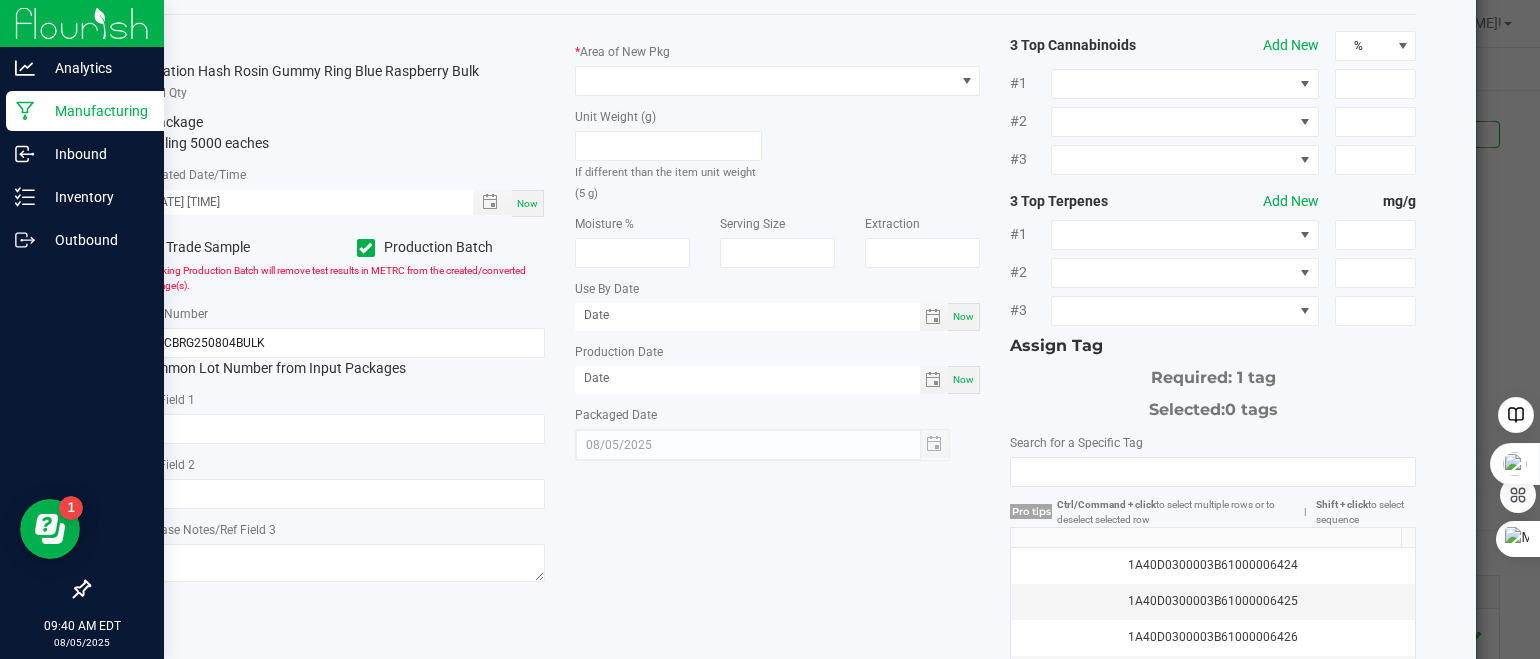click on "Now" at bounding box center (963, 379) 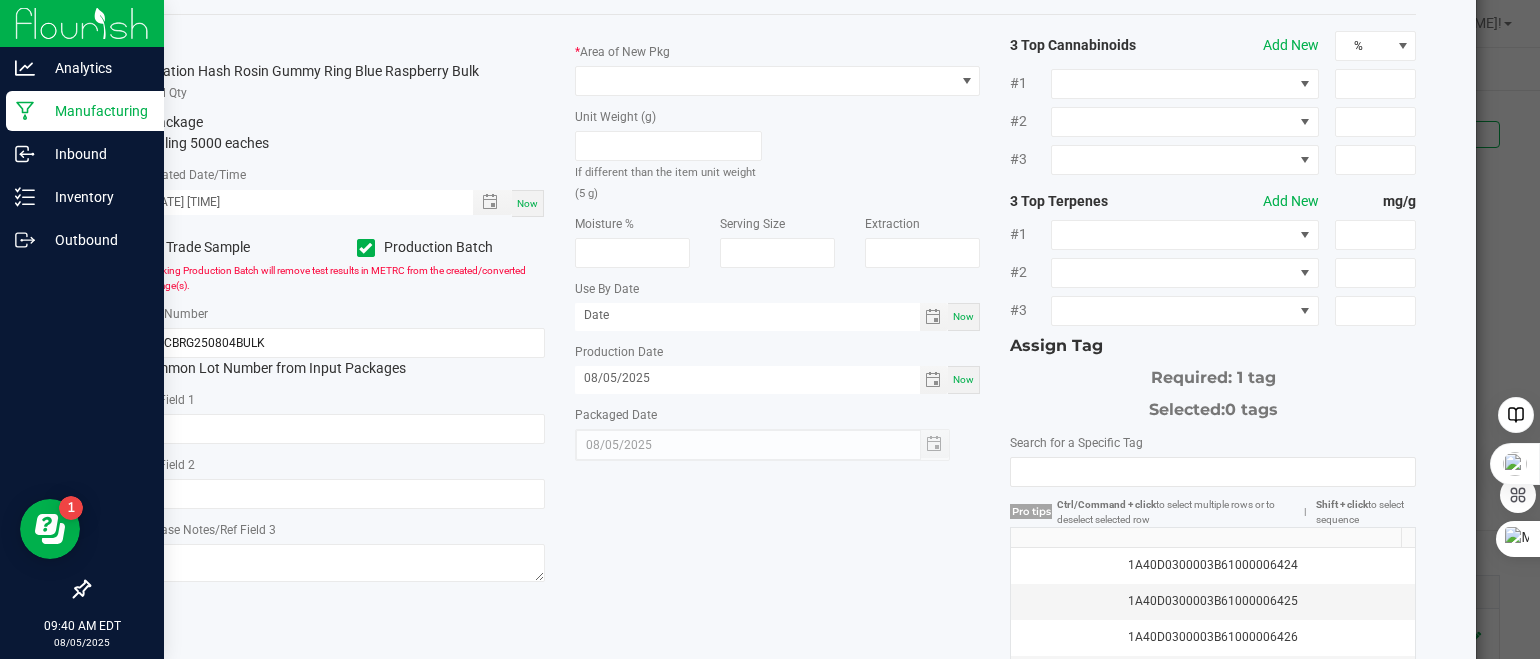 click on "Use By Date  Now" 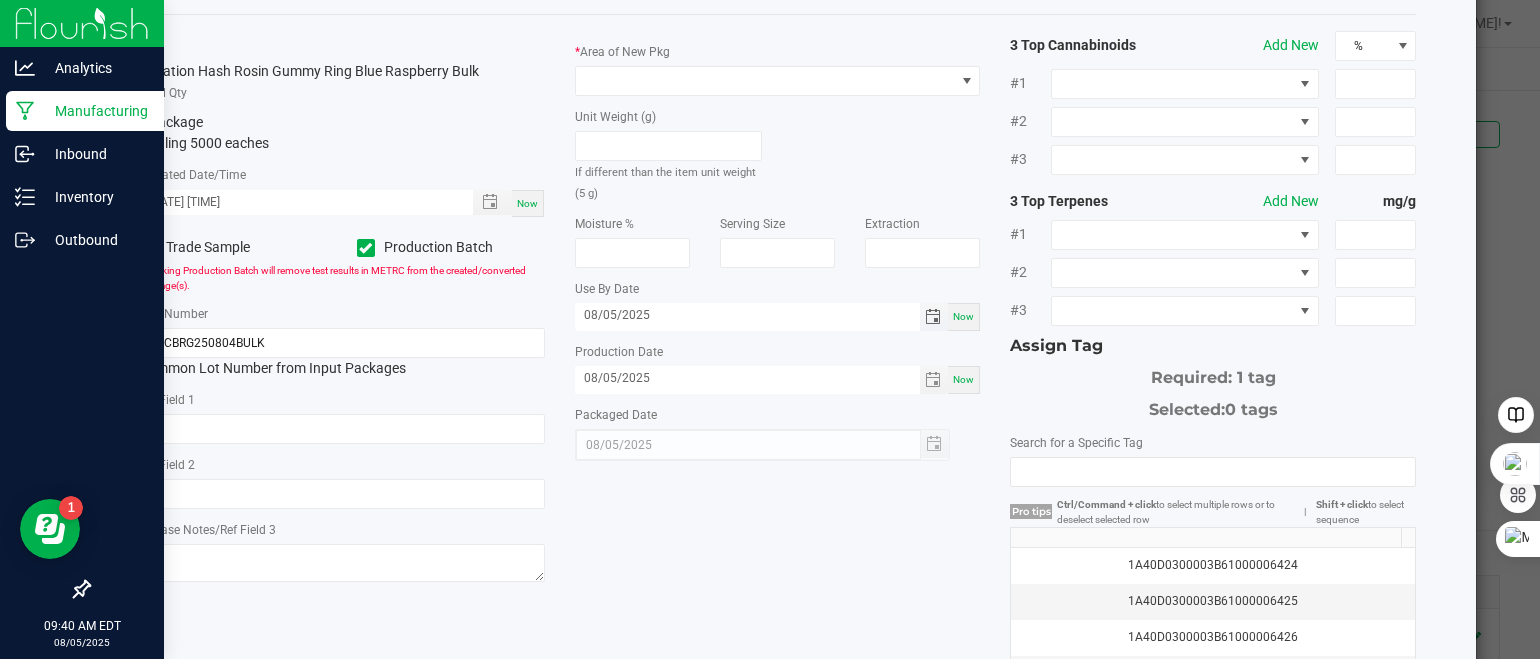 click on "08/05/2025" at bounding box center [747, 315] 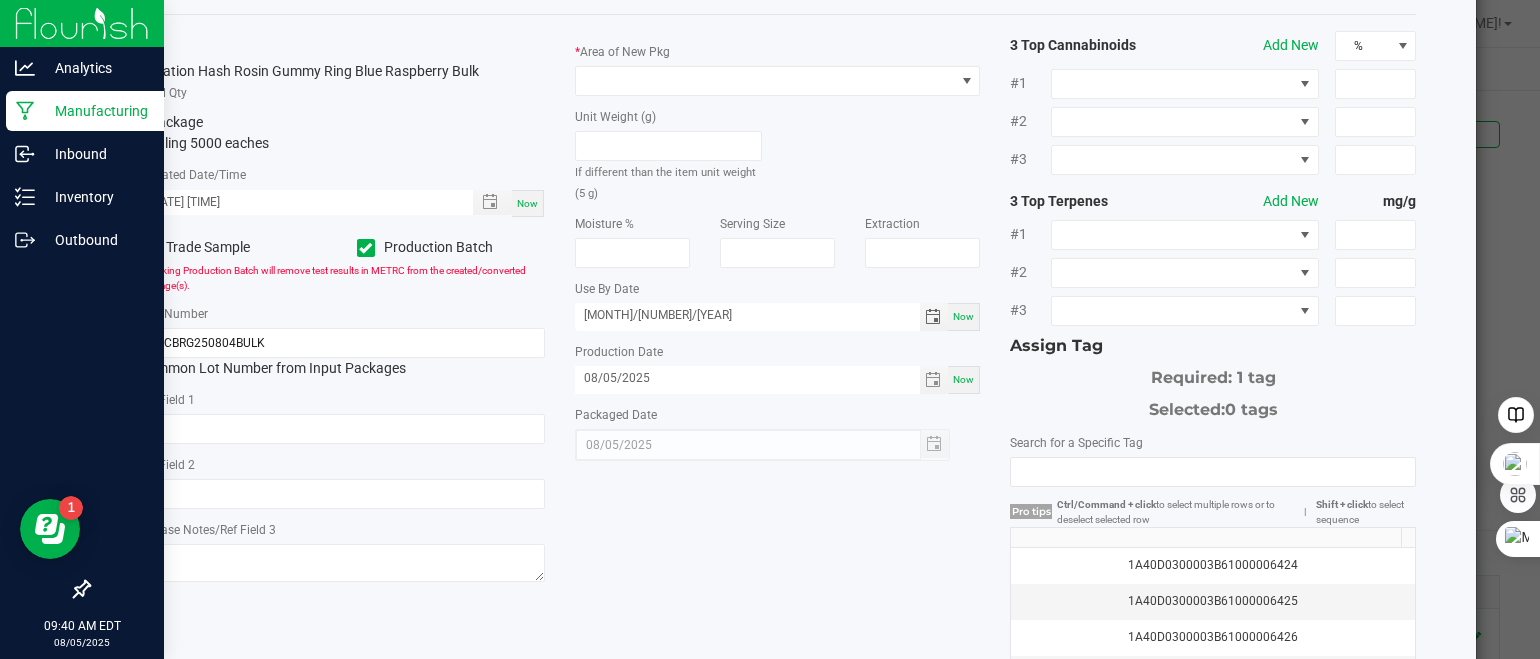 type on "[MONTH]/[NUMBER]/[YEAR]" 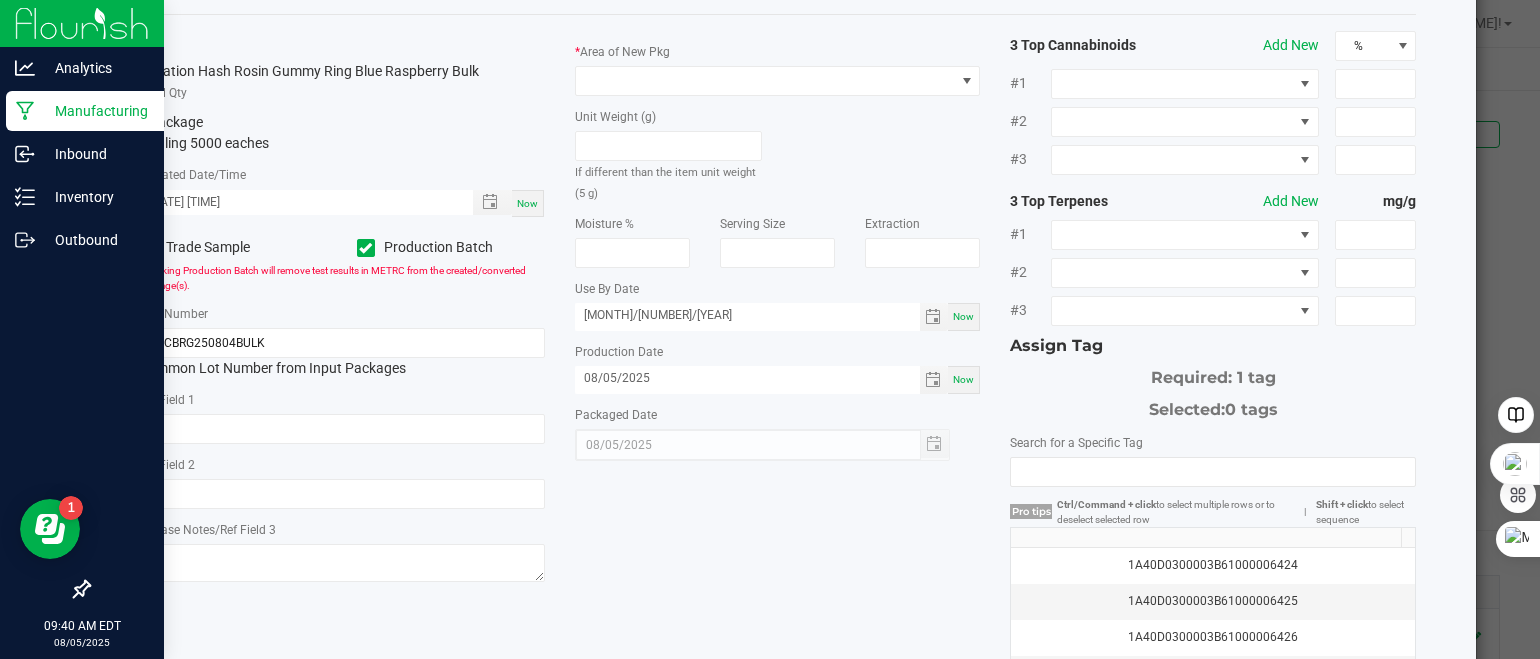 click on "Item   Vacation Hash Rosin Gummy Ring Blue Raspberry Bulk   Total Qty  1 package  totaling 5000 eaches  *   Created Date/Time  08/05/2025 9:40 AM Now  Trade Sample   Production Batch   Checking Production Batch will remove test results in METRC from the created/converted package(s).   *   Lot Number  VACBRG250804BULK  Common Lot Number from Input Packages   Ref Field 1   Ref Field 2   Release Notes/Ref Field 3   *   Area of New Pkg   Unit Weight (g)   If different than the item unit weight (5 g)   Moisture %   Serving Size   Extraction   Use By Date  08/05/2026 Now  Production Date  08/05/2025 Now  Packaged Date  08/05/2025 3 Top Cannabinoids  Add New  % #1 #2 #3 3 Top Terpenes  Add New  mg/g #1 #2 #3 Assign Tag  Required: 1 tag   Selected:   0 tags   Search for a Specific Tag   Pro tips  Ctrl/Command + click  to select multiple rows or to deselect selected row | Shift + click  to select sequence  1A40D0300003B61000006424   1A40D0300003B61000006425   1A40D0300003B61000006426   1A40D0300003B61000006427" 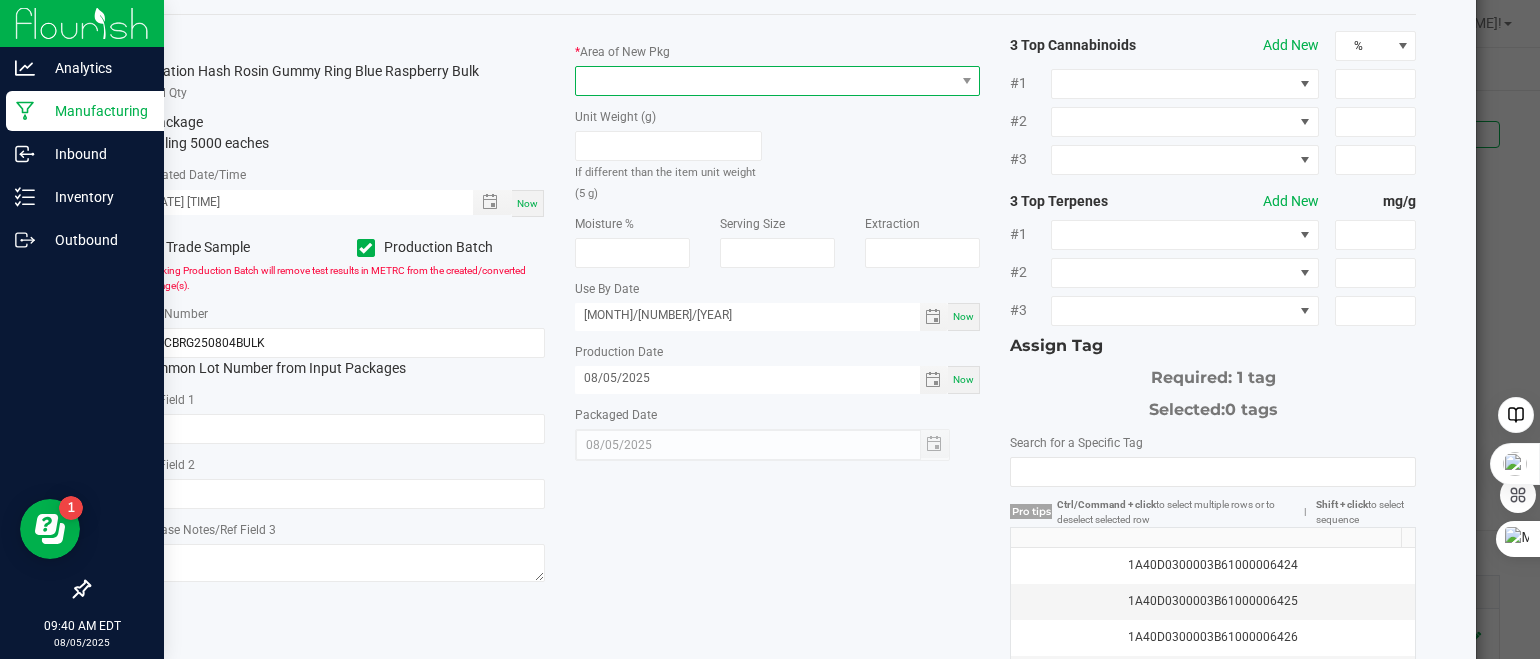 click at bounding box center [765, 81] 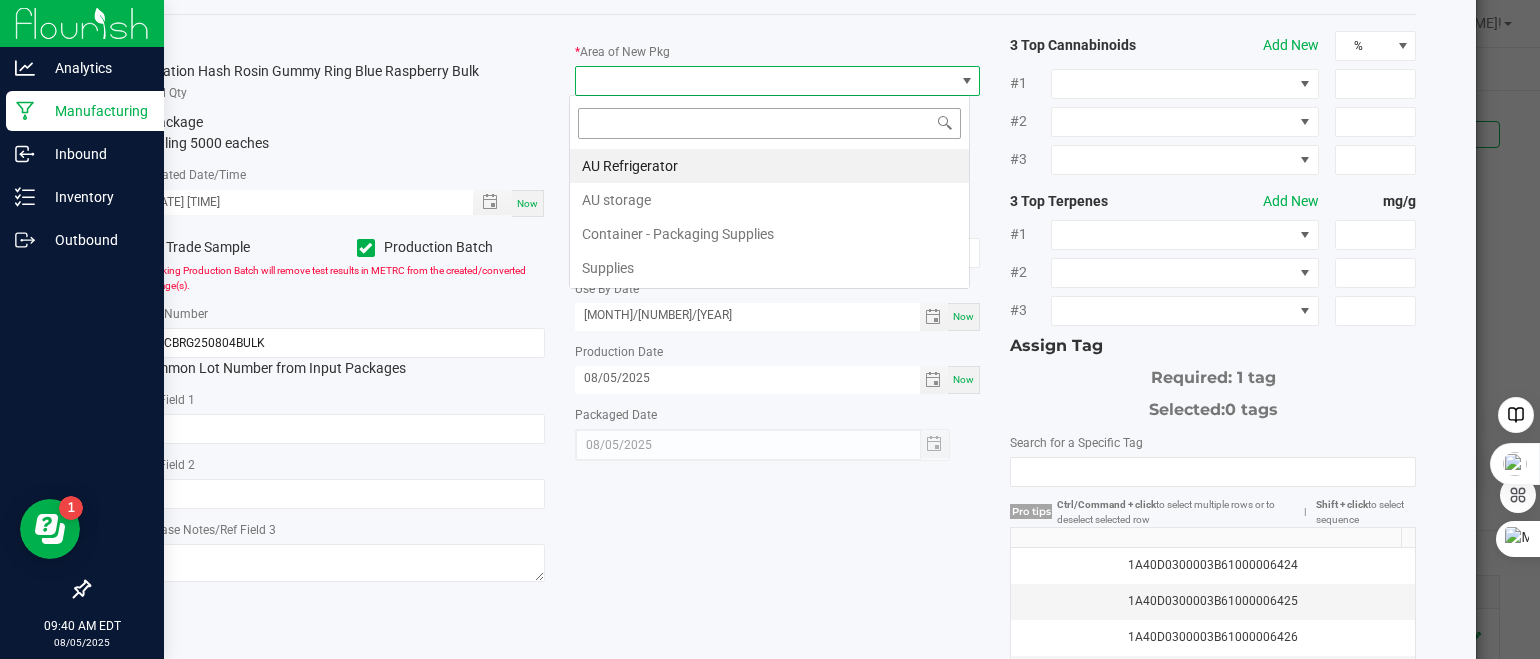 scroll, scrollTop: 99970, scrollLeft: 99598, axis: both 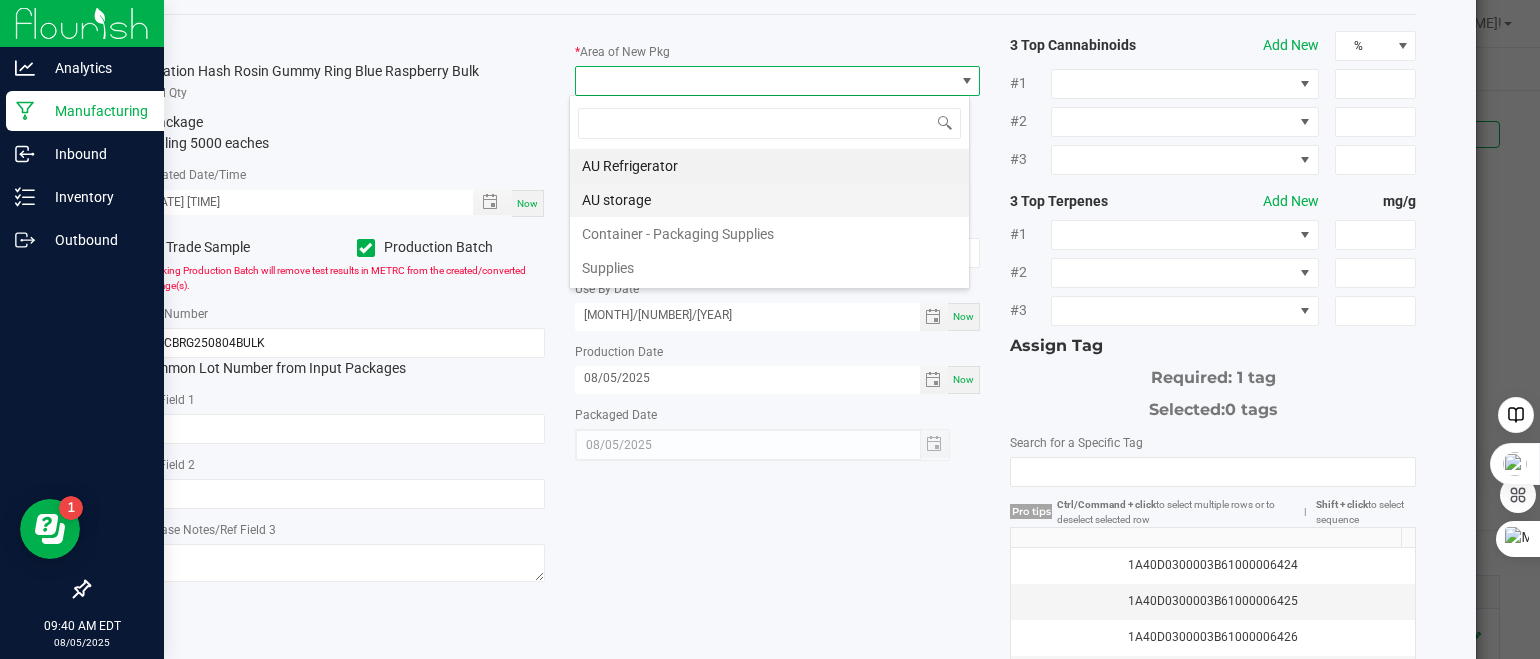 click on "AU storage" at bounding box center [769, 200] 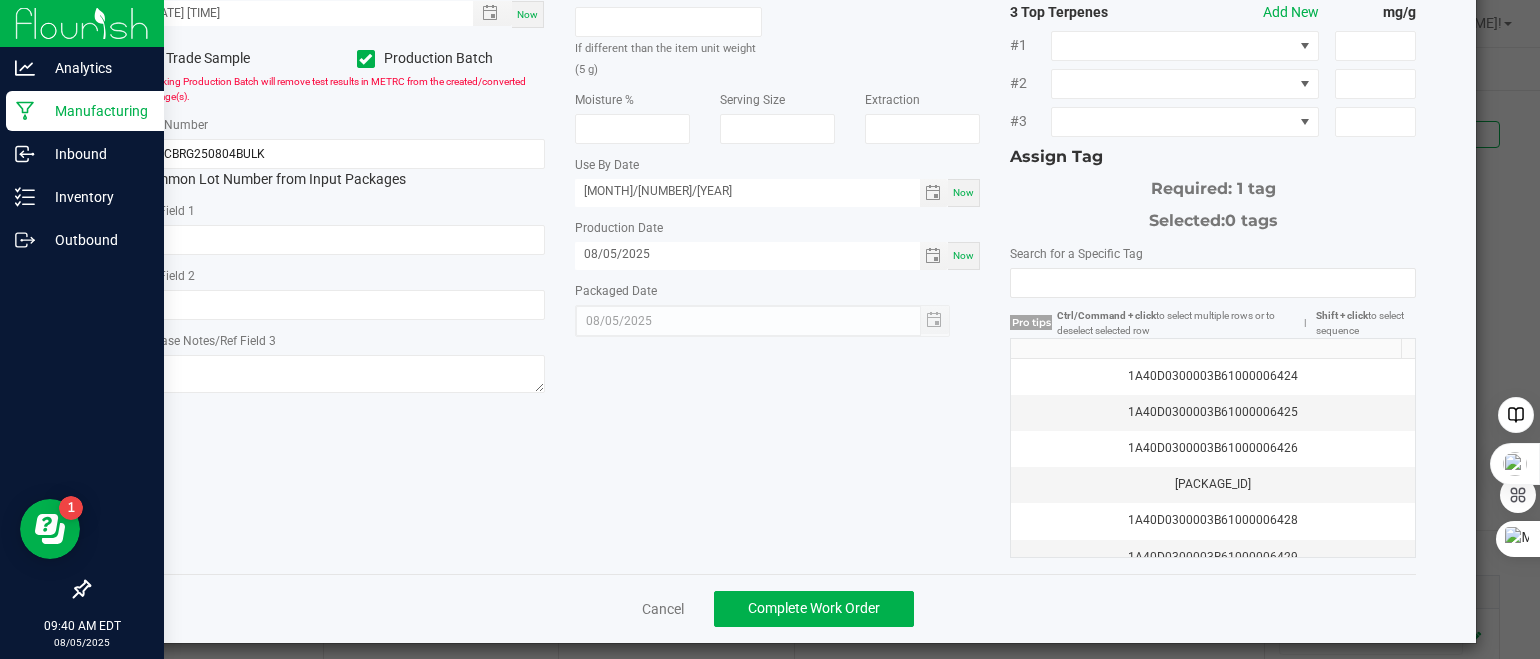 scroll, scrollTop: 291, scrollLeft: 0, axis: vertical 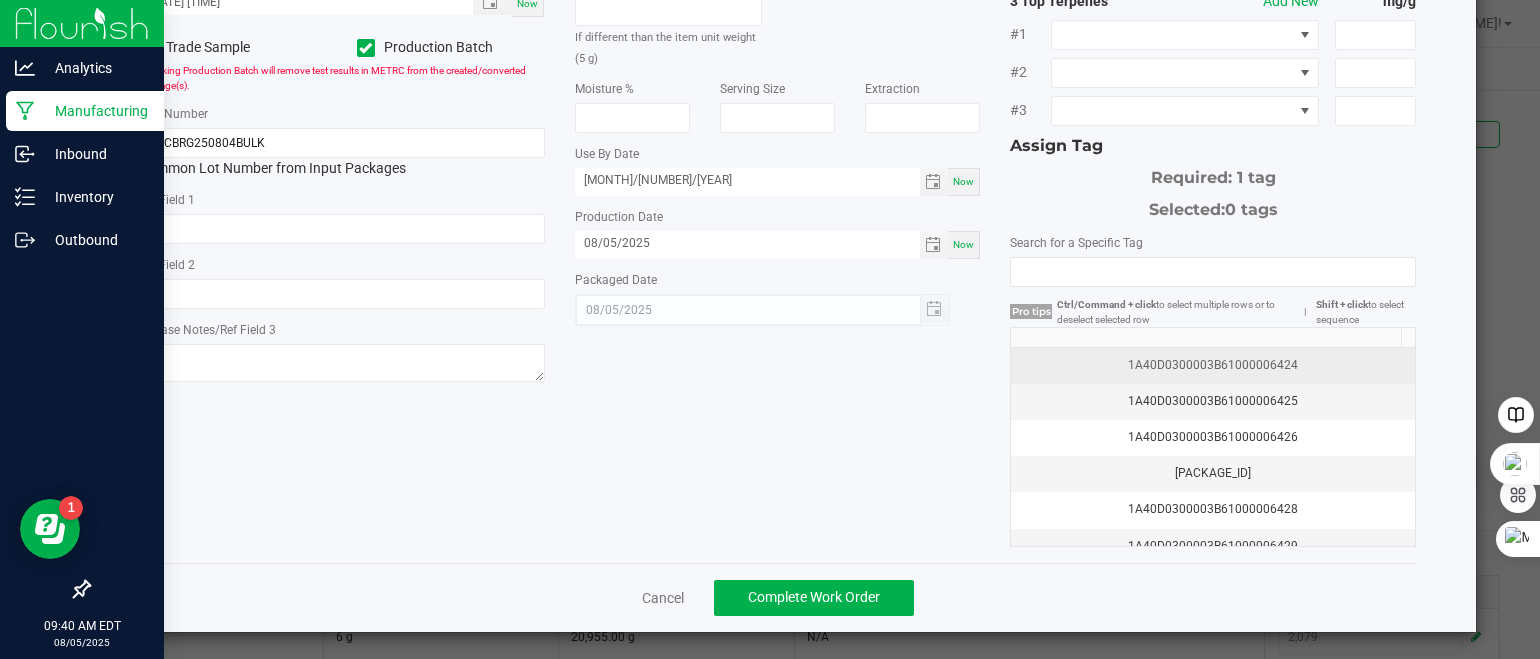 click on "1A40D0300003B61000006424" 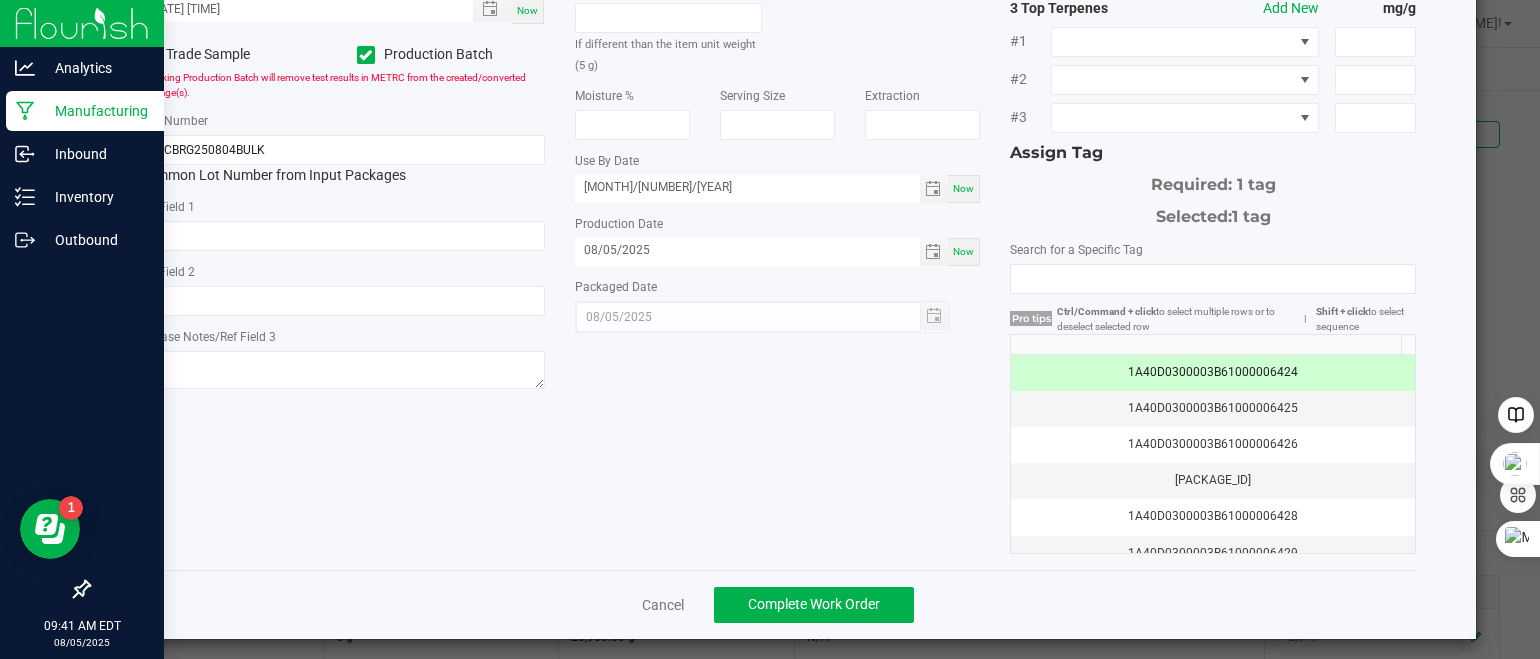 scroll, scrollTop: 291, scrollLeft: 0, axis: vertical 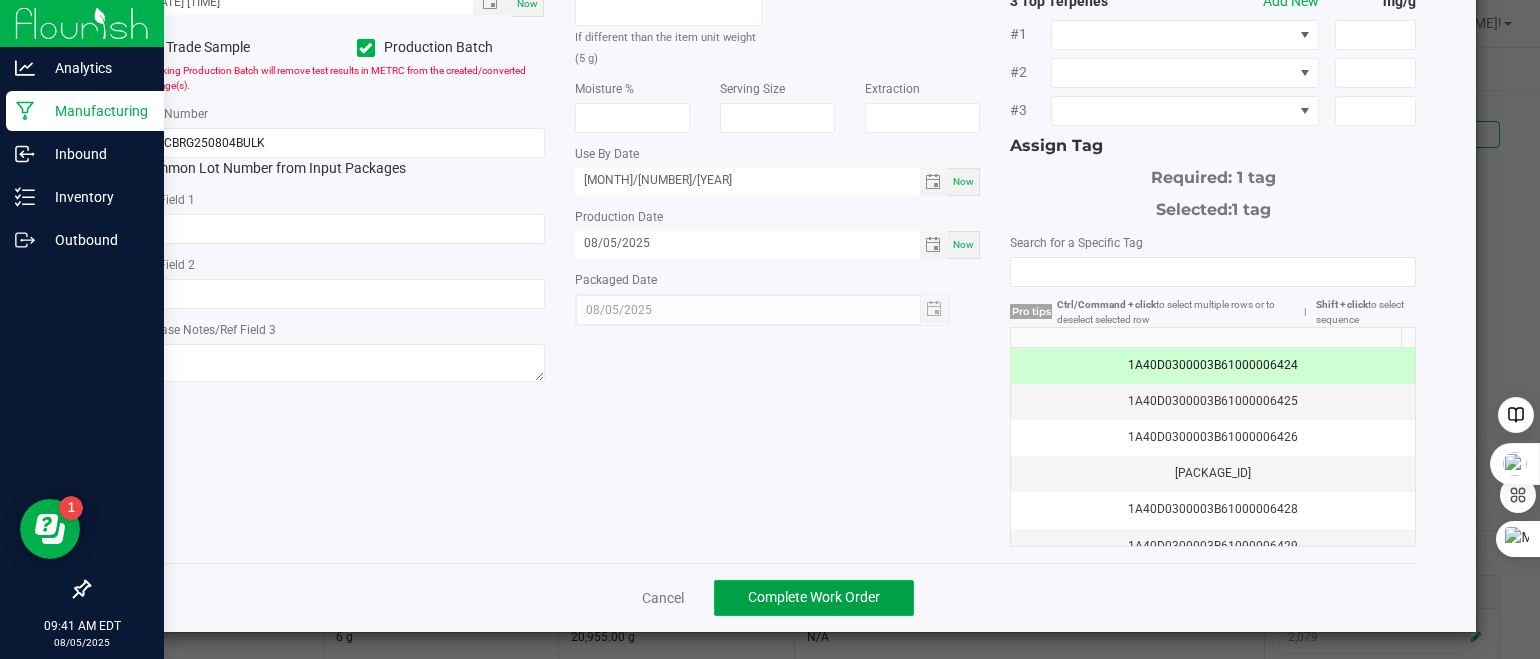 click on "Complete Work Order" 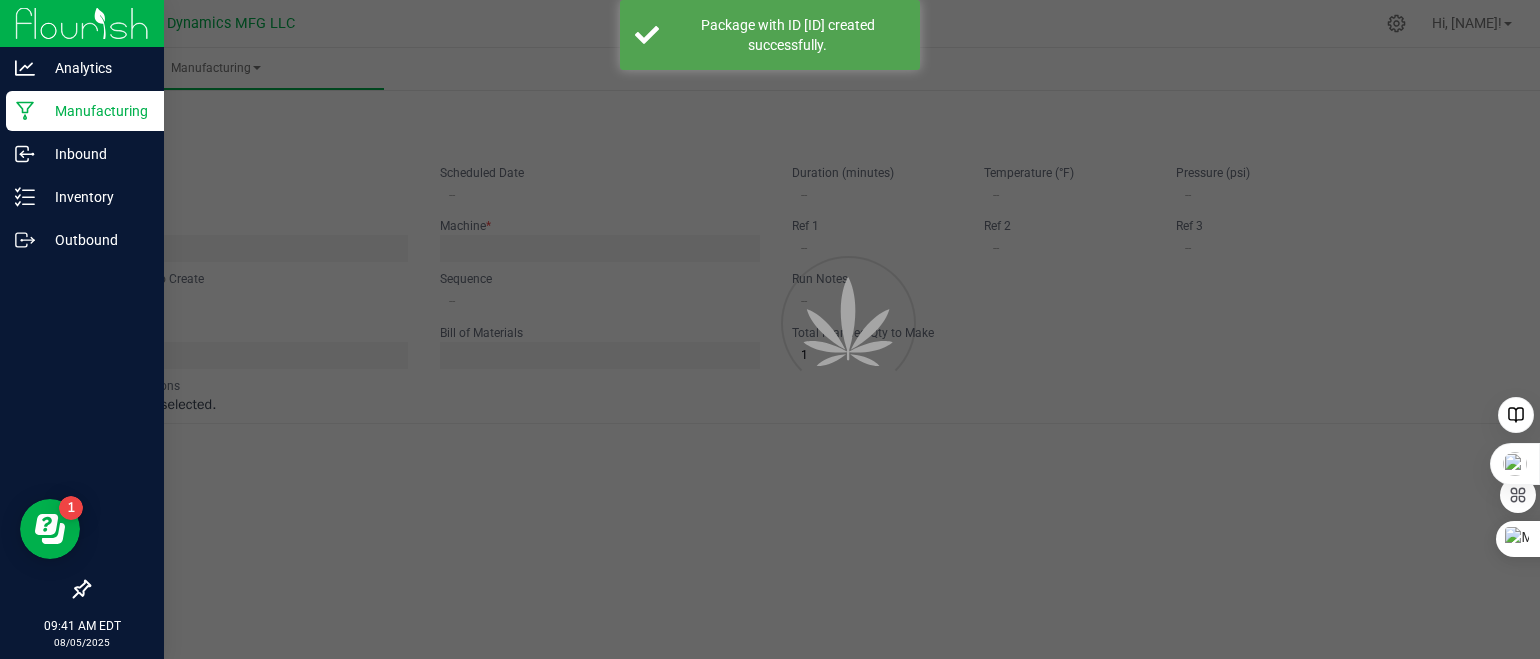 type on "Vacation Blue Raspberry Gummy Run" 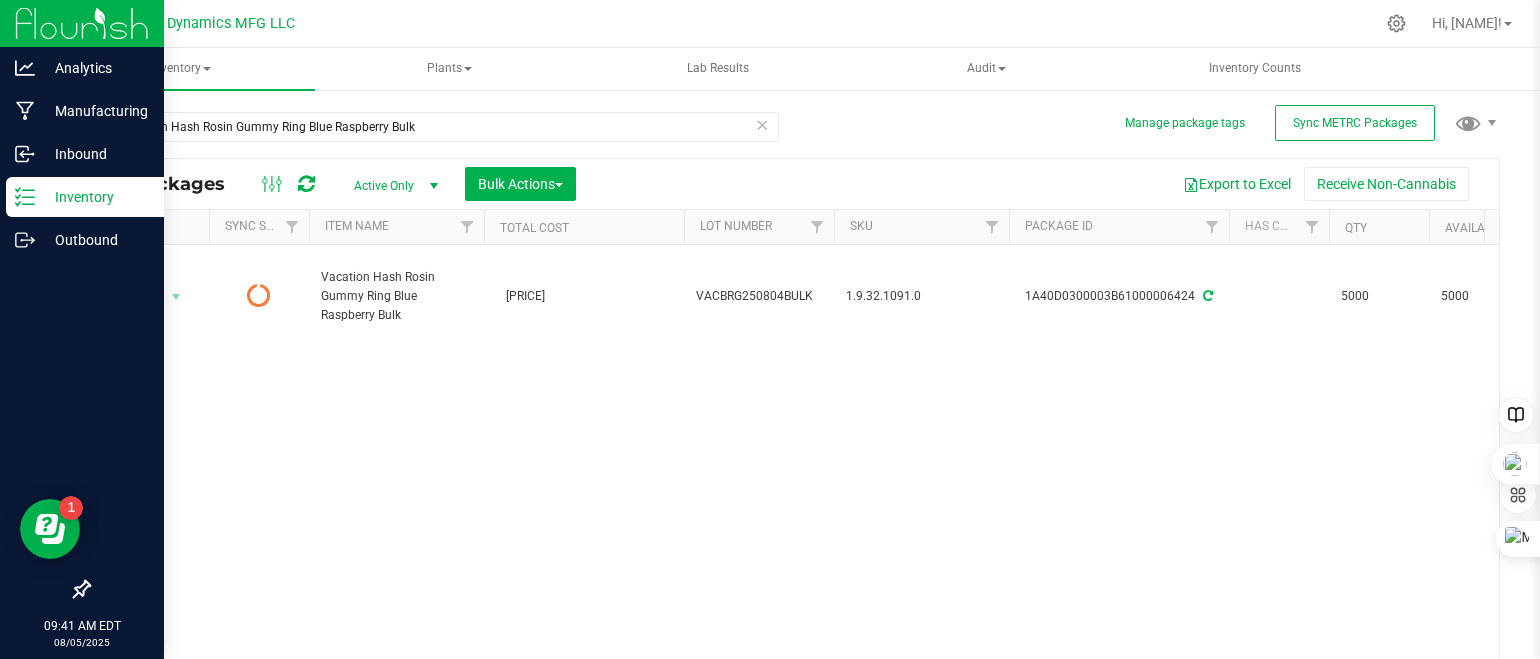 click on "Inventory" at bounding box center (95, 197) 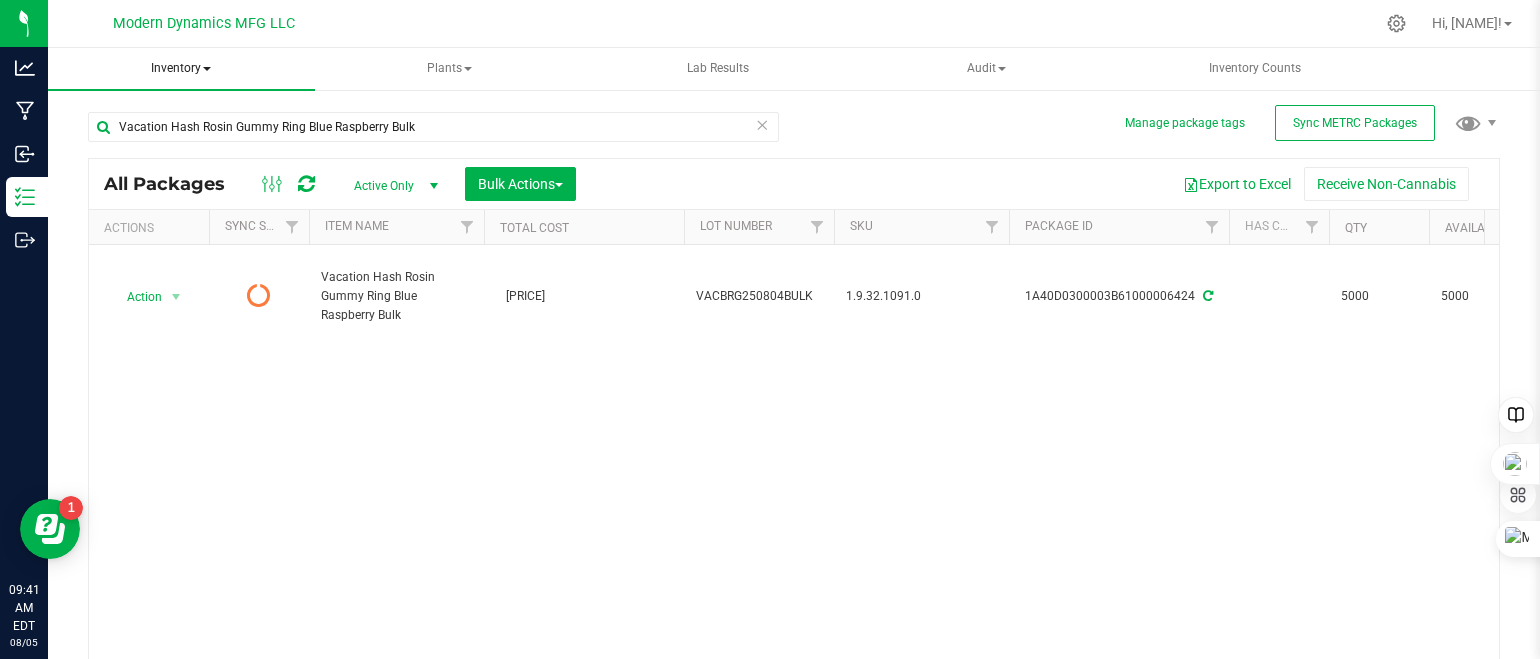 click at bounding box center [207, 69] 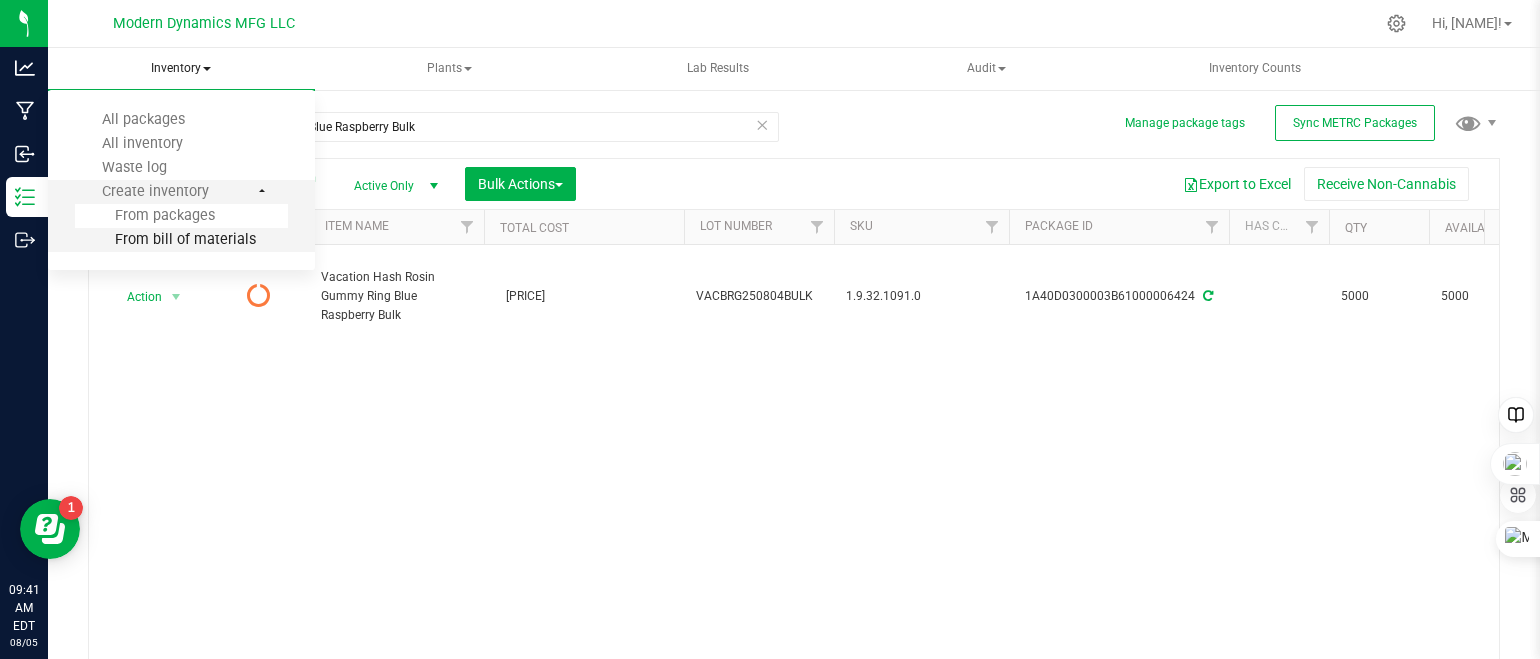 click on "From bill of materials" at bounding box center (181, 240) 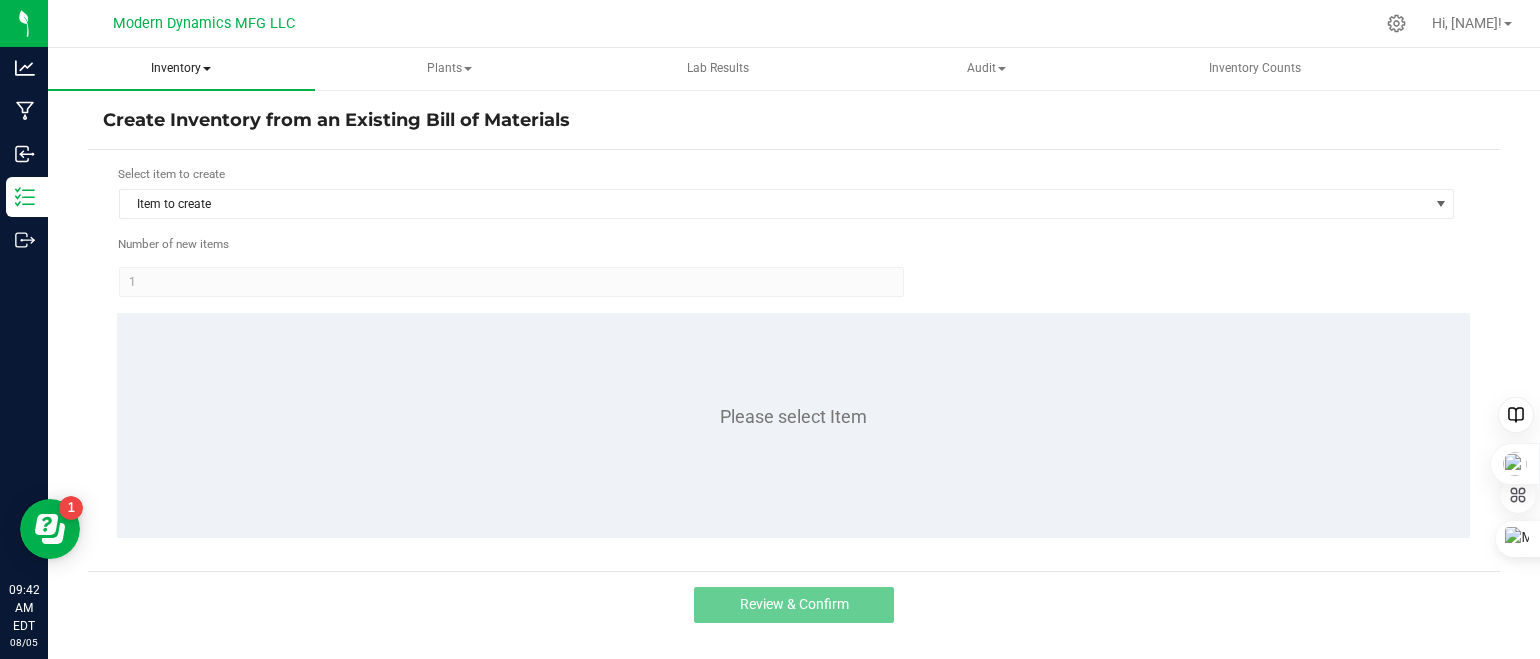 click at bounding box center [207, 69] 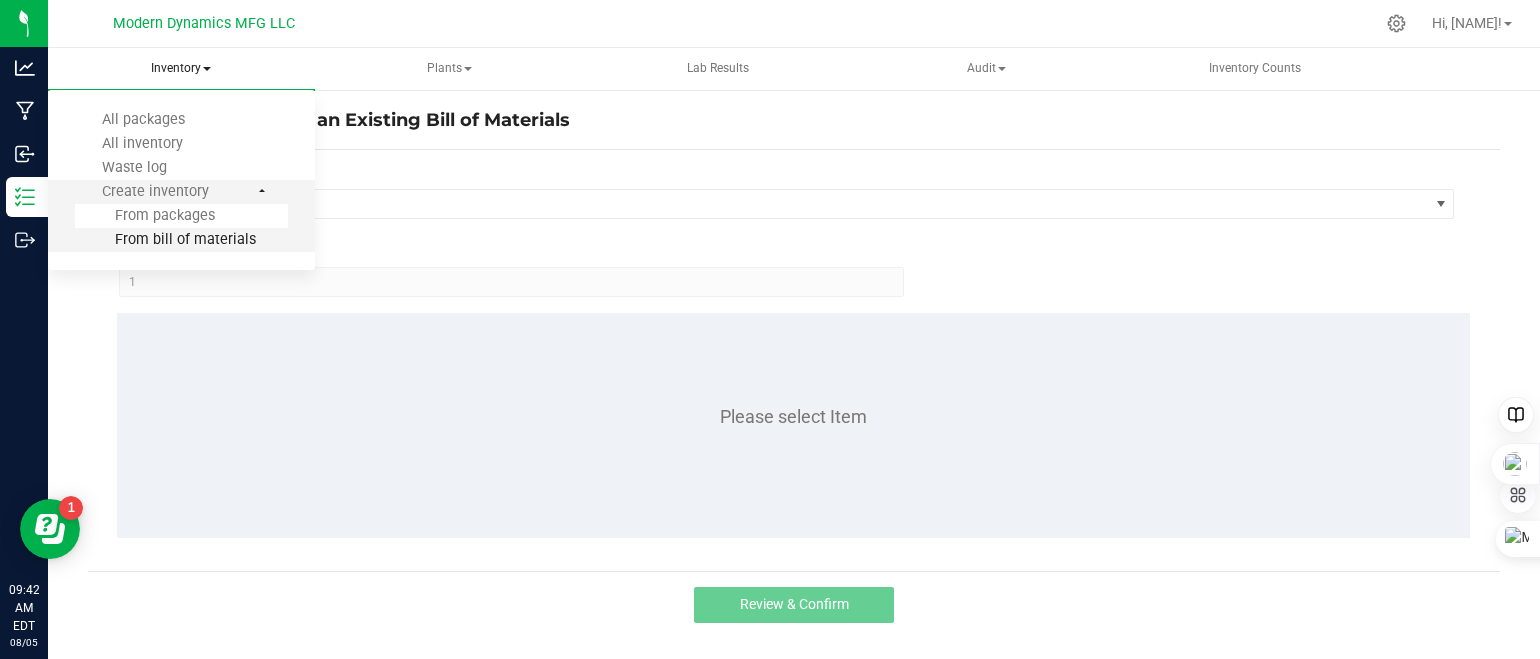 click on "From bill of materials" at bounding box center (165, 239) 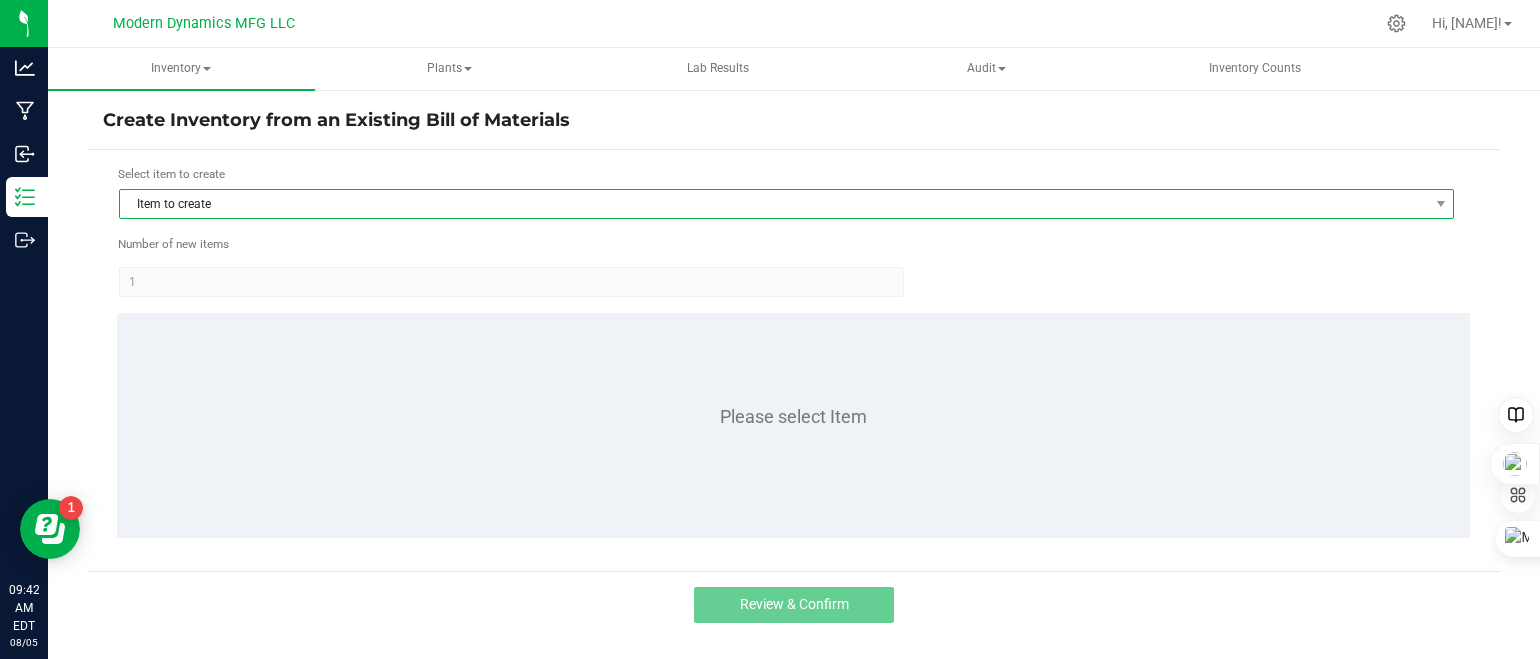 click on "Item to create" at bounding box center (774, 204) 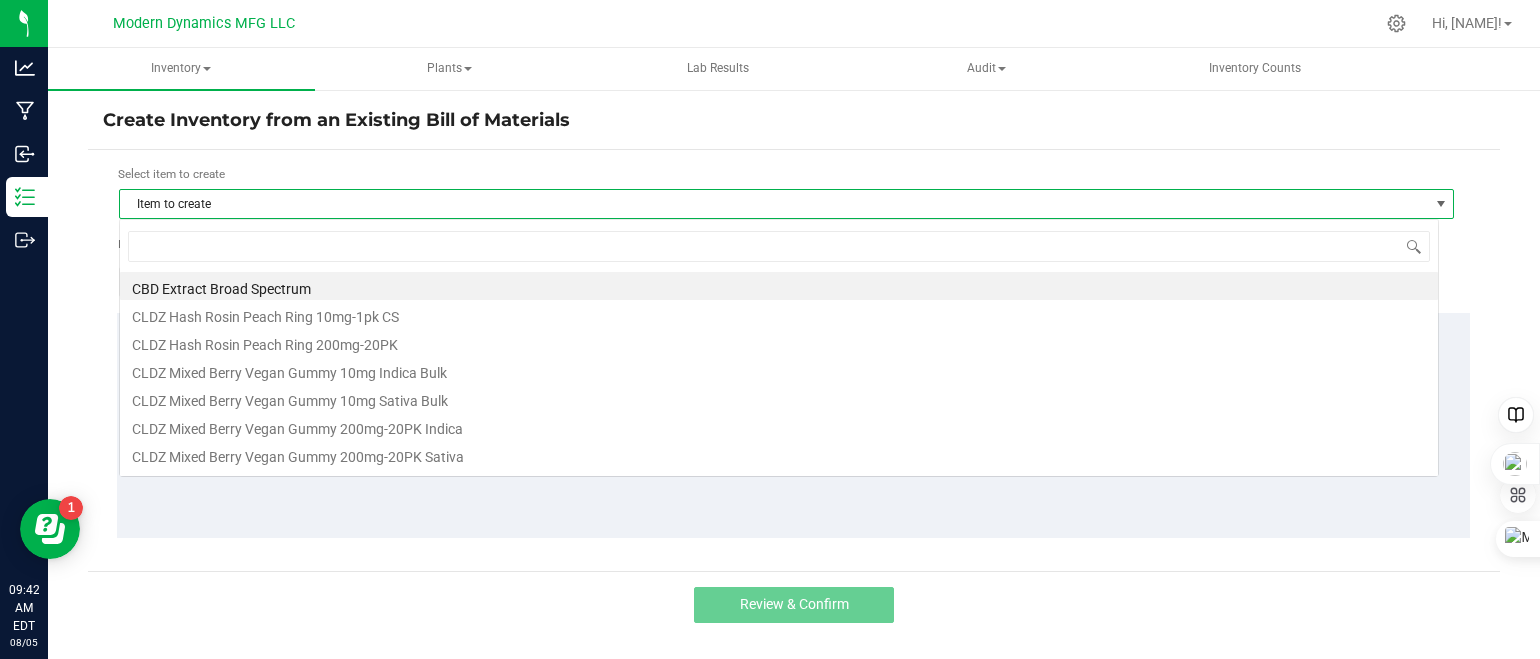 scroll, scrollTop: 99970, scrollLeft: 98680, axis: both 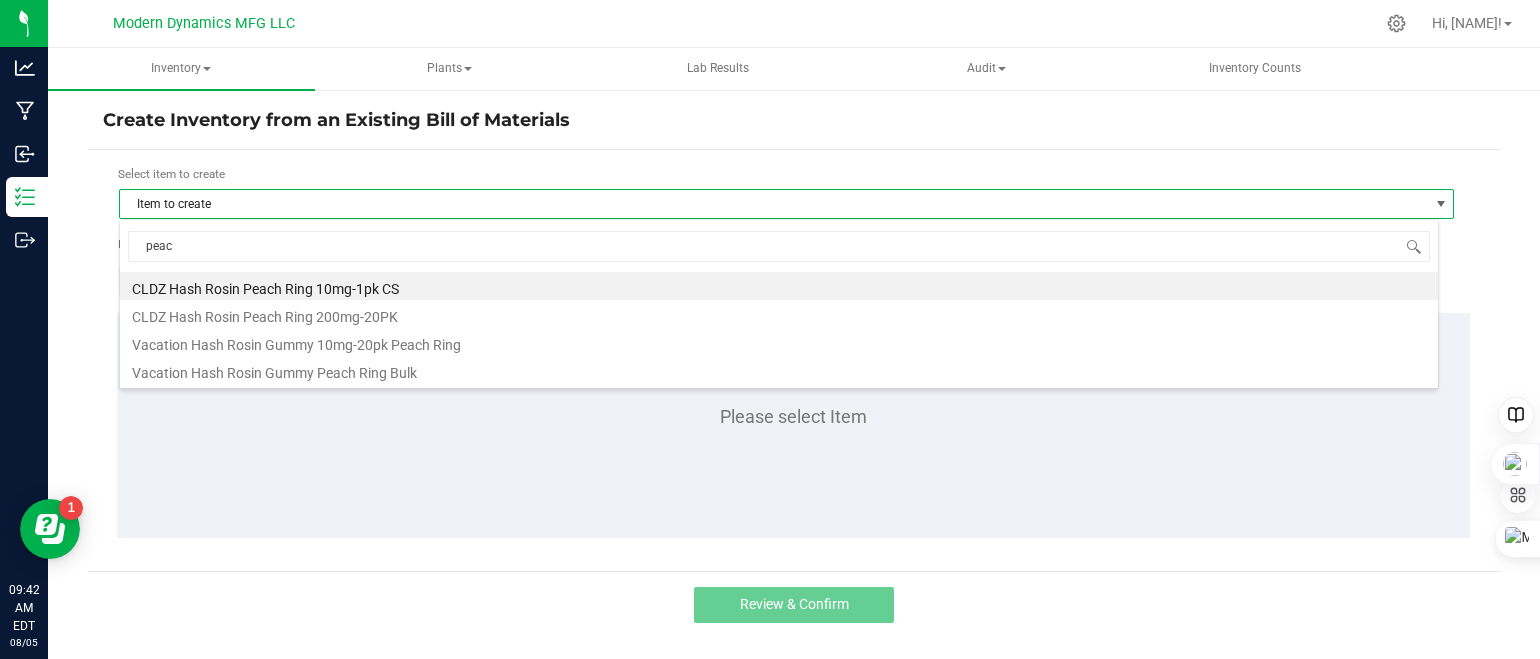 type on "peach" 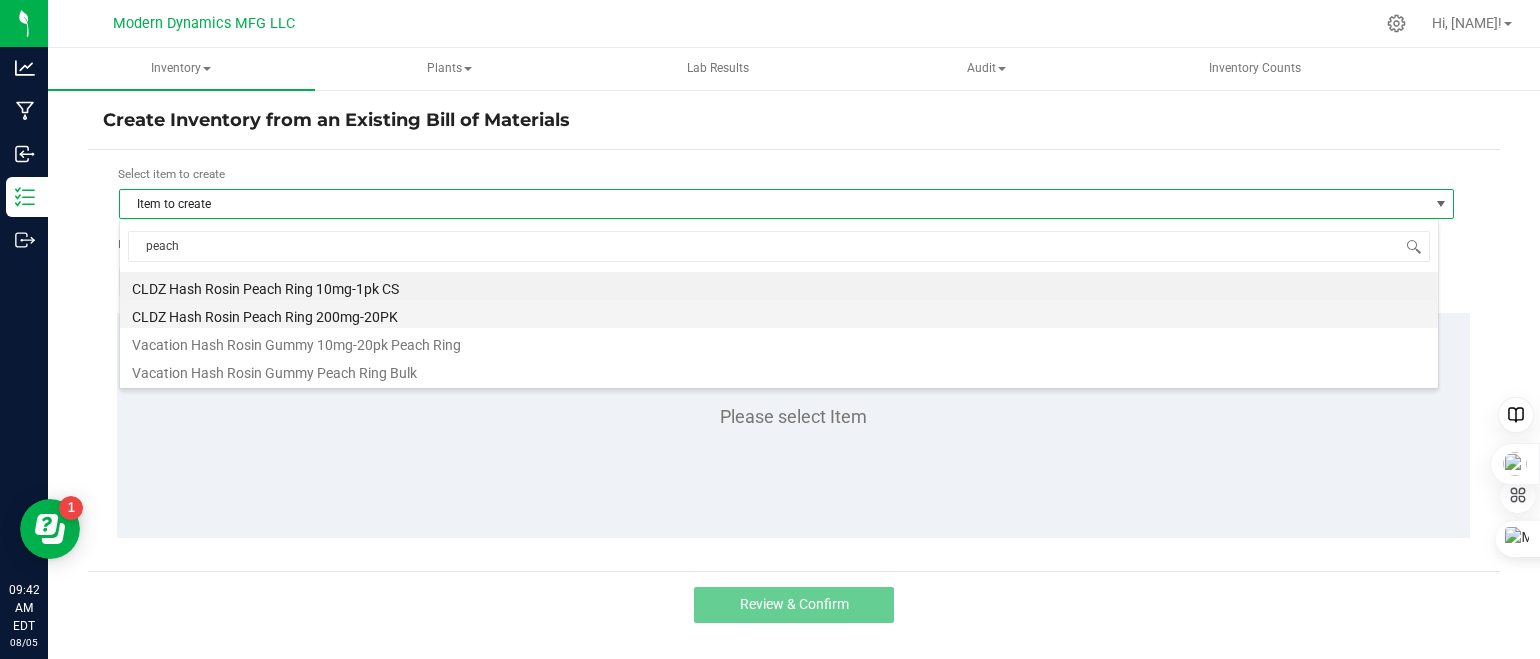click on "CLDZ Hash Rosin Peach Ring 200mg-20PK" at bounding box center [779, 314] 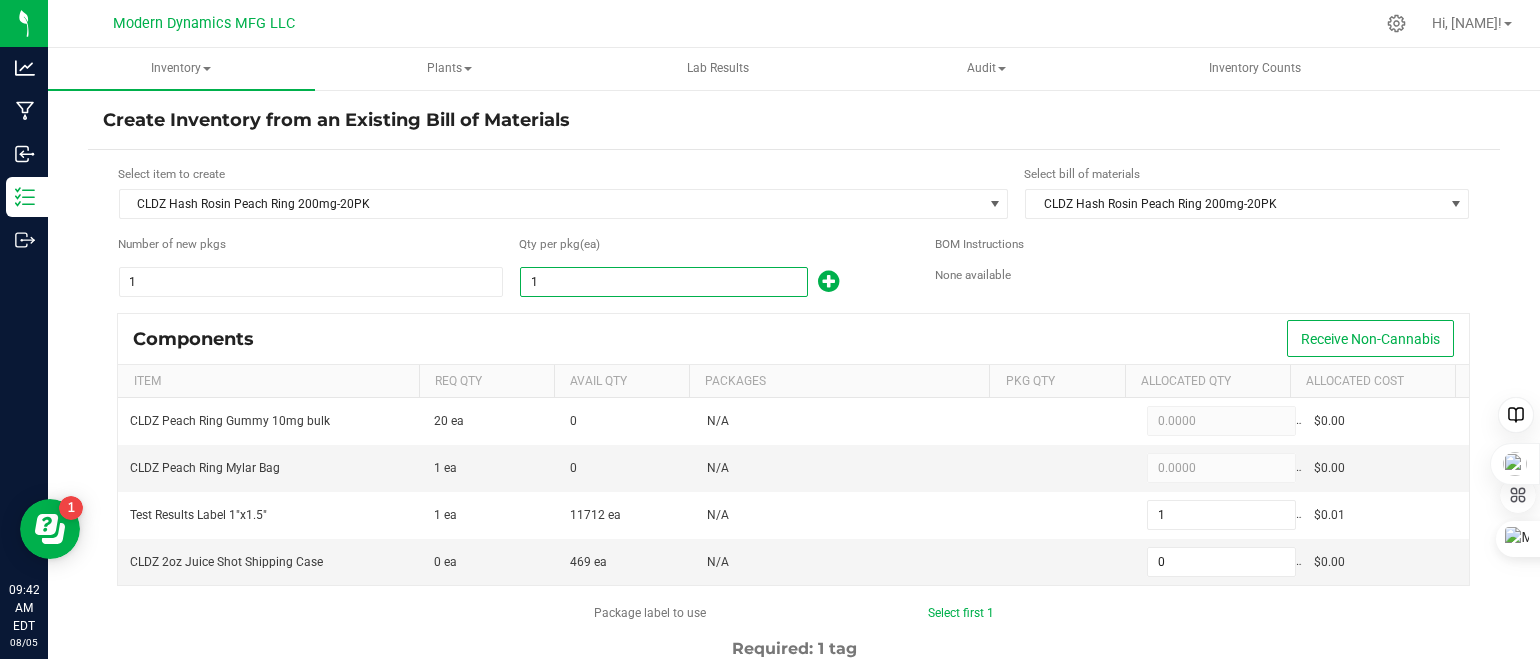 click on "1" at bounding box center [664, 282] 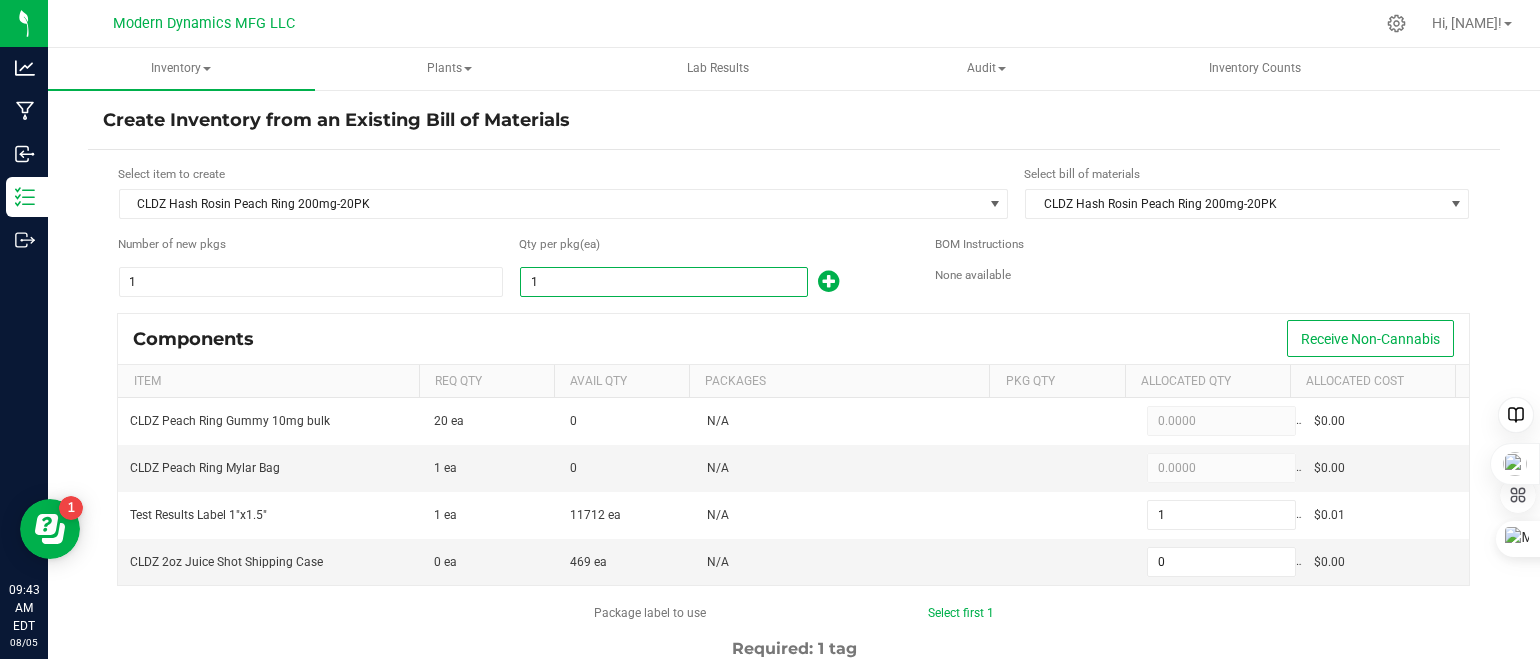 type on "2" 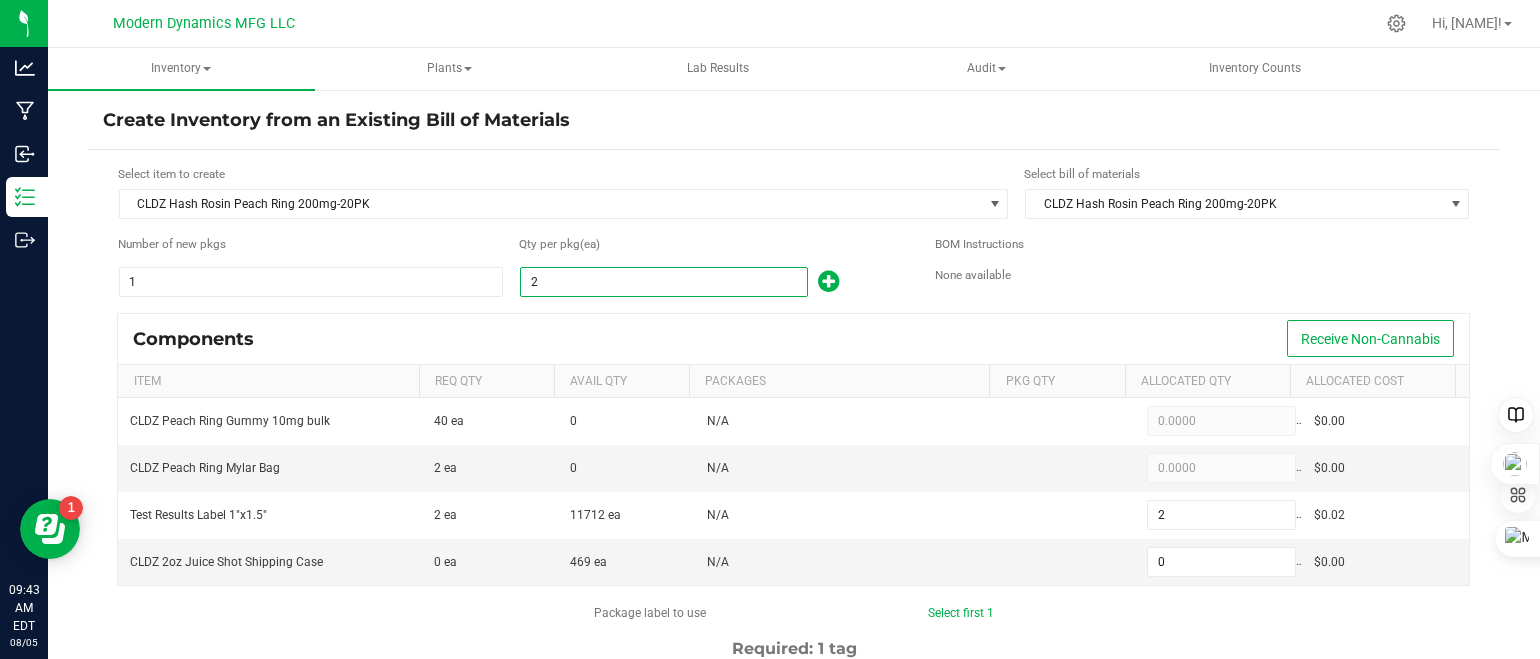 type on "24" 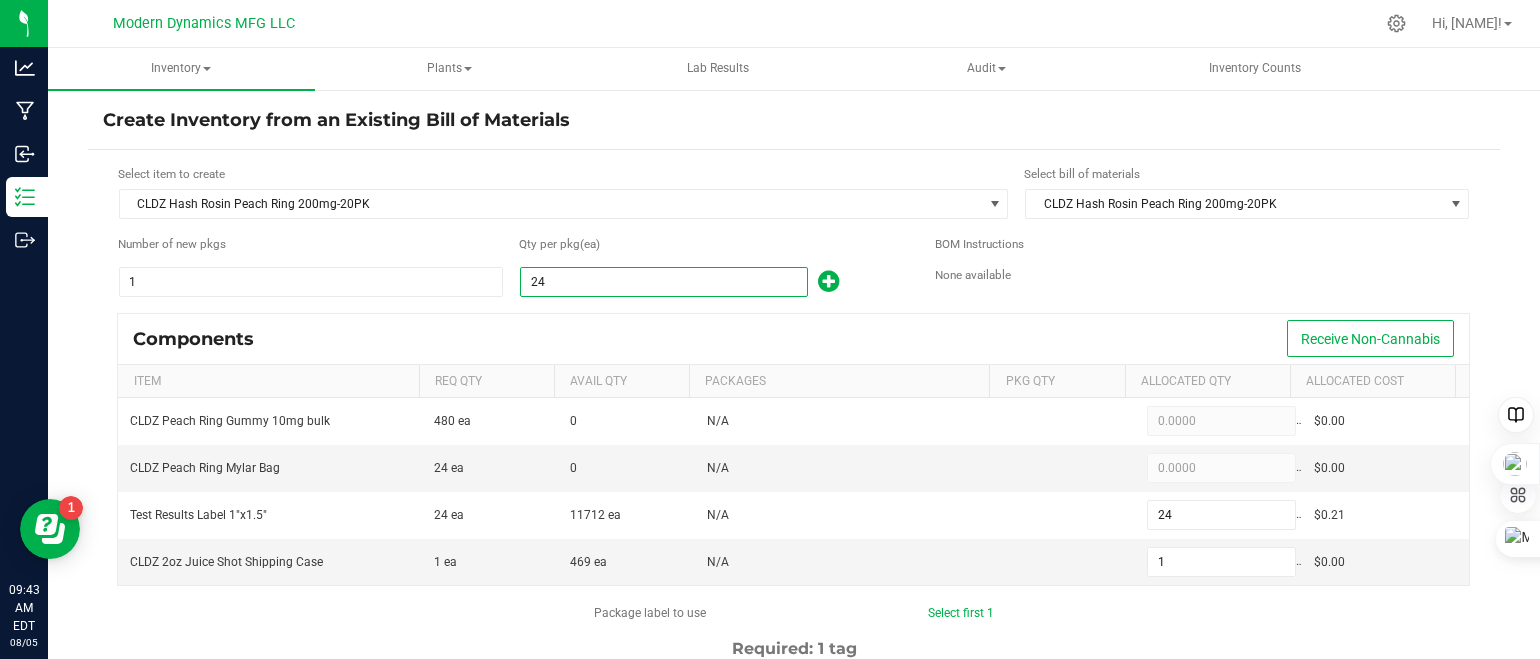 type on "240" 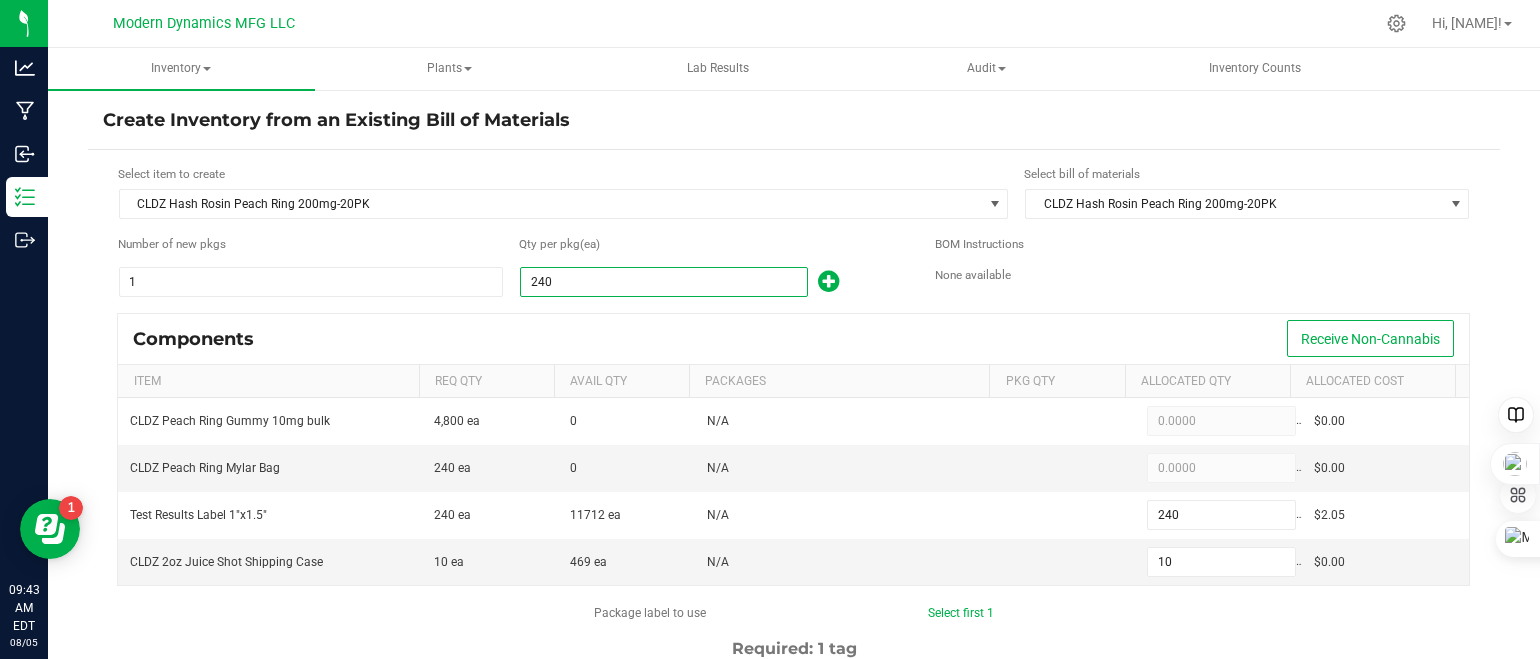 click on "Components   Receive Non-Cannabis" at bounding box center (793, 339) 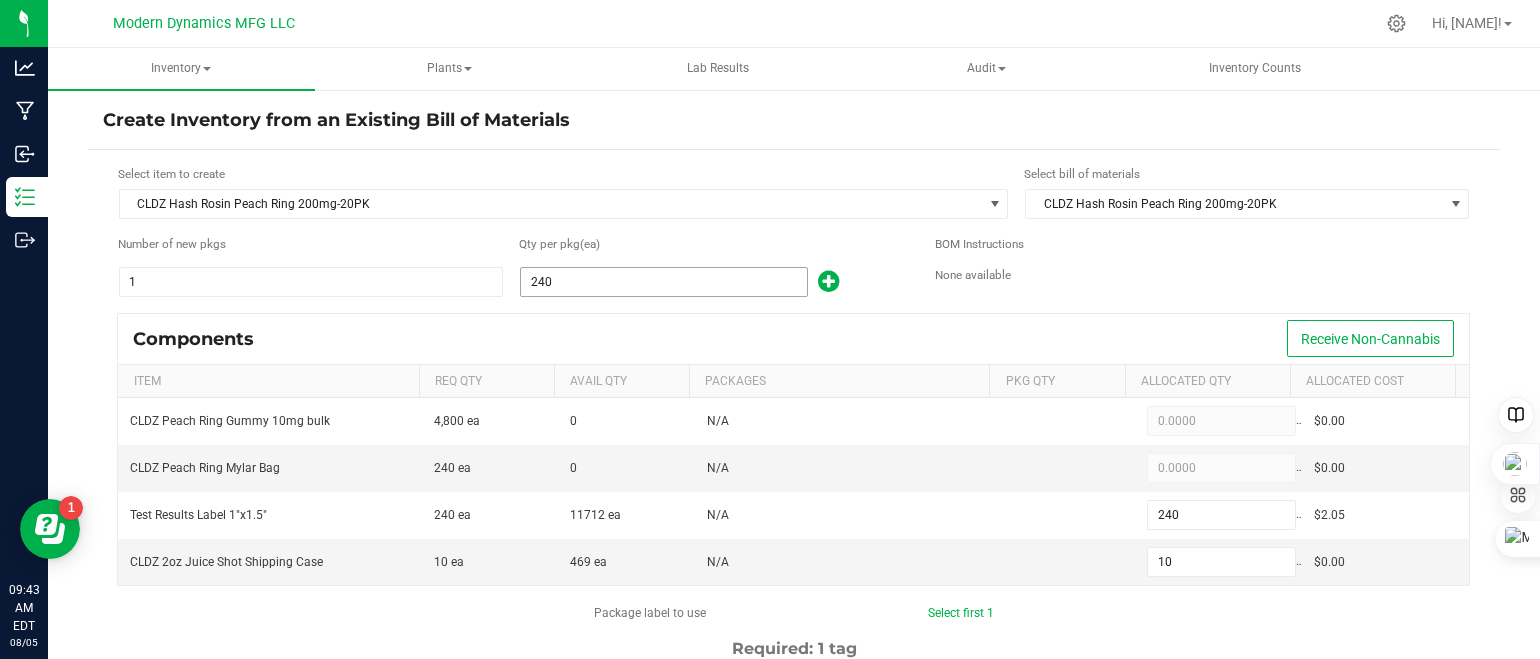click on "240" at bounding box center [664, 282] 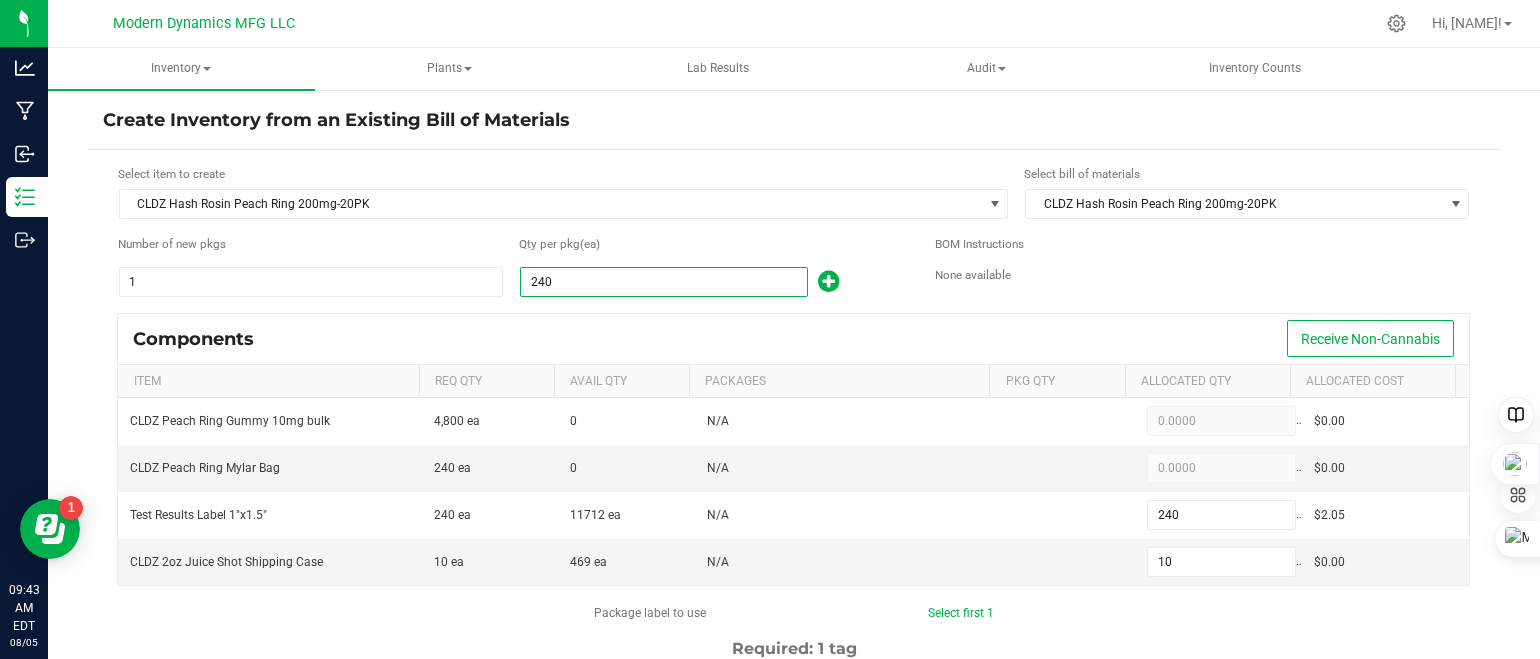type on "2" 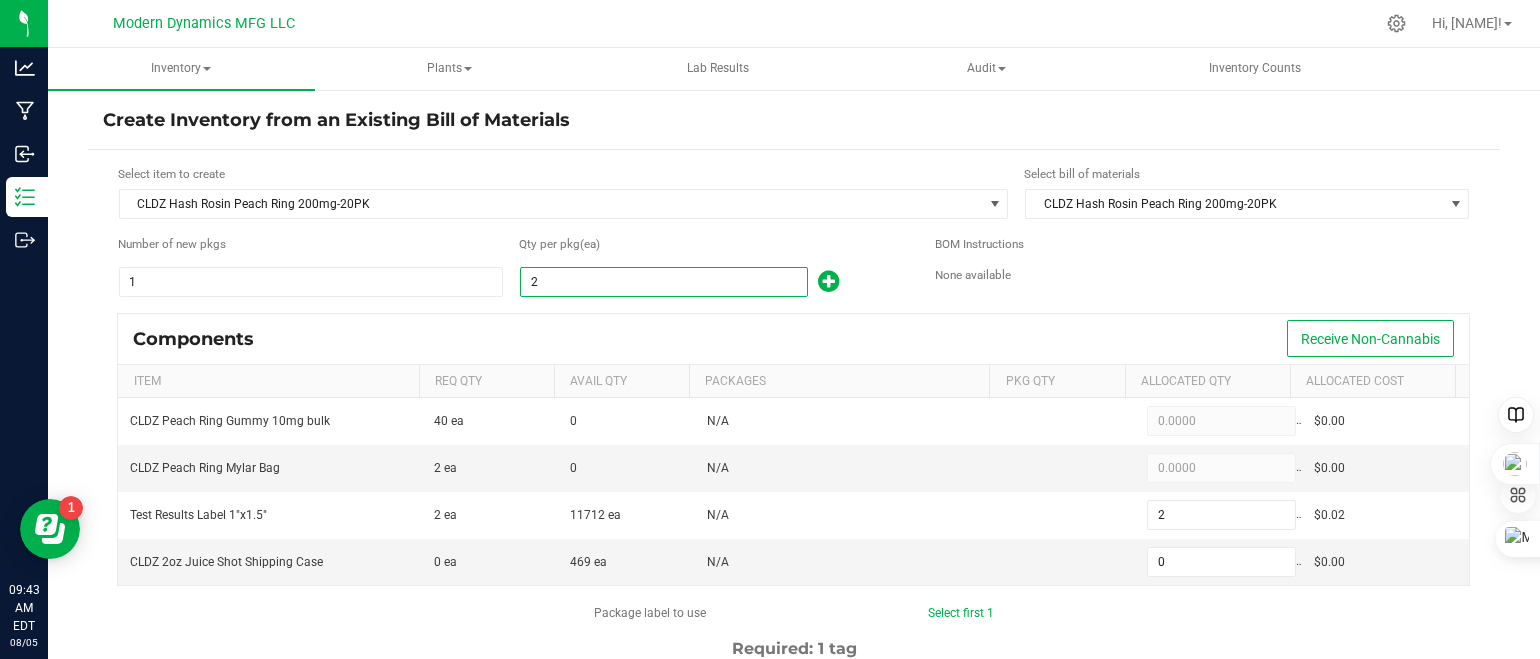type on "26" 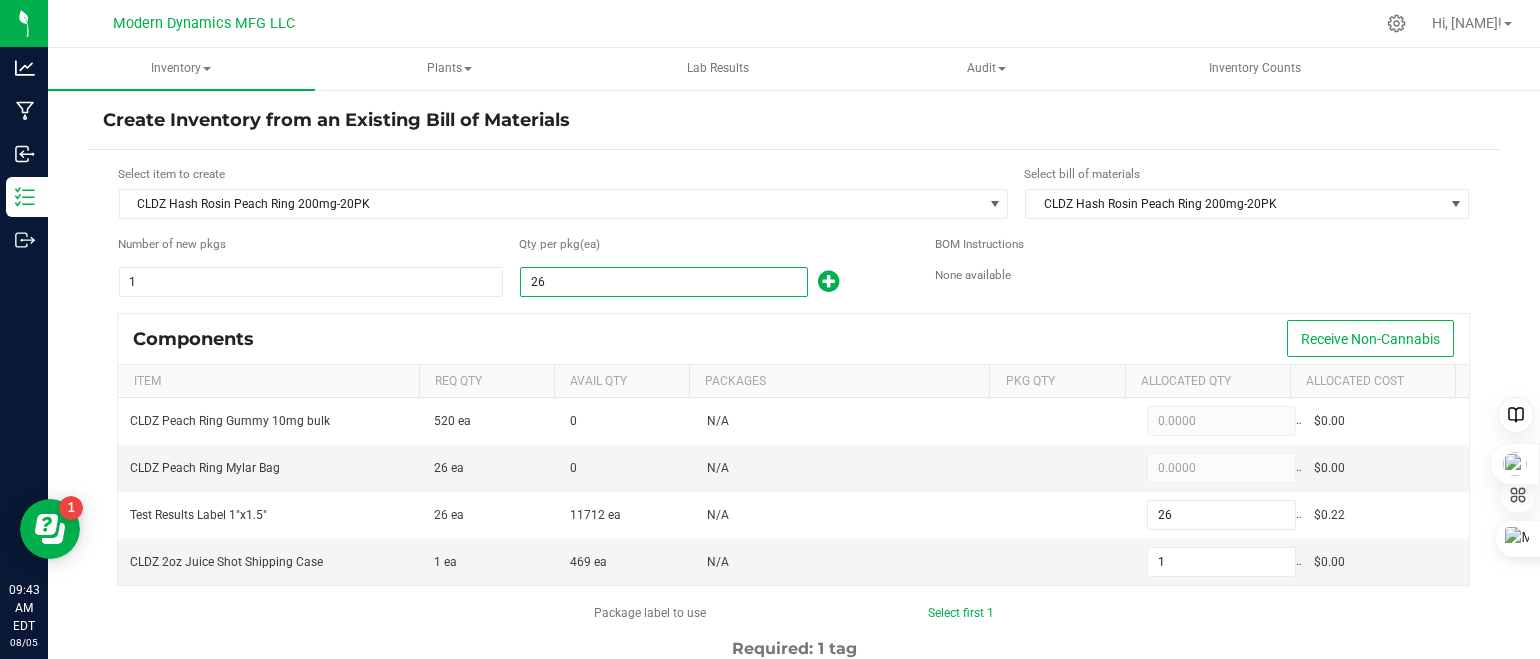 type on "260" 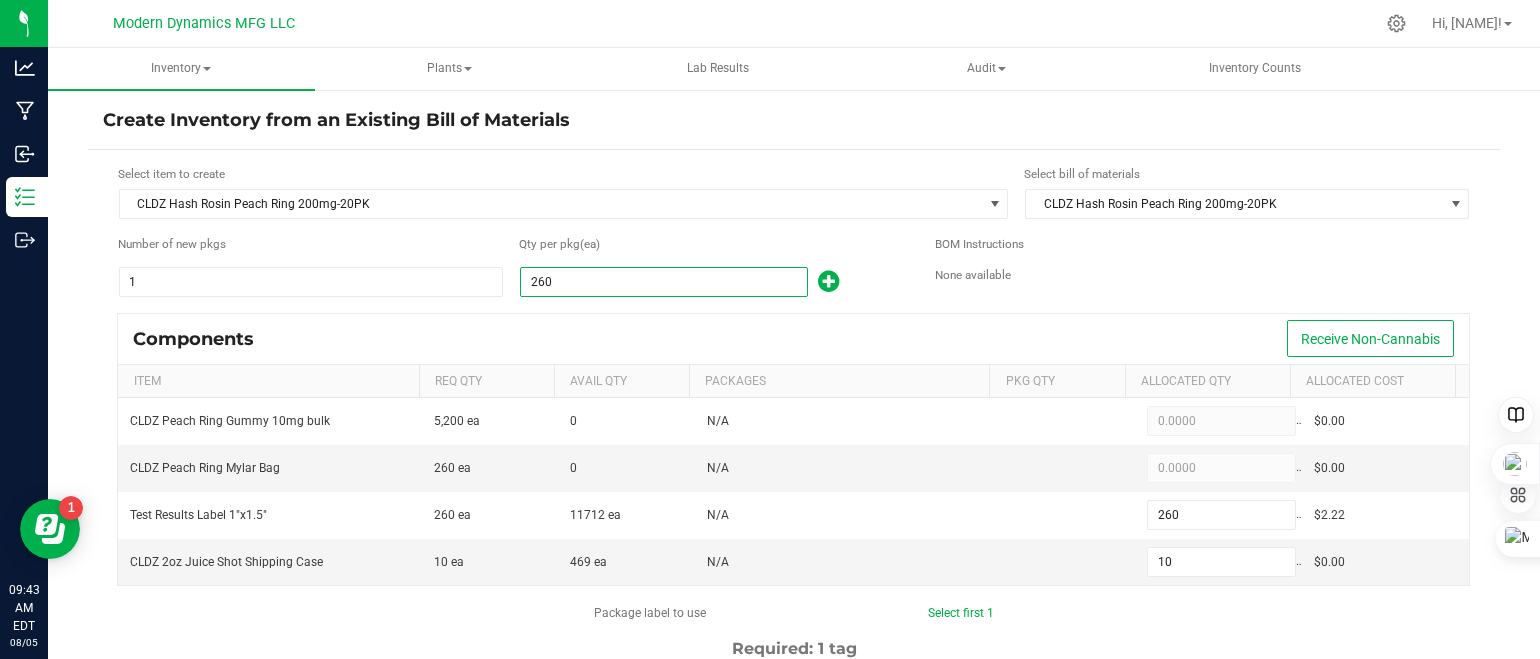 type on "260" 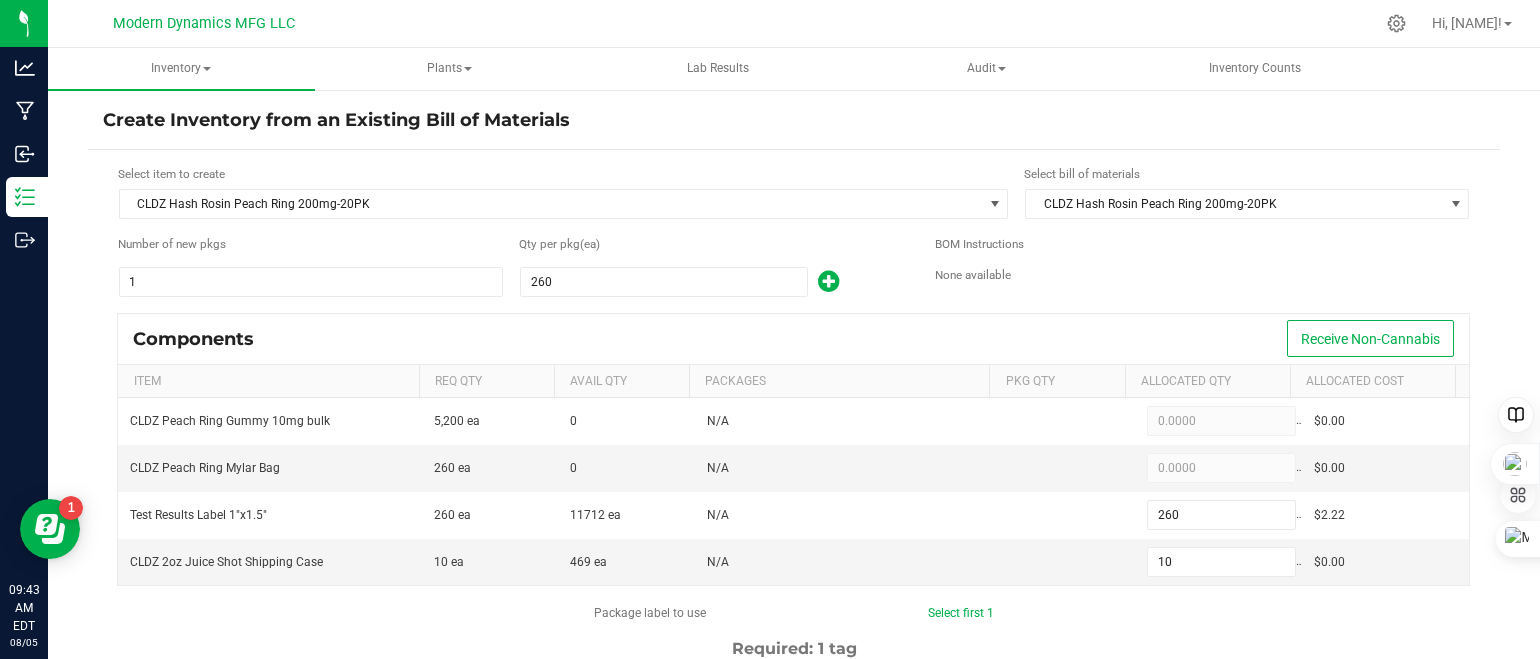 click on "Select item to create  CLDZ Hash Rosin Peach Ring 200mg-20PK  Select bill of materials  CLDZ Hash Rosin Peach Ring 200mg-20PK  Number of new pkgs  1  Qty per pkg    (ea)  260  BOM Instructions   None available   Components   Receive Non-Cannabis  Item Req Qty Avail Qty Packages Pkg Qty Allocated Qty Allocated Cost CLDZ Peach Ring Gummy 10mg bulk  5,200 ea   0   N/A 0.0000  $0.00  CLDZ Peach Ring Mylar Bag  260 ea   0   N/A 0.0000  $0.00  Test Results Label 1"x1.5"  260 ea   11712 ea  N/A 260  $2.22  CLDZ 2oz Juice Shot Shipping Case  10 ea   469 ea  N/A 10  $0.00   Package label to use   Select first 1   Required: 1 tag   Selected: 0 tags   Pro tips  Ctrl/Command + click  to select multiple rows or to deselect selected row | Shift + click  to select sequence  [PACKAGE_ID]   [PACKAGE_ID]   [PACKAGE_ID]   [PACKAGE_ID]   [PACKAGE_ID]   [PACKAGE_ID]   [PACKAGE_ID]   [PACKAGE_ID]   [PACKAGE_ID]   [PACKAGE_ID]   [PACKAGE_ID]   [PACKAGE_ID]   [PACKAGE_ID]   [PACKAGE_ID]   [PACKAGE_ID]   [PACKAGE_ID]   [PACKAGE_ID]   [PACKAGE_ID]   [PACKAGE_ID]   [PACKAGE_ID]   [PACKAGE_ID]   [PACKAGE_ID]   [PACKAGE_ID]   [PACKAGE_ID]   [PACKAGE_ID]   [PACKAGE_ID]   [PACKAGE_ID]   [PACKAGE_ID]   [PACKAGE_ID]   [PACKAGE_ID]   [PACKAGE_ID]   [PACKAGE_ID]   [PACKAGE_ID]   [PACKAGE_ID]   [PACKAGE_ID]   [PACKAGE_ID]   [PACKAGE_ID]   [PACKAGE_ID]   [PACKAGE_ID]   [PACKAGE_ID]" at bounding box center [794, 575] 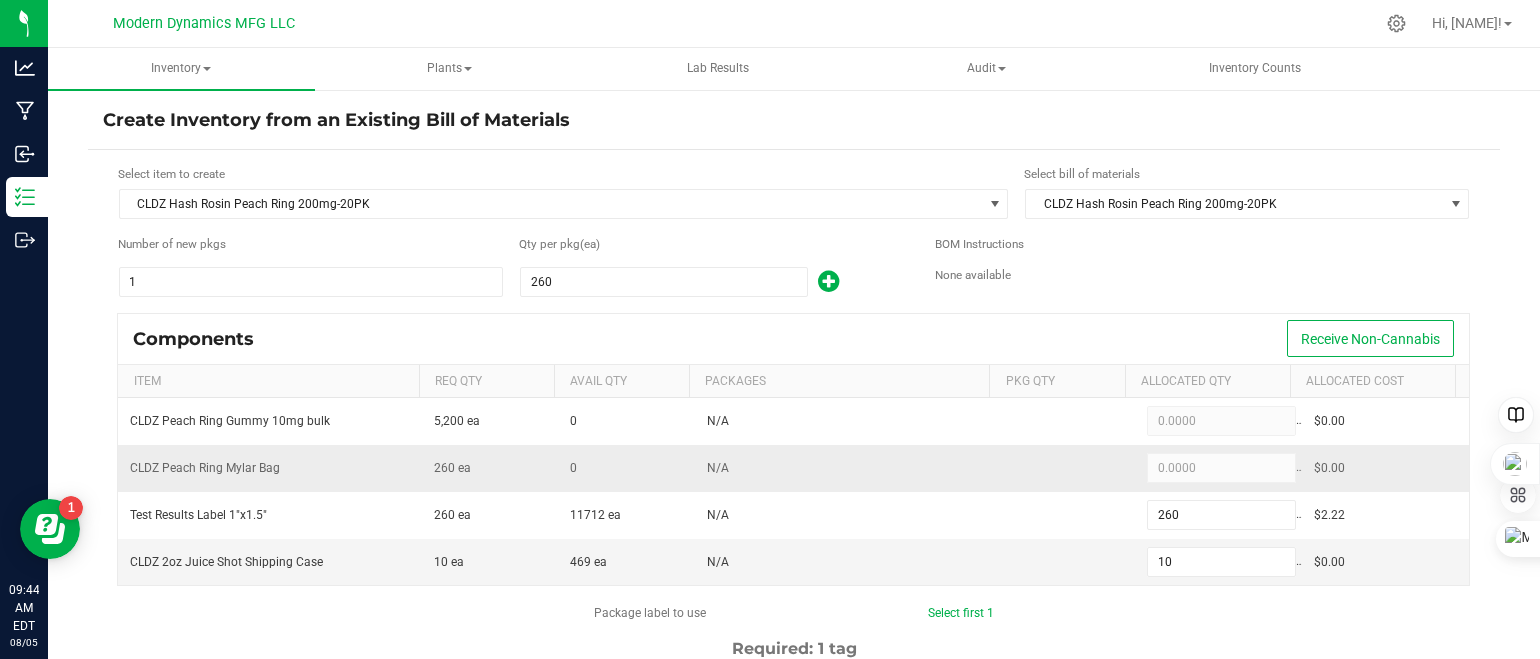 scroll, scrollTop: 0, scrollLeft: 0, axis: both 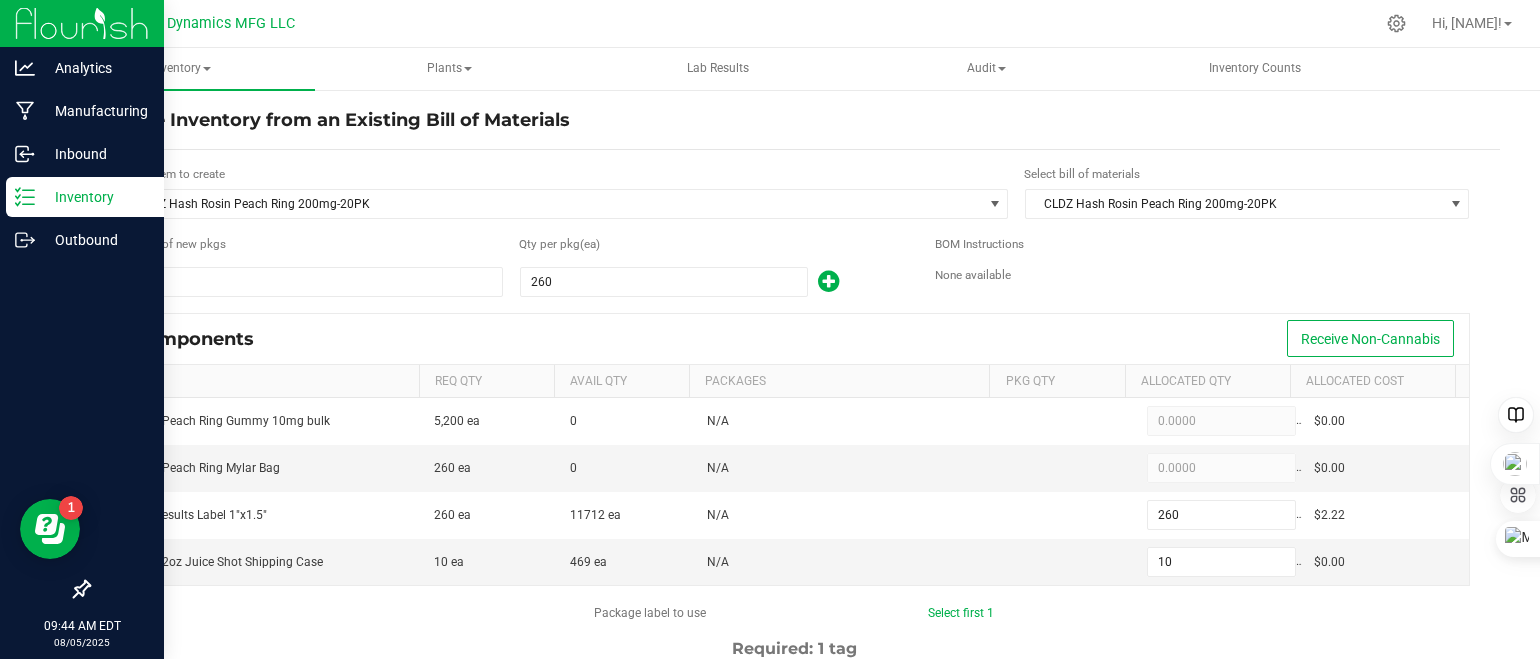 click on "Inventory" at bounding box center (95, 197) 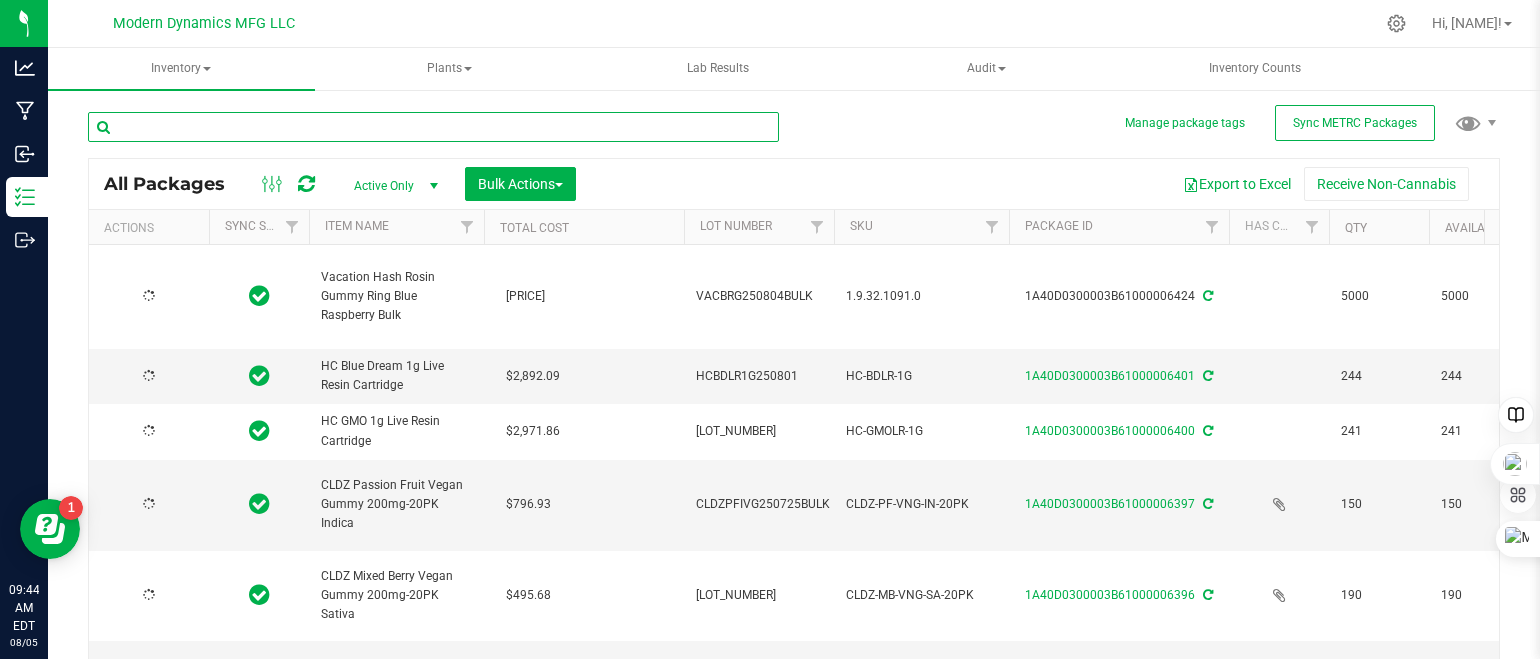 click at bounding box center [433, 127] 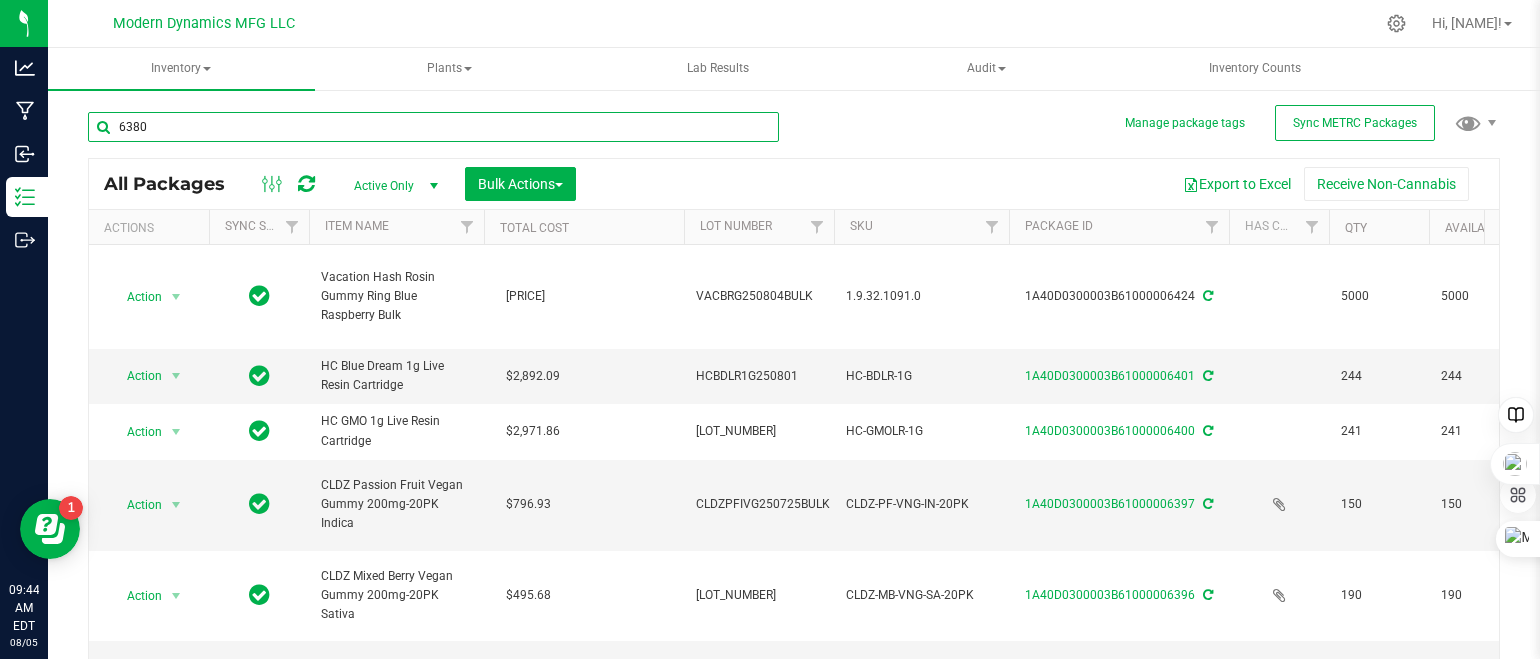 type on "6380" 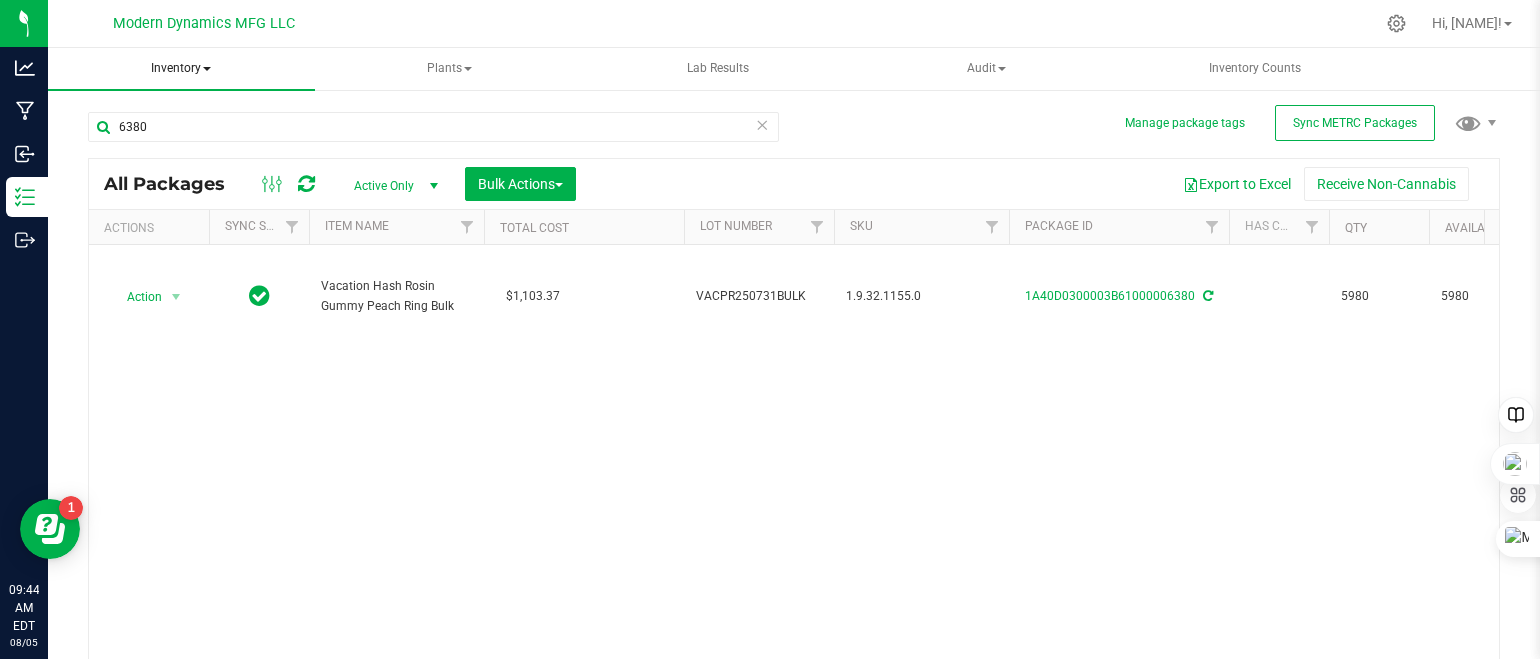 click at bounding box center [207, 69] 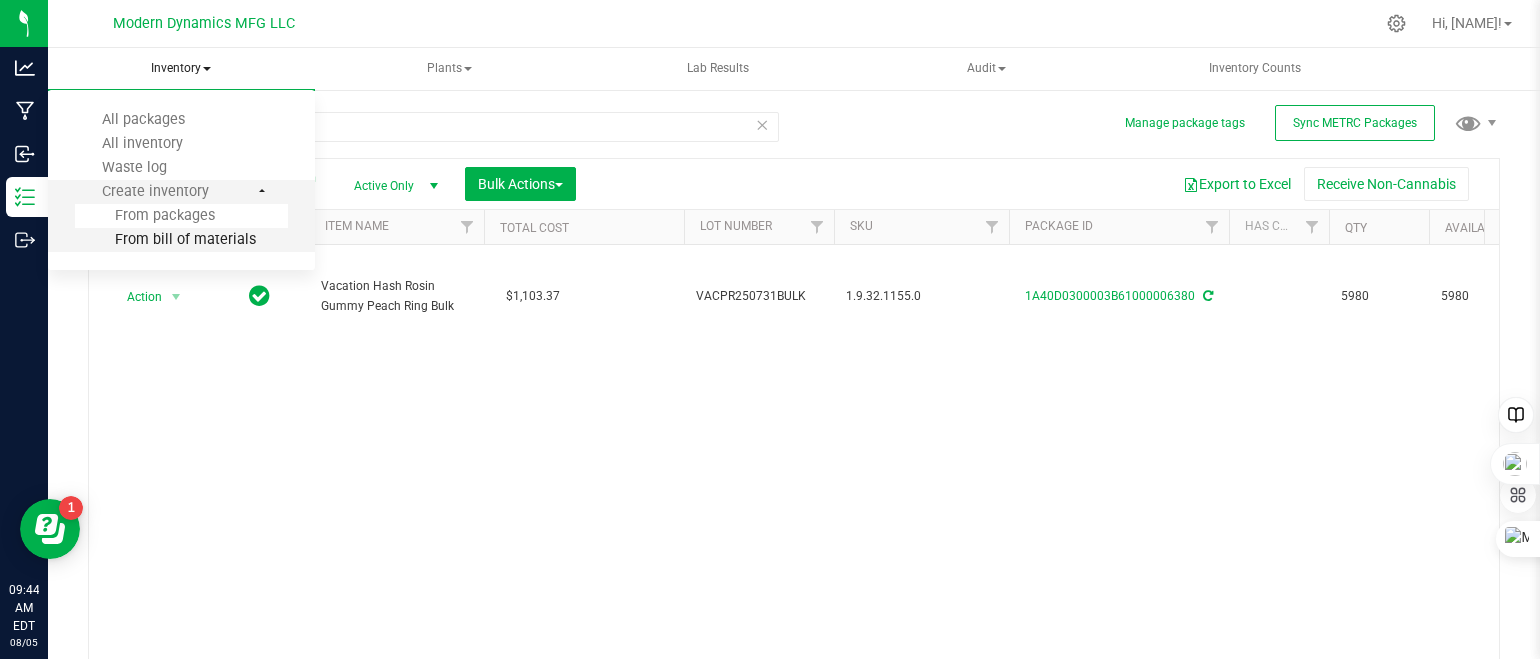 click on "From bill of materials" at bounding box center [165, 239] 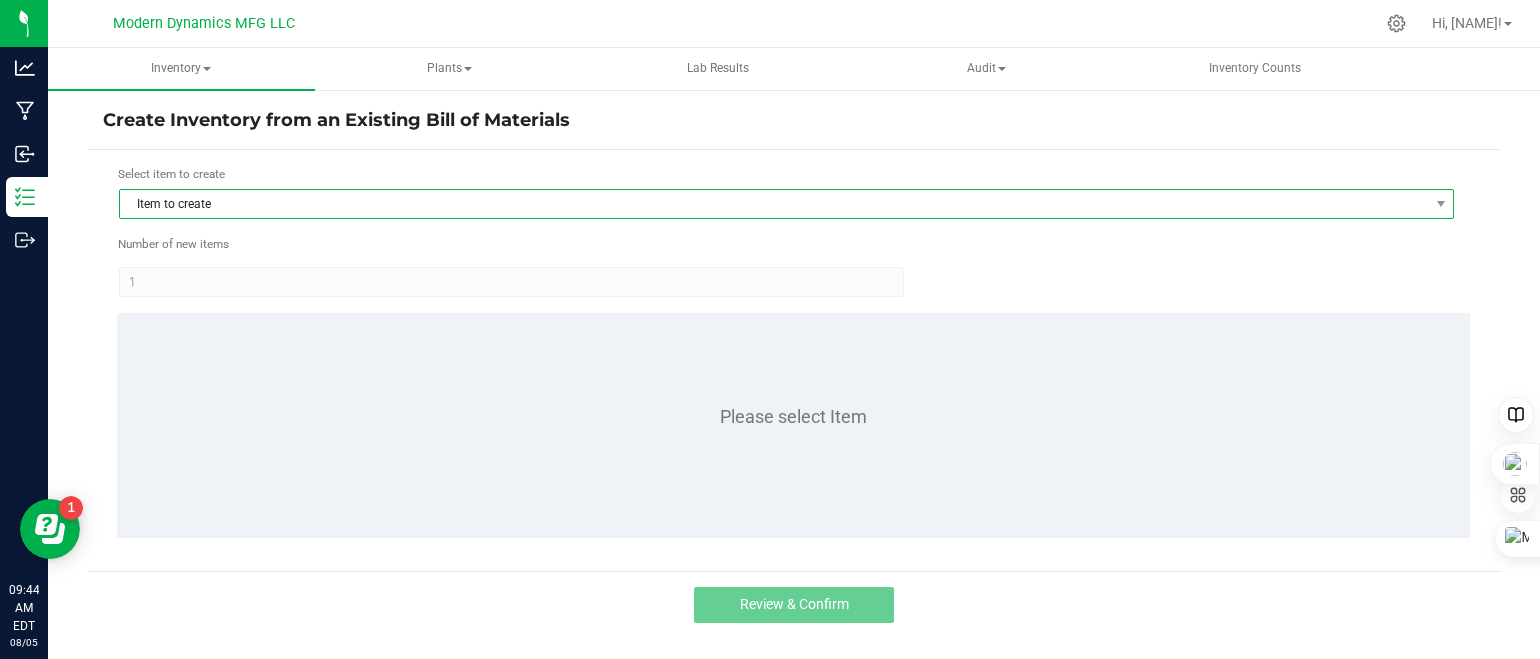 click on "Item to create" at bounding box center [774, 204] 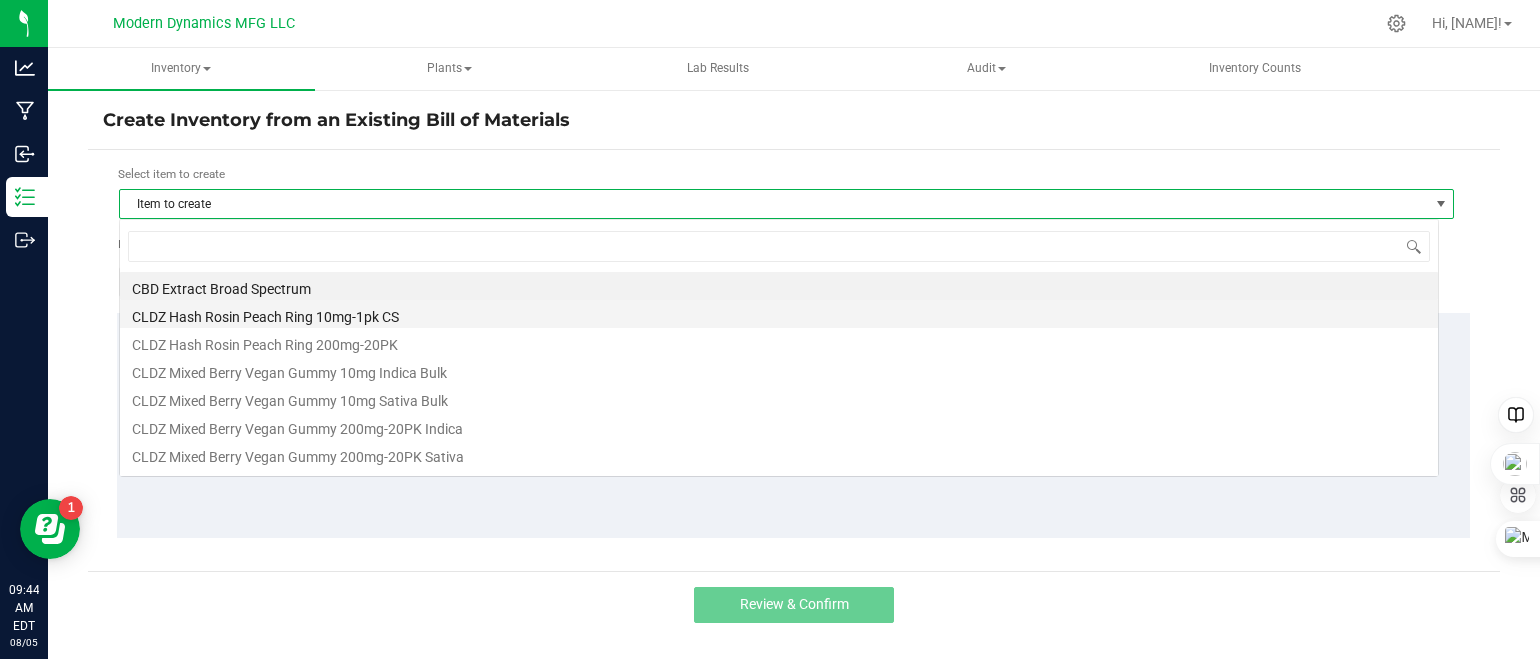 scroll, scrollTop: 99970, scrollLeft: 98680, axis: both 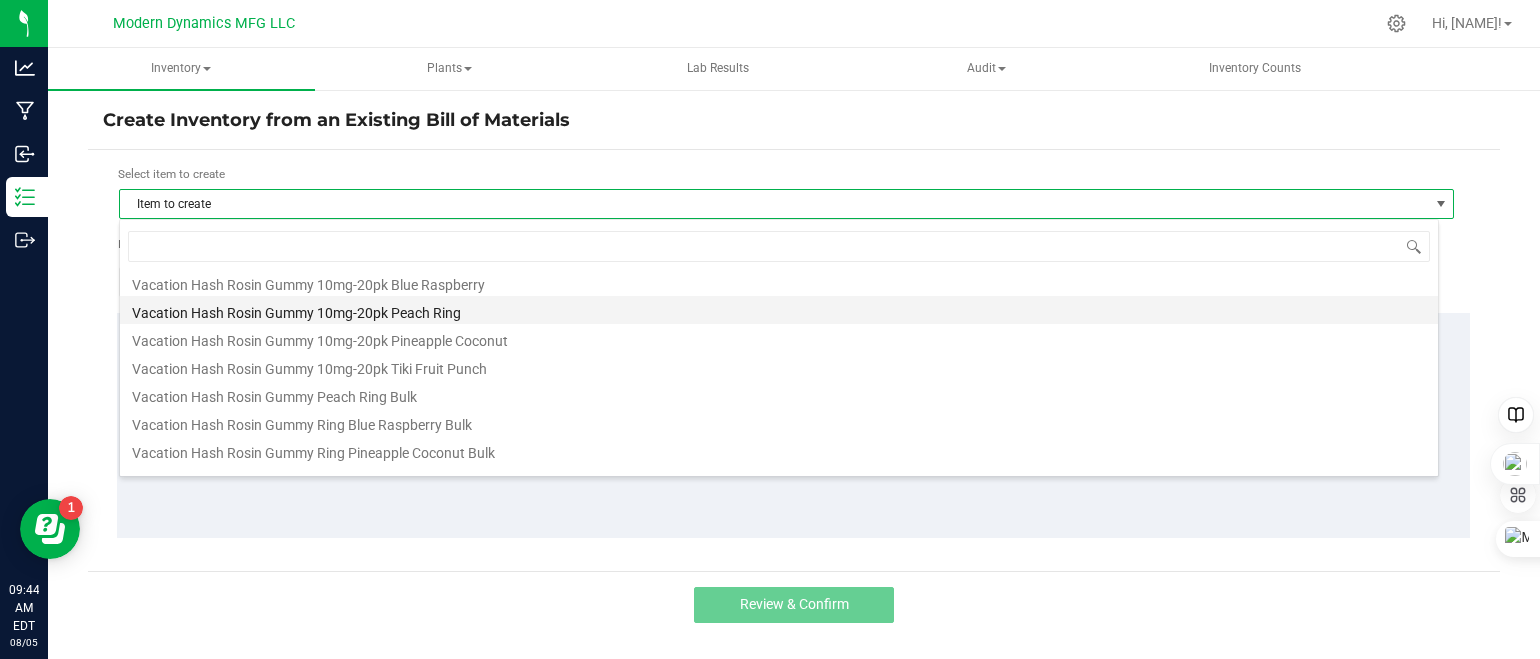 click on "Vacation Hash Rosin Gummy 10mg-20pk Peach Ring" at bounding box center (779, 310) 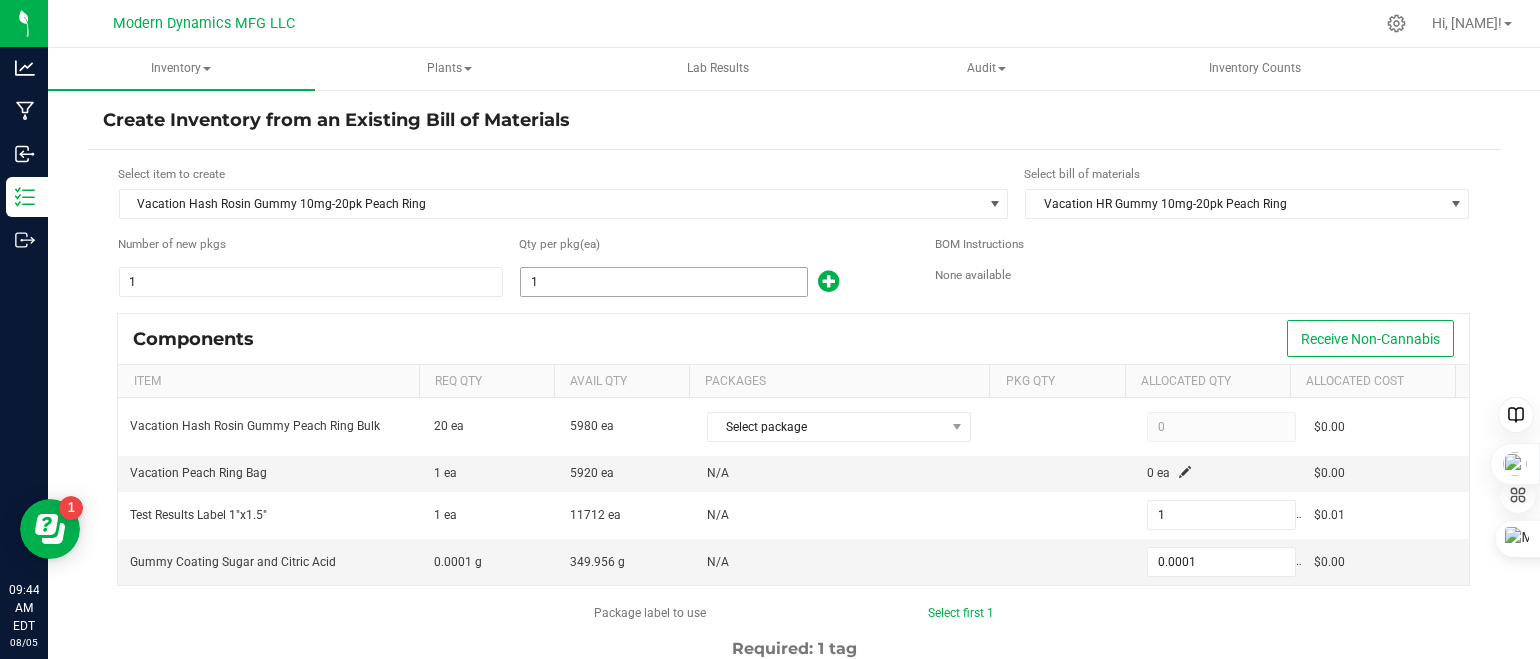 click on "1" at bounding box center [664, 282] 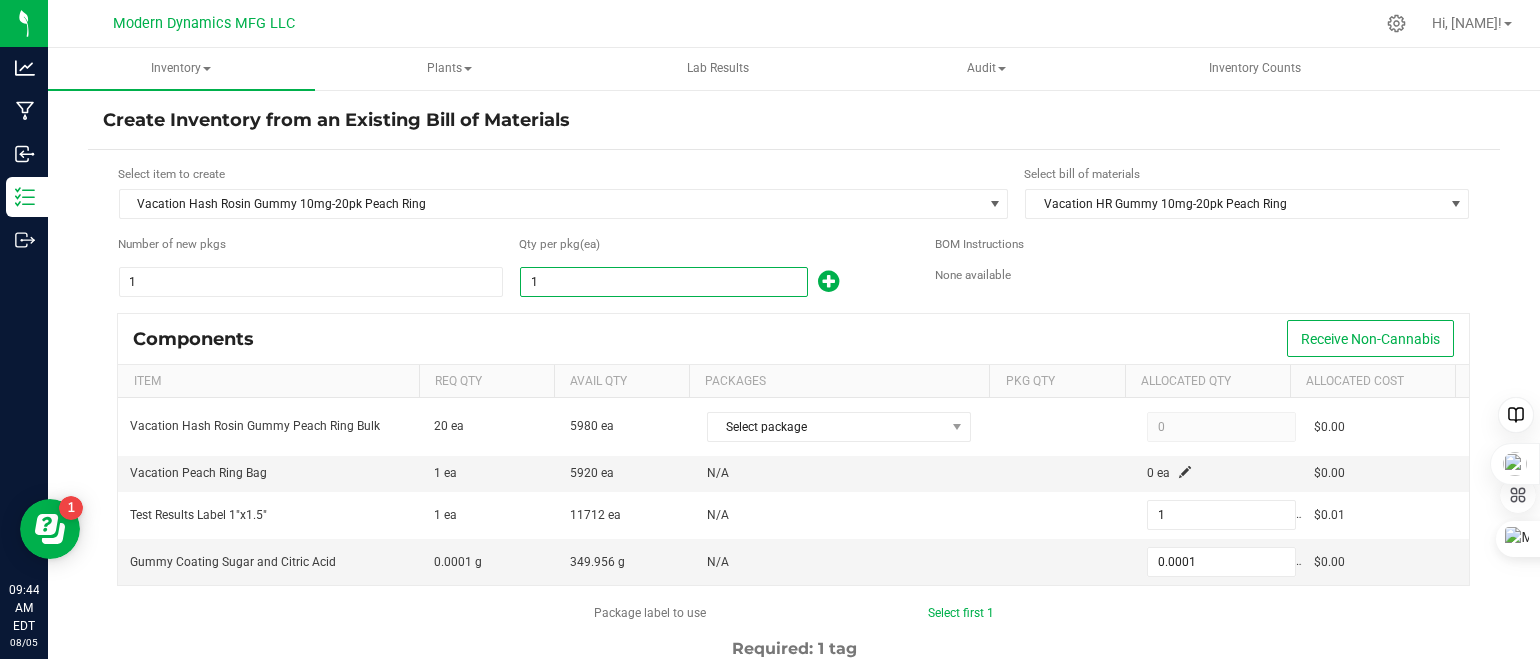 type on "2" 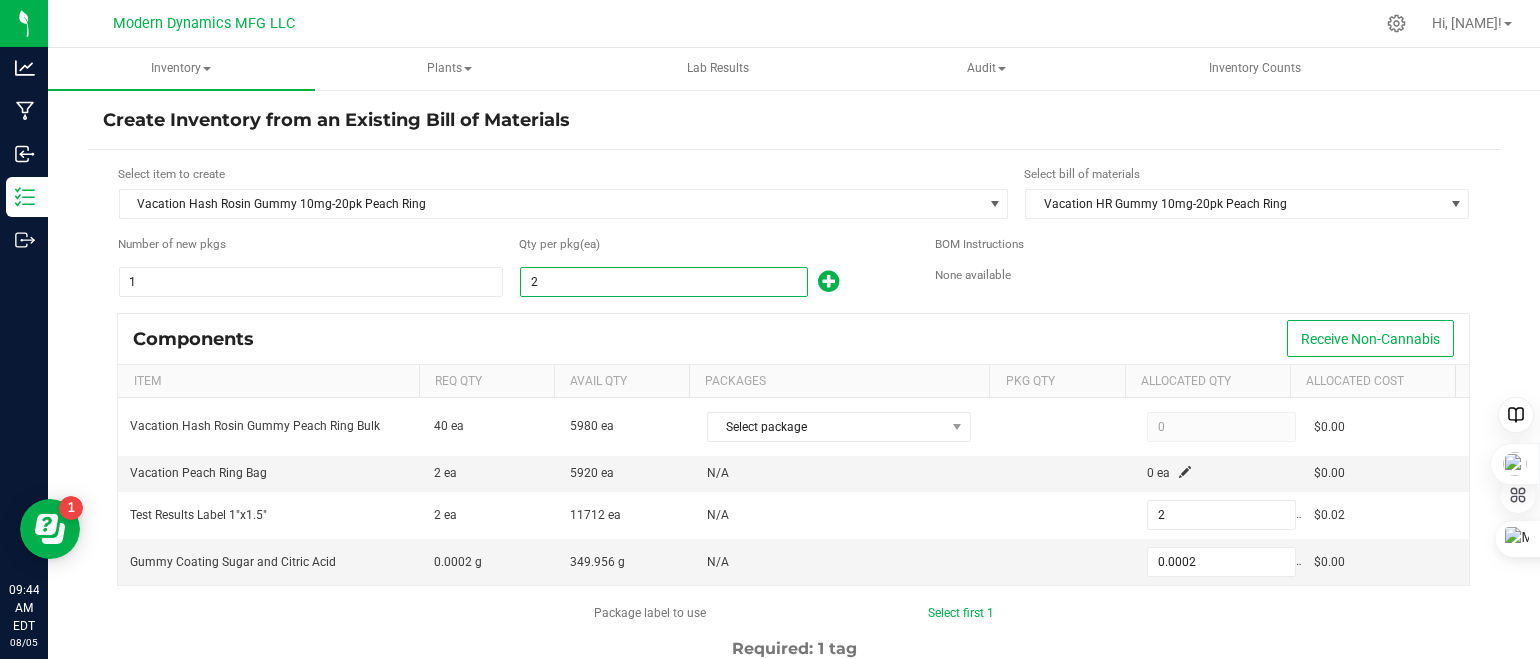 type on "26" 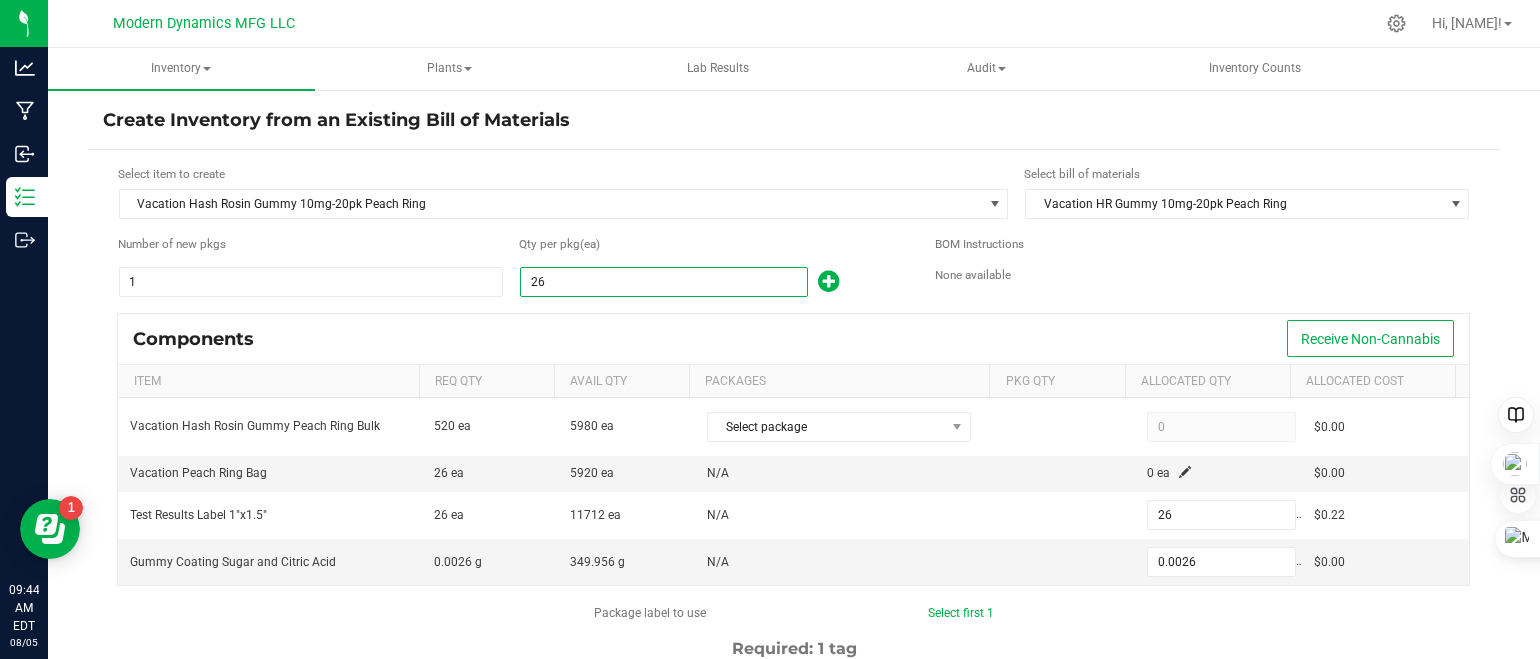 type on "260" 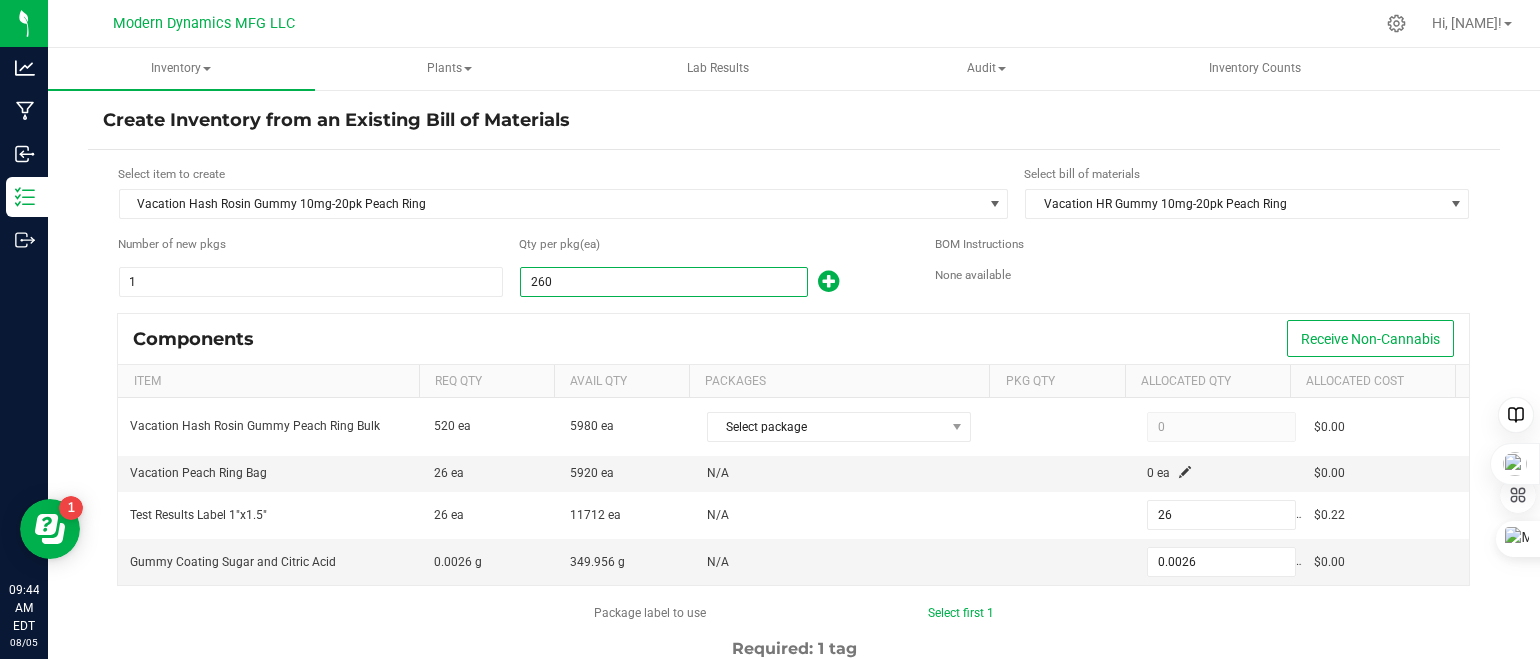 type on "260" 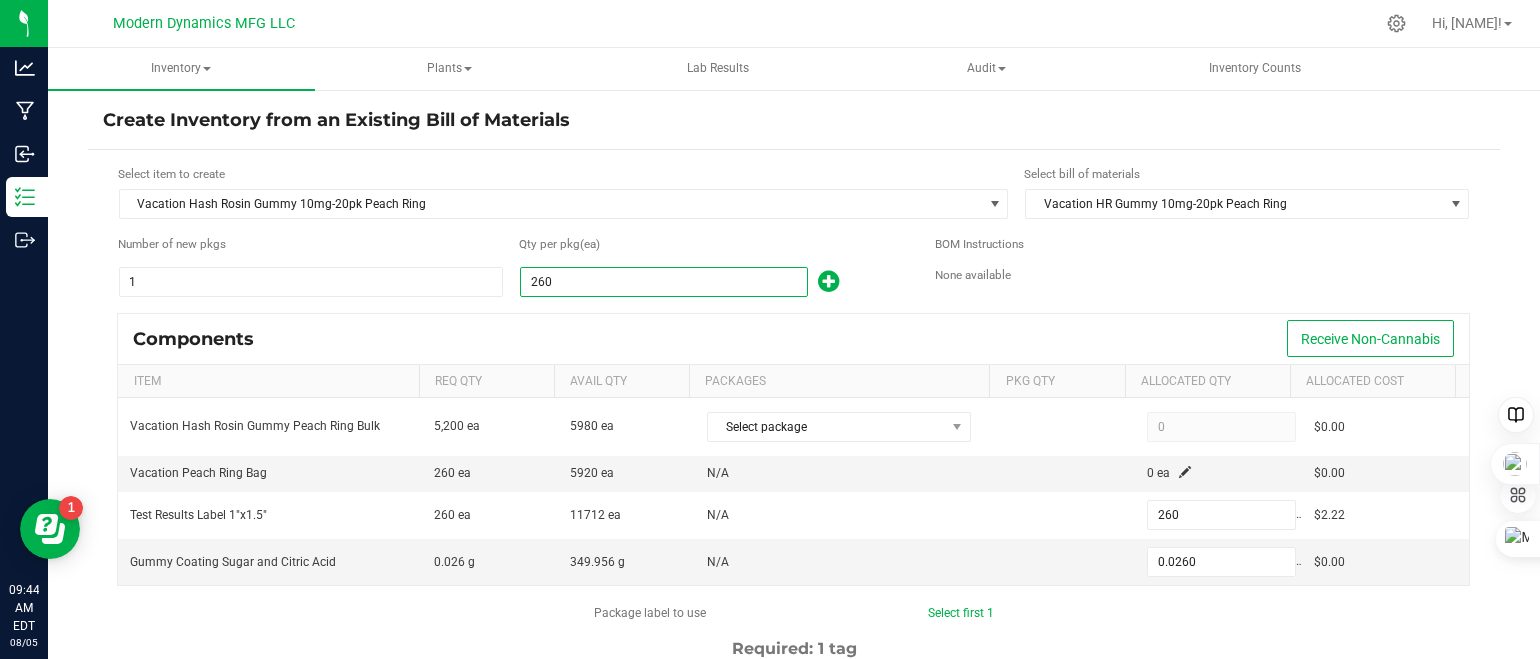 type on "260" 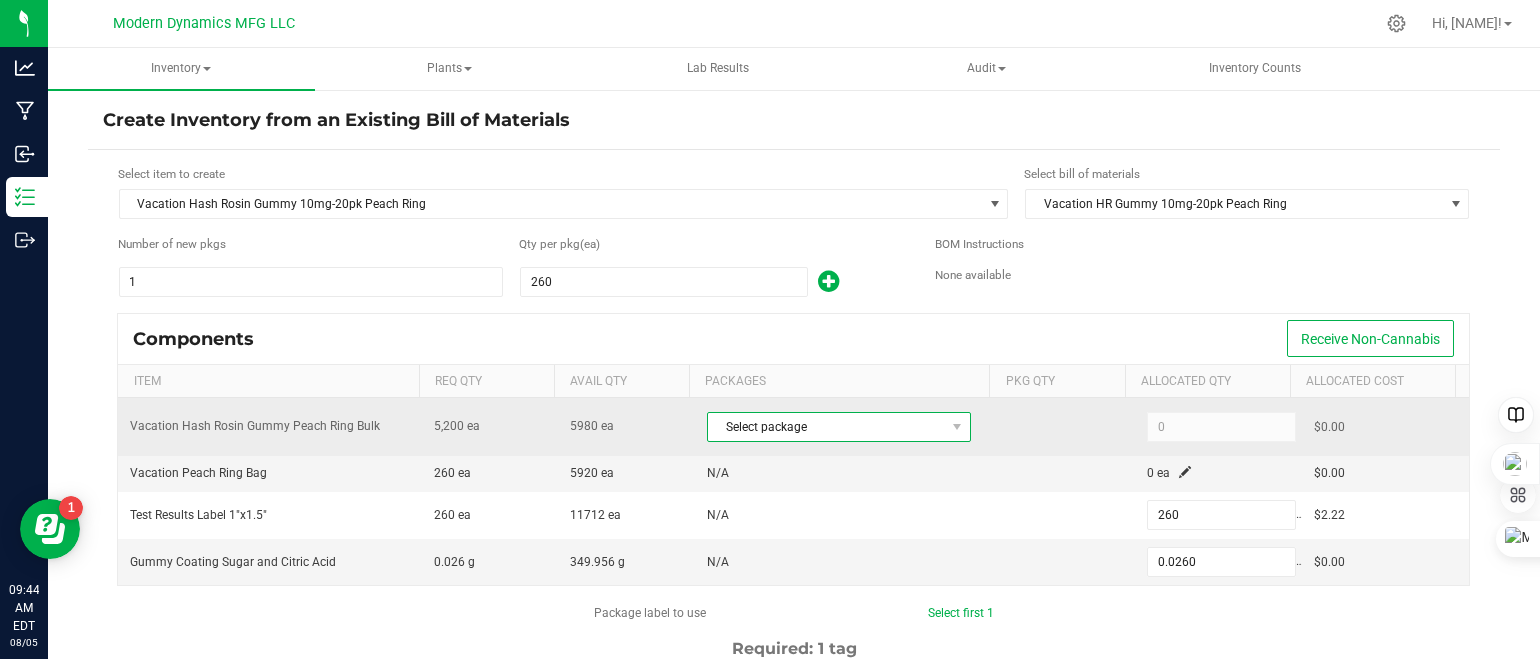 click on "Select package" at bounding box center (826, 427) 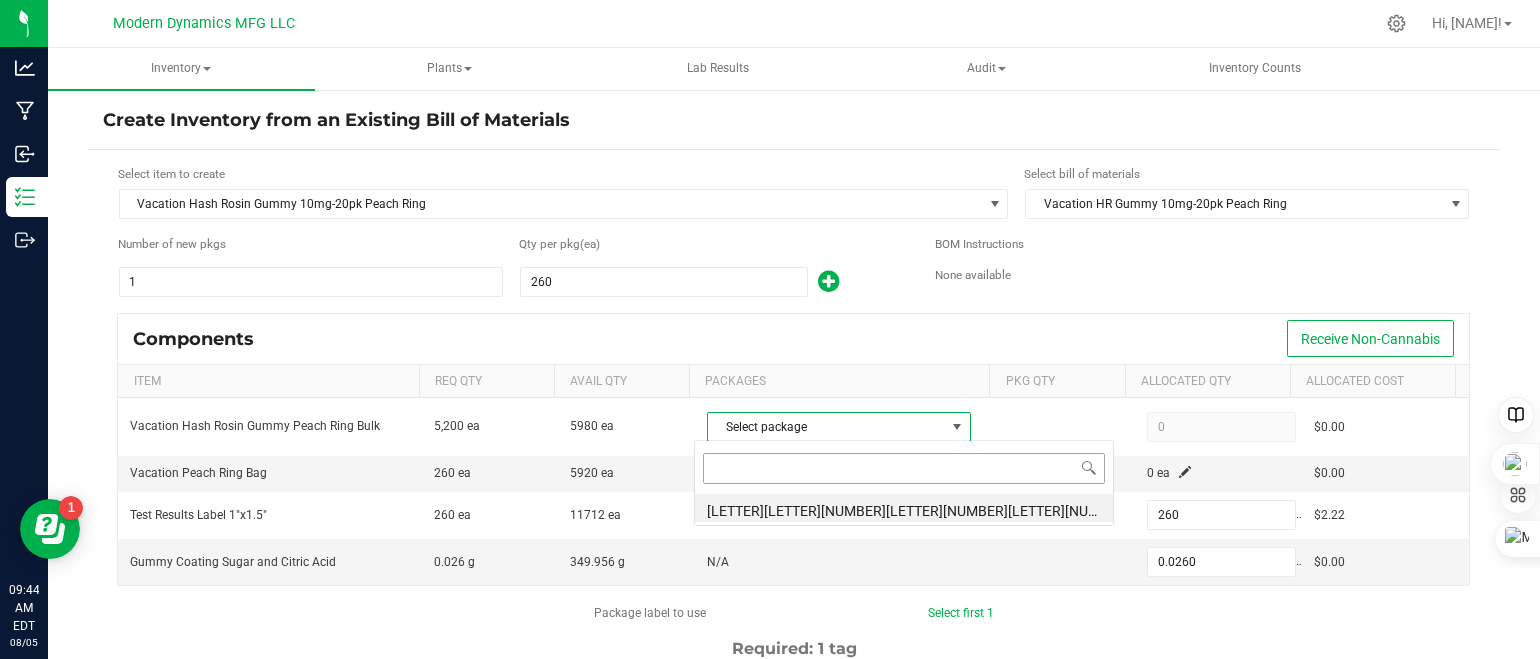 scroll, scrollTop: 99970, scrollLeft: 99743, axis: both 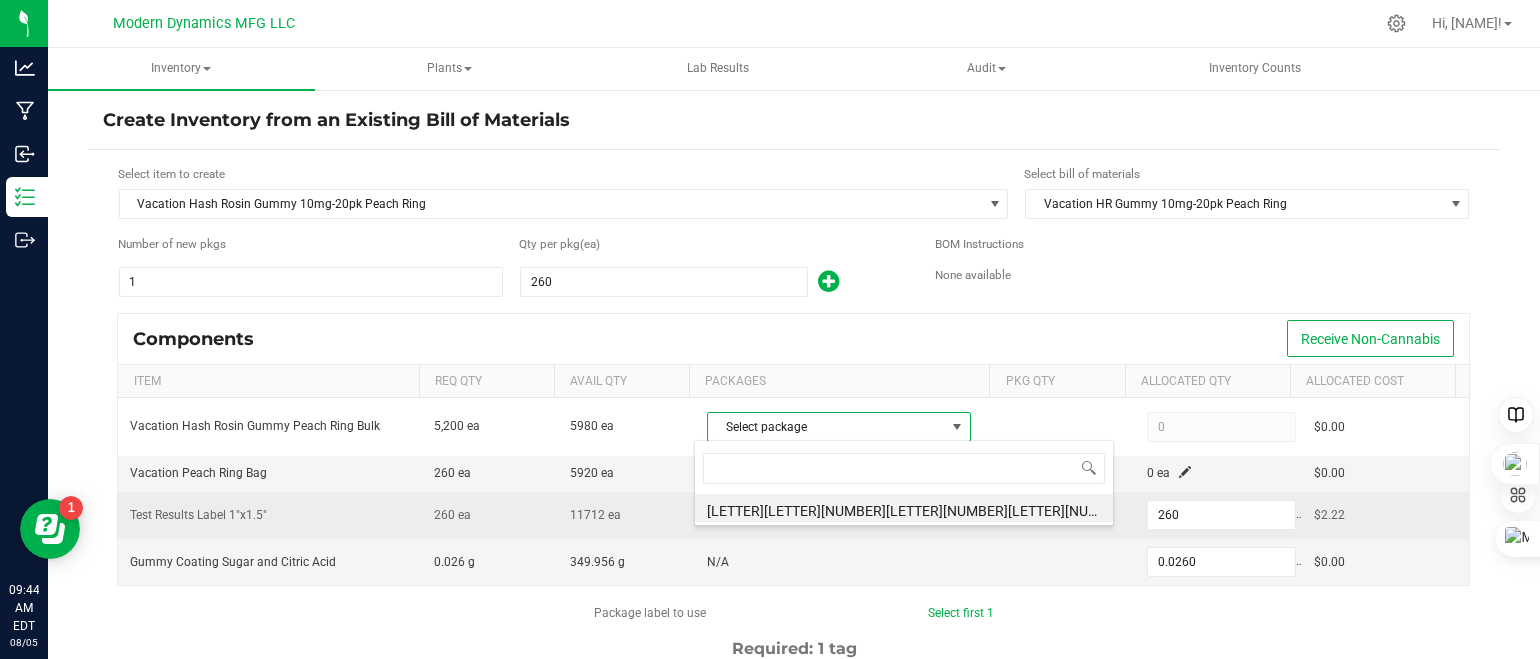 click on "[LETTER][LETTER][NUMBER][LETTER][NUMBER][LETTER][NUMBER] ([LETTER][LETTER][NUMBER][NUMBER][LETTER])" at bounding box center [904, 508] 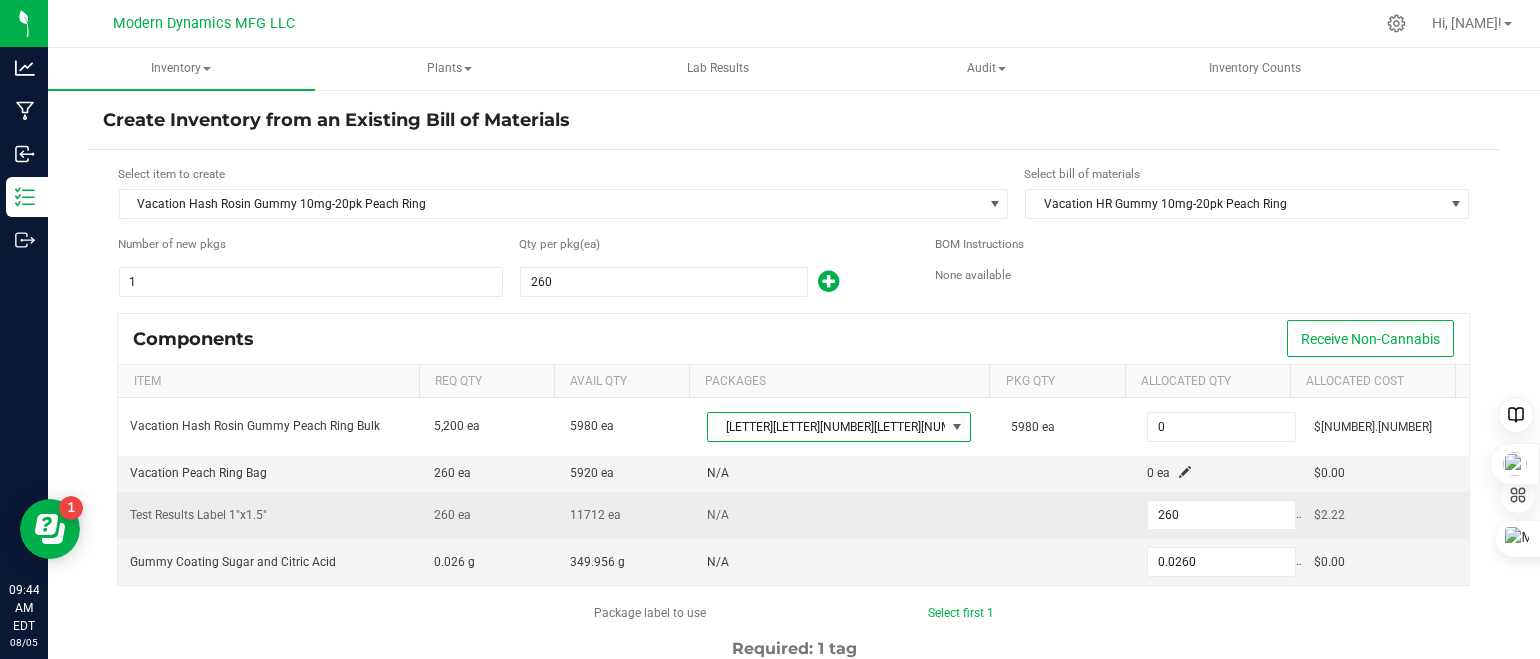 type on "5,200" 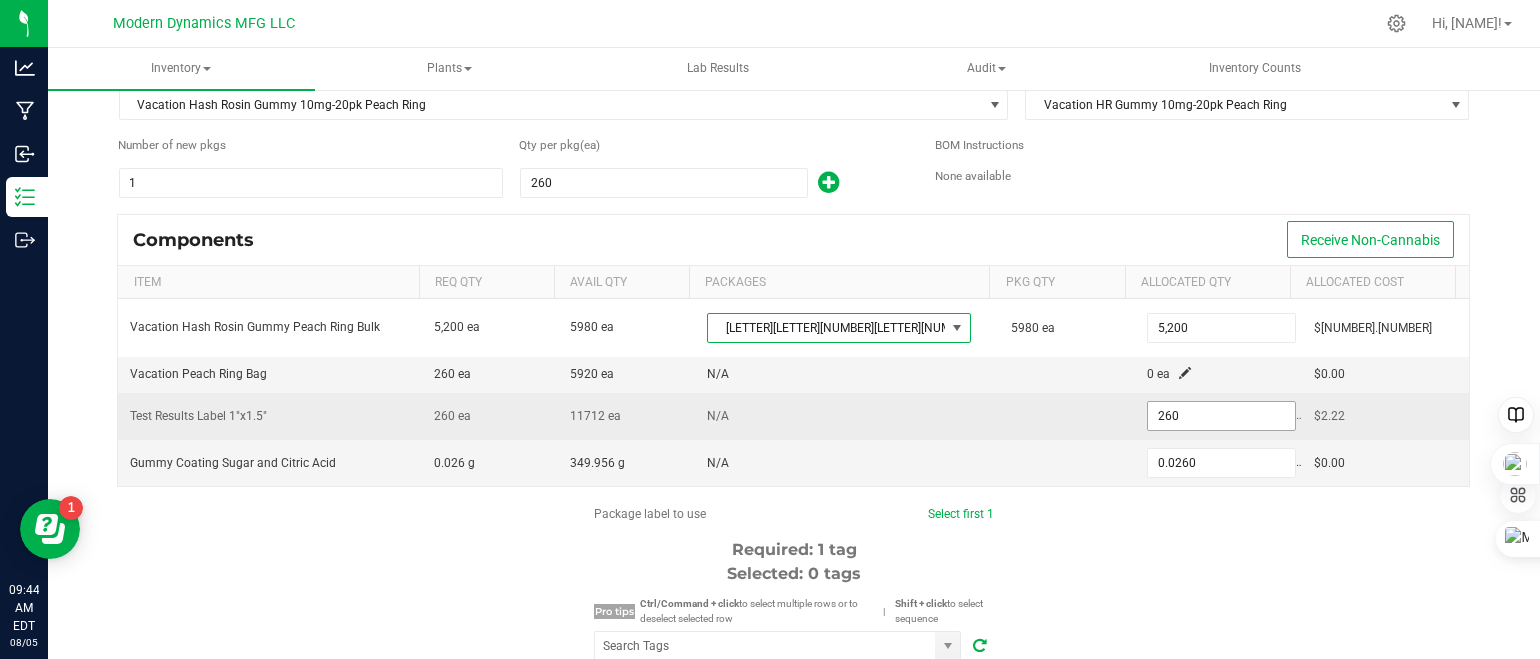scroll, scrollTop: 100, scrollLeft: 0, axis: vertical 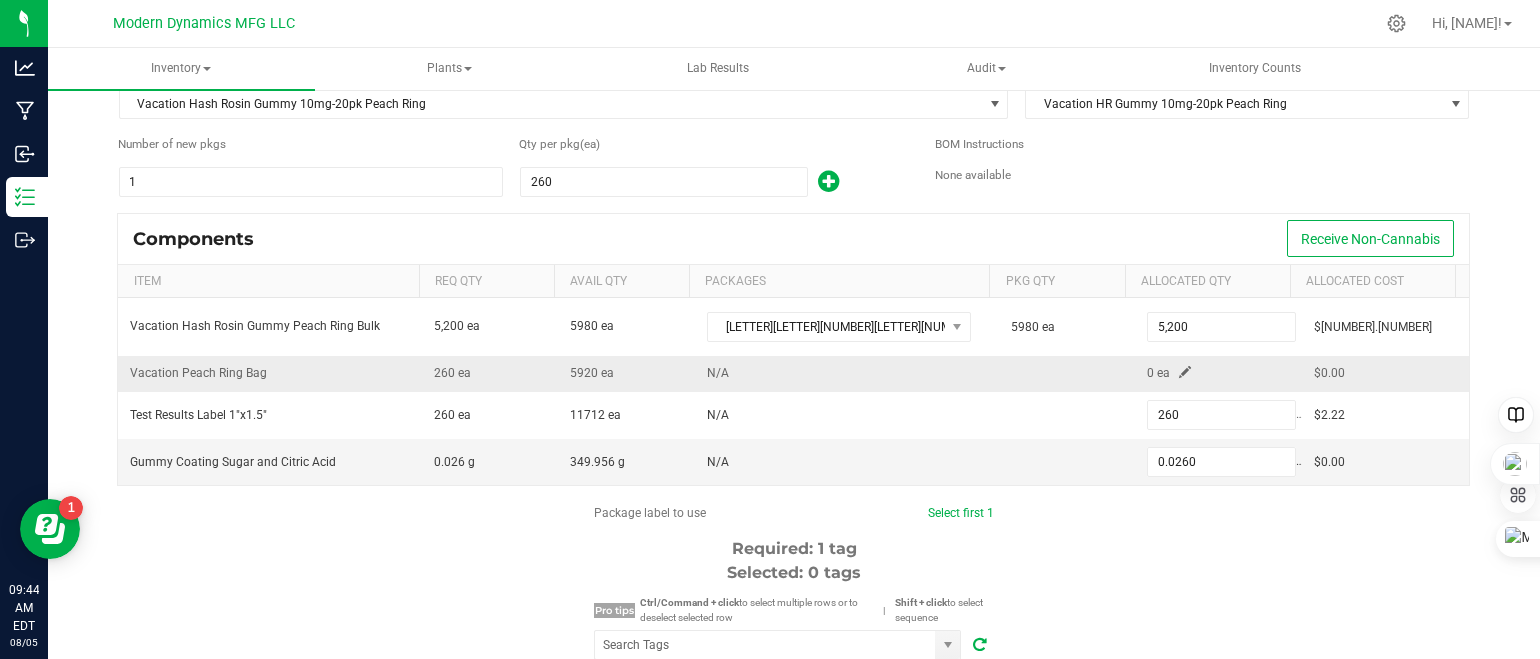 click at bounding box center (1185, 372) 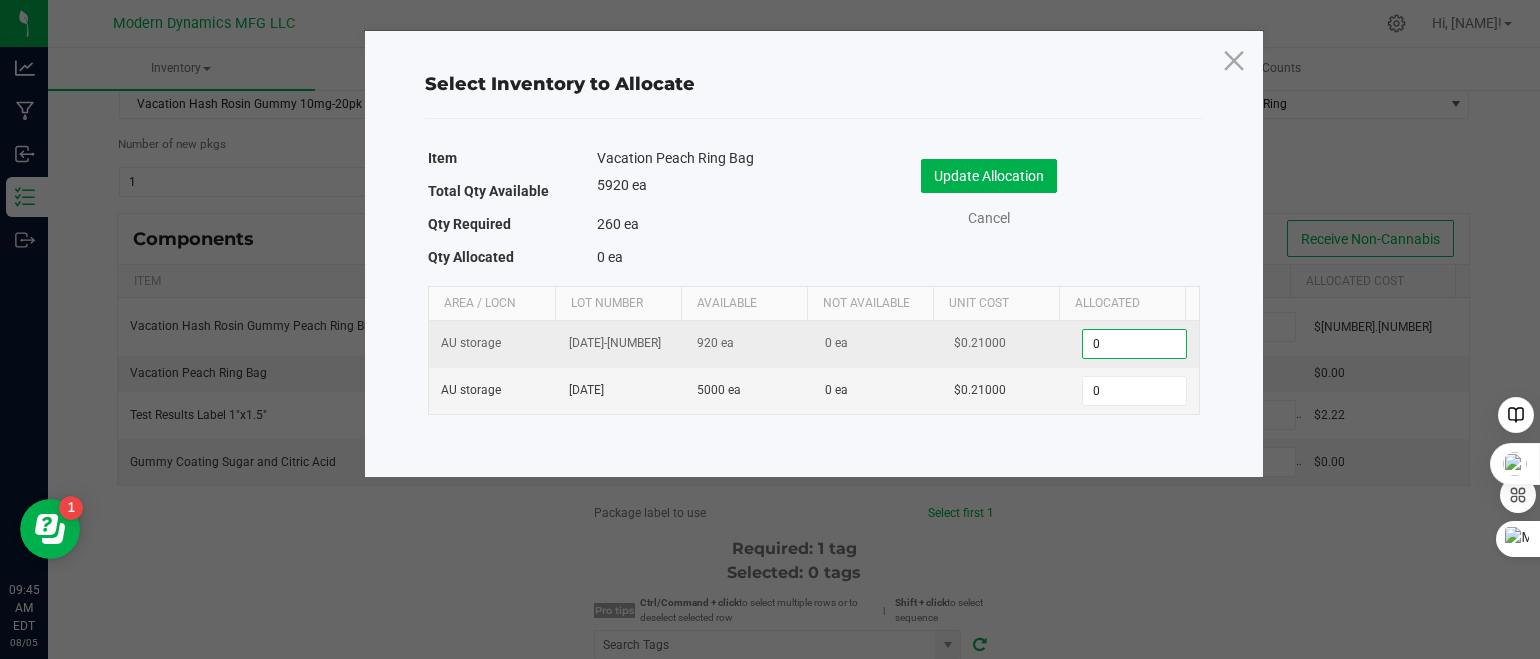 click on "0" at bounding box center (1134, 344) 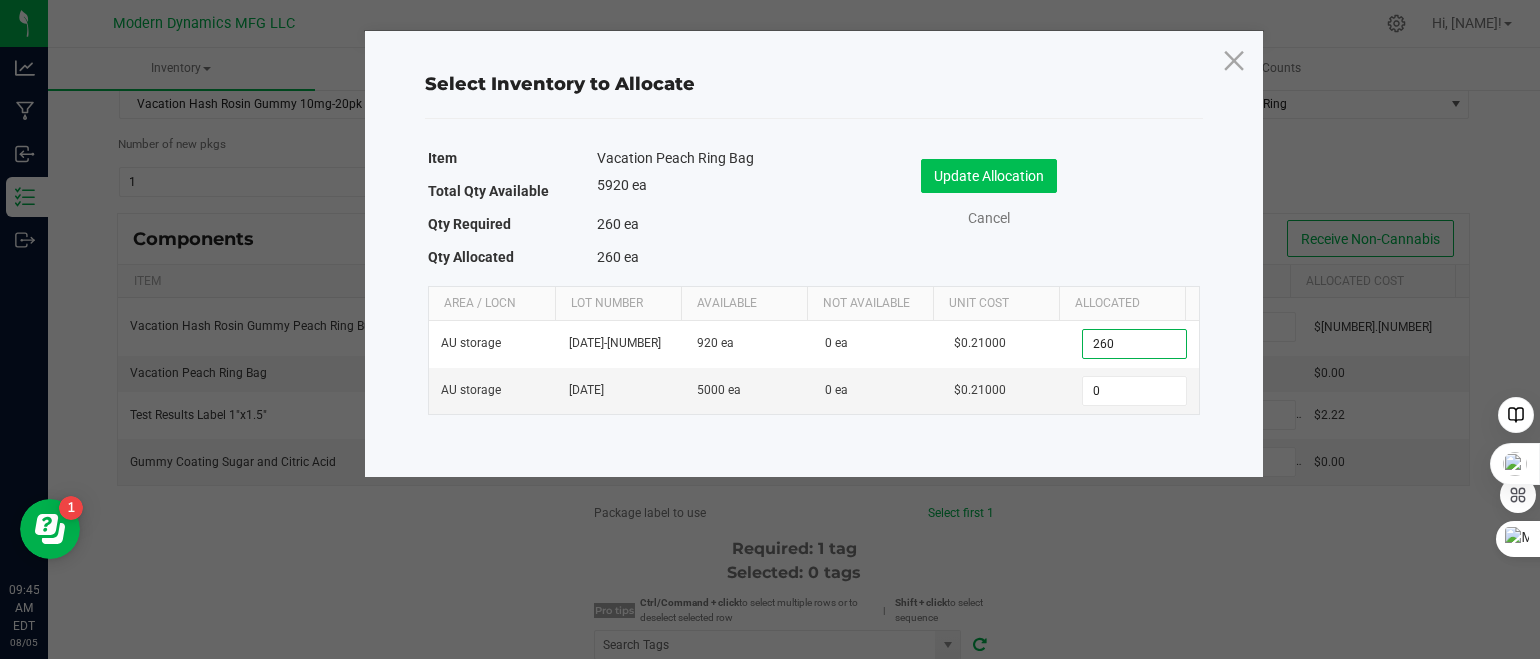 type on "260" 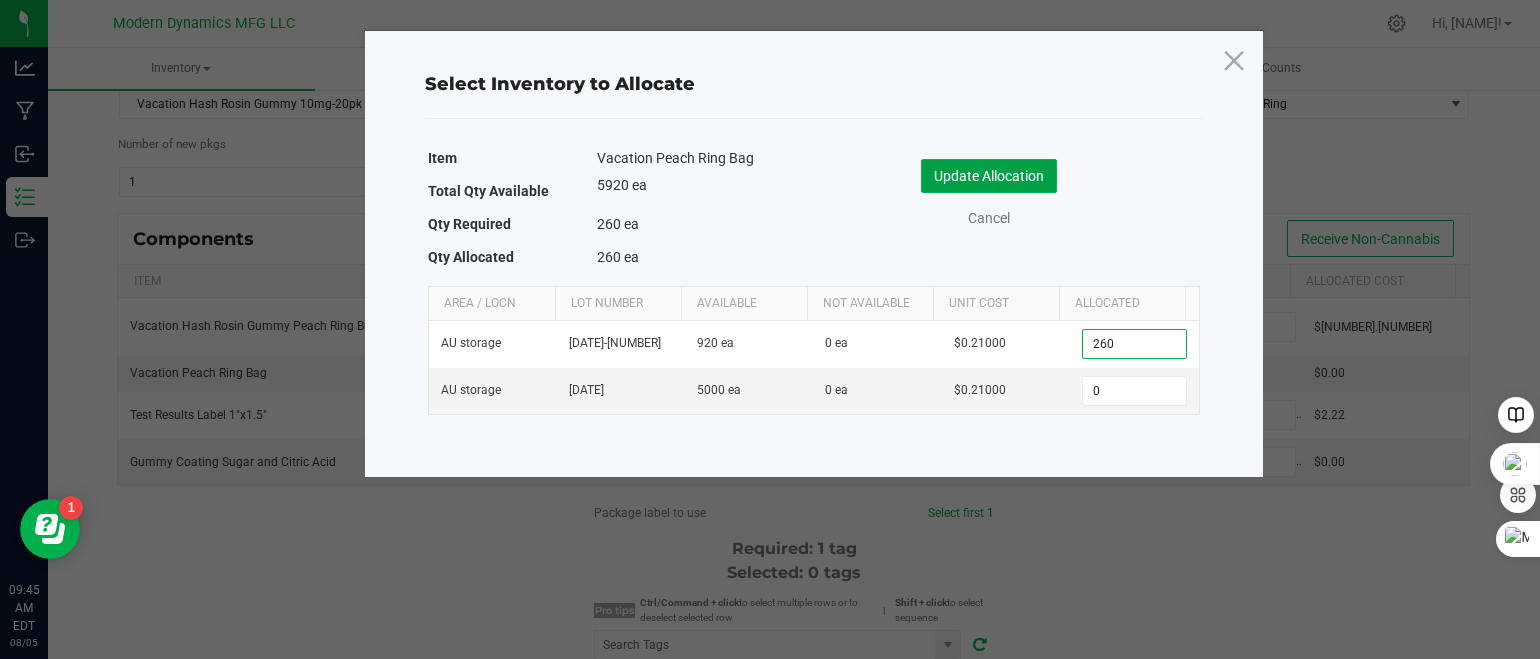 click on "Update Allocation" 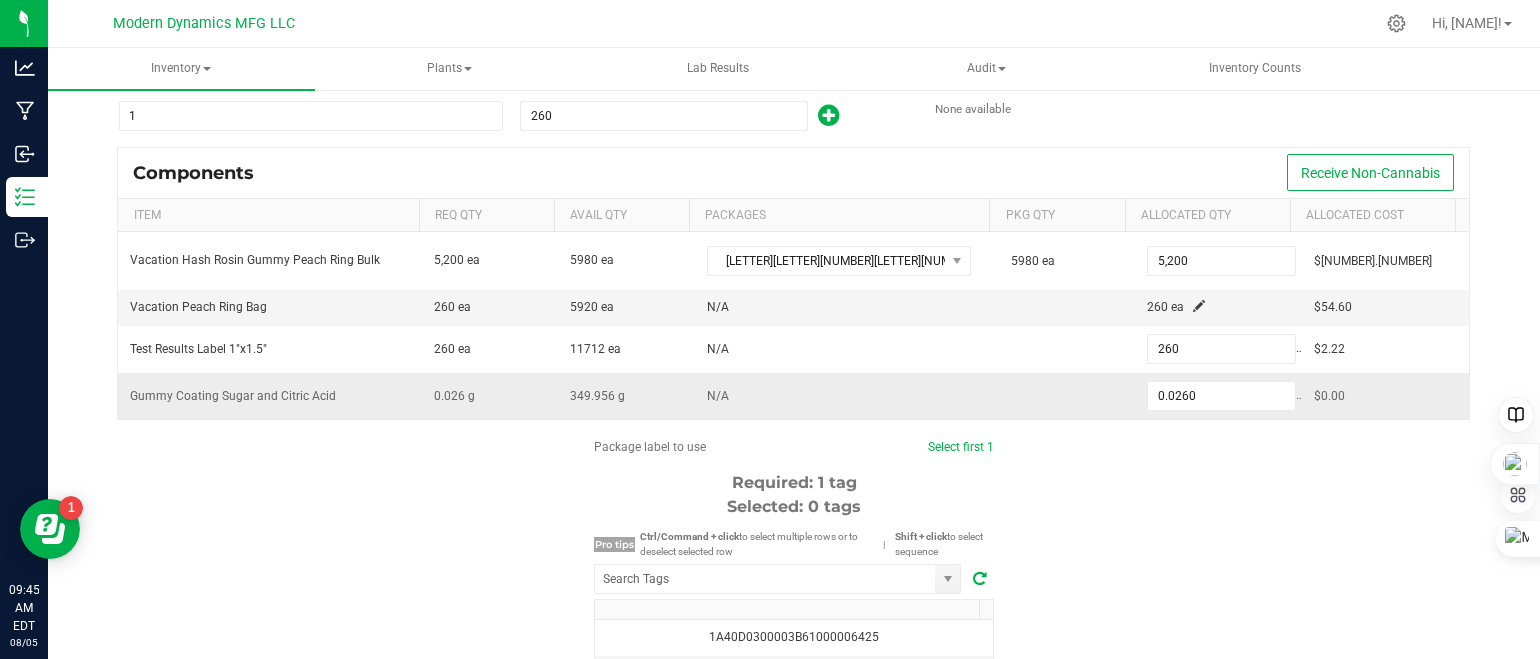 scroll, scrollTop: 200, scrollLeft: 0, axis: vertical 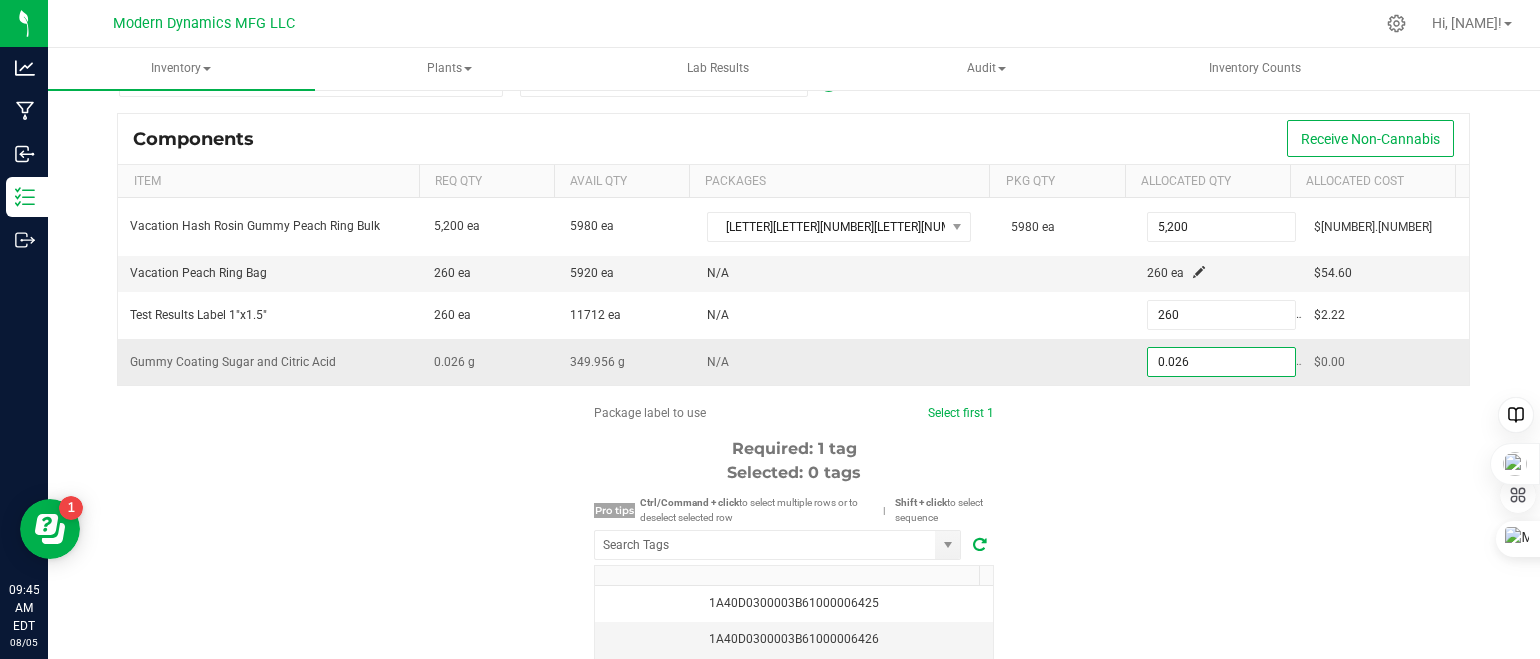 click on "0.026" at bounding box center (1221, 362) 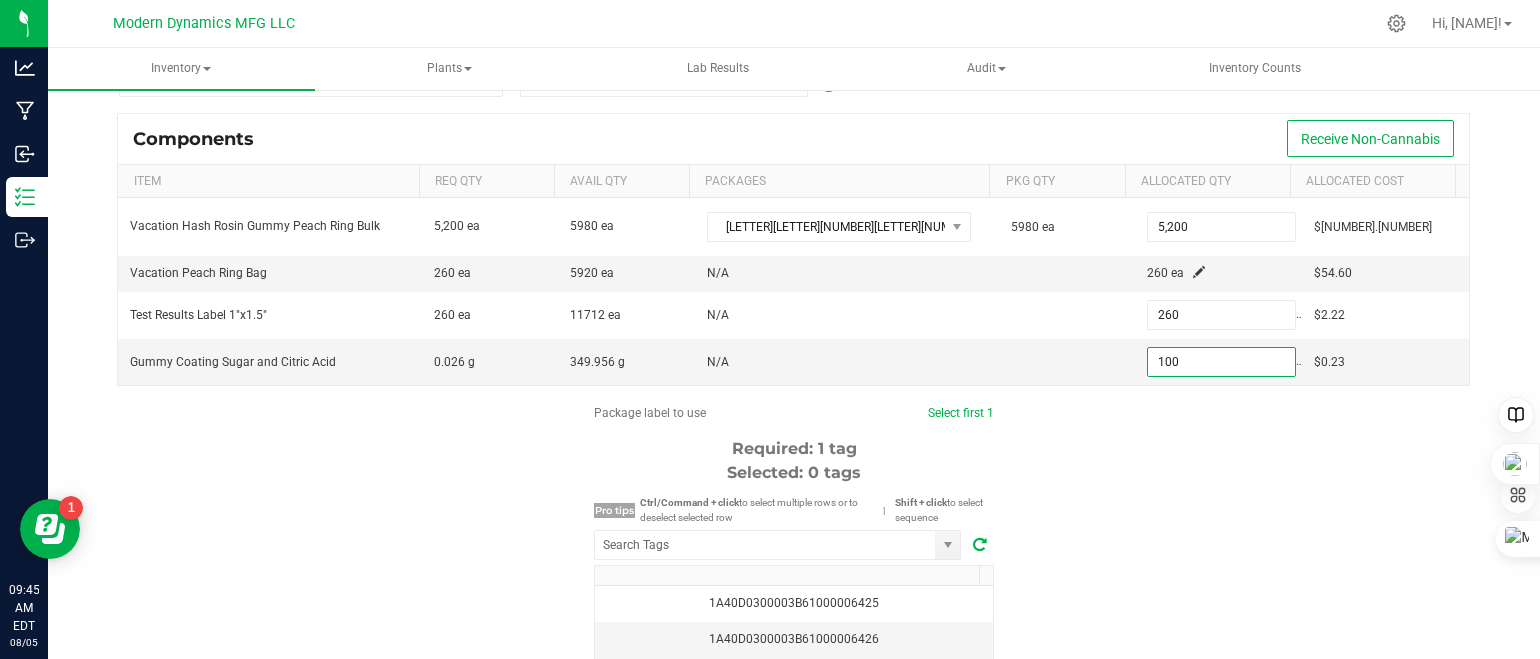 type on "100.0000" 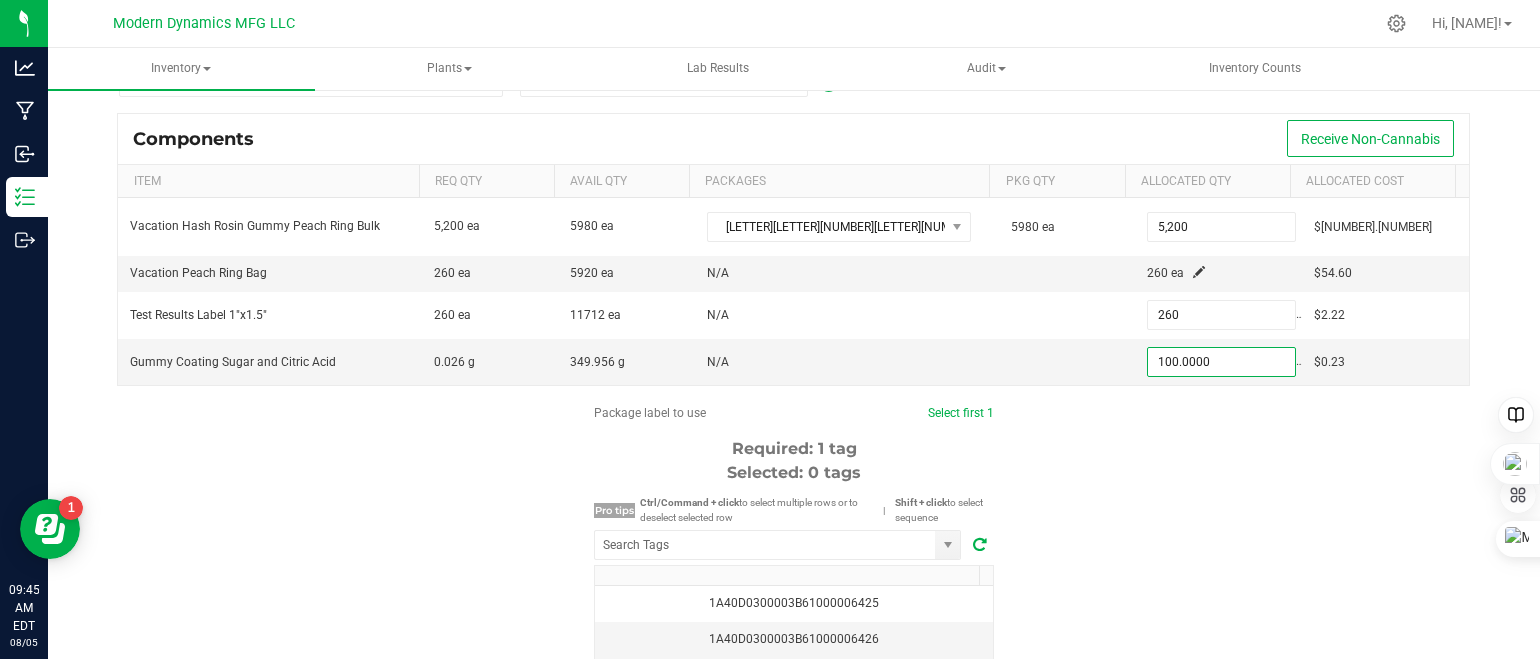 click on "Package label to use   Select first 1   Required: 1 tag   Selected: 0 tags   Pro tips  Ctrl/Command + click  to select multiple rows or to deselect selected row | Shift + click  to select sequence  1A40D0300003B61000006425   1A40D0300003B61000006426   1A40D0300003B61000006427   1A40D0300003B61000006428   1A40D0300003B61000006429   1A40D0300003B61000006430   1A40D0300003B61000006431   1A40D0300003B61000006432   1A40D0300003B61000006433   1A40D0300003B61000006434   1A40D0300003B61000006435   1A40D0300003B61000006436   1A40D0300003B61000006437   1A40D0300003B61000006438   1A40D0300003B61000006439   1A40D0300003B61000006440   1A40D0300003B61000006441   1A40D0300003B61000006442   1A40D0300003B61000006443   1A40D0300003B61000006444   1A40D0300003B61000006445   1A40D0300003B61000006446   1A40D0300003B61000006447   1A40D0300003B61000006448   1A40D0300003B61000006449   1A40D0300003B61000006450   1A40D0300003B61000006451   1A40D0300003B61000006452   1A40D0300003B61000006453   1A40D0300003B61000006454" at bounding box center (794, 594) 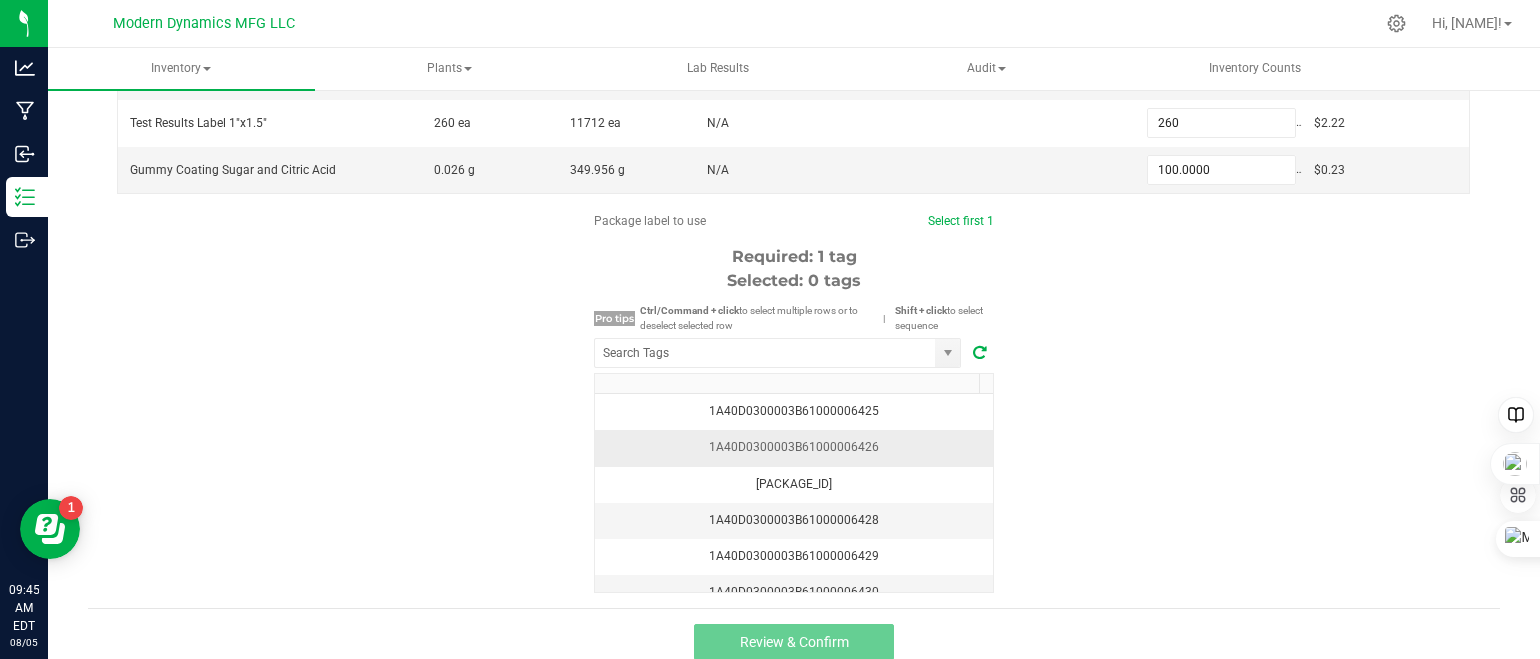 scroll, scrollTop: 400, scrollLeft: 0, axis: vertical 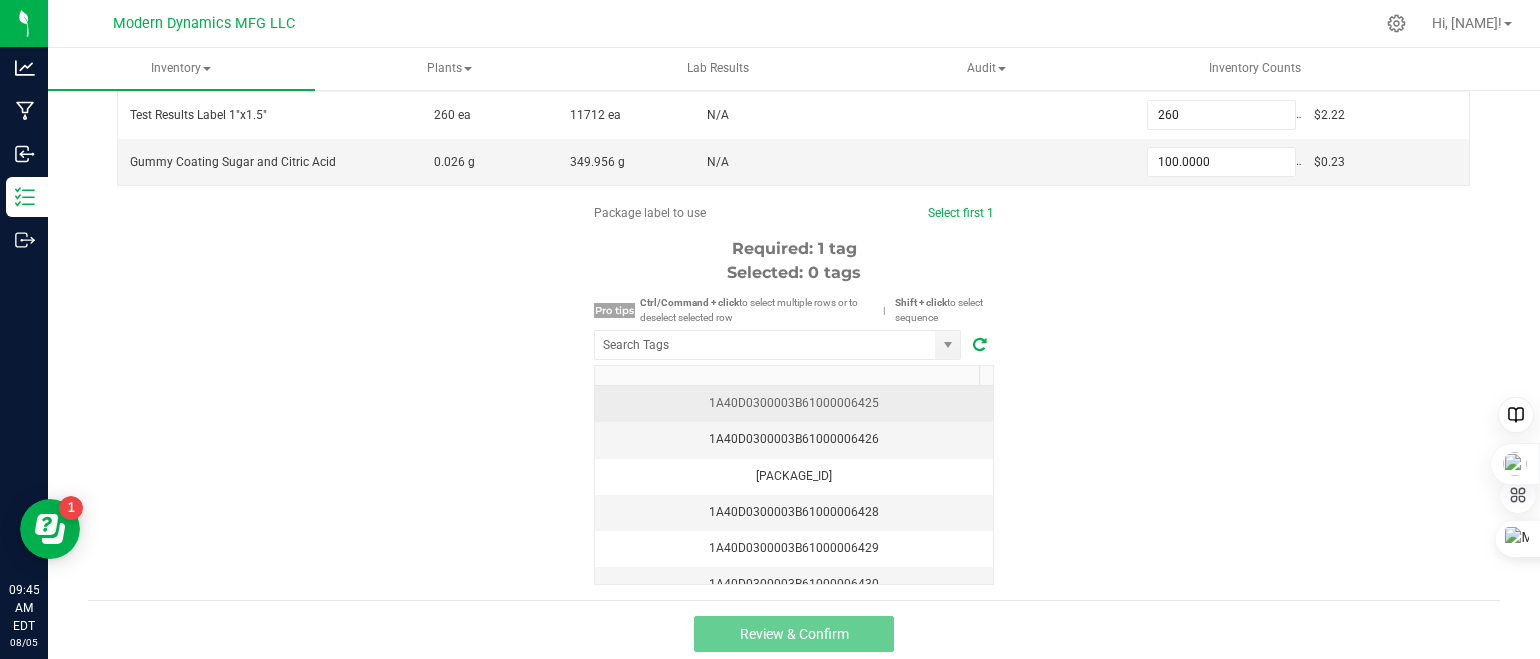 click on "1A40D0300003B61000006425" at bounding box center [794, 403] 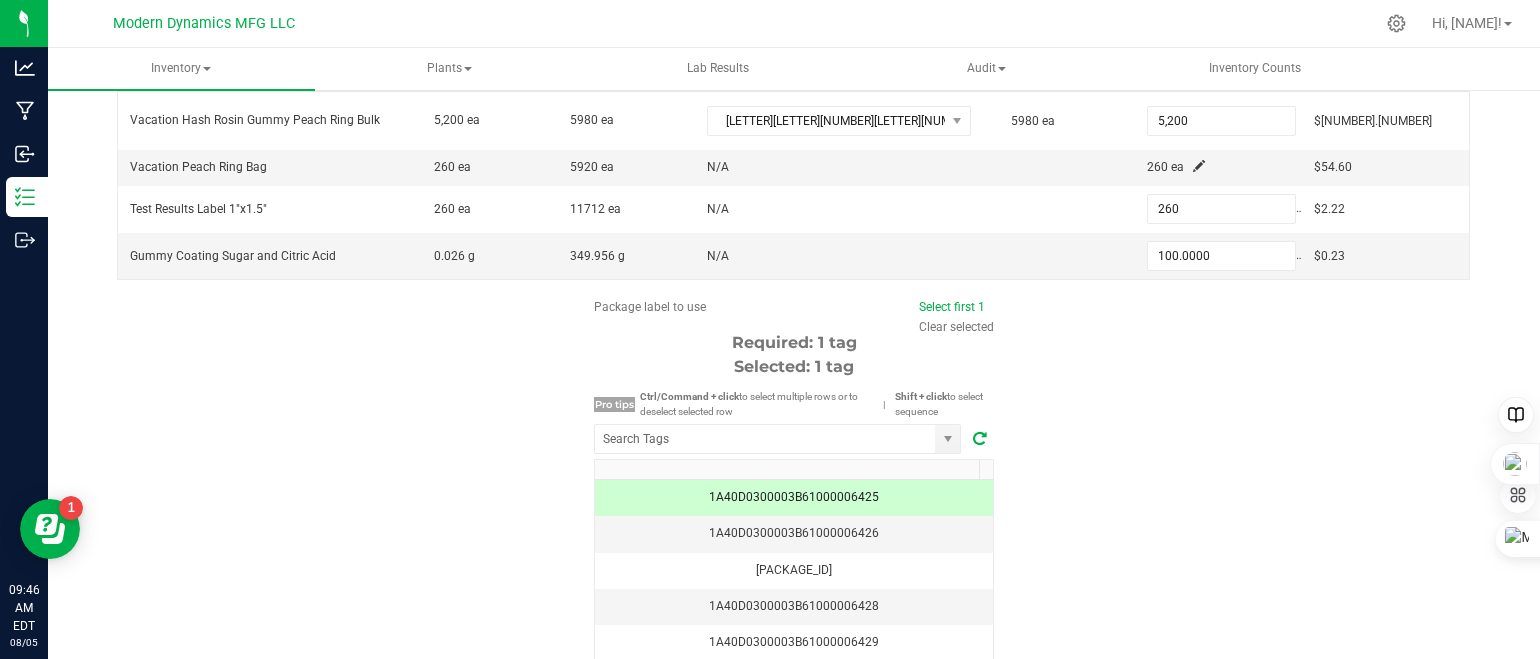 scroll, scrollTop: 404, scrollLeft: 0, axis: vertical 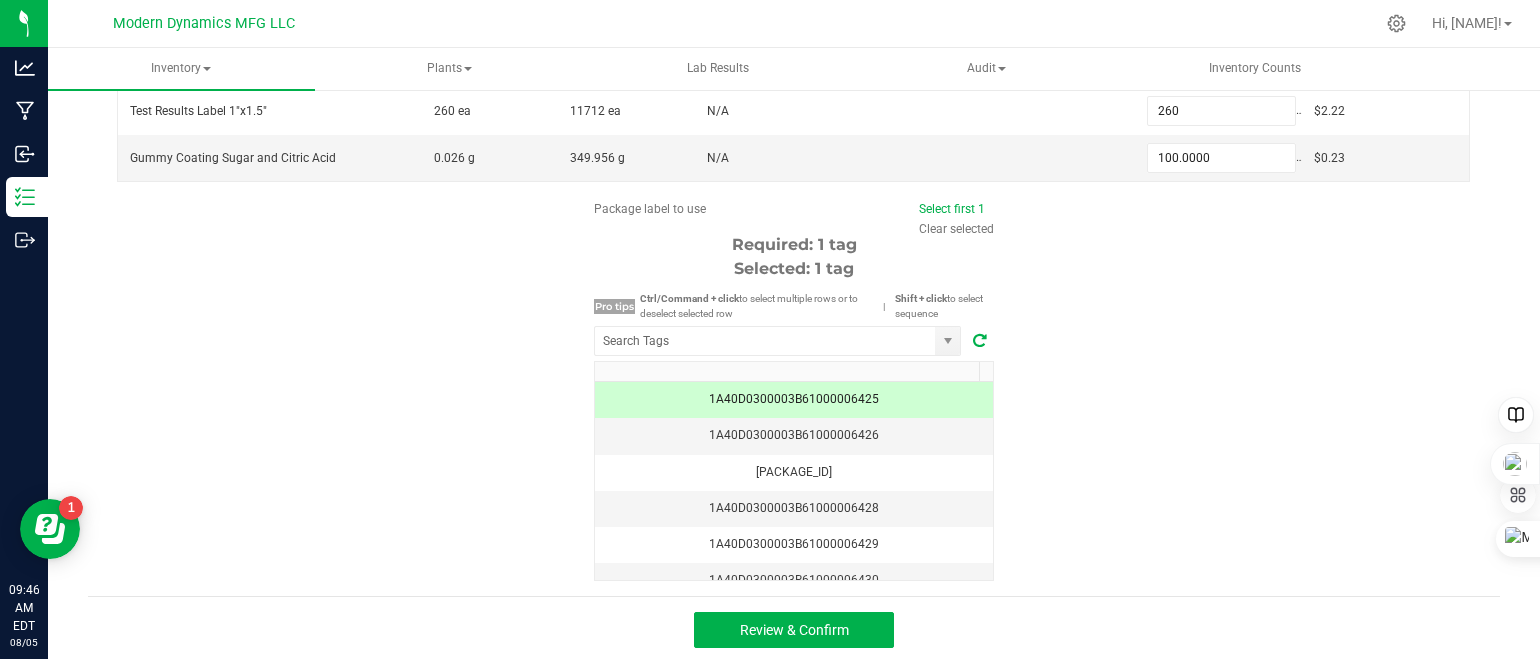 click on "1A40D0300003B61000006425" at bounding box center [794, 399] 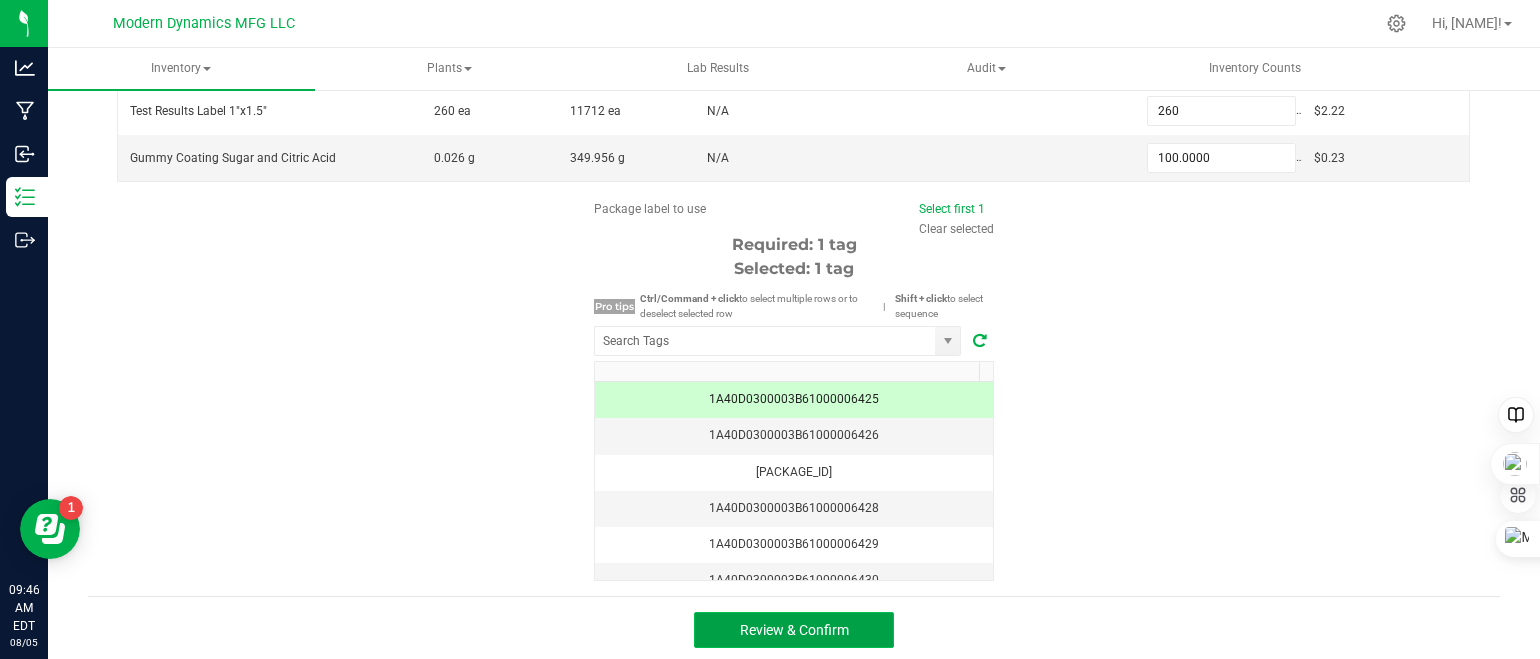 click on "Review & Confirm" at bounding box center (794, 630) 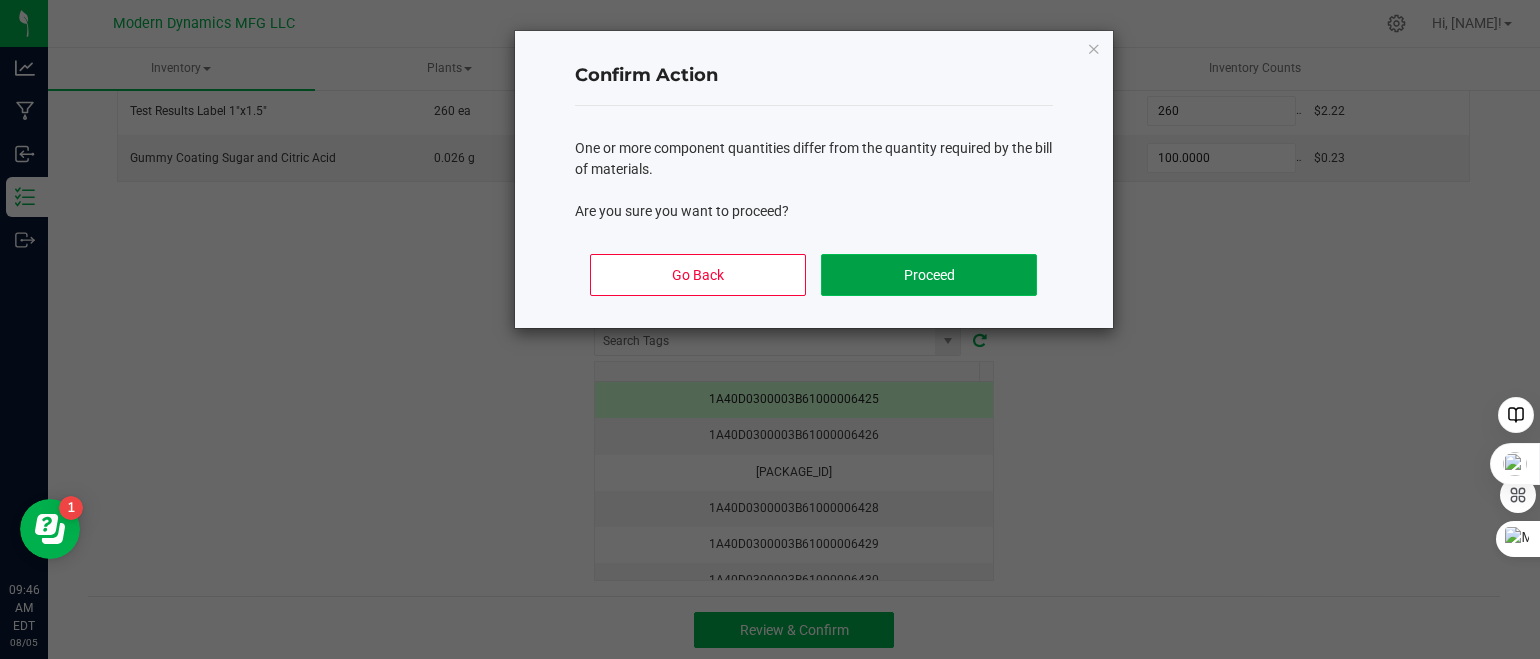 click on "Proceed" 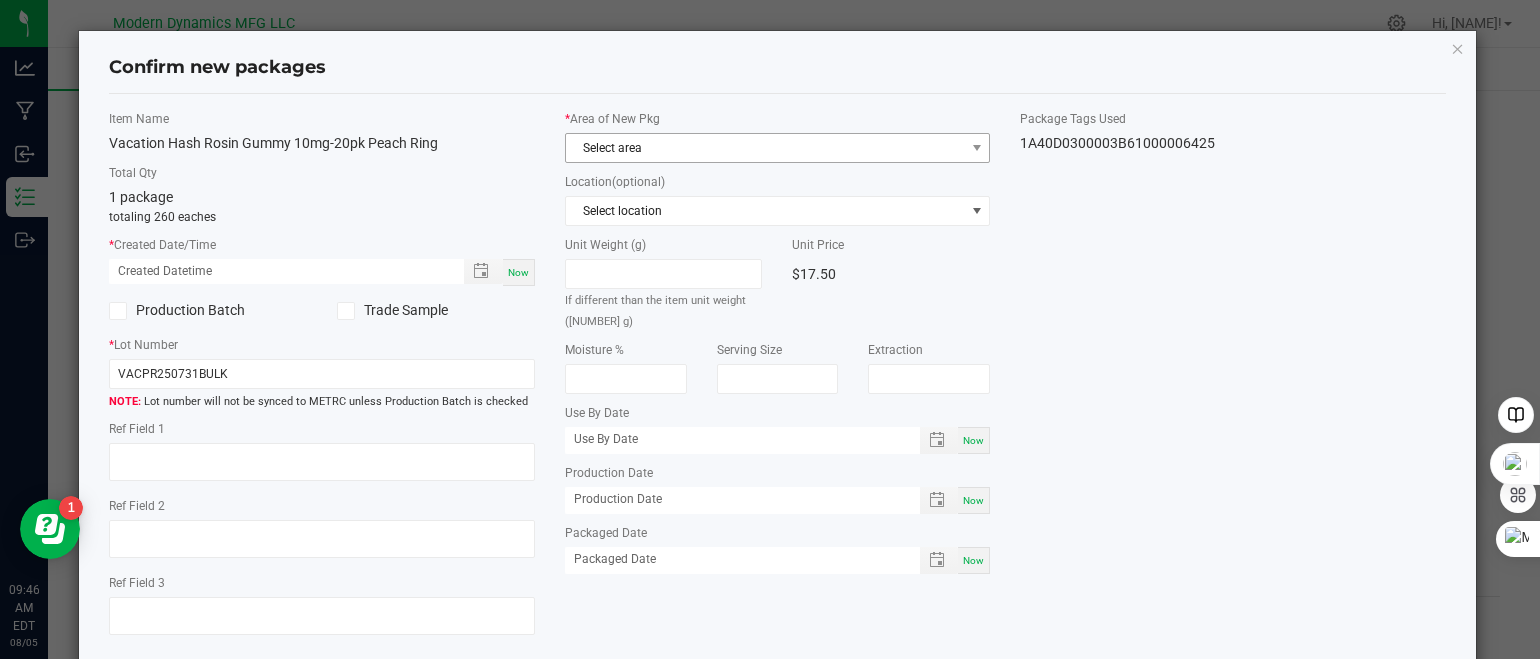 type on "07/29/2026" 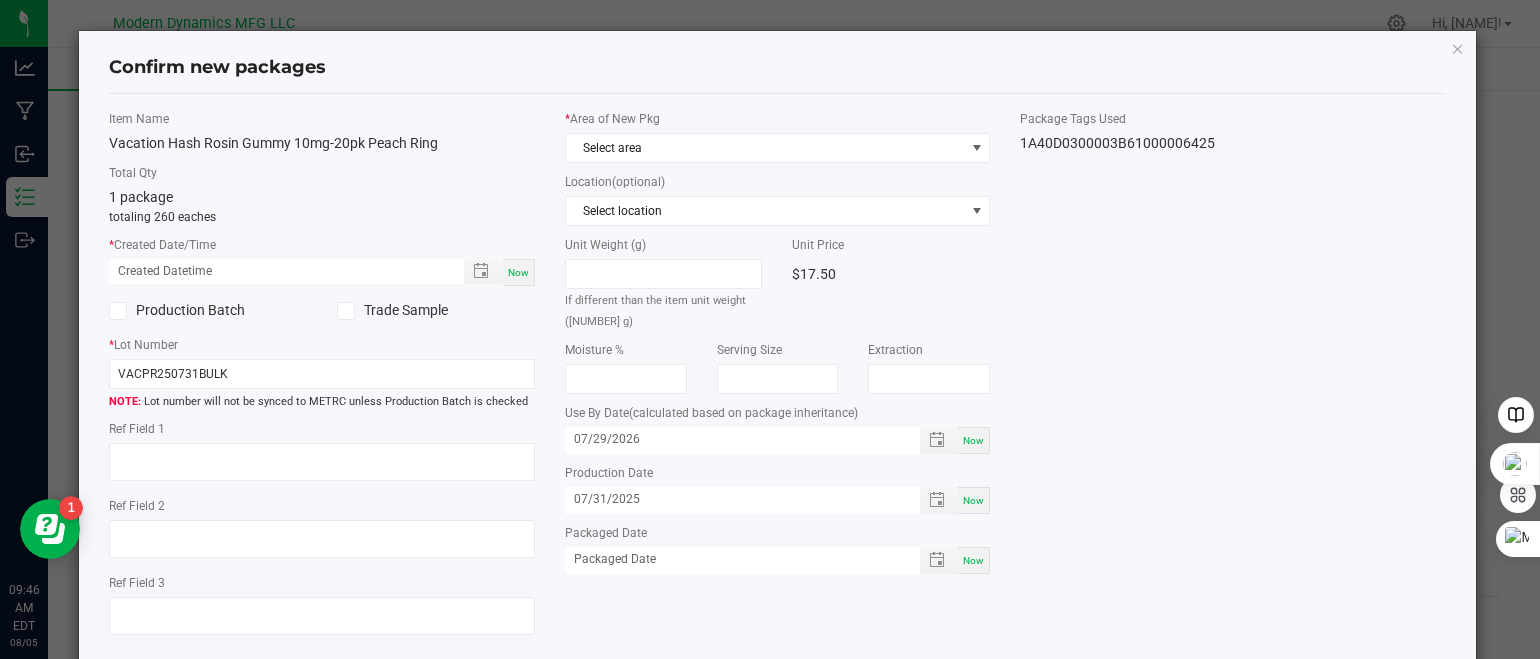click on "Now" at bounding box center (518, 272) 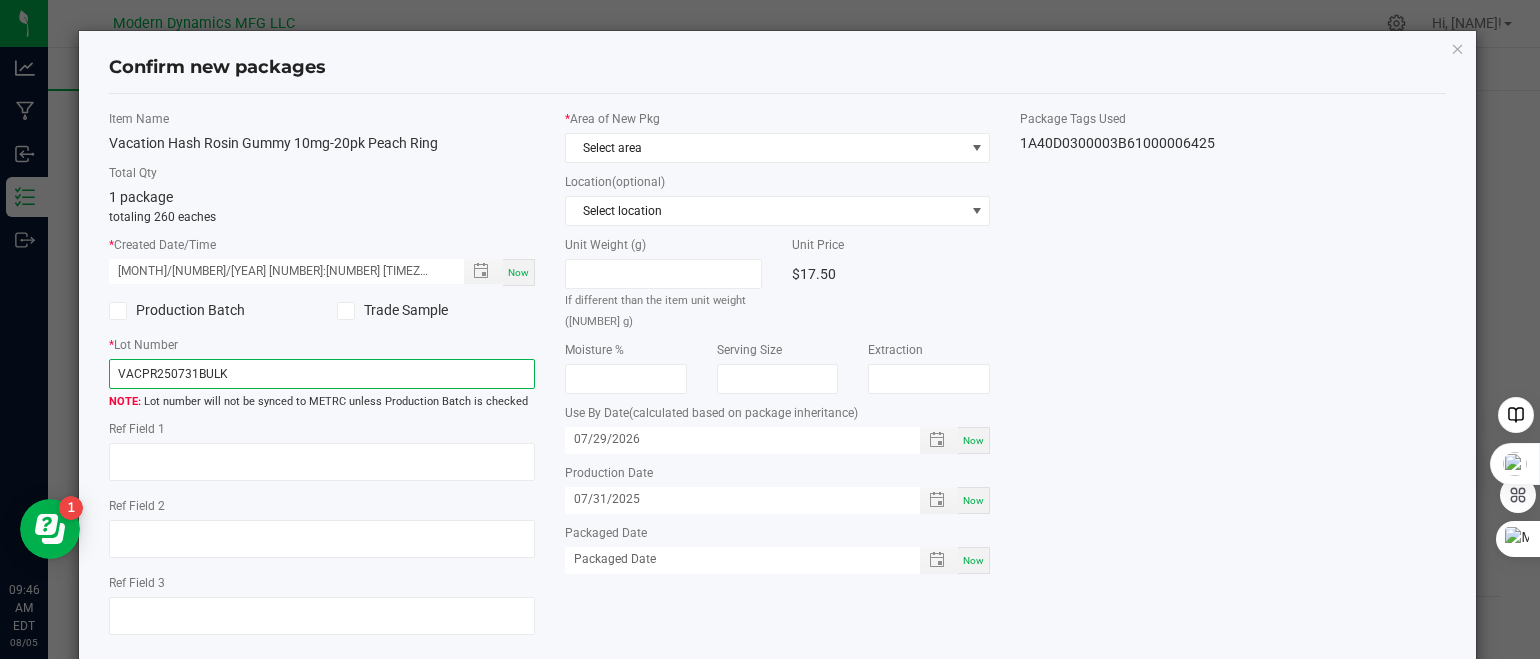 click on "VACPR250731BULK" at bounding box center [322, 374] 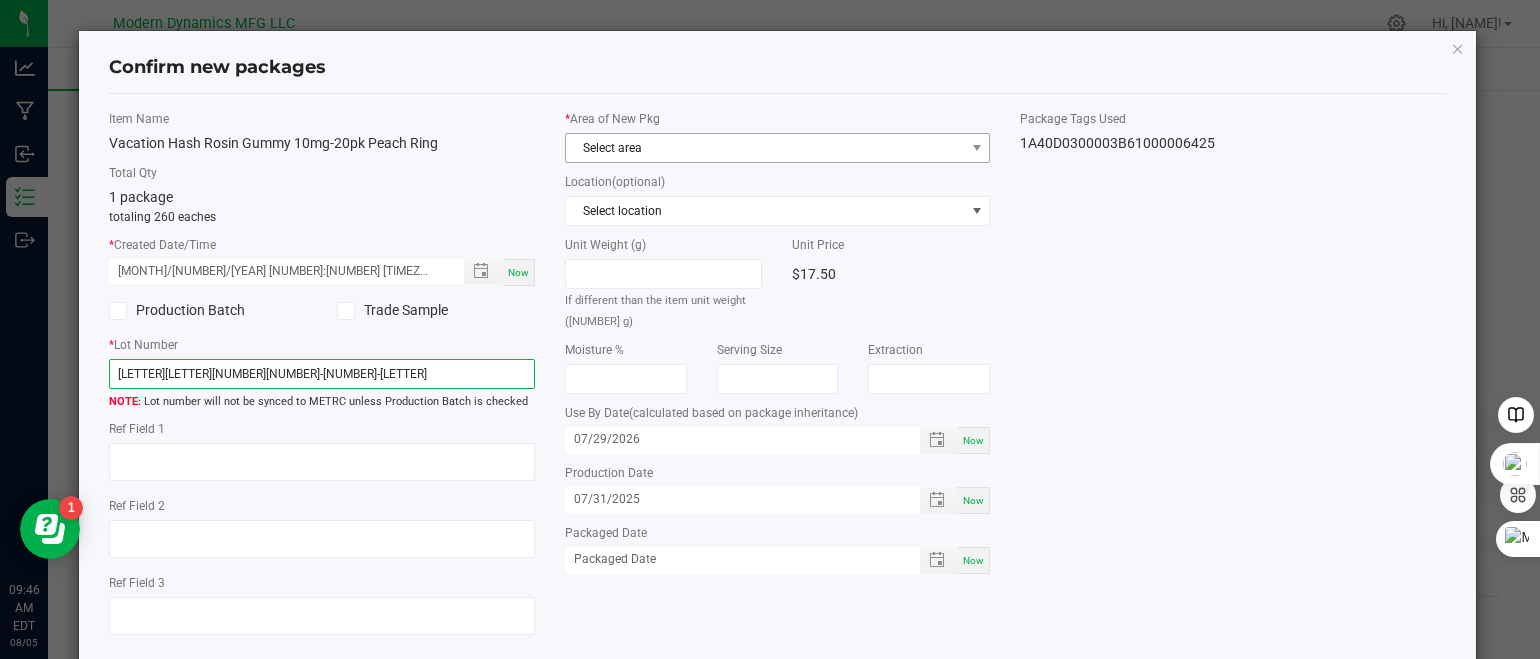 type on "[LETTER][LETTER][NUMBER][NUMBER]-[NUMBER]-[LETTER]" 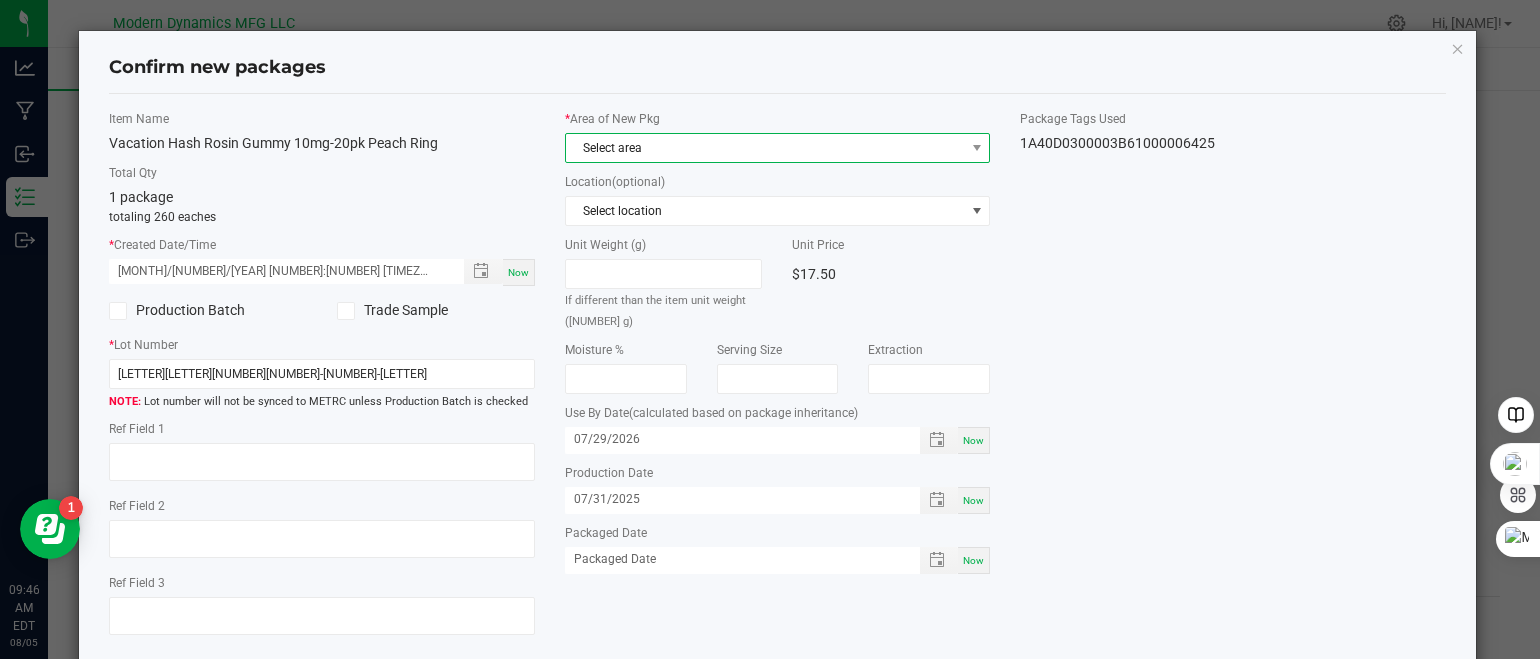 click on "Select area" at bounding box center [765, 148] 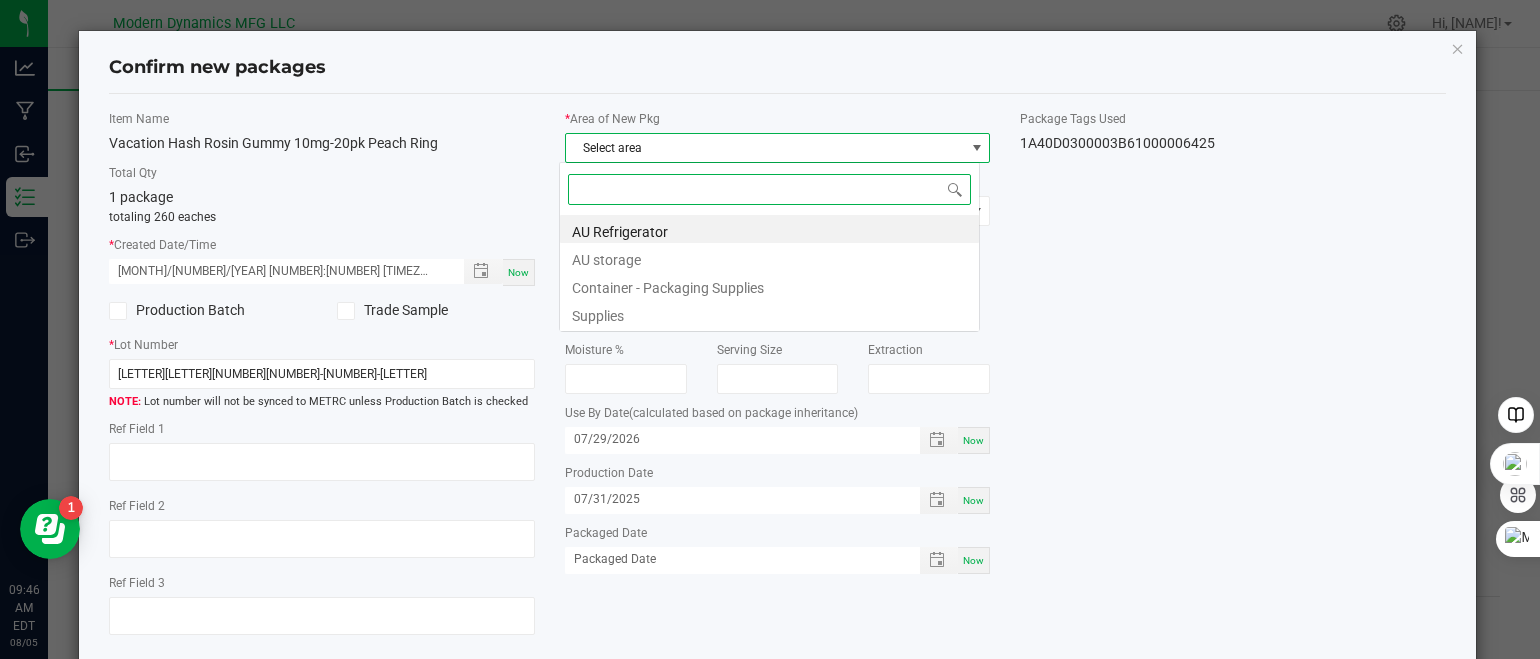 scroll, scrollTop: 99970, scrollLeft: 99578, axis: both 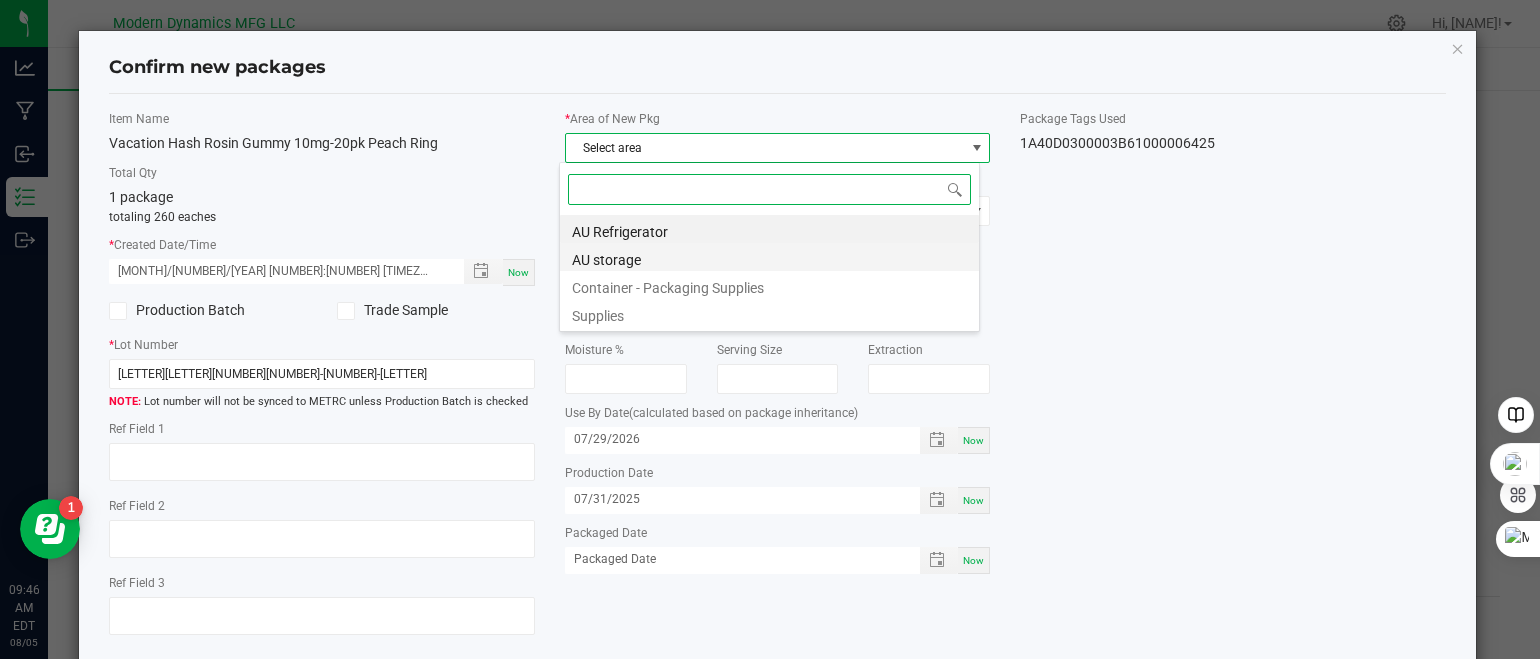 click on "AU storage" at bounding box center [769, 257] 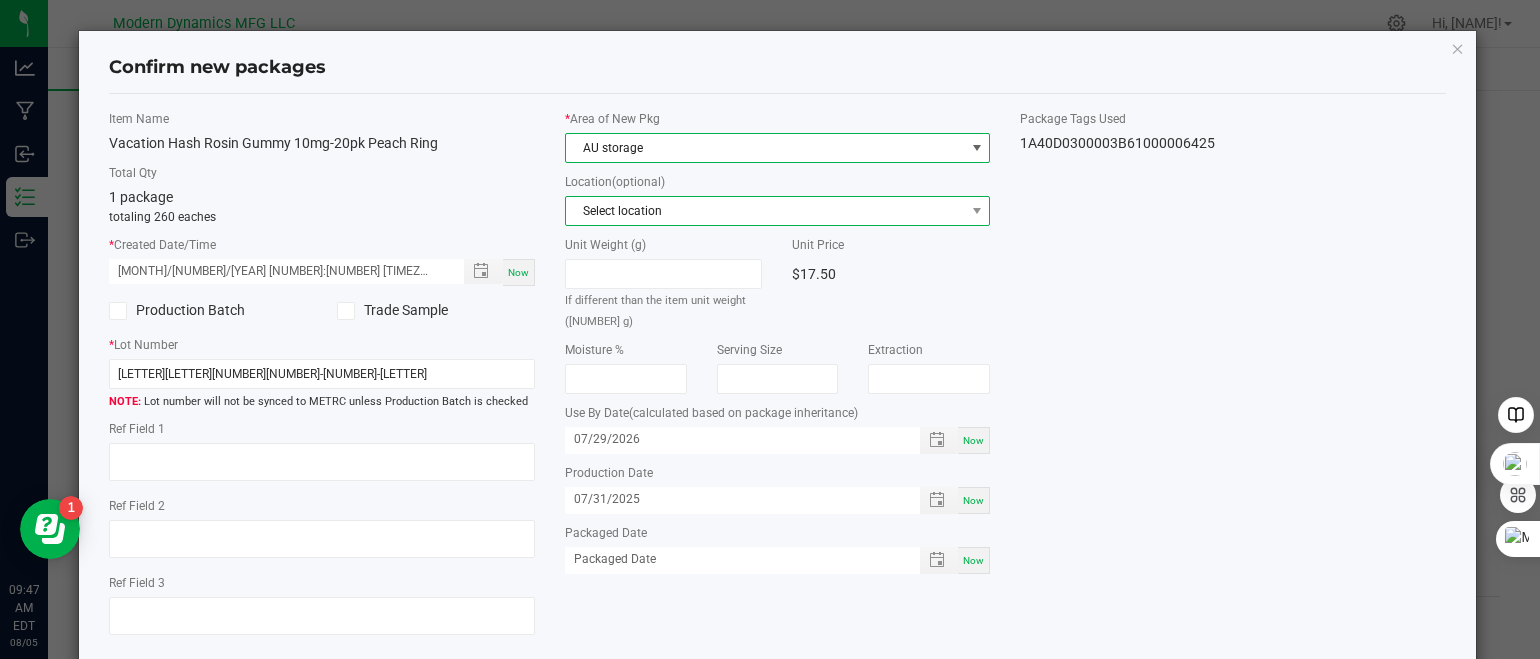 click on "Select location" at bounding box center [765, 211] 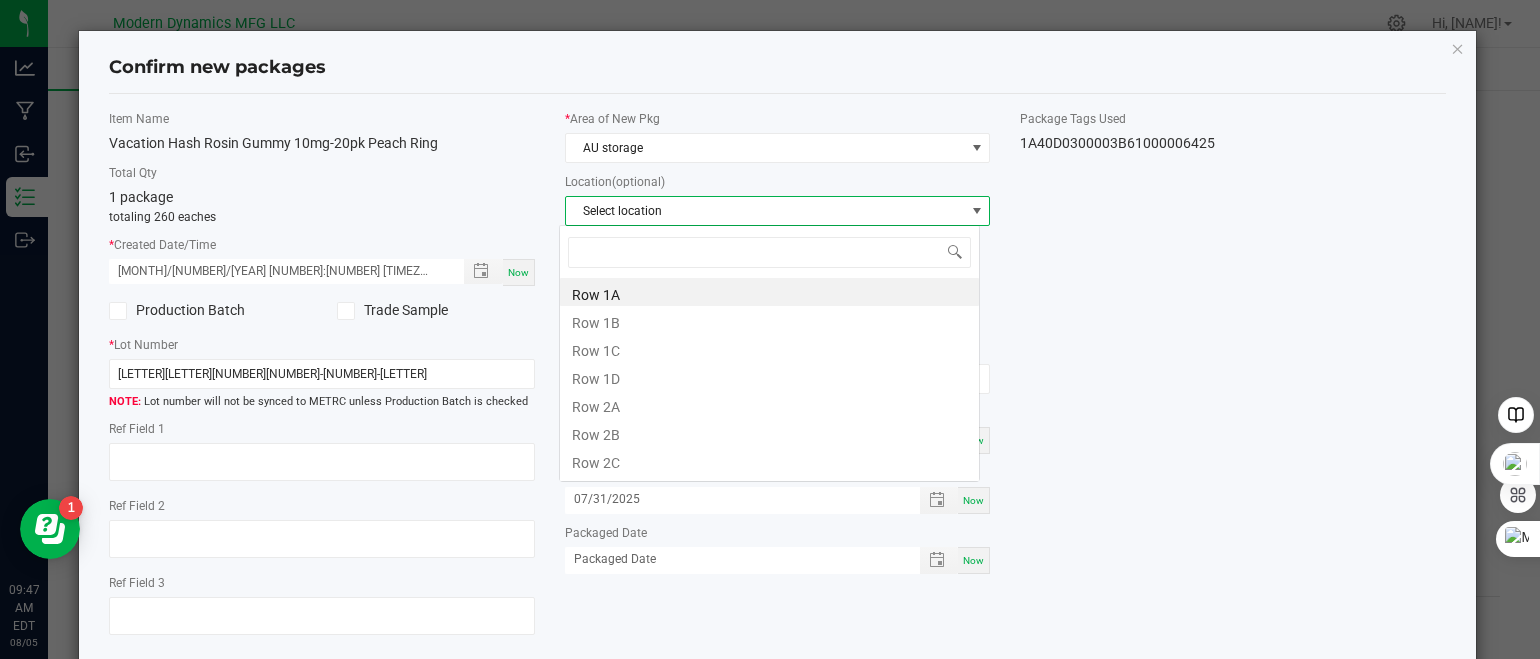 scroll, scrollTop: 99970, scrollLeft: 99578, axis: both 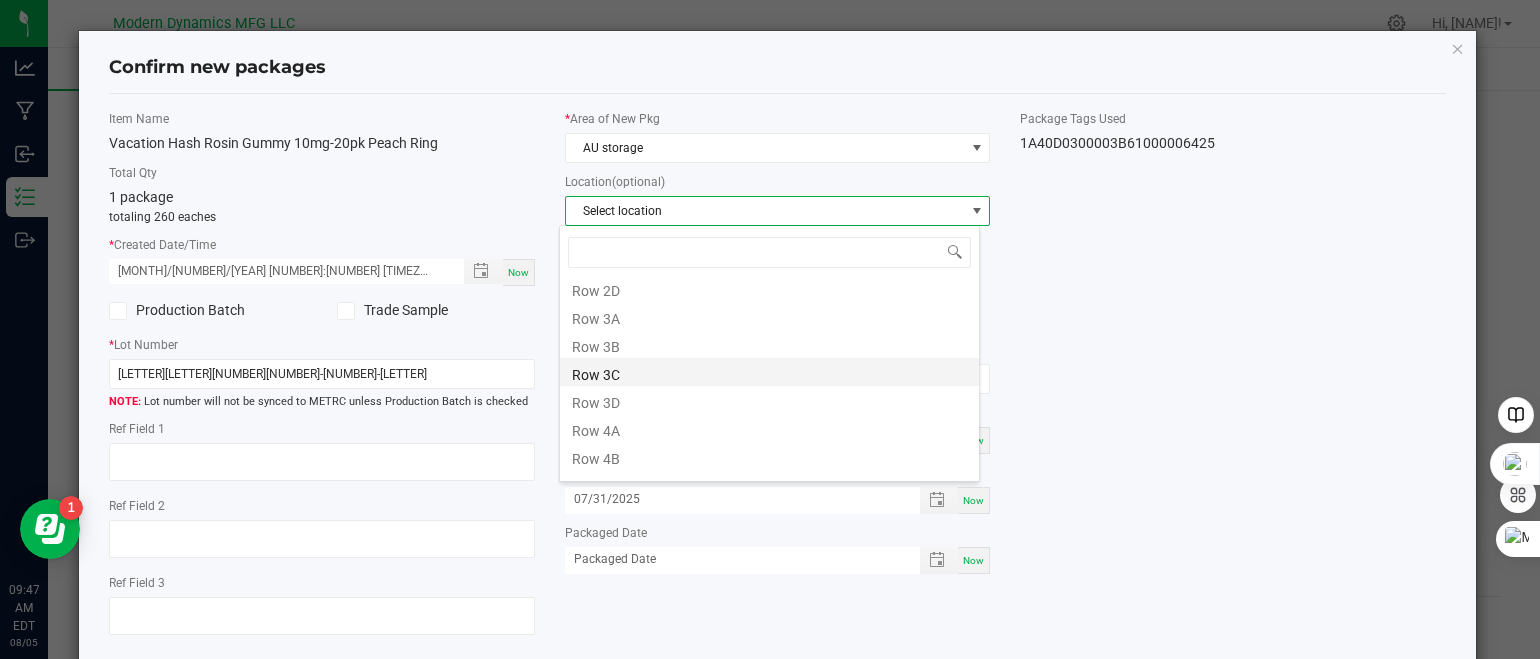 click on "Row 3C" at bounding box center [769, 372] 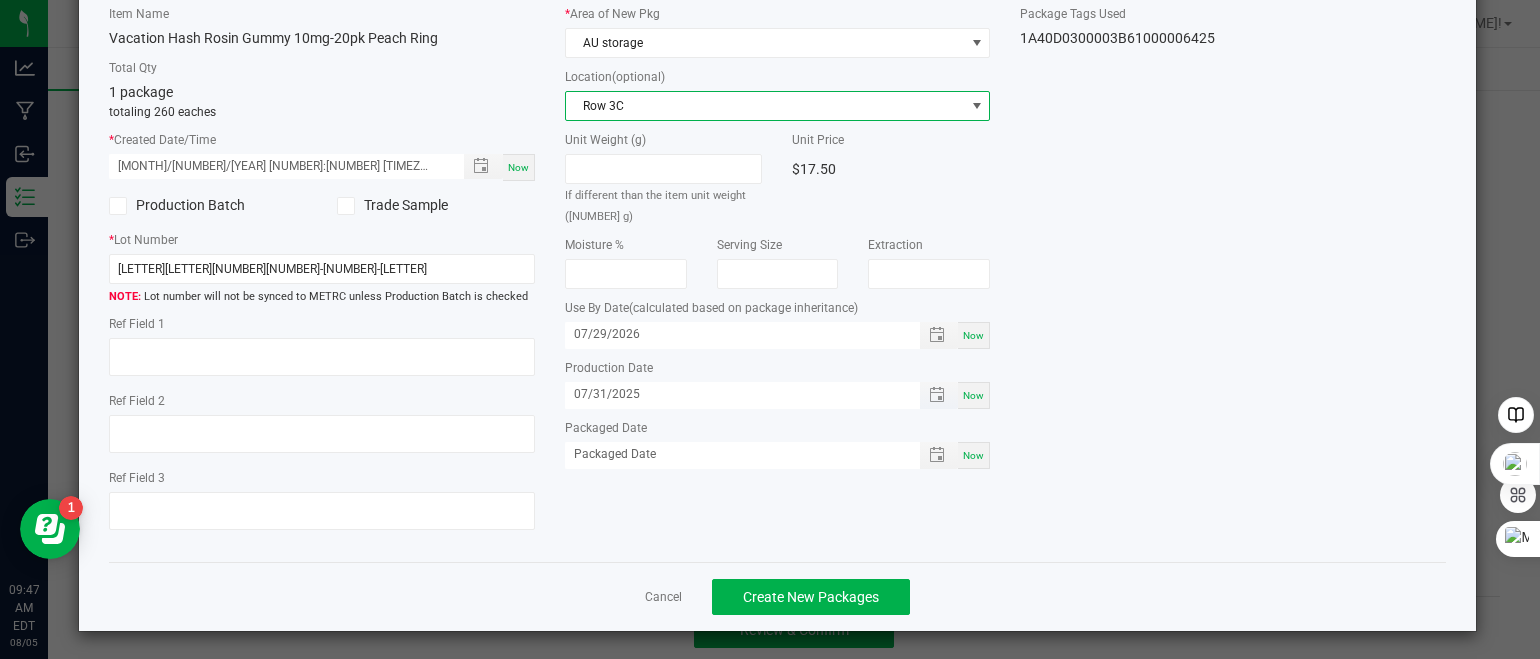 scroll, scrollTop: 107, scrollLeft: 0, axis: vertical 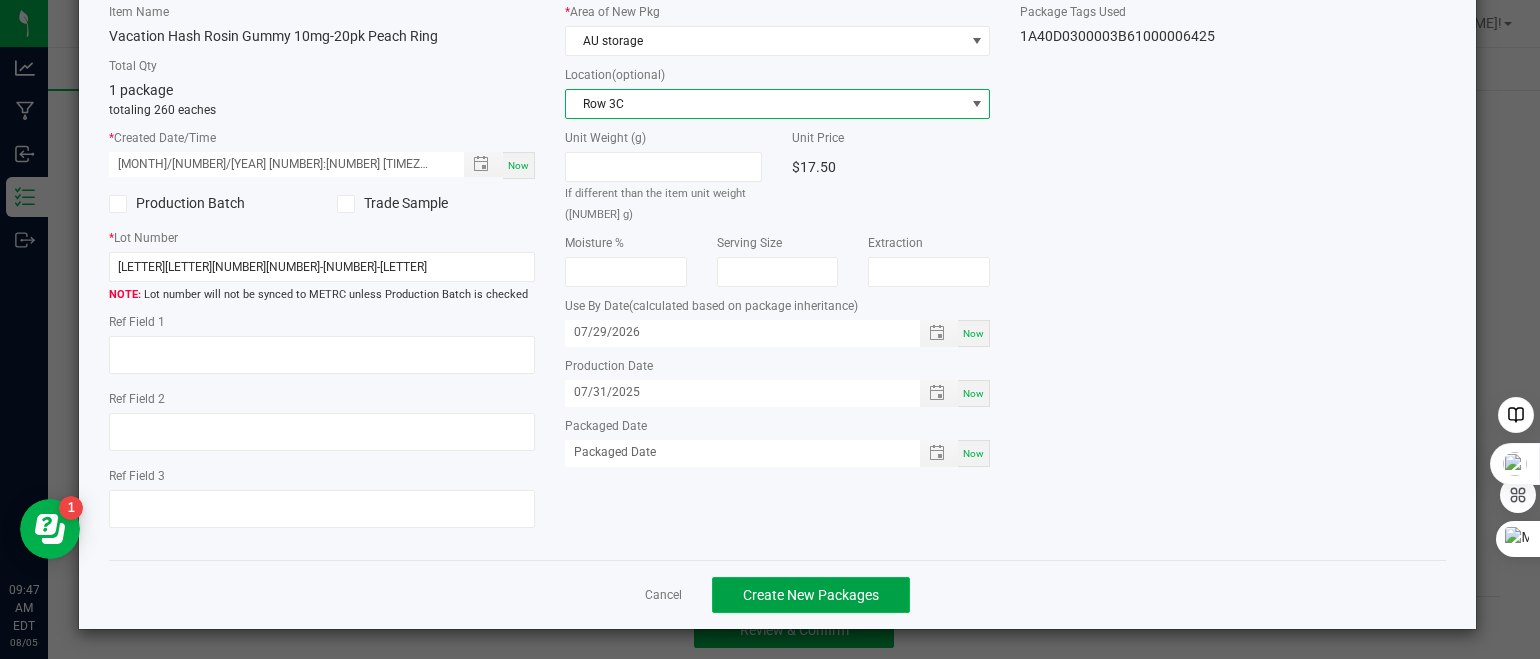 click on "Create New Packages" 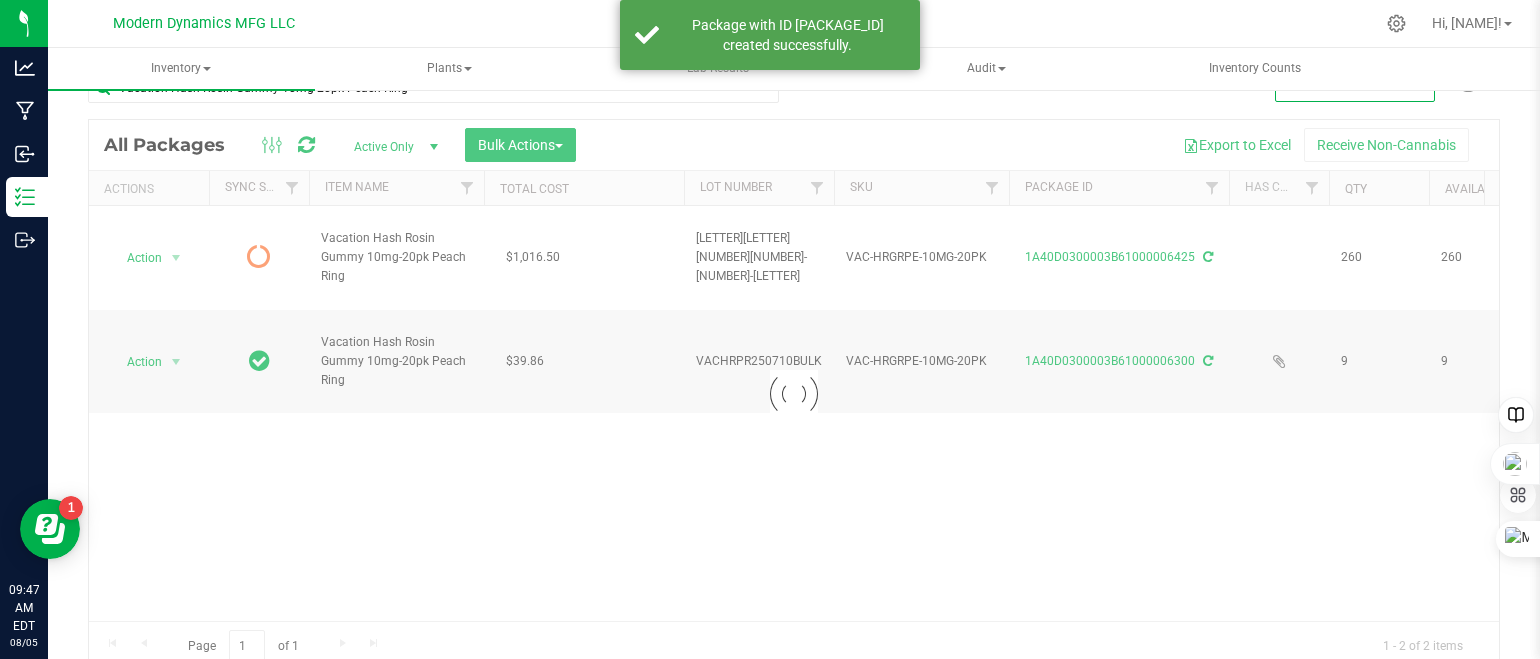 scroll, scrollTop: 48, scrollLeft: 0, axis: vertical 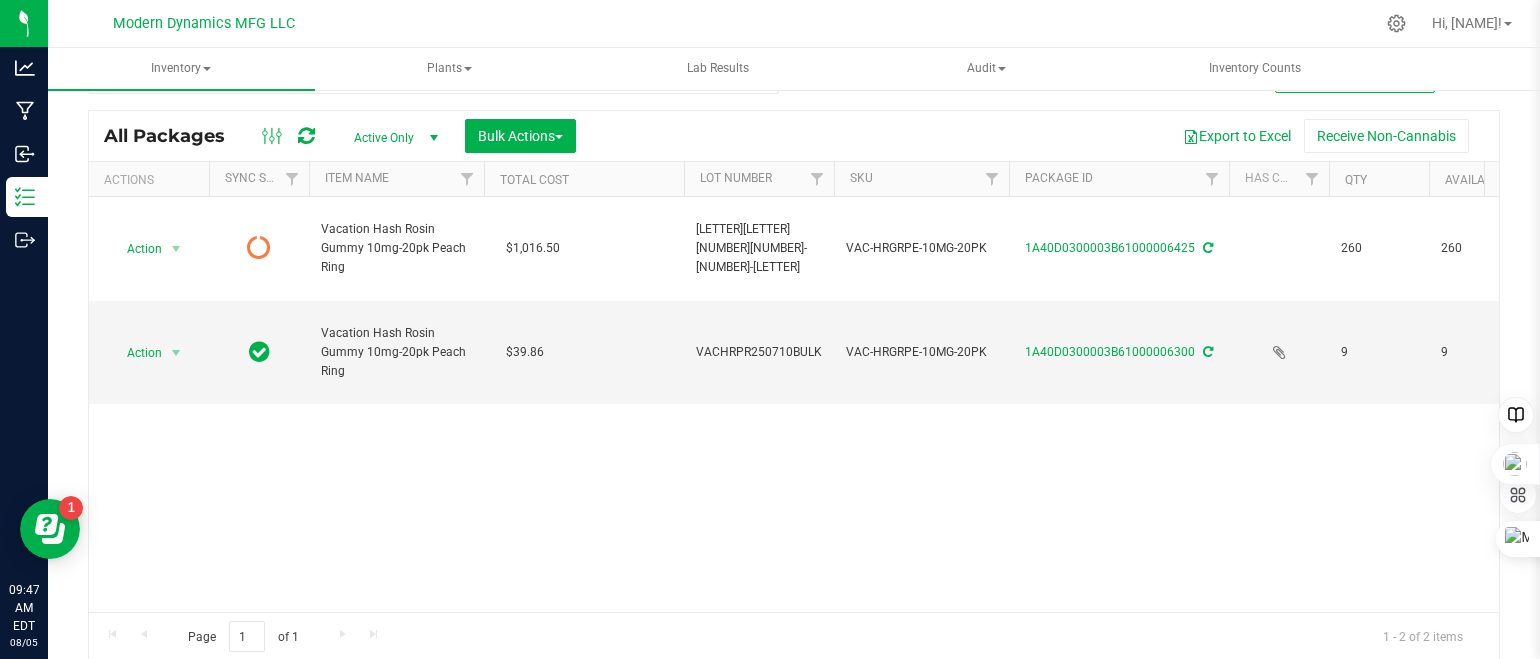 click on "Action Action Edit attributes Global inventory Lock package Print package label Record a lab result See history
Vacation Hash Rosin Gummy 10mg-20pk Peach Ring
$1,016.50
[LOT_NUMBER]
VAC-HRGRPE-10MG-20PK
[PACKAGE_ID]
260
260
Each
(100 g ea.)
Created
[DATE] [TIME] [TIMEZONE] $3.90962 $17.50000
AU storage
Row 3C
$4,550.00
[DATE]
Now" at bounding box center (794, 404) 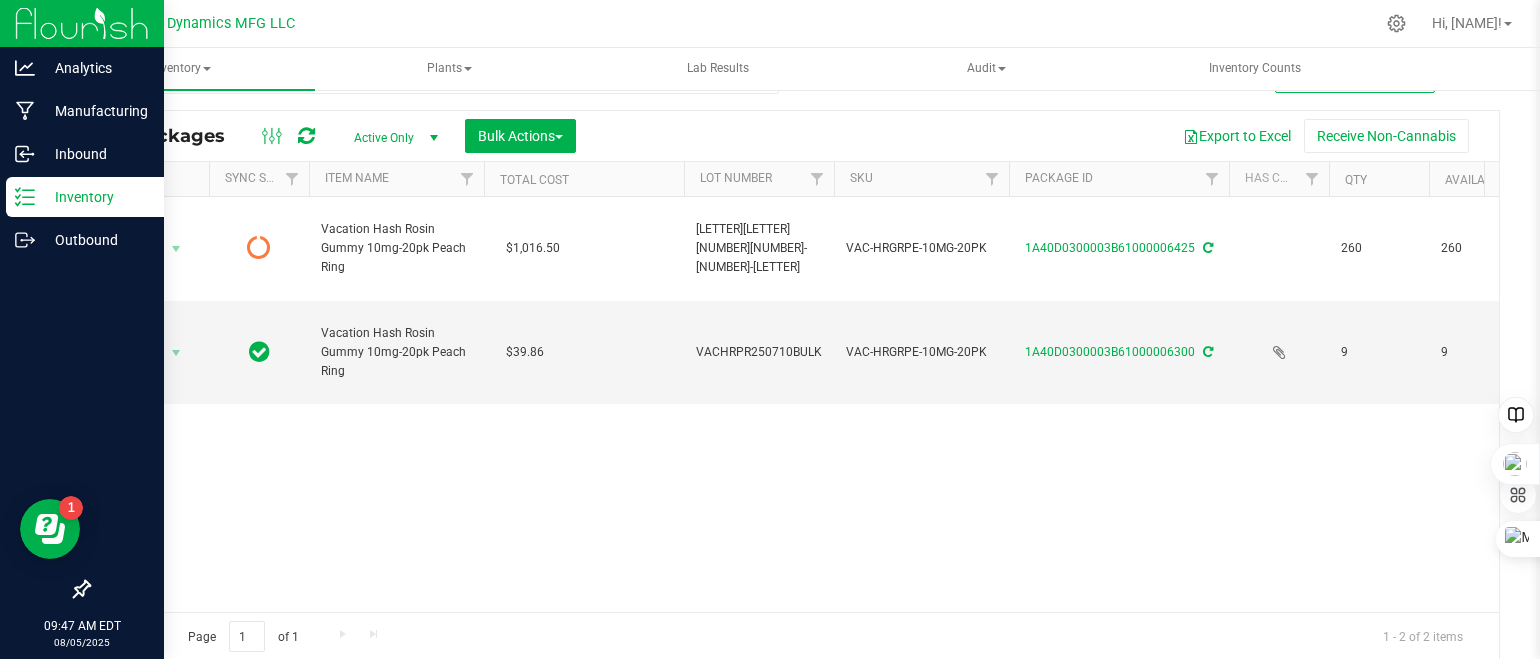 click 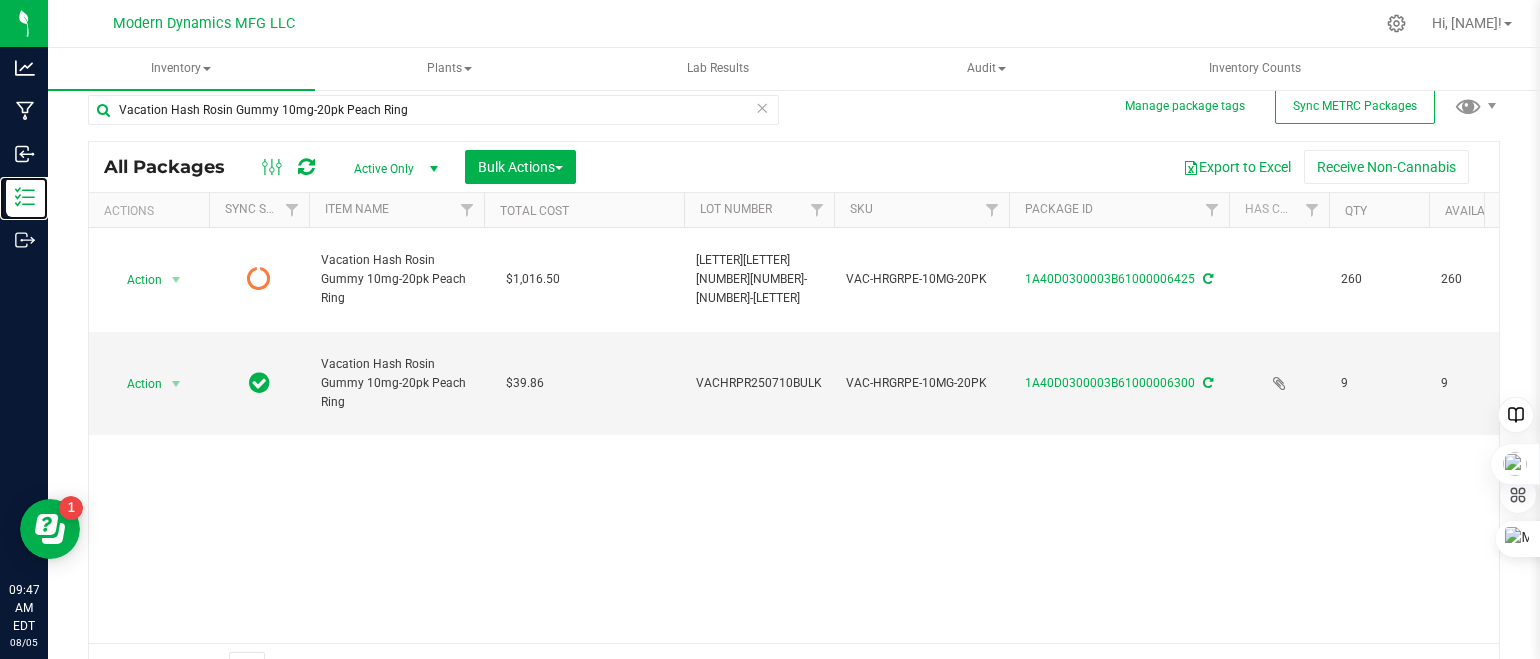 scroll, scrollTop: 0, scrollLeft: 0, axis: both 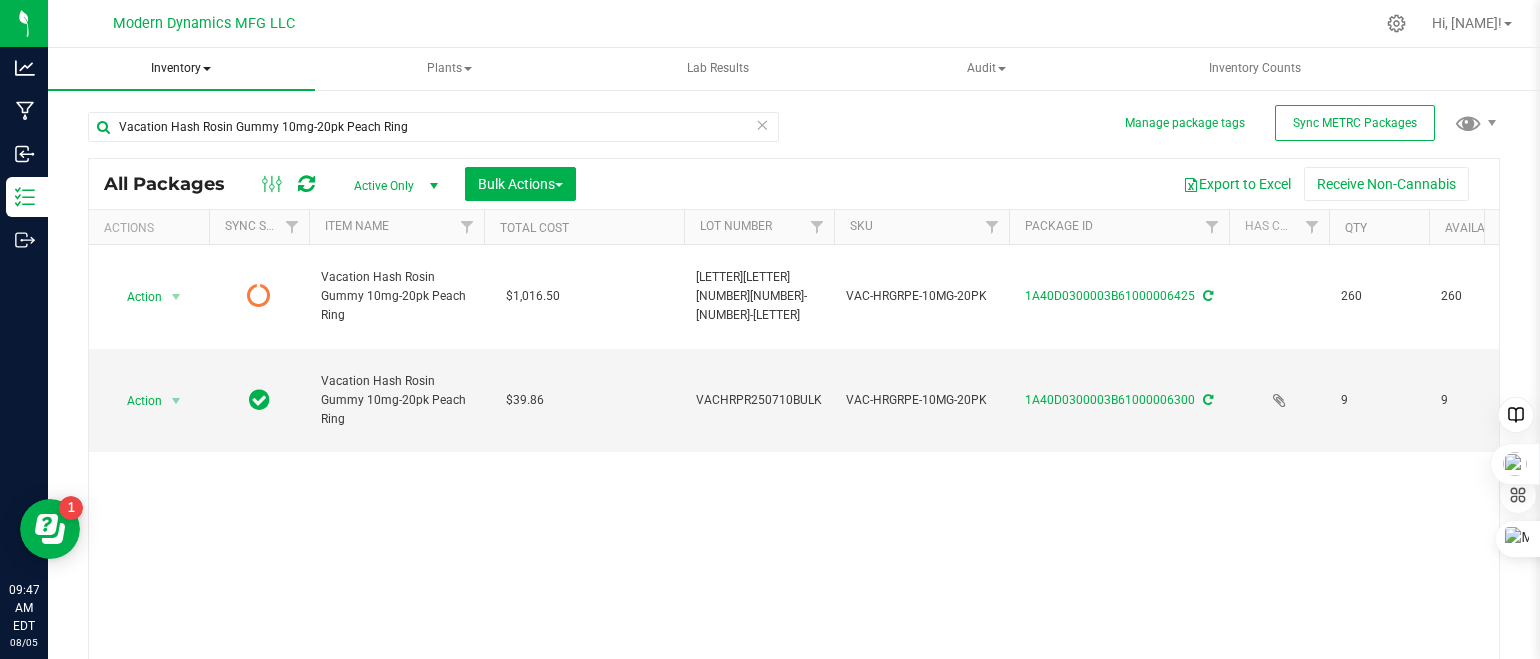 click on "Inventory" at bounding box center [181, 69] 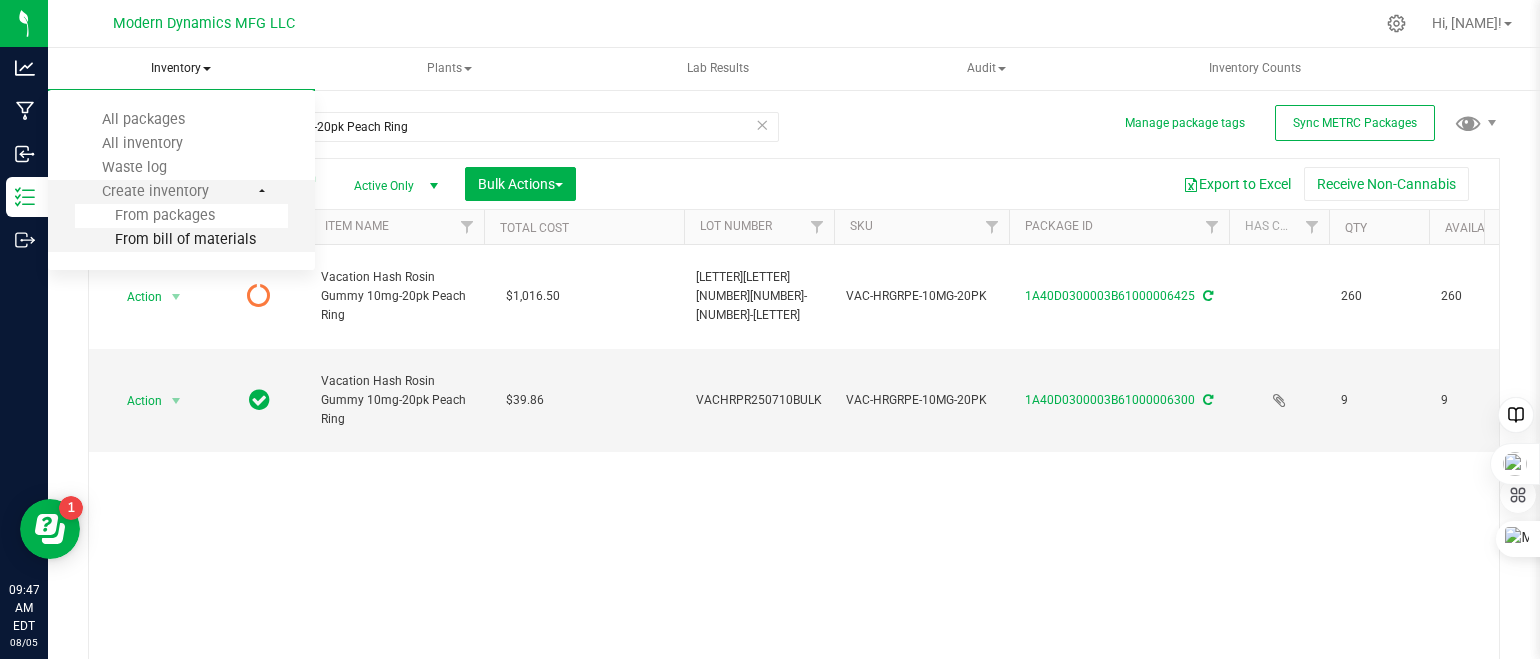 click on "From bill of materials" at bounding box center [165, 239] 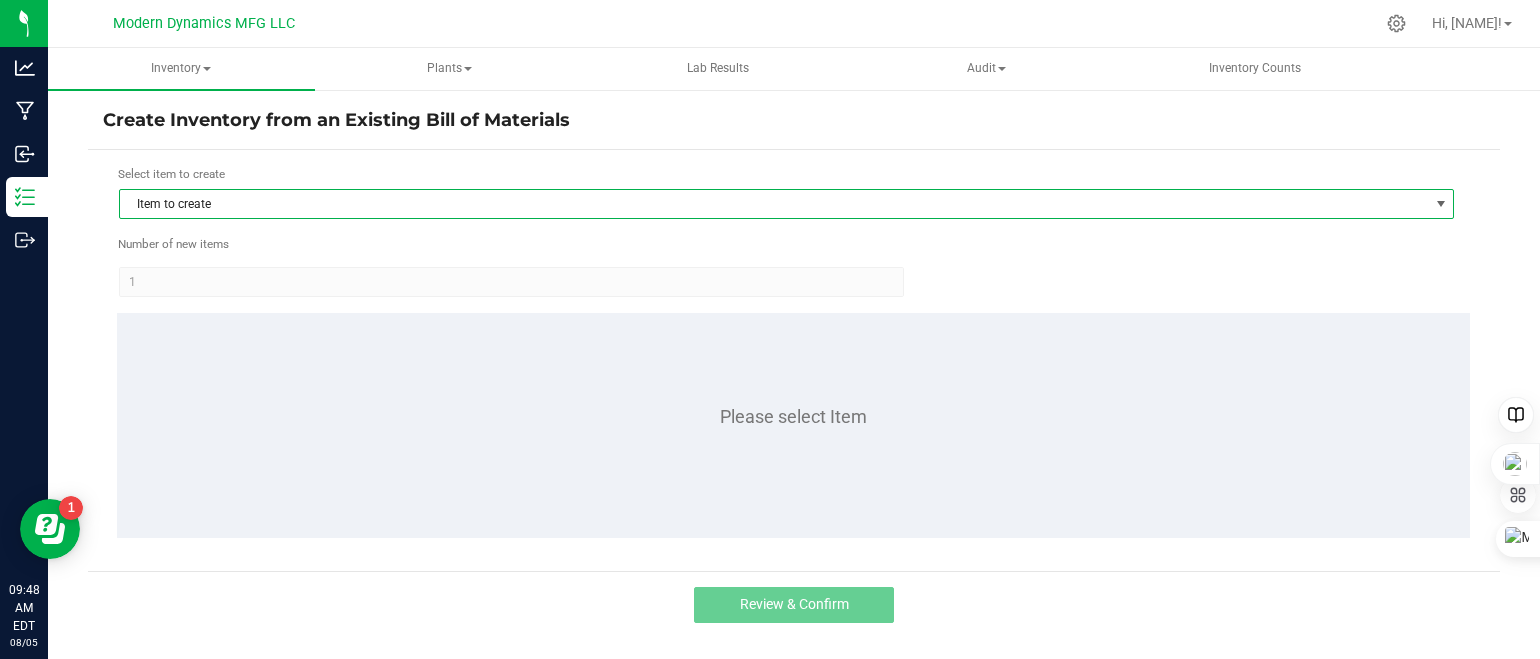 click on "Item to create" at bounding box center (774, 204) 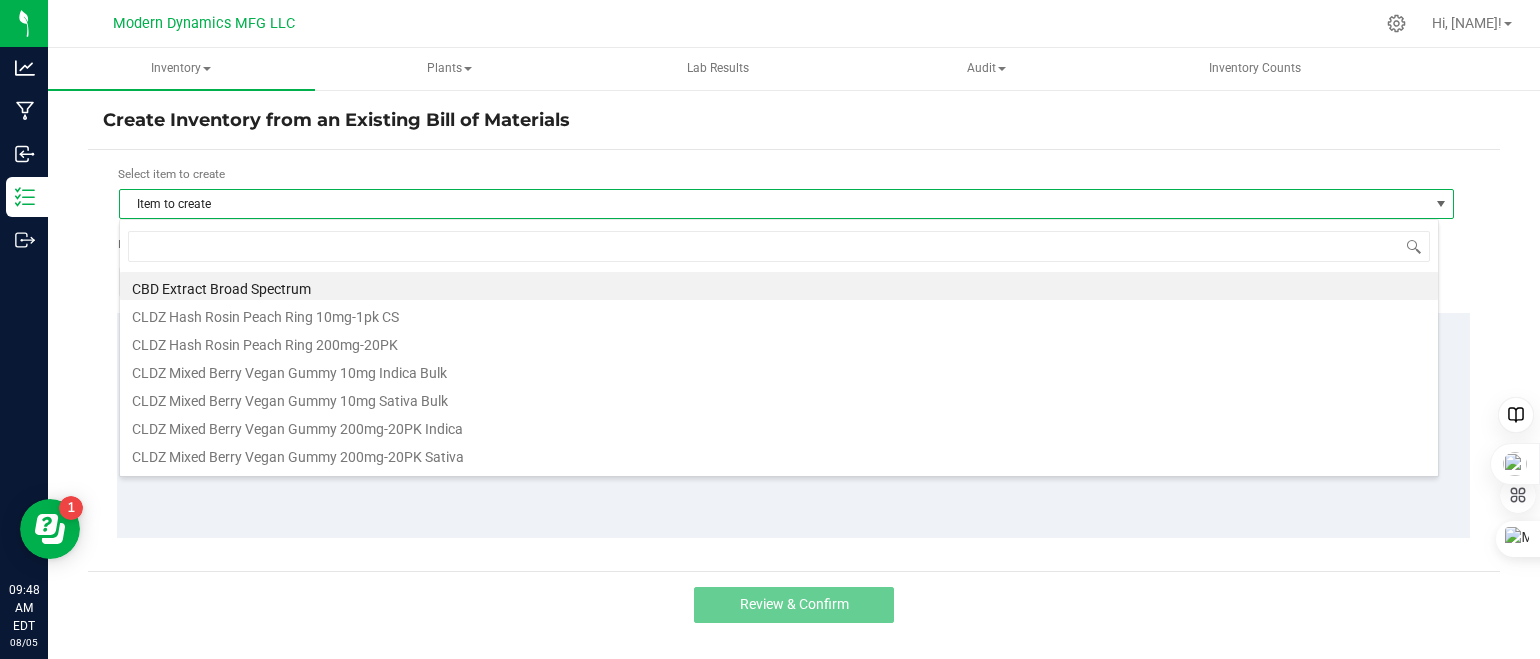 scroll, scrollTop: 99970, scrollLeft: 98680, axis: both 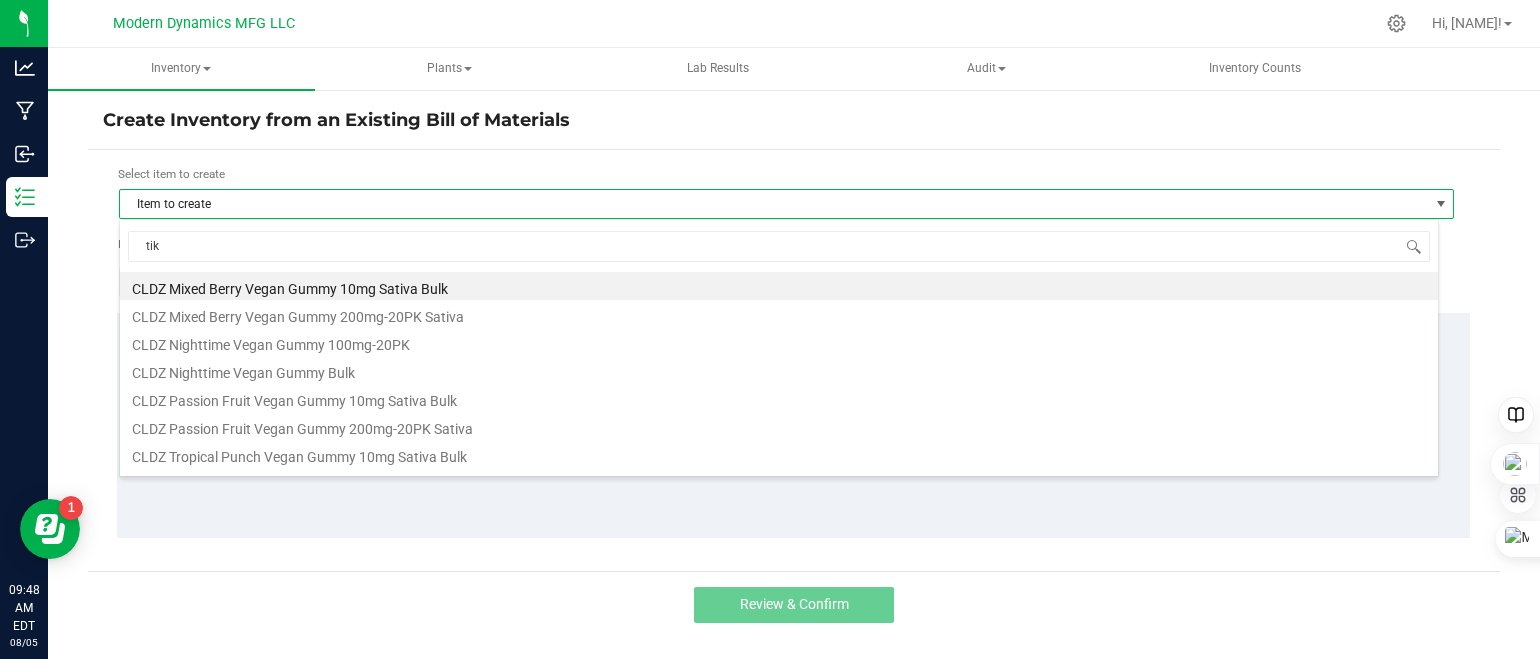 type on "tiki" 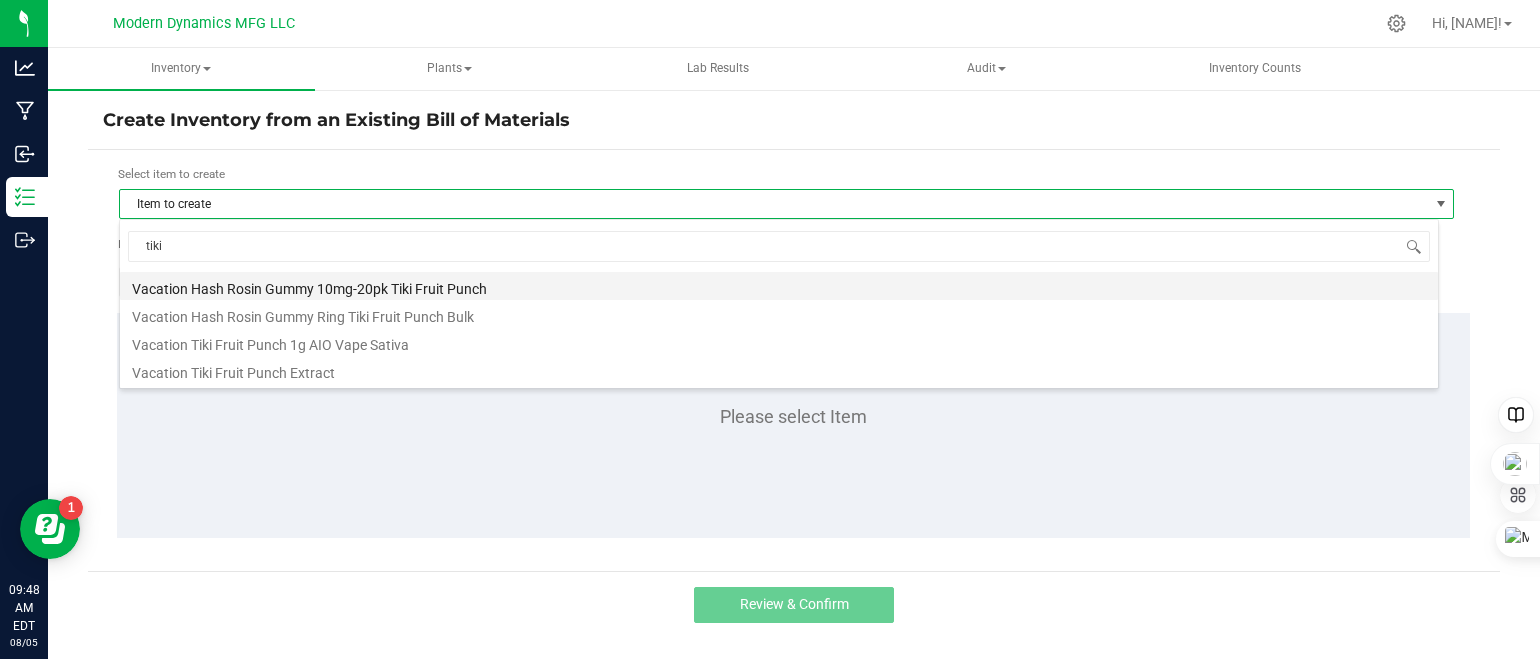 click on "Vacation Hash Rosin Gummy 10mg-20pk Tiki Fruit Punch" at bounding box center (779, 286) 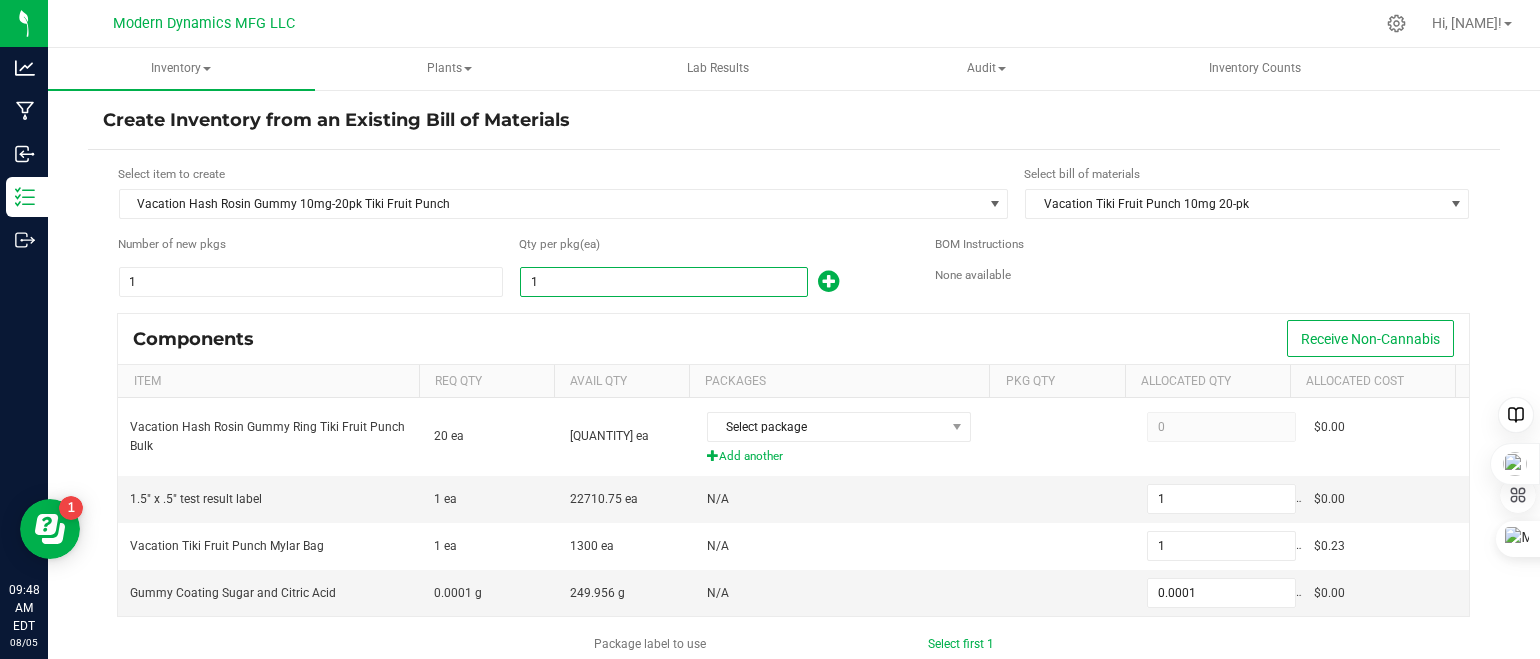 click on "1" at bounding box center [664, 282] 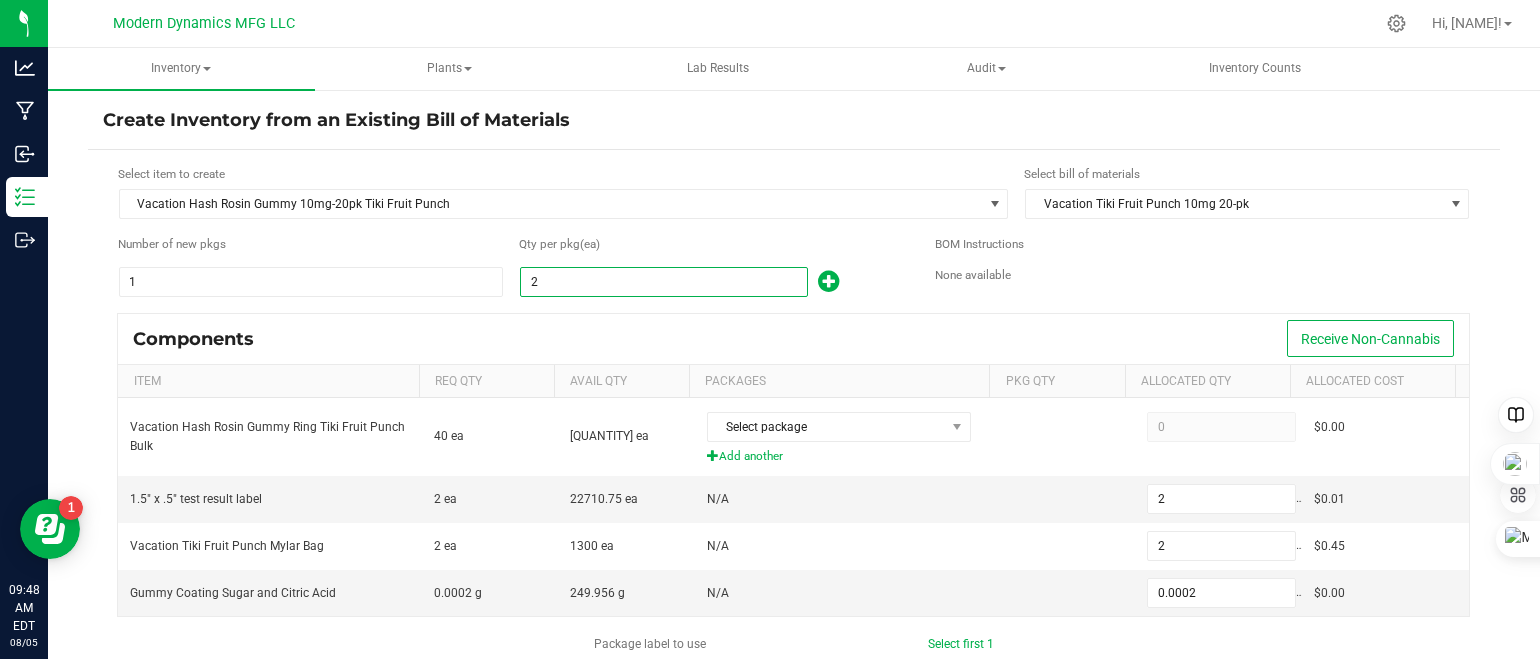 type on "26" 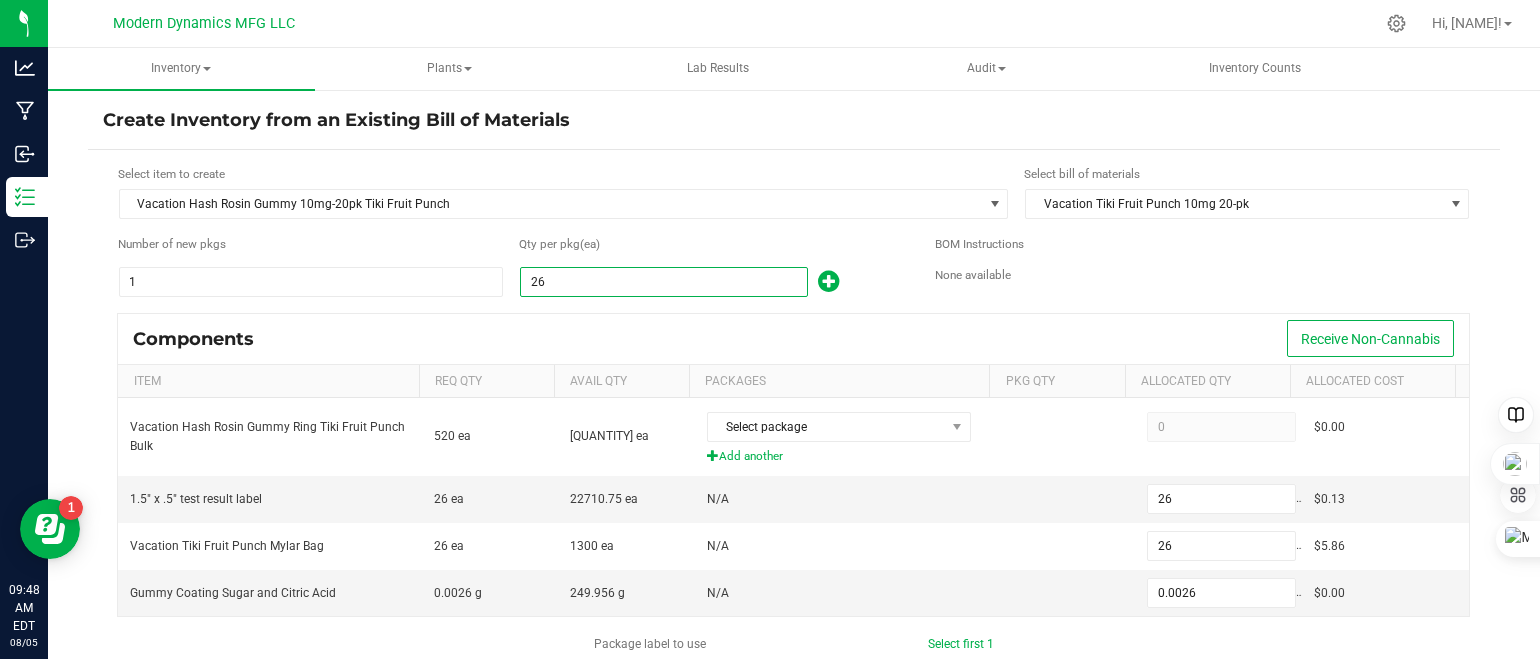 type on "260" 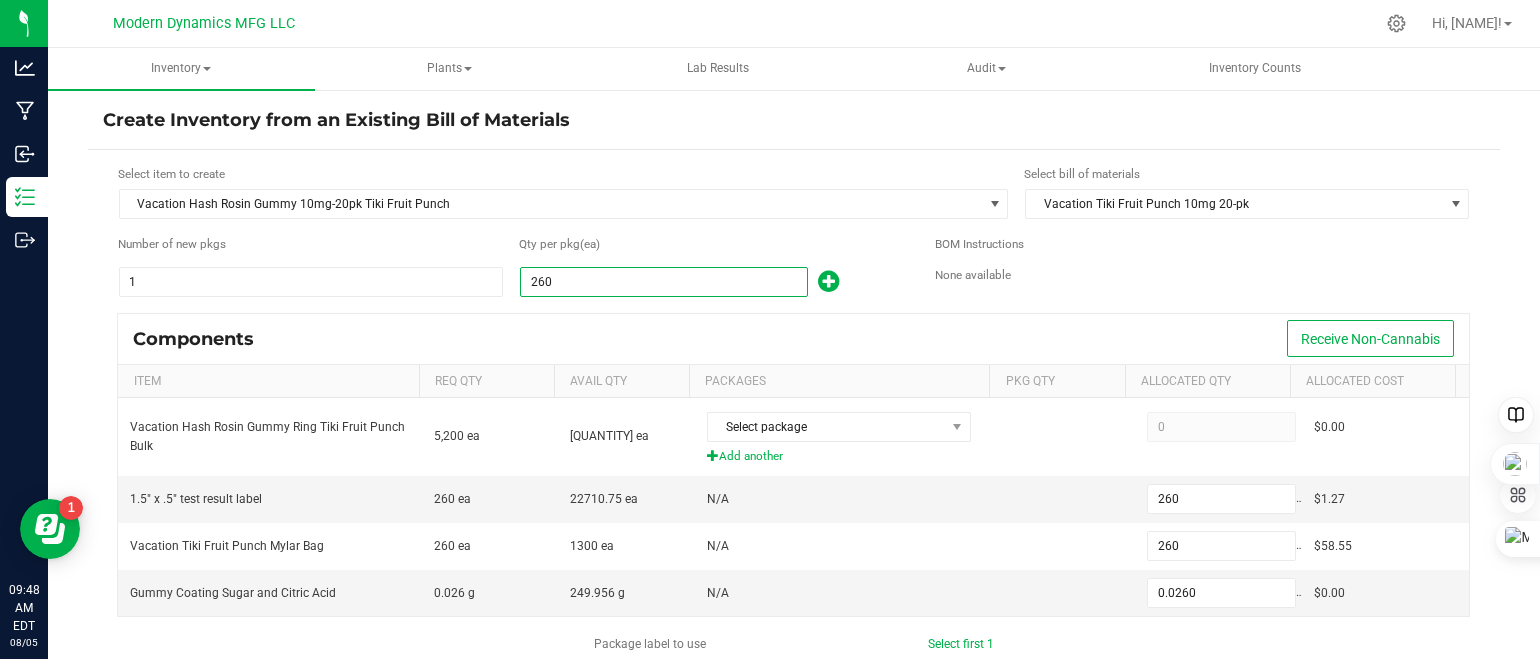 type on "260" 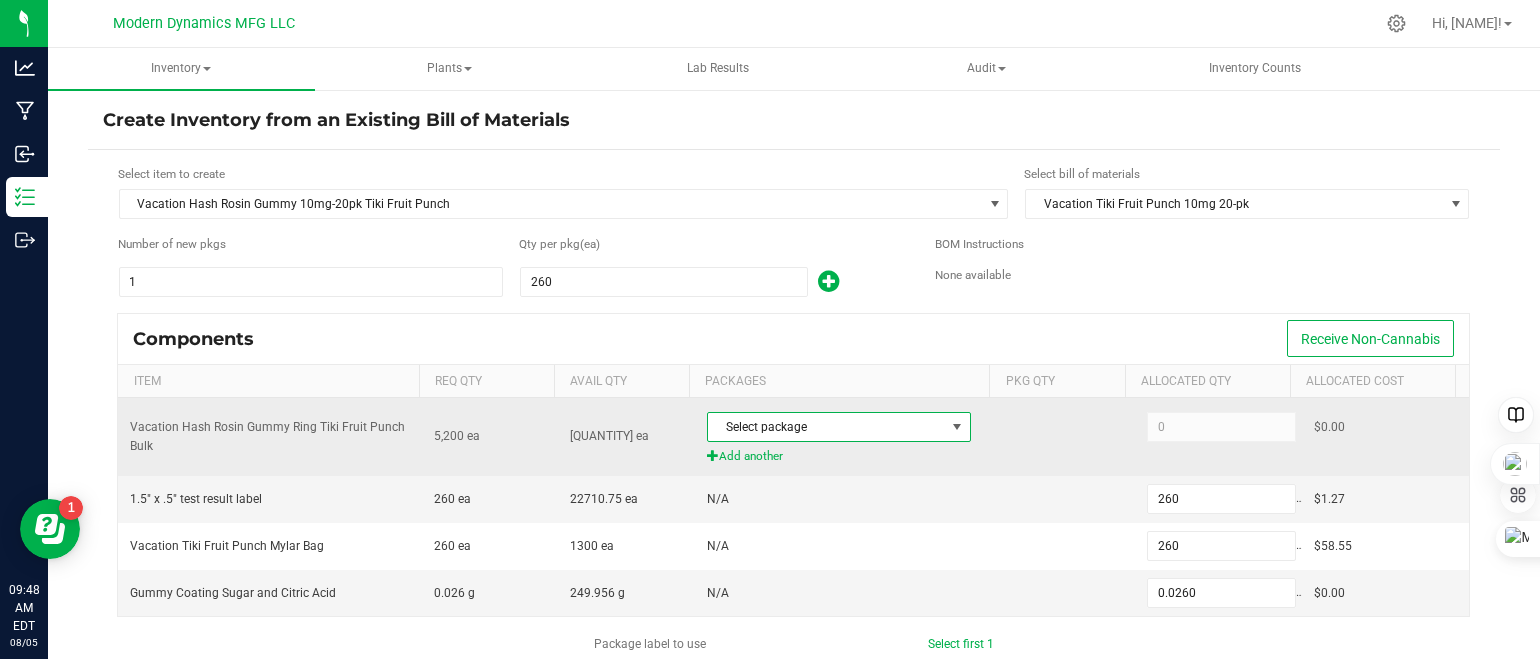 click on "Select package" at bounding box center [826, 427] 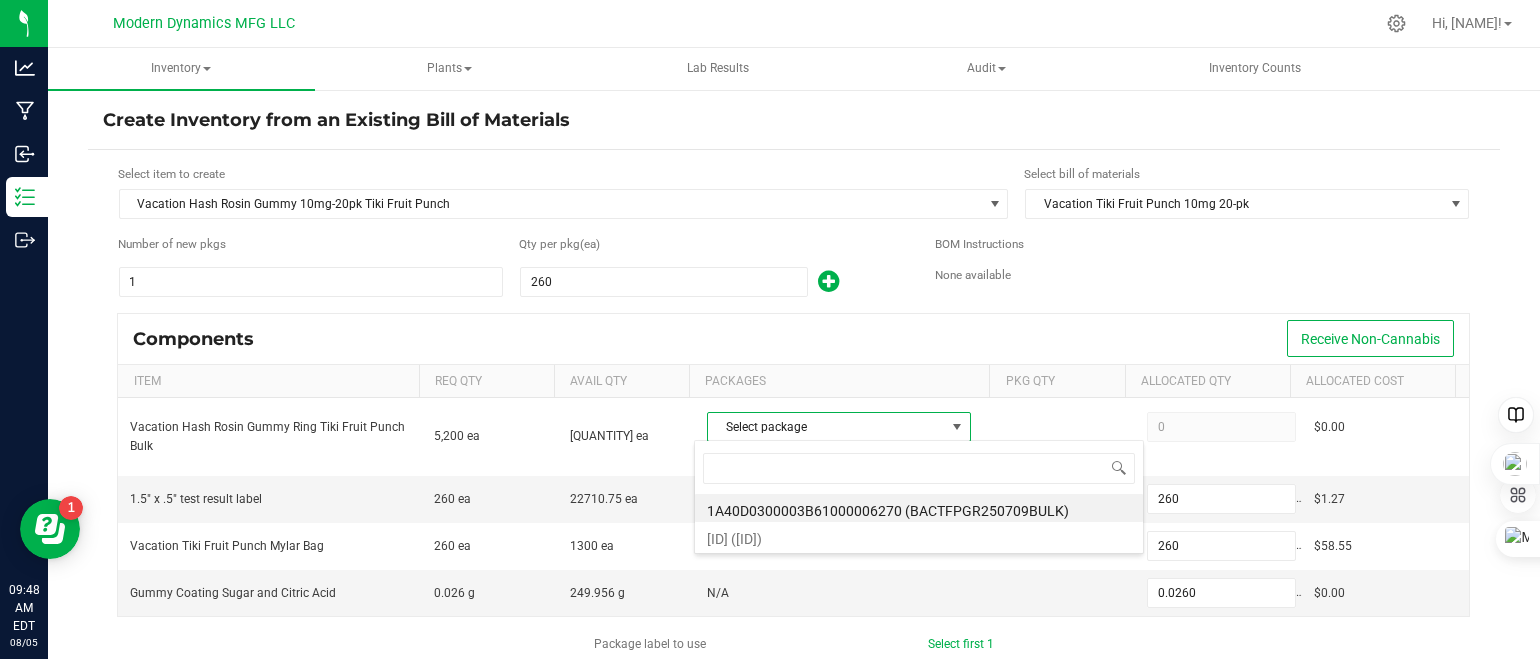 scroll, scrollTop: 99970, scrollLeft: 99743, axis: both 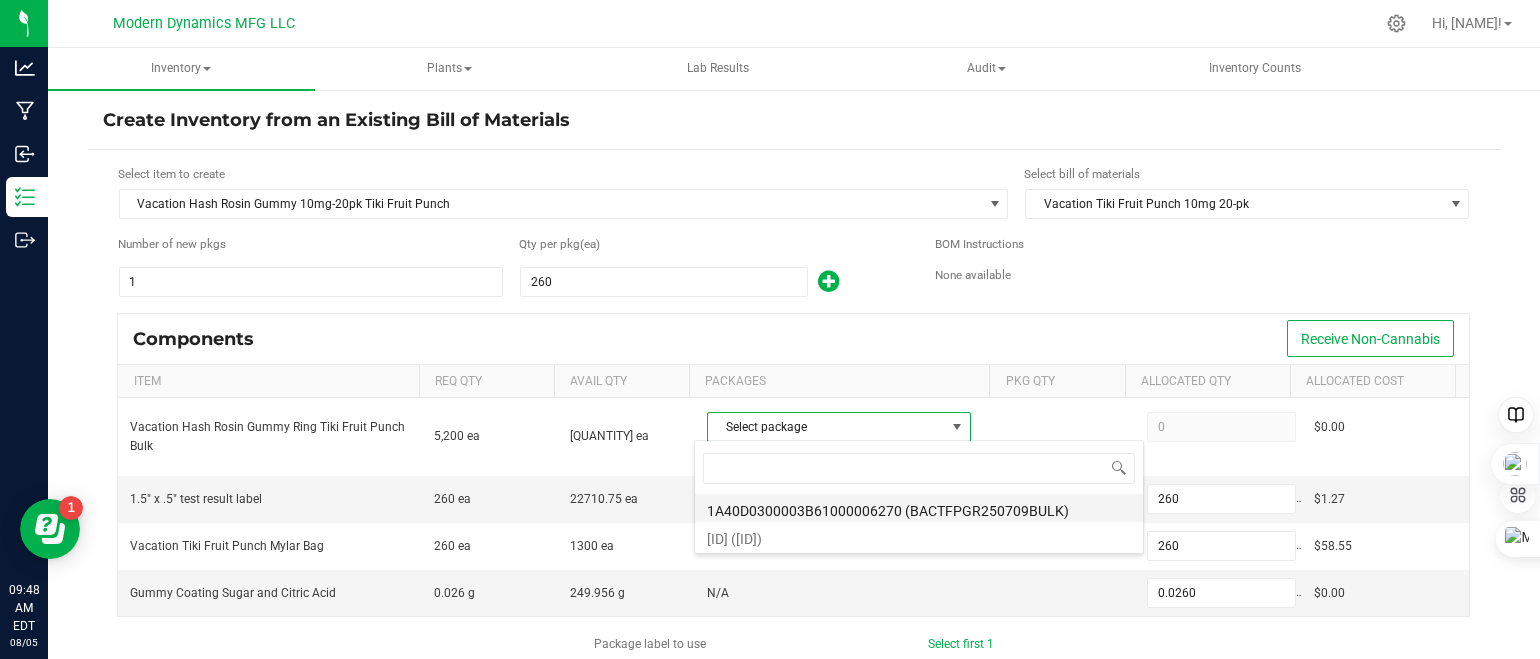 click on "1A40D0300003B61000006270 (BACTFPGR250709BULK)" at bounding box center [919, 508] 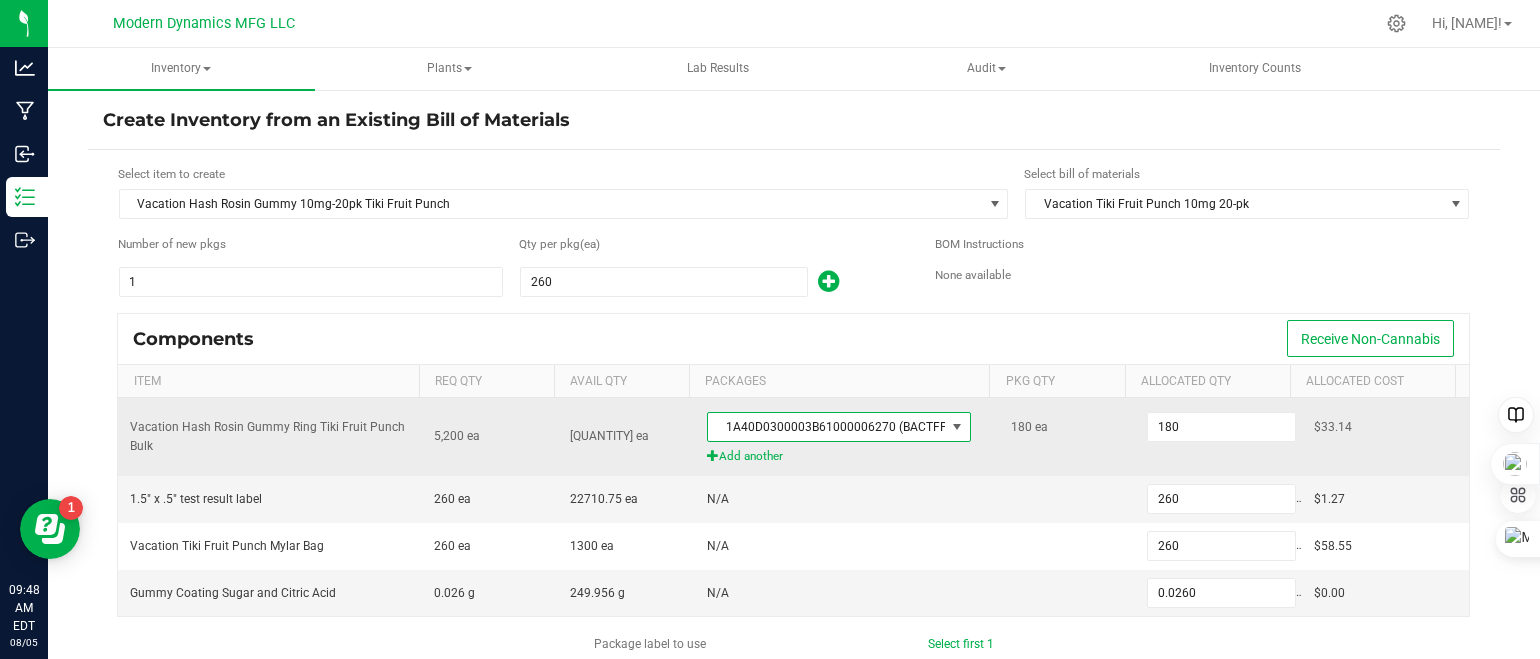 click on "1A40D0300003B61000006270 (BACTFPGR250709BULK)" at bounding box center [826, 427] 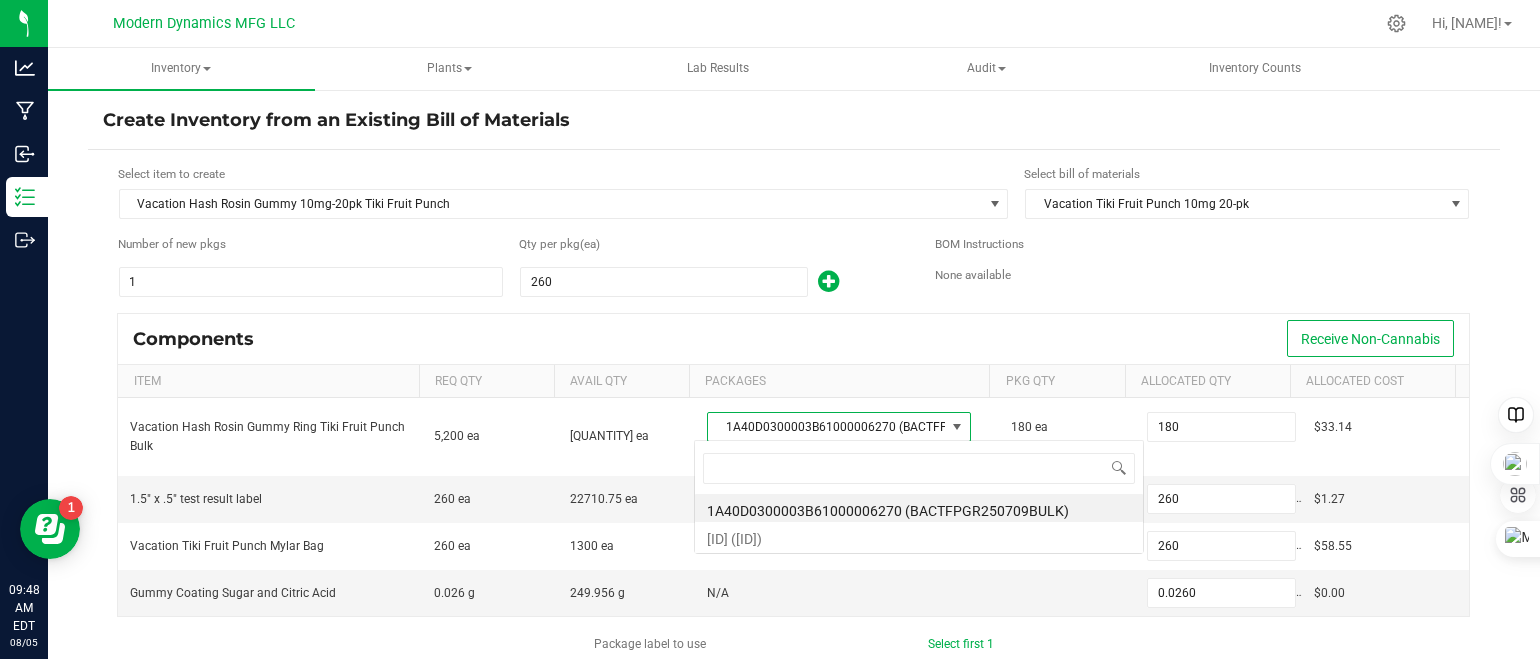 scroll, scrollTop: 99970, scrollLeft: 99743, axis: both 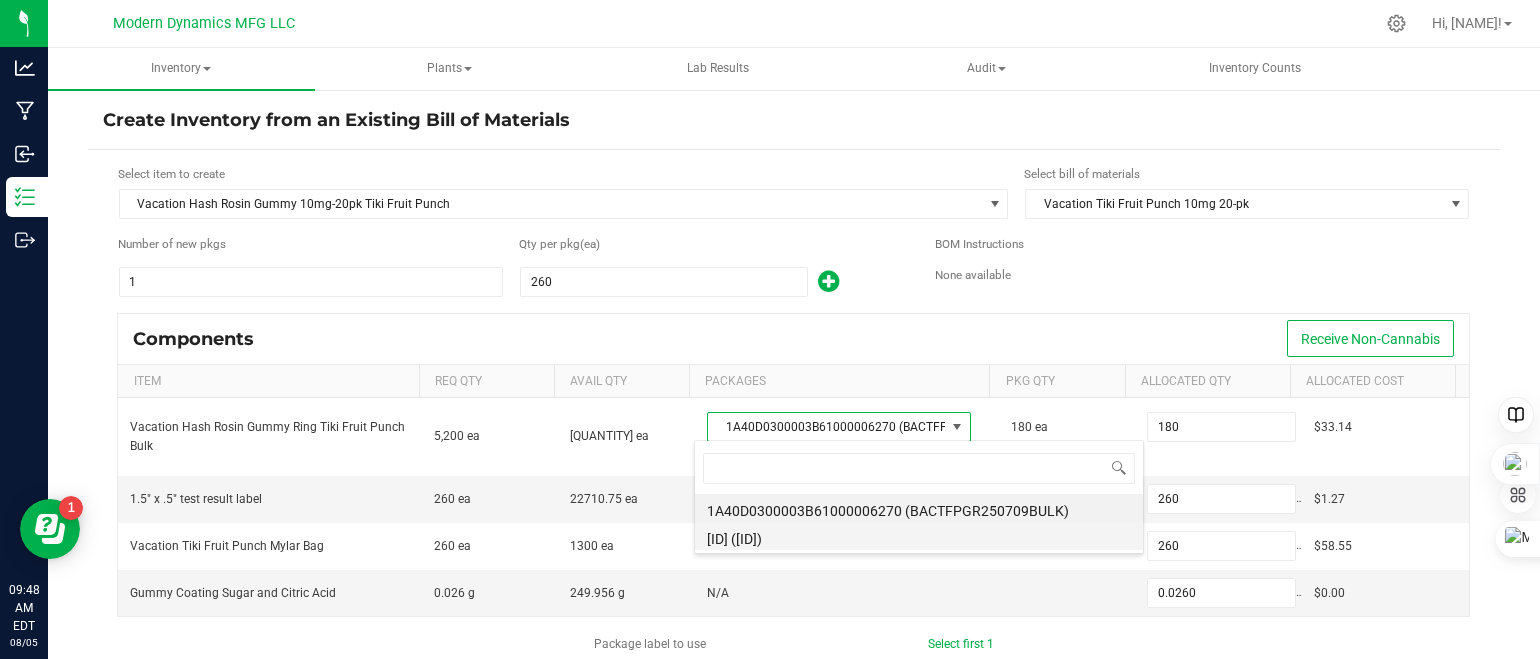 click on "[ID] ([ID])" at bounding box center (919, 536) 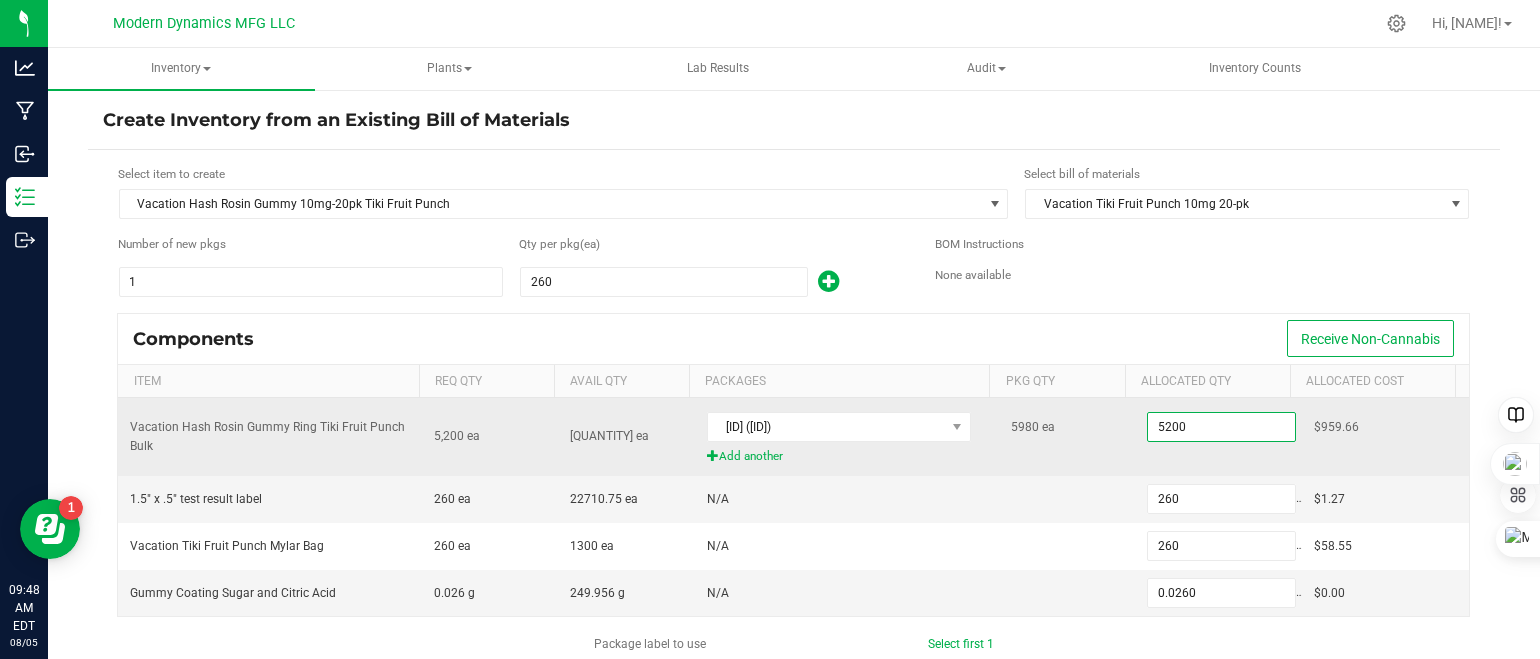 click on "5200" at bounding box center [1221, 427] 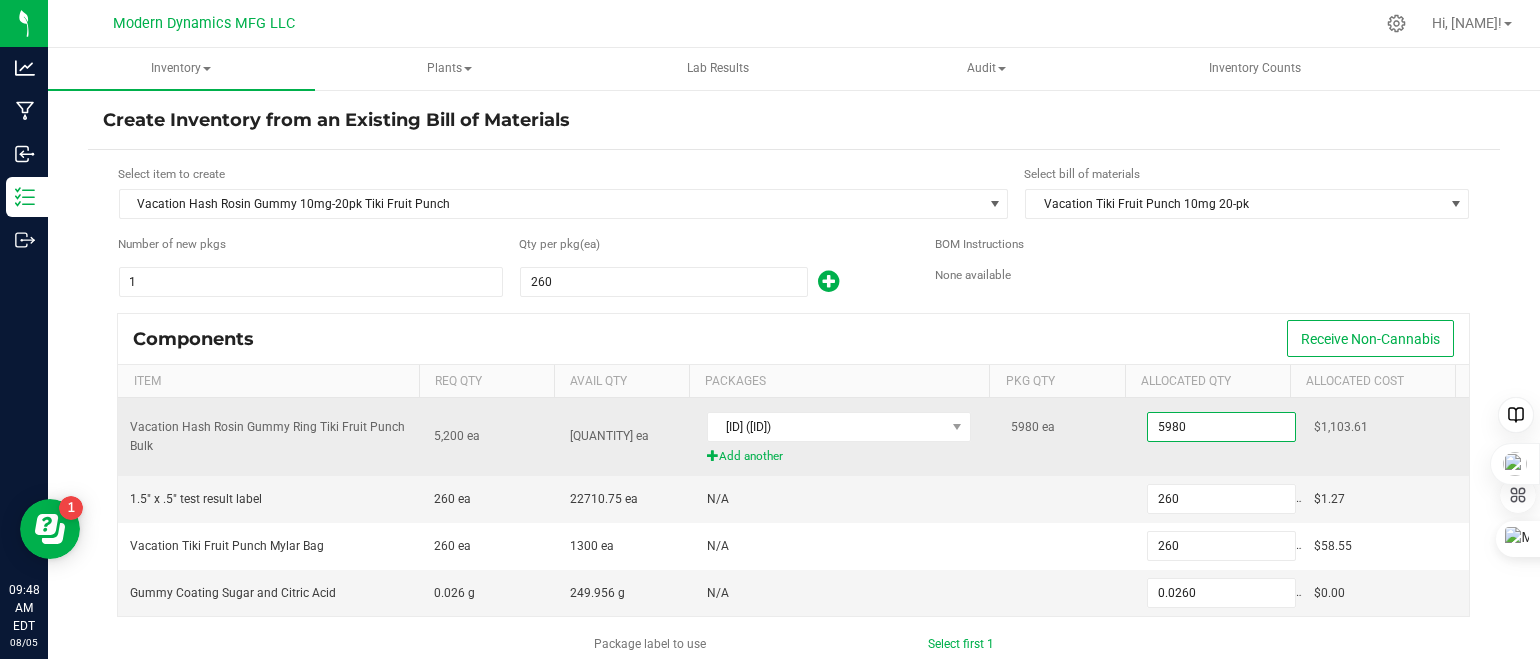 type on "5,980" 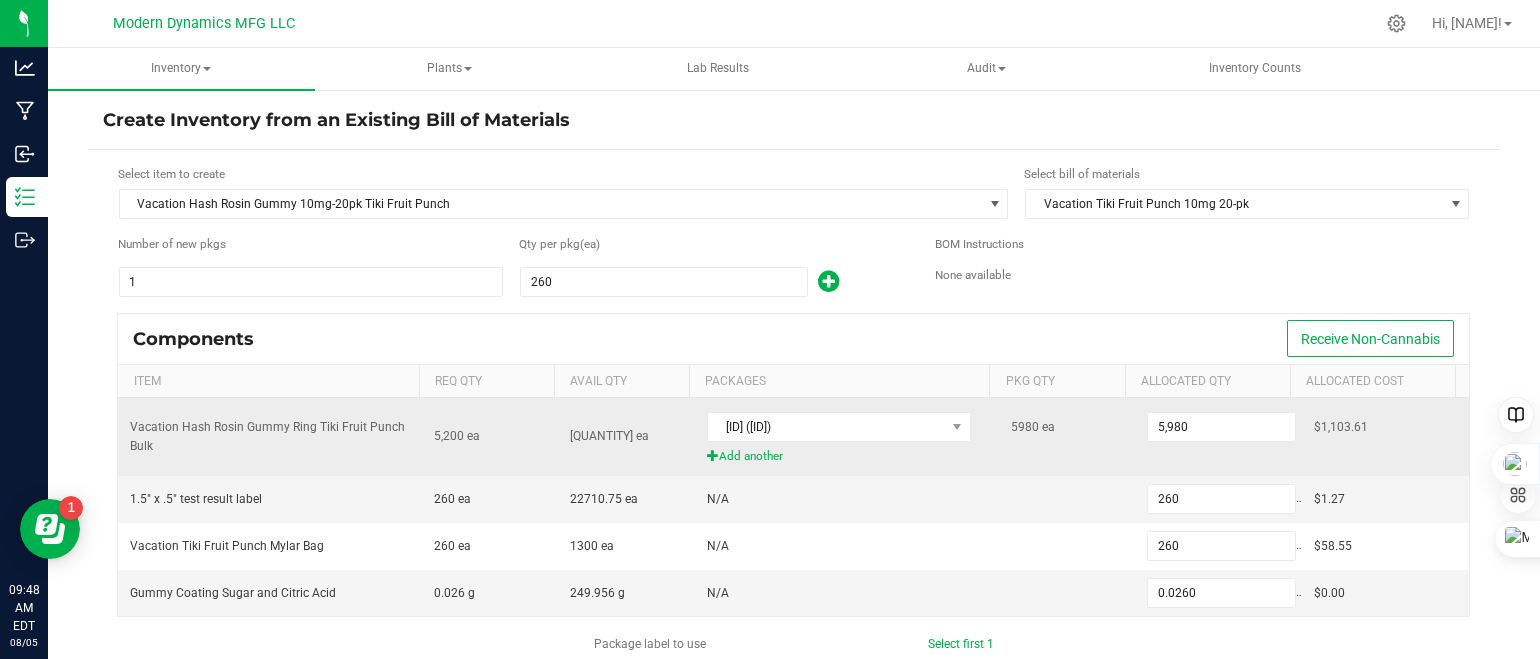 click at bounding box center [1067, 457] 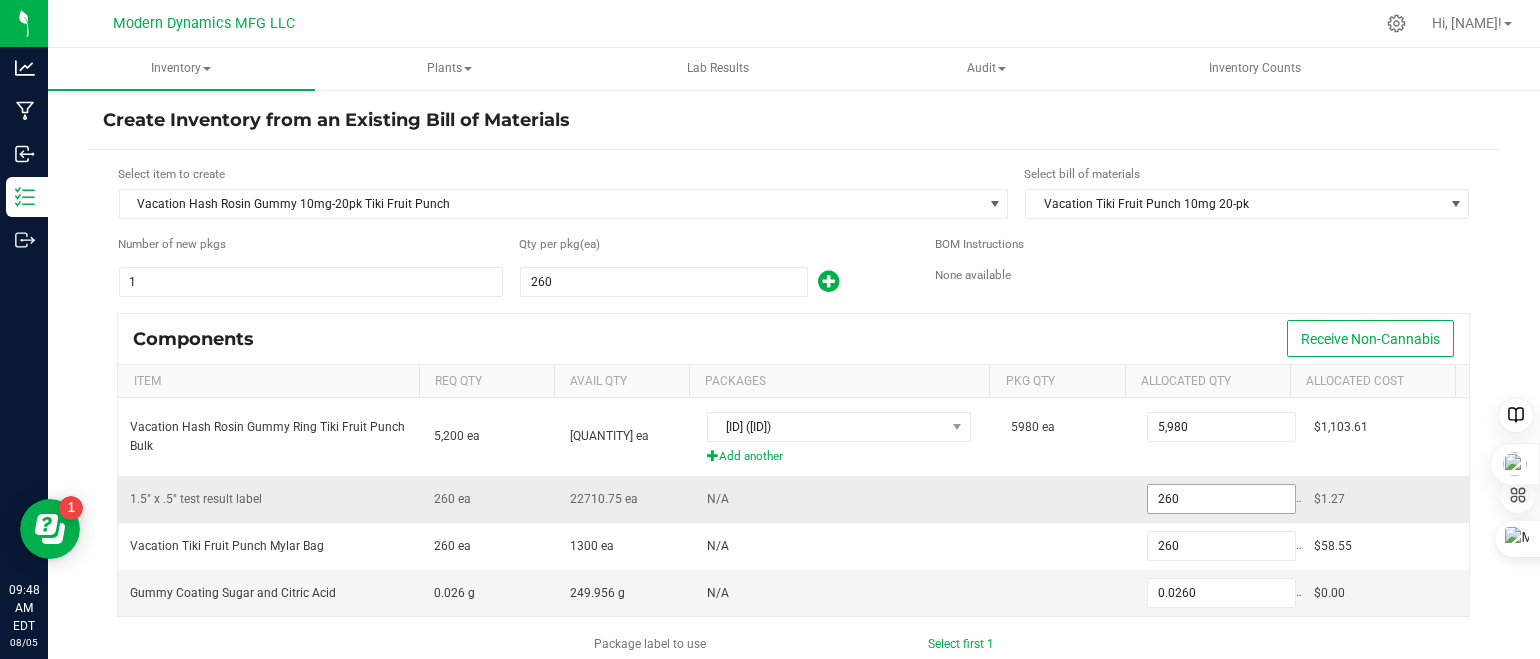 scroll, scrollTop: 100, scrollLeft: 0, axis: vertical 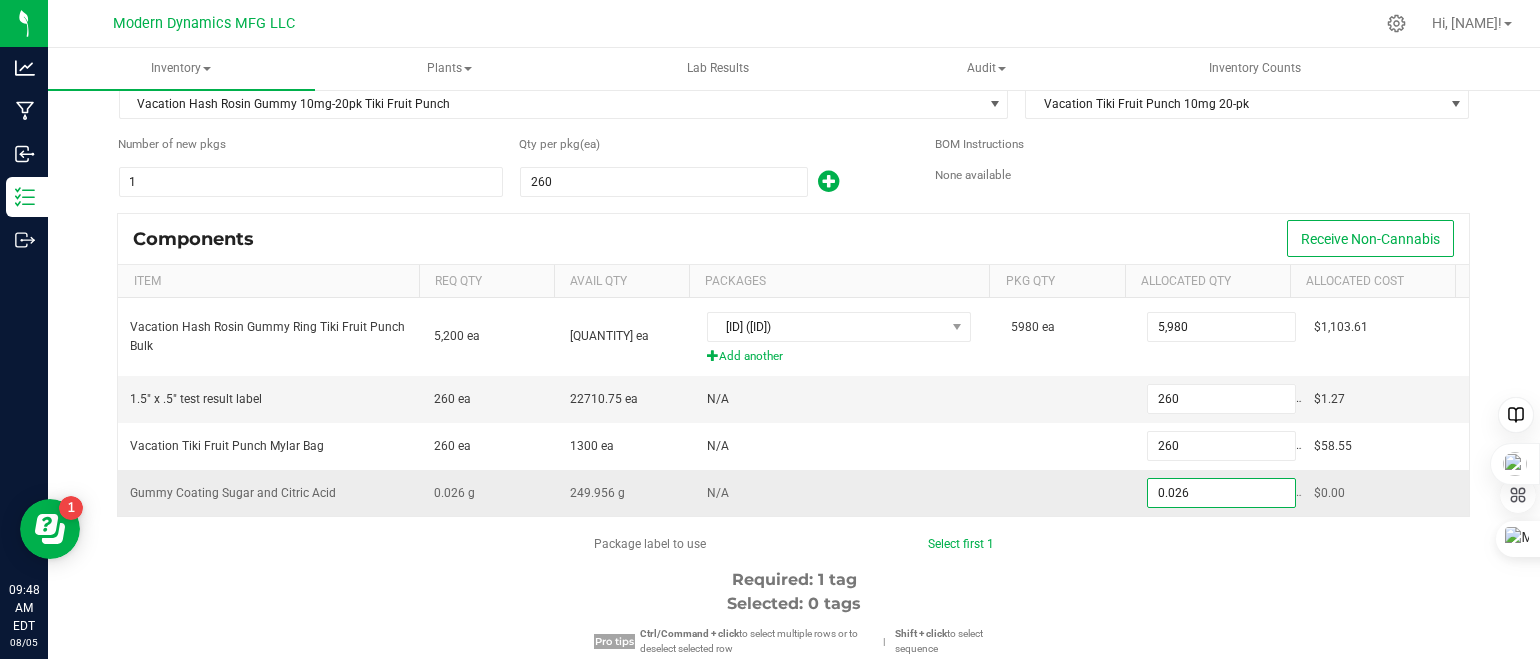 click on "0.026" at bounding box center [1221, 493] 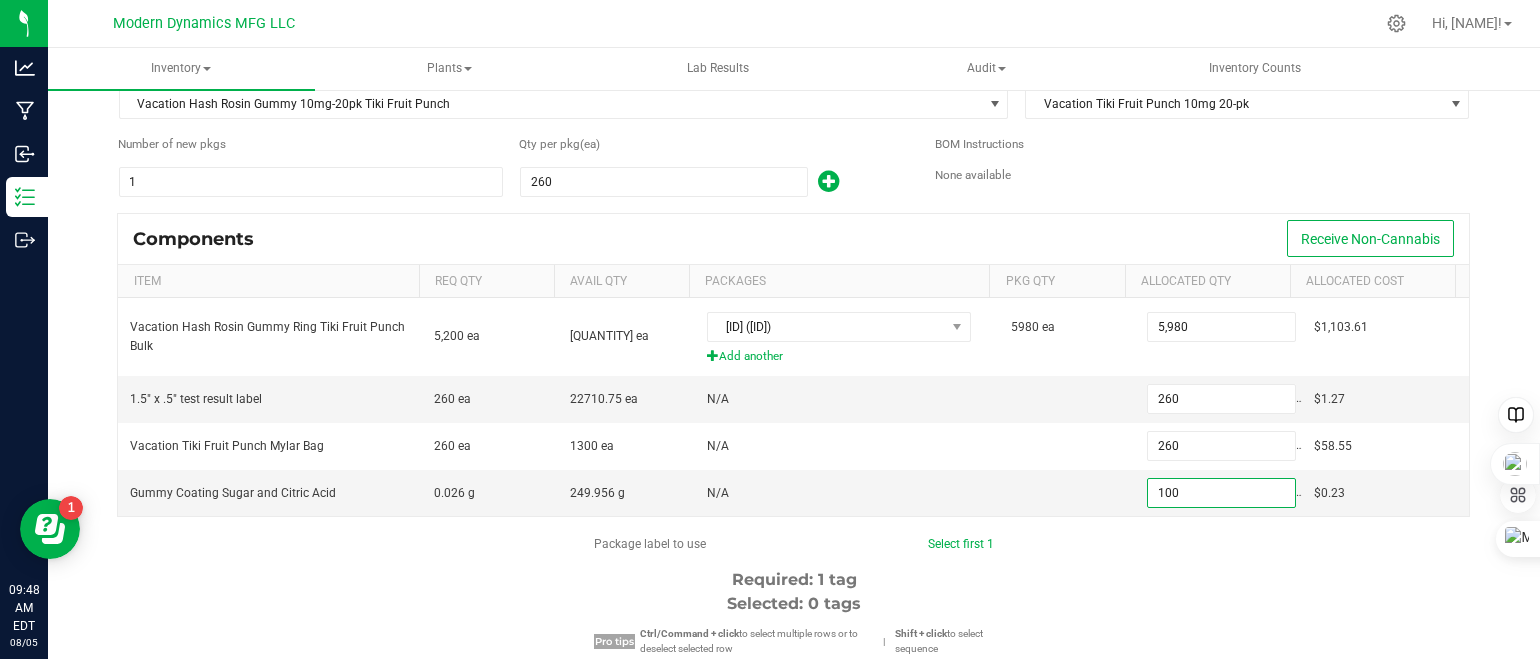 type on "100.0000" 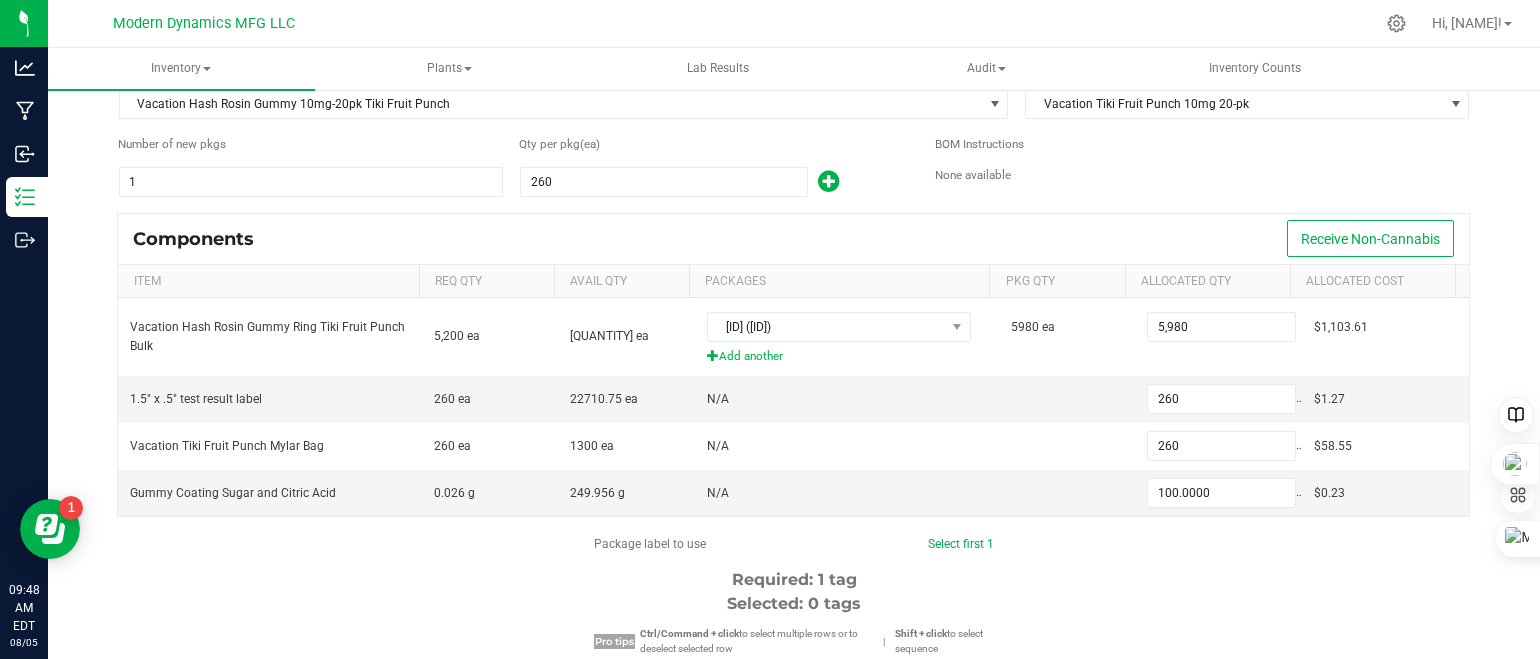 click on "Package label to use   Select first 1   Required: 1 tag   Selected: 0 tags   Pro tips  Ctrl/Command + click  to select multiple rows or to deselect selected row | Shift + click  to select sequence  [ID]   [ID]   [ID]   [ID]   [ID]   [ID]   [ID]   [ID]   [ID]   [ID]   [ID]   [ID]   [ID]   [ID]   [ID]   [ID]   [ID]   [ID]   [ID]   [ID]   [ID]   [ID]   [ID]   [ID]   [ID]   [ID]   [ID]   [ID]   [ID]   [ID]   [ID]   [ID]   [ID]   [ID]   [ID]   [ID]   [ID]   [ID]   [ID]   [ID]   [ID]" at bounding box center (794, 725) 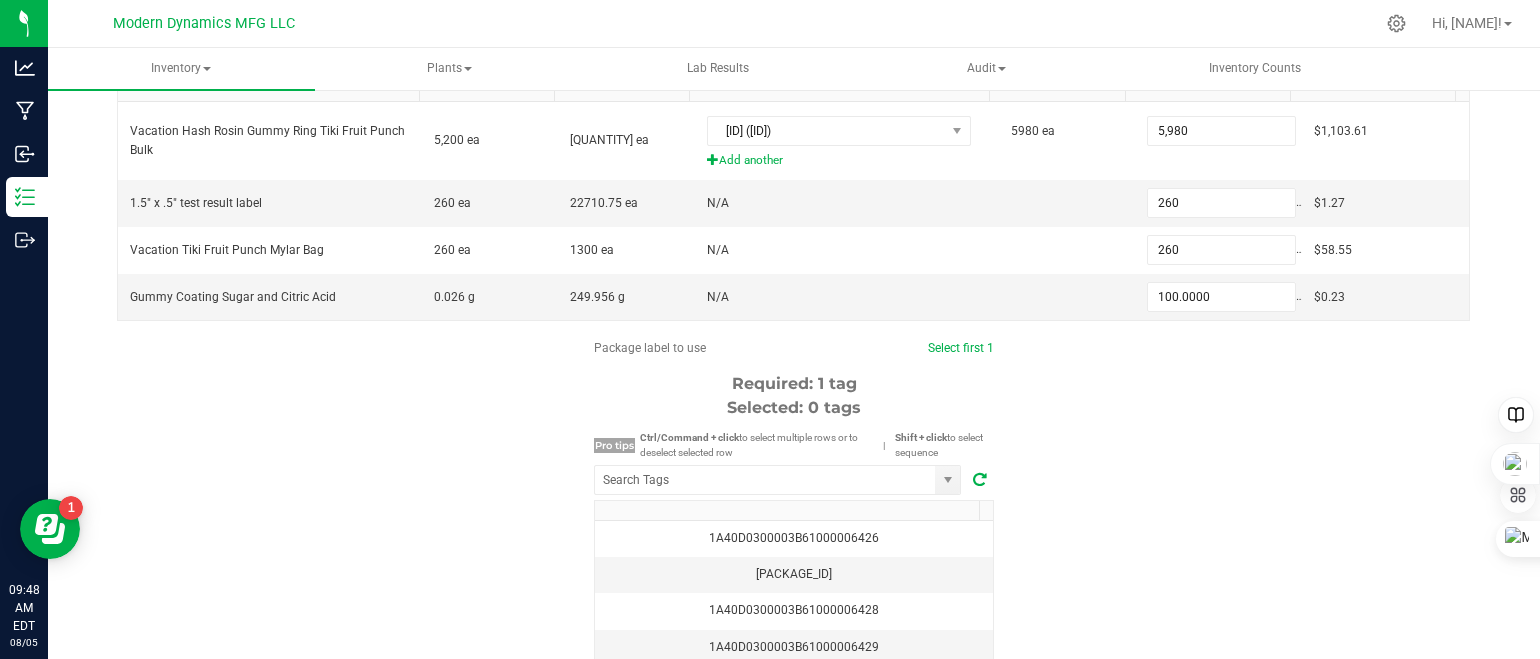 scroll, scrollTop: 300, scrollLeft: 0, axis: vertical 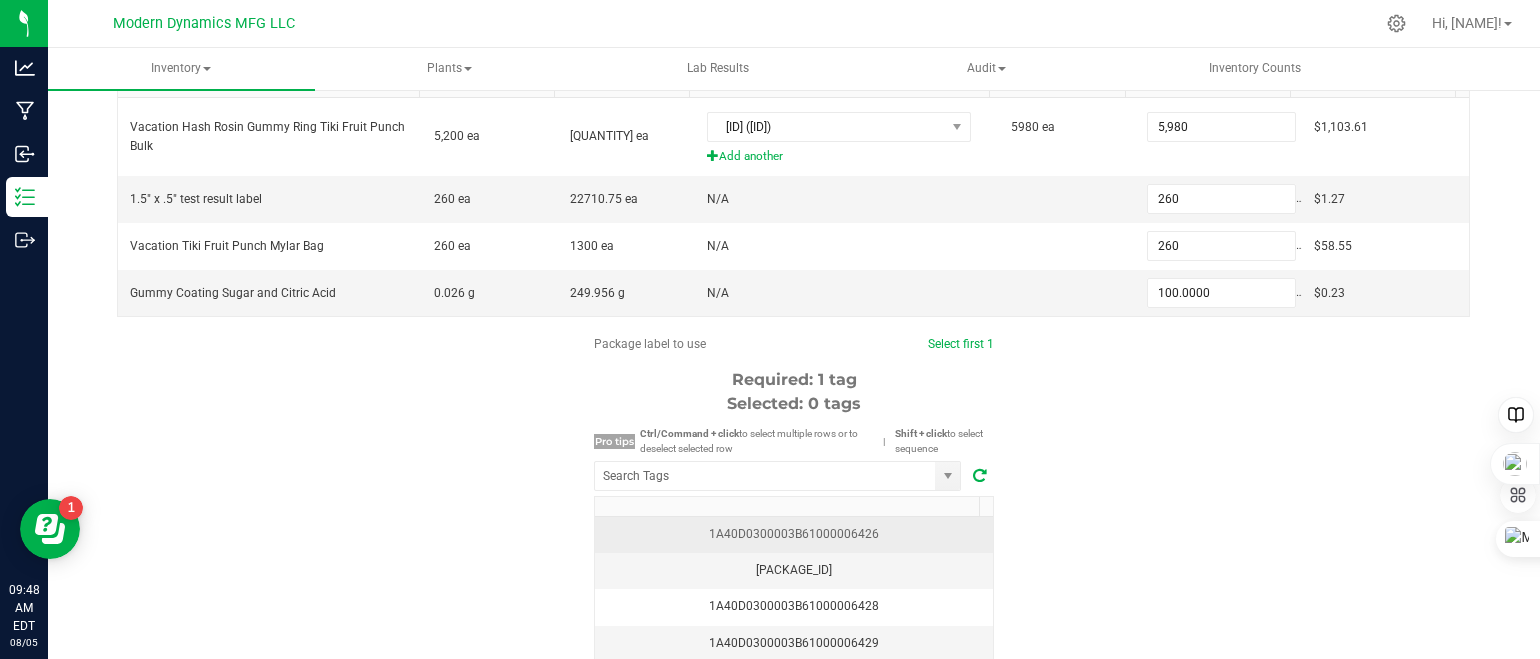 click on "1A40D0300003B61000006426" at bounding box center (794, 535) 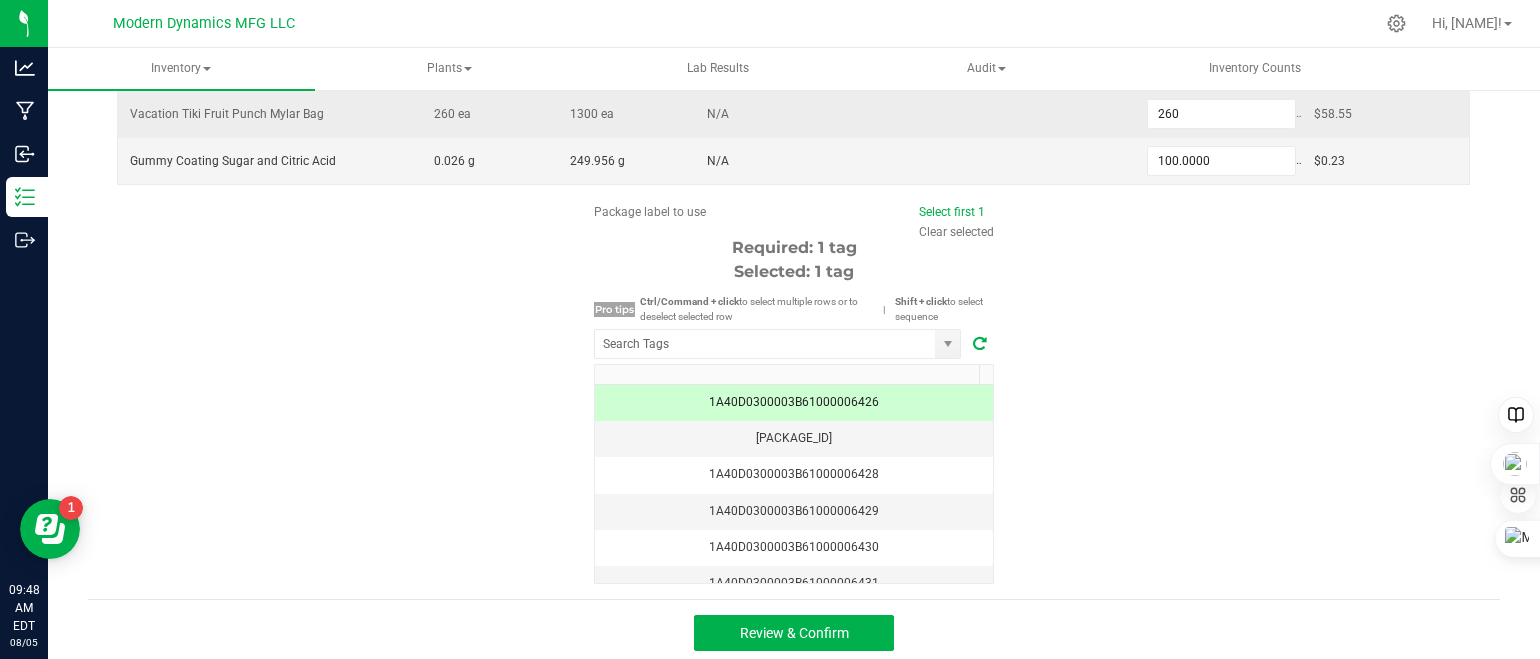 scroll, scrollTop: 434, scrollLeft: 0, axis: vertical 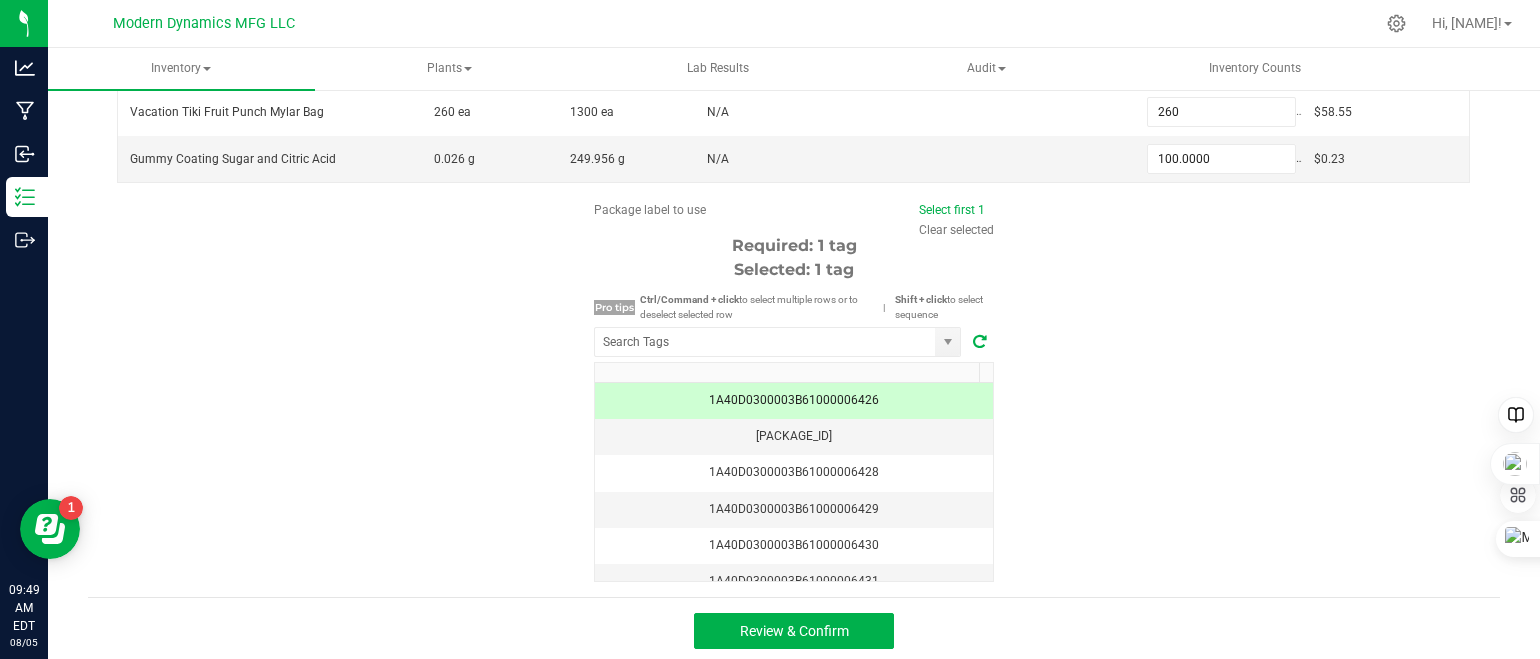 click on "1A40D0300003B61000006426" at bounding box center (794, 400) 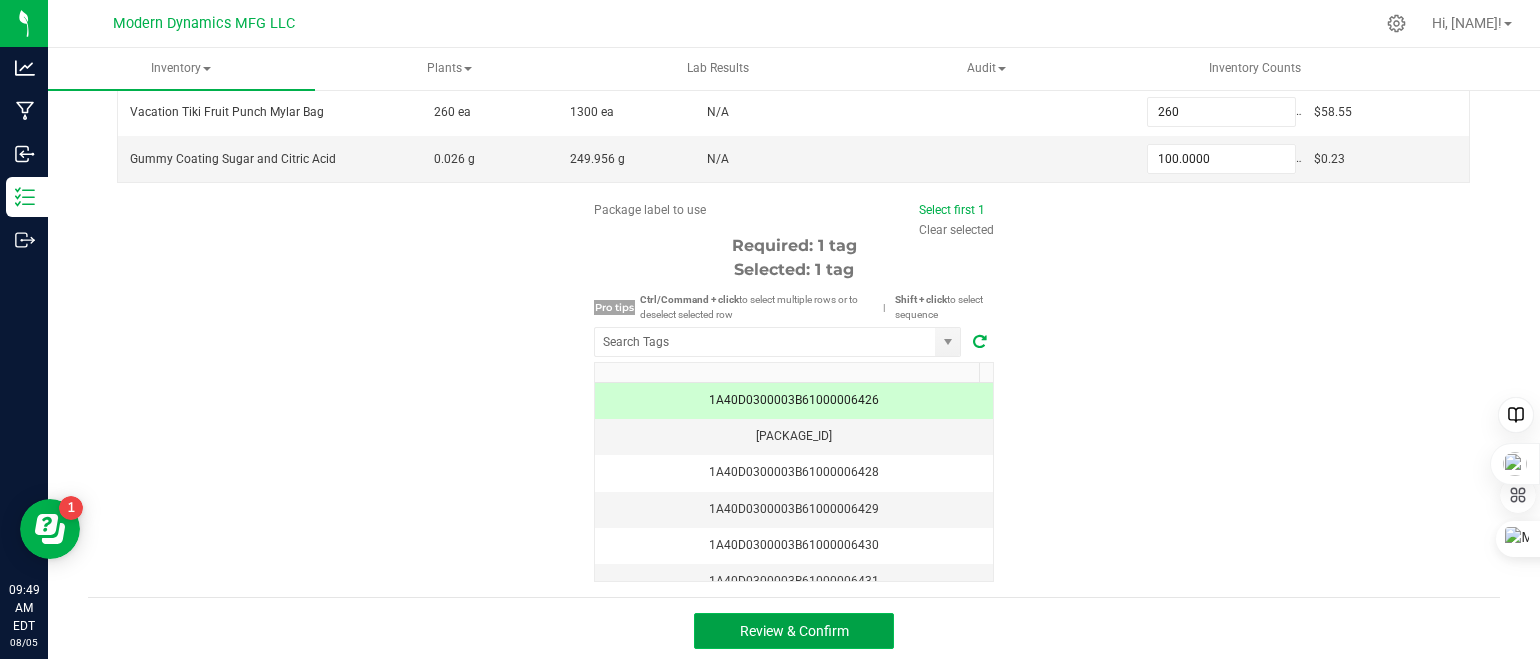 click on "Review & Confirm" at bounding box center (794, 631) 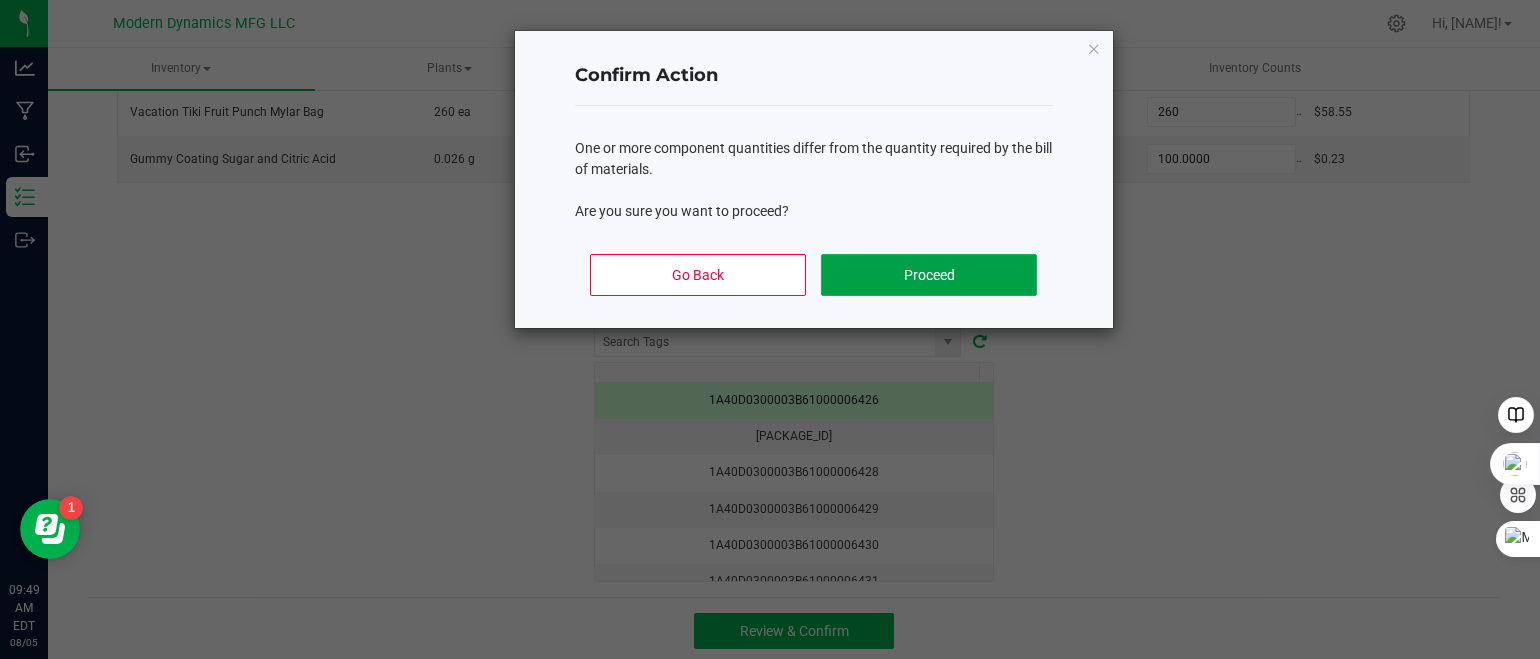 click on "Proceed" 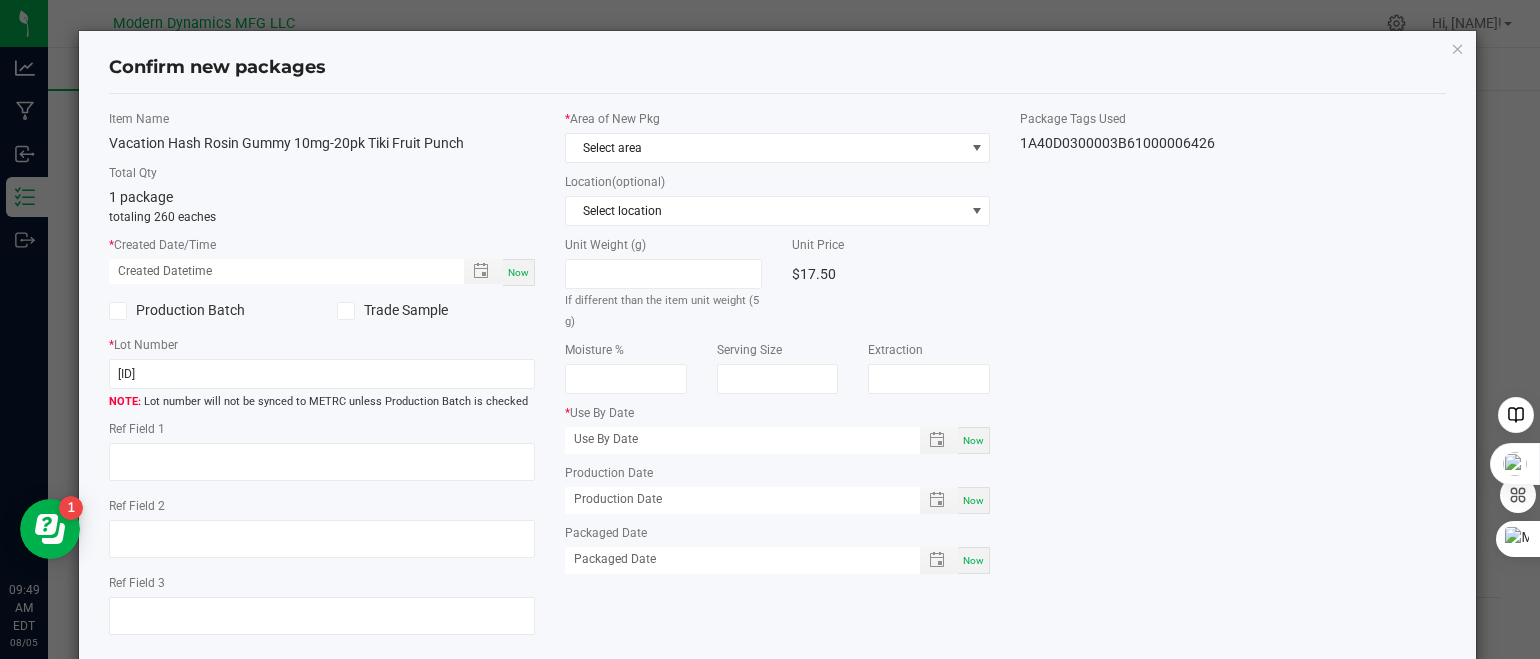 type on "07/29/2026" 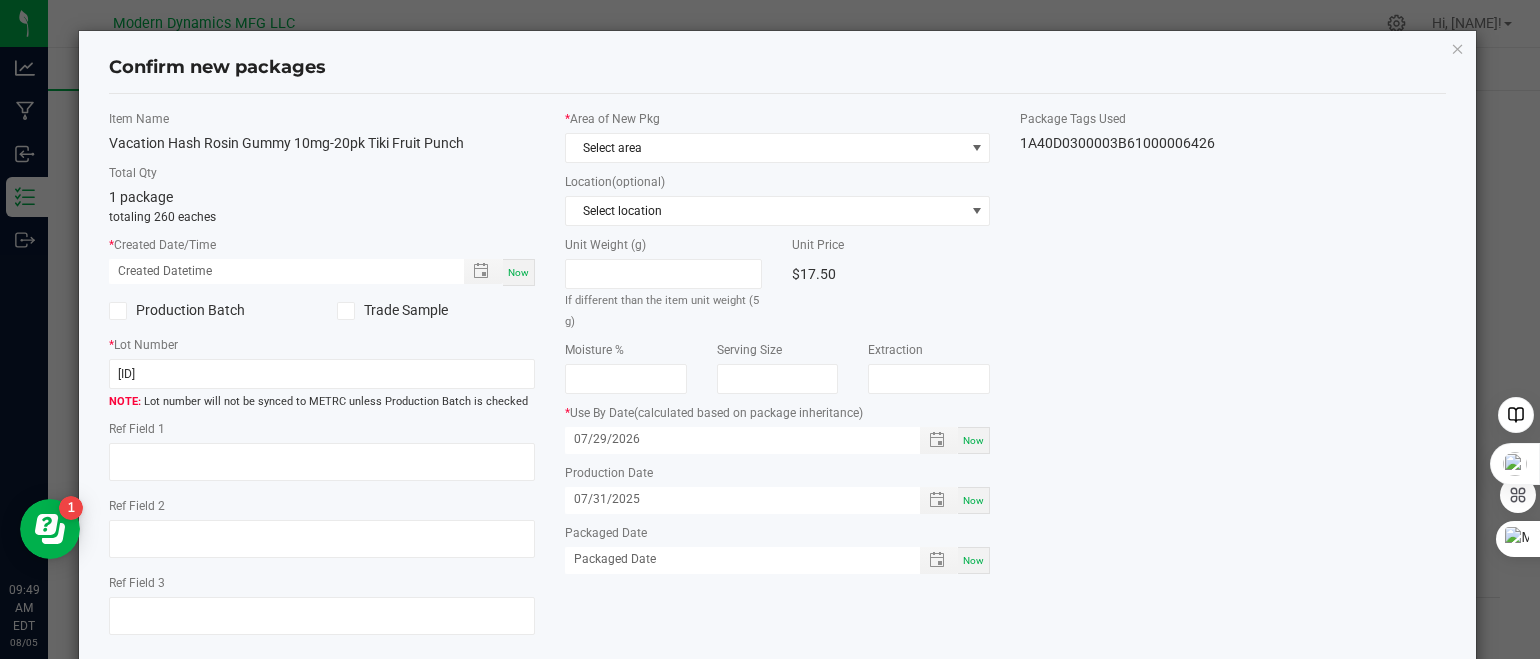 click on "Now" at bounding box center [518, 272] 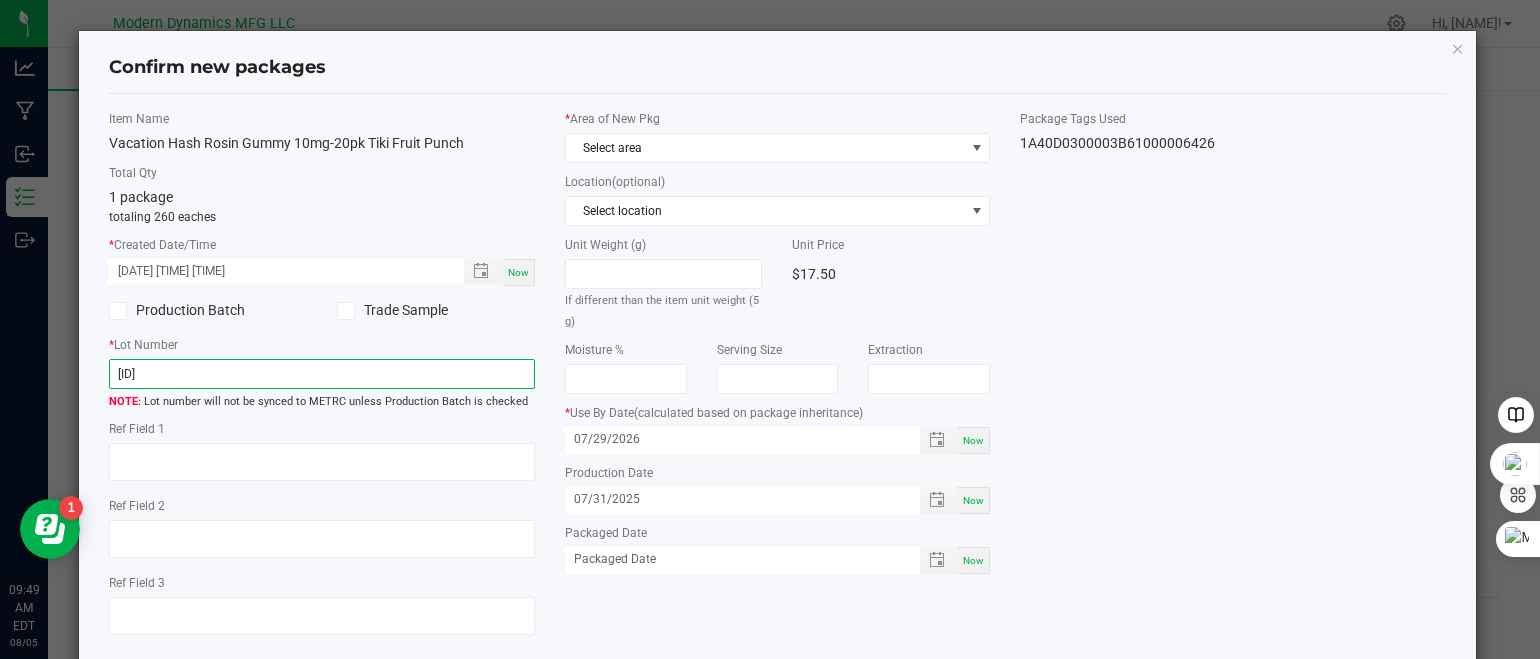 click on "[ID]" at bounding box center [322, 374] 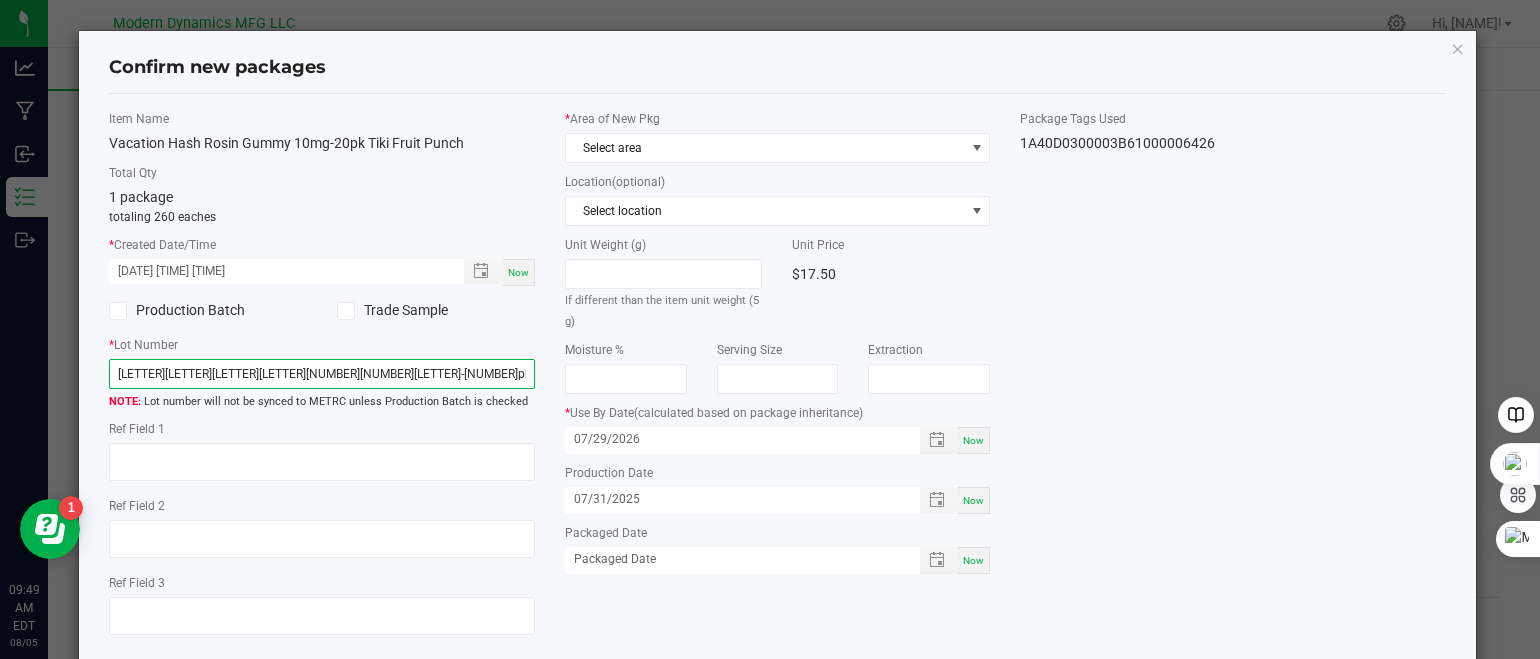 type on "[LETTER][LETTER][LETTER][LETTER][NUMBER][NUMBER][LETTER]-[NUMBER]pk" 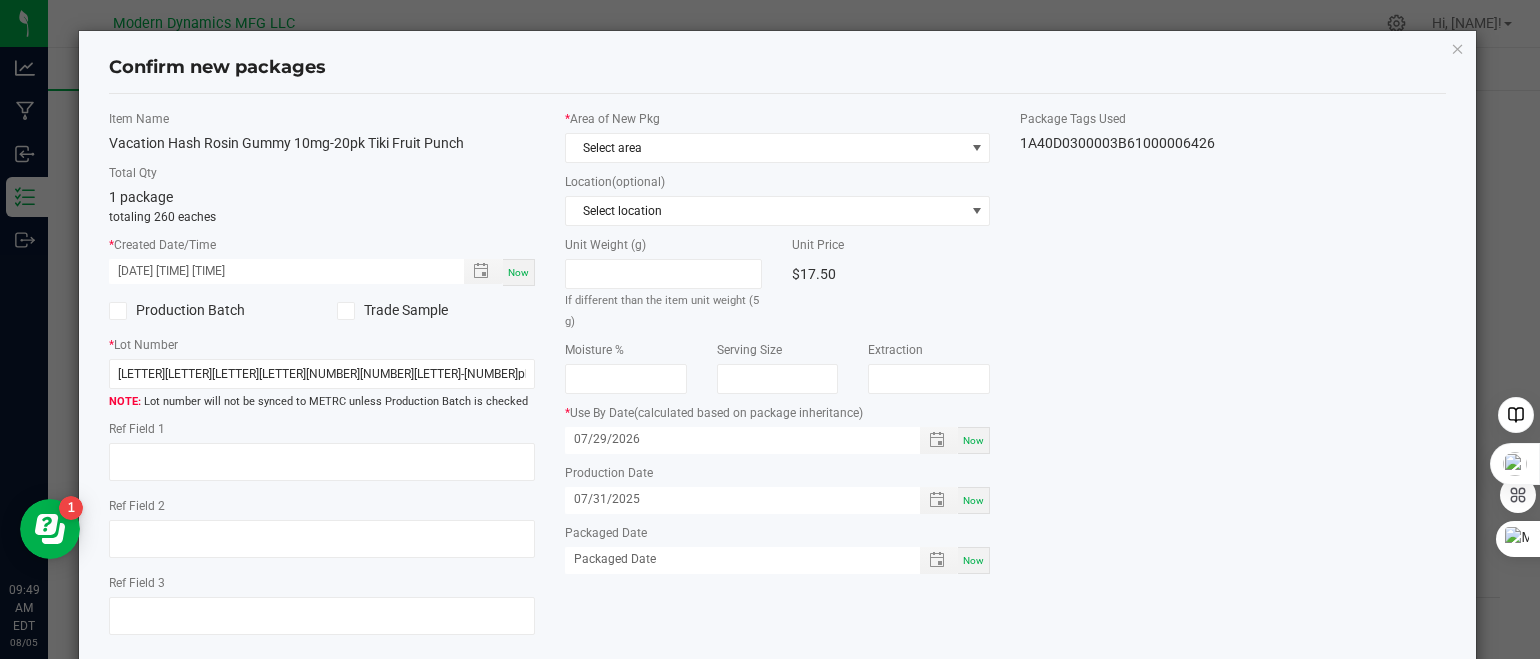 click on "Now" at bounding box center [973, 500] 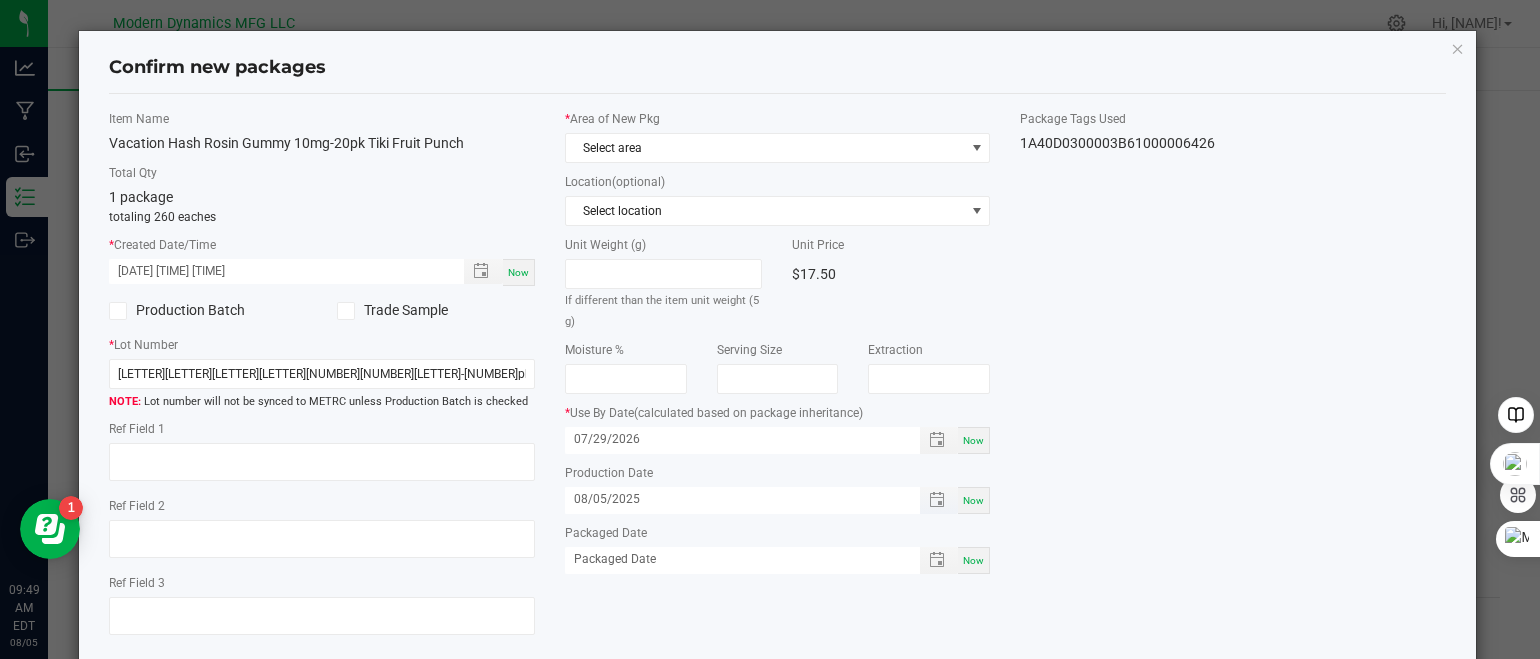 click on "08/05/2025" at bounding box center [732, 499] 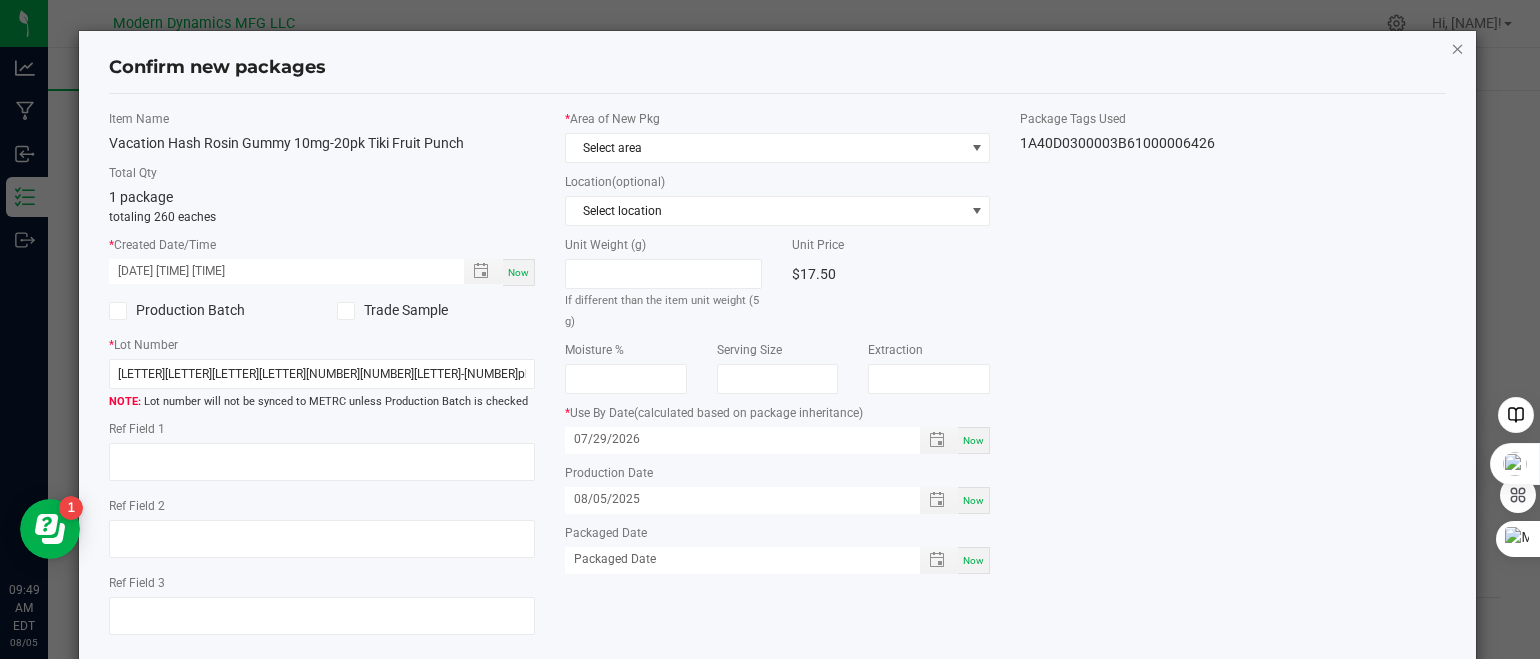 click 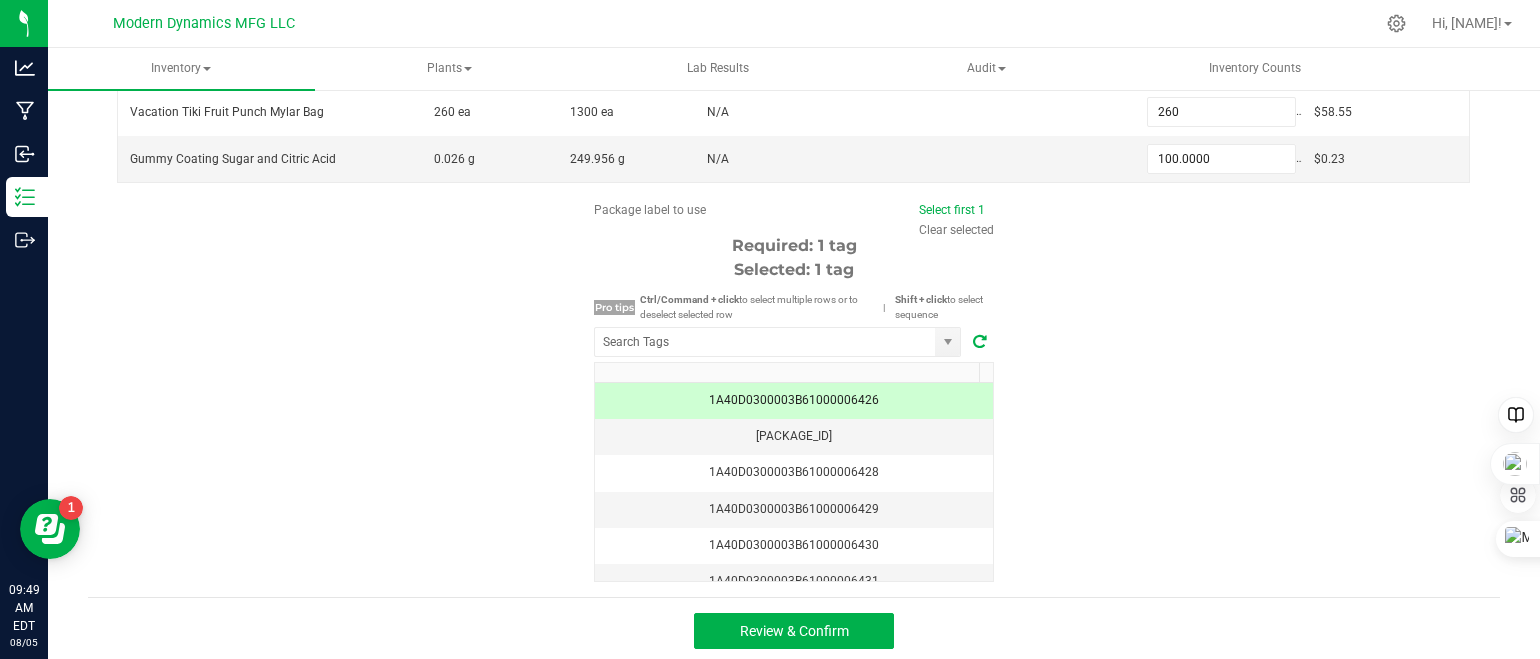 click on "1A40D0300003B61000006426" at bounding box center (794, 400) 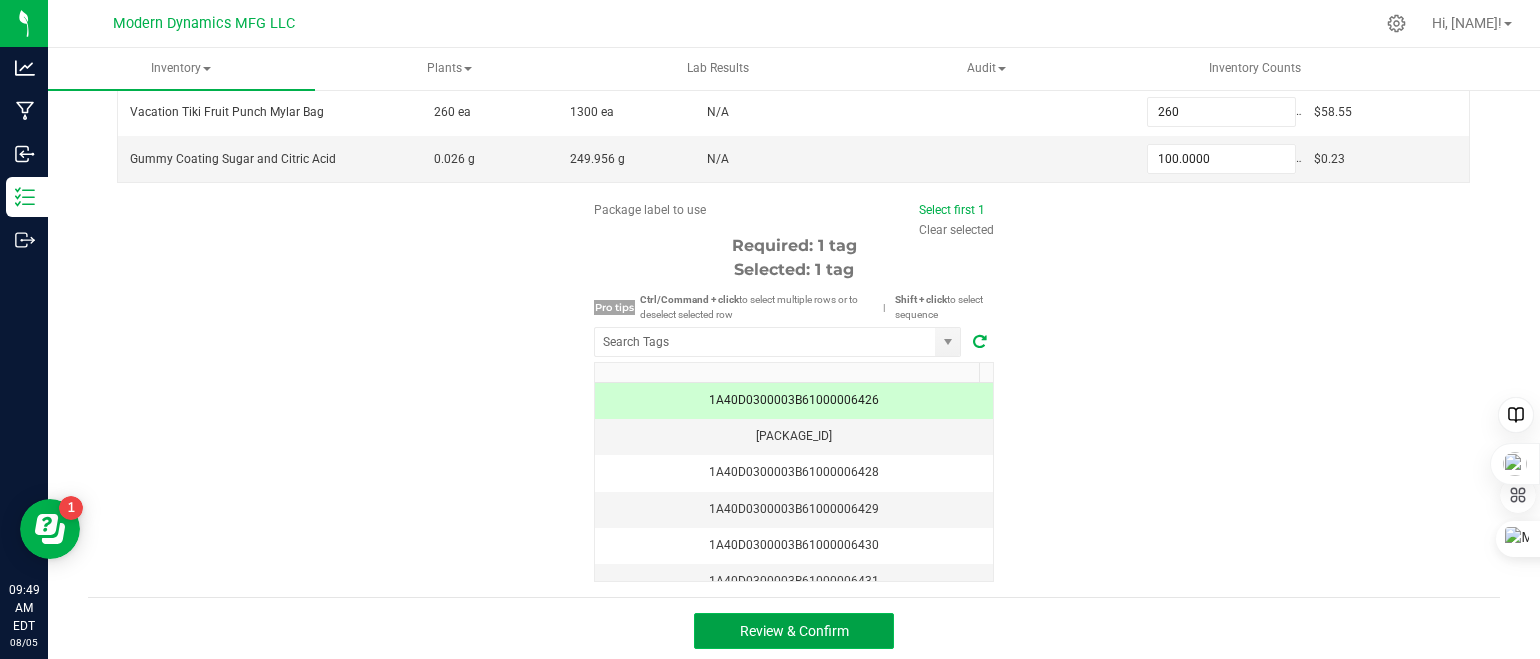 click on "Review & Confirm" at bounding box center (794, 631) 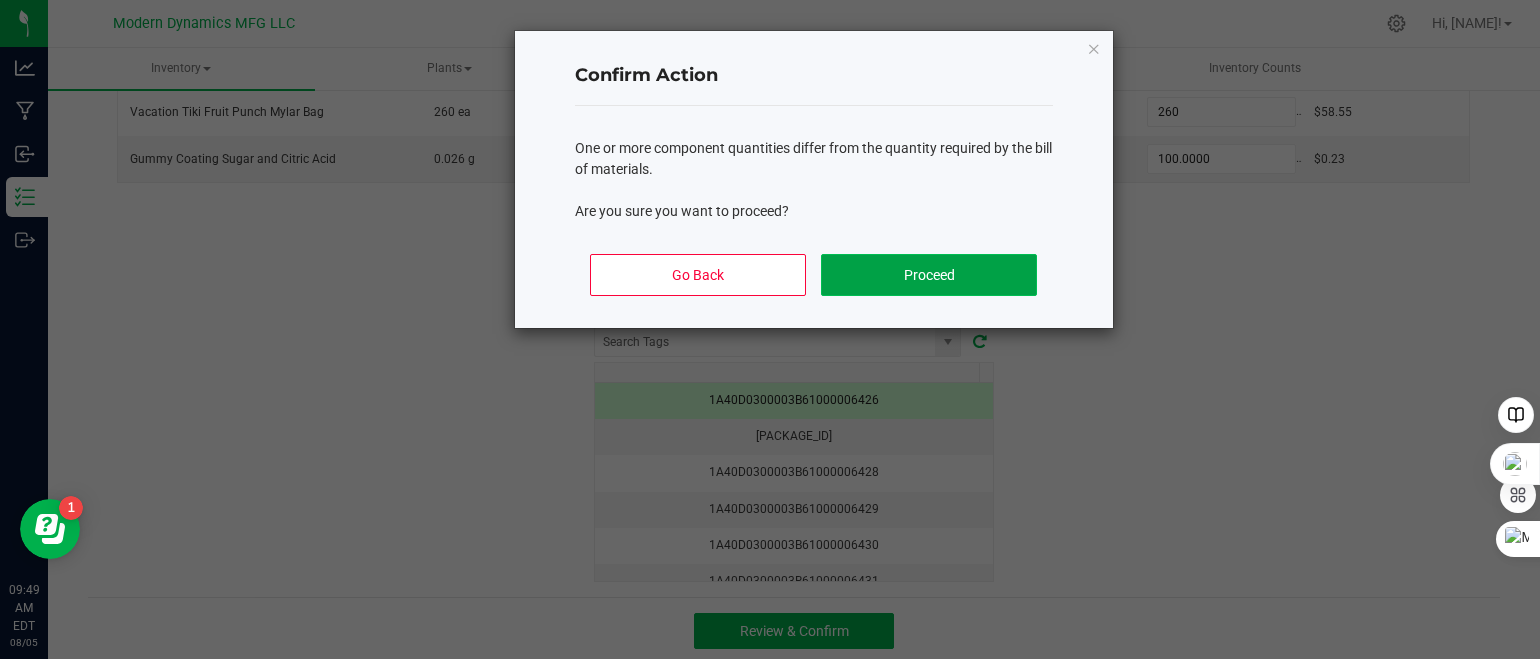 click on "Proceed" 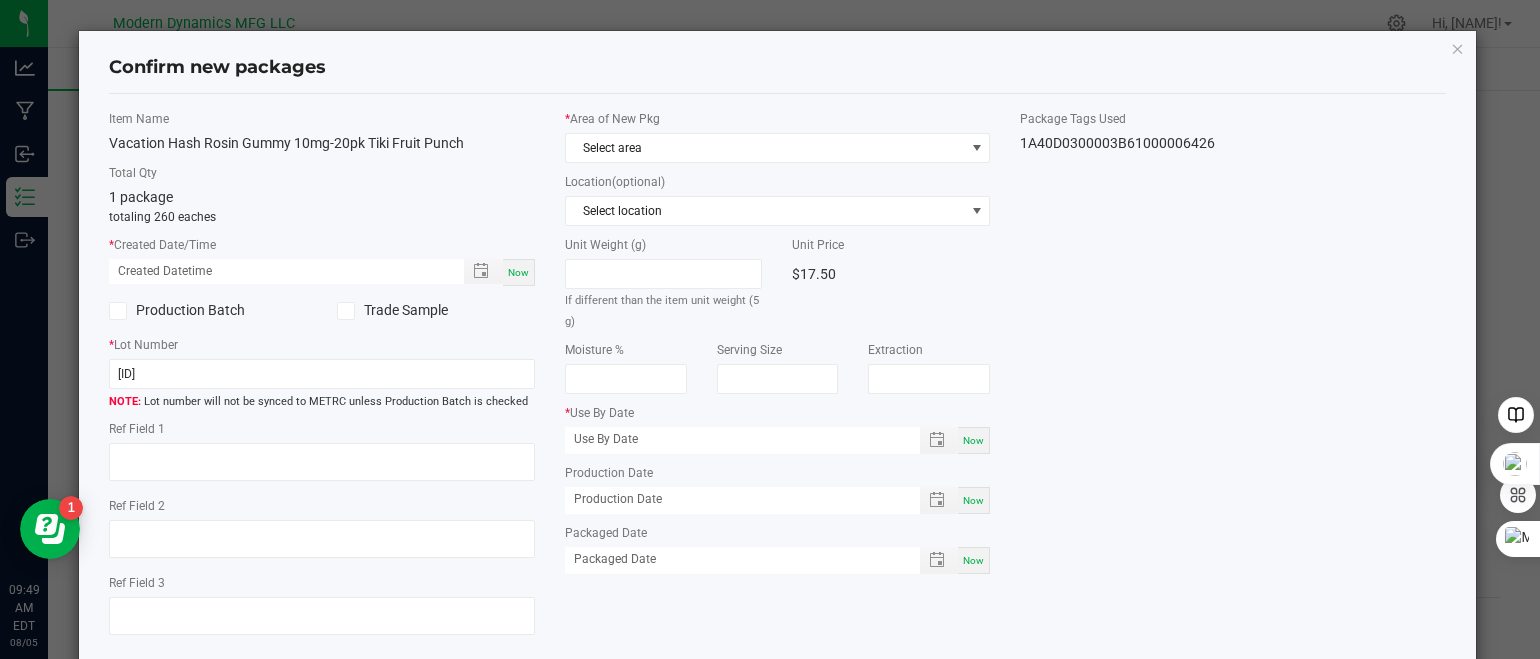 type on "07/29/2026" 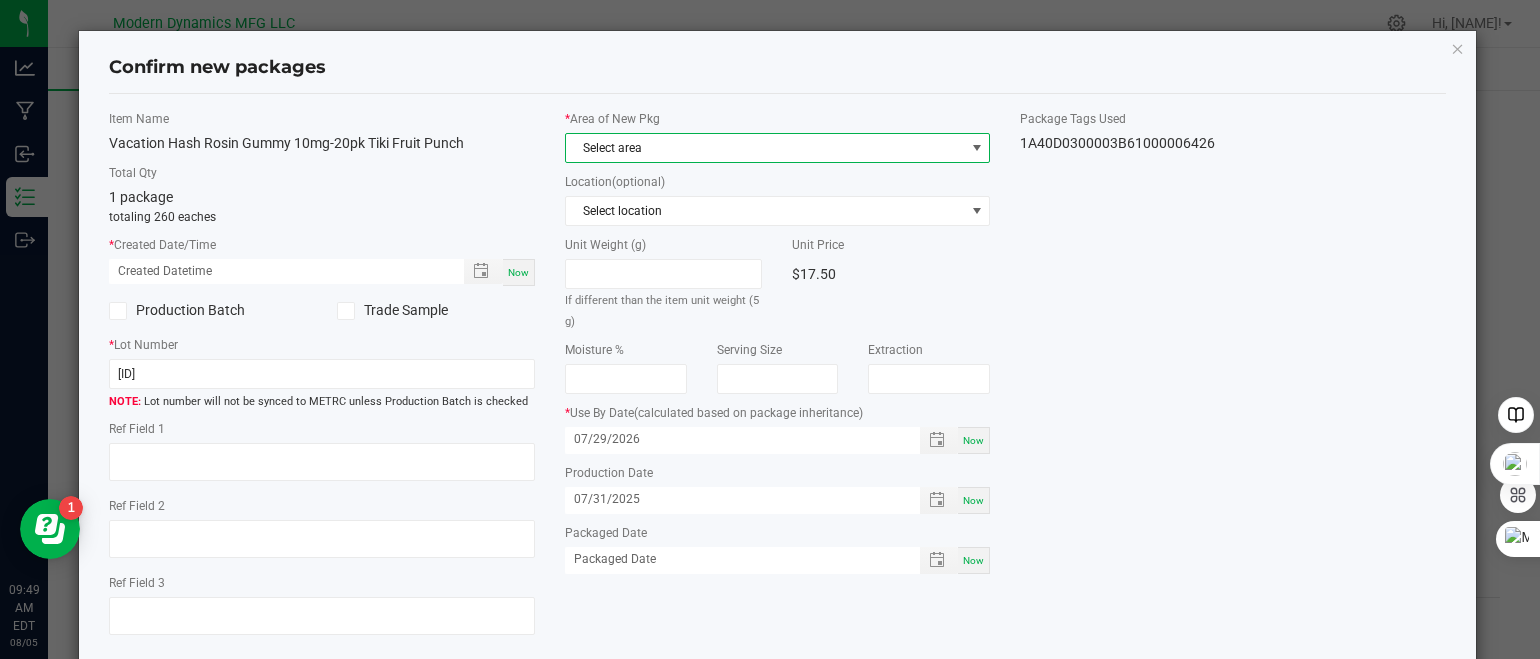 click on "Select area" at bounding box center [765, 148] 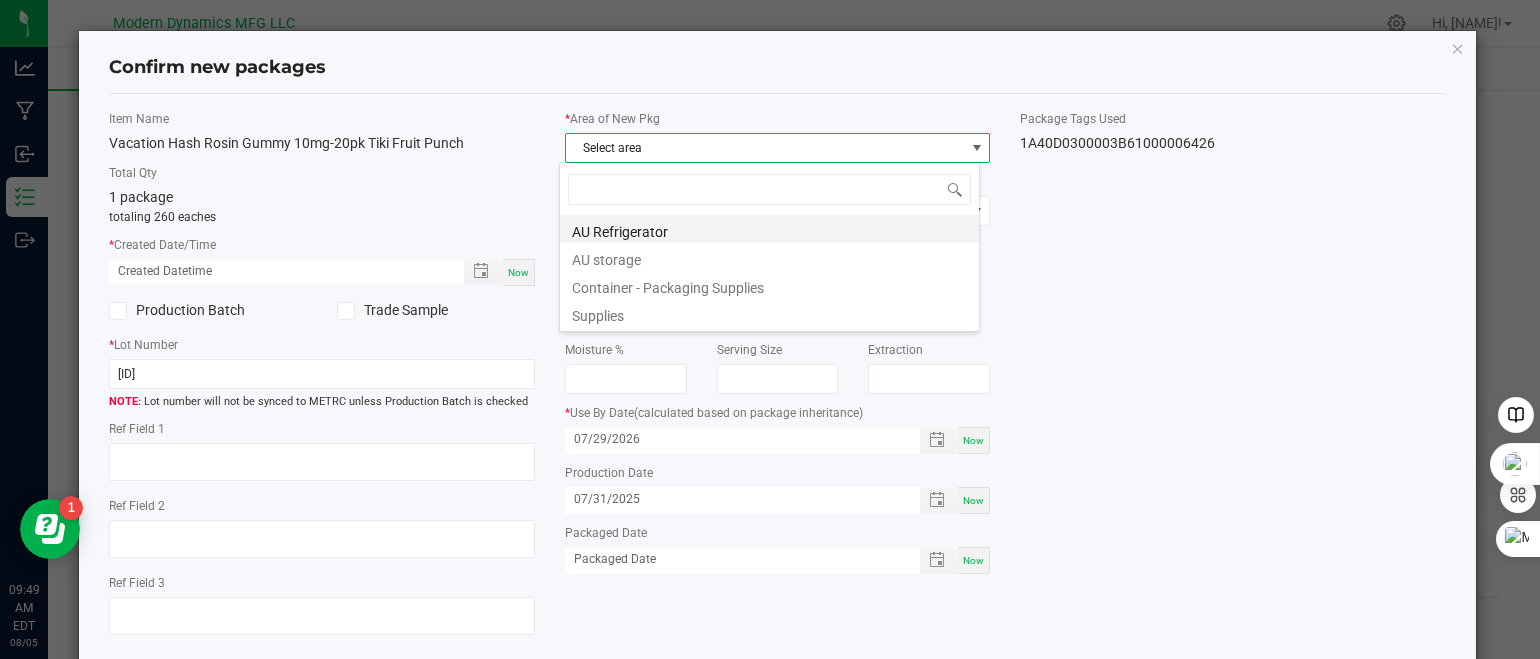 scroll, scrollTop: 99970, scrollLeft: 99578, axis: both 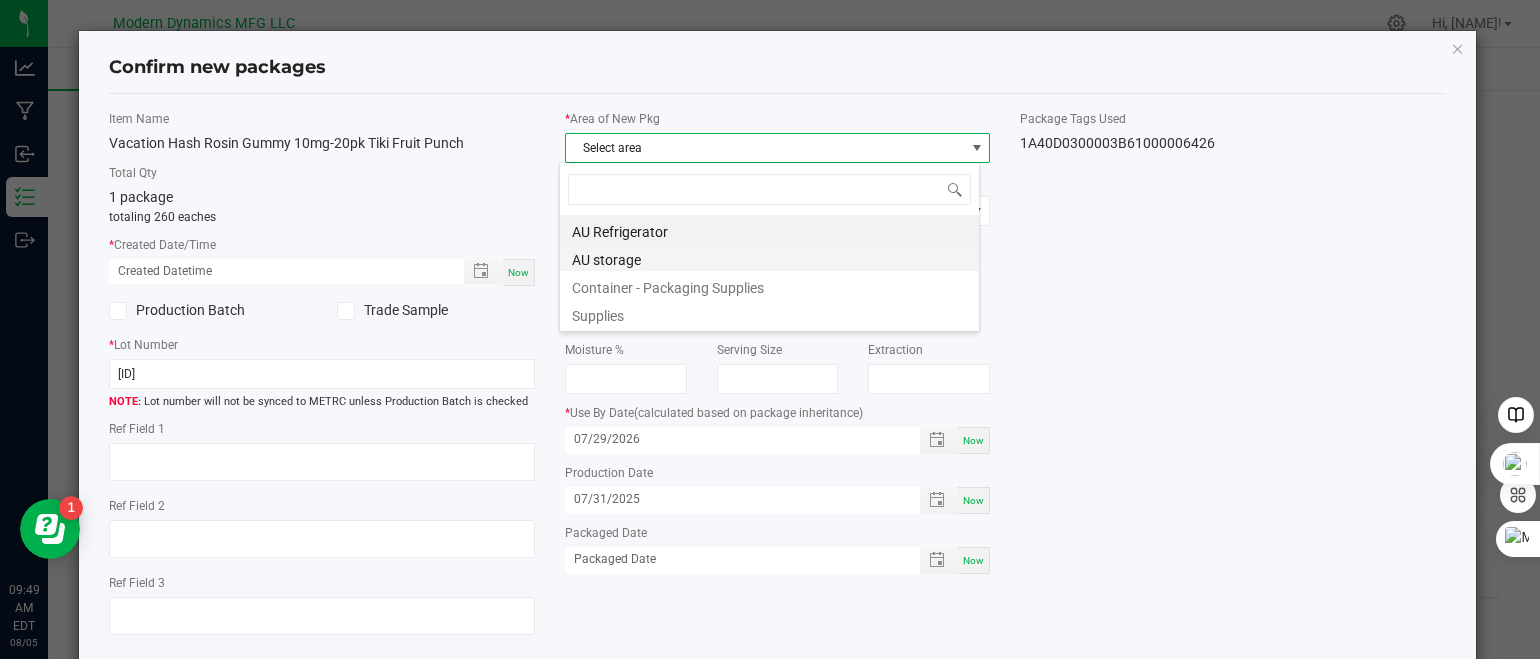 click on "AU storage" at bounding box center (769, 257) 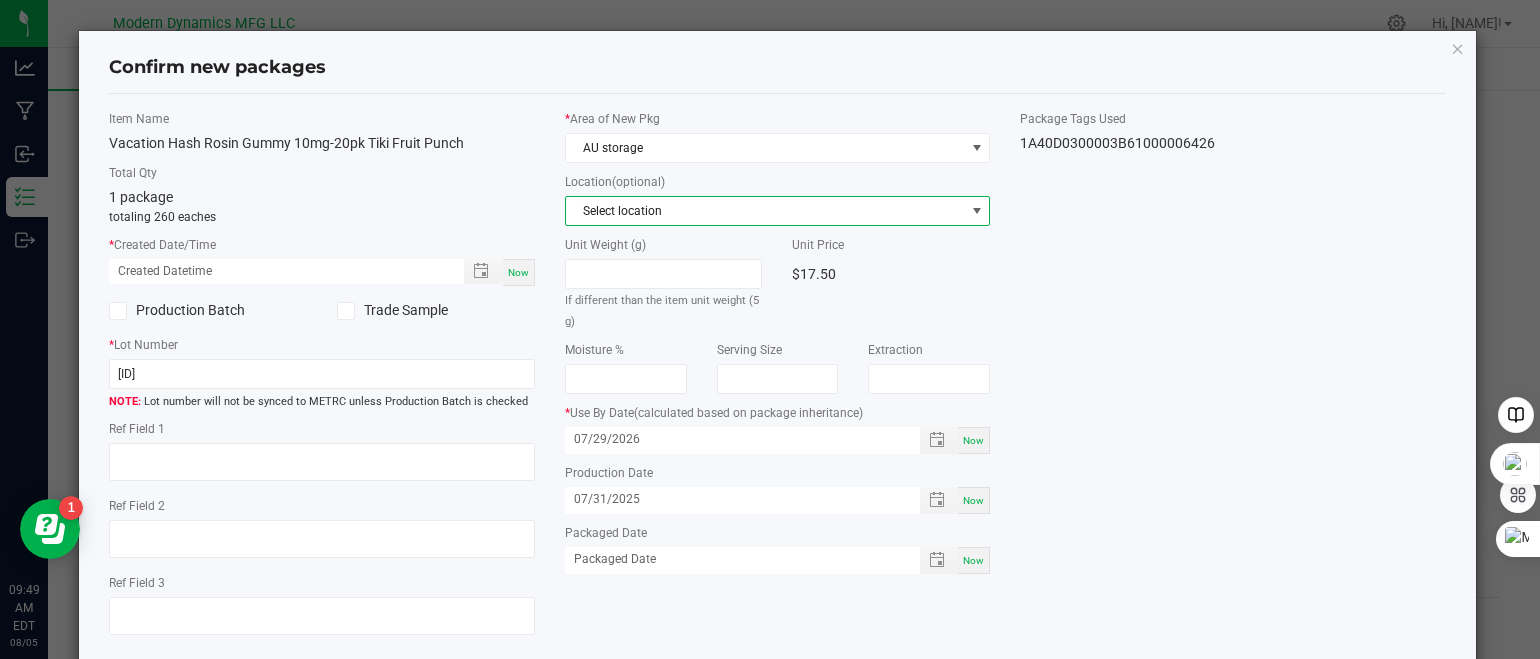 click on "Select location" at bounding box center (765, 211) 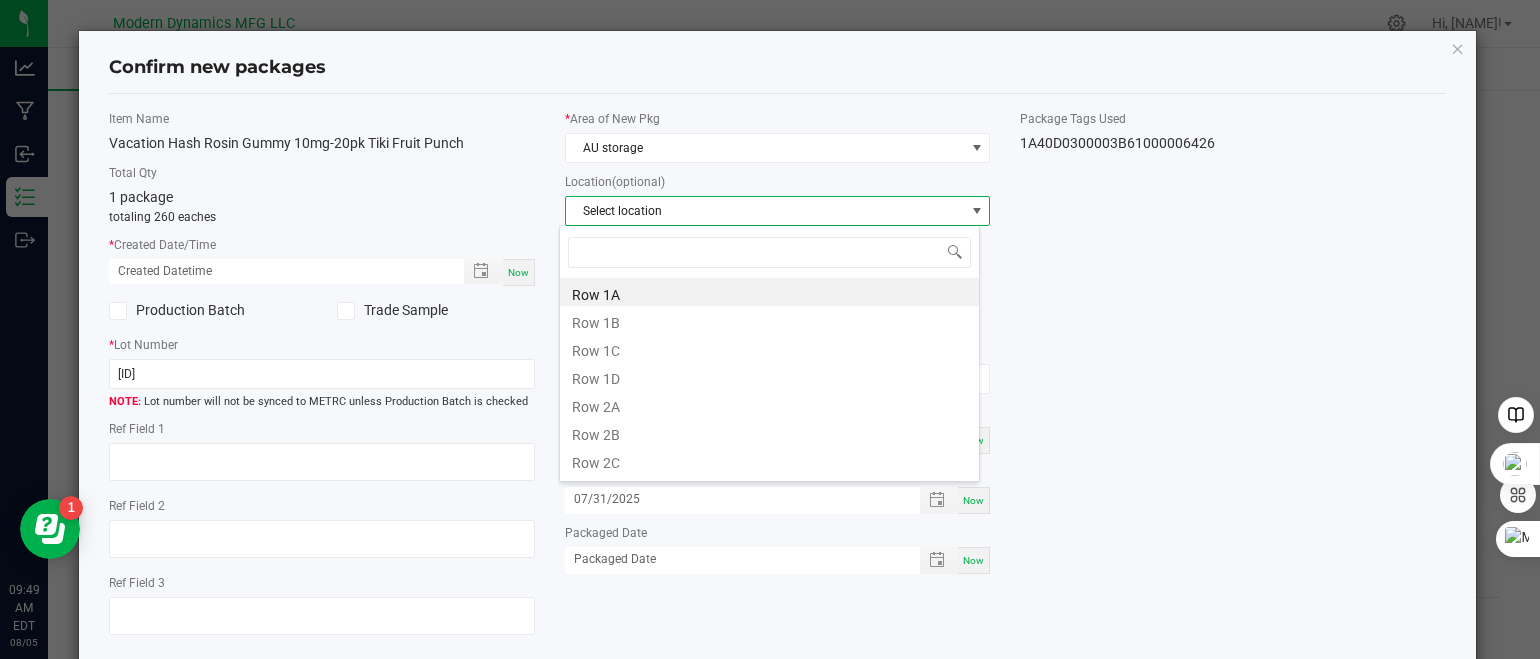 scroll, scrollTop: 99970, scrollLeft: 99578, axis: both 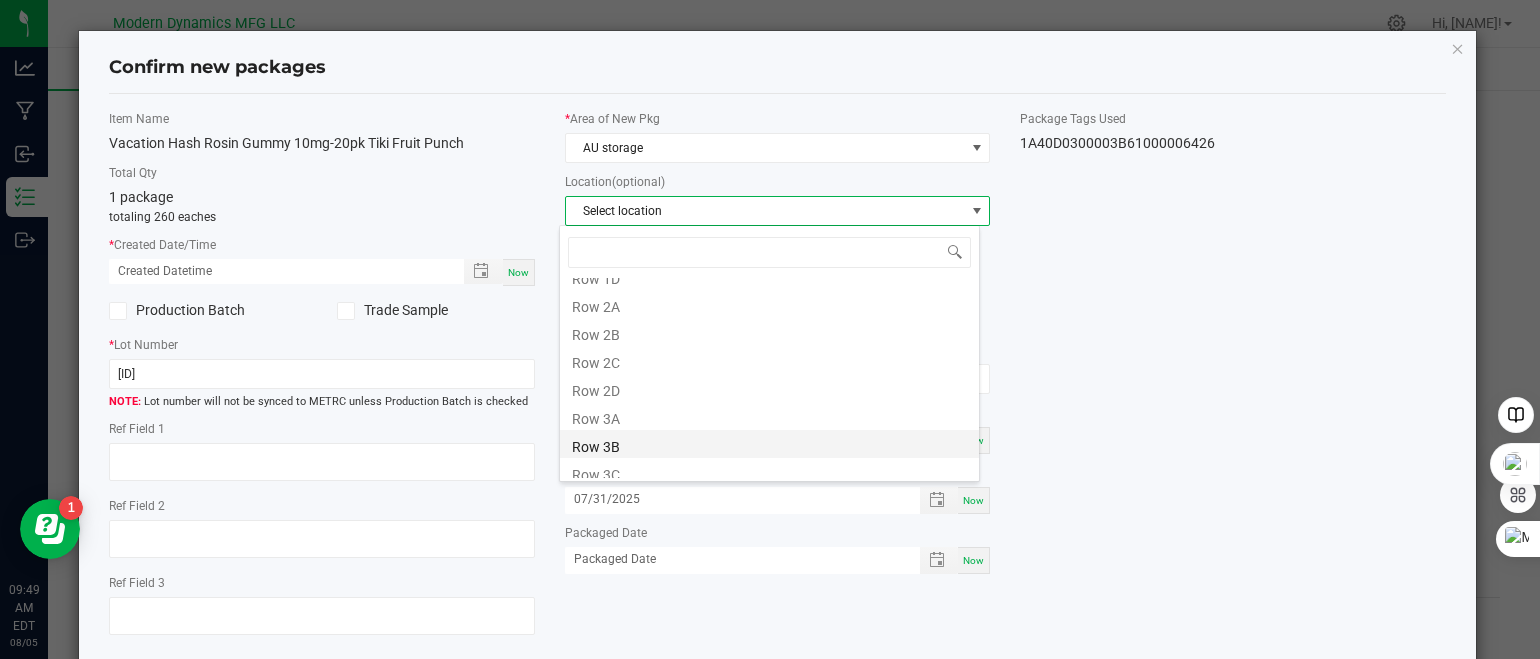 click on "Row 3B" at bounding box center [769, 444] 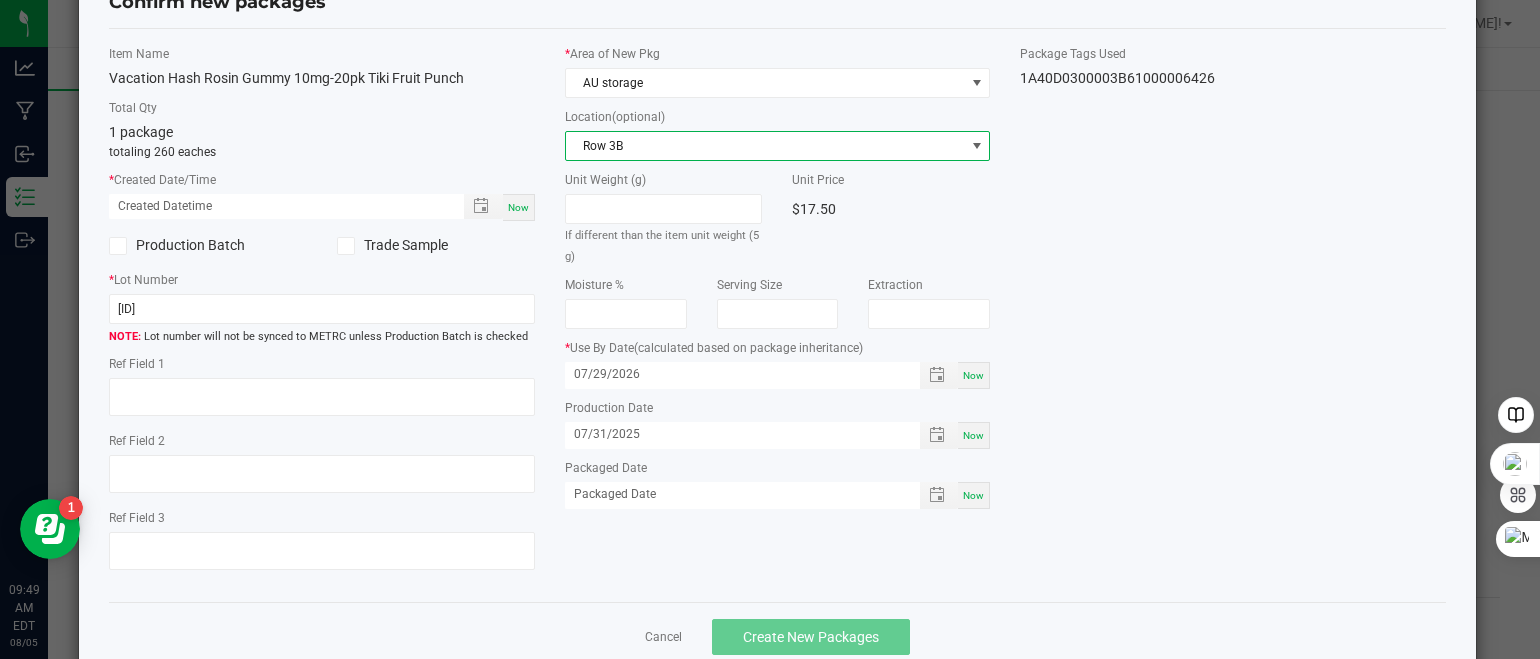 scroll, scrollTop: 100, scrollLeft: 0, axis: vertical 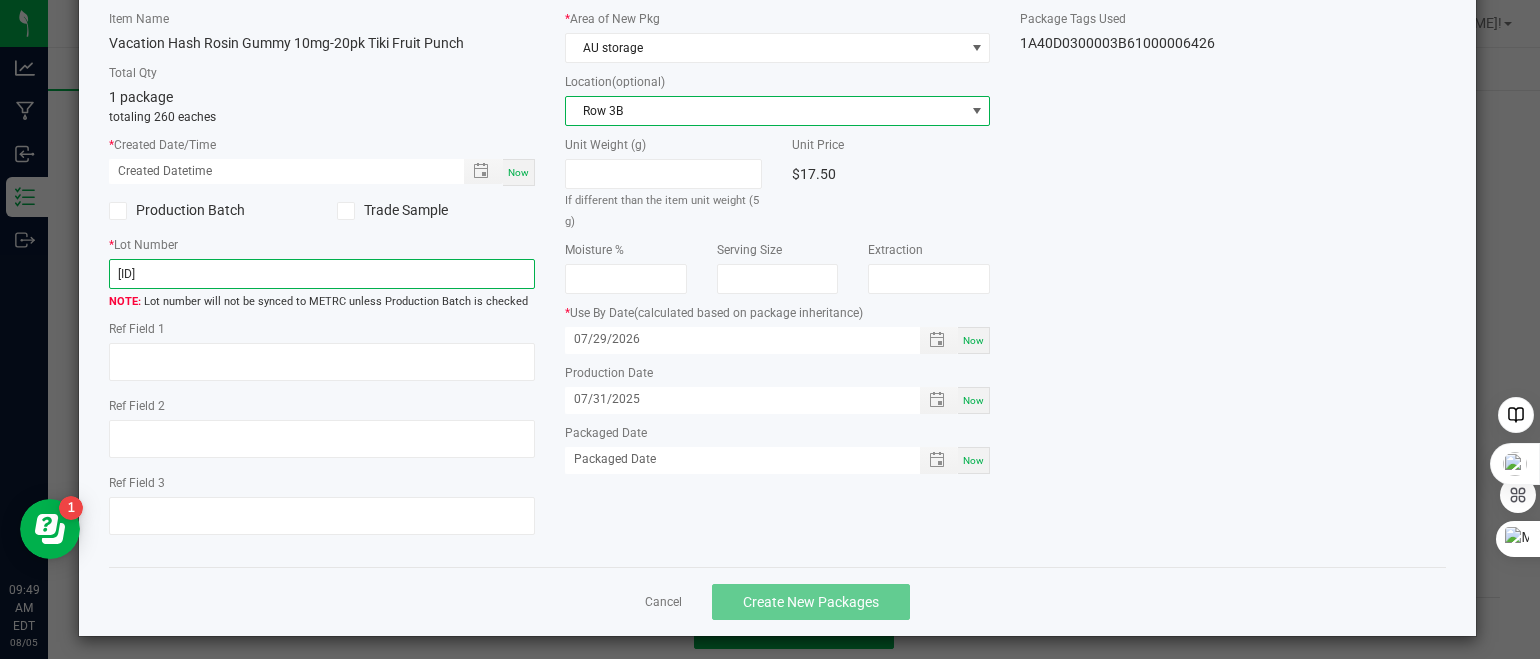 click on "[ID]" at bounding box center (322, 274) 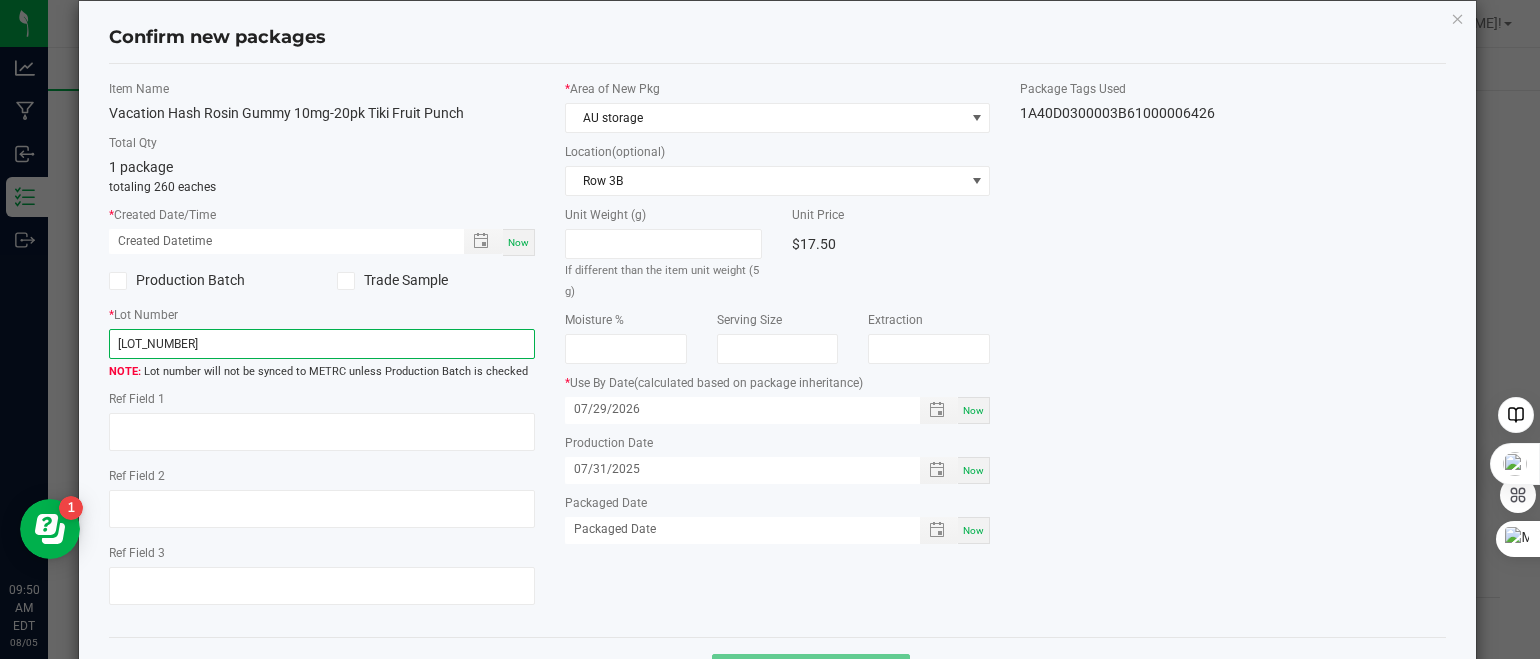 scroll, scrollTop: 0, scrollLeft: 0, axis: both 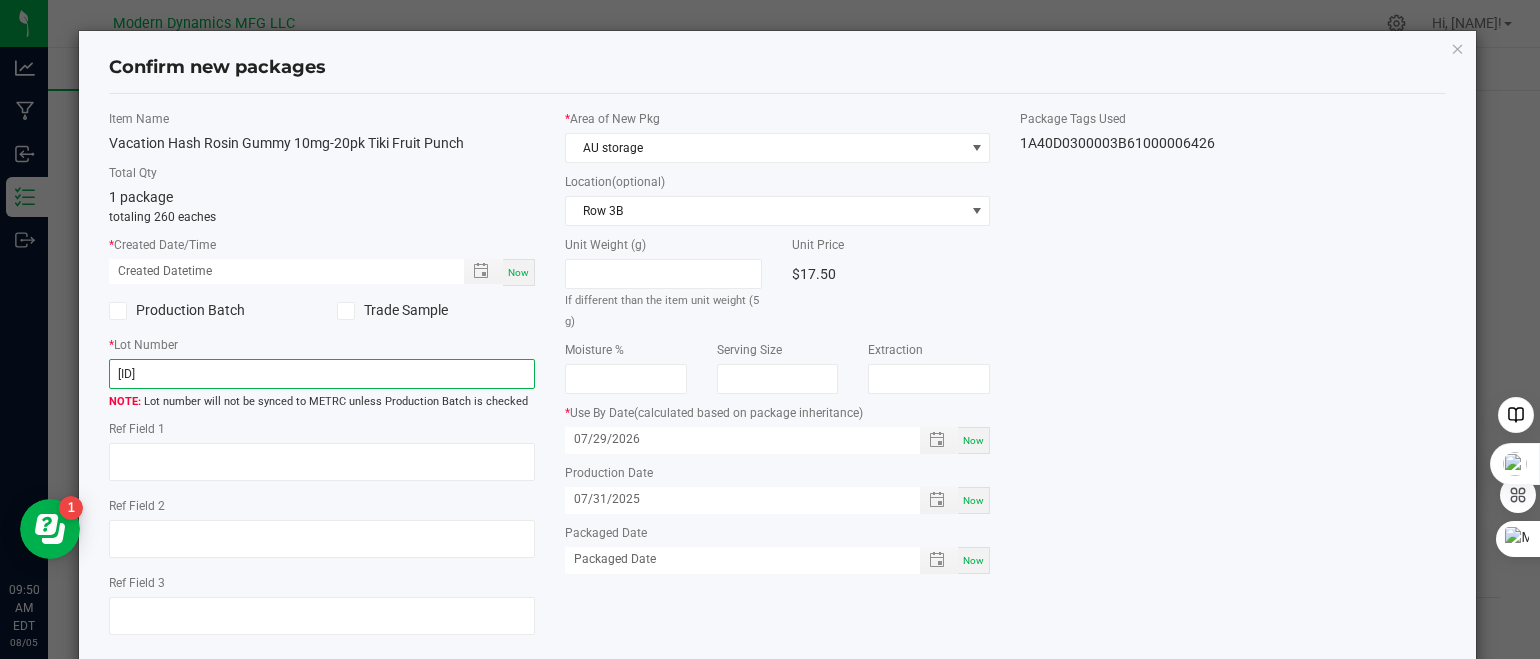 type on "[ID]" 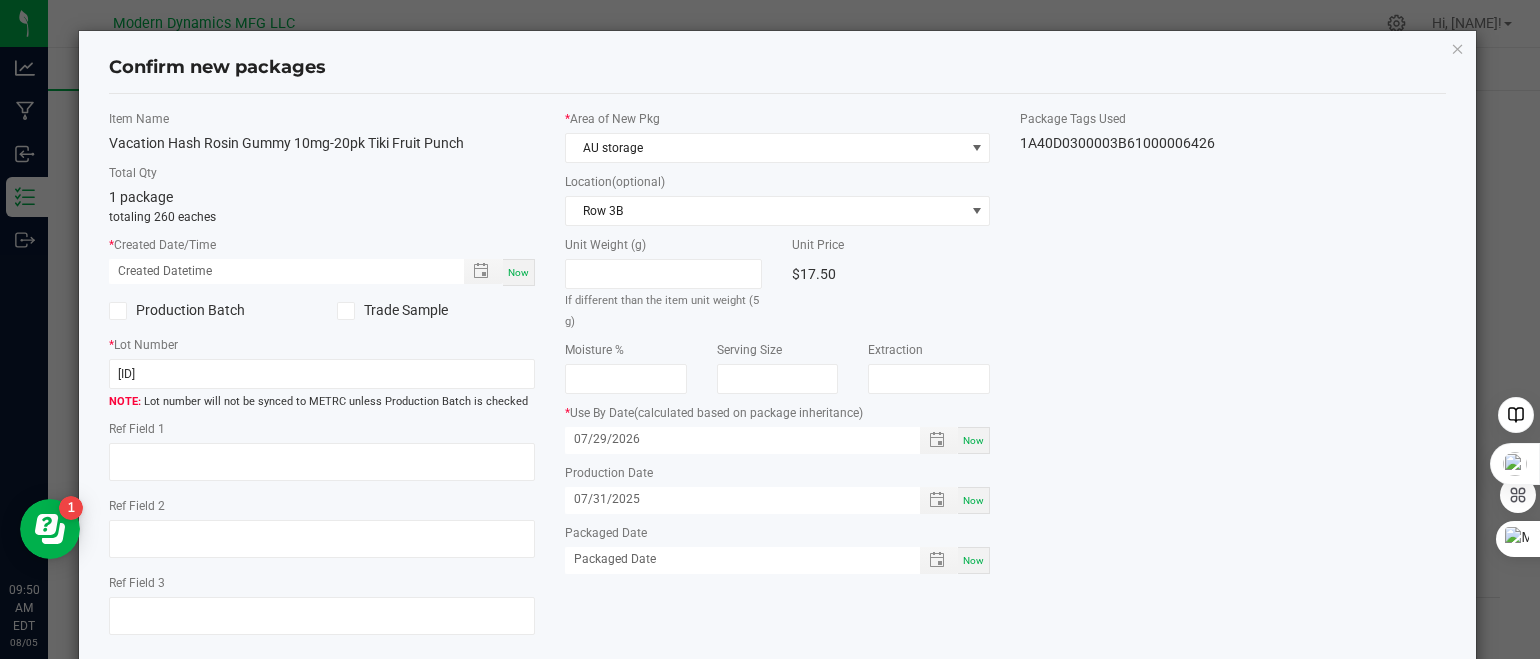 click on "Now" at bounding box center (518, 272) 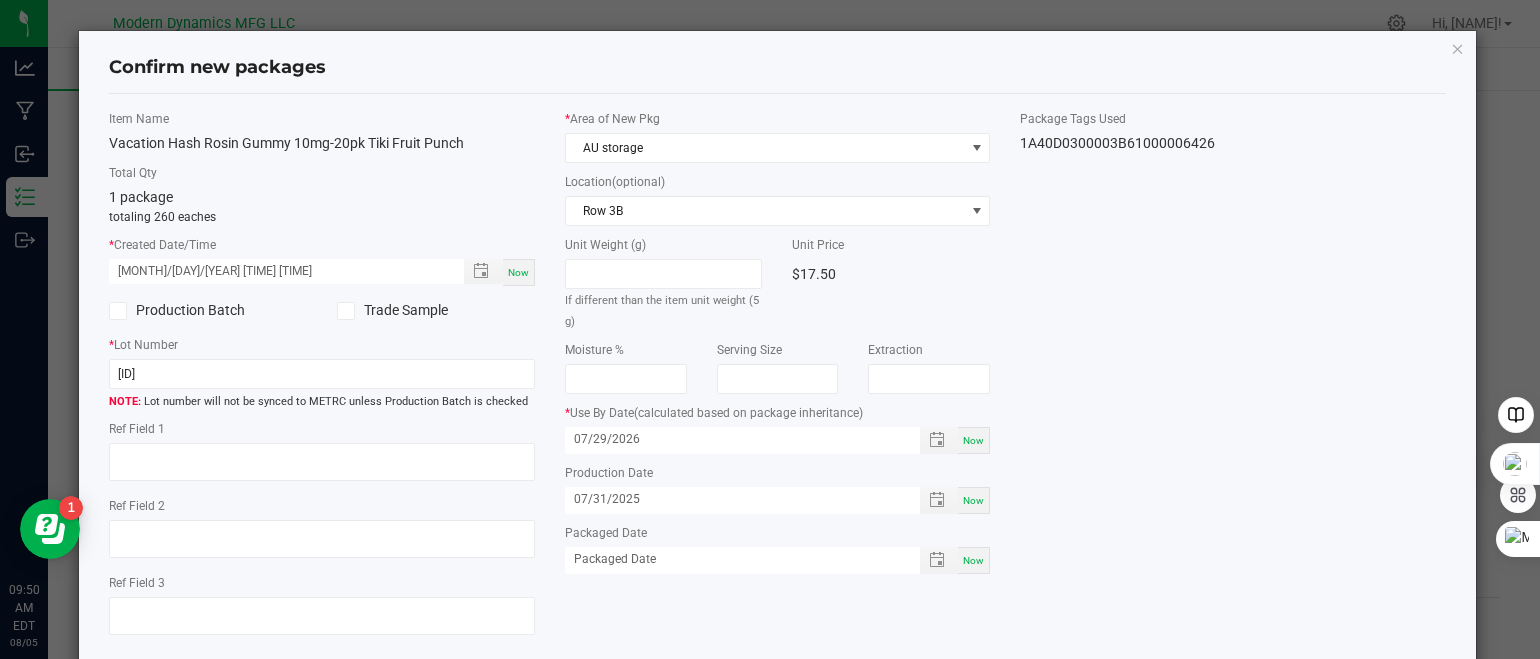 scroll, scrollTop: 107, scrollLeft: 0, axis: vertical 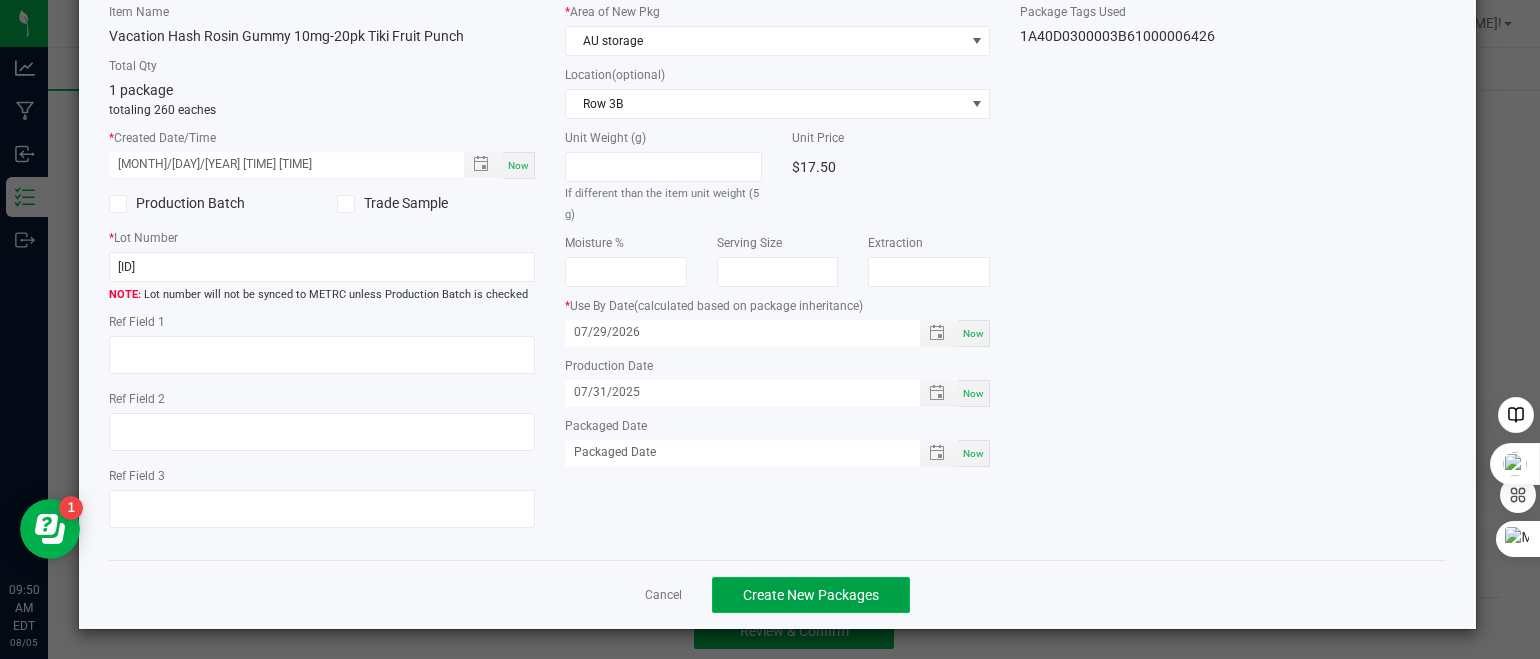 click on "Create New Packages" 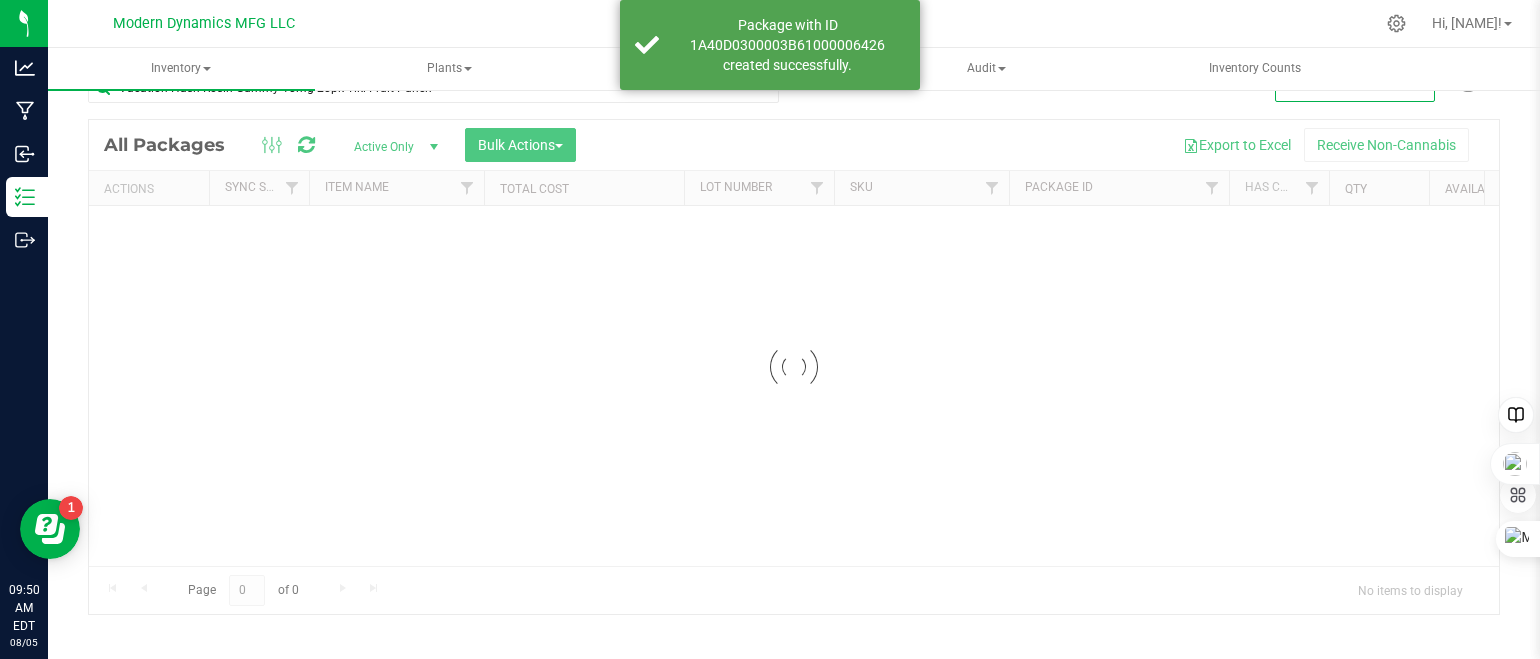 scroll, scrollTop: 48, scrollLeft: 0, axis: vertical 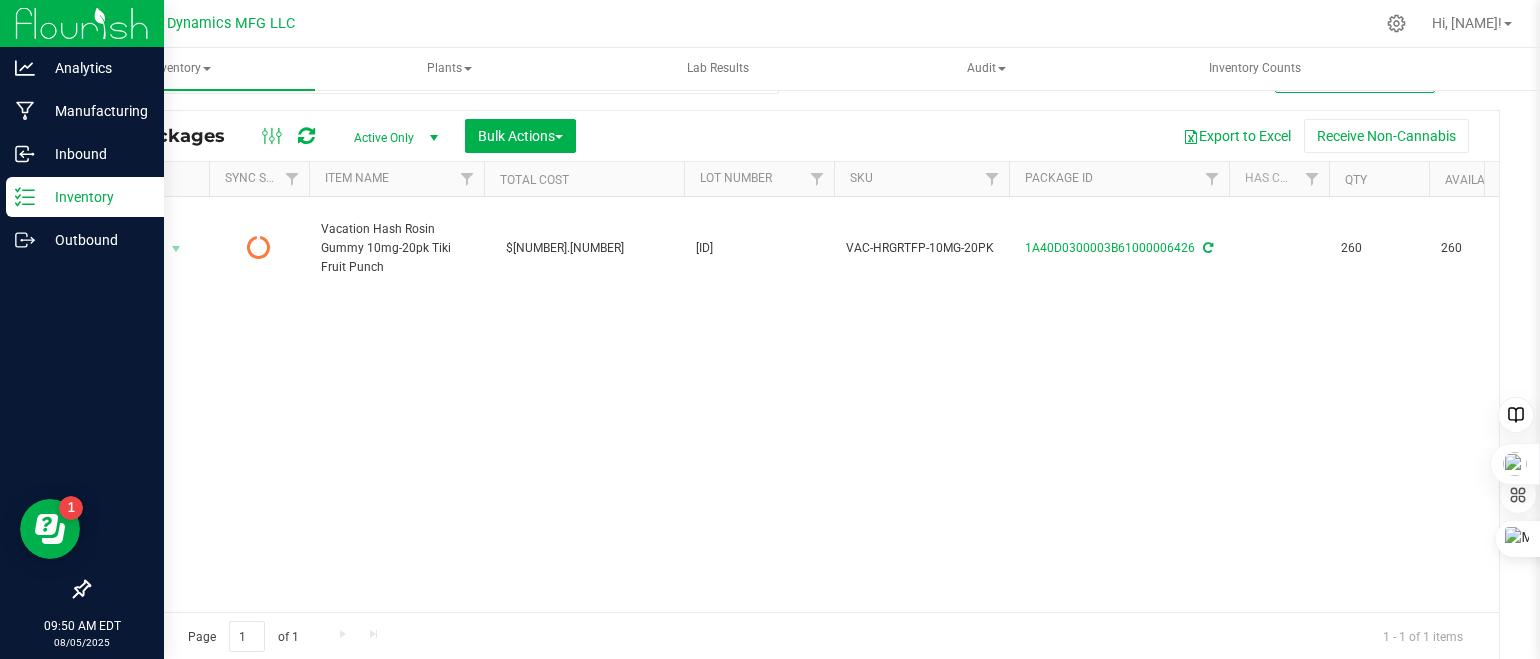 click on "Inventory" at bounding box center [85, 197] 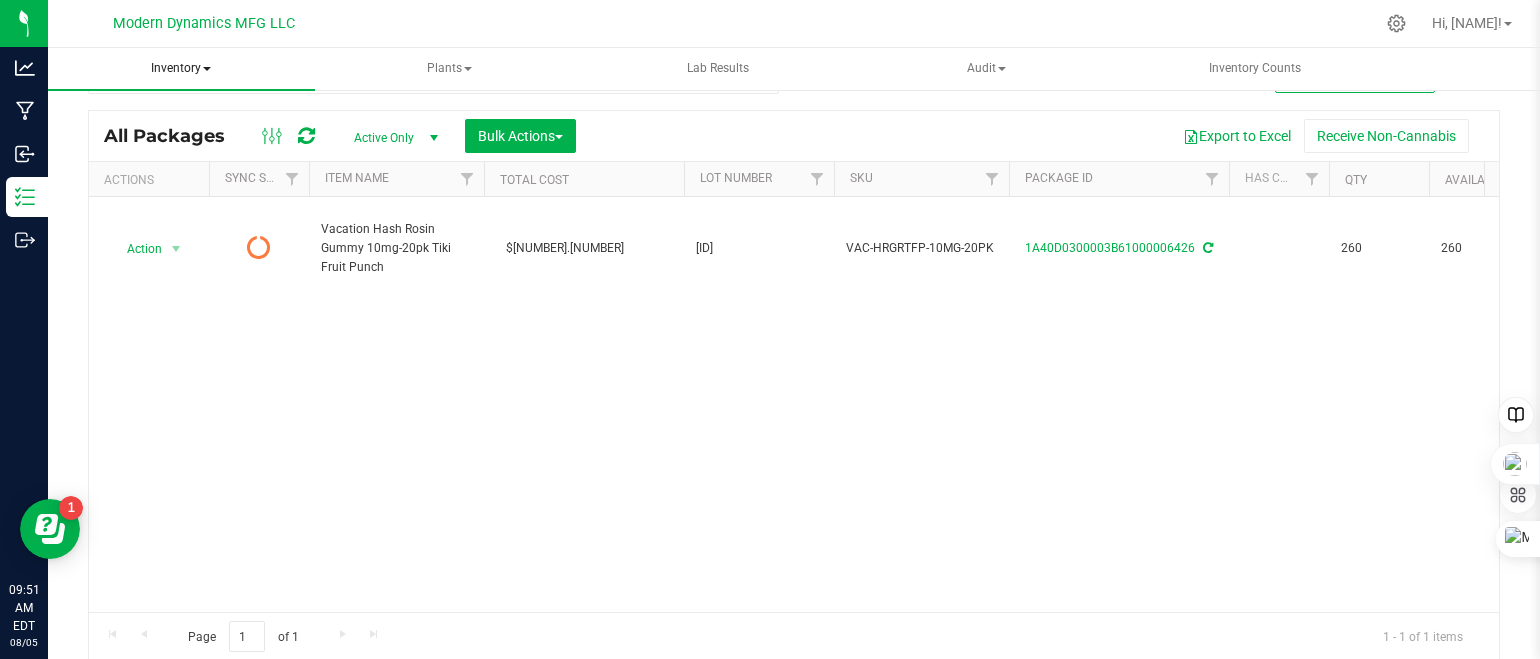 click at bounding box center (207, 69) 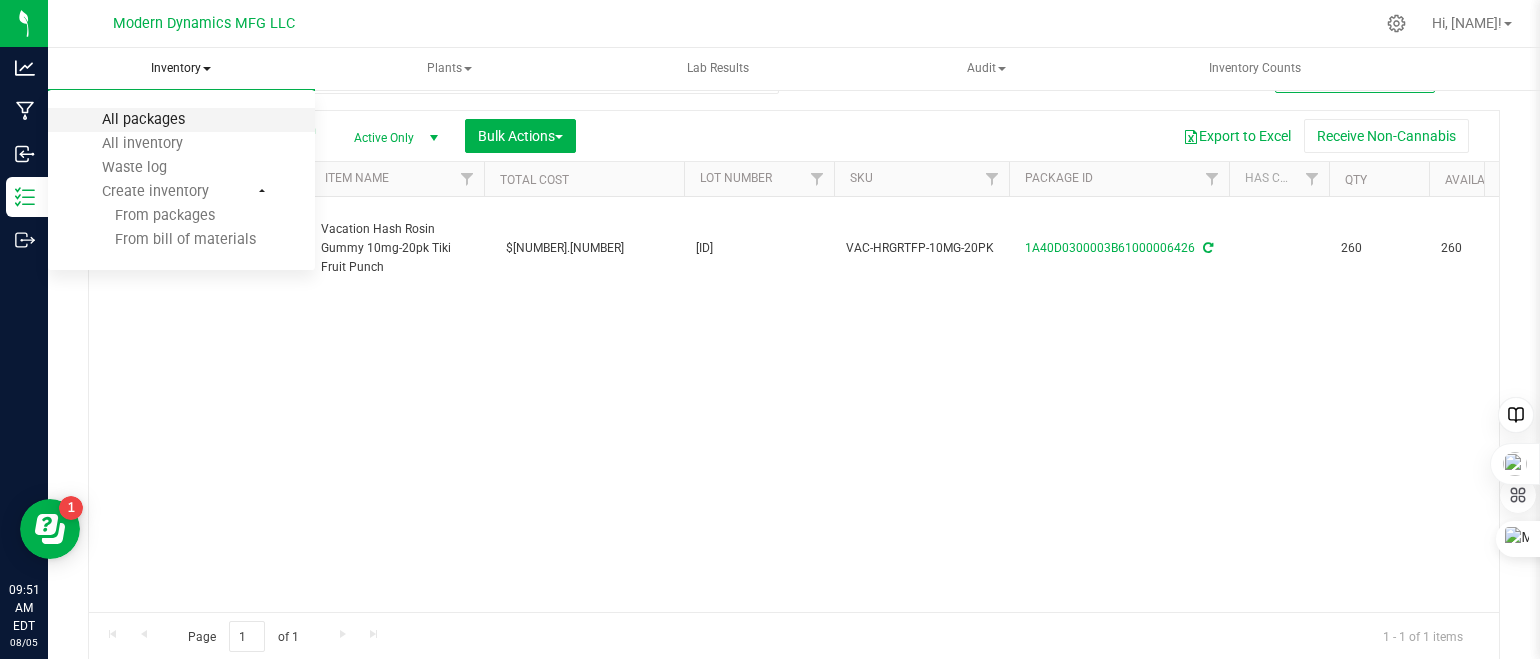click on "All packages" at bounding box center (143, 119) 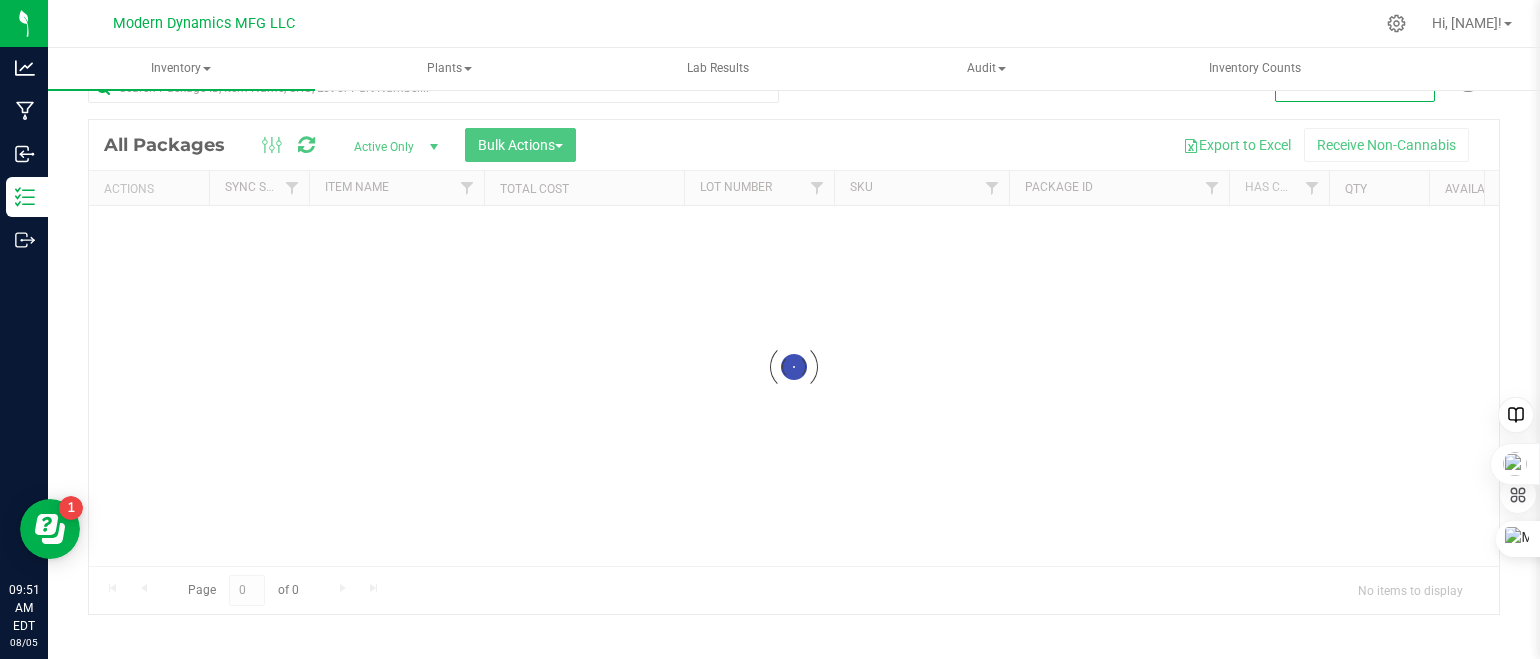 scroll, scrollTop: 39, scrollLeft: 0, axis: vertical 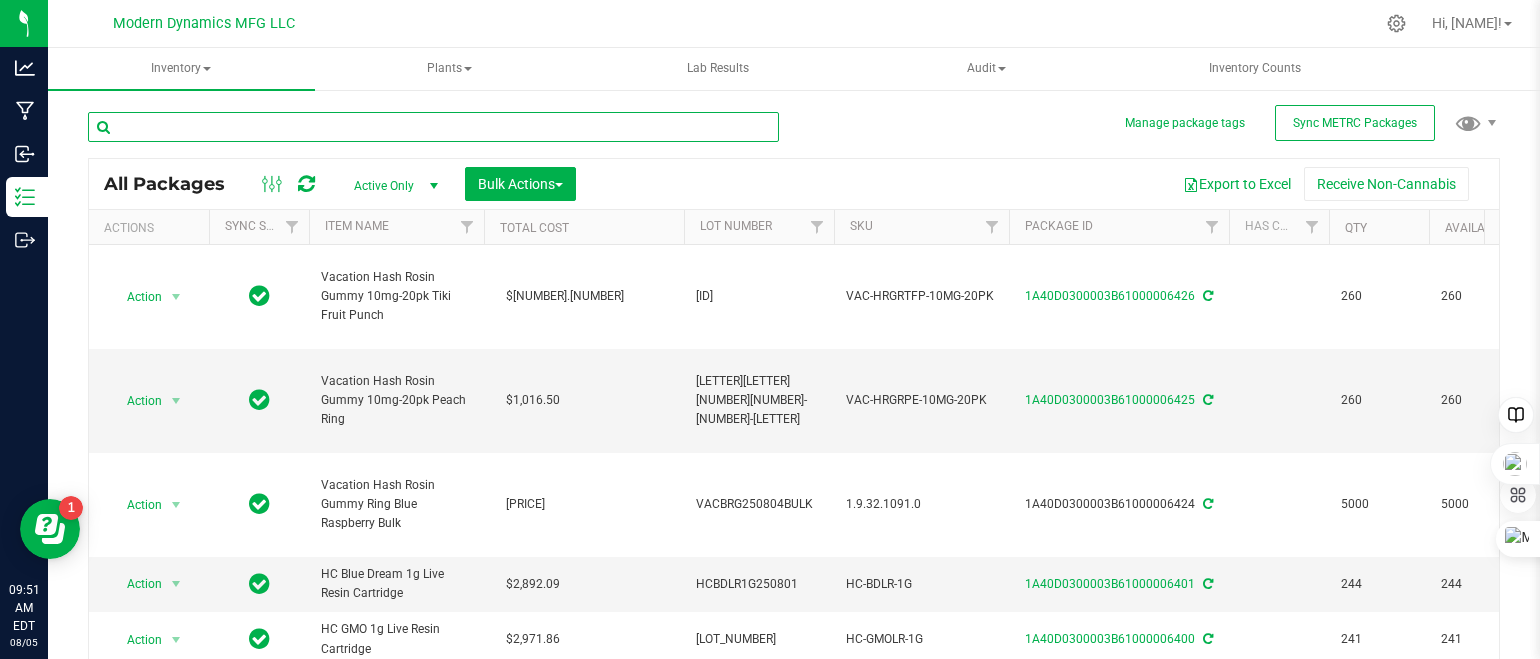 click at bounding box center (433, 127) 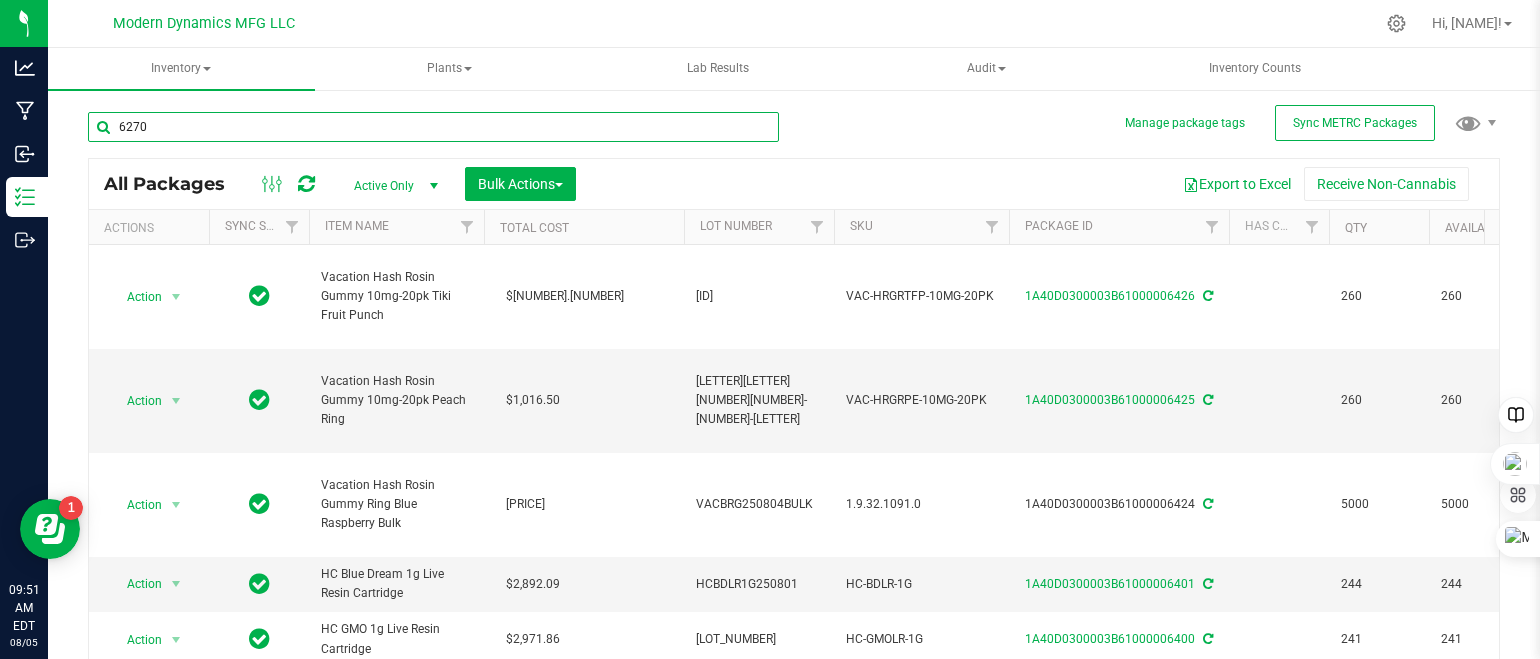 type on "6270" 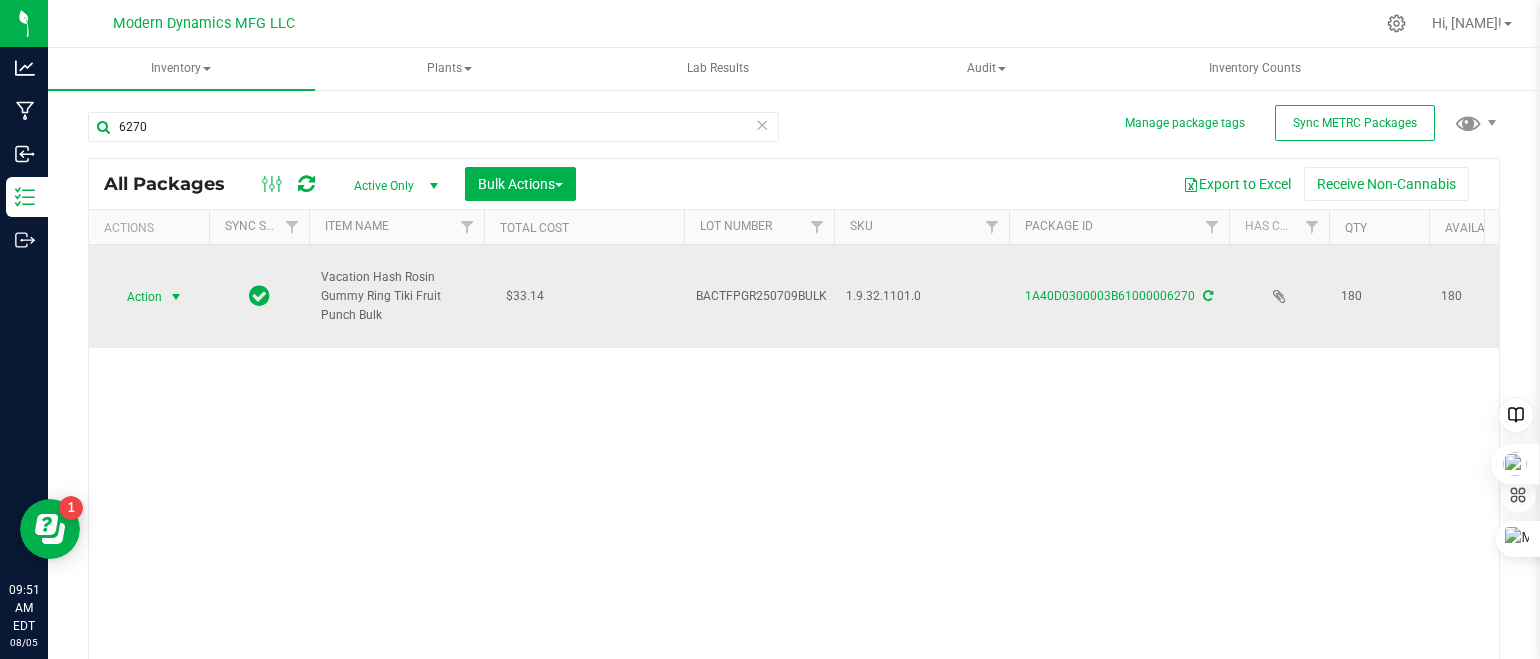 click at bounding box center (176, 297) 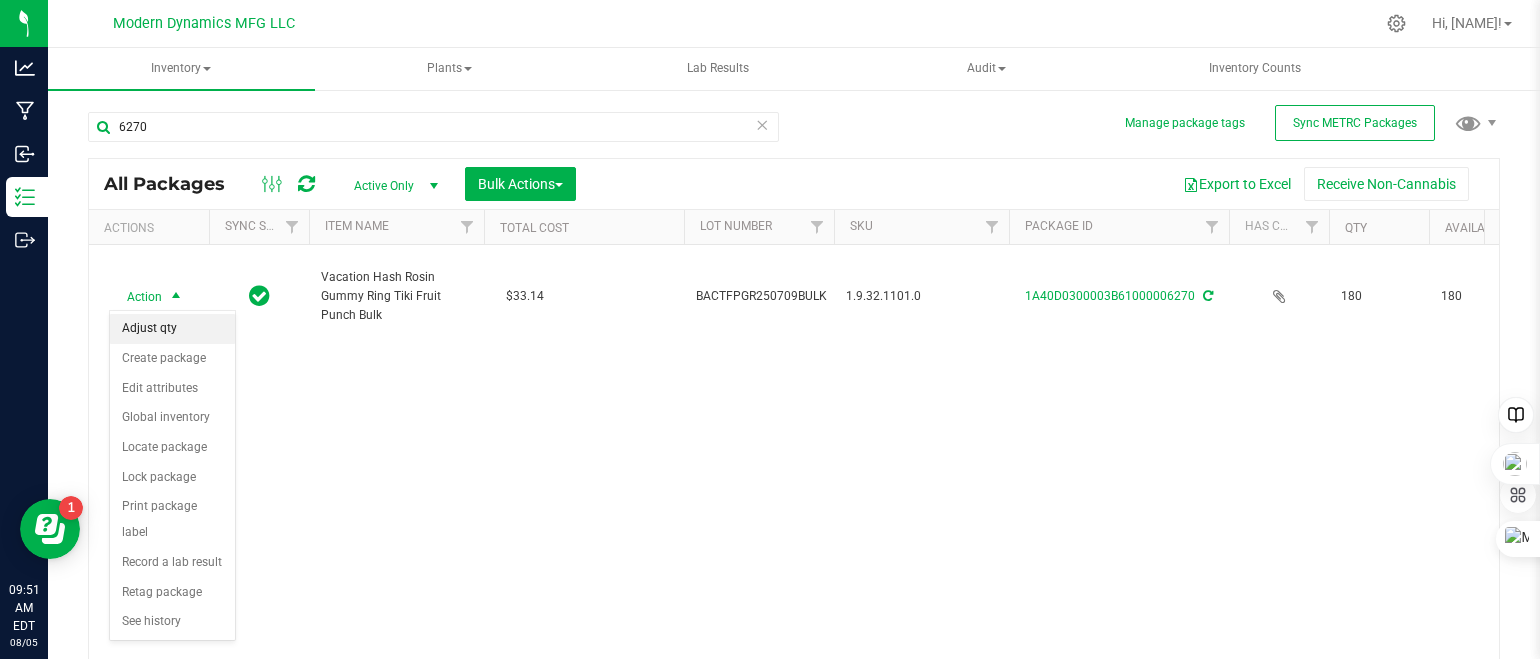 click on "Adjust qty" at bounding box center (172, 329) 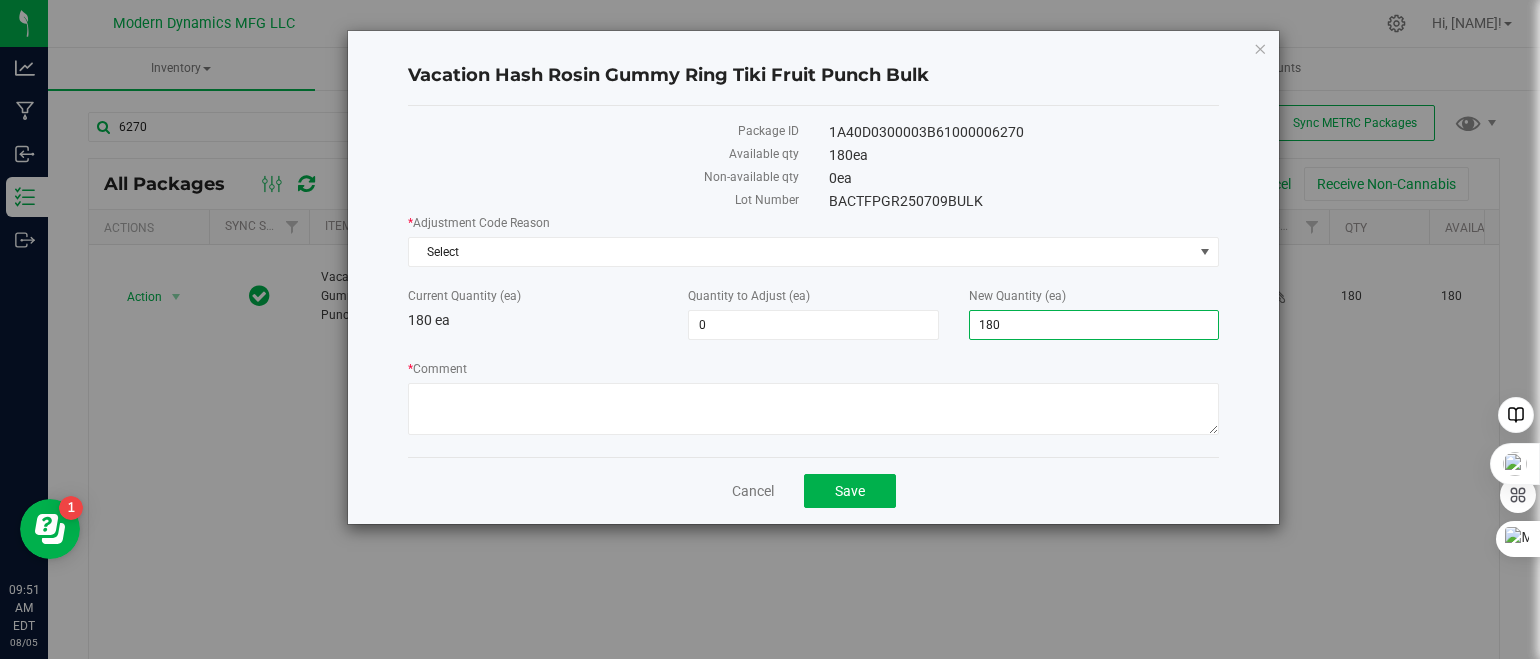 click on "[NUMBER] [NUMBER]" at bounding box center [1094, 325] 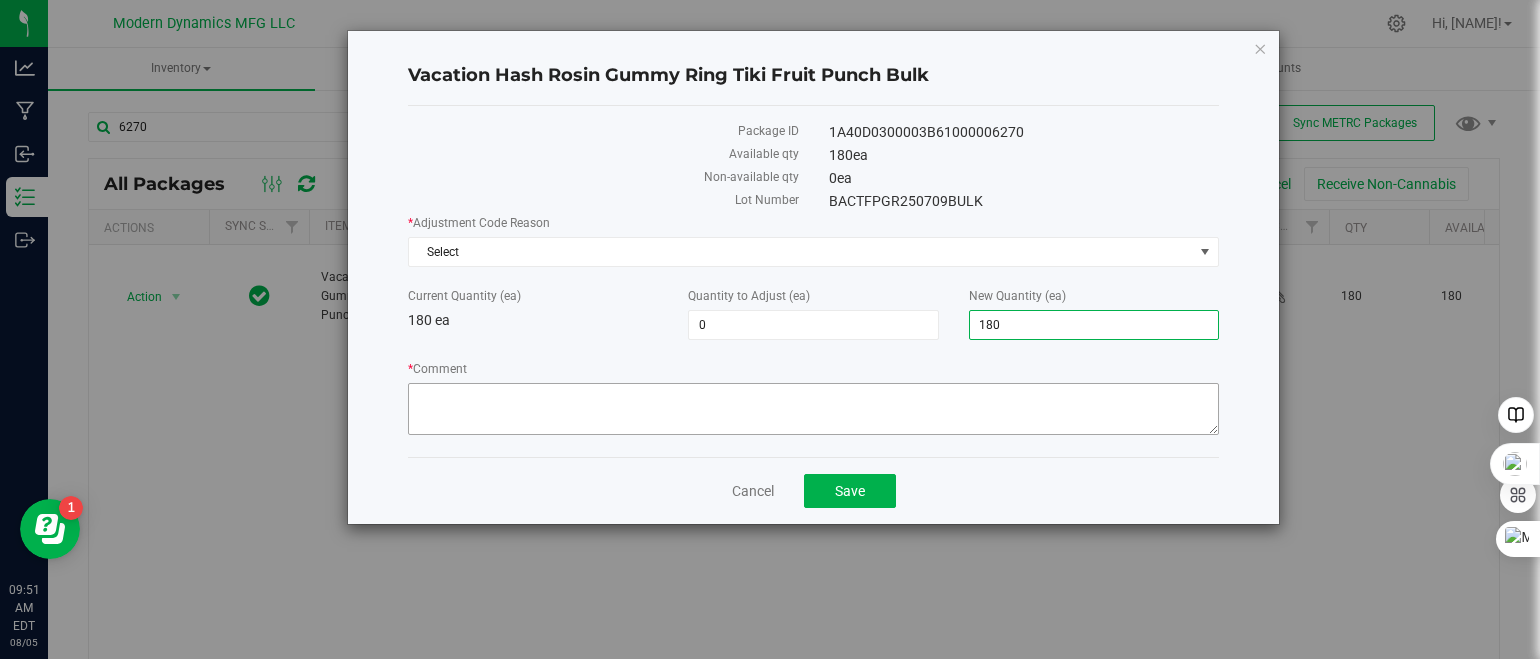 type on "0" 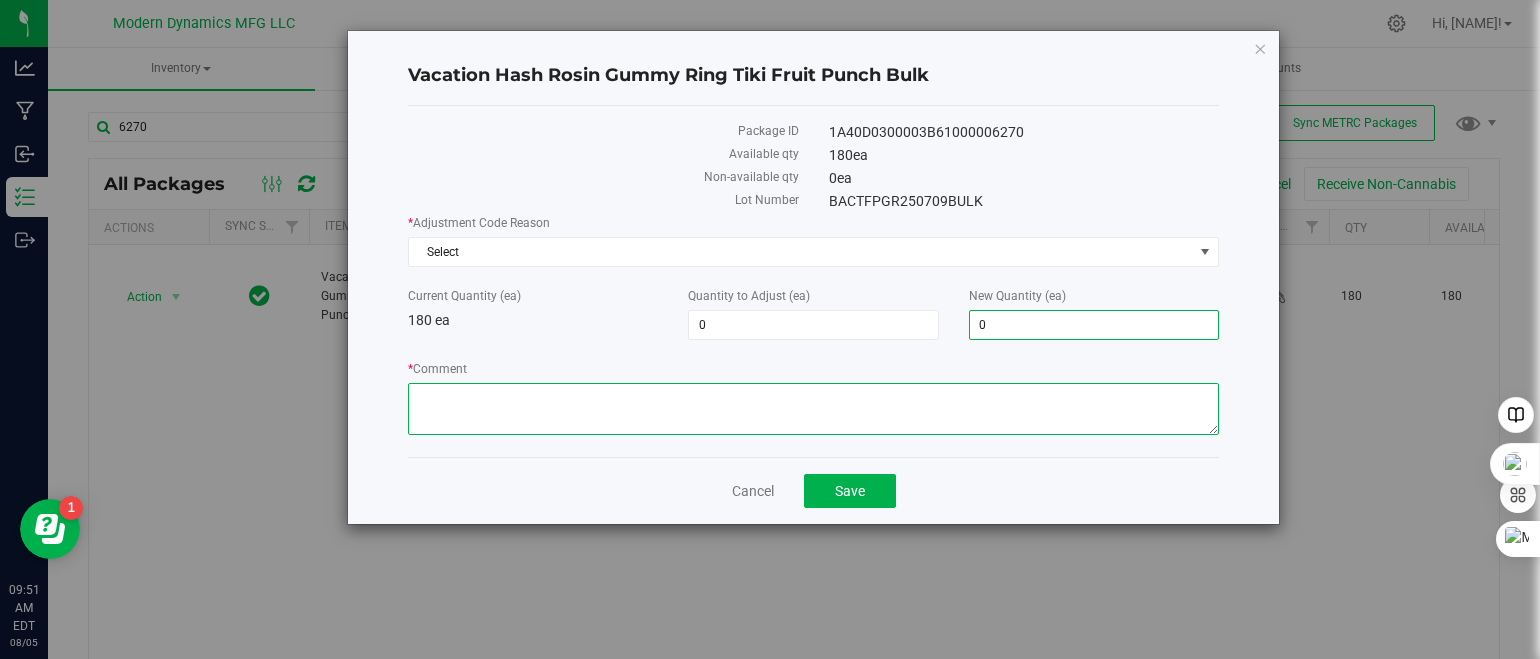 type on "-180" 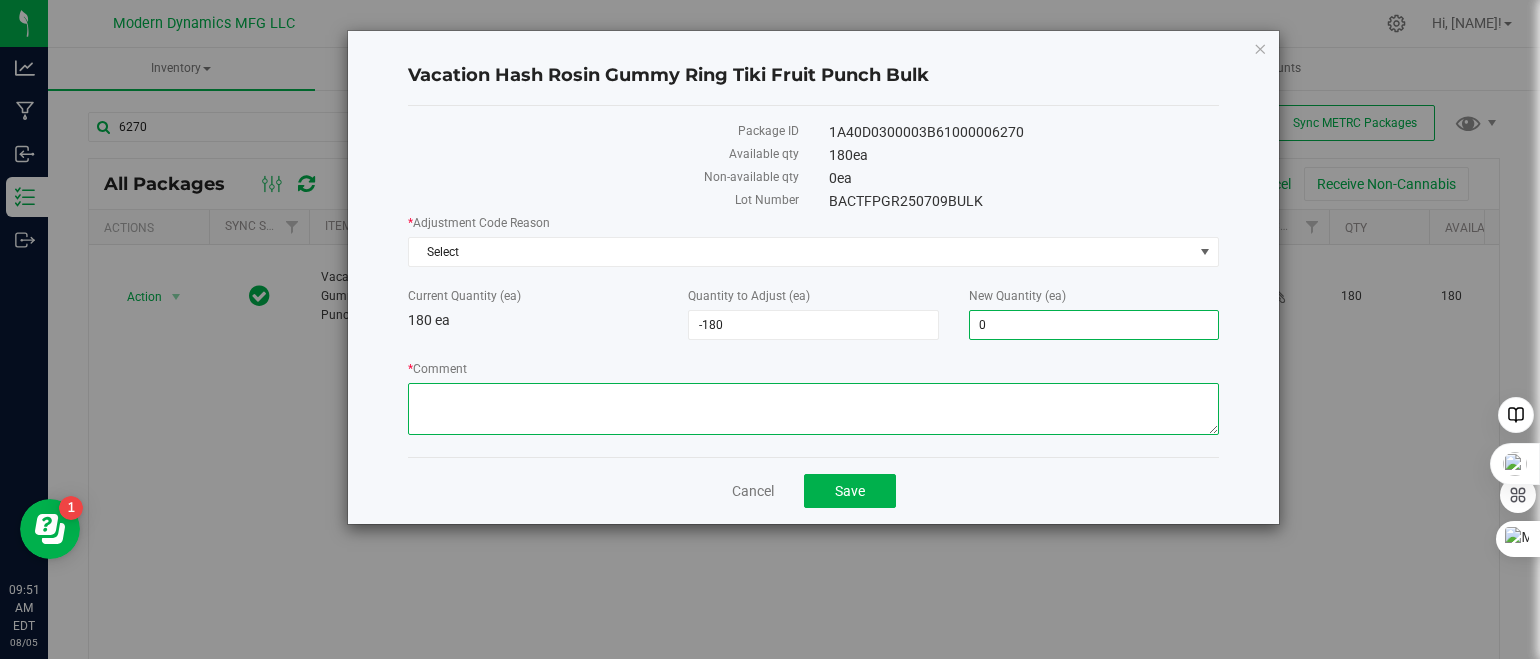 type on "0" 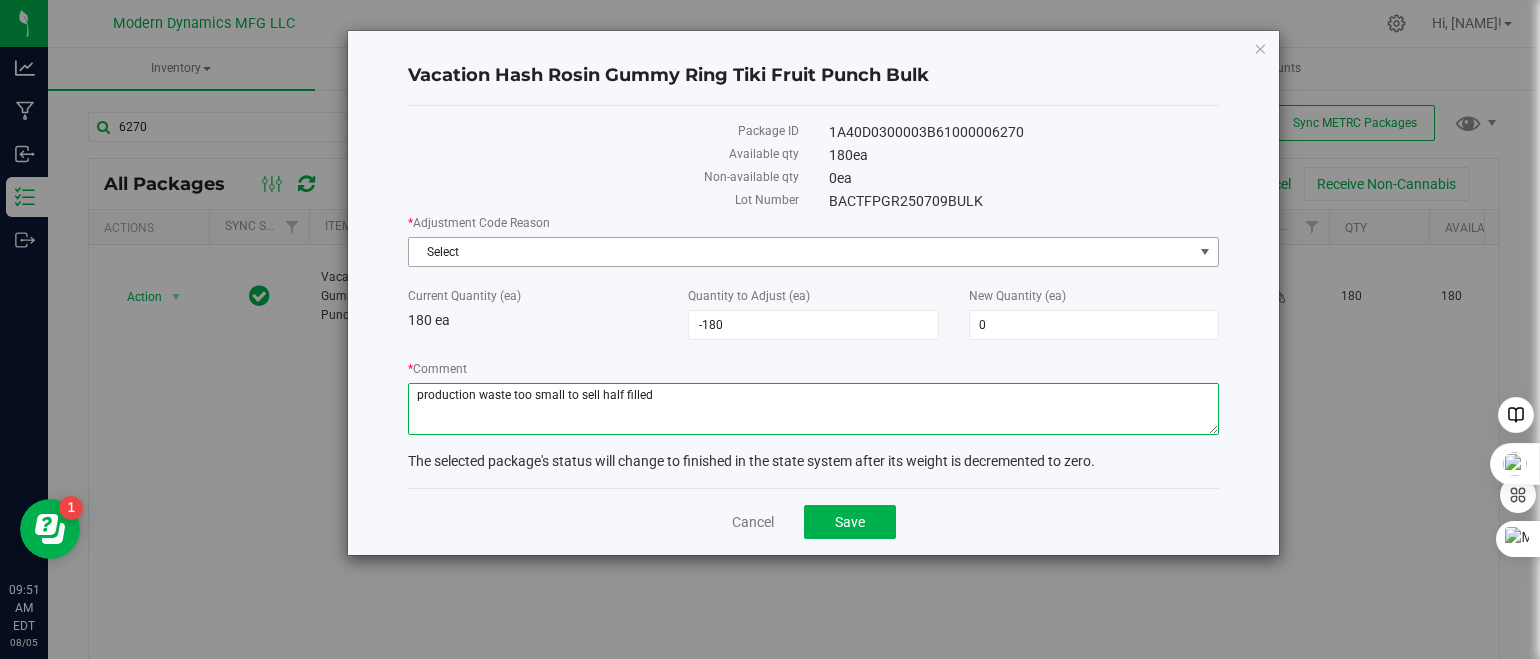 type on "production waste too small to sell half filled" 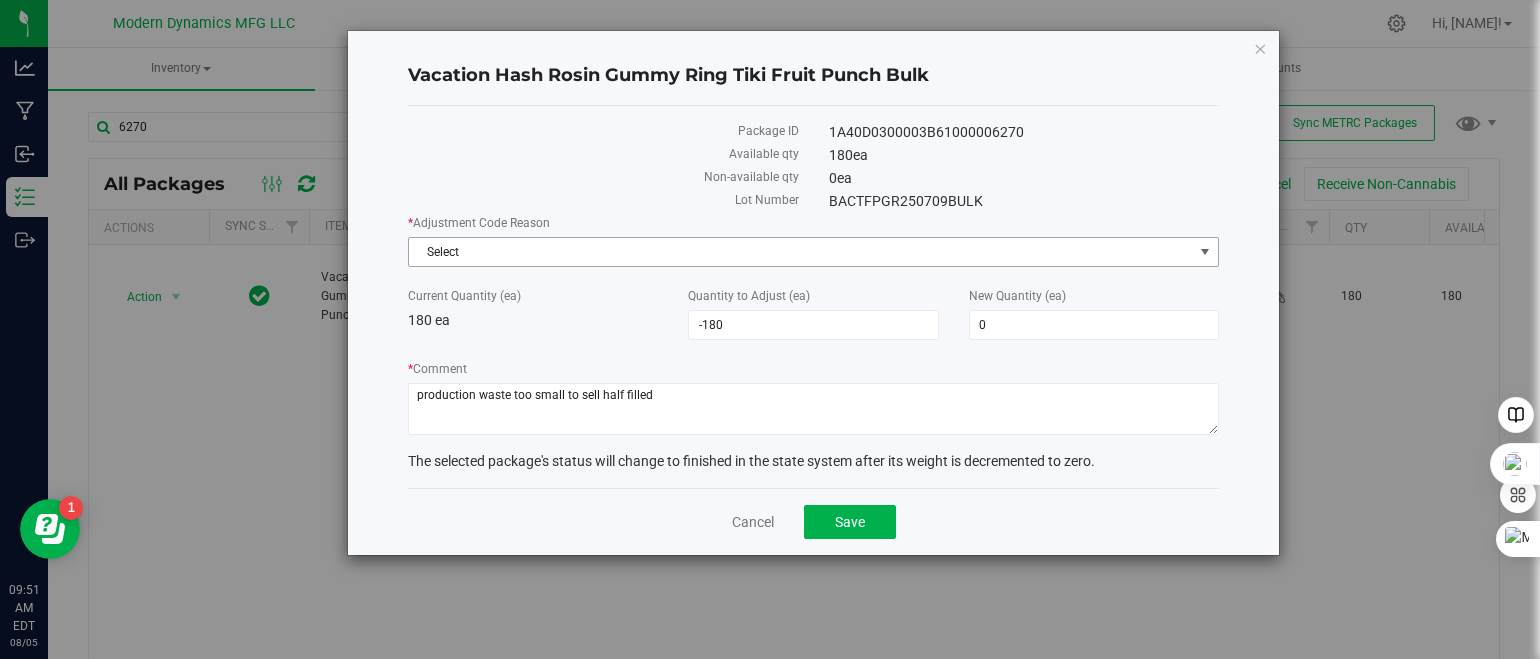 click on "Select" at bounding box center [801, 252] 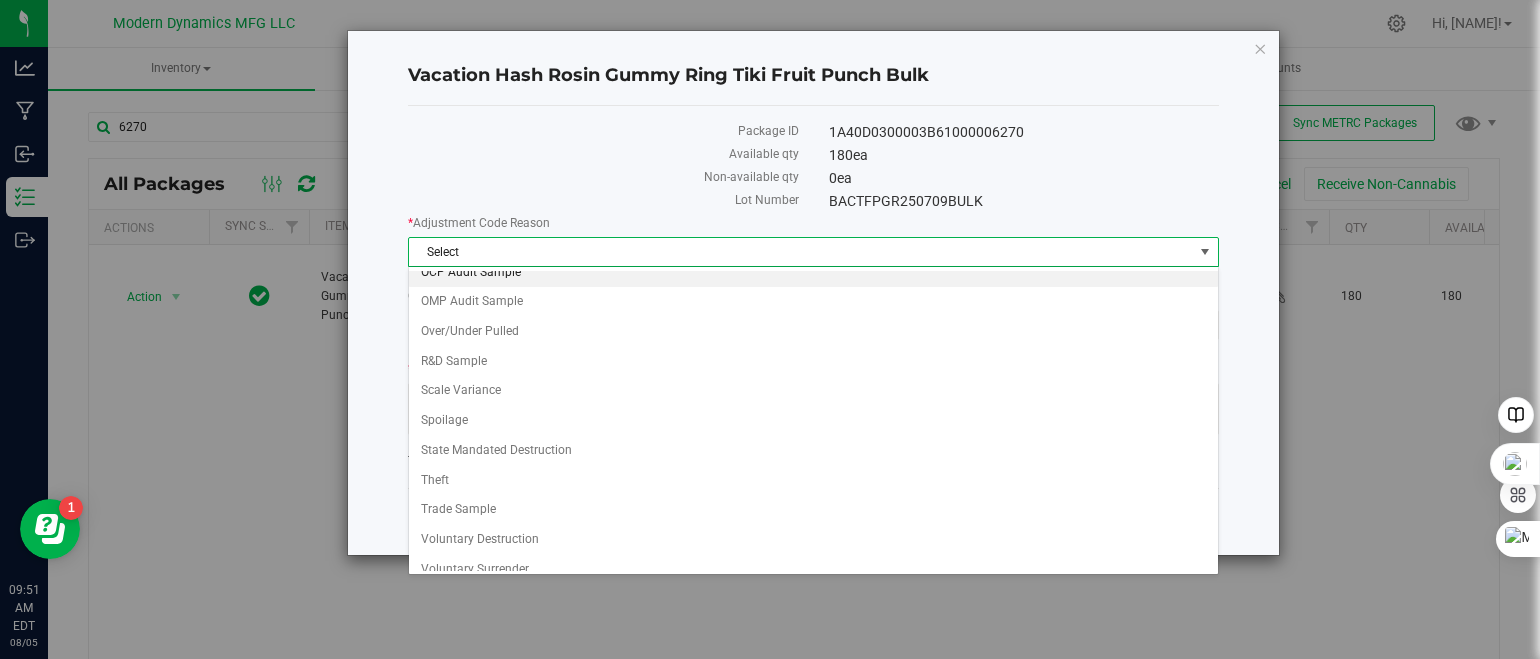 scroll, scrollTop: 168, scrollLeft: 0, axis: vertical 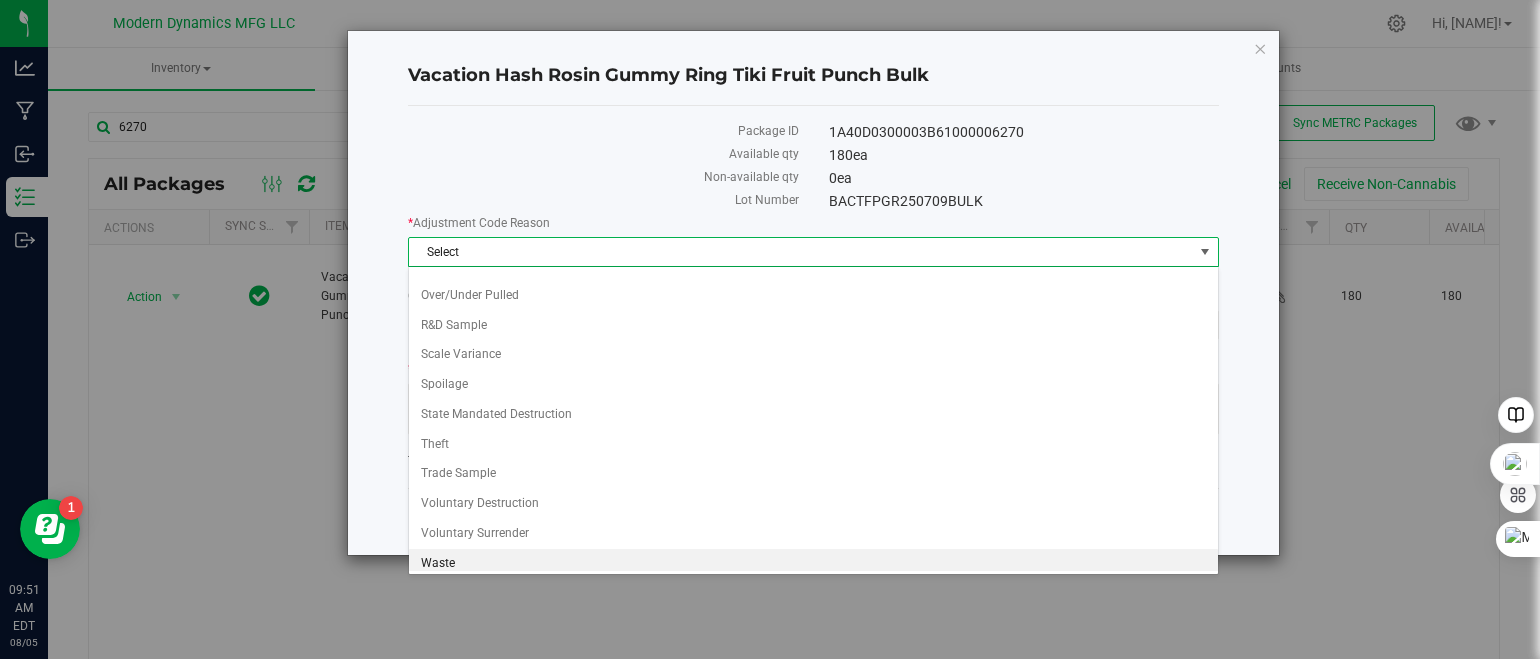 click on "Waste" at bounding box center [813, 564] 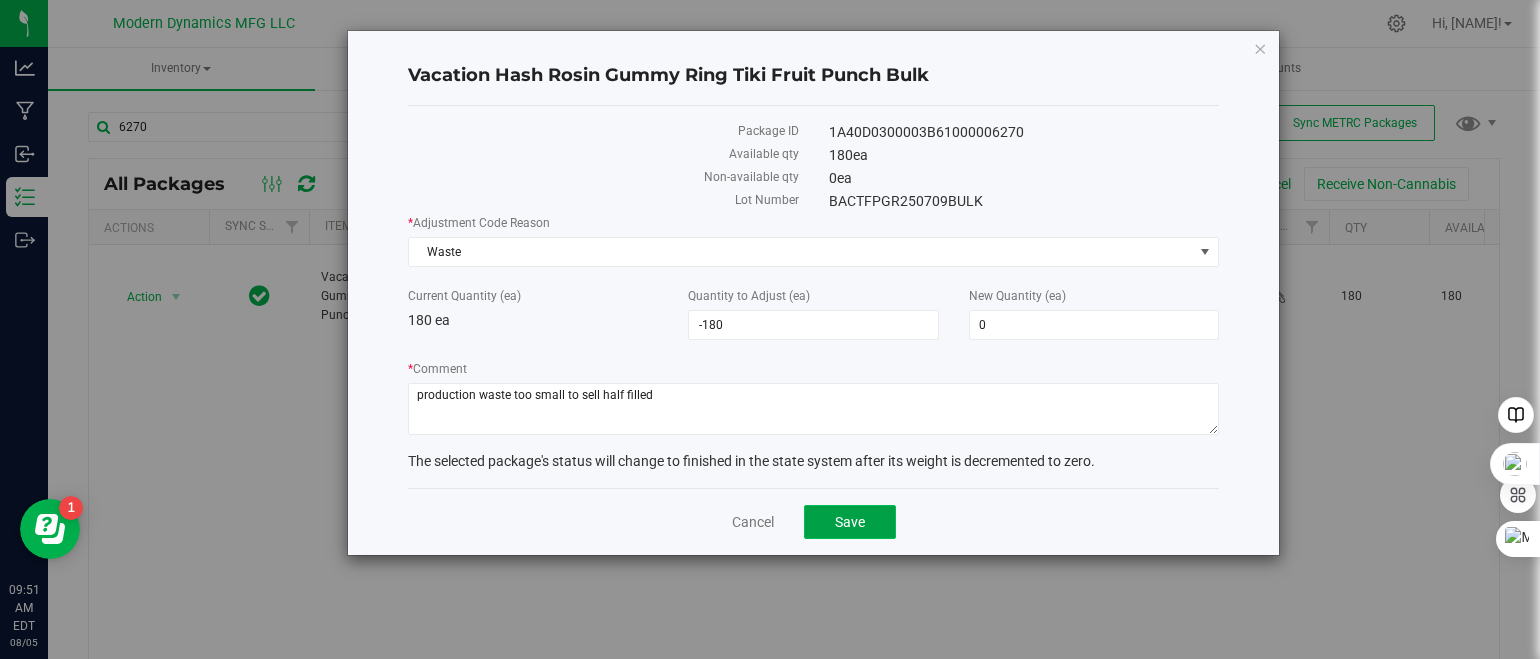 click on "Save" 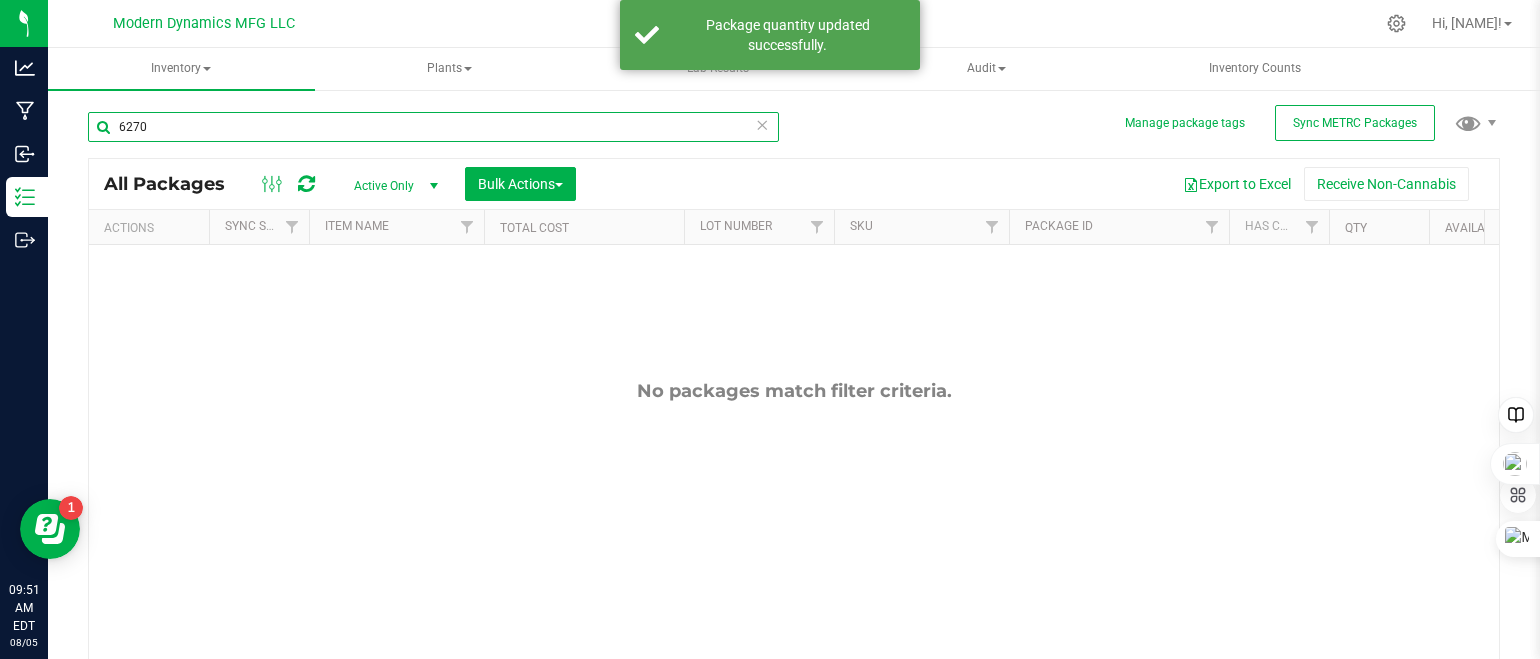 click on "6270" at bounding box center [433, 127] 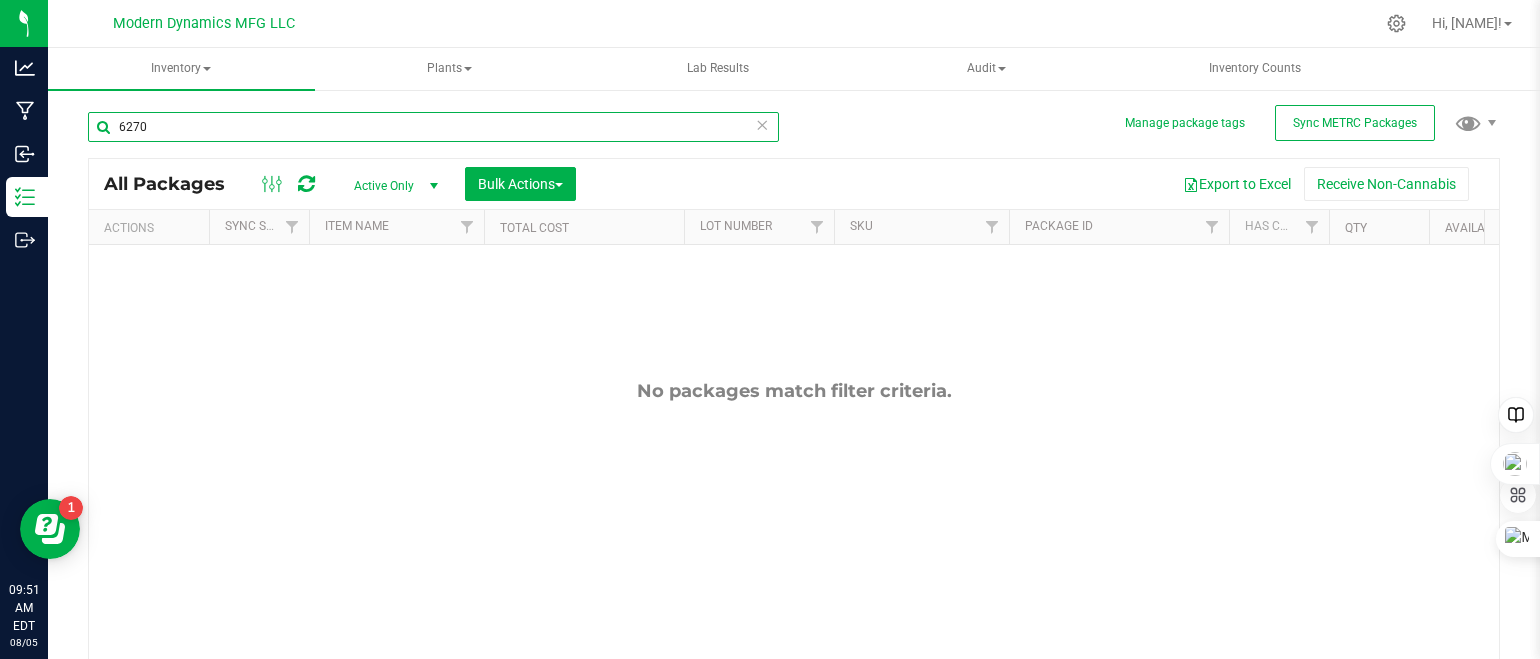 click on "6270" at bounding box center [433, 127] 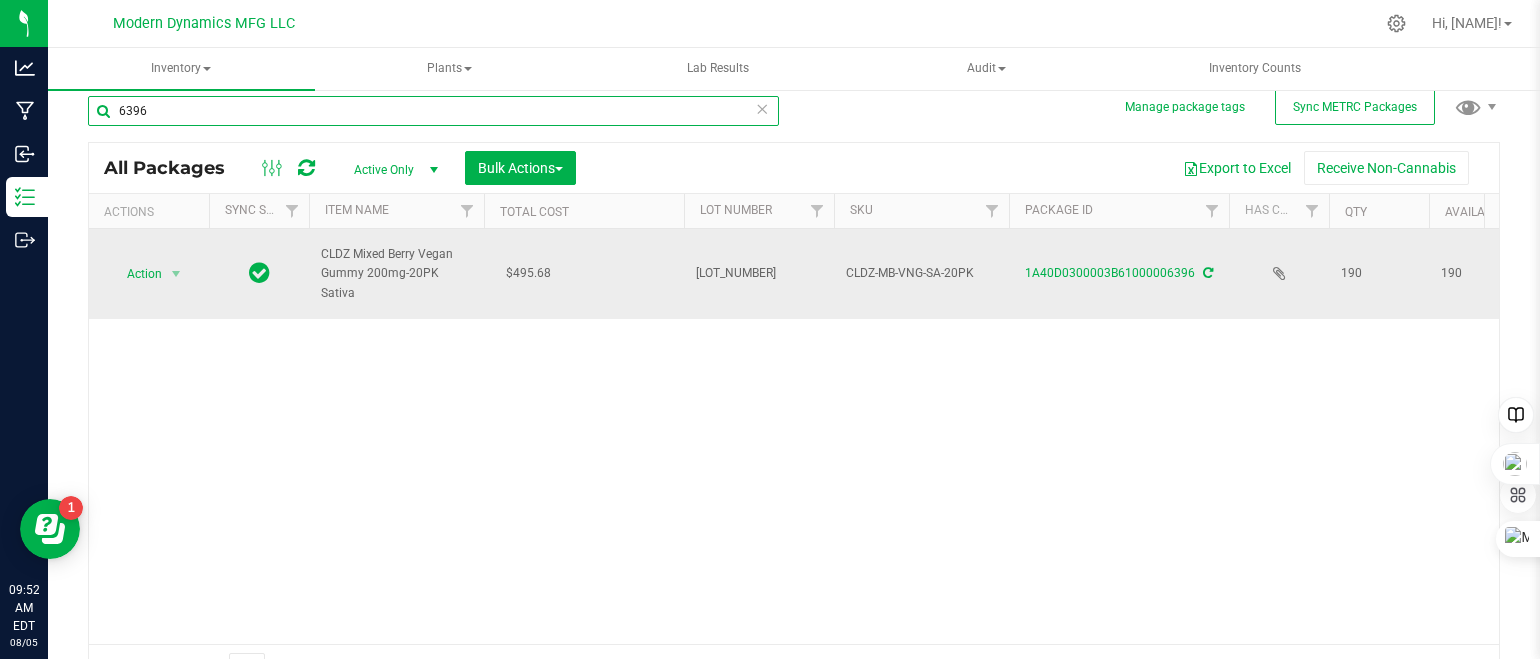 scroll, scrollTop: 0, scrollLeft: 0, axis: both 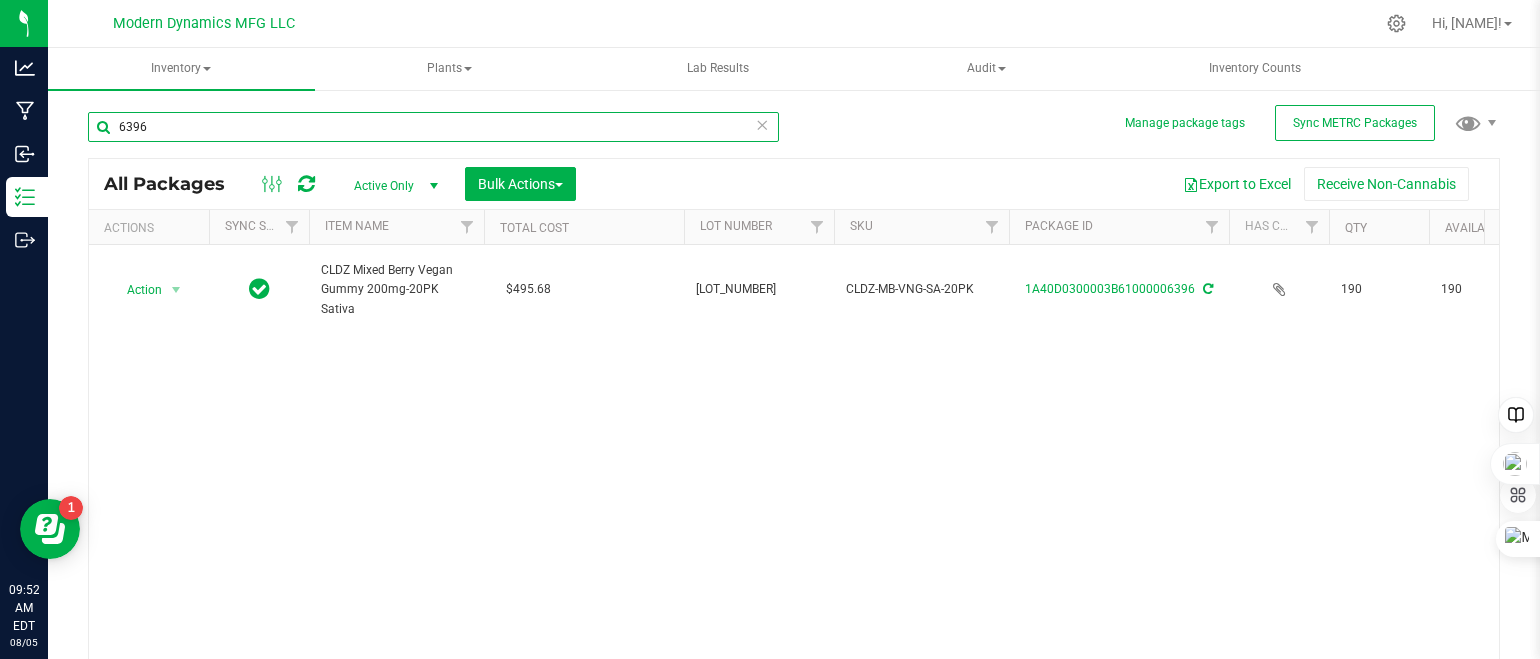 click on "6396" at bounding box center (433, 127) 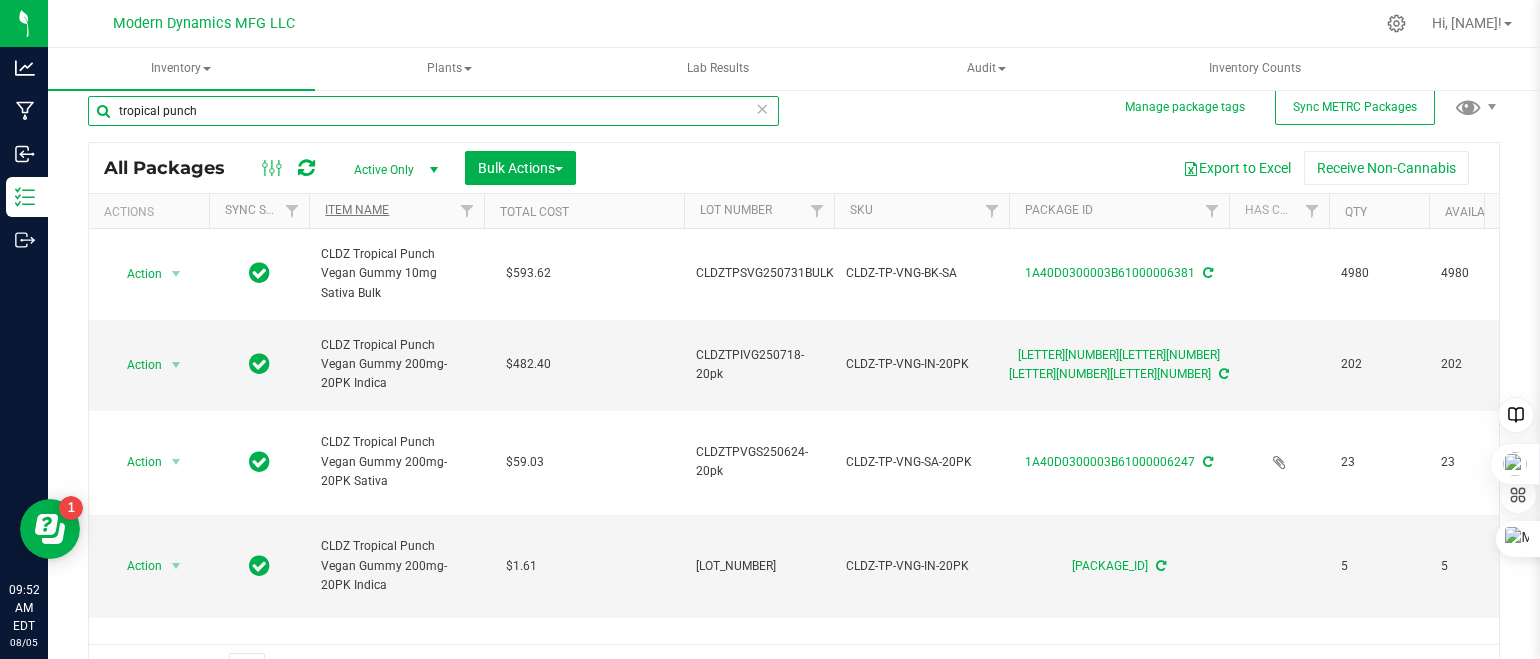 scroll, scrollTop: 0, scrollLeft: 0, axis: both 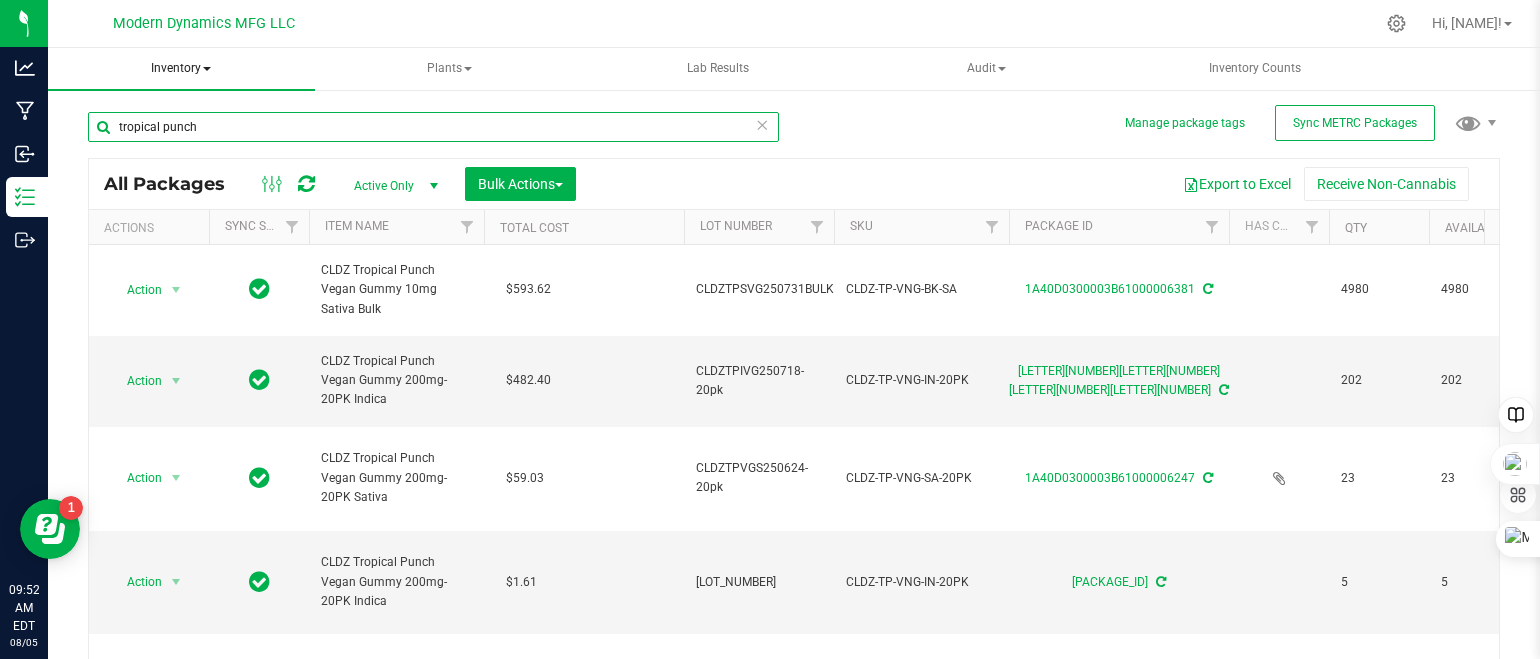type on "tropical punch" 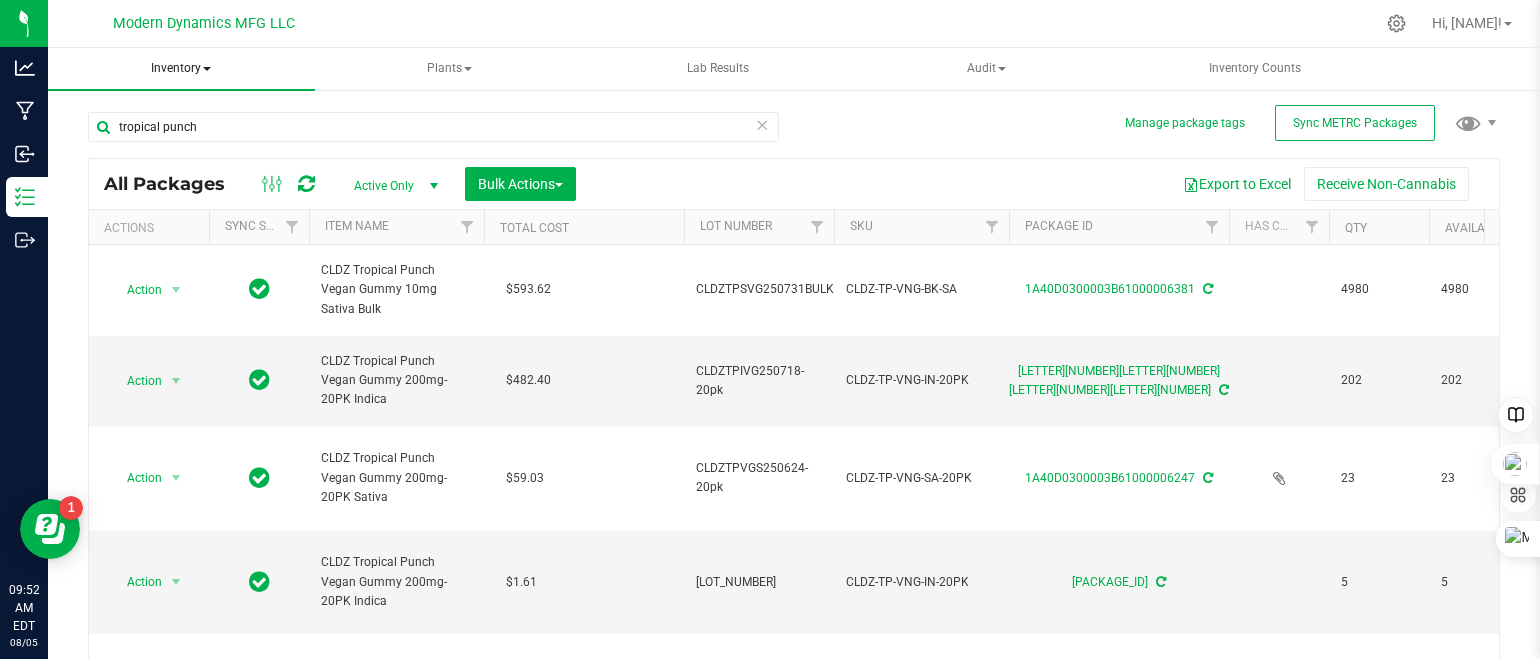 click on "Inventory" at bounding box center (181, 69) 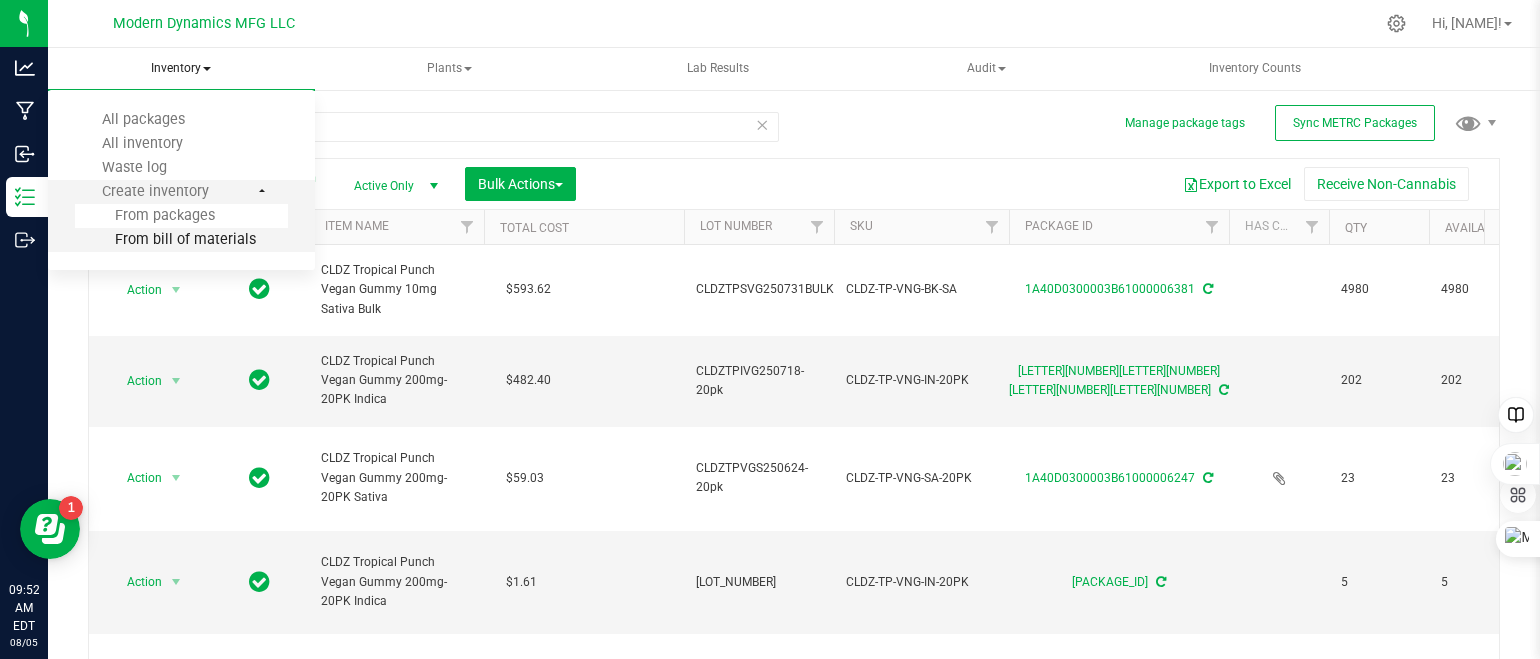 click on "From bill of materials" at bounding box center (165, 239) 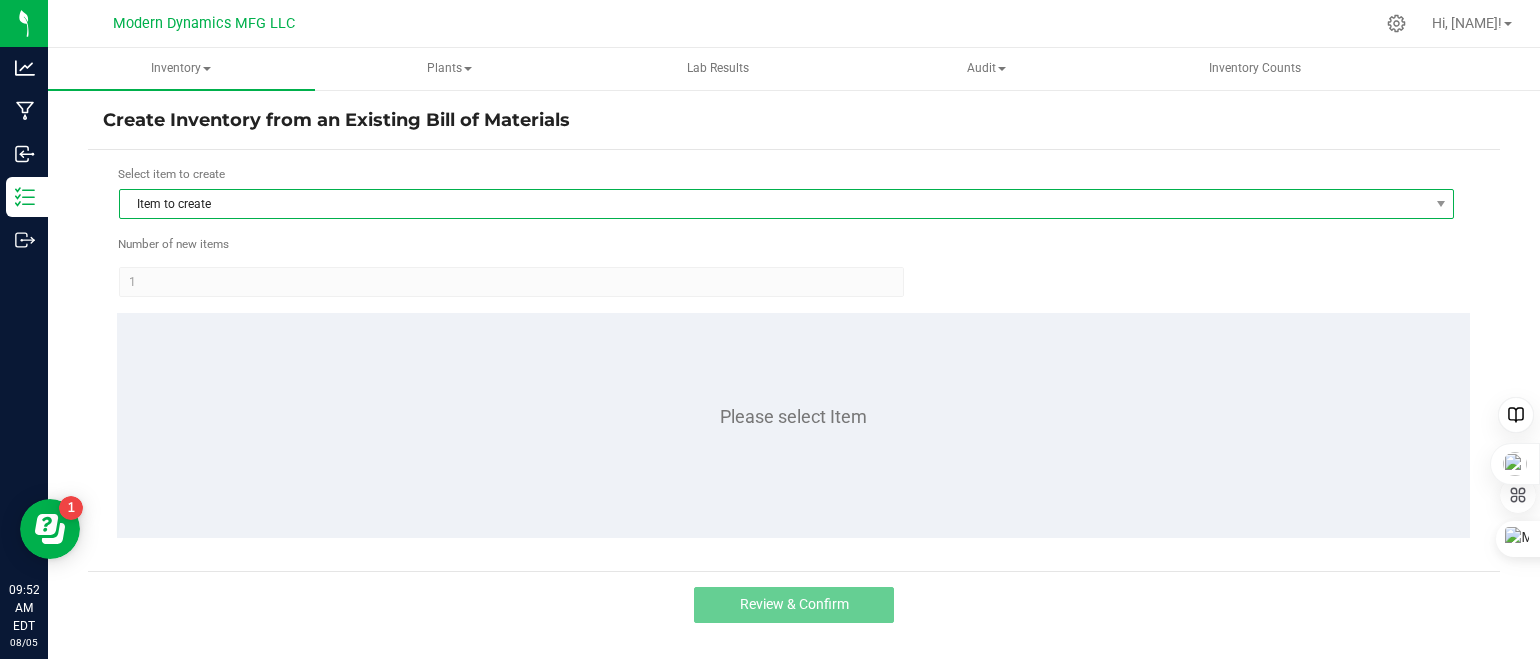 click on "Item to create" at bounding box center [774, 204] 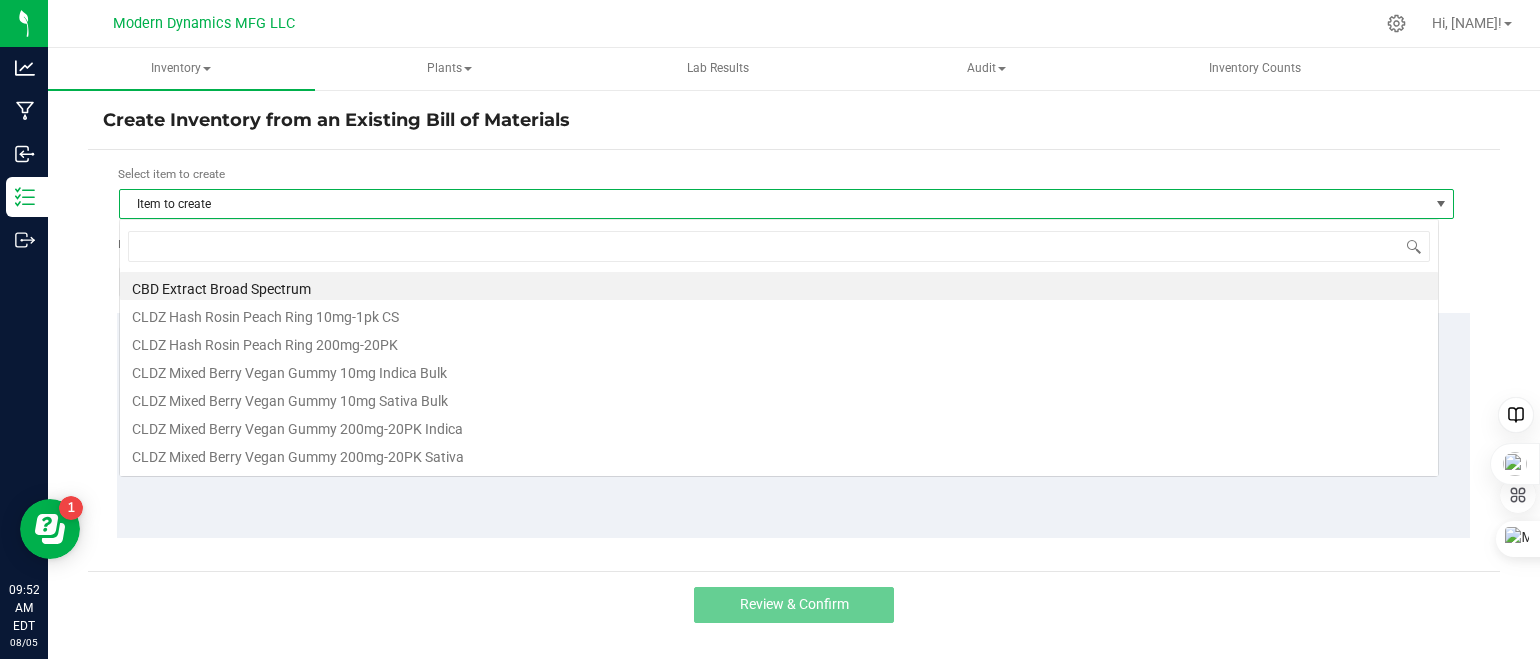 scroll, scrollTop: 99970, scrollLeft: 98680, axis: both 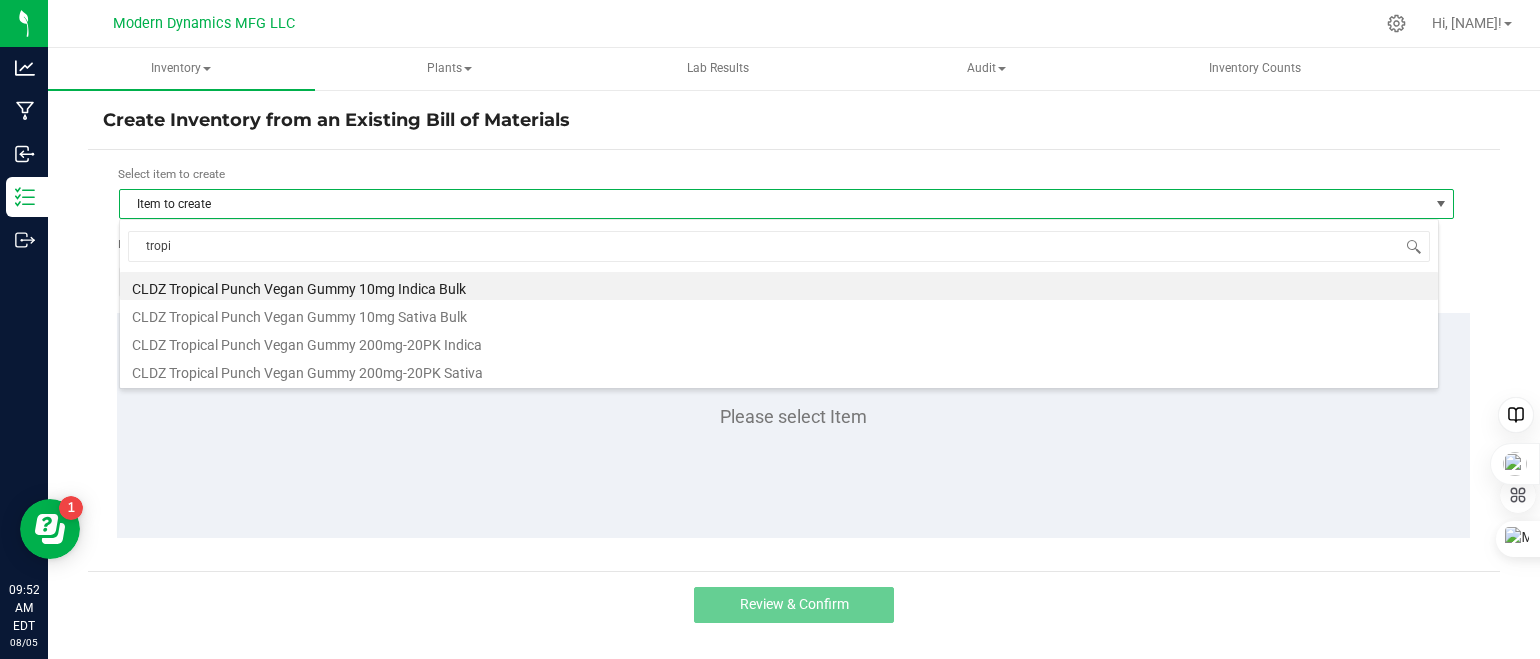 type on "tropic" 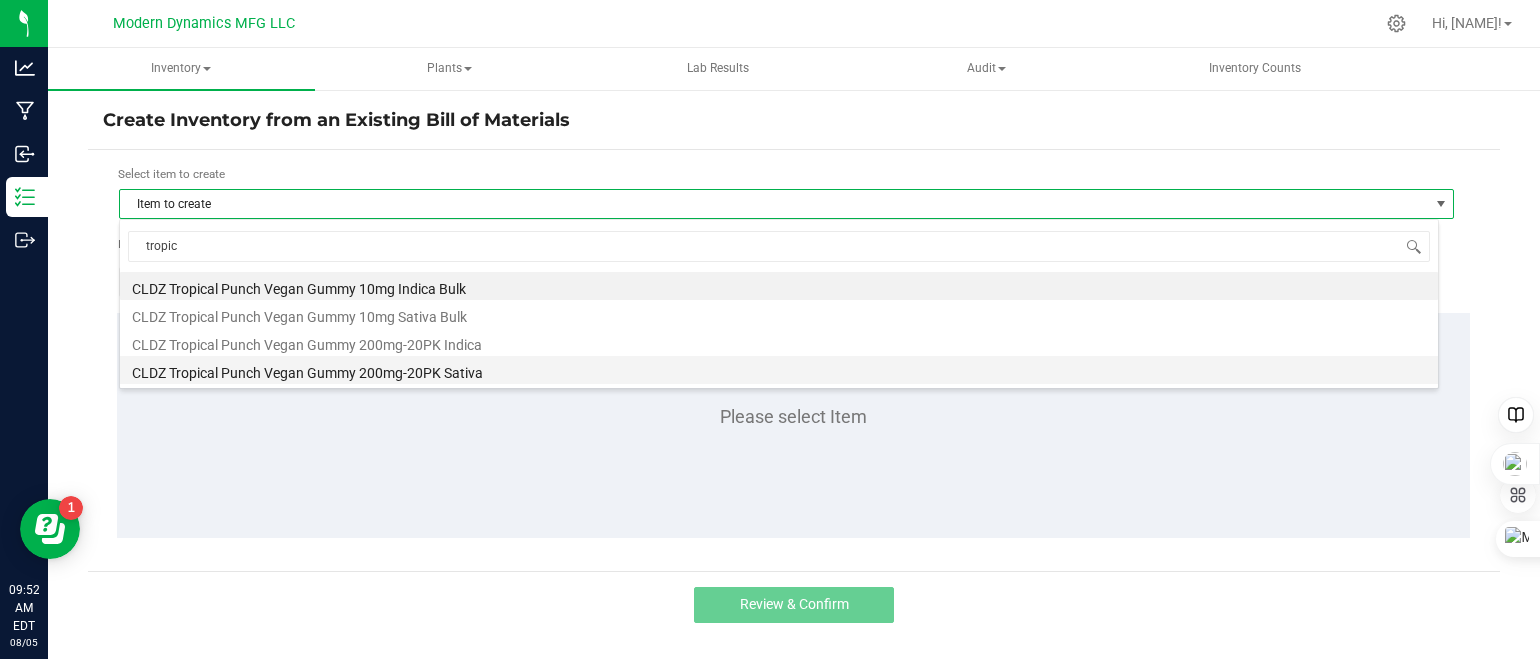 click on "CLDZ Tropical Punch Vegan Gummy 200mg-20PK Sativa" at bounding box center (779, 370) 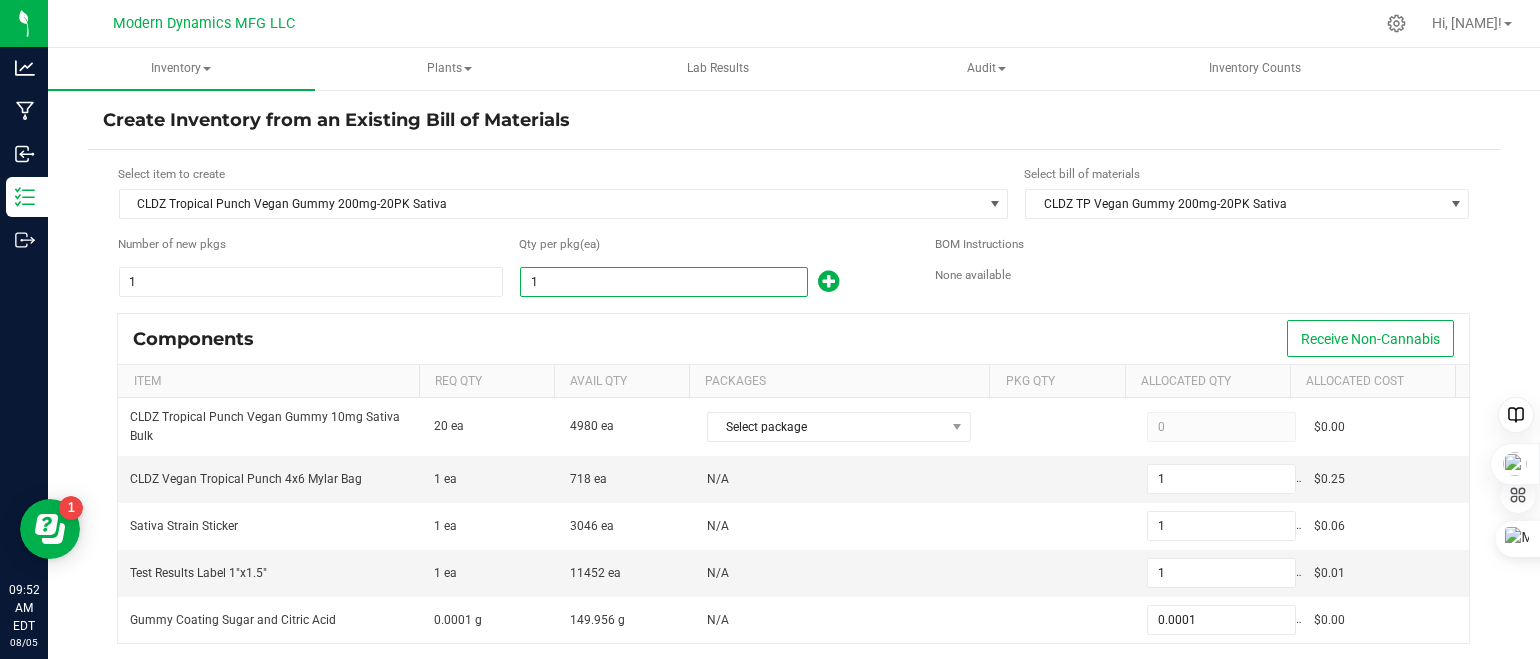 click on "1" at bounding box center (664, 282) 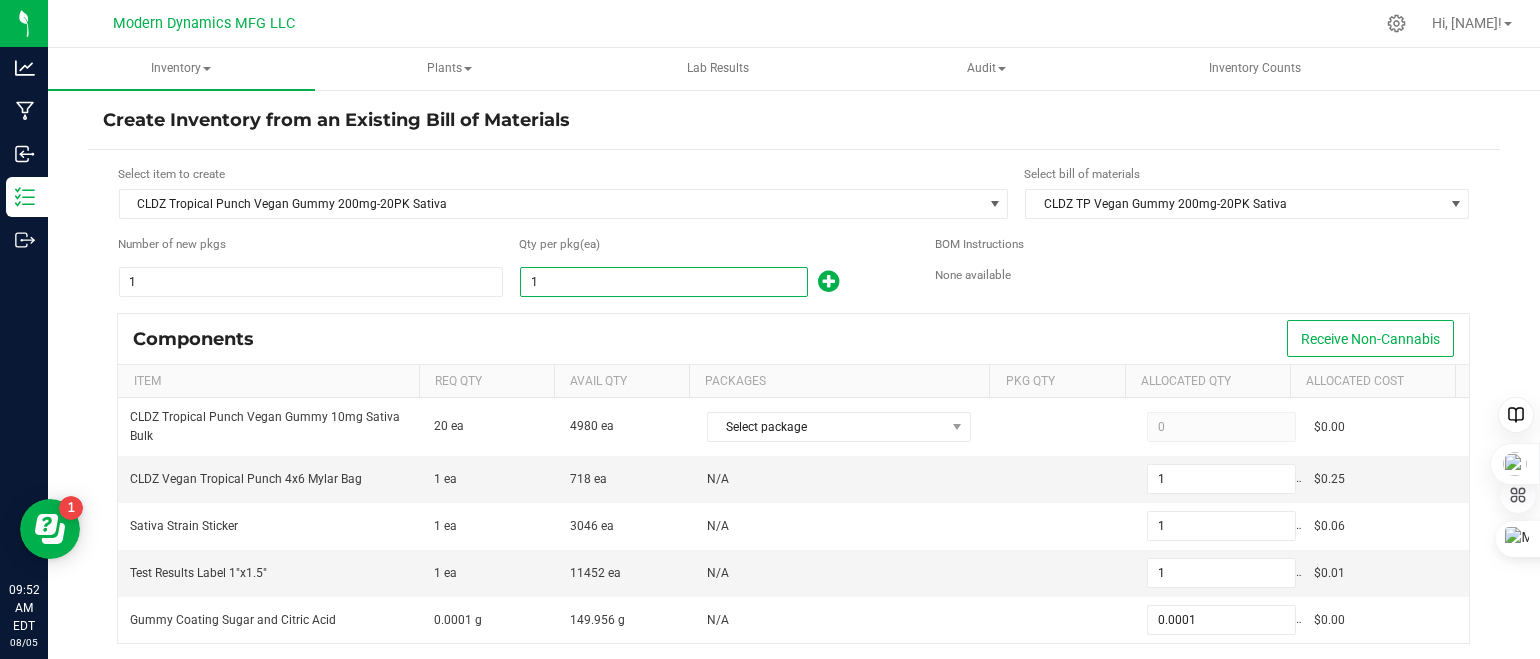 type on "2" 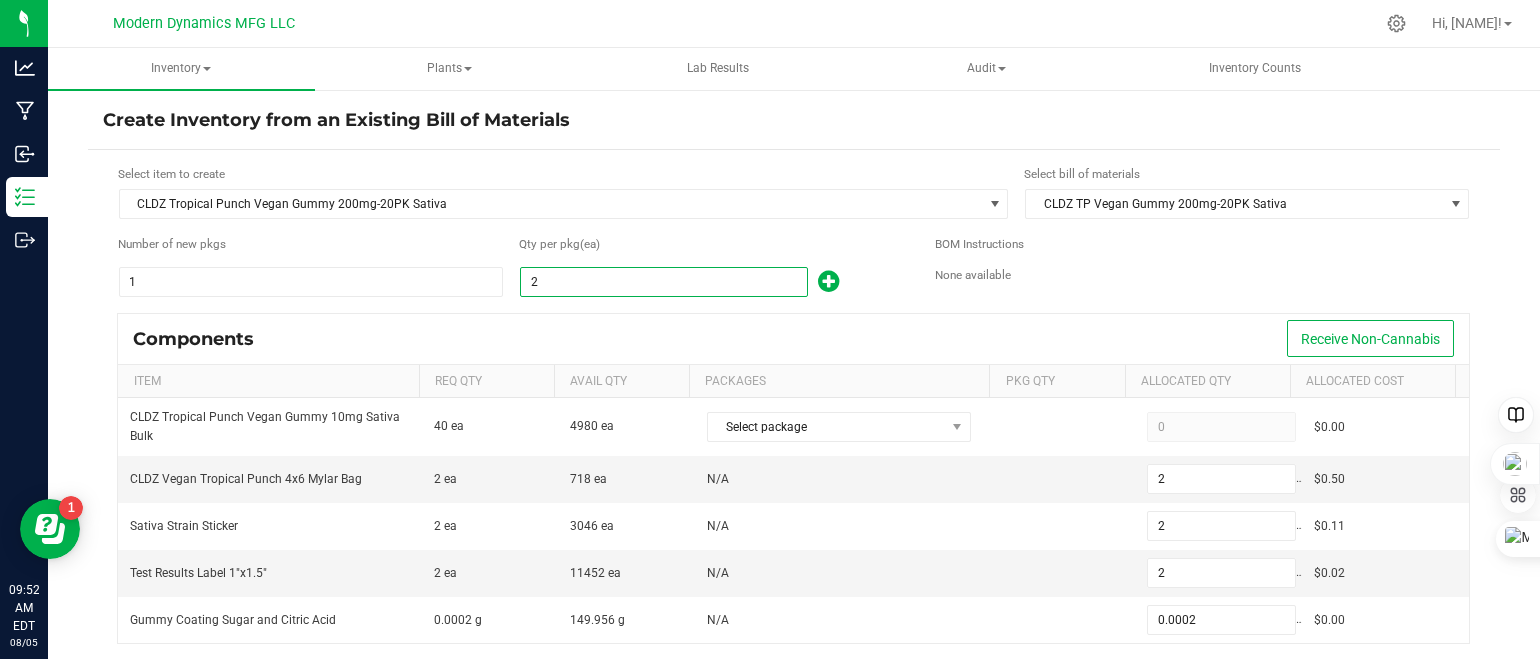 type on "22" 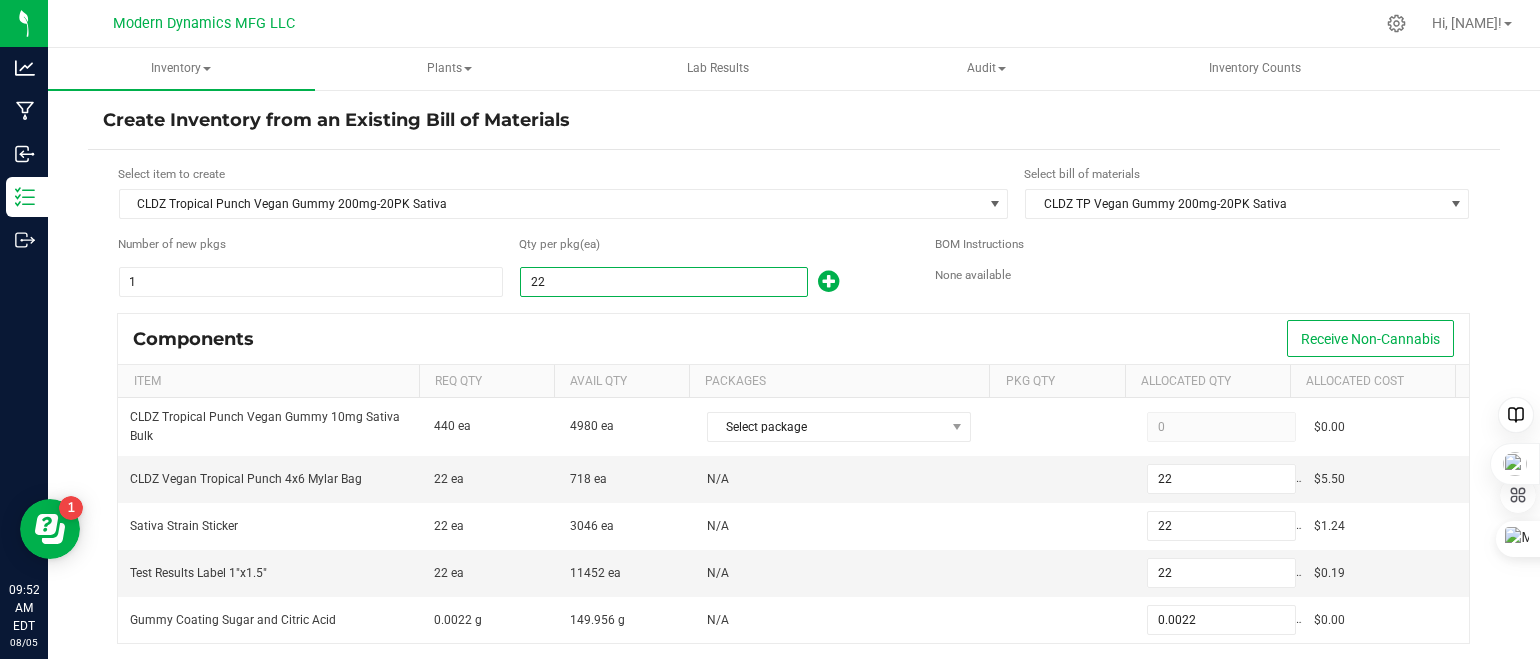 type on "220" 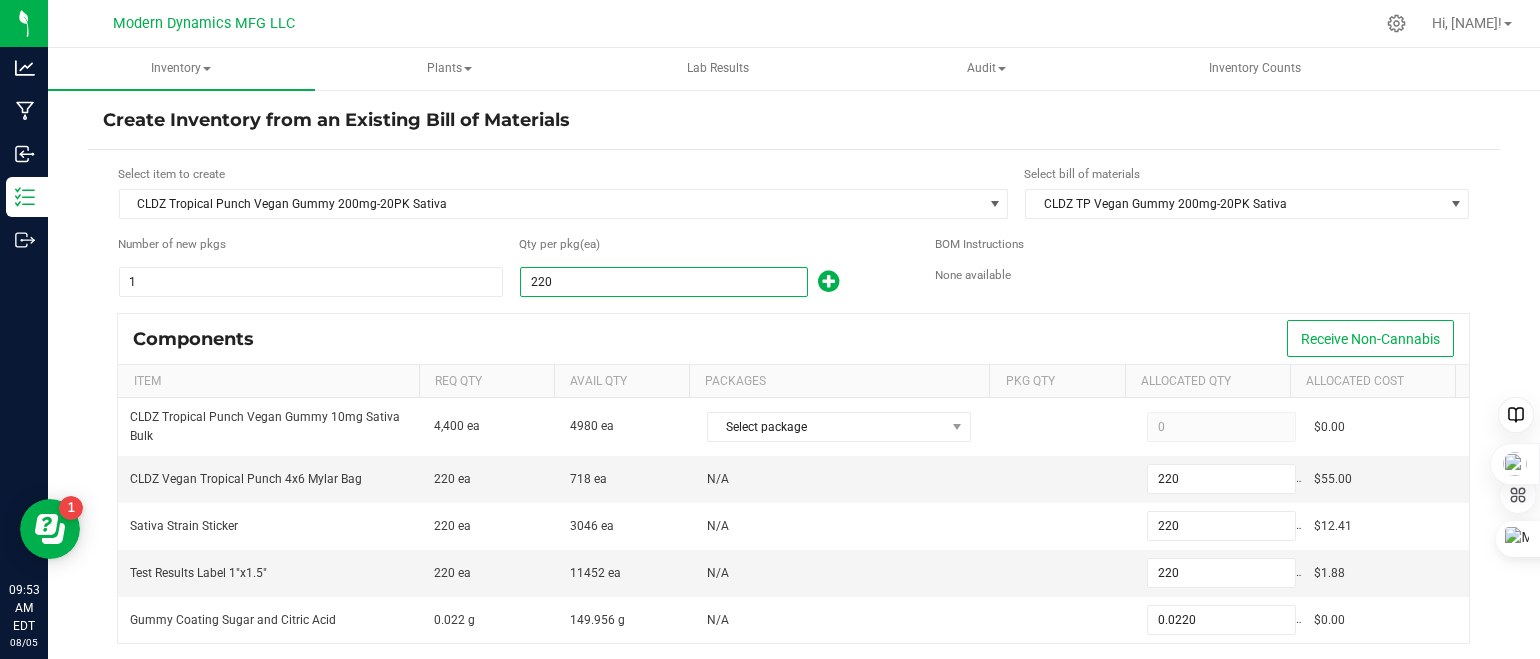 type on "22" 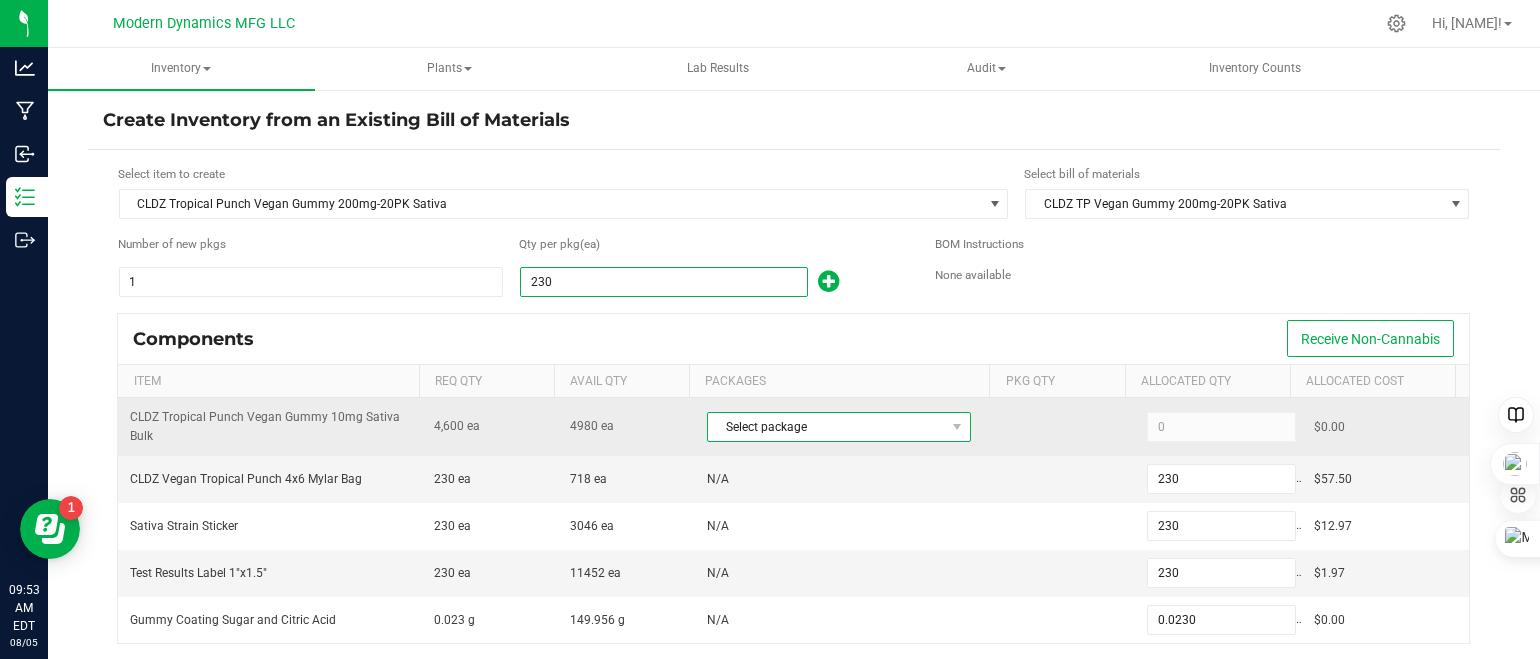 click on "Select package" at bounding box center [826, 427] 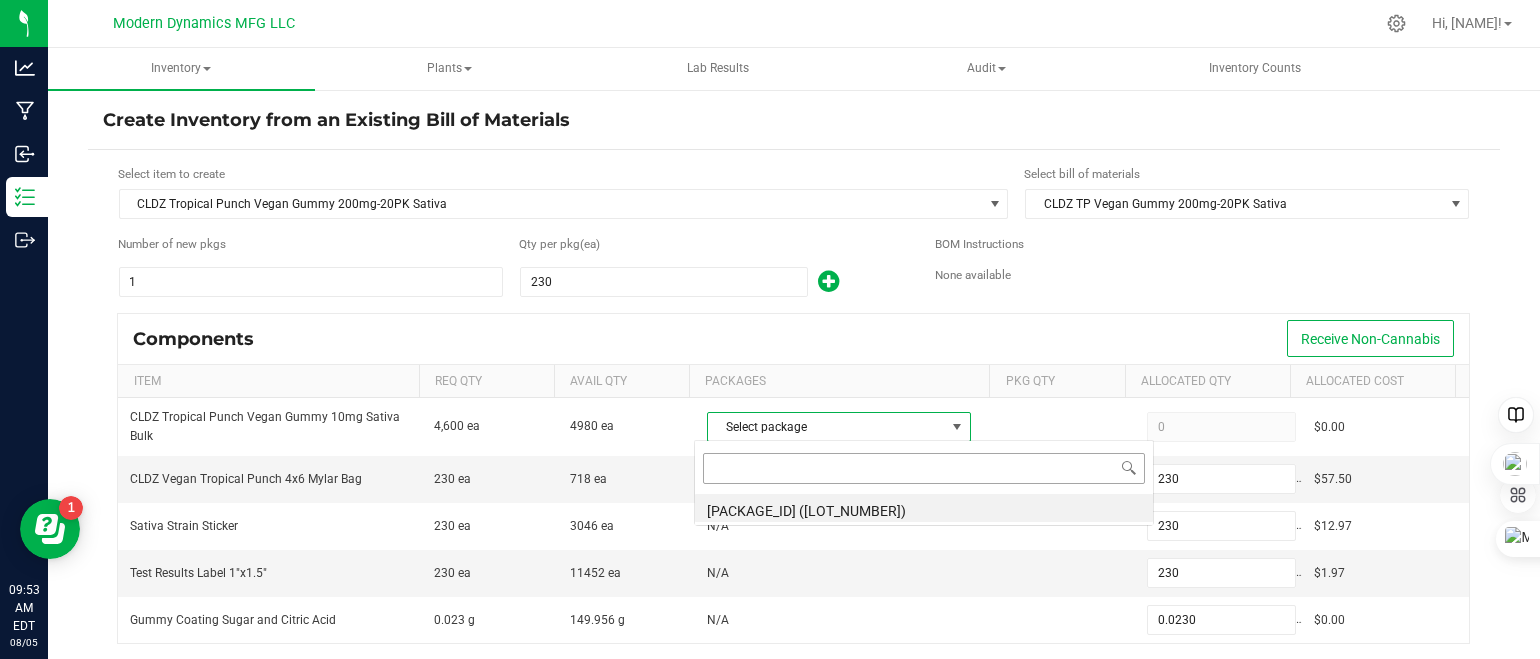 scroll, scrollTop: 99970, scrollLeft: 99743, axis: both 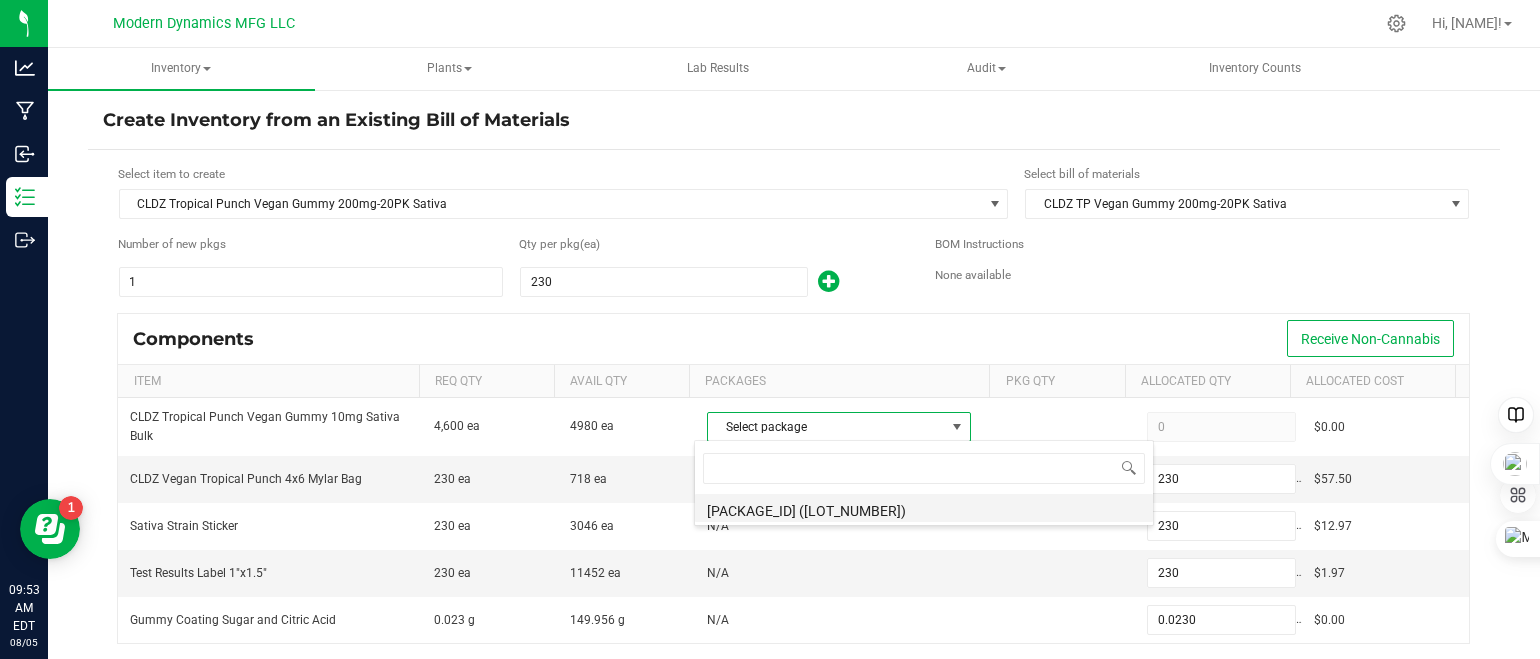 click on "[PACKAGE_ID] ([LOT_NUMBER])" at bounding box center [924, 508] 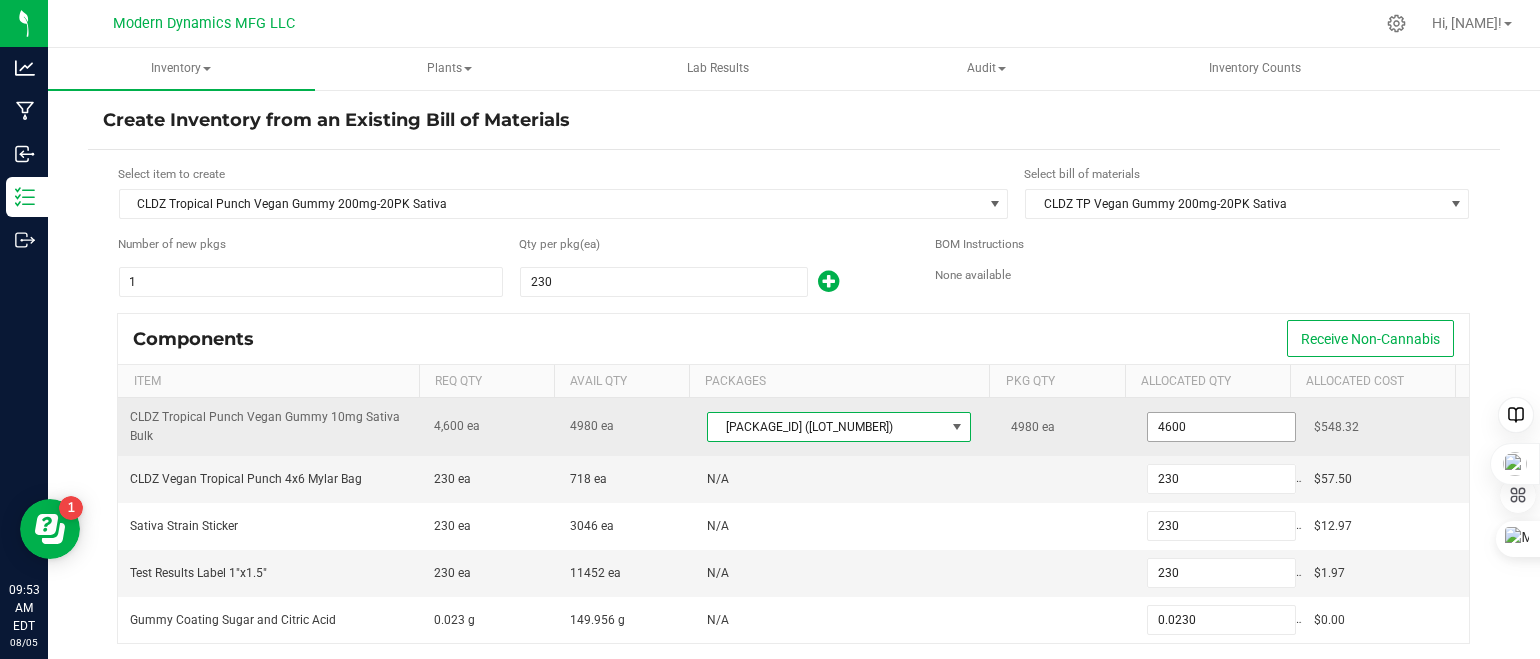 click on "4600" at bounding box center (1221, 427) 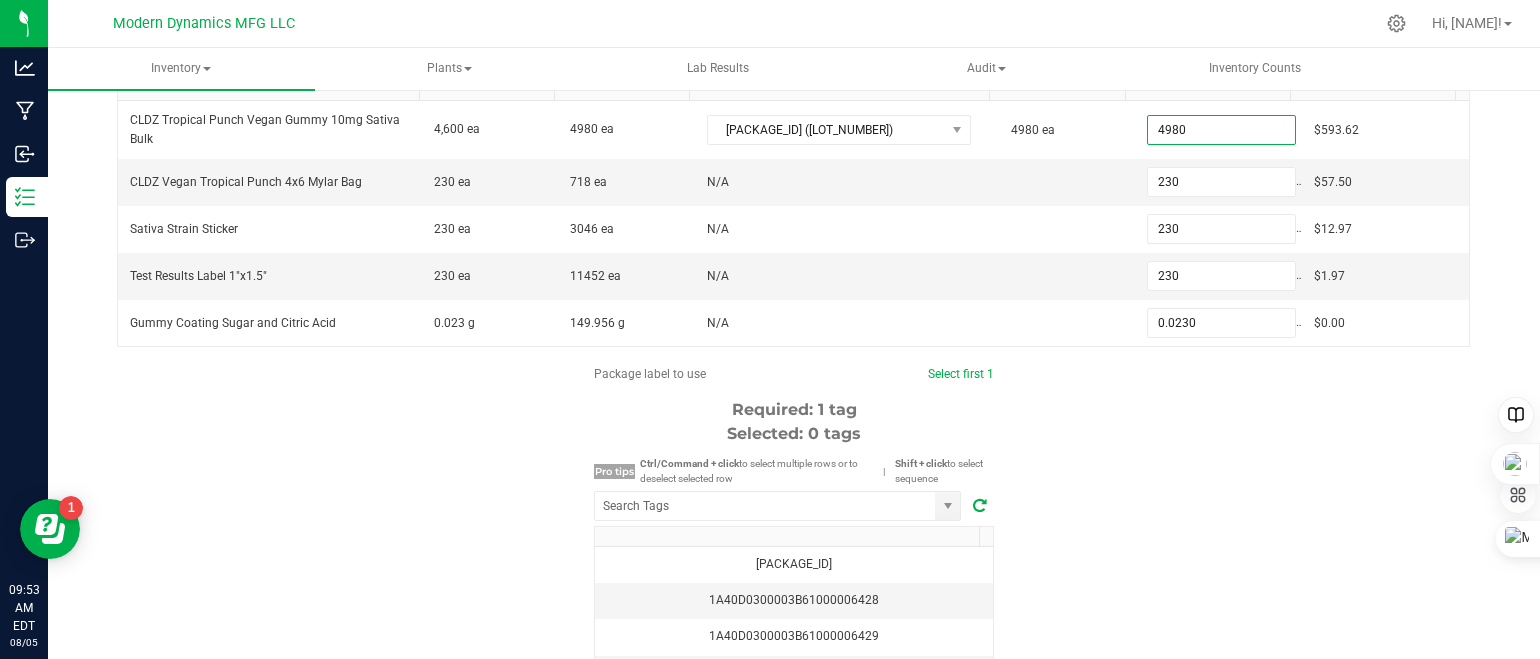 scroll, scrollTop: 300, scrollLeft: 0, axis: vertical 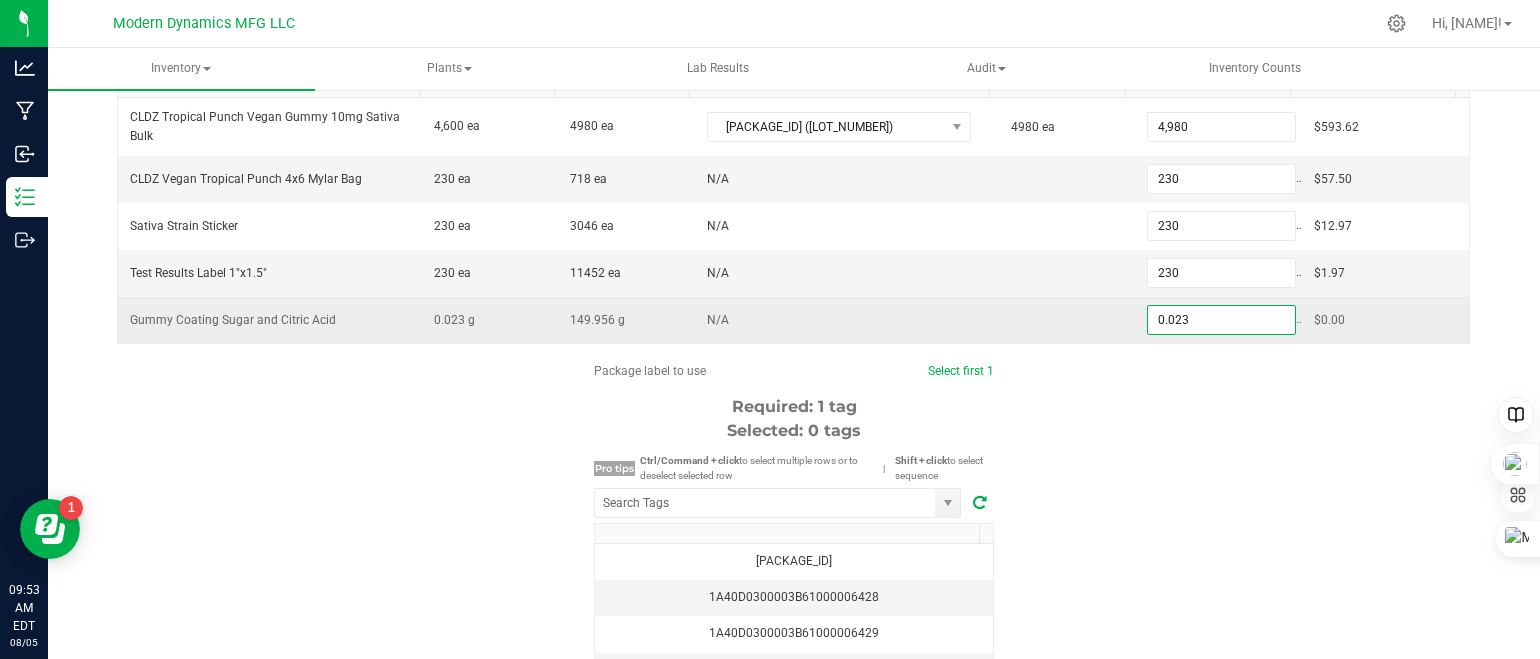 click on "0.023" at bounding box center [1221, 320] 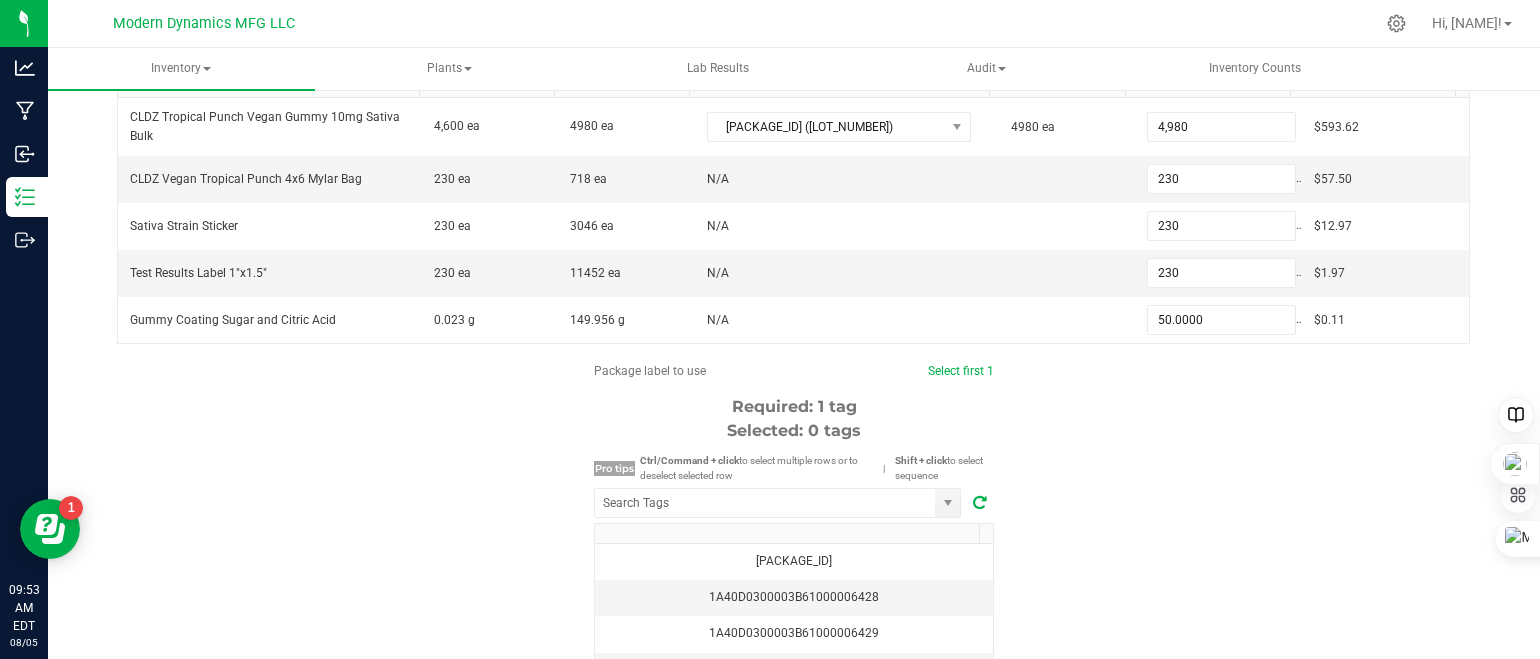 click on "Package label to use   Select first 1   Required: 1 tag   Selected: 0 tags   Pro tips  Ctrl/Command + click  to select multiple rows or to deselect selected row | Shift + click  to select sequence  [ID]   [ID]   [ID]   [ID]   [ID]   [ID]   [ID]   [ID]   [ID]   [ID]   [ID]   [ID]   [ID]   [ID]   [ID]   [ID]   [ID]   [ID]   [ID]   [ID]   [ID]   [ID]   [ID]   [ID]   [ID]   [ID]   [ID]   [ID]   [ID]   [ID]   [ID]   [ID]   [ID]   [ID]   [ID]   [ID]   [ID]   [ID]   [ID]   [ID]   [ID]" at bounding box center [794, 552] 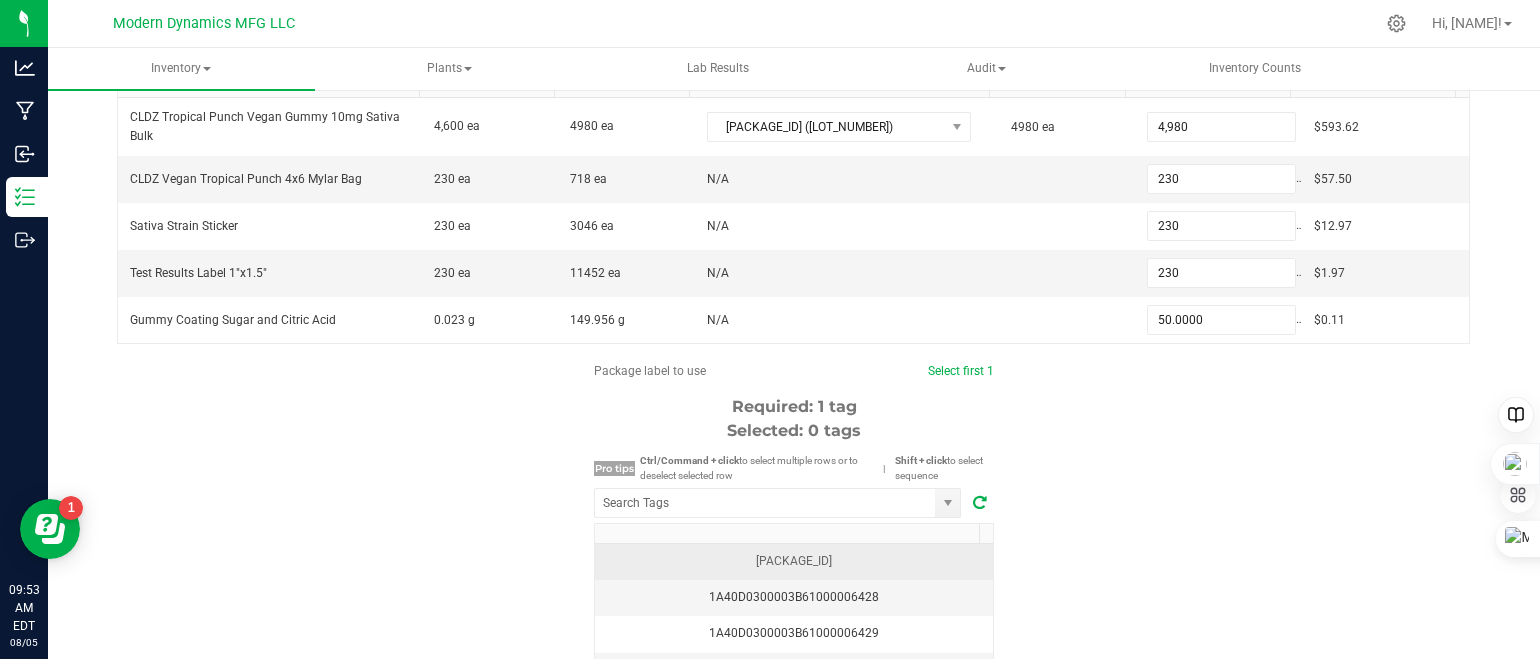 click on "[PACKAGE_ID]" at bounding box center [794, 561] 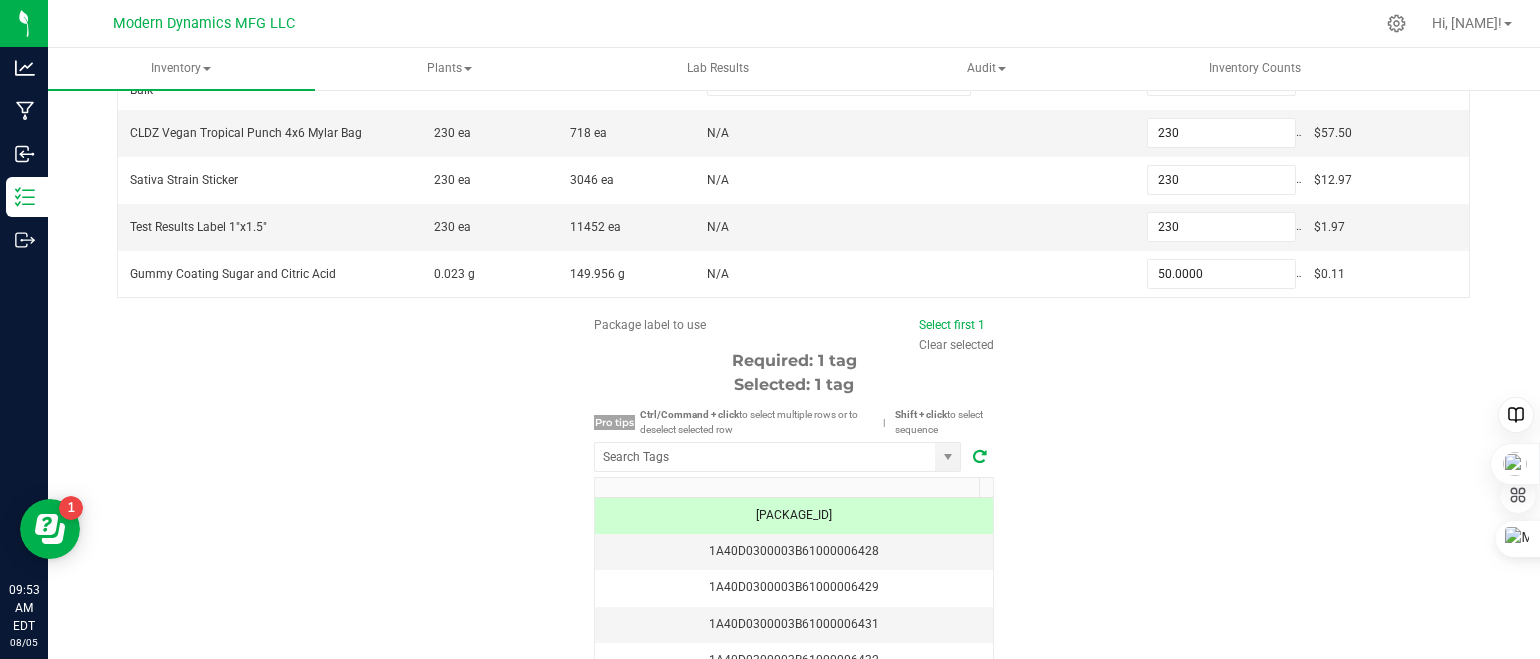 scroll, scrollTop: 400, scrollLeft: 0, axis: vertical 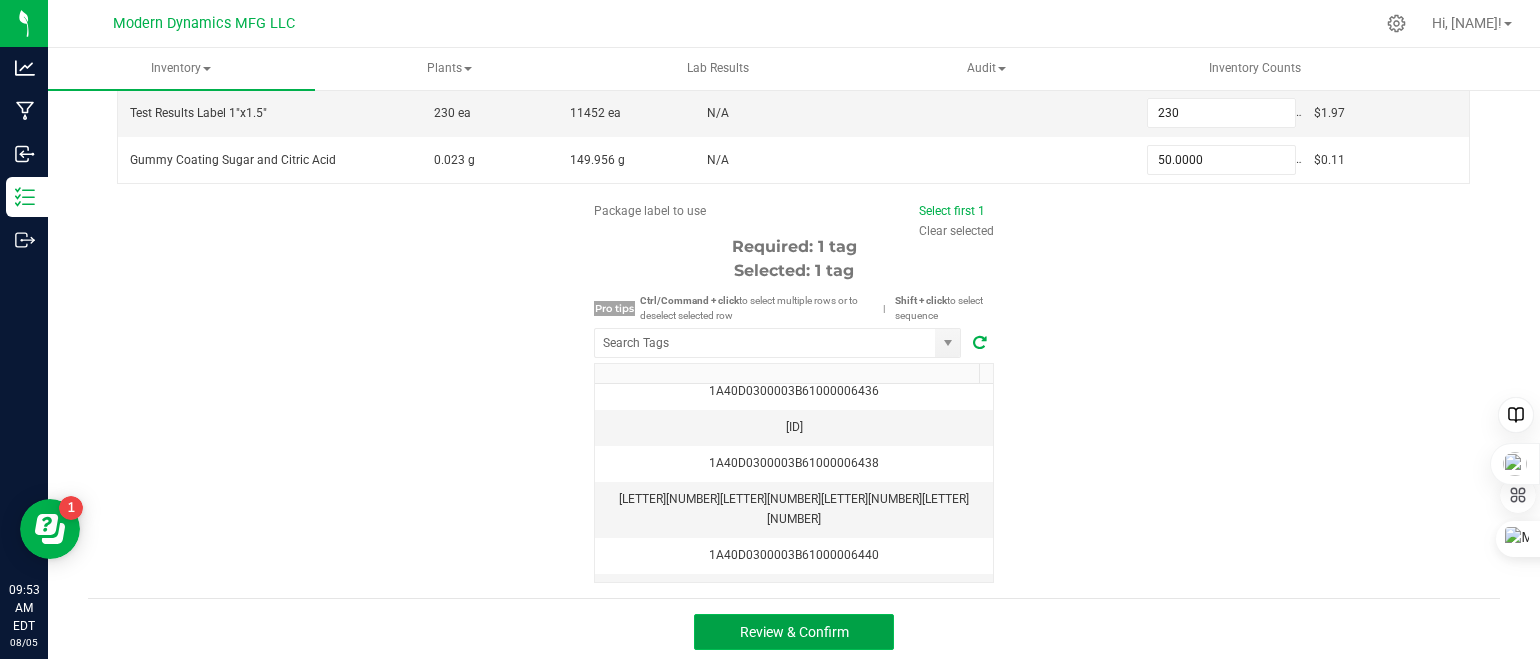 click on "Review & Confirm" at bounding box center [794, 632] 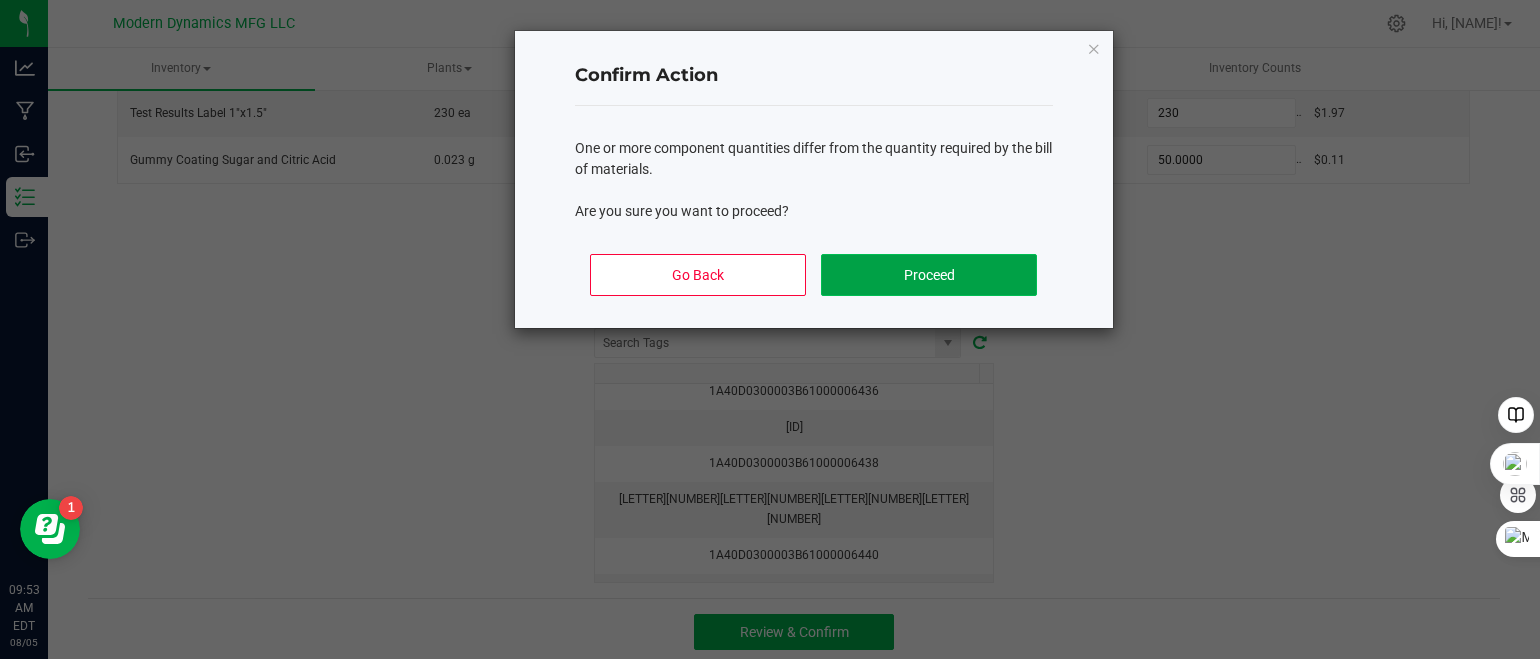 click on "Proceed" 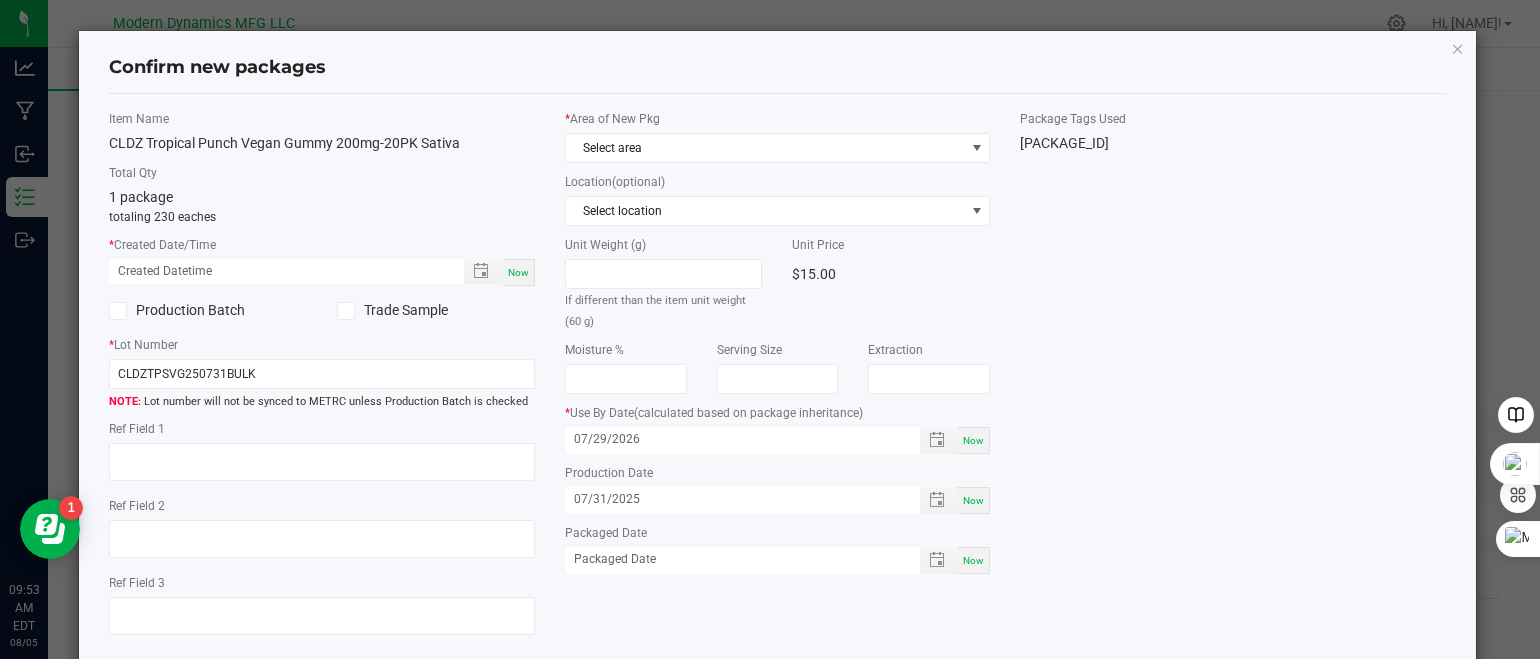 click on "Now" at bounding box center (518, 272) 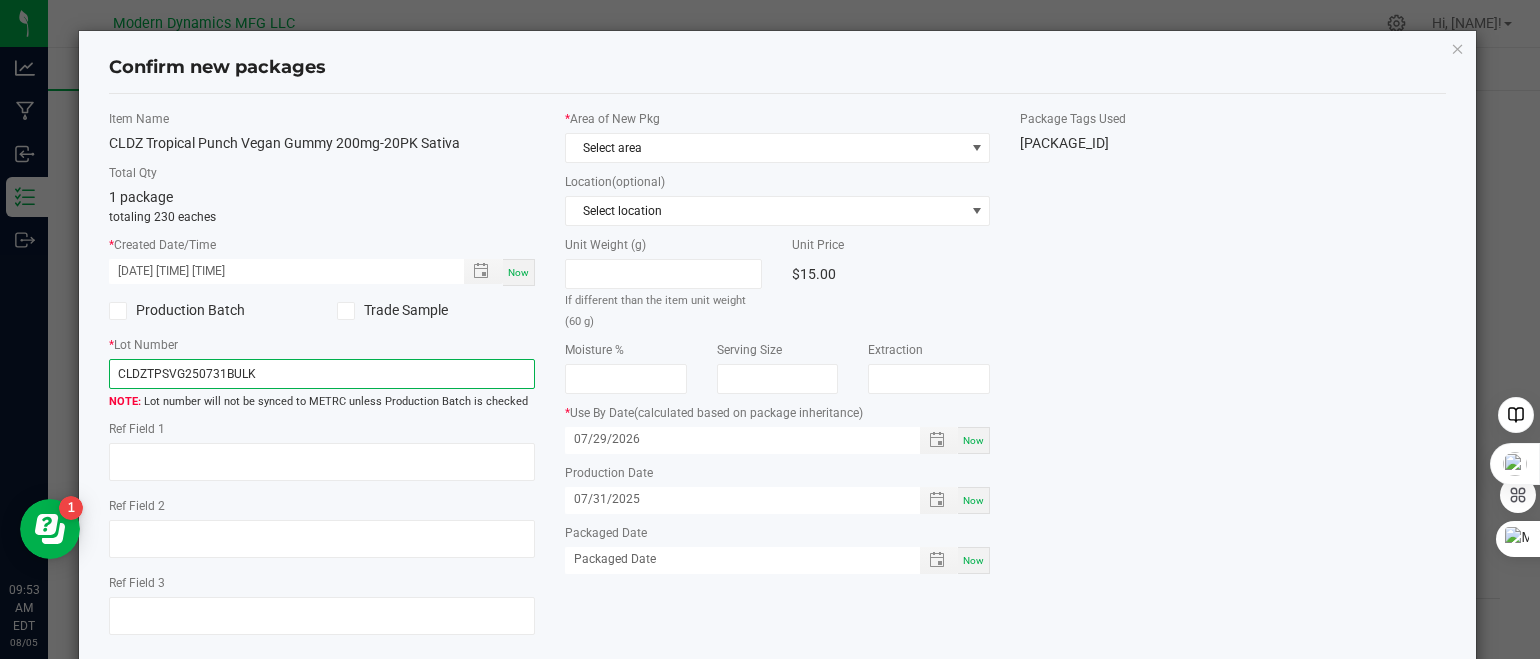 click on "CLDZTPSVG250731BULK" at bounding box center (322, 374) 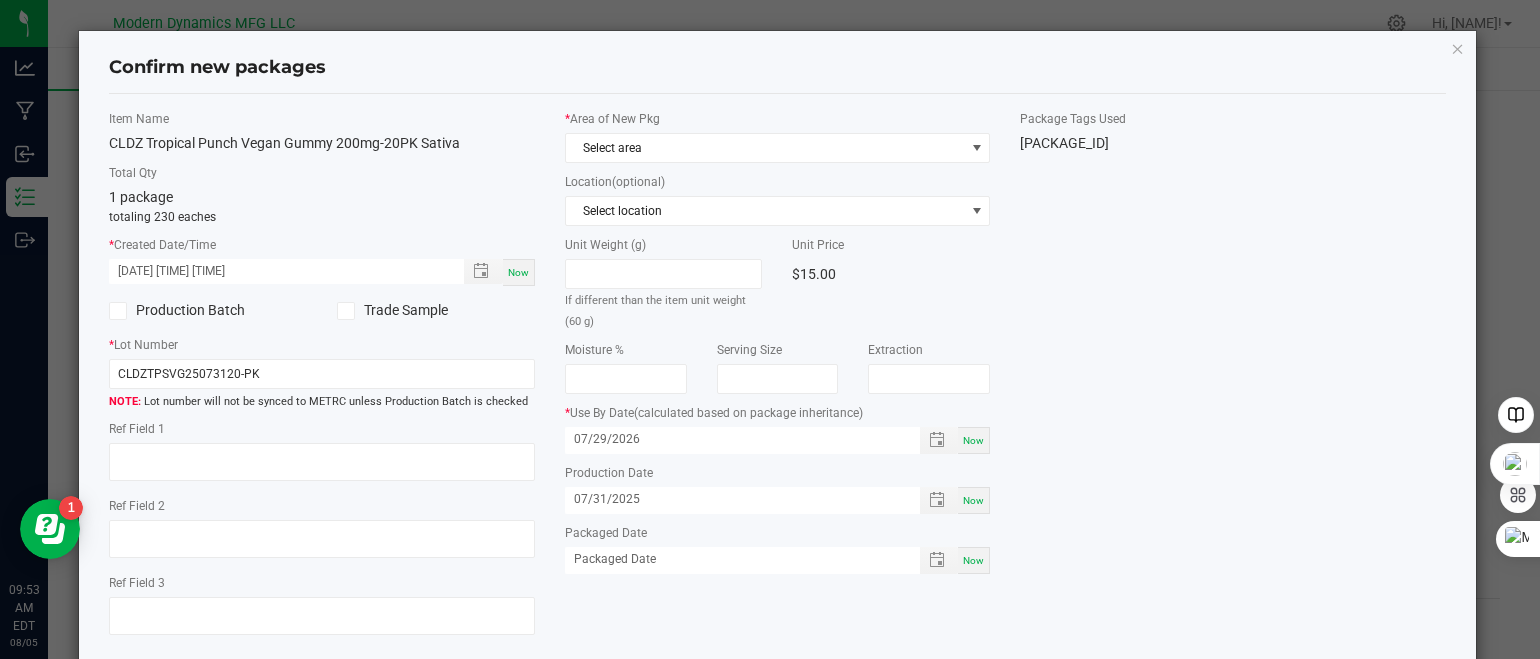 click on "Item Name   CLDZ Tropical Punch Vegan Gummy 200mg-20PK Sativa   Total Qty  1 package  totaling 230 eaches  *   Created Date/Time  [DATE] [TIME] Now  Production Batch   Trade Sample   *   Lot Number  CLDZTPSVG25073120-PK  Lot number will not be synced to METRC unless Production Batch is checked   Ref Field 1   Ref Field 2                    Ref Field 3                    *   Area of New Pkg  Select area  Location  (optional) Select location  Unit Weight (g)   If different than the item unit weight (60 g)   Unit Price   $15.00   Moisture %   Serving Size   Extraction   *   Use By Date   (calculated based on package inheritance)  [DATE] Now  Production Date  [DATE] Now  Packaged Date  Now  Package Tags Used   [PACKAGE_ID]" 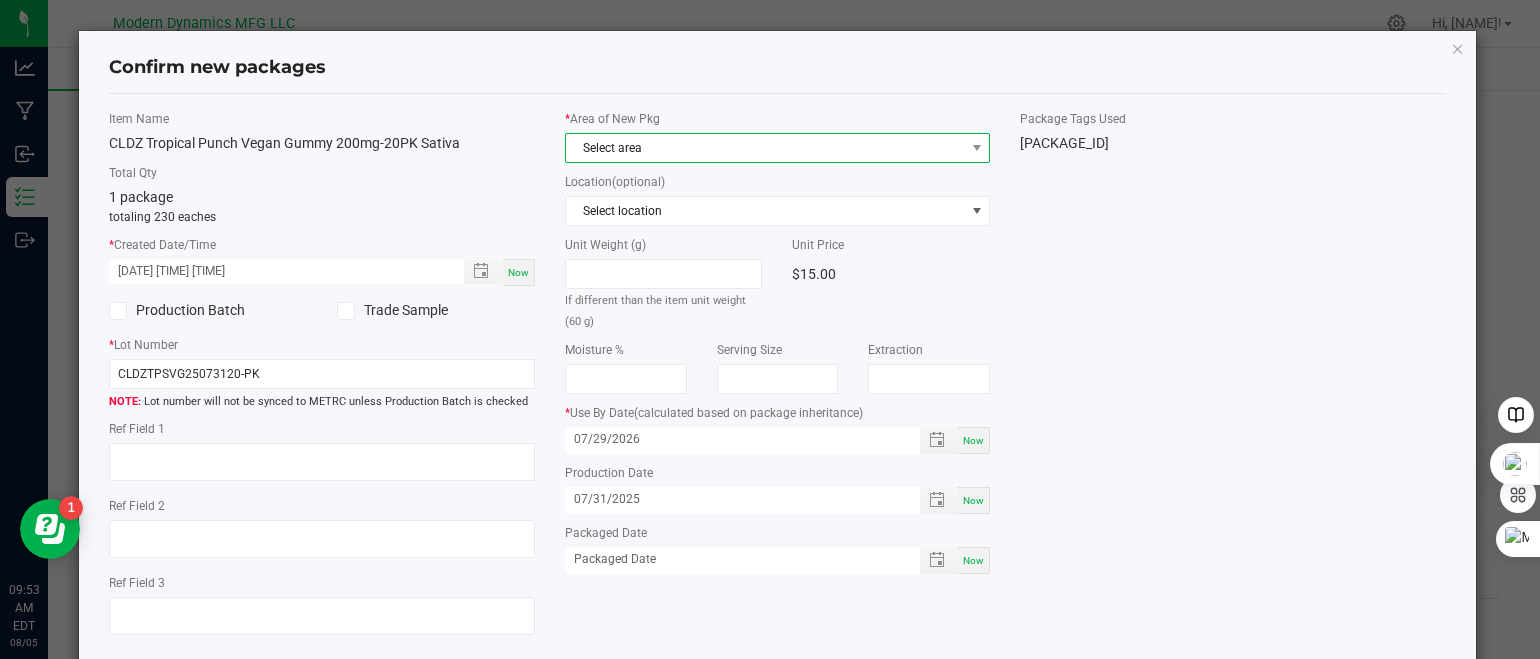 click on "Select area" at bounding box center (765, 148) 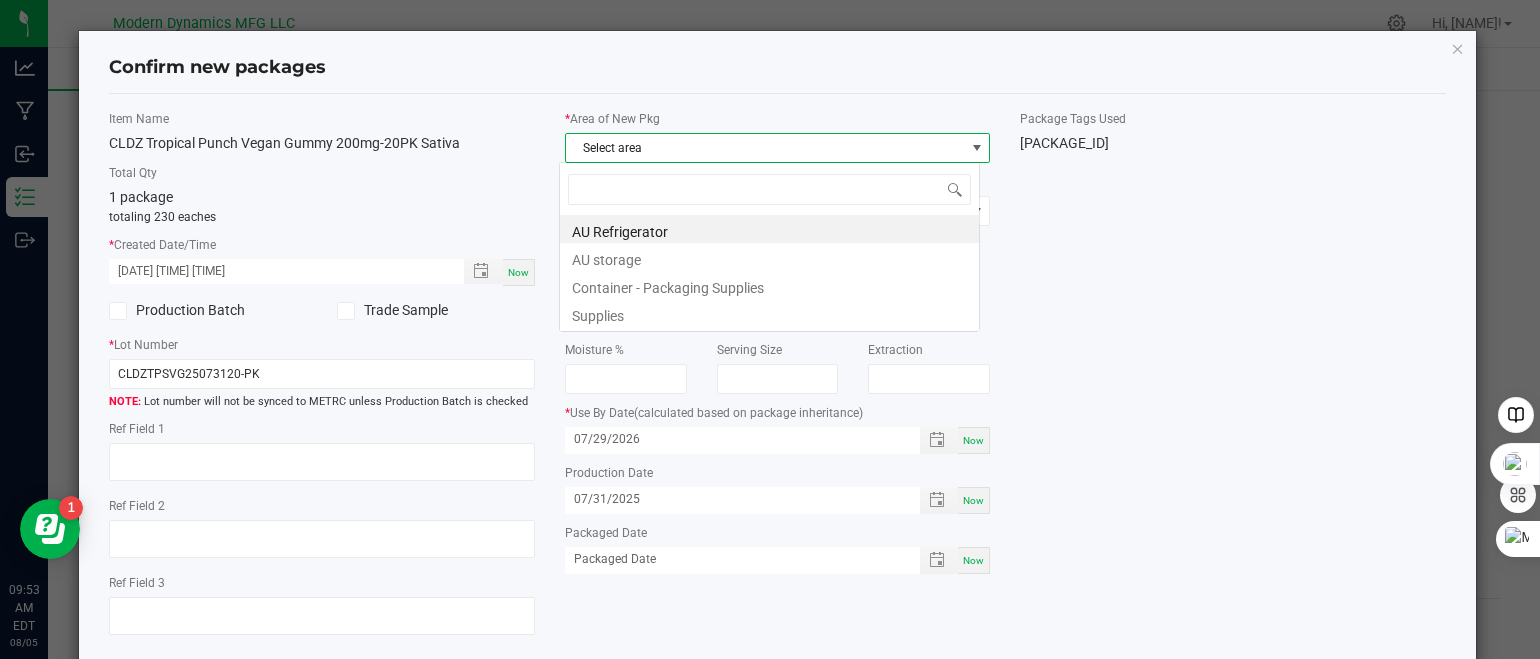 scroll, scrollTop: 99970, scrollLeft: 99578, axis: both 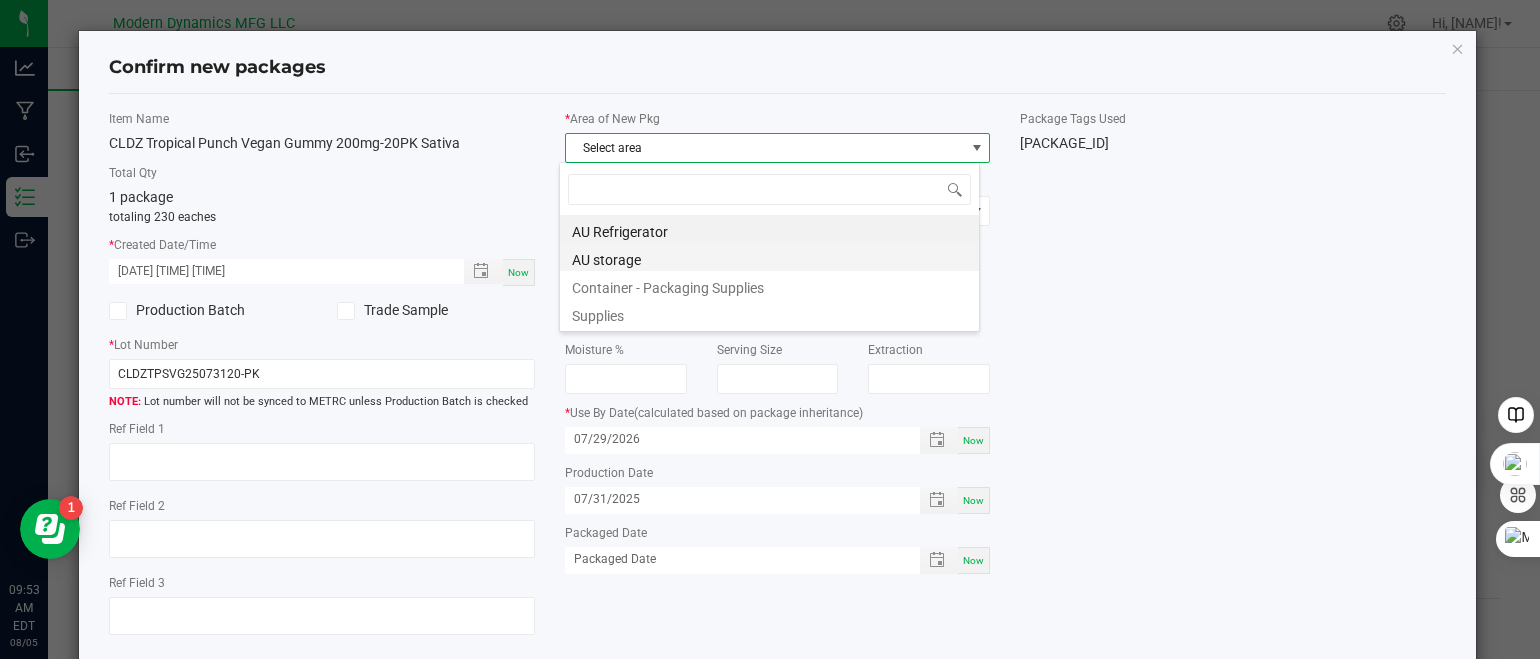click on "AU storage" at bounding box center (769, 257) 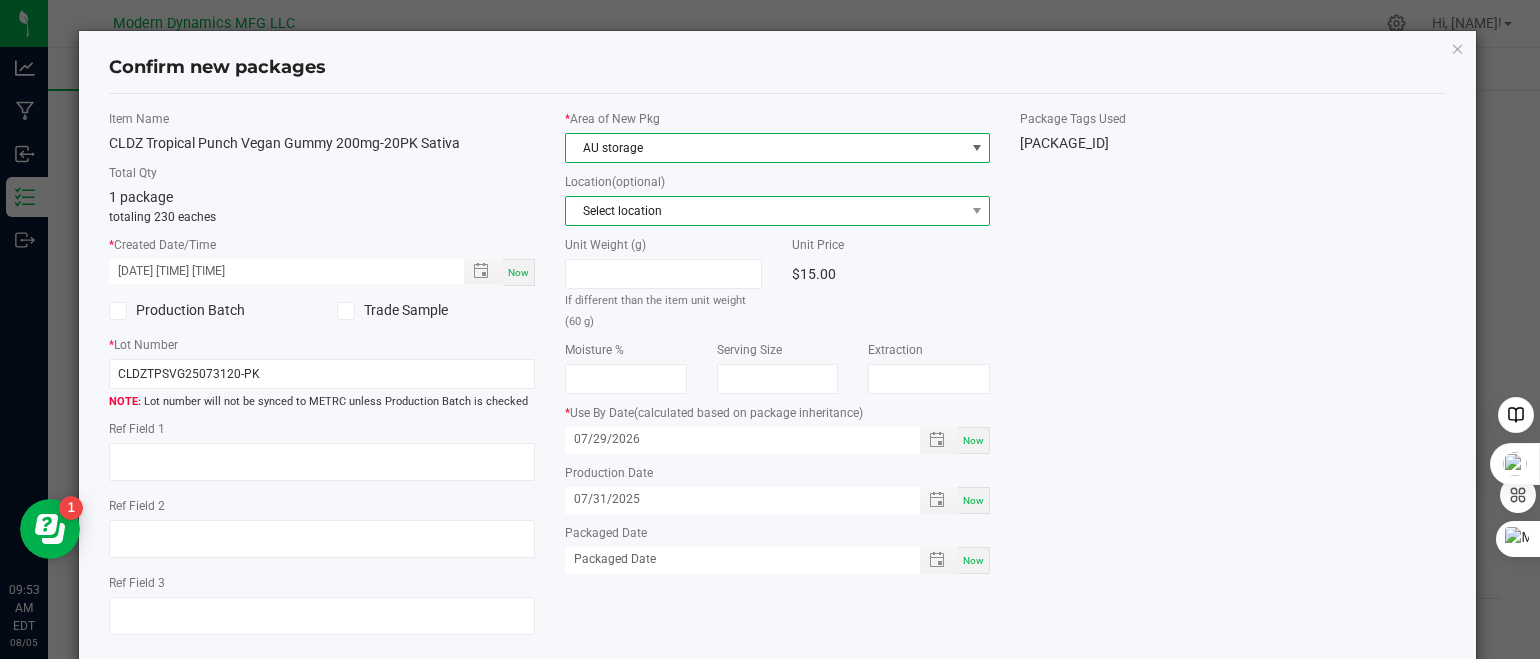 click on "Select location" at bounding box center [765, 211] 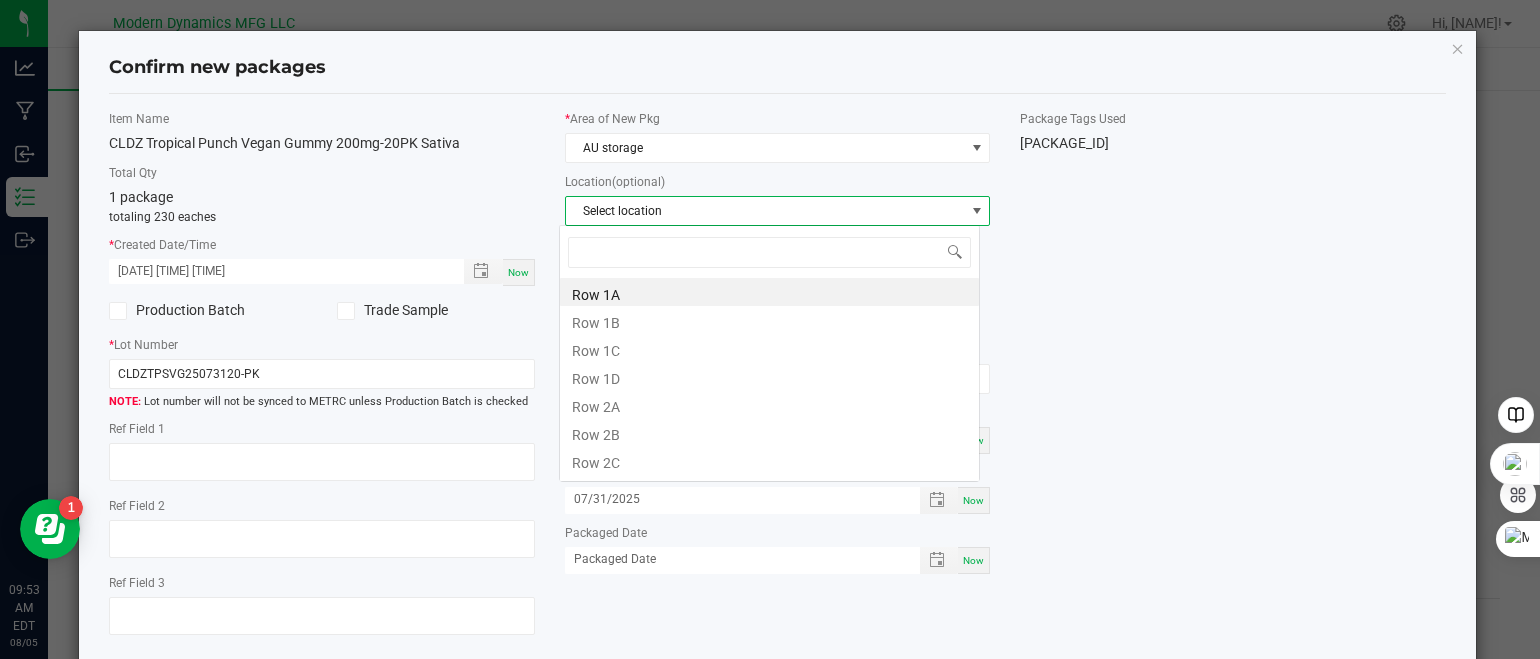 scroll, scrollTop: 99970, scrollLeft: 99578, axis: both 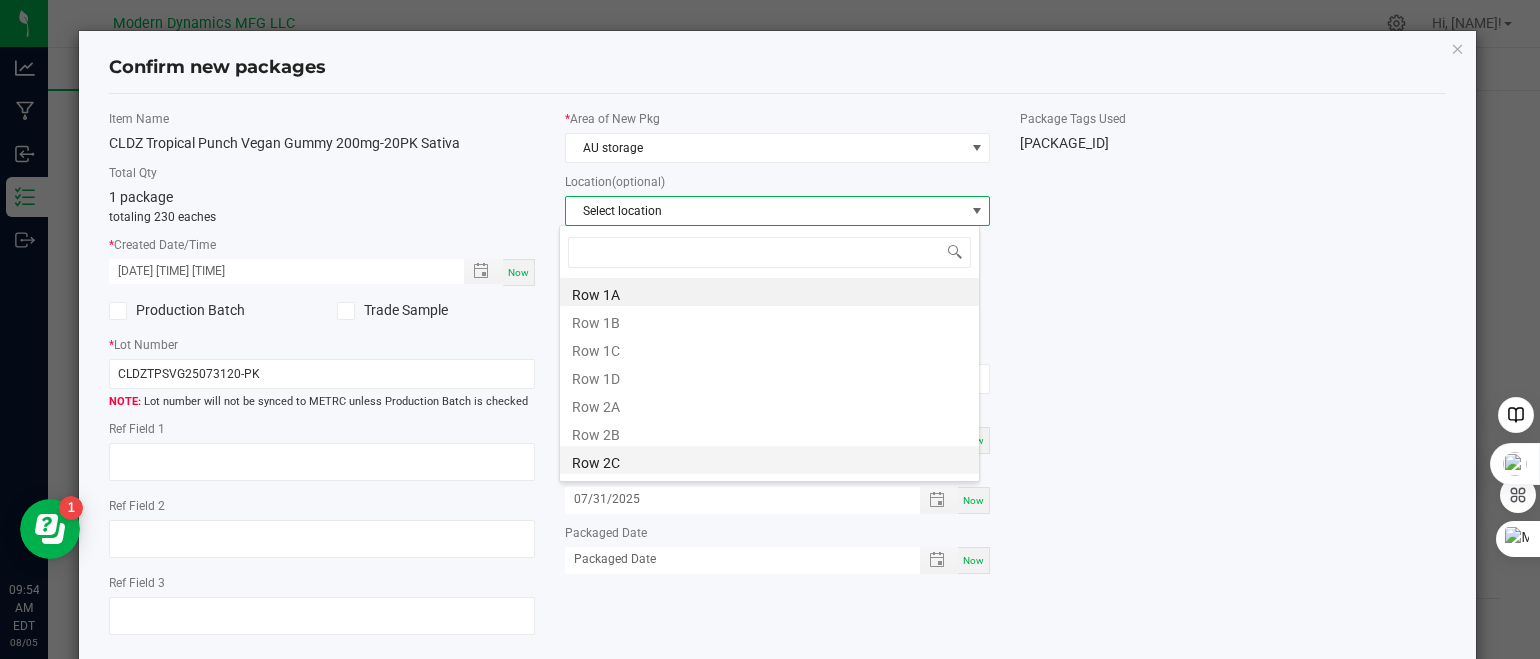 click on "Row 2C" at bounding box center [769, 460] 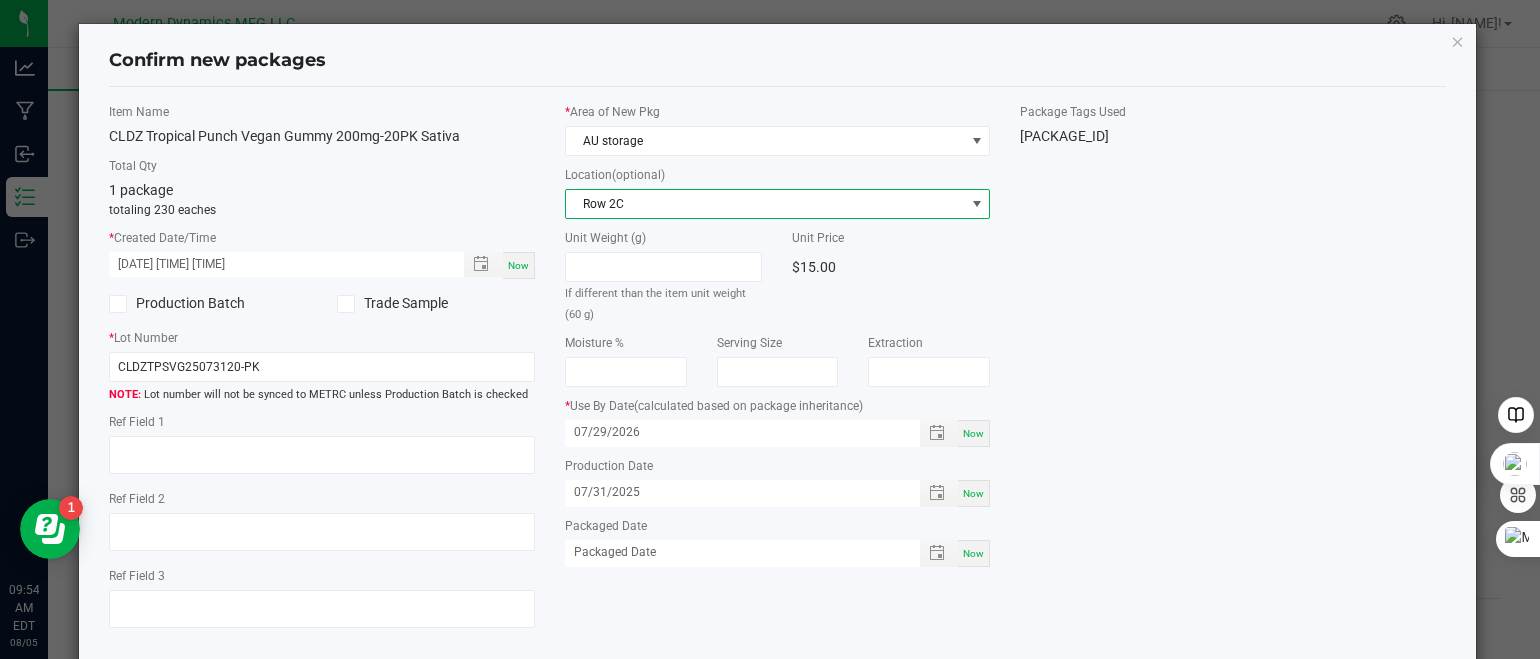scroll, scrollTop: 107, scrollLeft: 0, axis: vertical 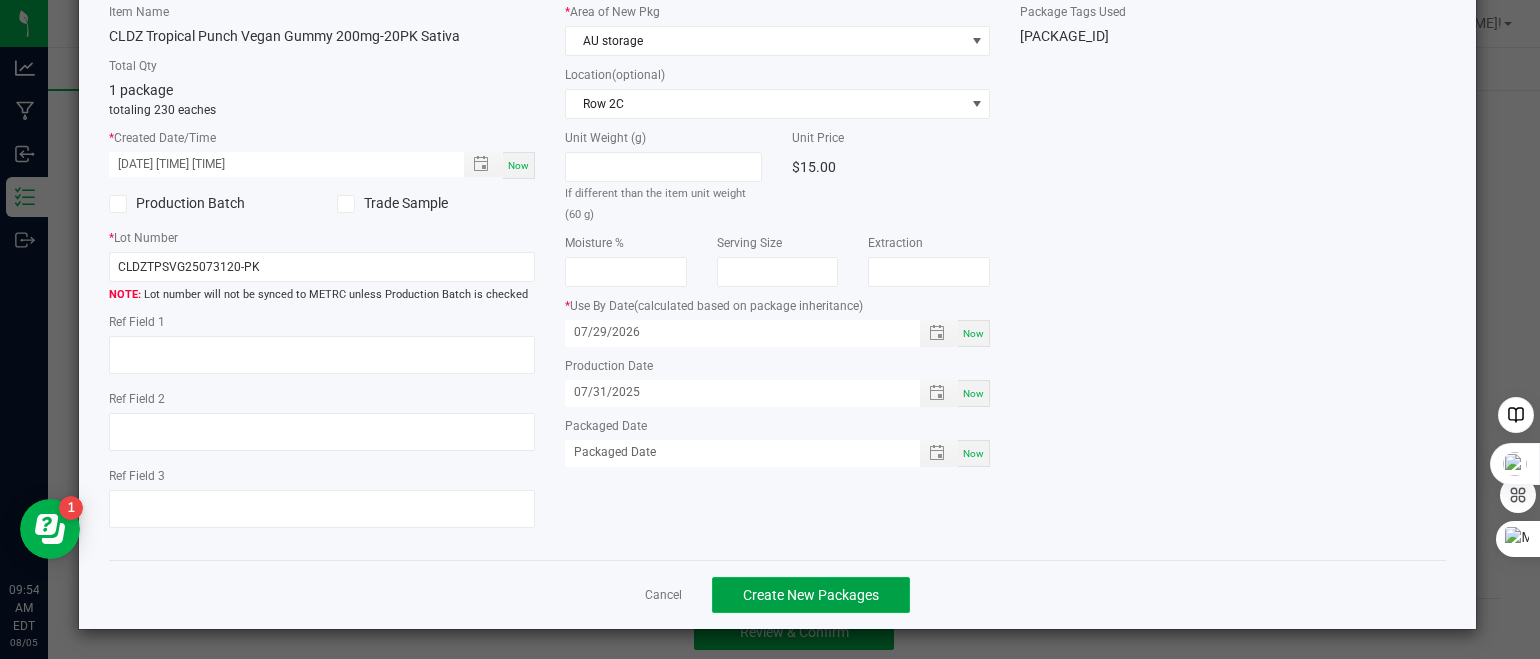 click on "Create New Packages" 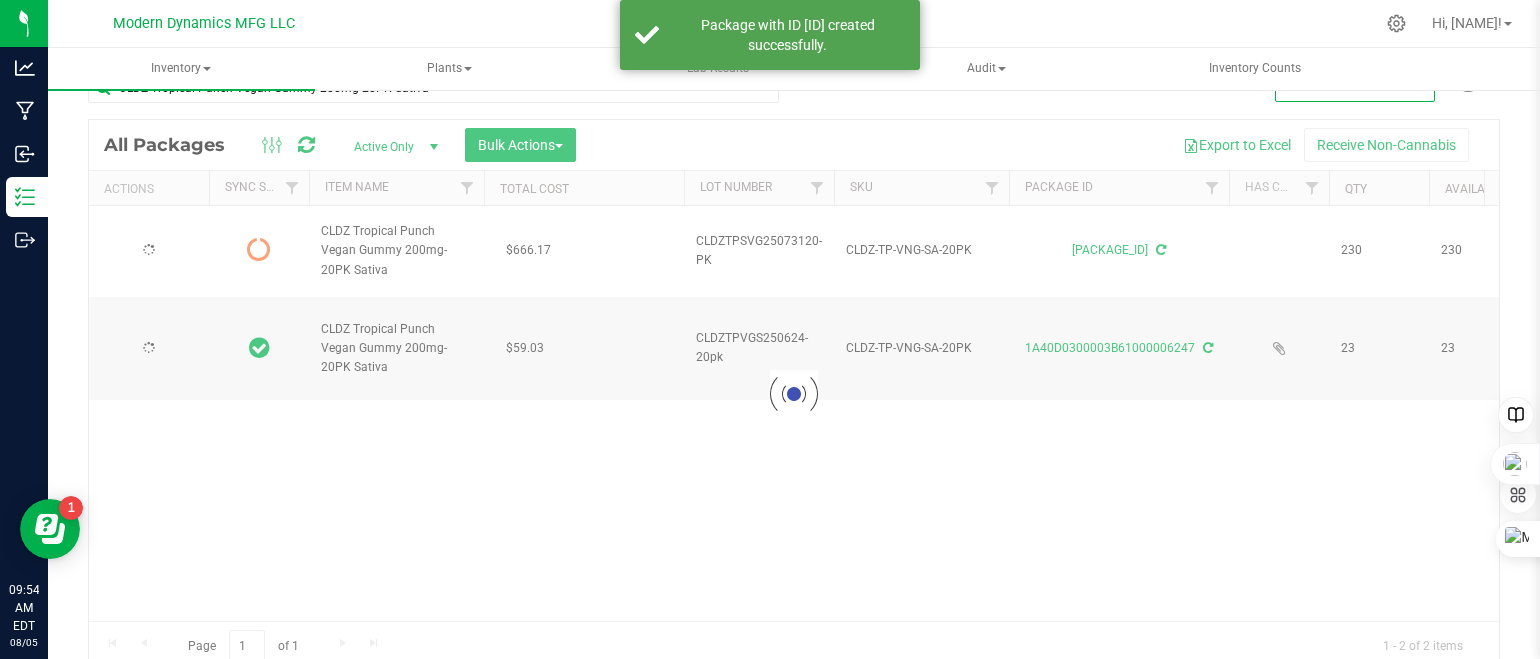 scroll, scrollTop: 48, scrollLeft: 0, axis: vertical 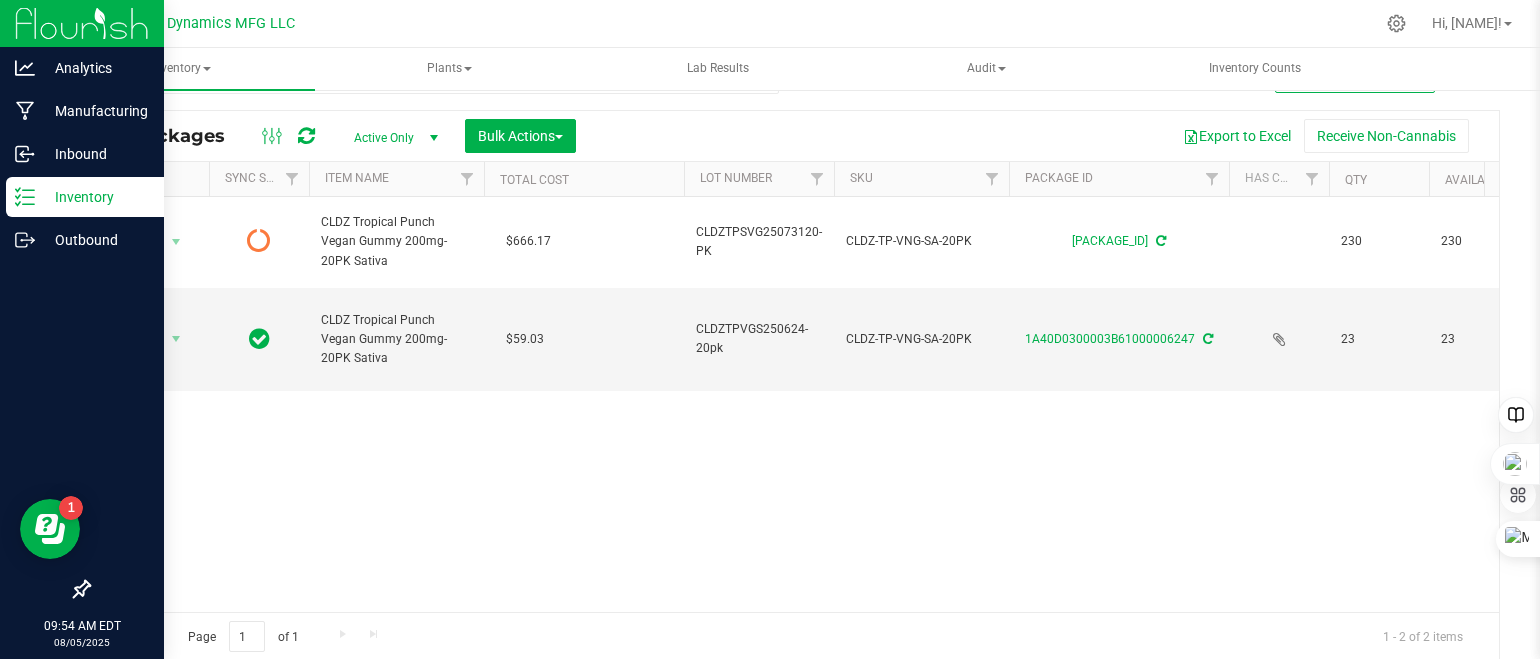 click on "Inventory" at bounding box center (85, 197) 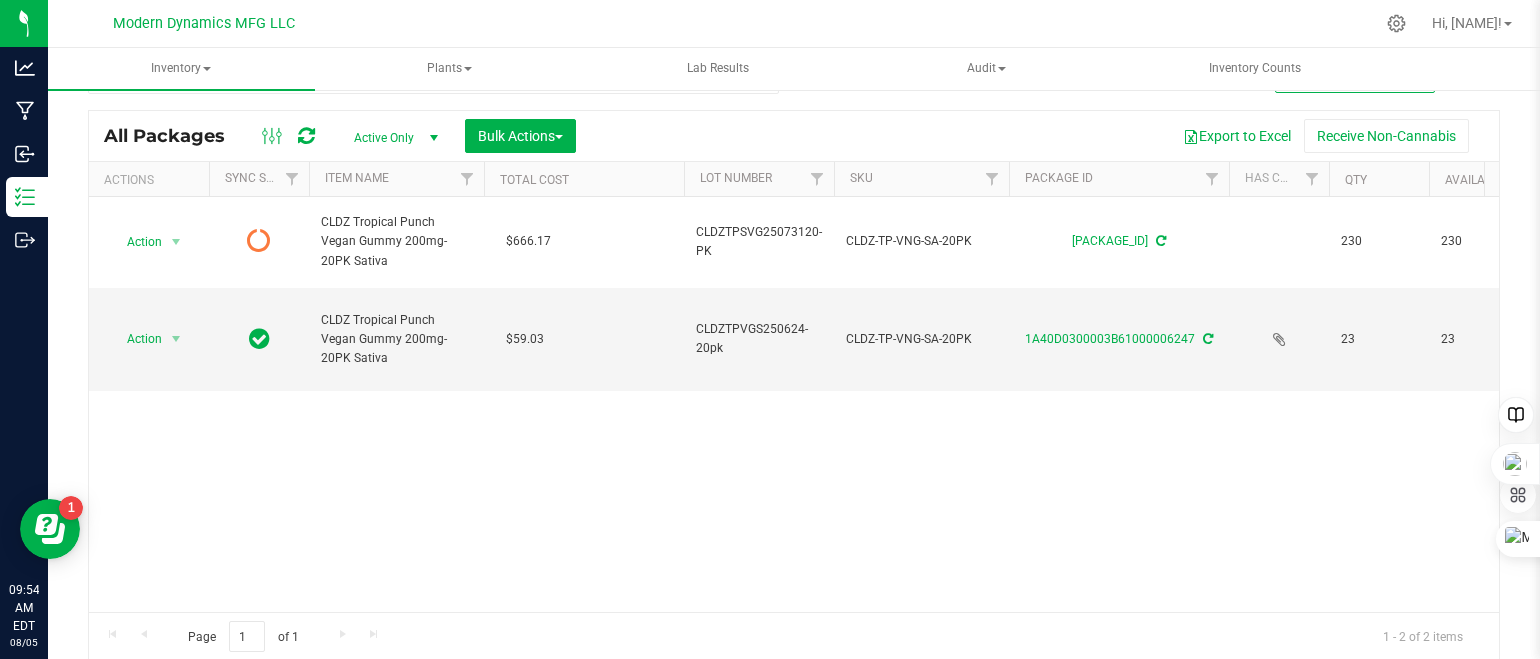 click on "Action Action Edit attributes Global inventory Lock package Print package label Record a lab result See history
CLDZ Tropical Punch Vegan Gummy 200mg-20PK Sativa
[PRICE]
CLDZTPSVG25073120-PK
CLDZ-TP-VNG-SA-20PK
[ID]
[NUMBER]
[NUMBER]
Each
([NUMBER] g ea.)
Created
[DATE] [TIME] [TIMEZONE] [PRICE] [PRICE]
AU storage
Row [NUMBER][LETTER]
[PRICE]
[DATE]
Now" at bounding box center (794, 404) 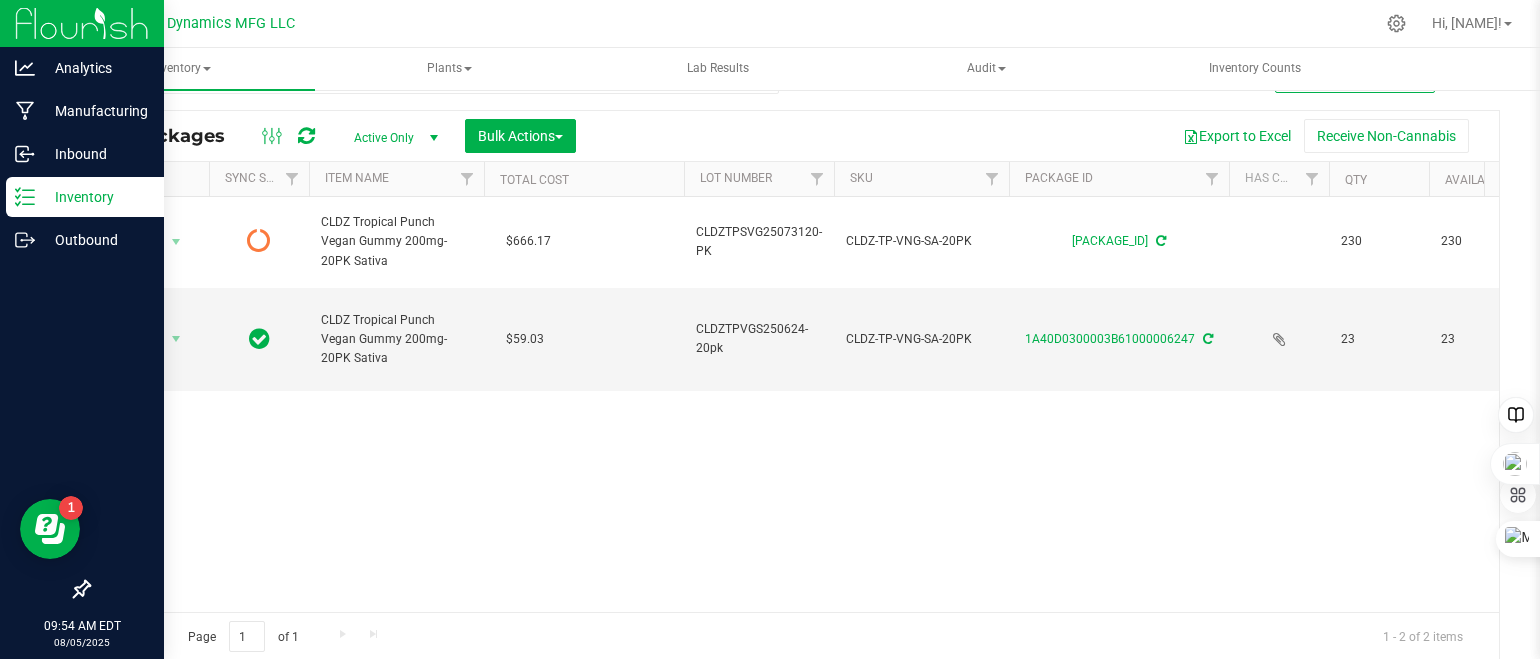 click on "Inventory" at bounding box center [95, 197] 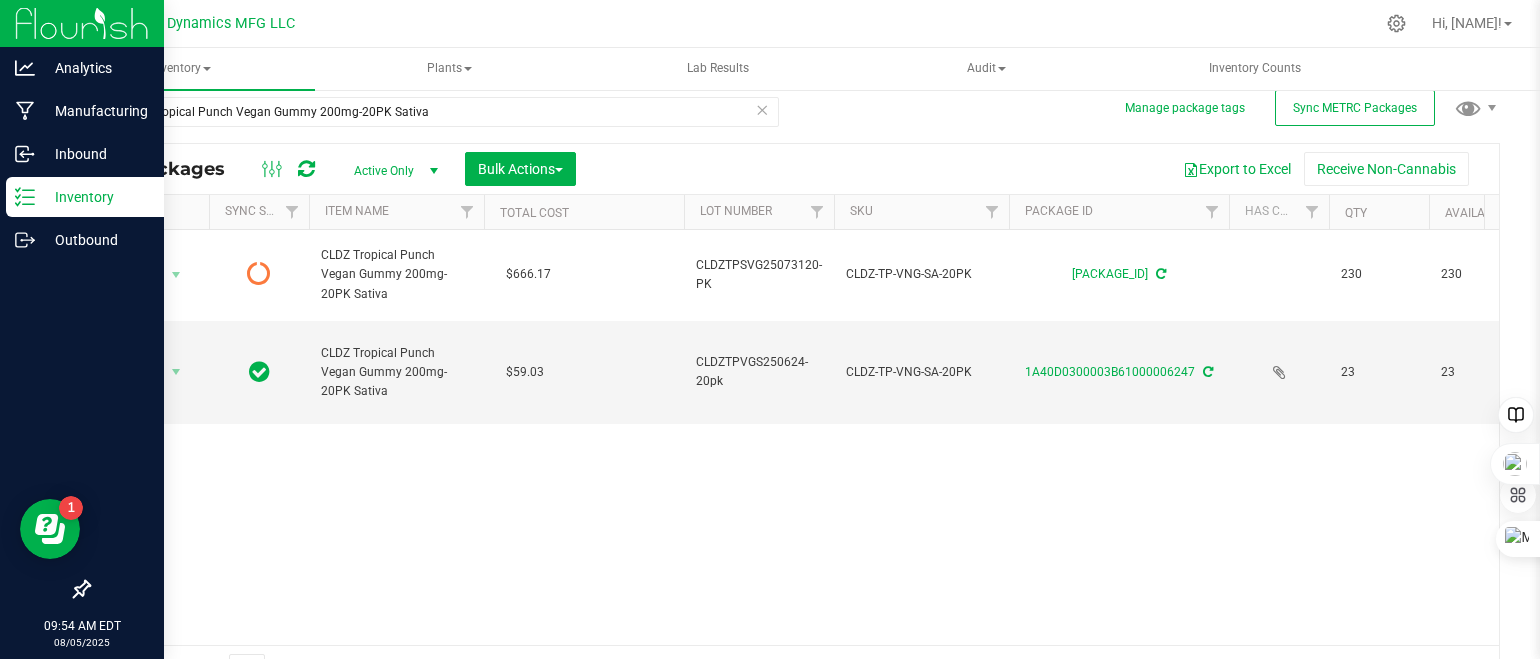 scroll, scrollTop: 0, scrollLeft: 0, axis: both 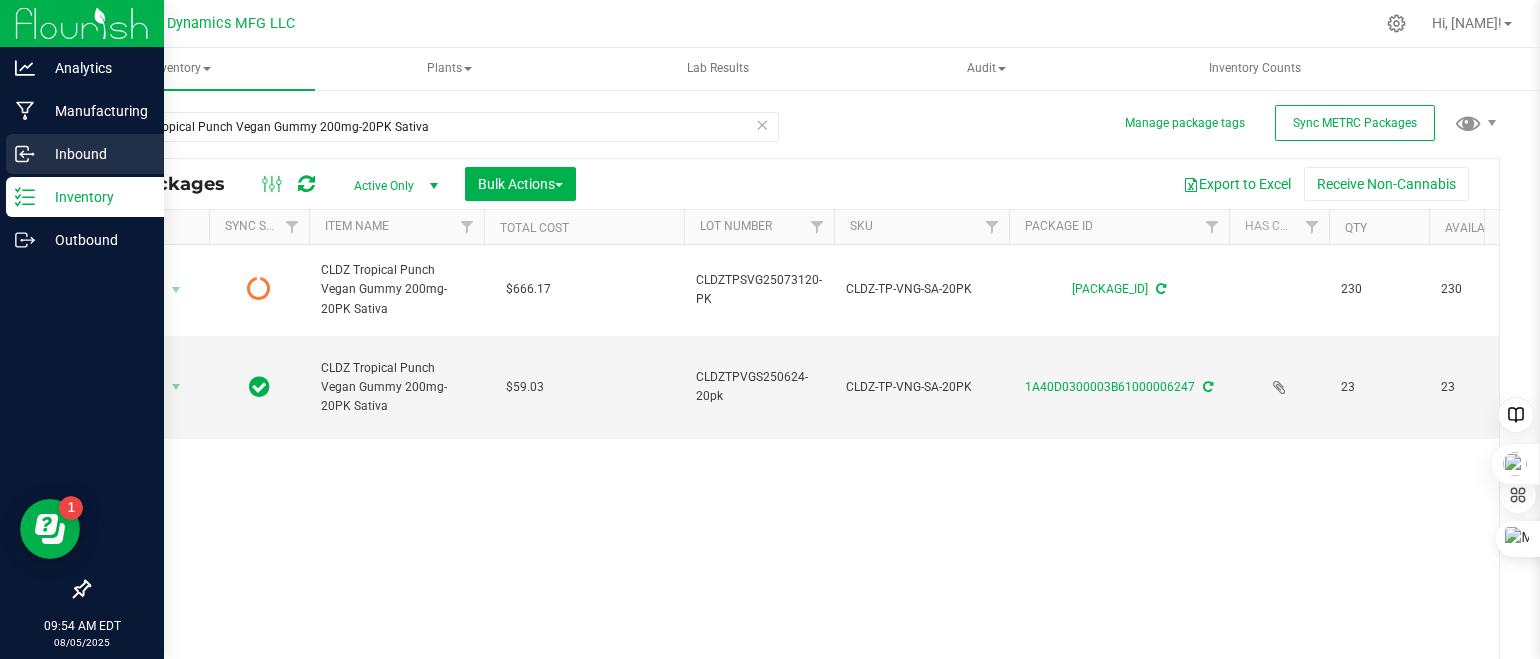 click on "Inbound" at bounding box center (82, 155) 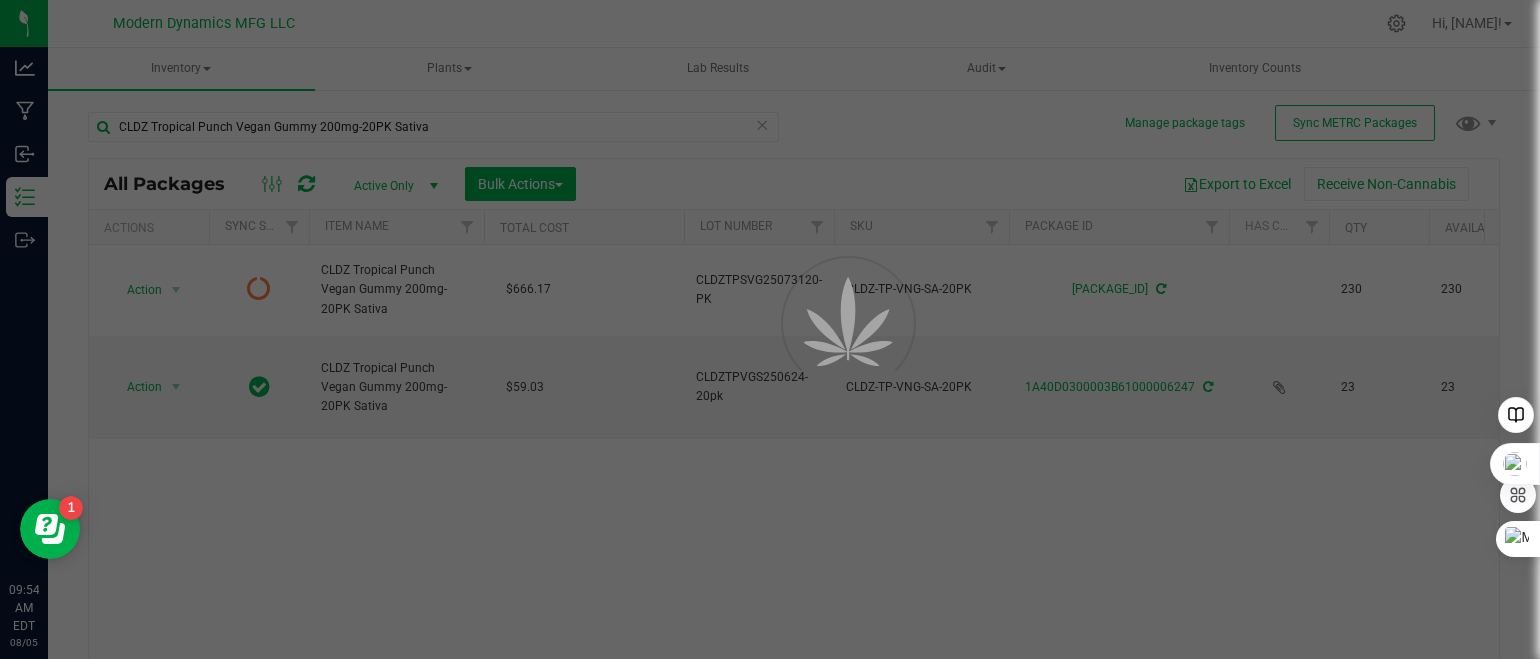 click at bounding box center (770, 329) 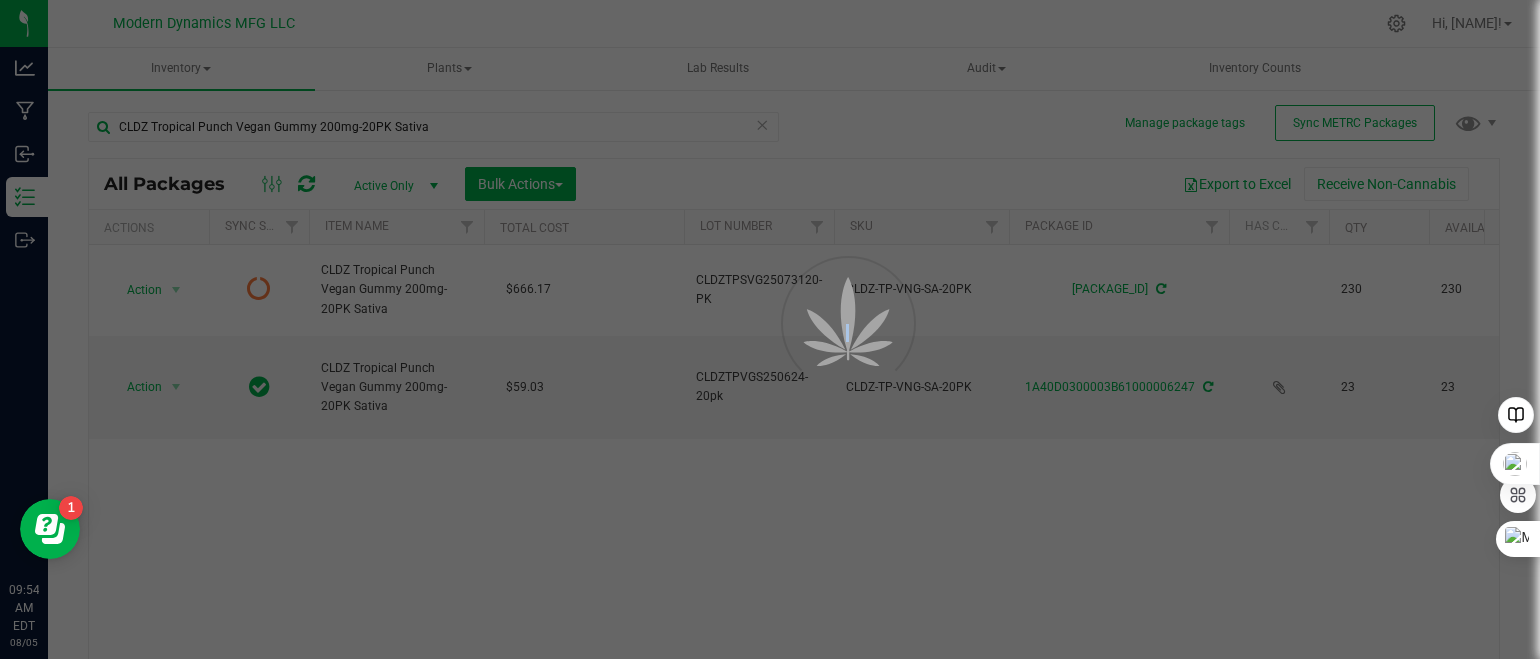 click at bounding box center (770, 329) 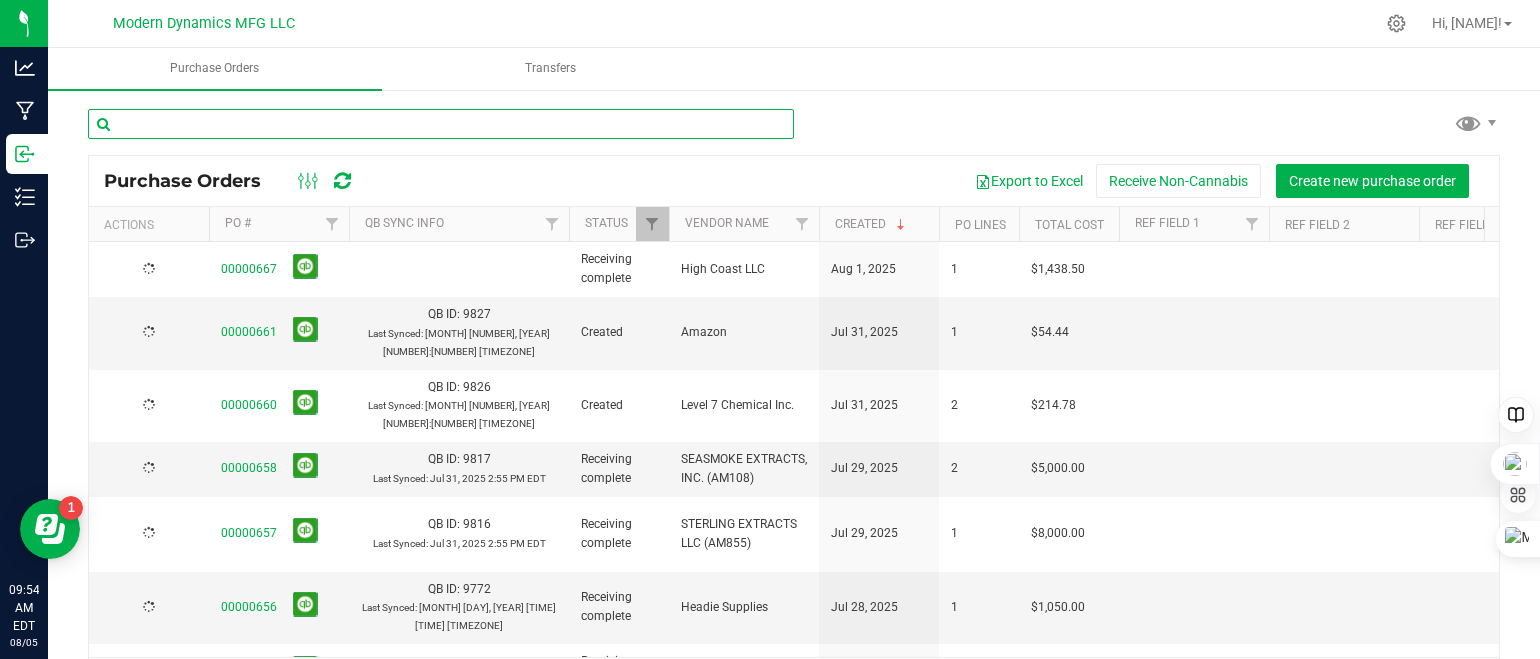 click at bounding box center (441, 124) 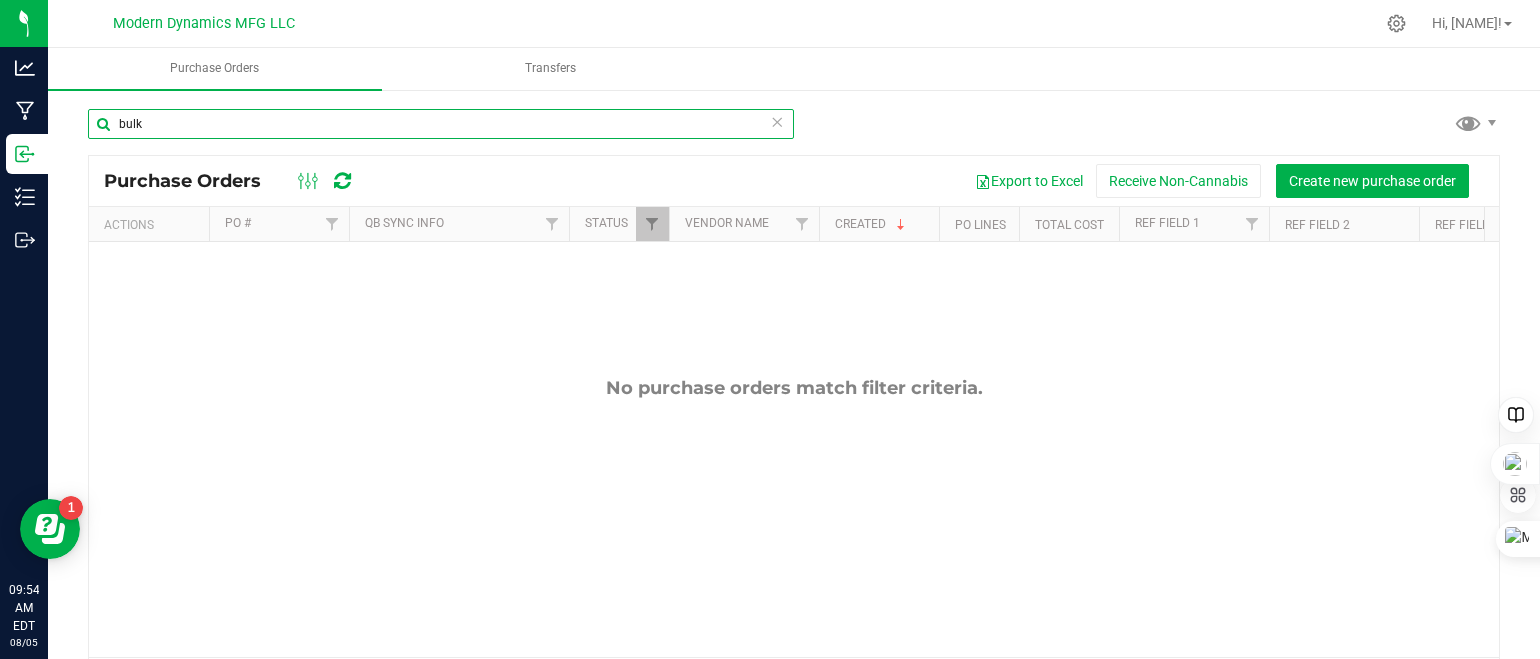 click on "bulk" at bounding box center [441, 124] 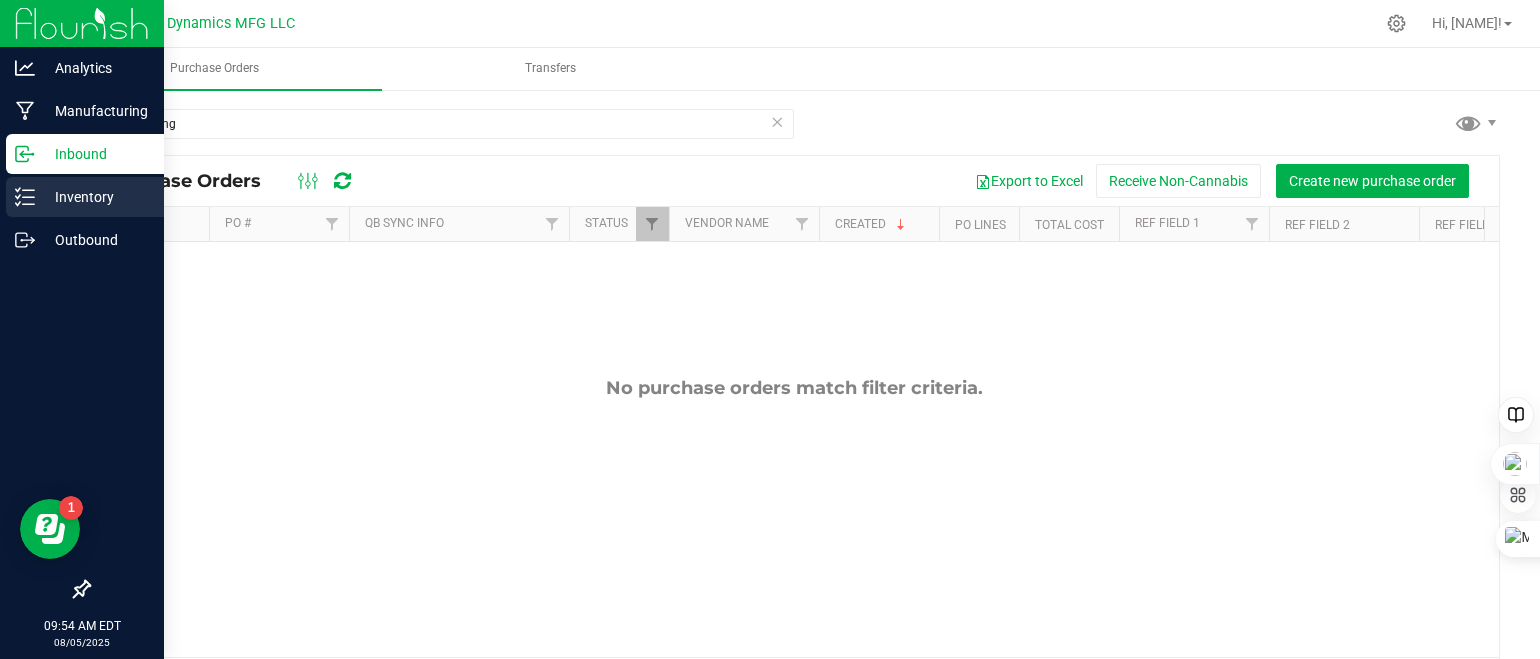 click 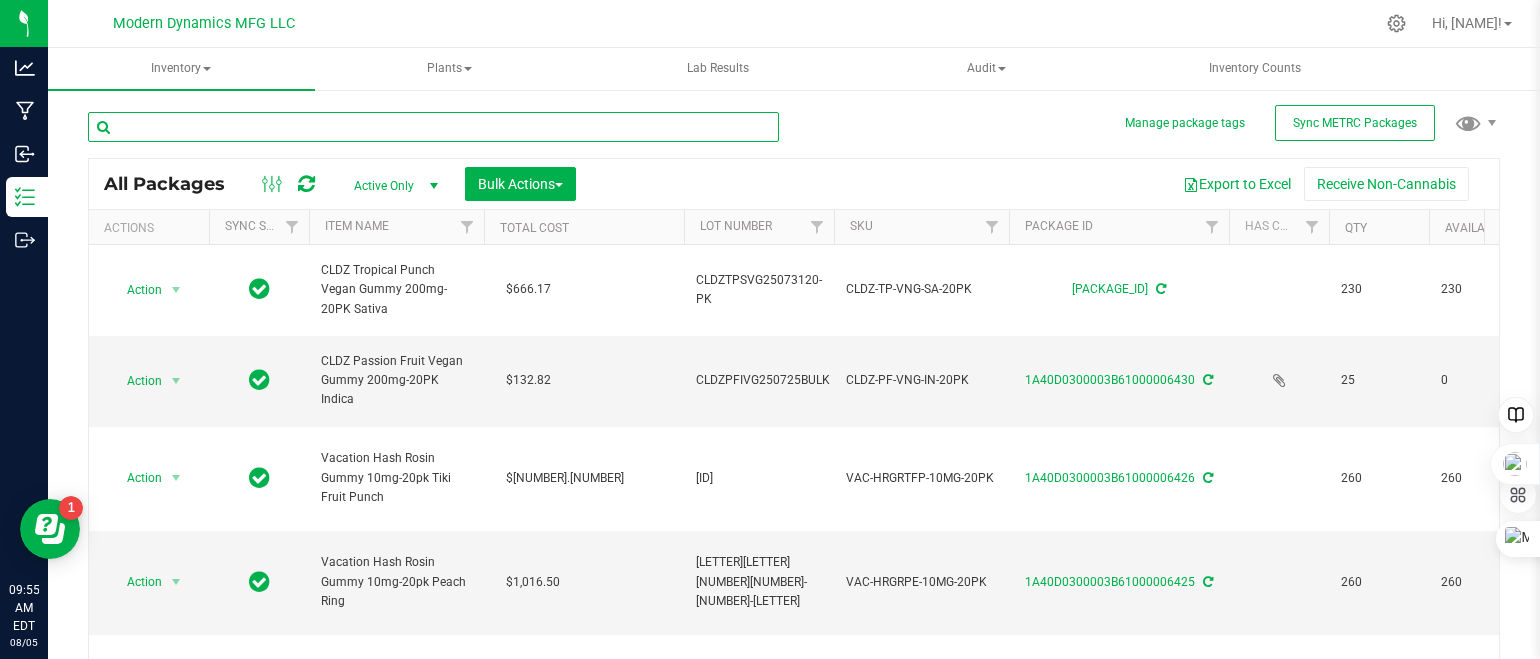 click at bounding box center (433, 127) 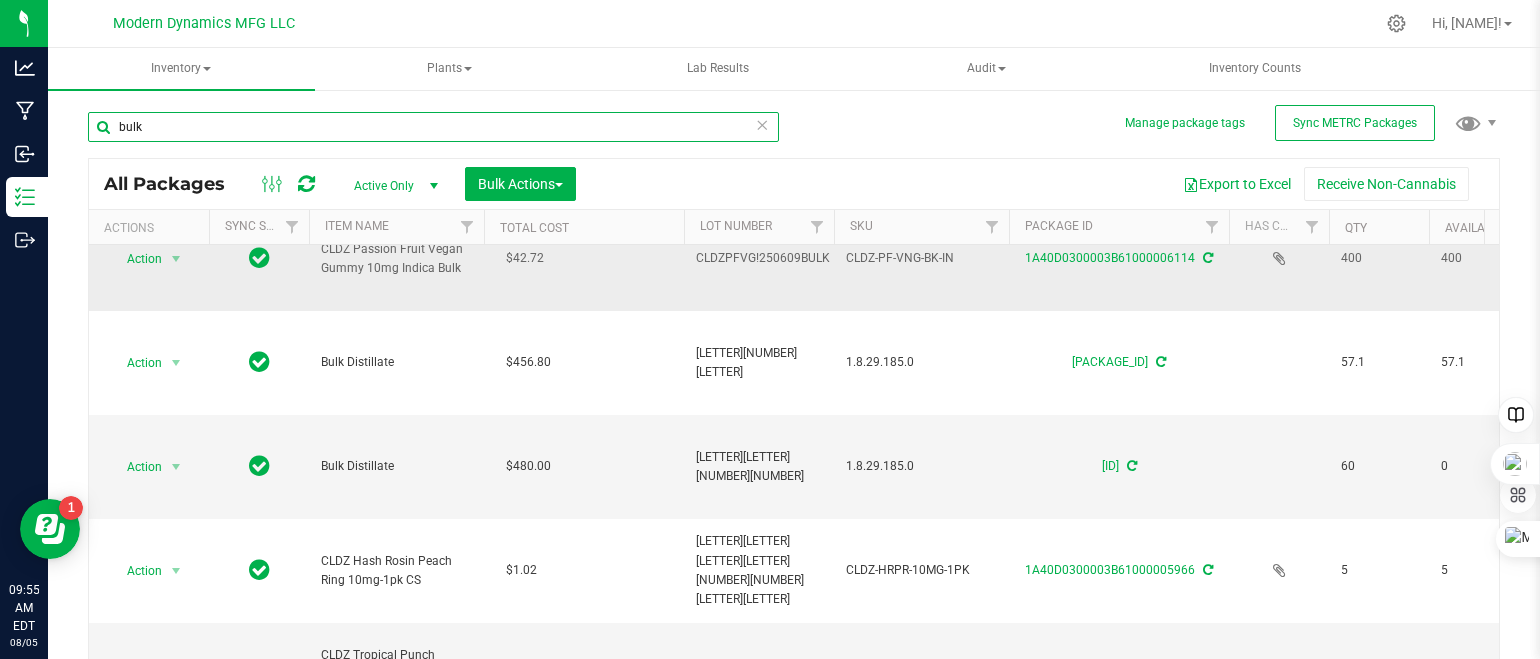 scroll, scrollTop: 1047, scrollLeft: 0, axis: vertical 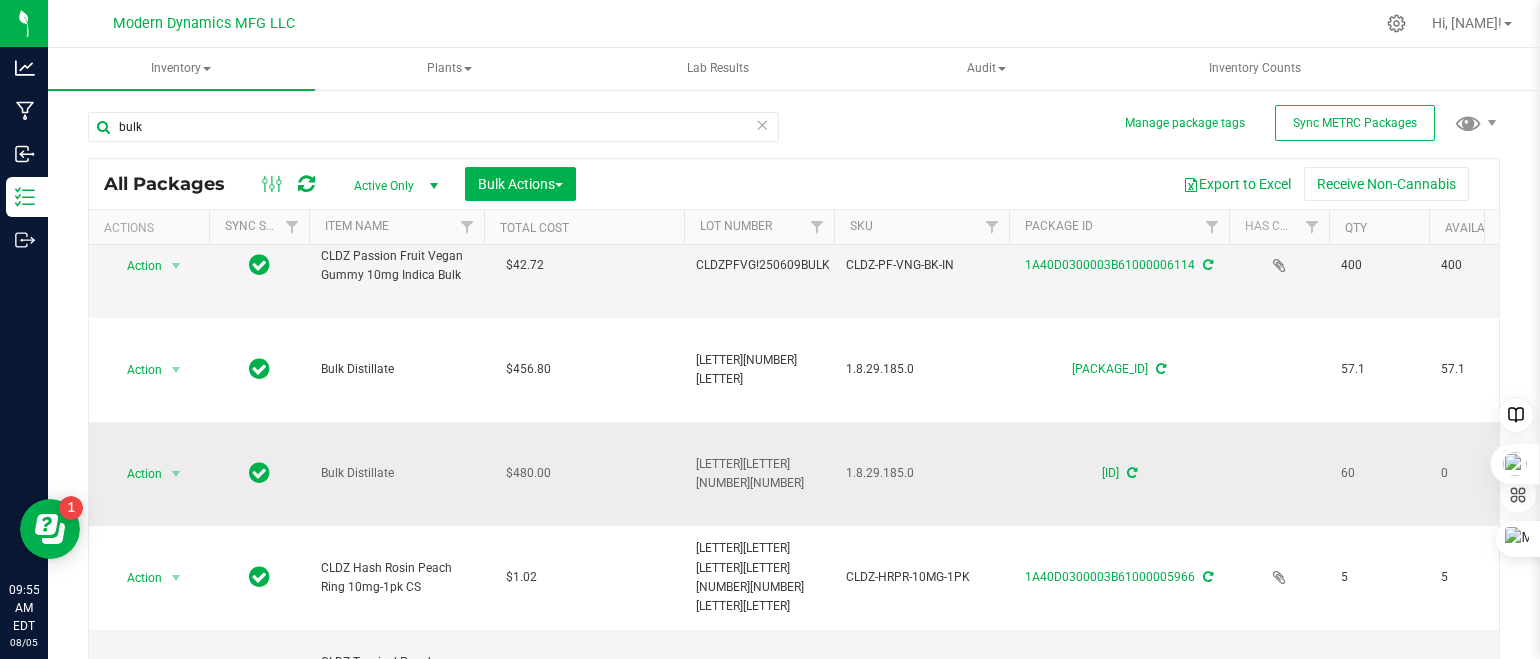 click on "[ID]" at bounding box center (1119, 474) 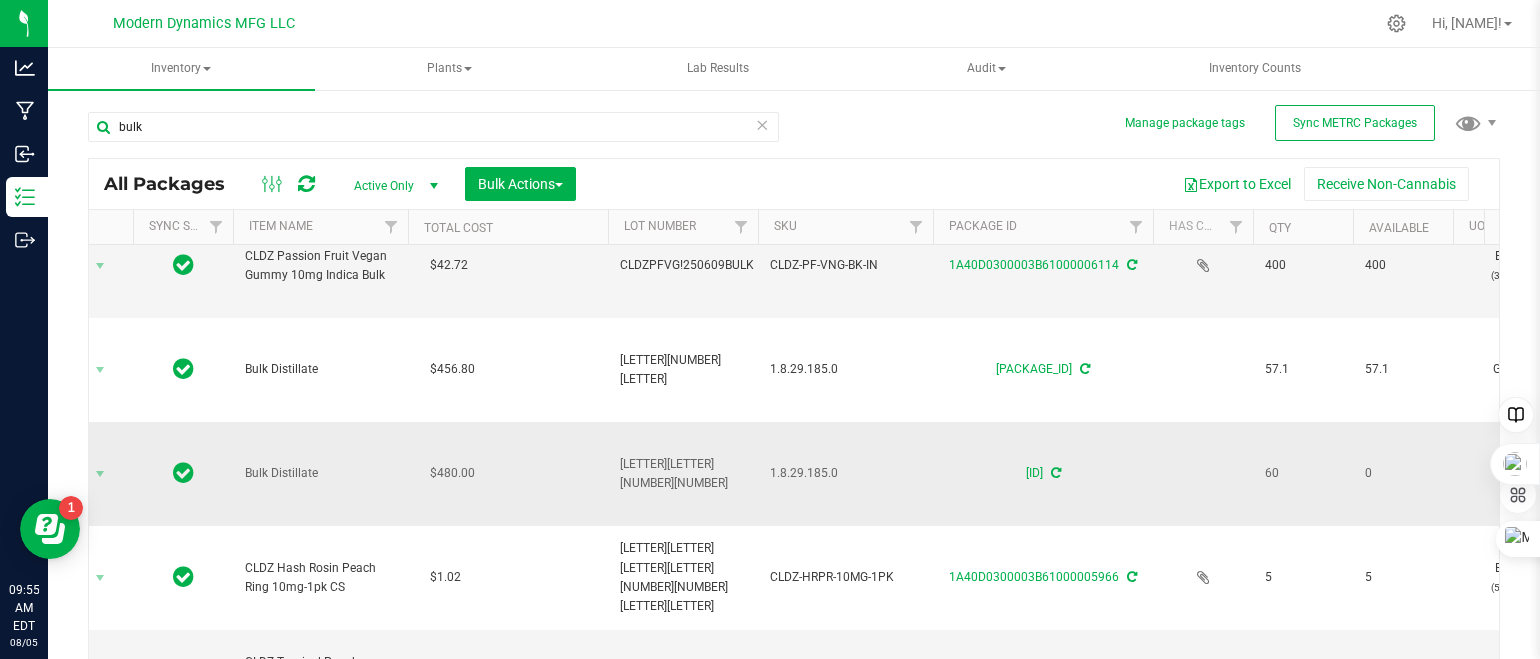 scroll, scrollTop: 1047, scrollLeft: 151, axis: both 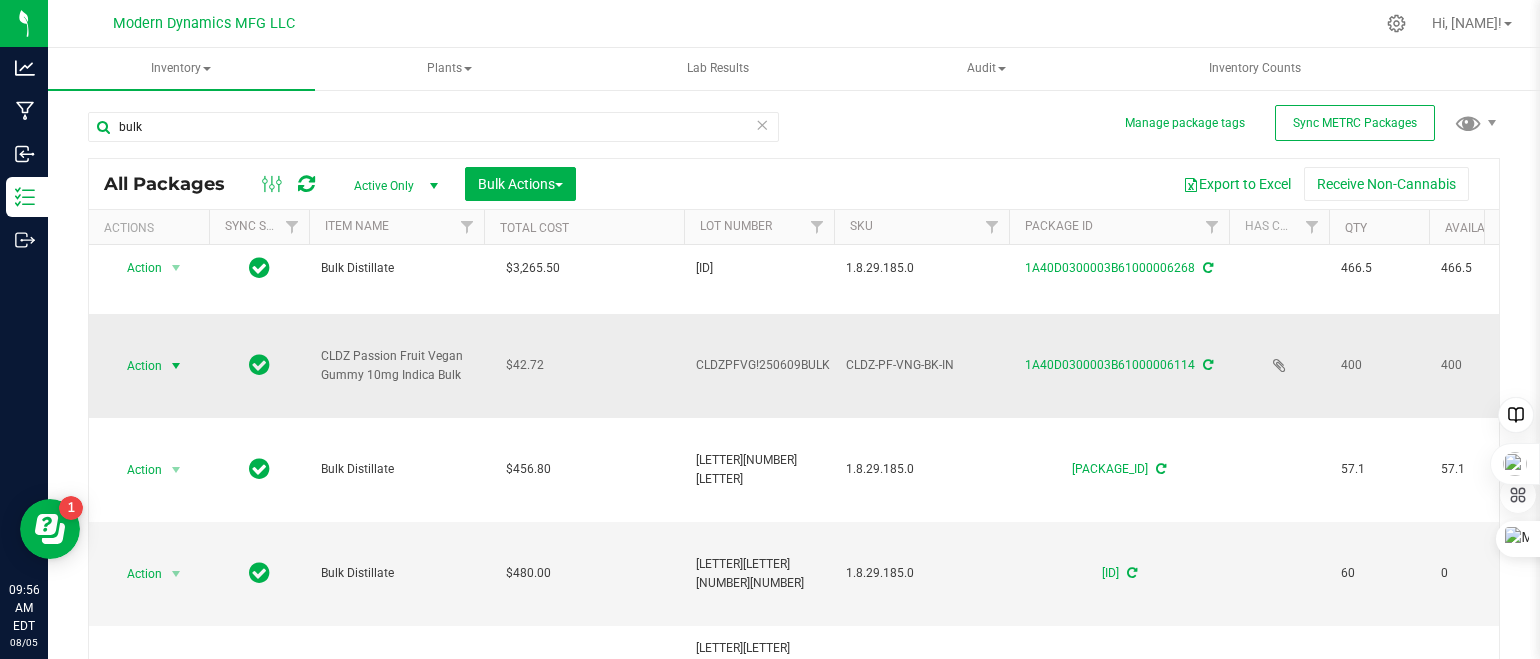 click at bounding box center [176, 366] 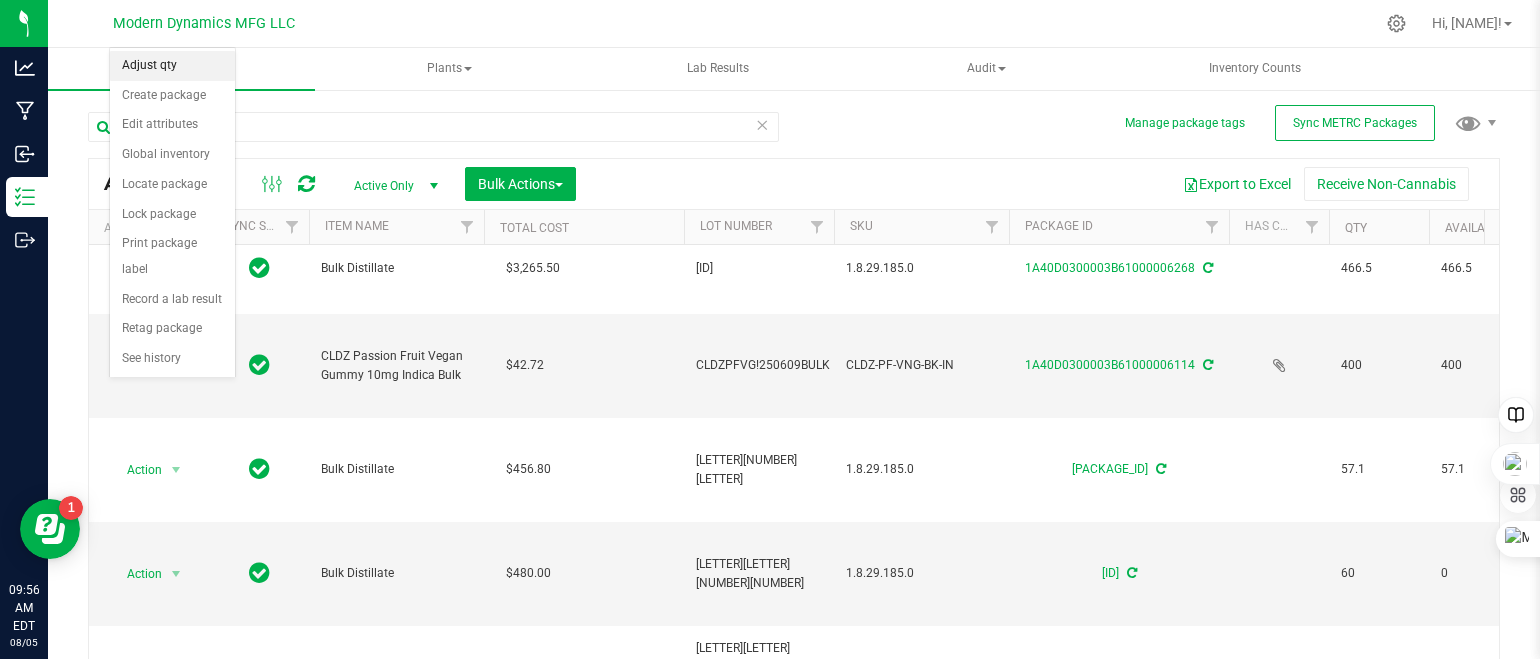 click on "Adjust qty" at bounding box center [172, 66] 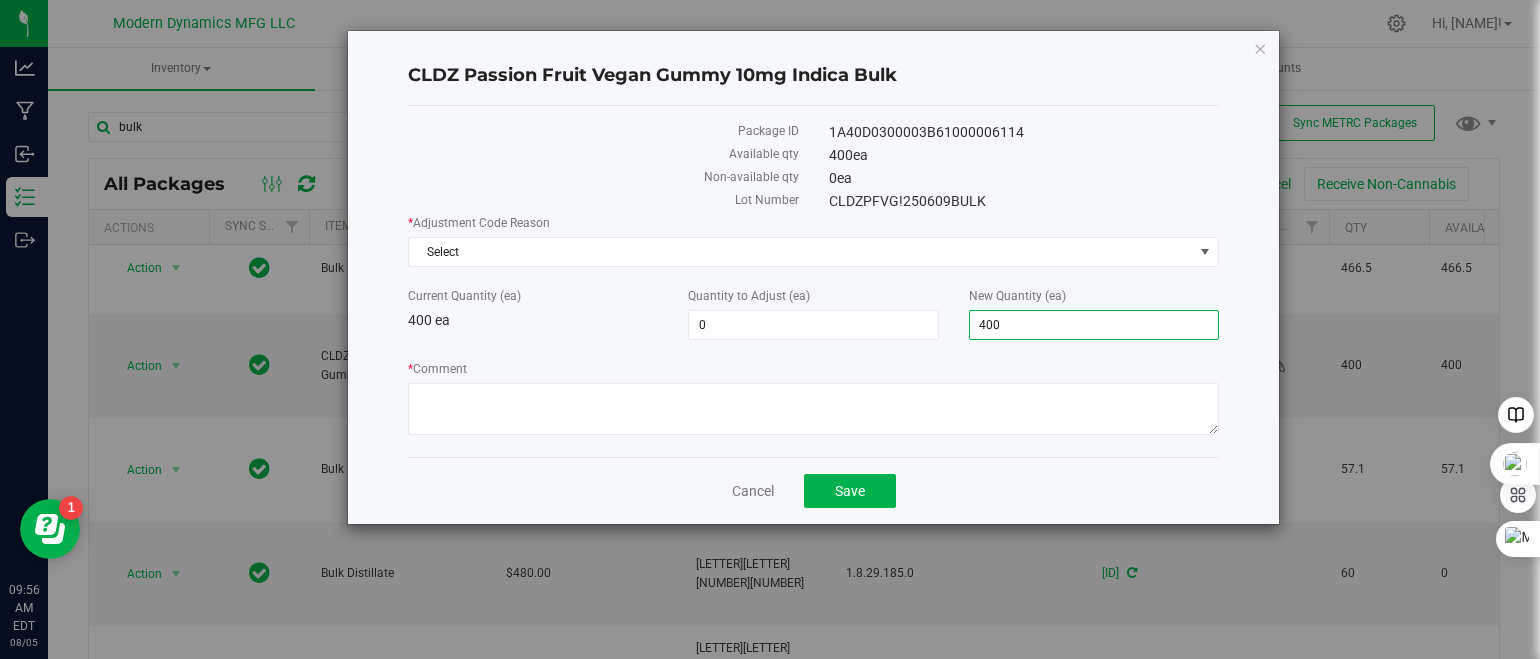 drag, startPoint x: 1034, startPoint y: 325, endPoint x: 968, endPoint y: 364, distance: 76.66159 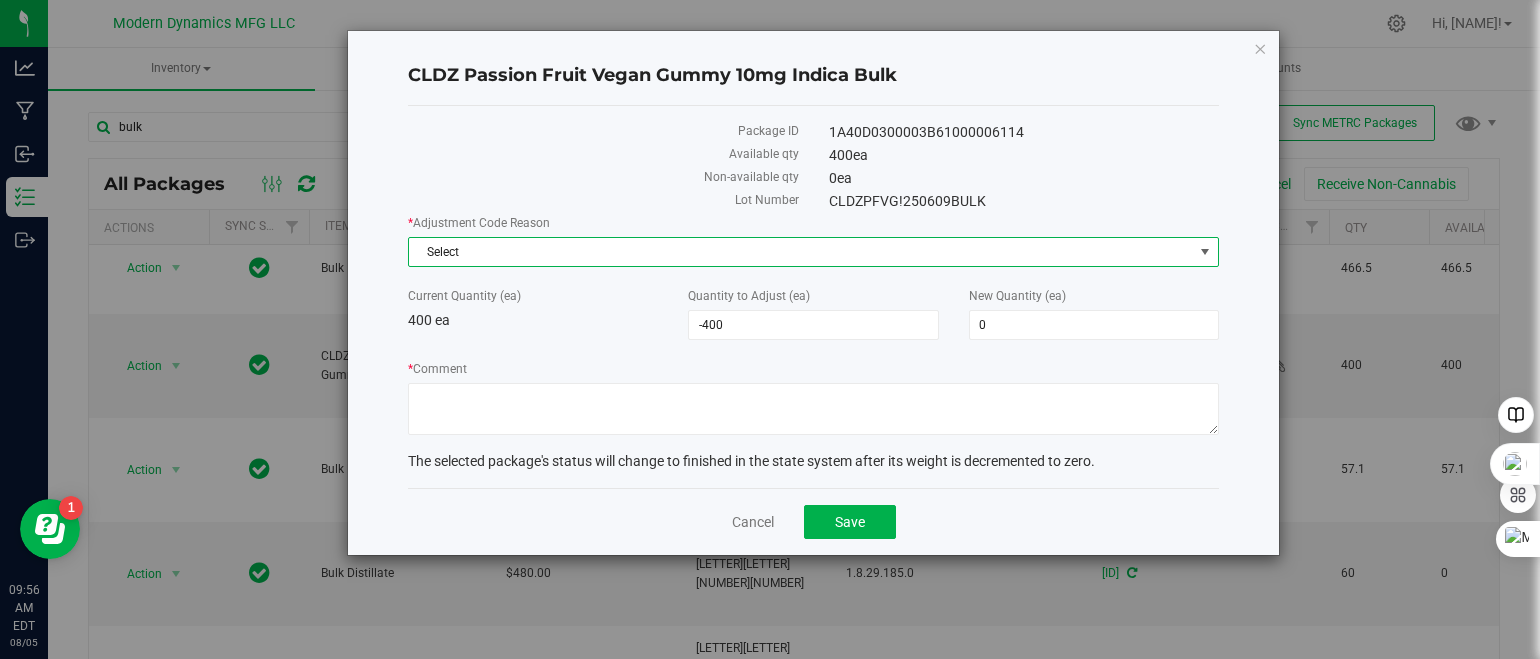 click on "Select" at bounding box center (801, 252) 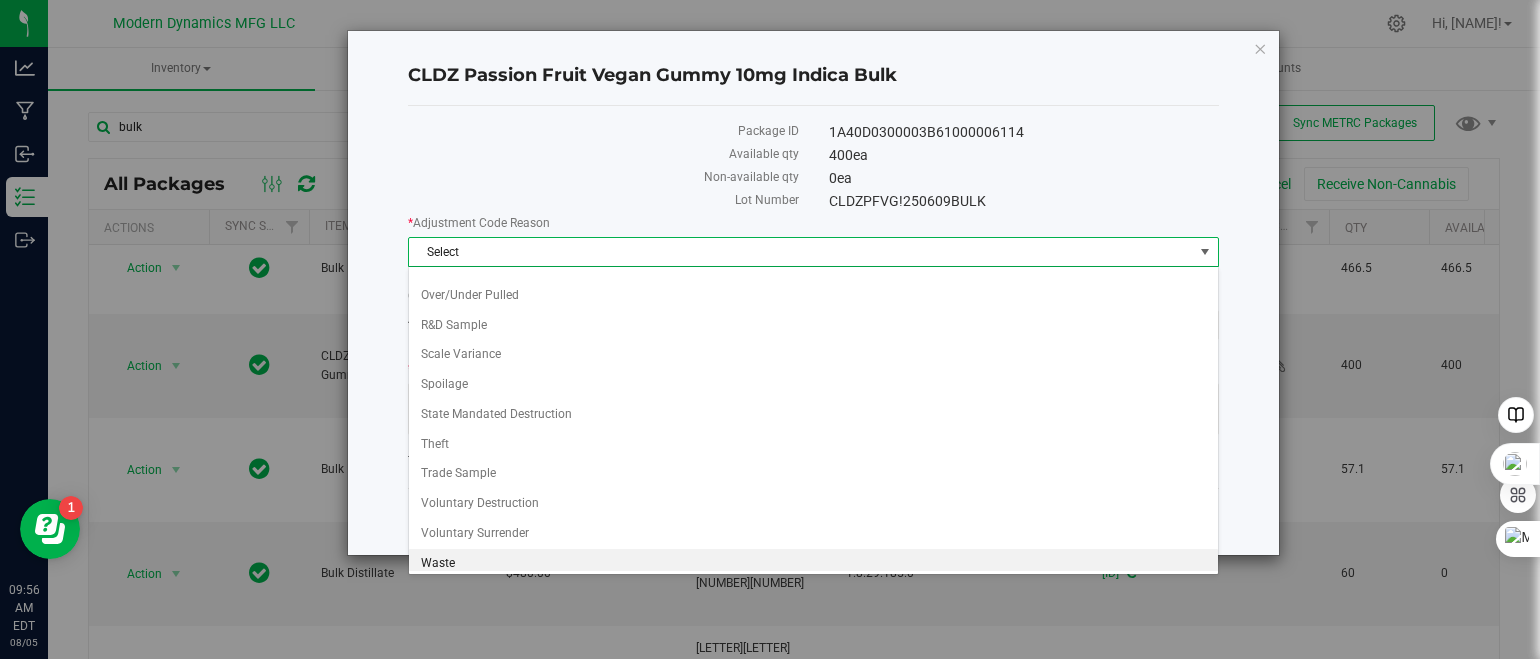 click on "Waste" at bounding box center [813, 564] 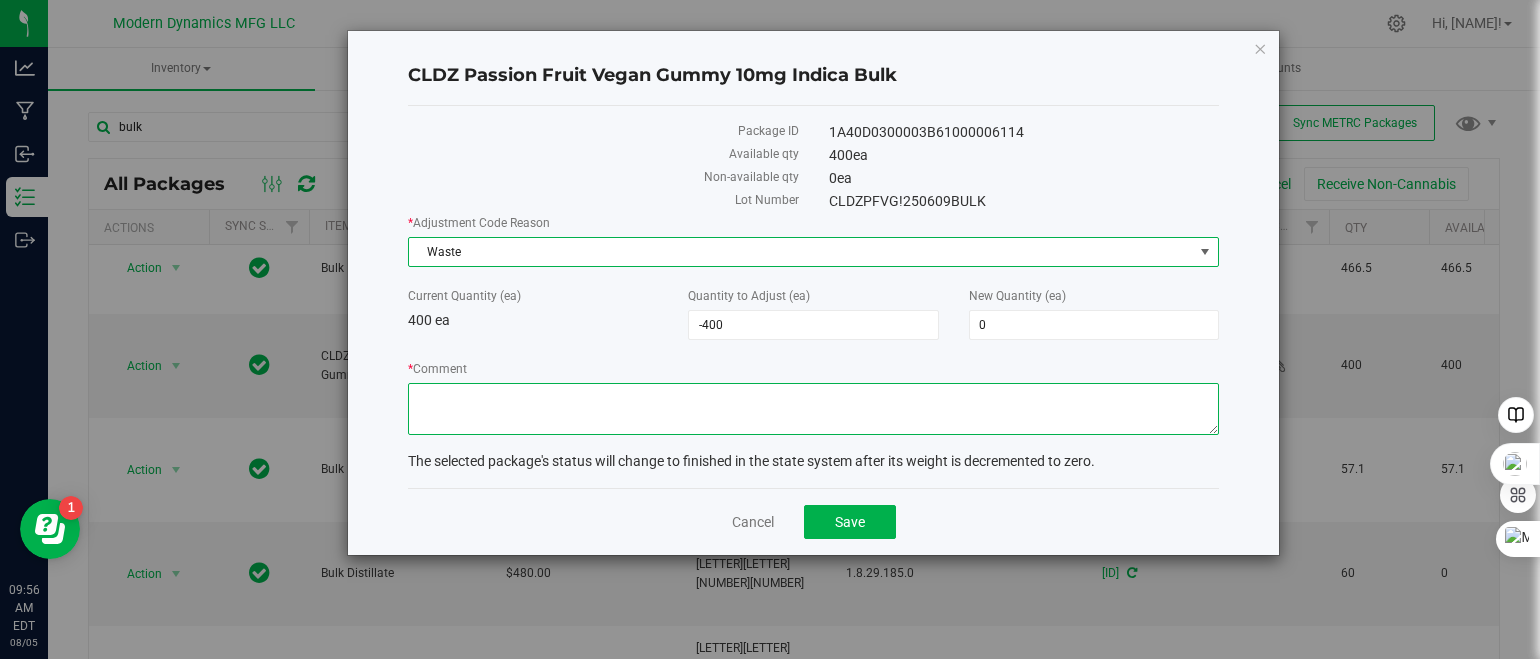 click on "*
Comment" at bounding box center (813, 409) 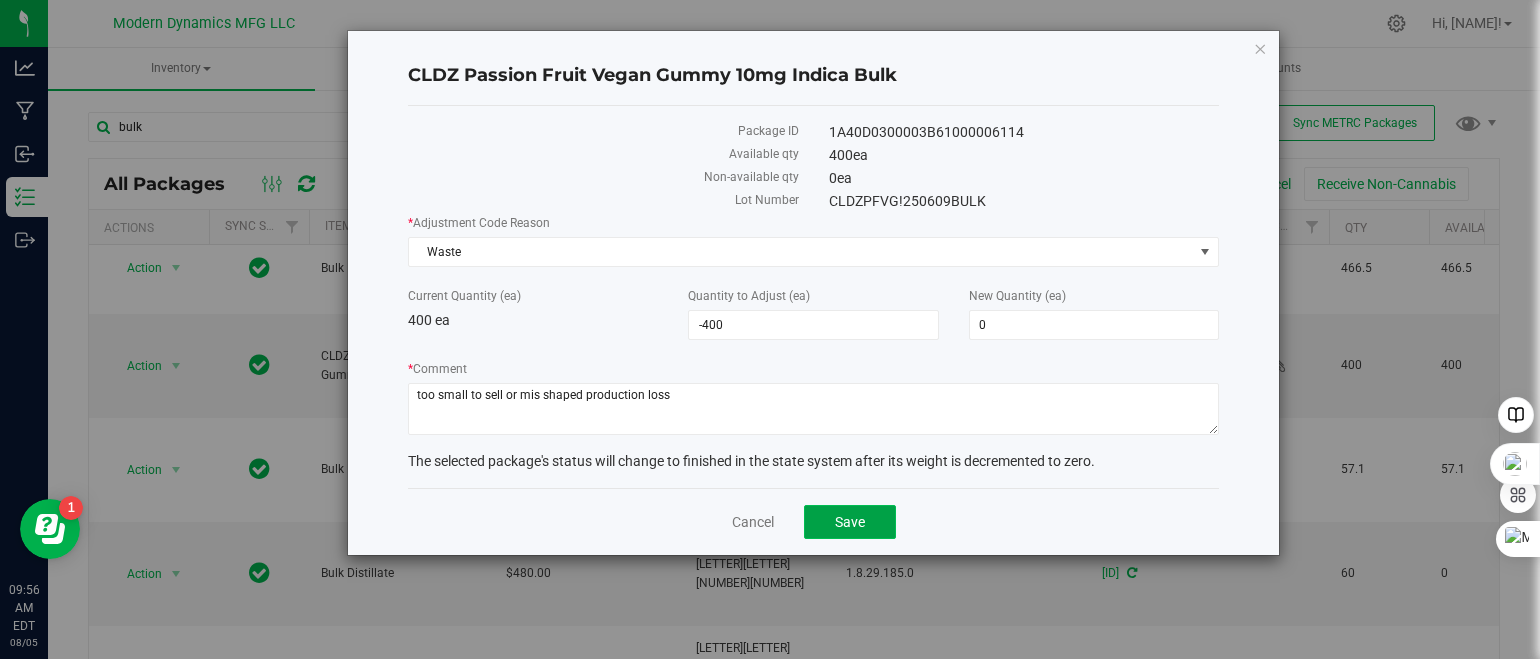 click on "Save" 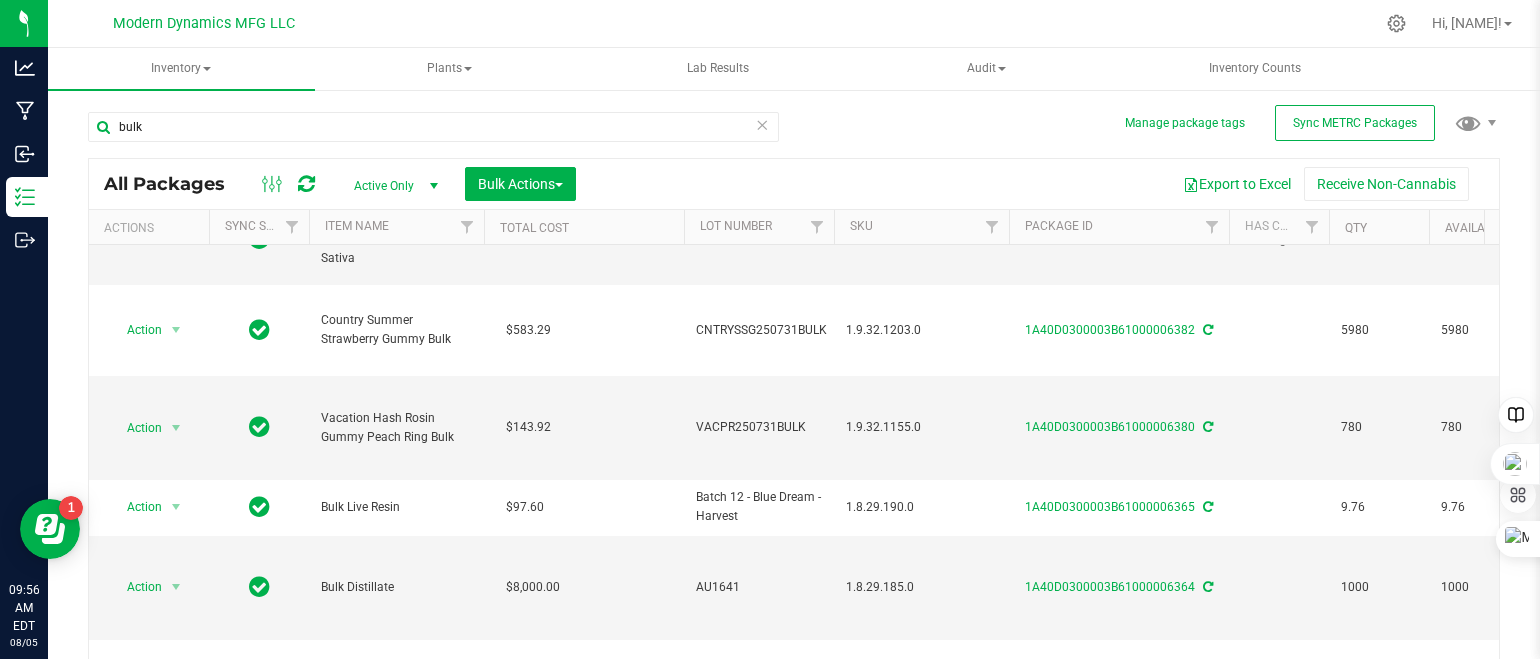 scroll, scrollTop: 0, scrollLeft: 0, axis: both 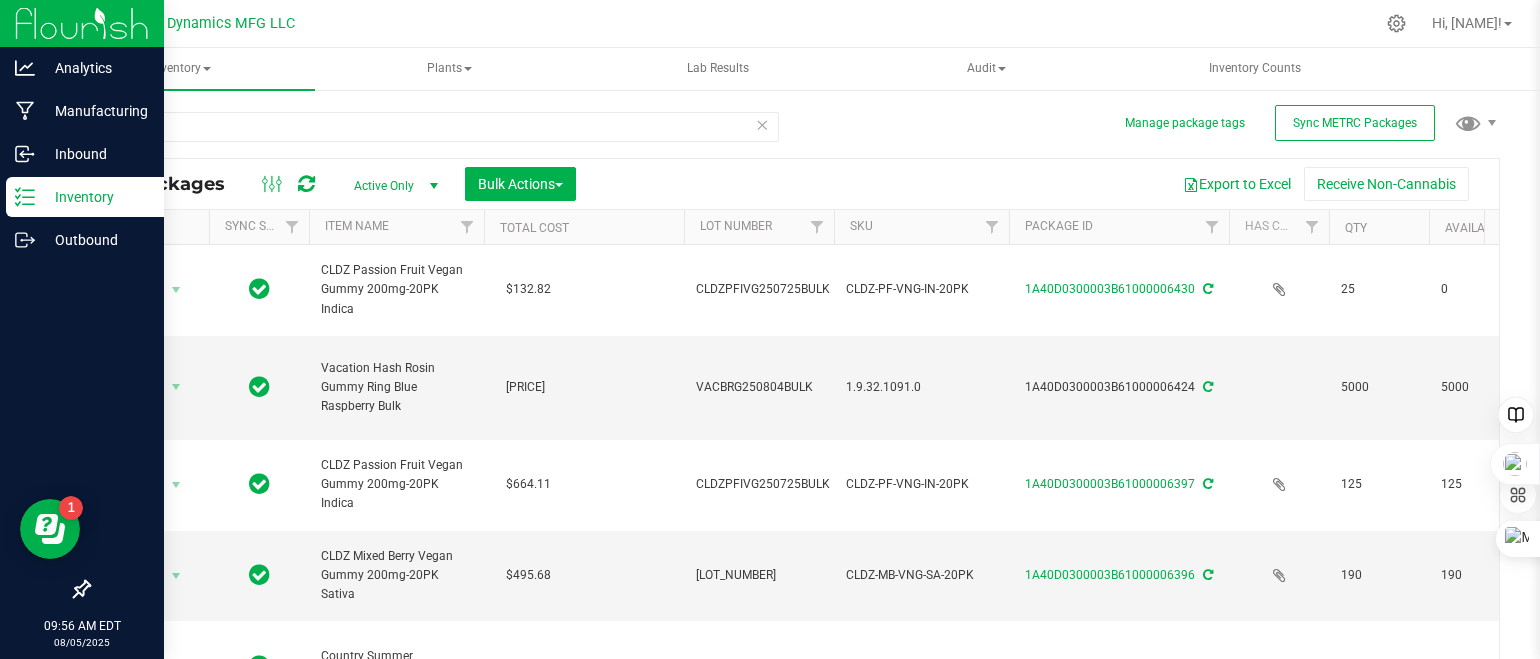 click on "Inventory" at bounding box center (95, 197) 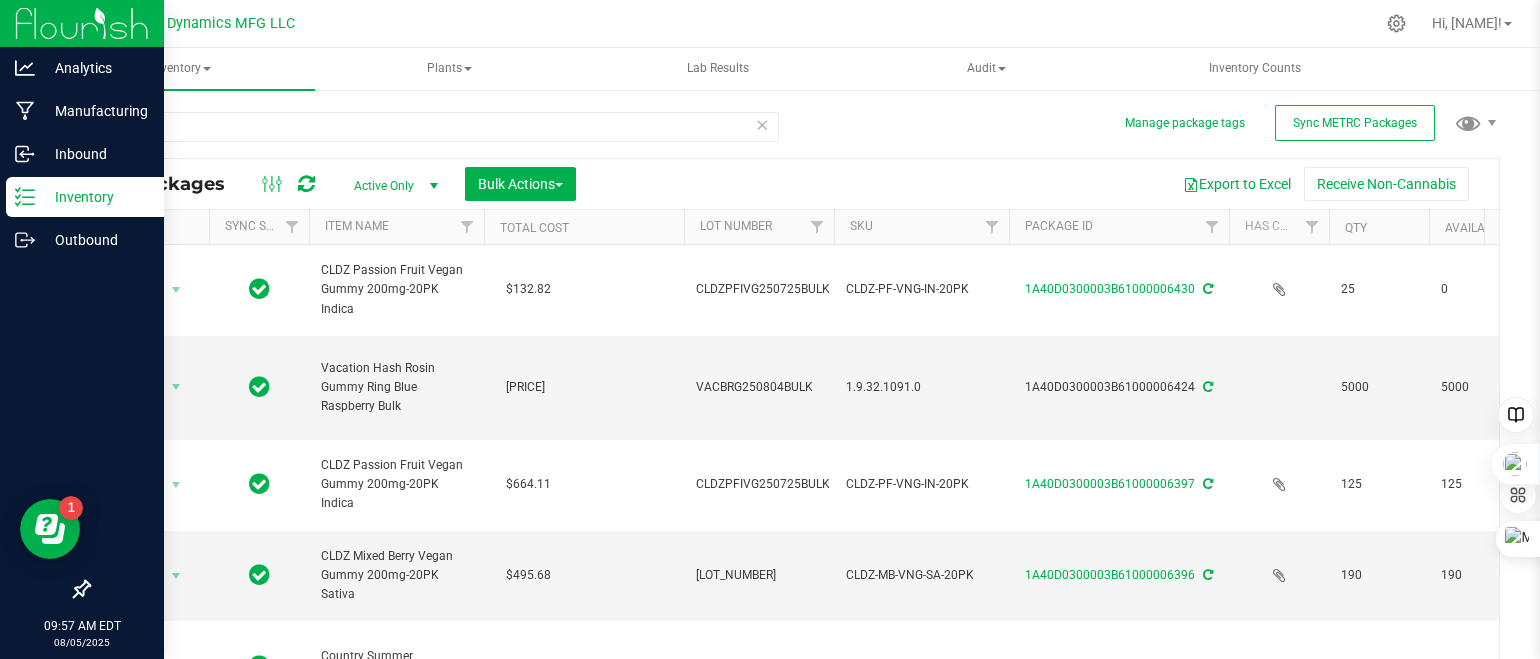 click on "Inventory" at bounding box center [85, 197] 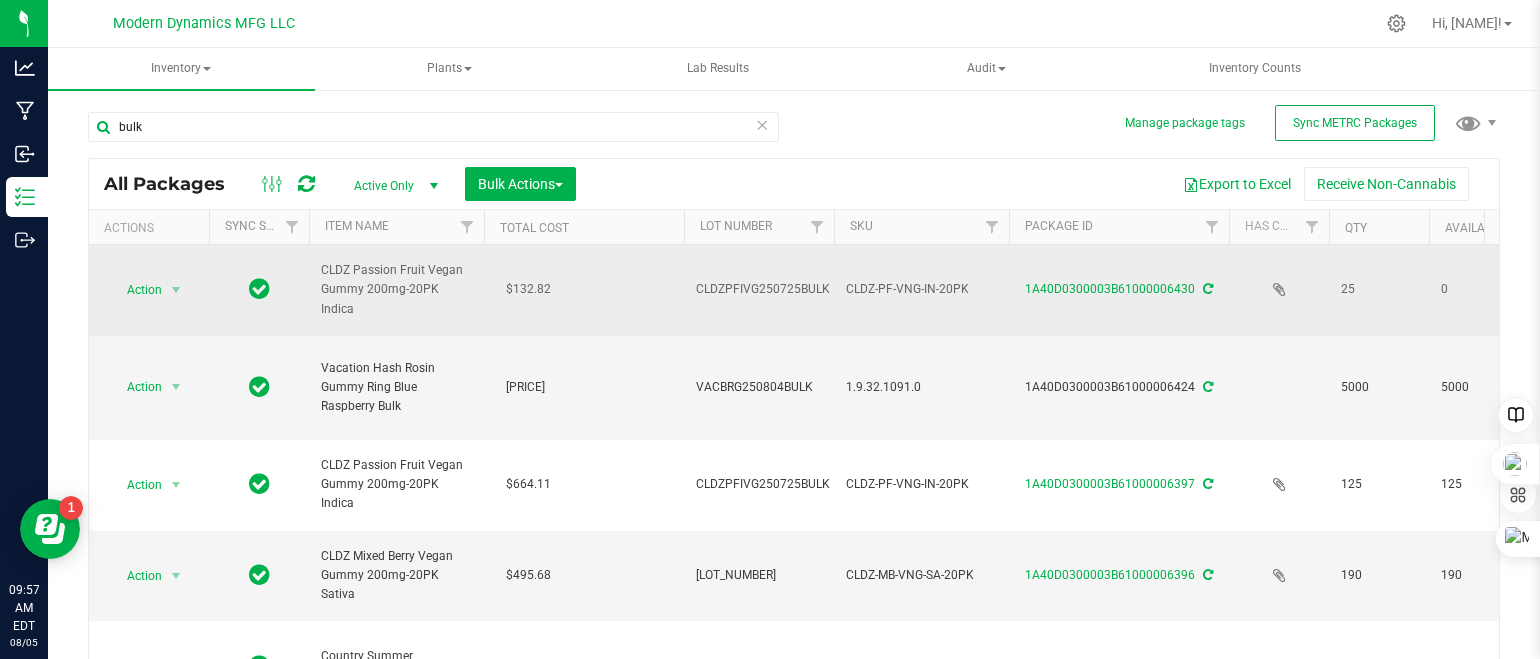 click on "$132.82" at bounding box center [584, 290] 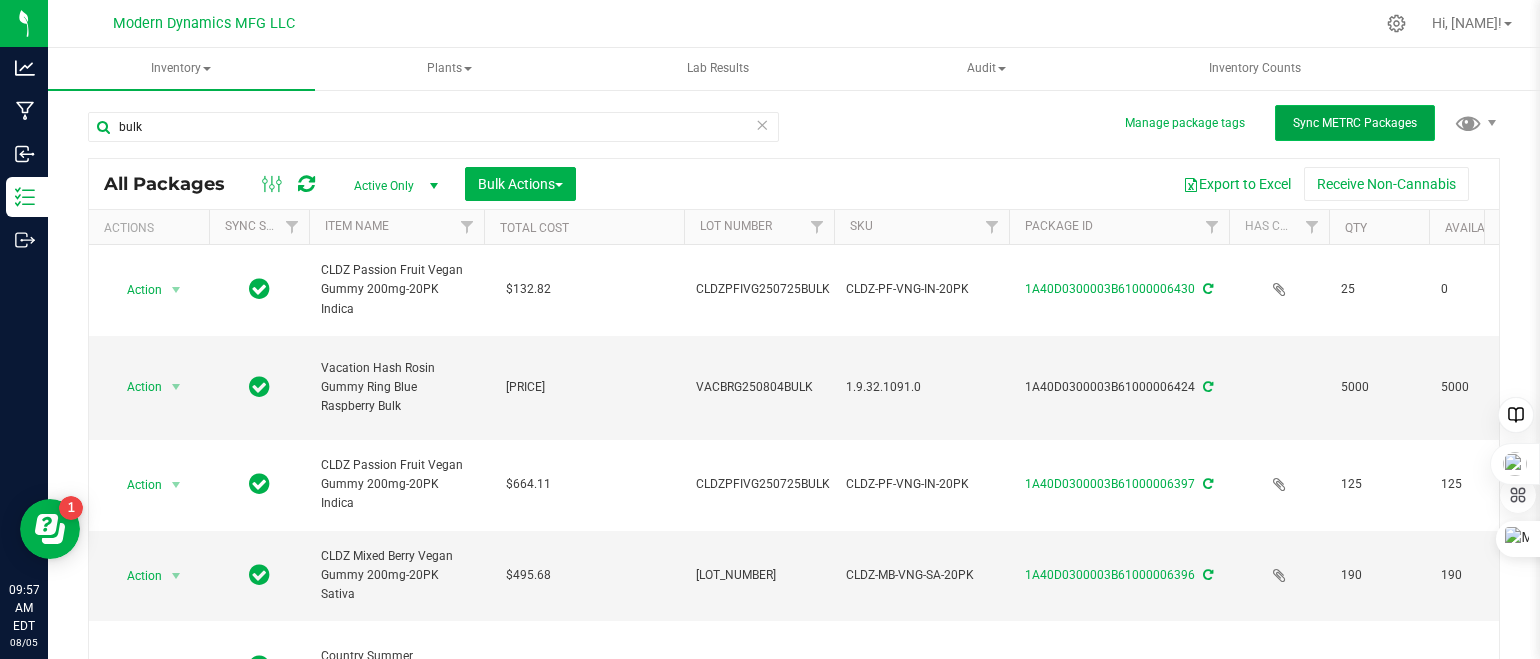 click on "Sync METRC Packages" at bounding box center [1355, 123] 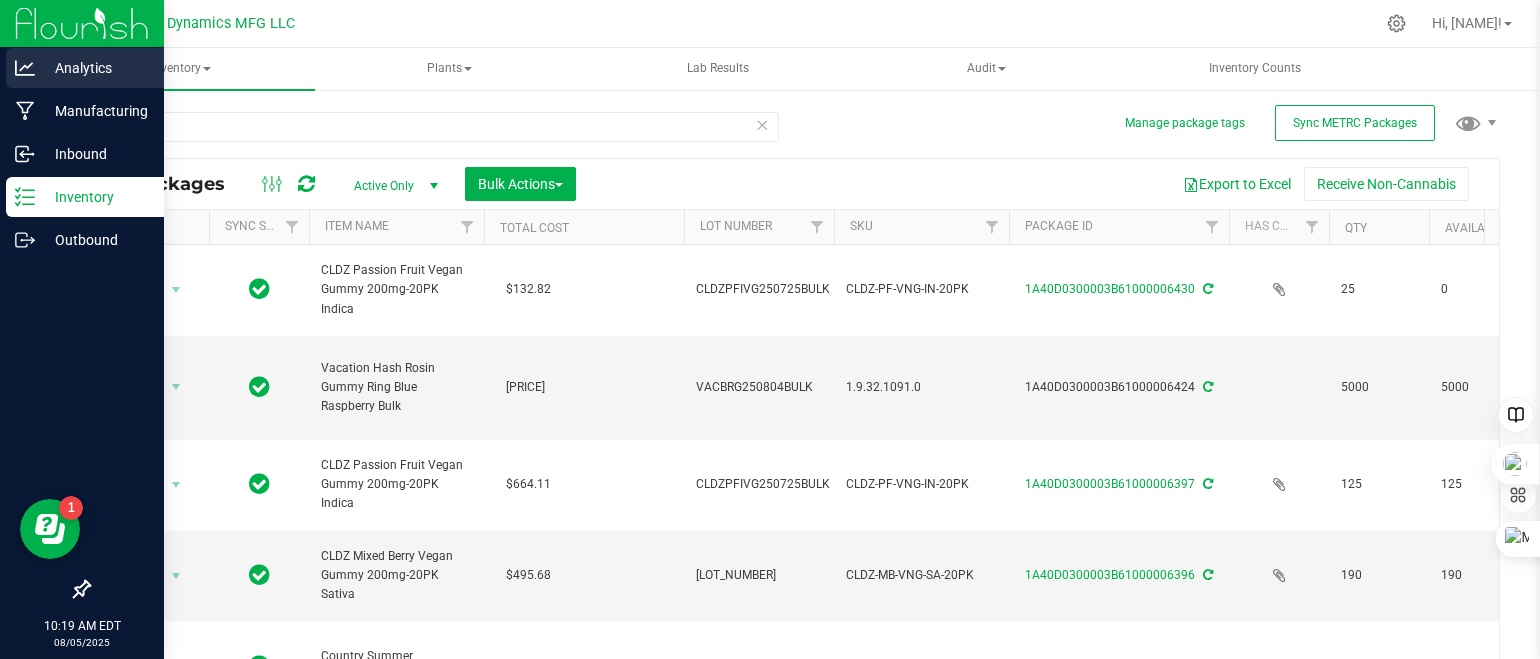 click 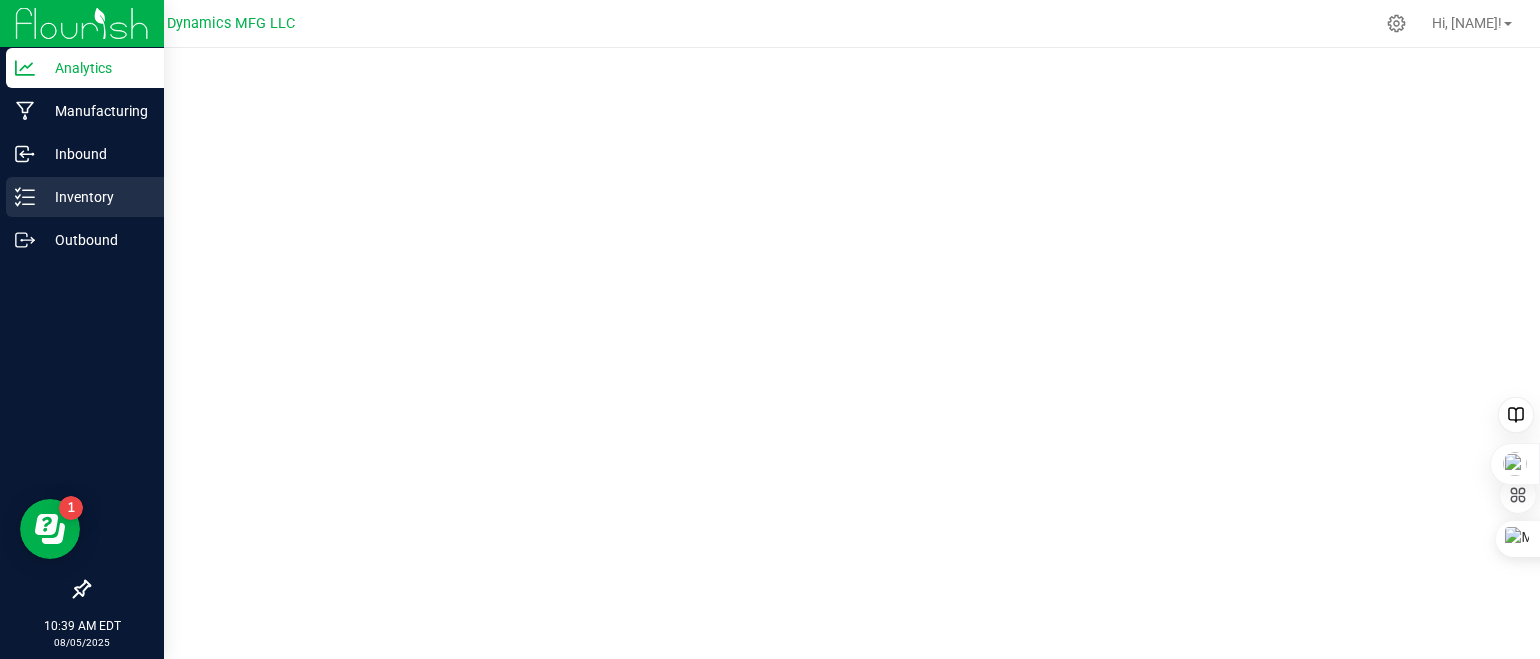 click 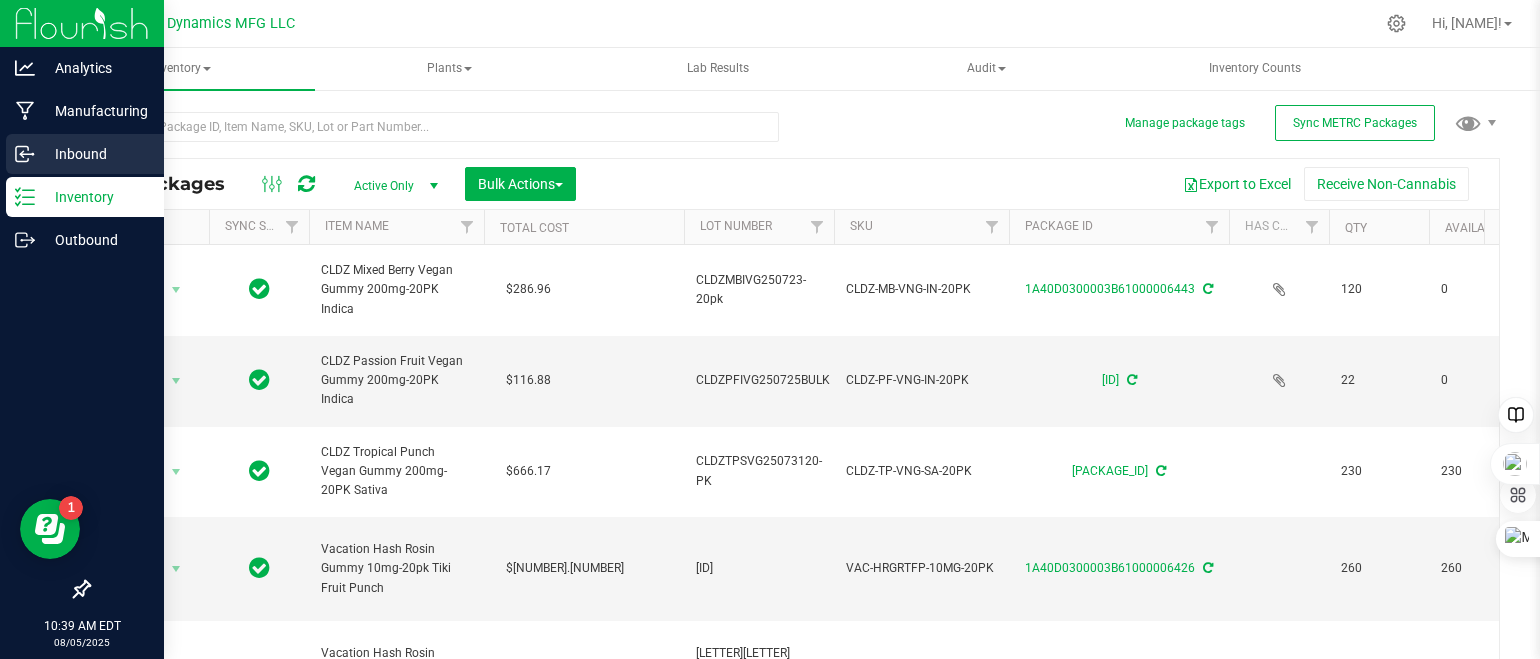 click 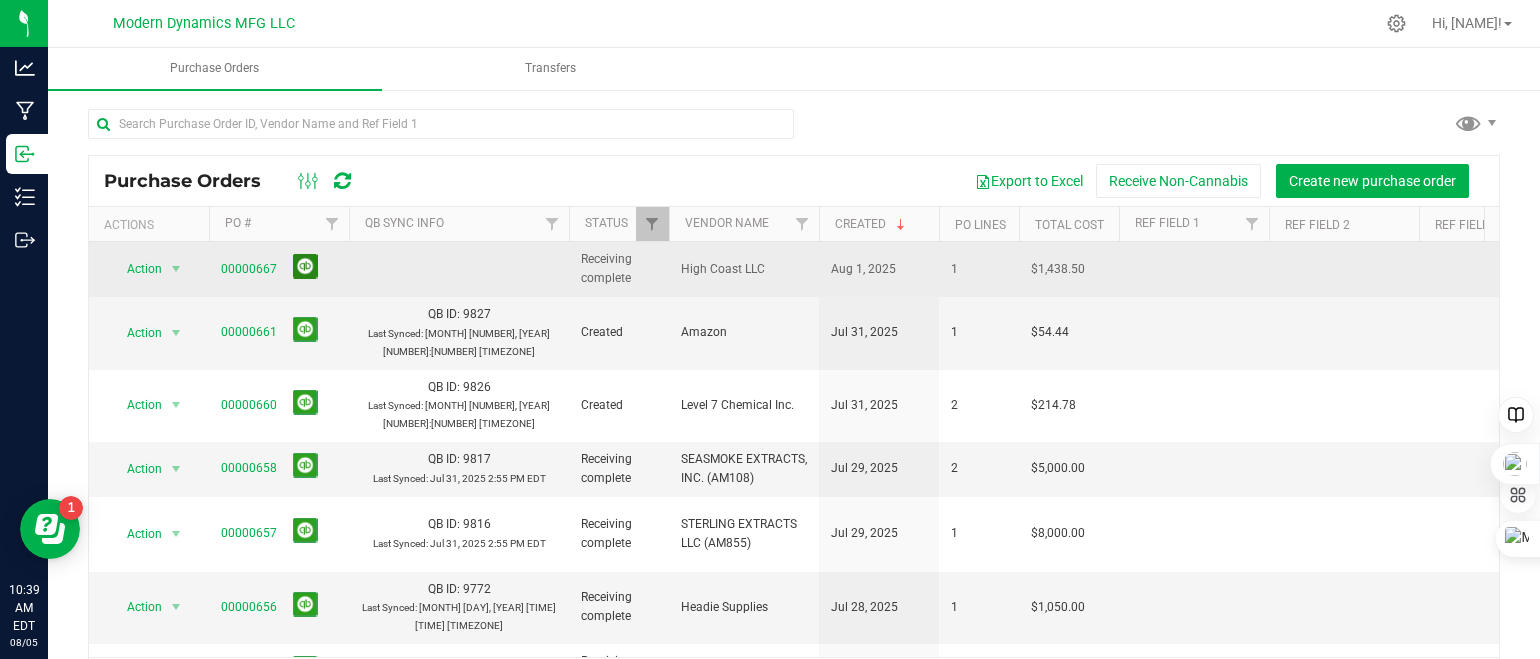 click at bounding box center (305, 266) 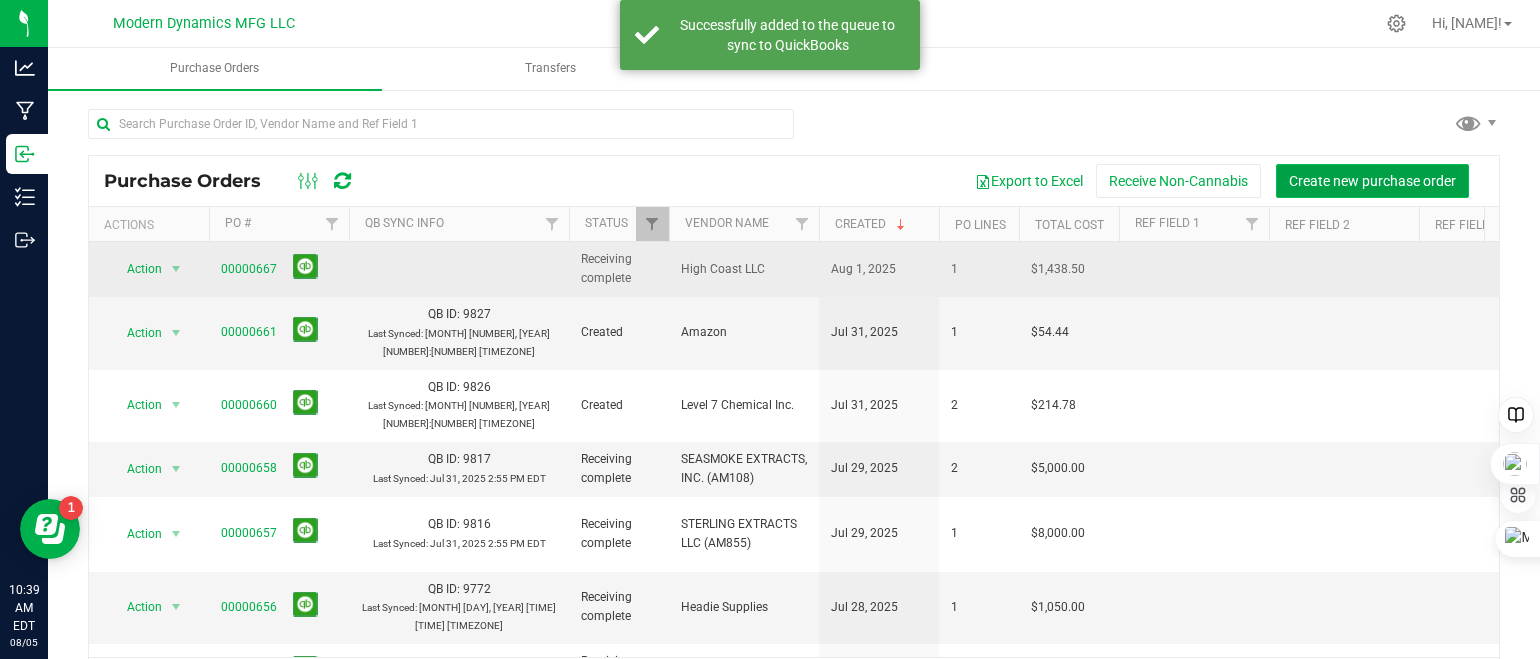 click on "Create new purchase order" at bounding box center (1372, 181) 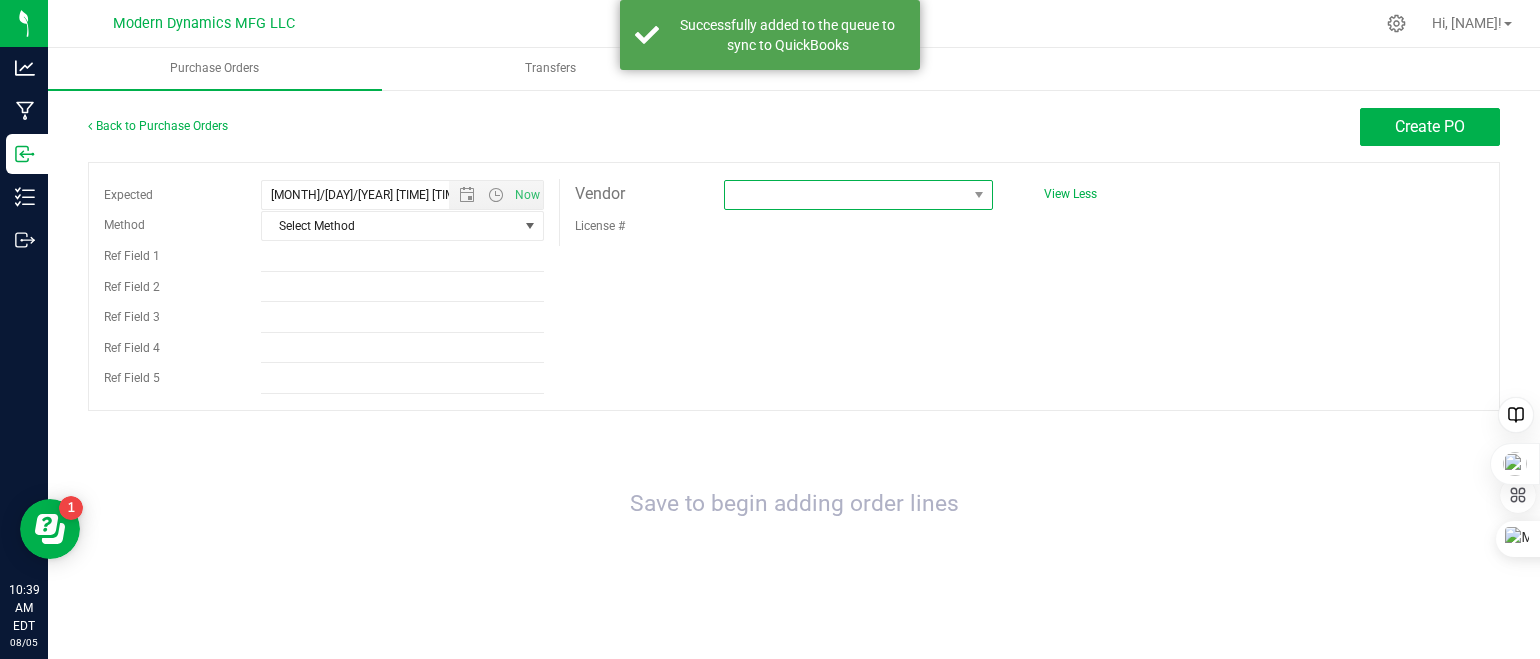 click at bounding box center (846, 195) 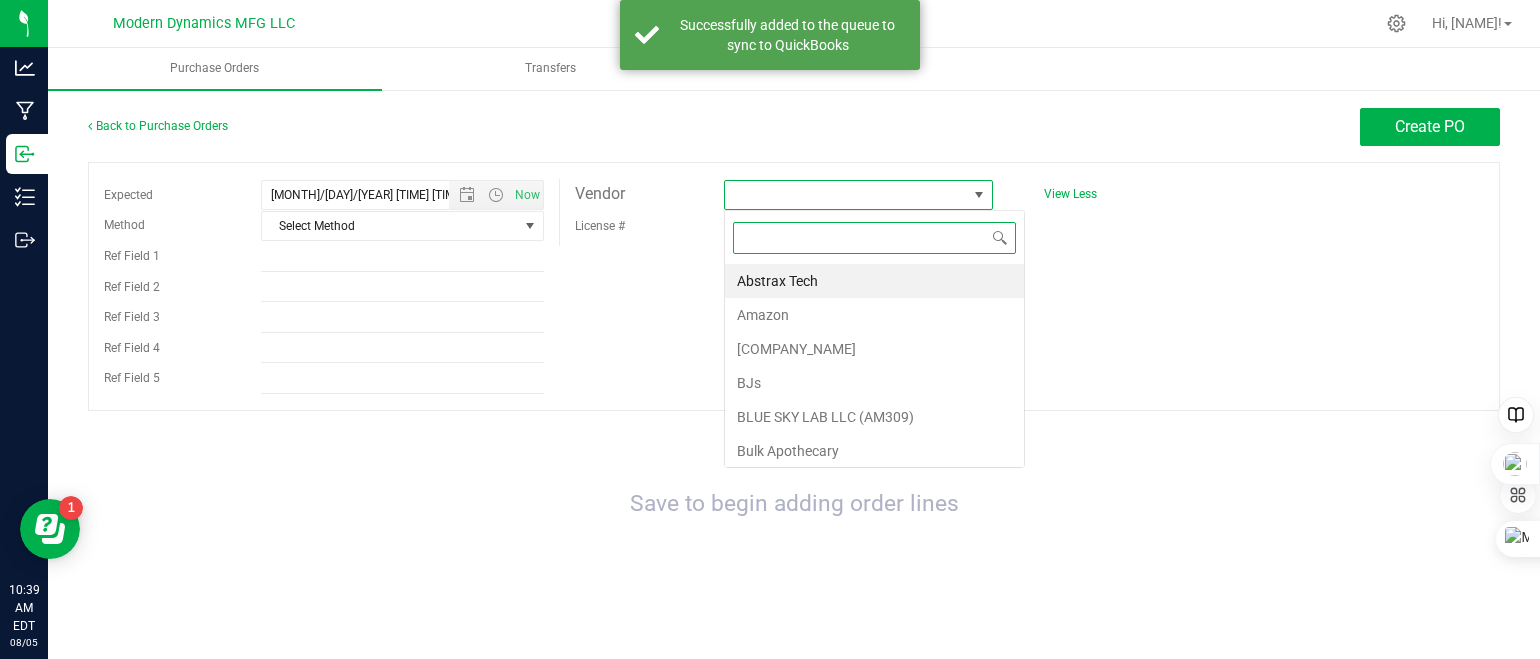 scroll, scrollTop: 99970, scrollLeft: 99731, axis: both 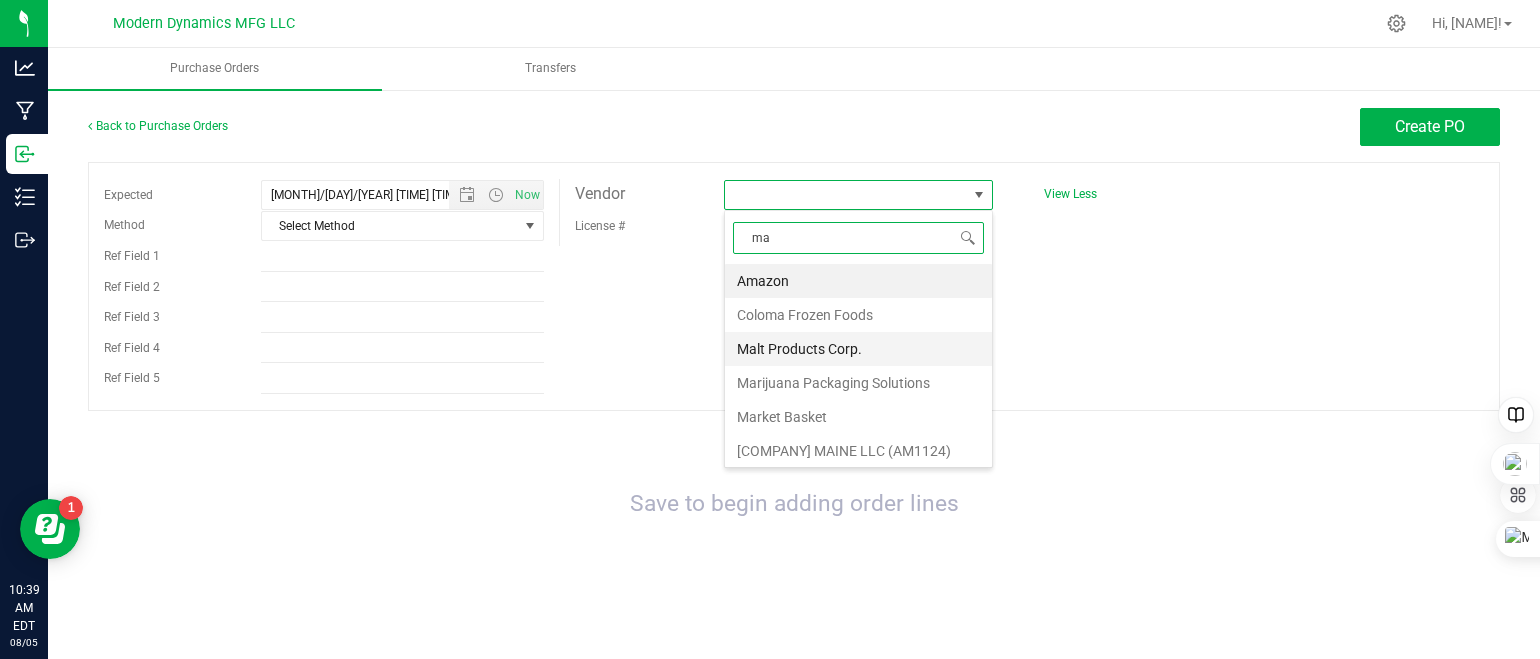 click on "Malt Products Corp." at bounding box center (858, 349) 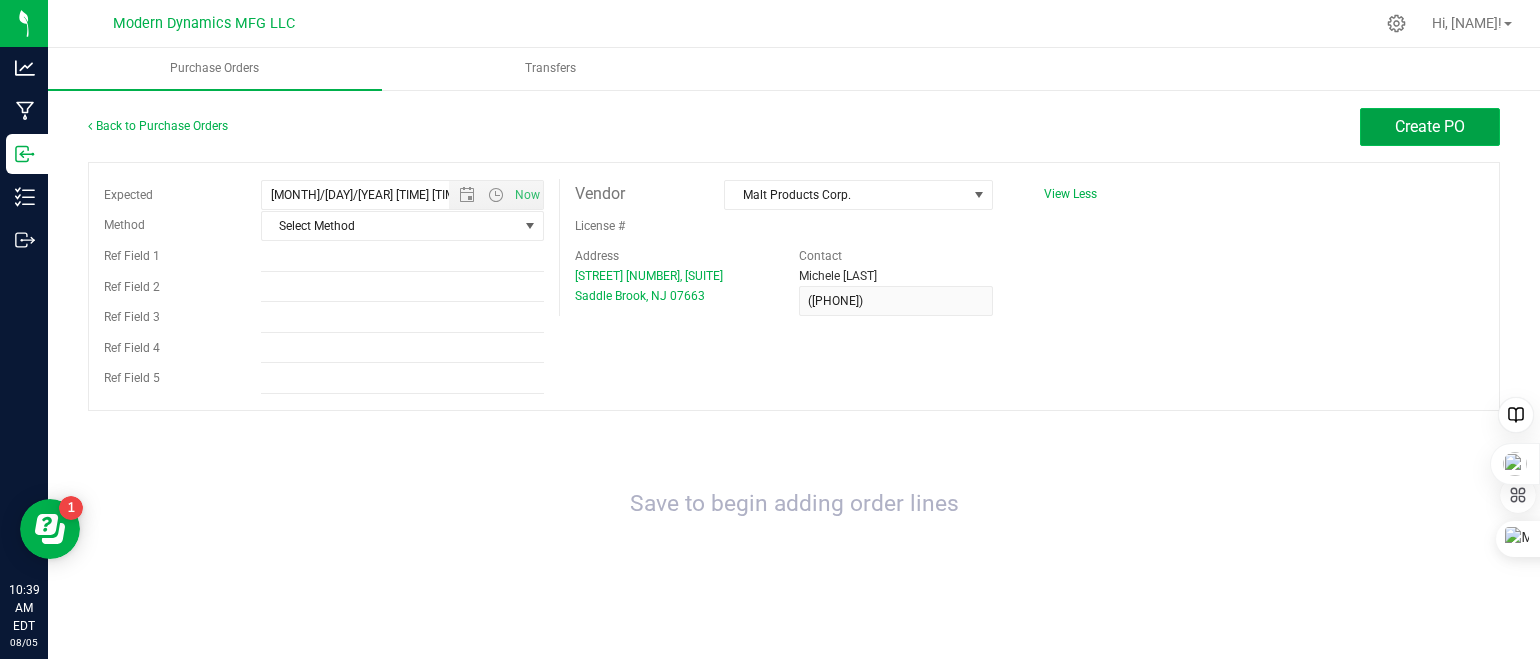 click on "Create PO" at bounding box center [1430, 126] 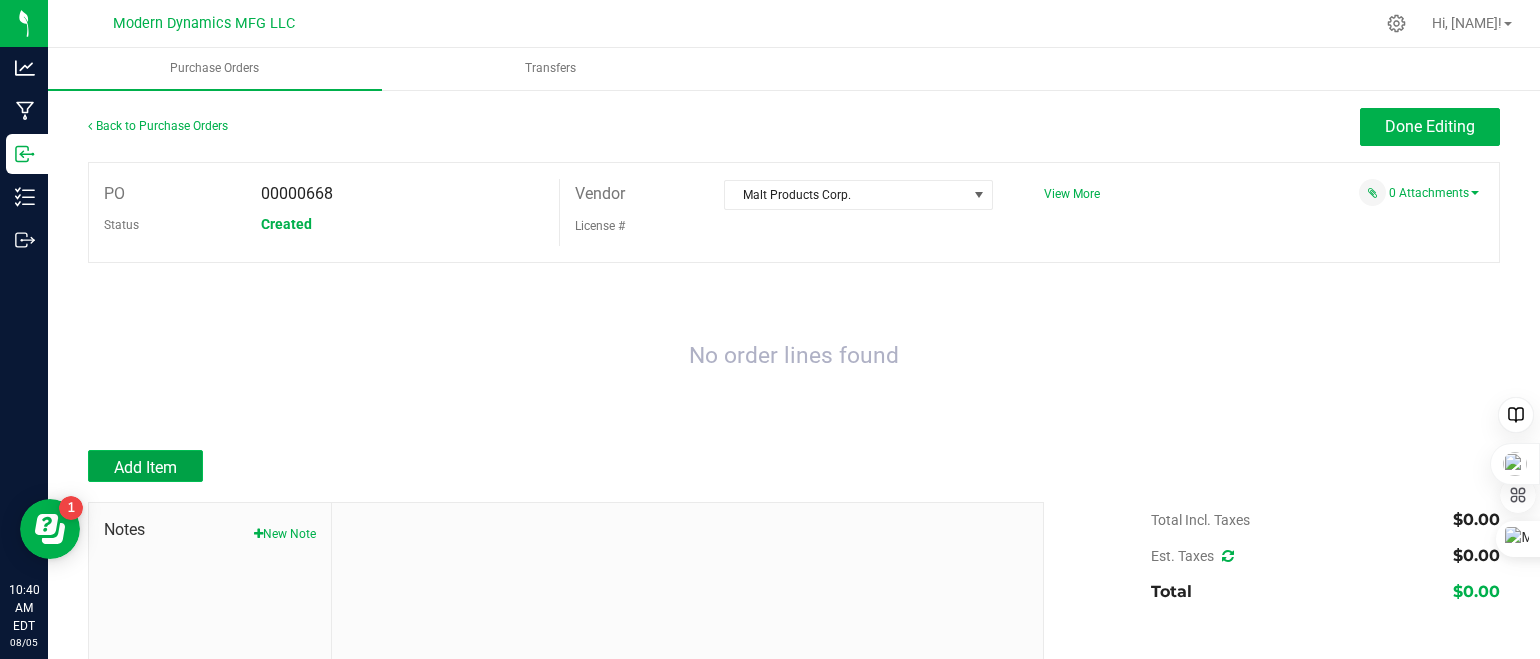 click on "Add Item" at bounding box center (145, 466) 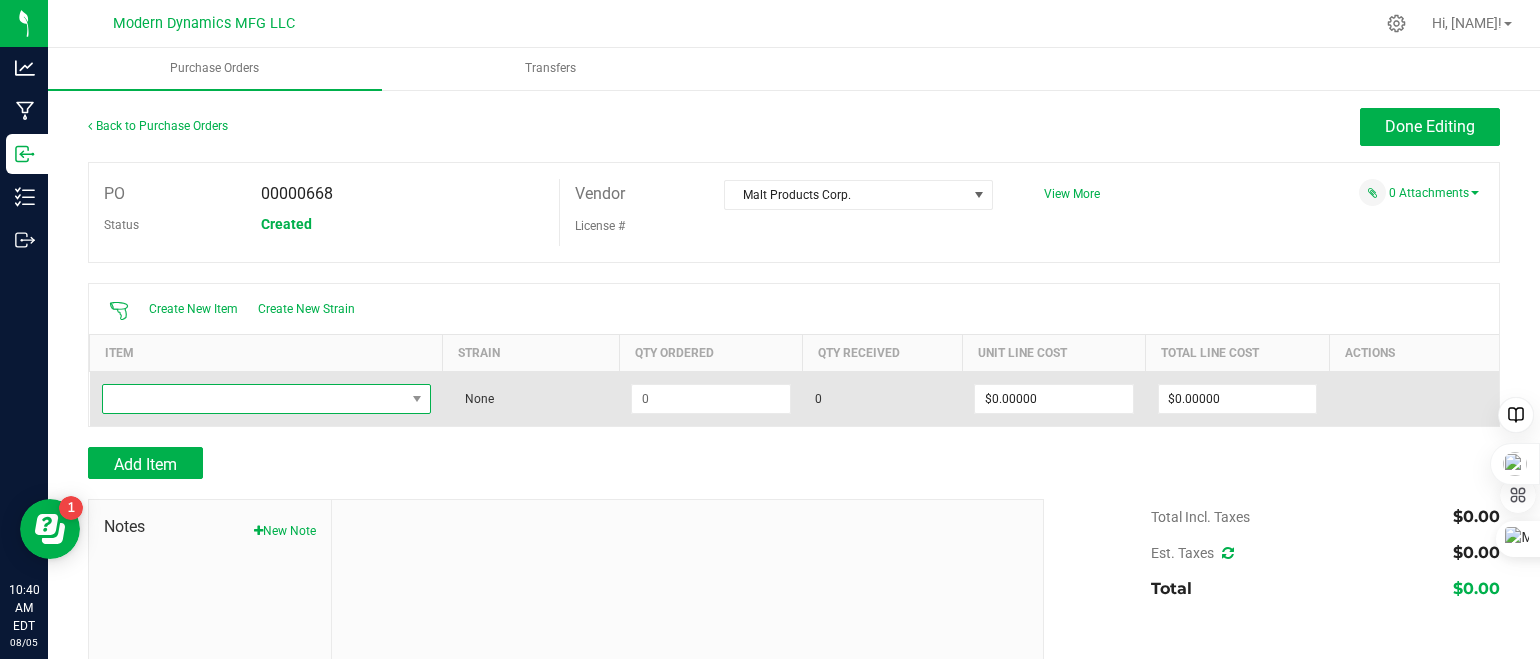 click at bounding box center [254, 399] 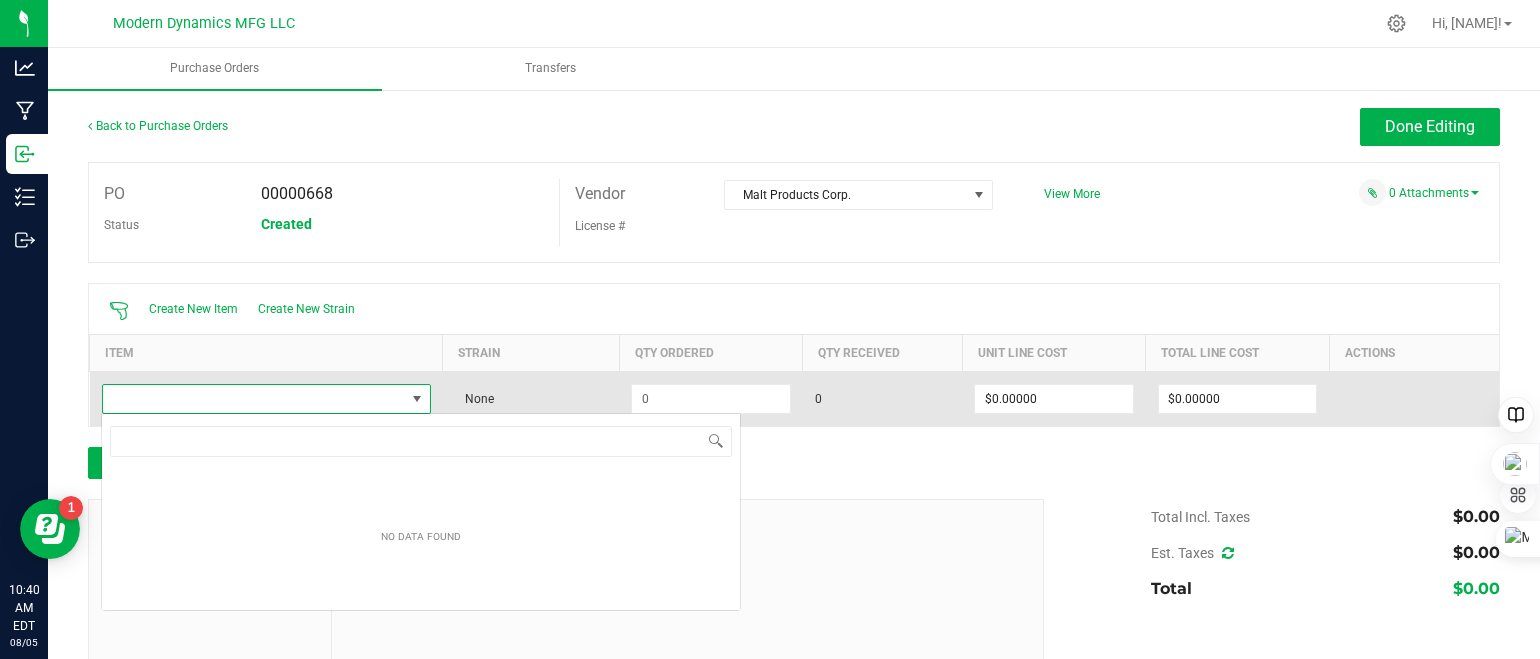 scroll, scrollTop: 99970, scrollLeft: 99674, axis: both 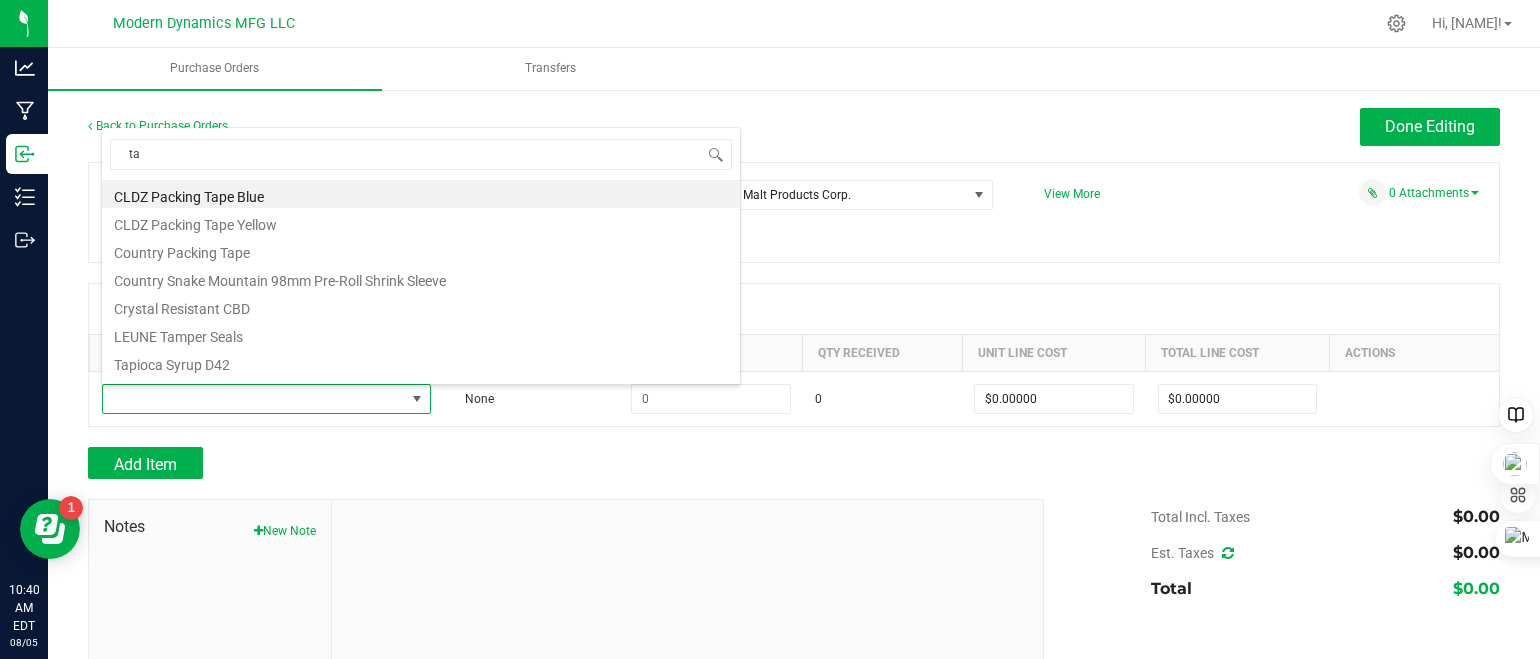 click on "Tapioca Syrup D42" at bounding box center [421, 362] 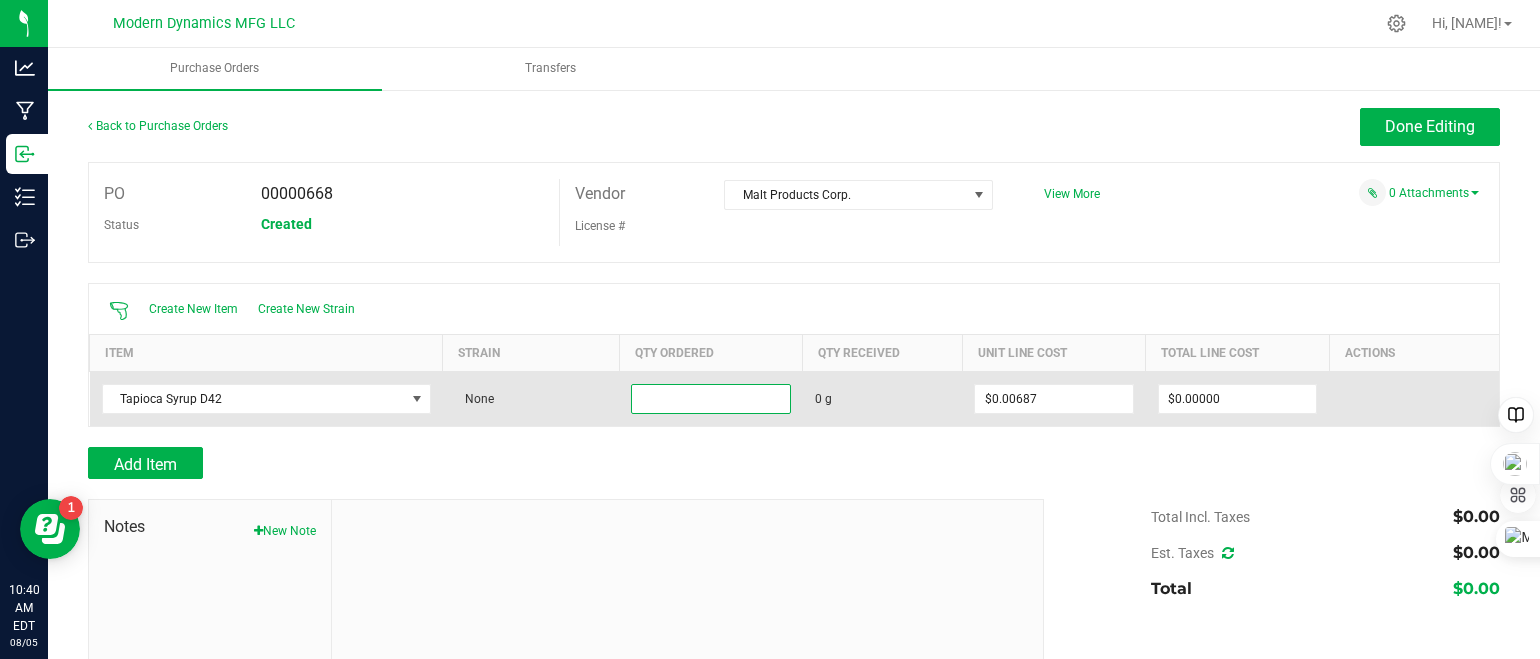 click at bounding box center [711, 399] 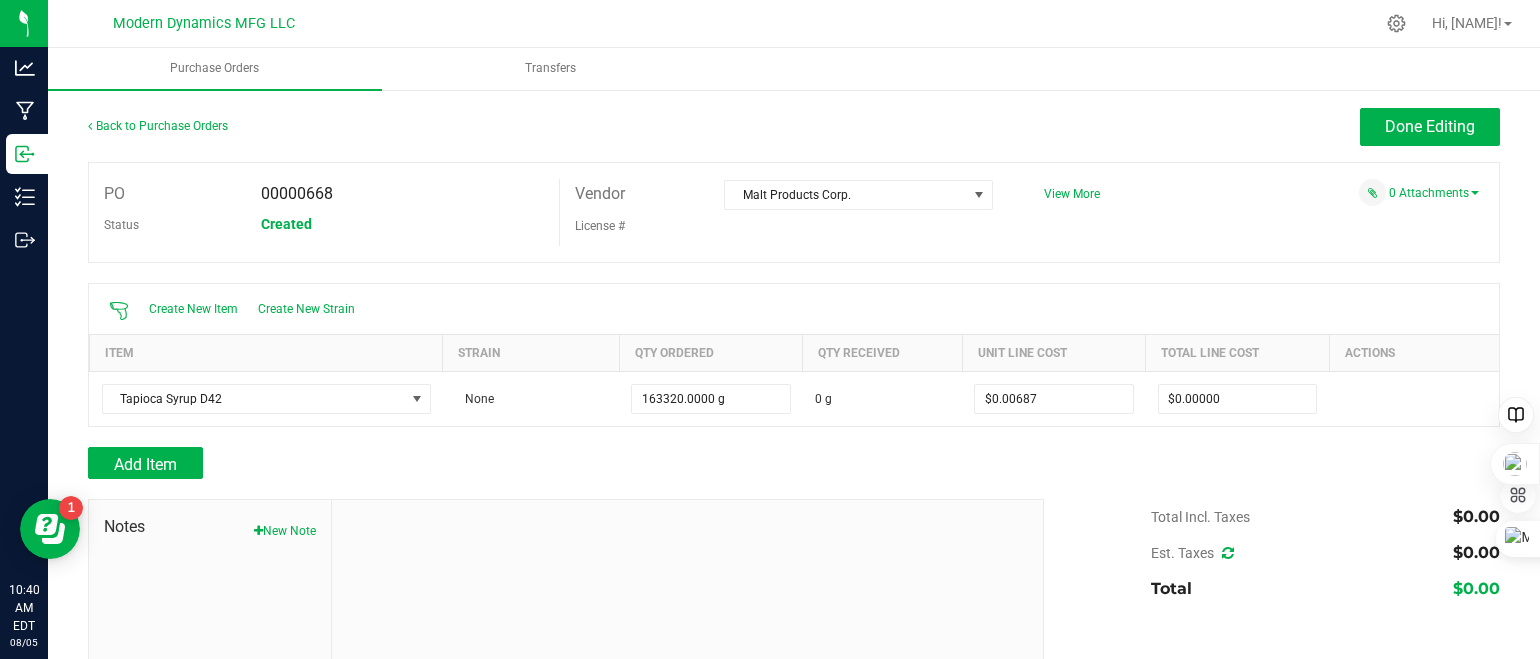 click on "Add Item" at bounding box center (558, 463) 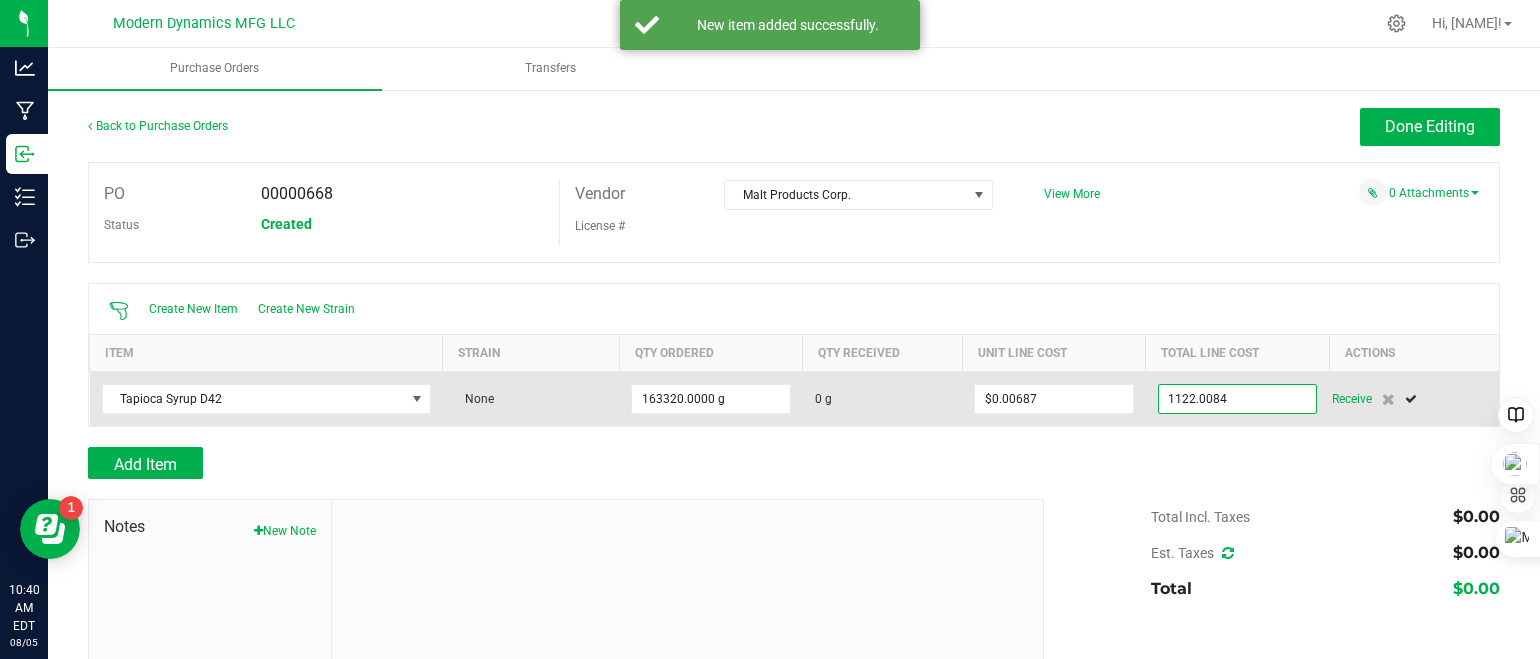 click on "1122.0084" at bounding box center (1238, 399) 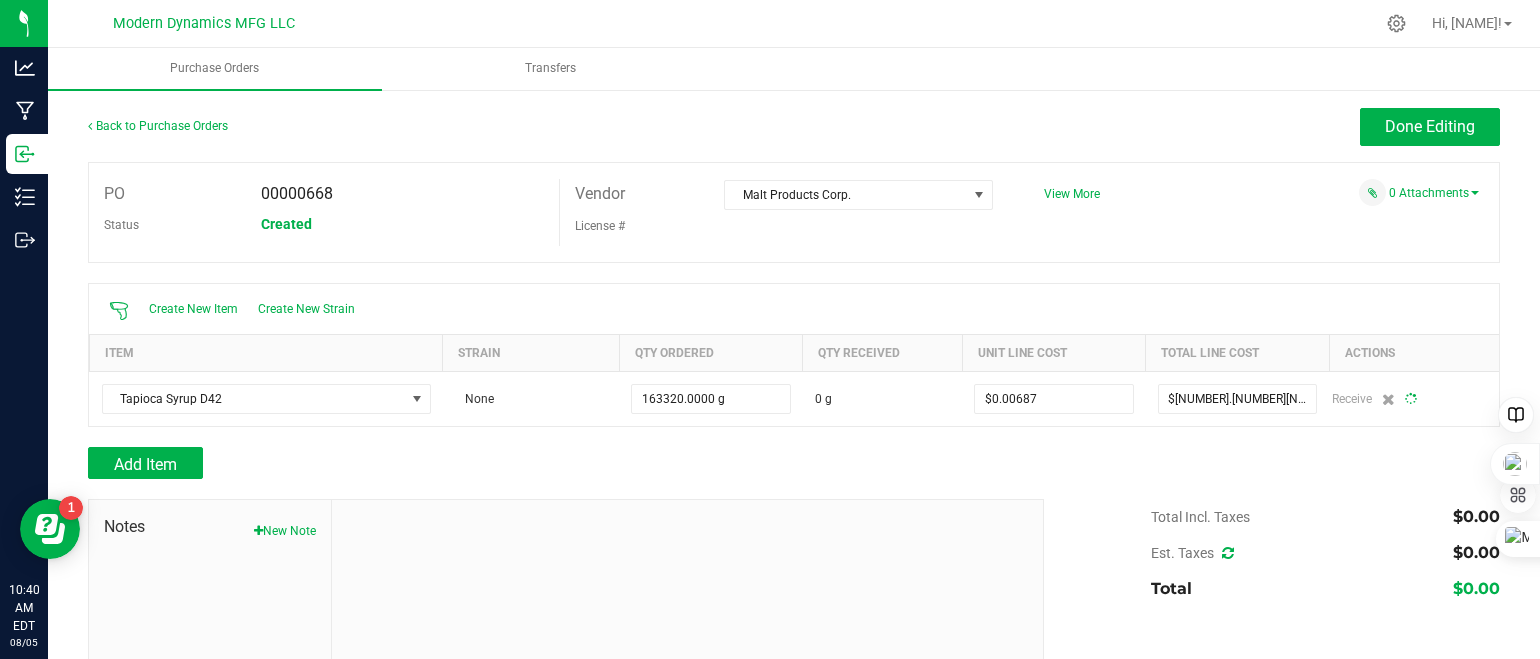 click on "PO
00000668
Status
Created
Vendor
Malt Products Corp.
License #
View More" at bounding box center [794, 212] 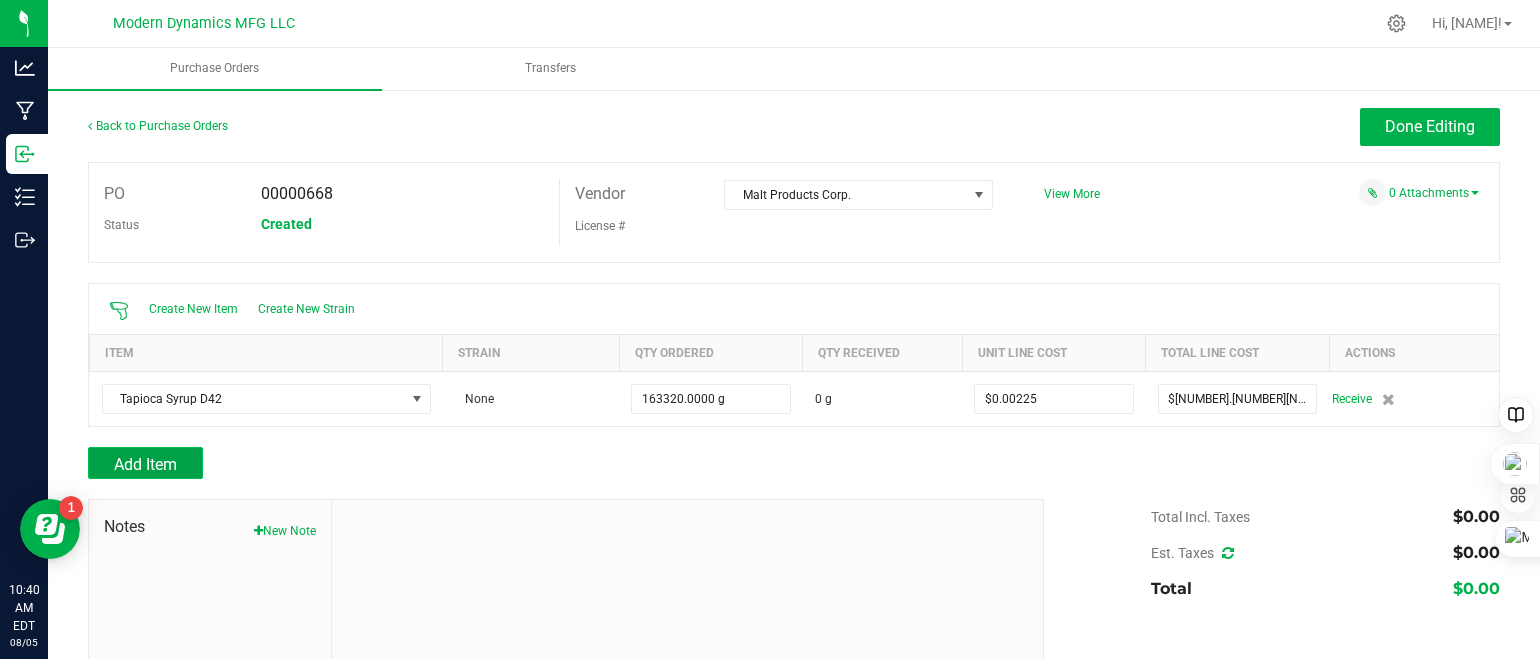 click on "Add Item" at bounding box center (145, 464) 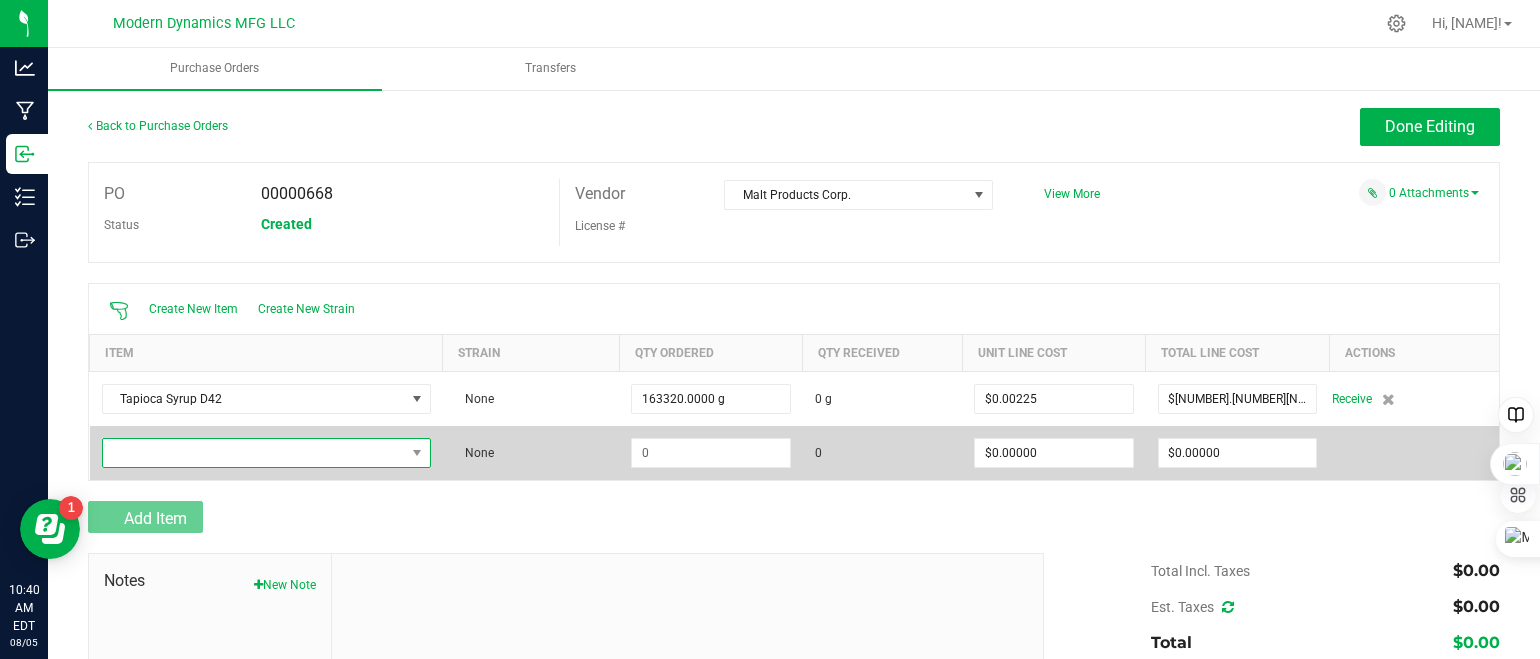 click at bounding box center [254, 453] 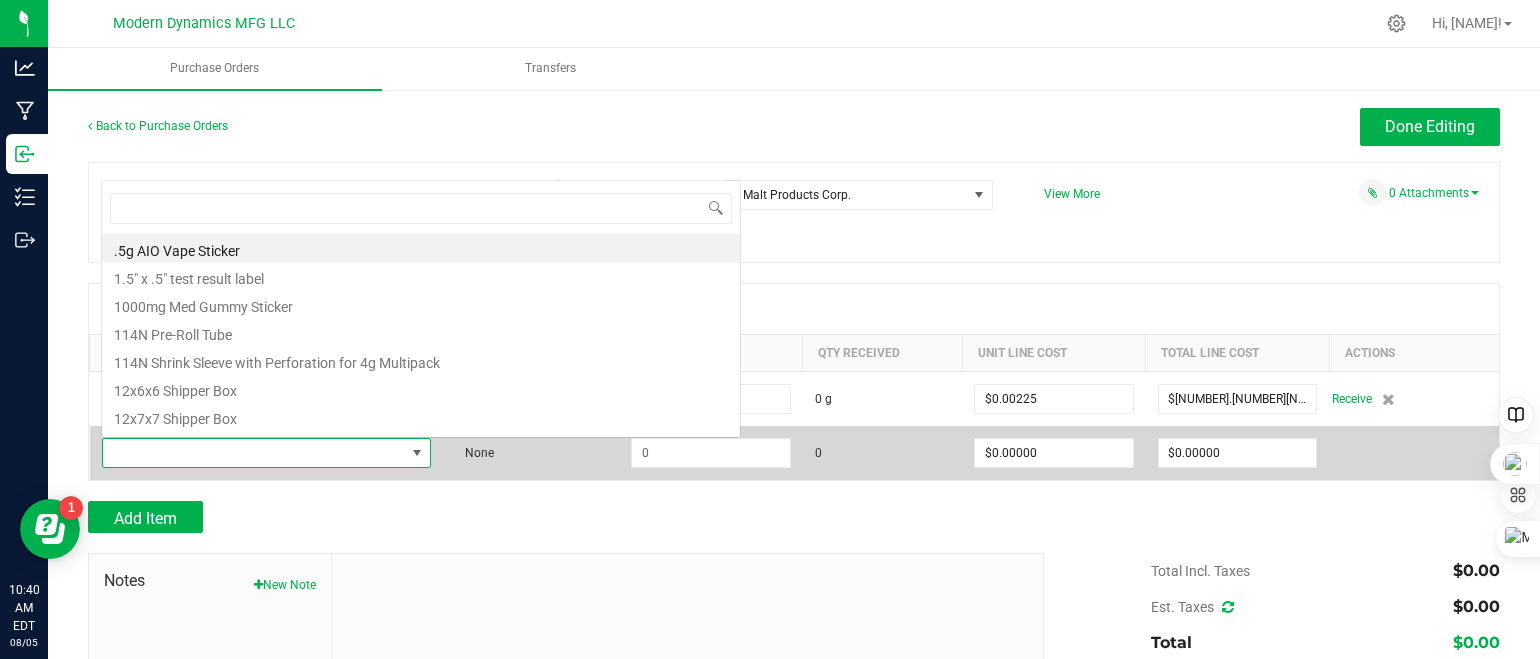 scroll, scrollTop: 0, scrollLeft: 0, axis: both 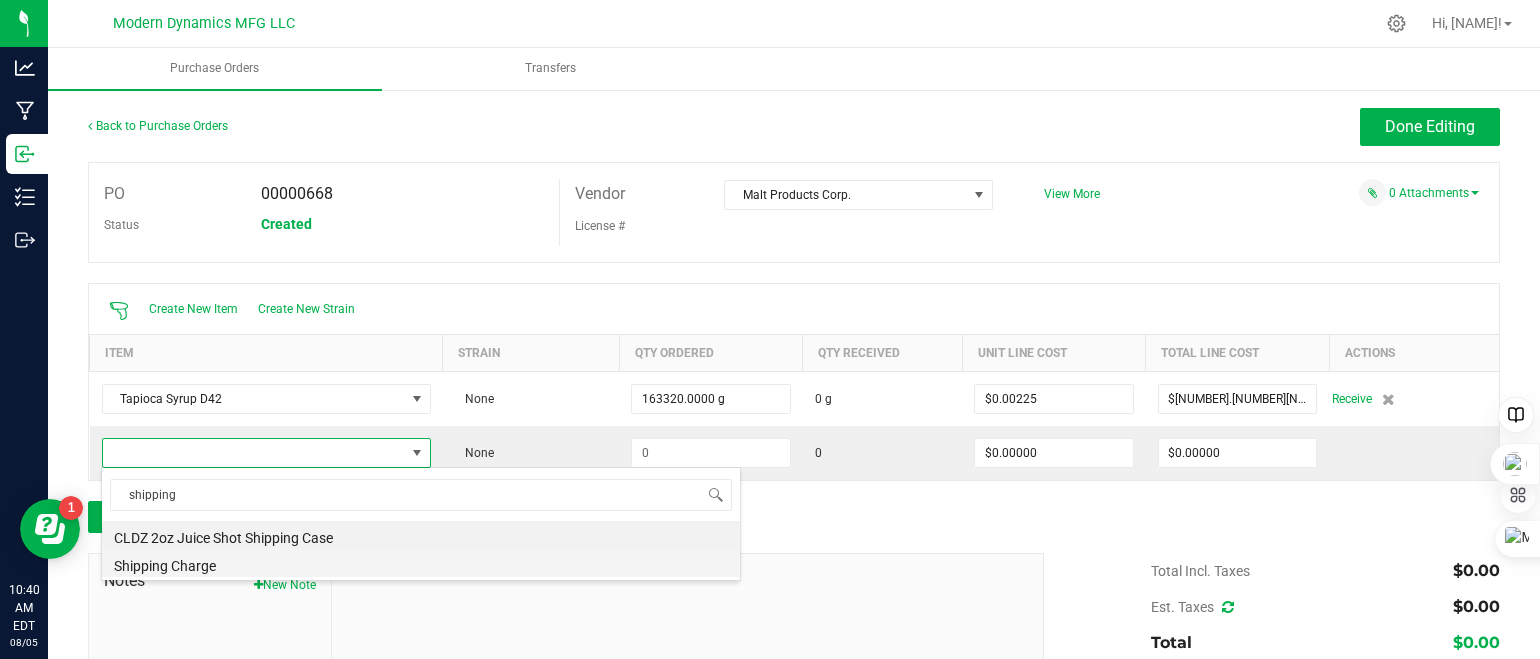 click on "Shipping Charge" at bounding box center (421, 563) 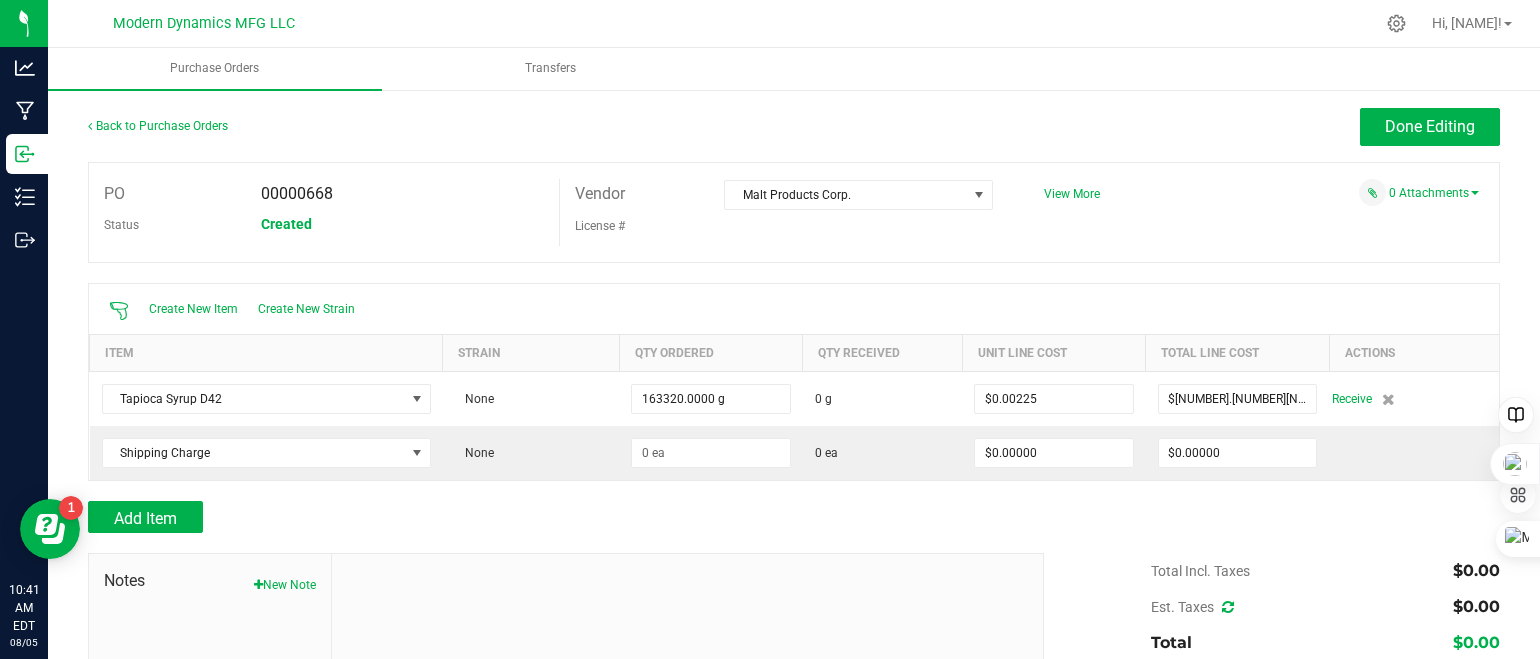 click at bounding box center (794, 491) 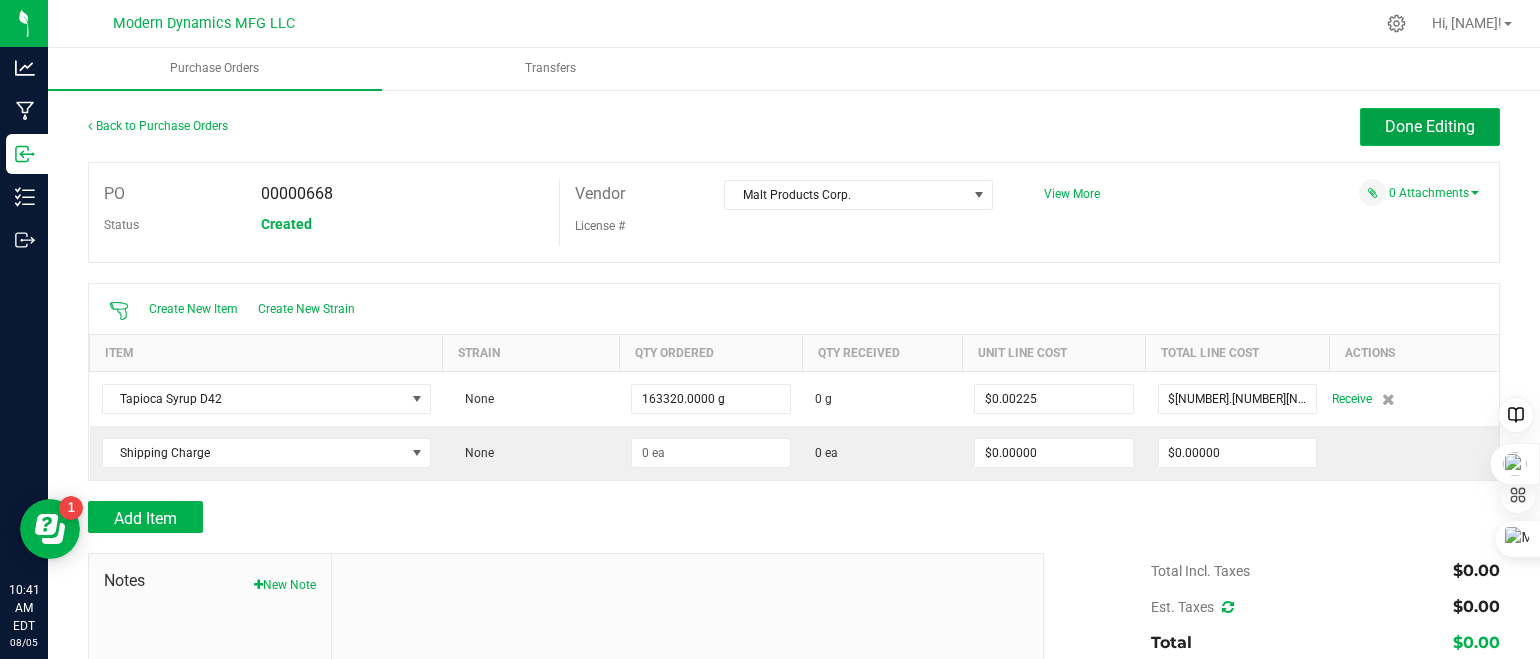 click on "Done Editing" at bounding box center (1430, 126) 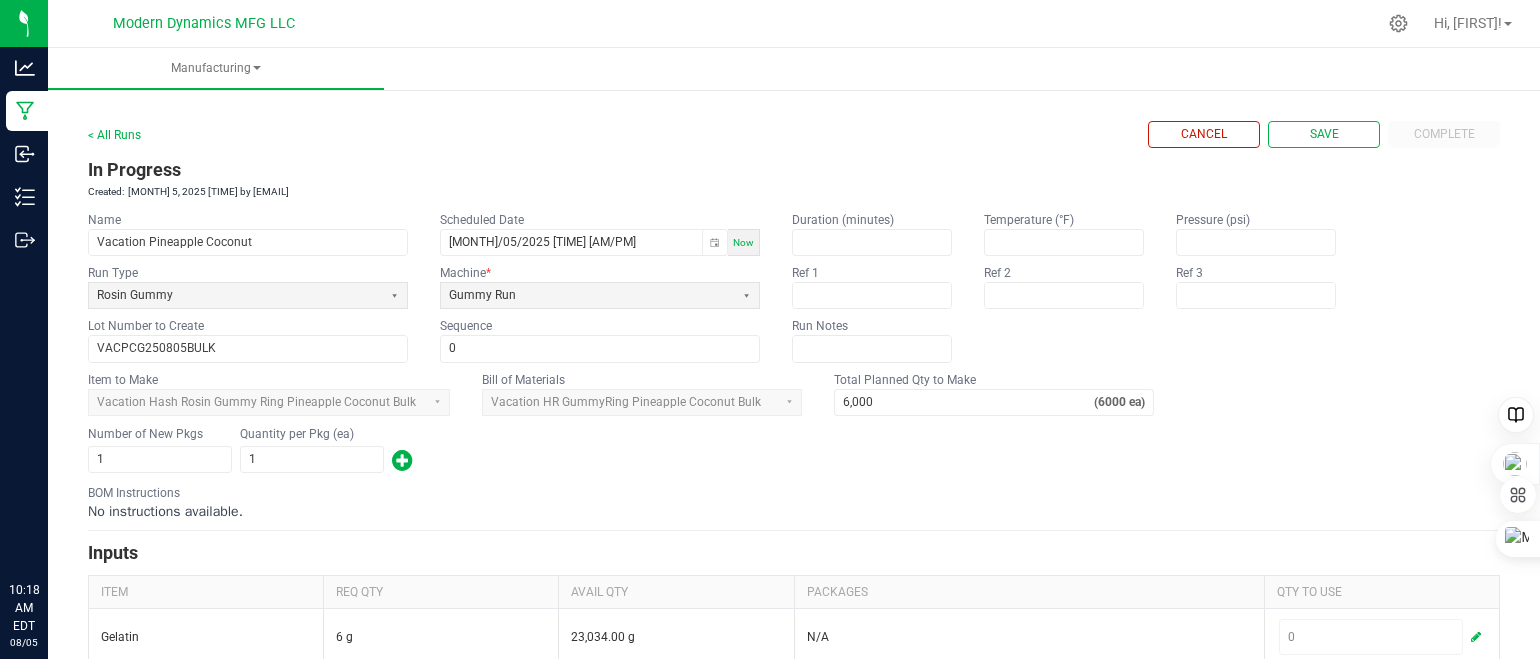 scroll, scrollTop: 0, scrollLeft: 0, axis: both 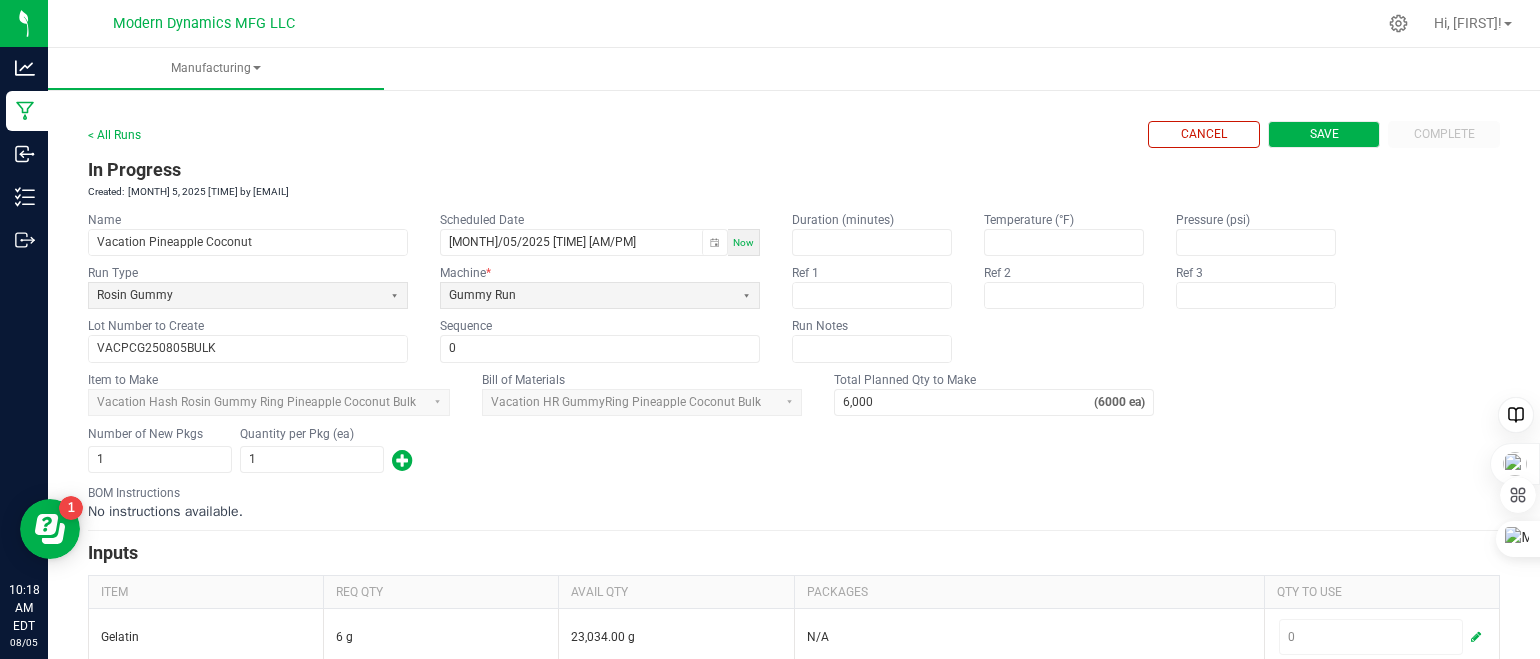 click on "Save" at bounding box center (1324, 134) 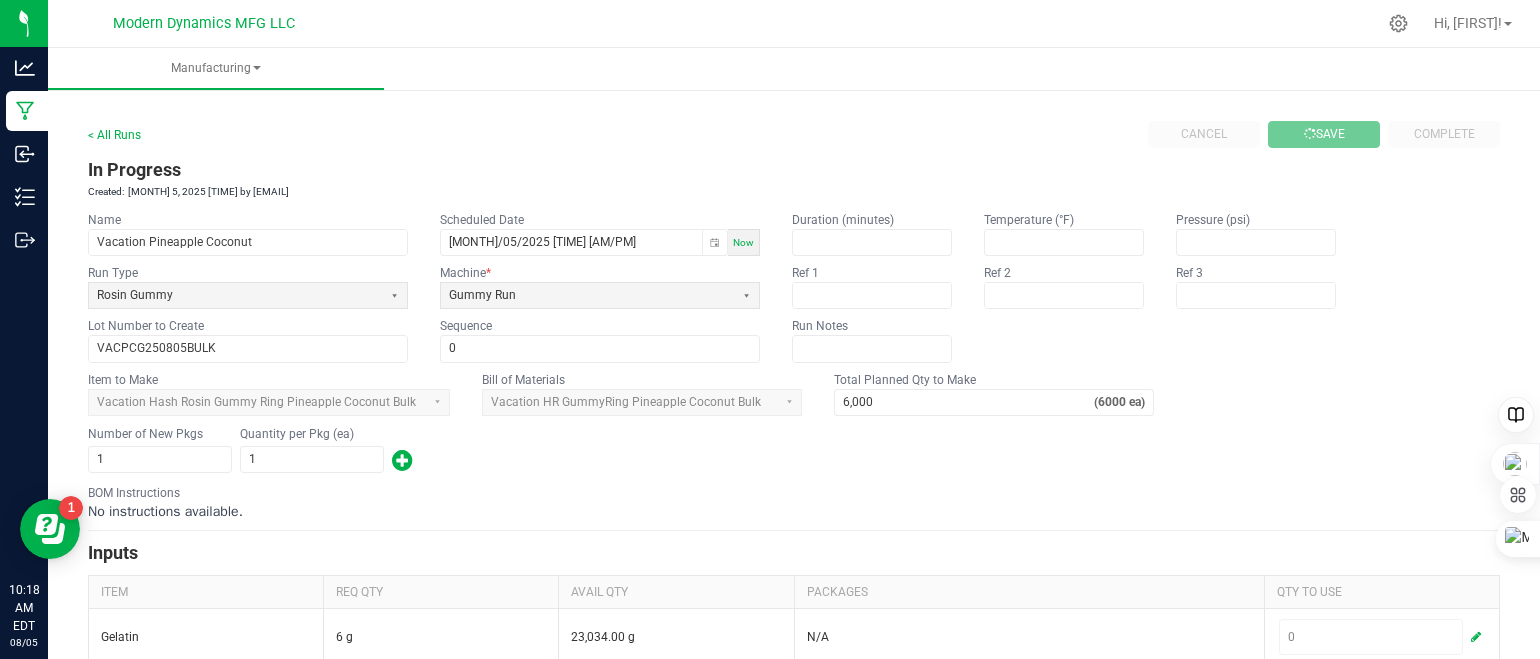 type 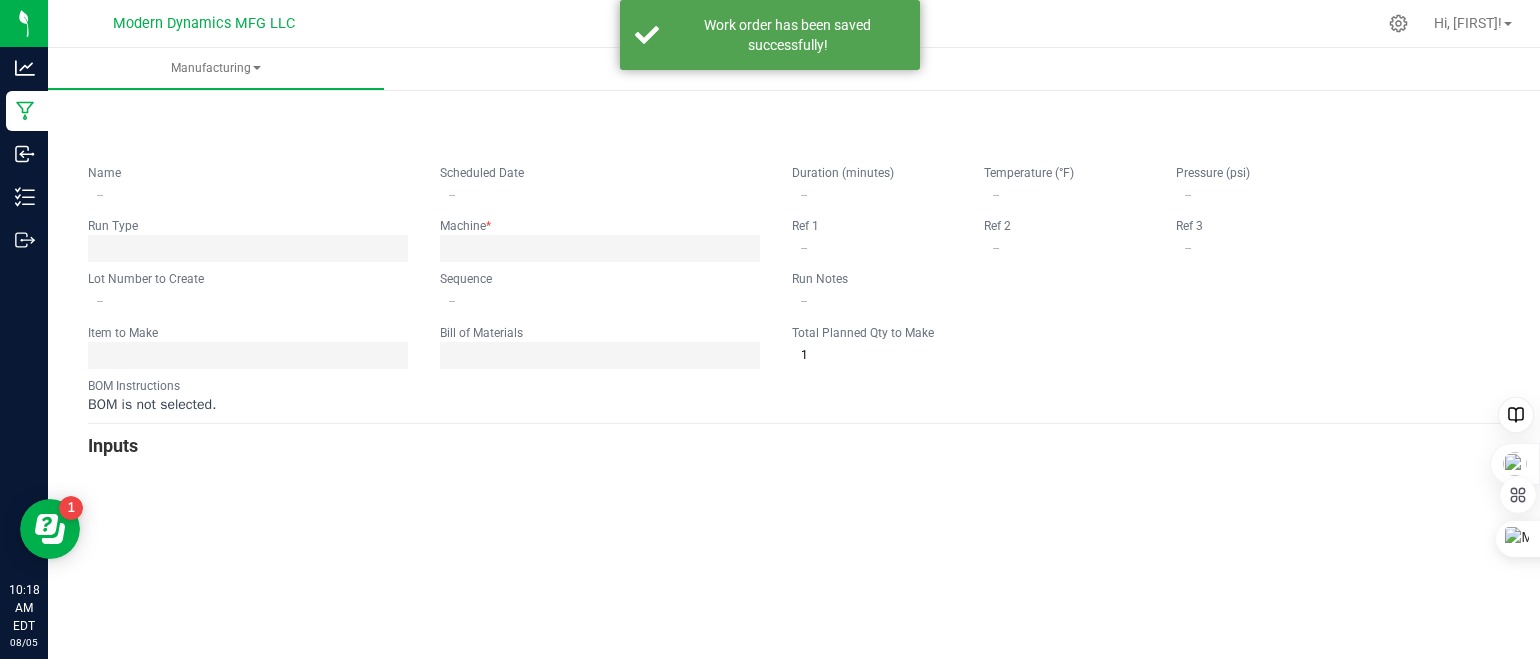 type on "Vacation Pineapple Coconut" 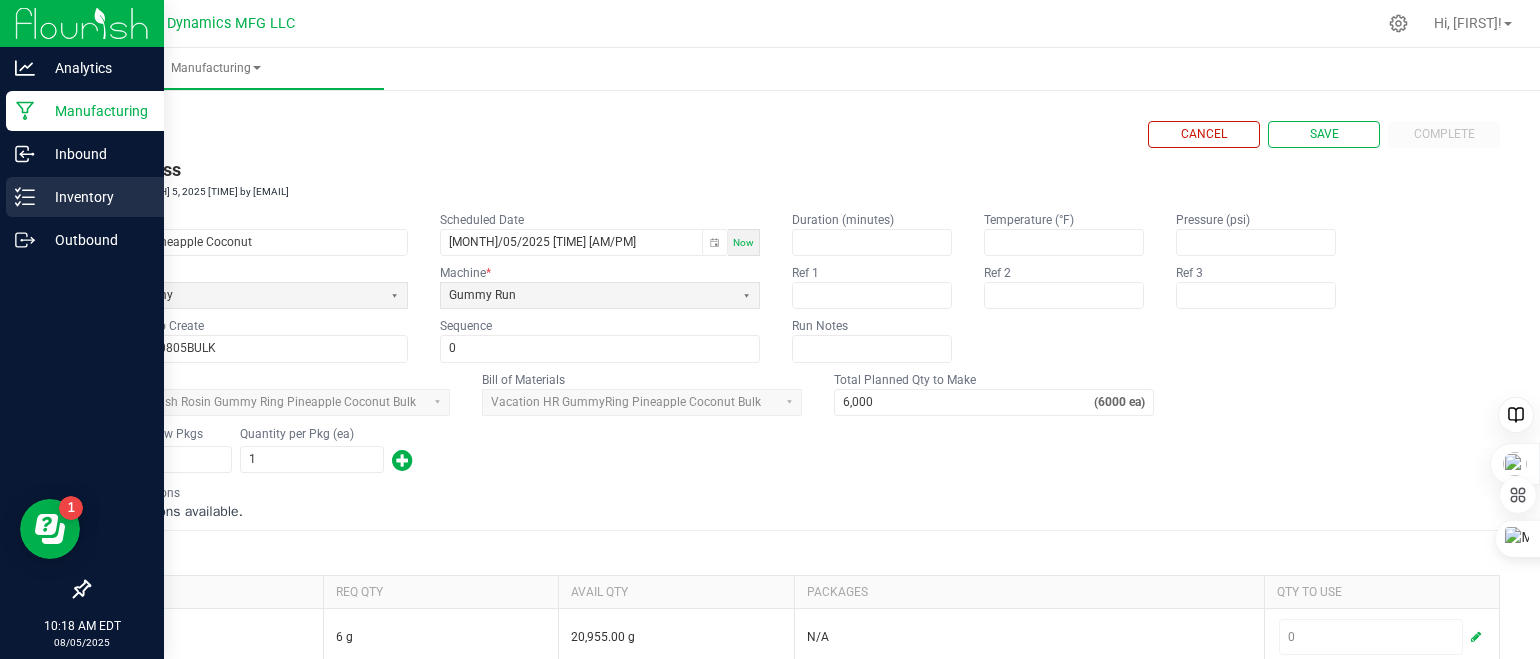 click on "Inventory" at bounding box center [95, 197] 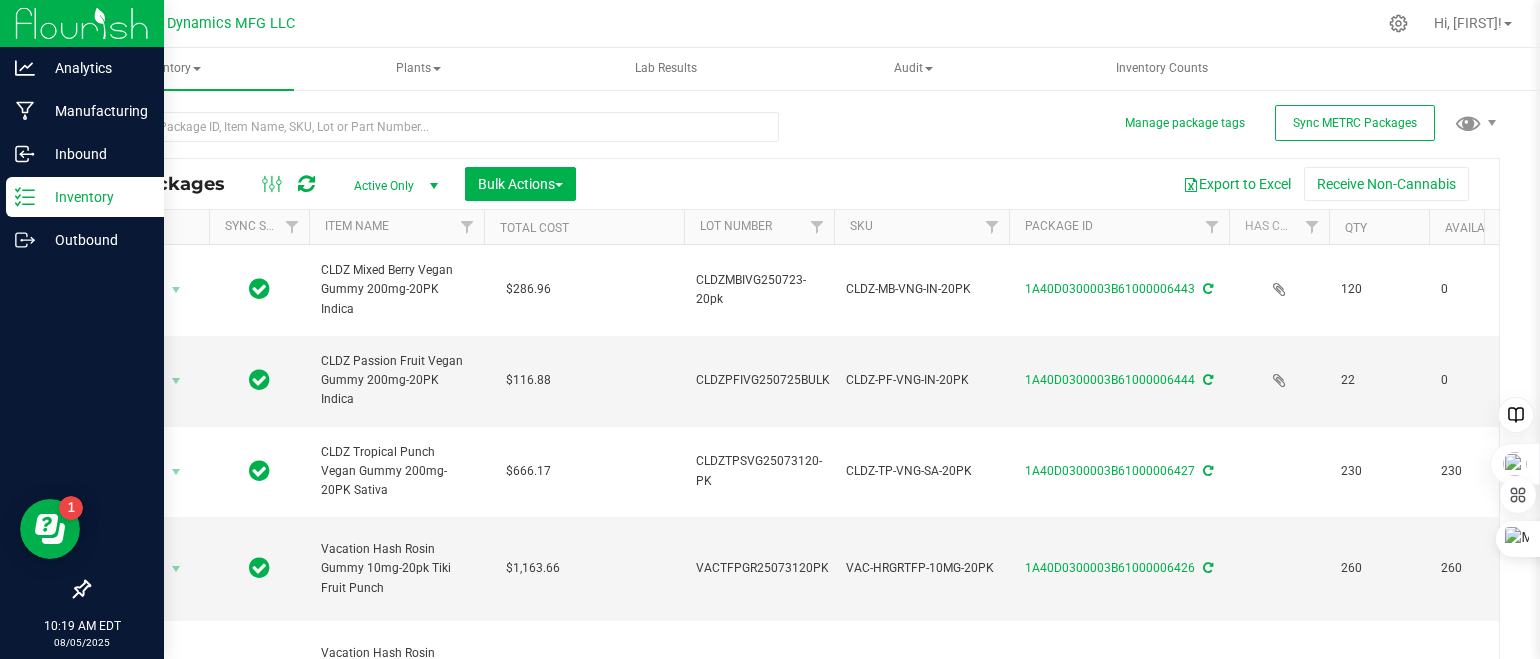 click on "10:19 AM EDT" at bounding box center [82, 626] 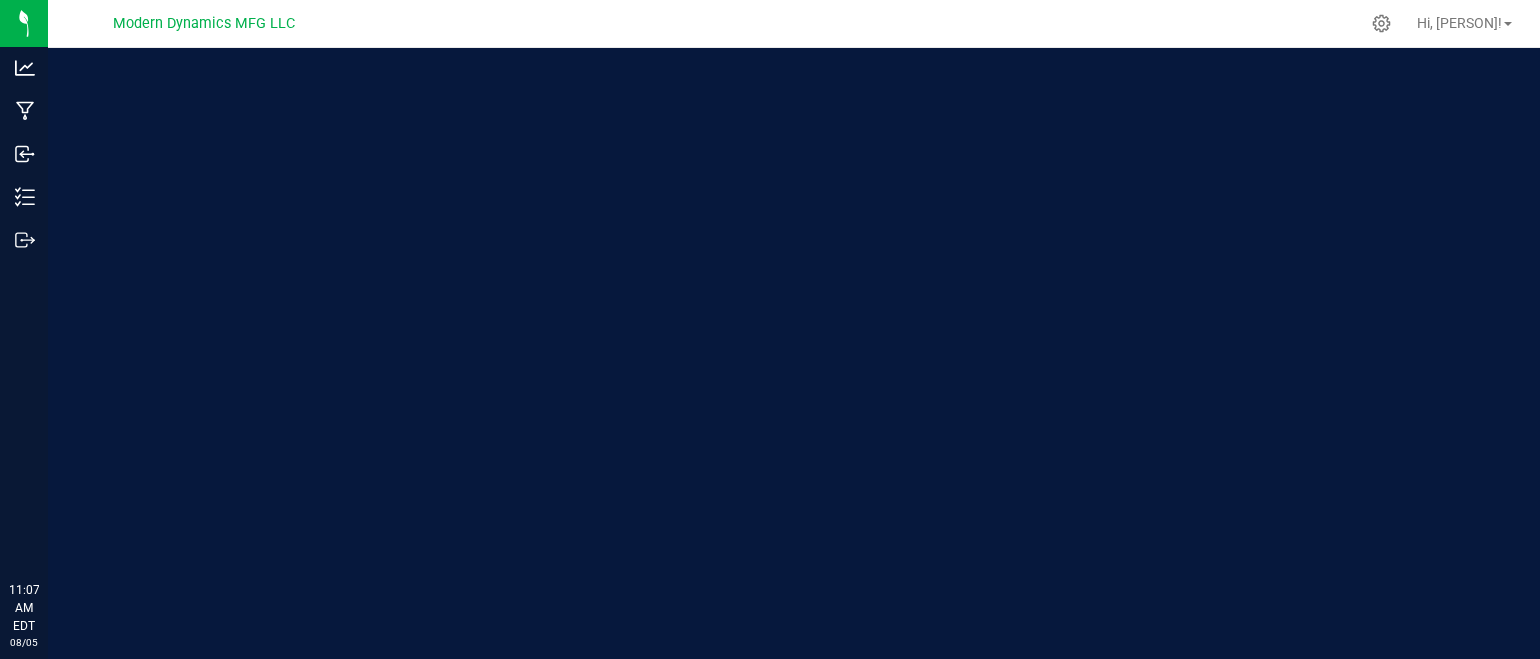 scroll, scrollTop: 0, scrollLeft: 0, axis: both 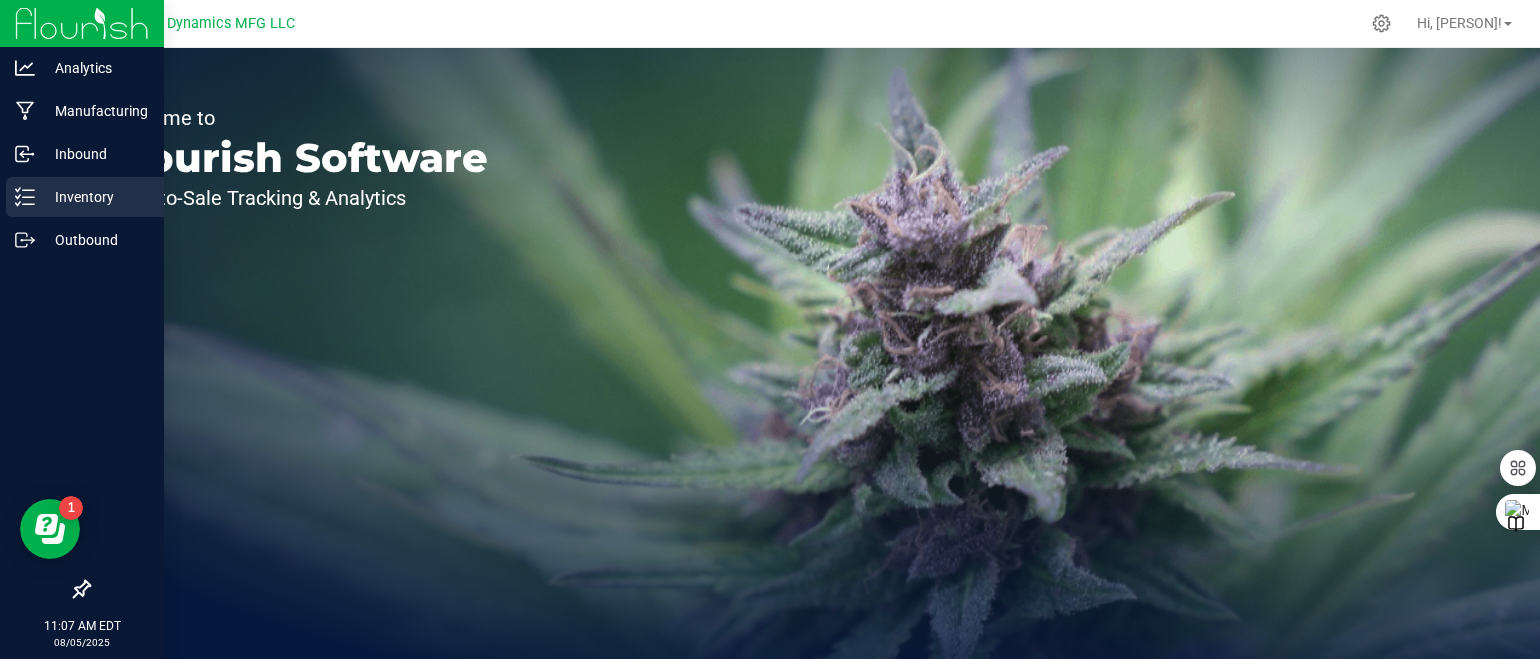 click 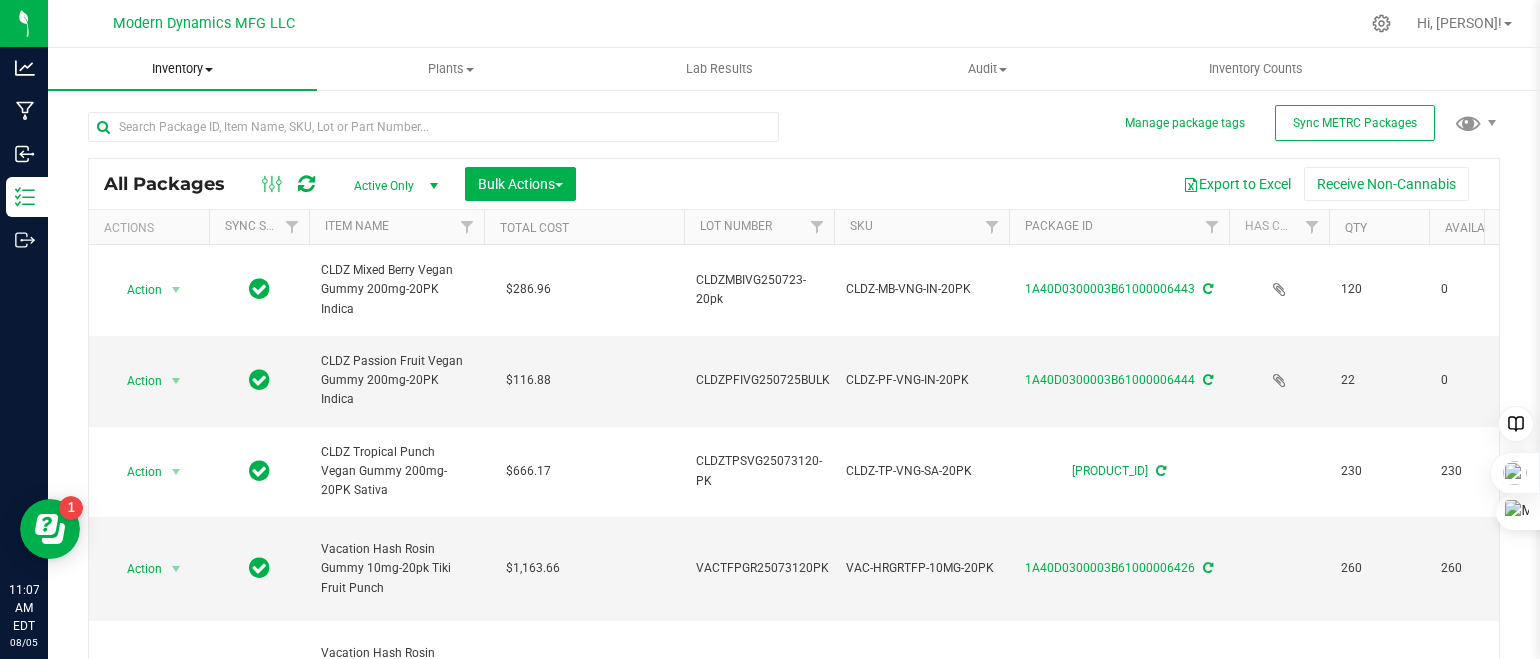click on "Inventory" at bounding box center [182, 69] 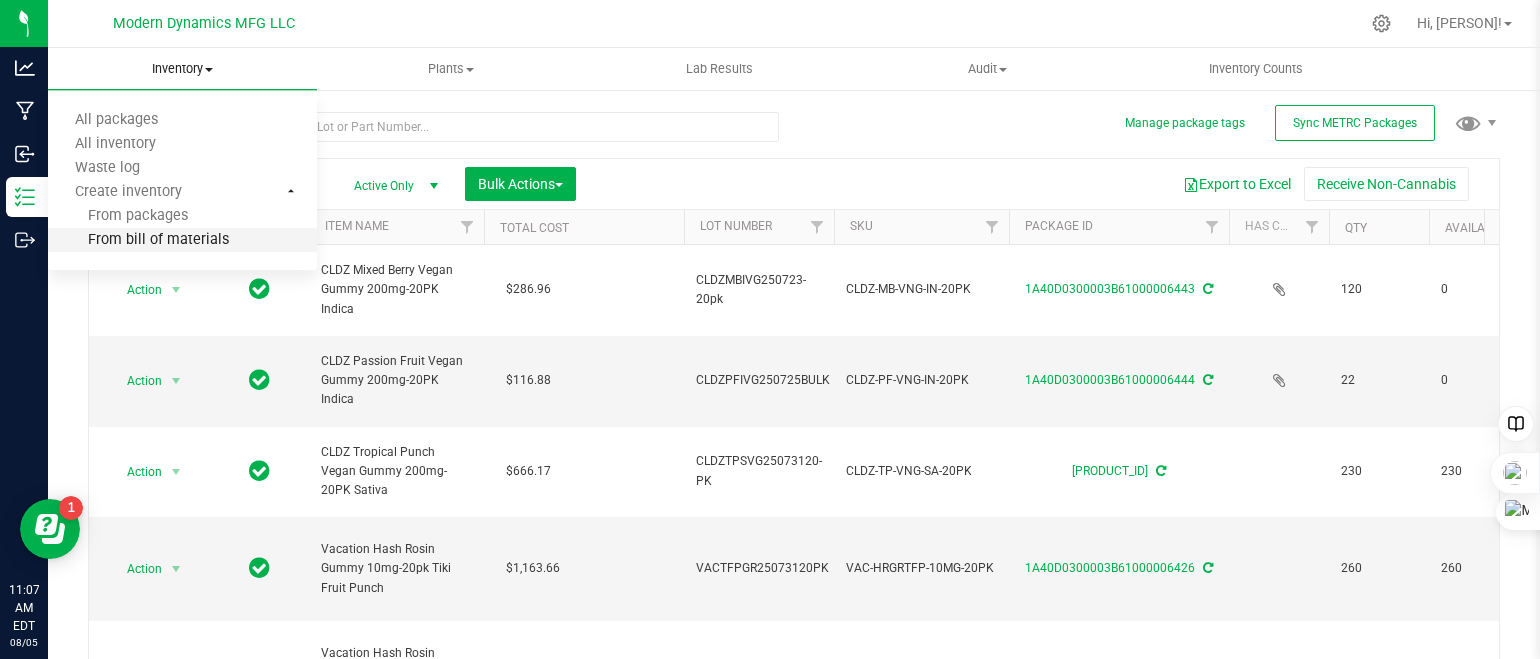 click on "From bill of materials" at bounding box center [138, 240] 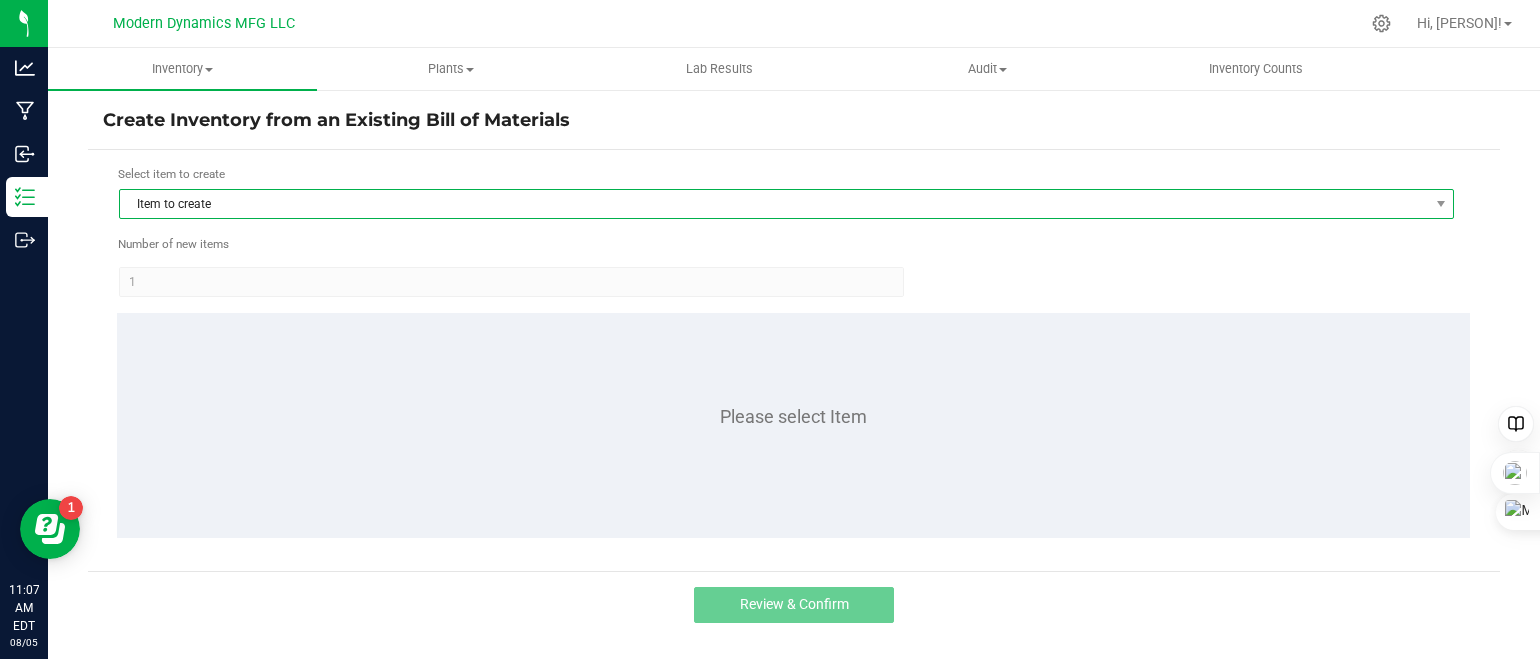 click on "Item to create" at bounding box center [774, 204] 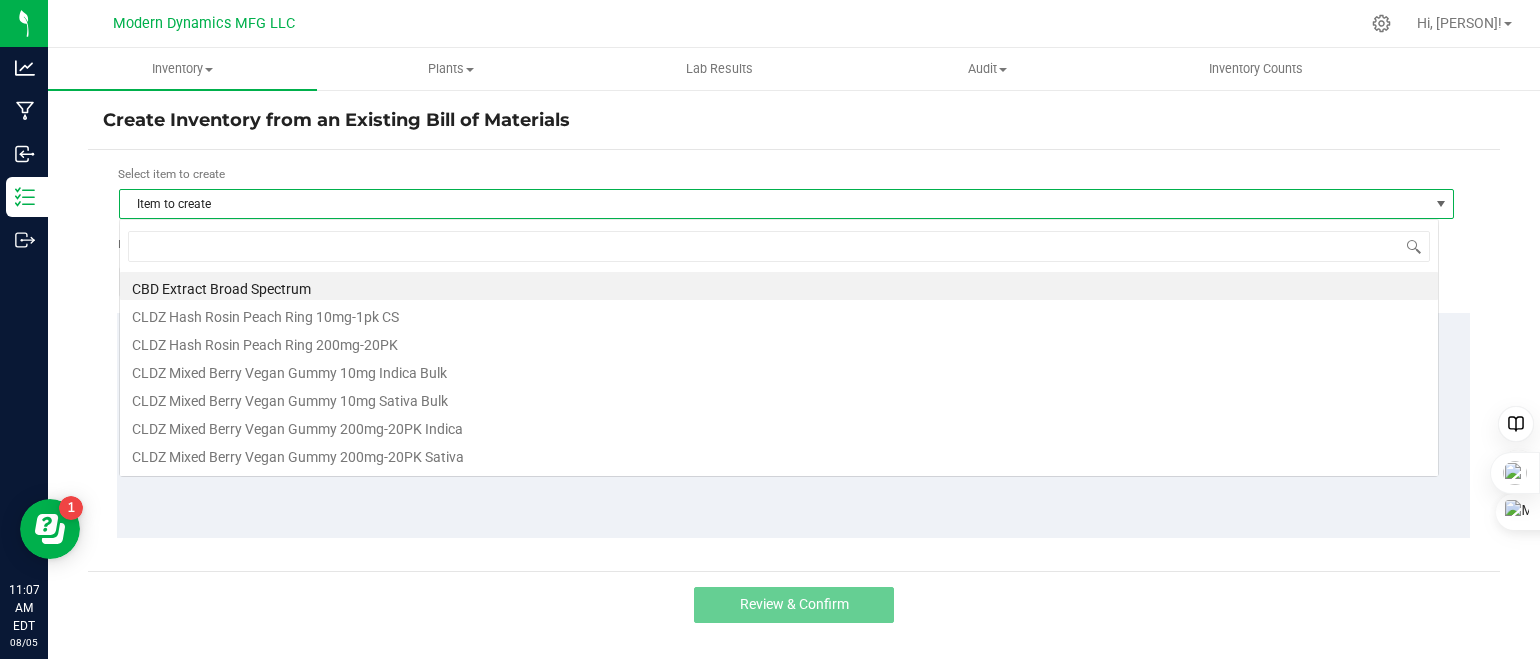 scroll, scrollTop: 99970, scrollLeft: 98680, axis: both 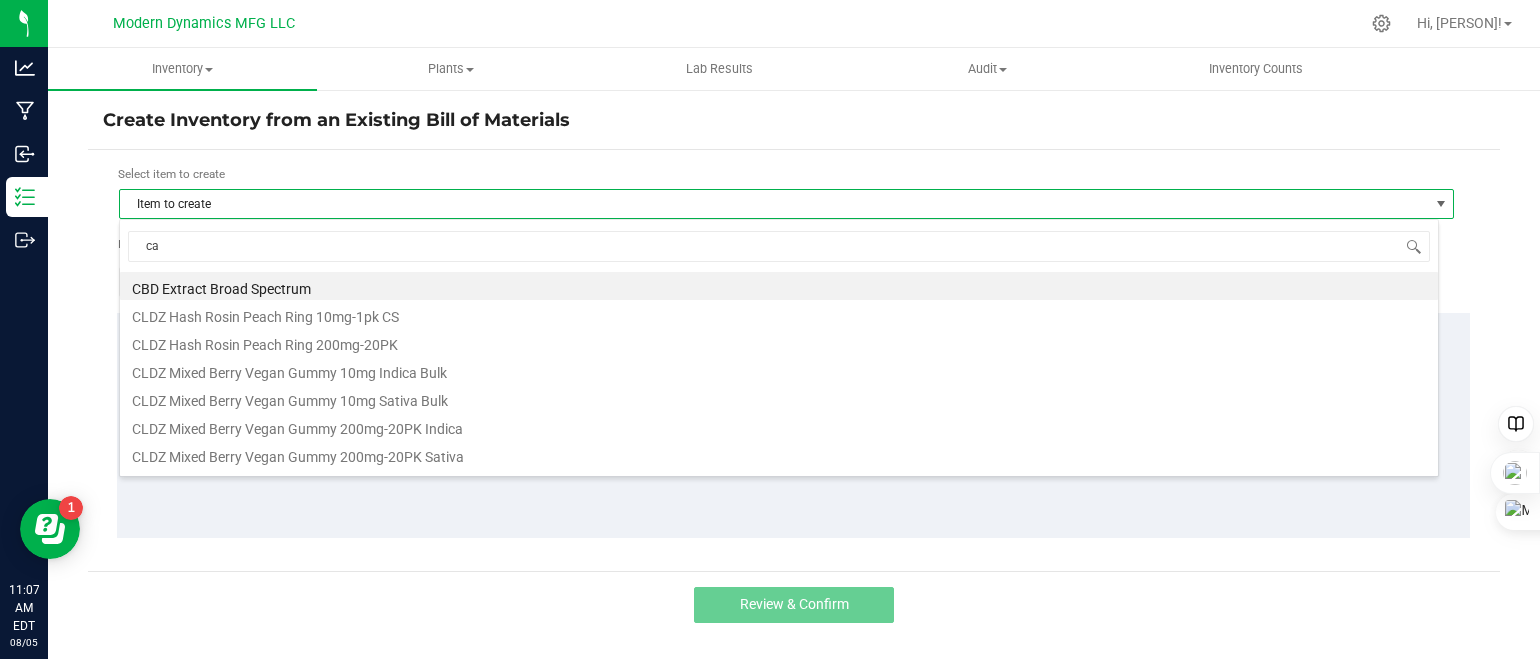 type on "car" 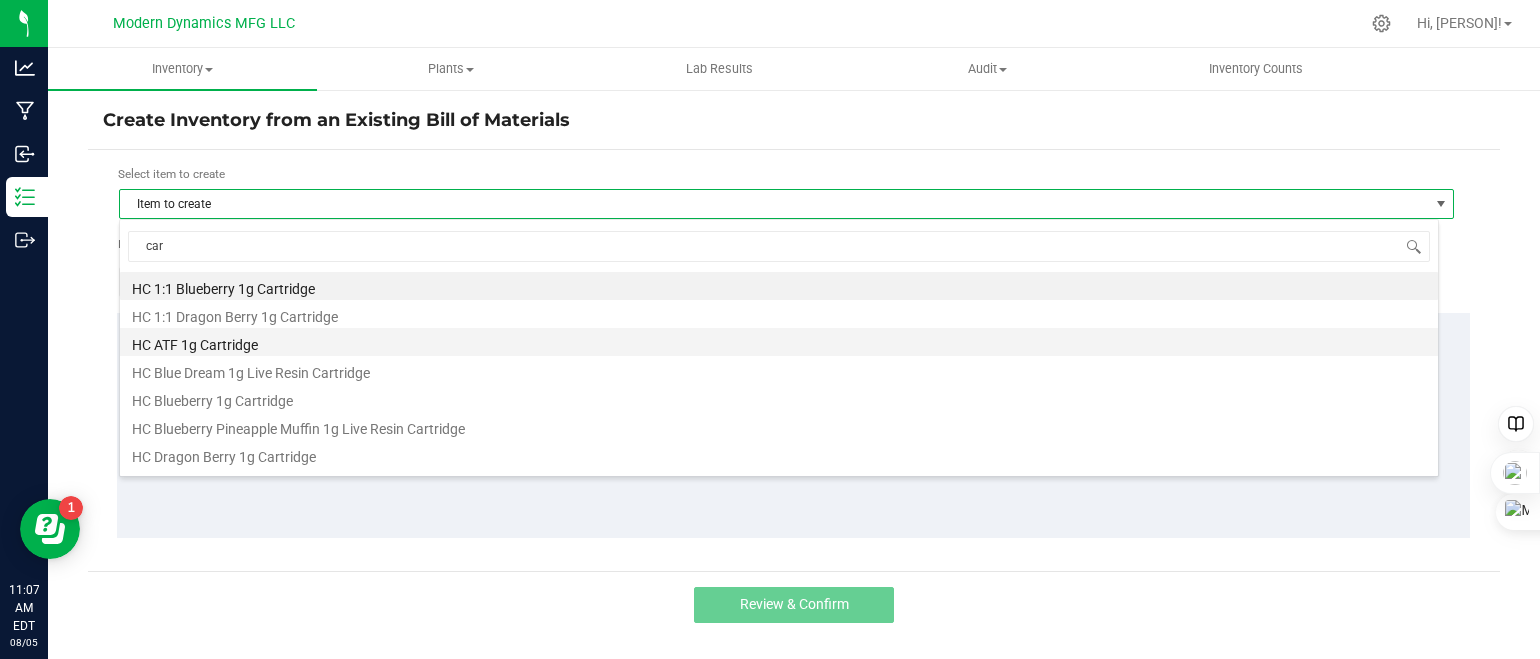 click on "HC ATF 1g Cartridge" at bounding box center [779, 342] 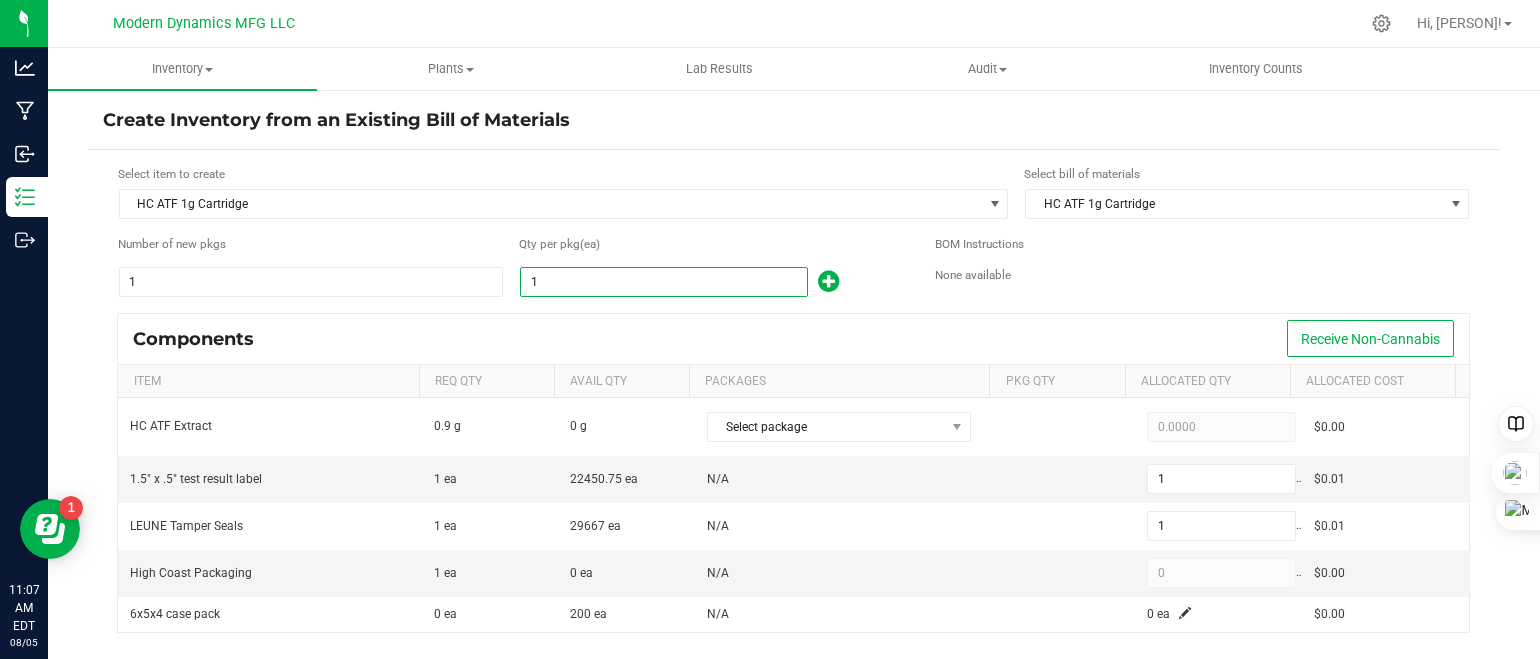 click on "1" at bounding box center (664, 282) 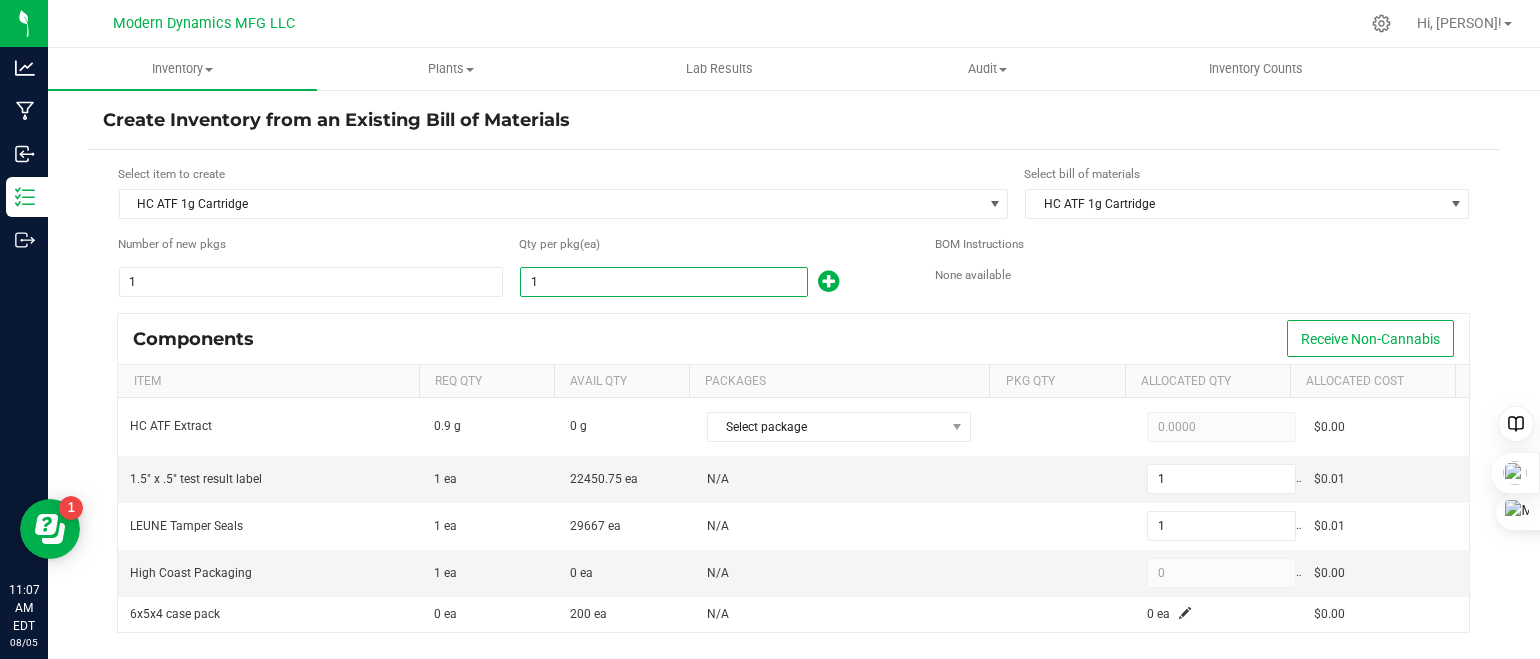 type on "3" 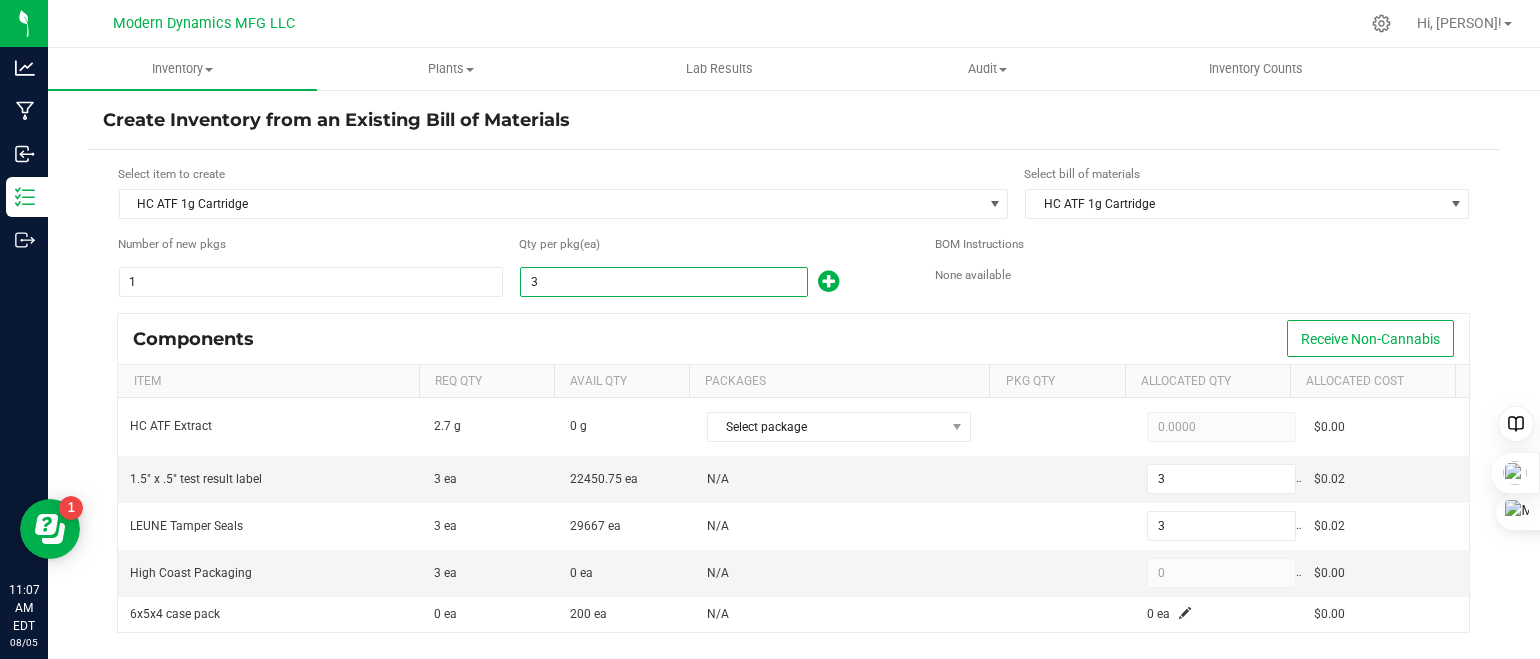 type on "32" 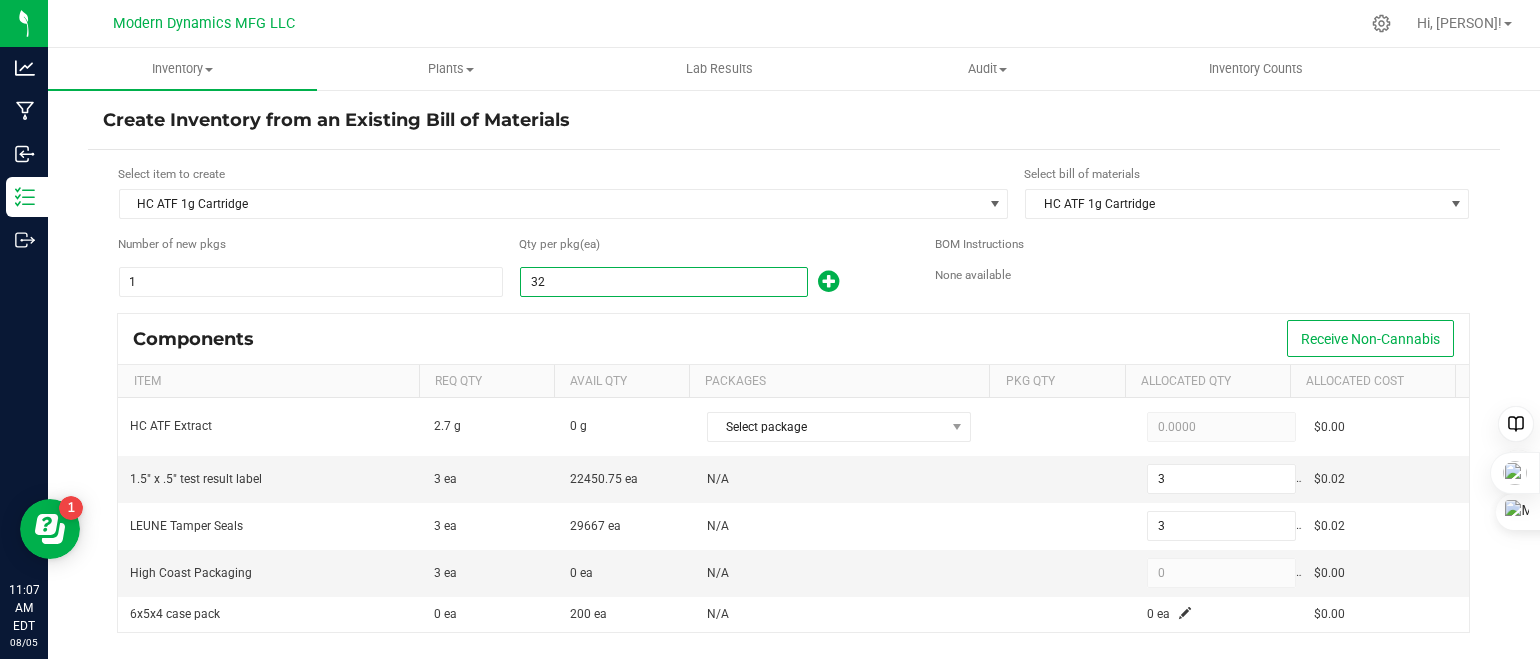 type on "34" 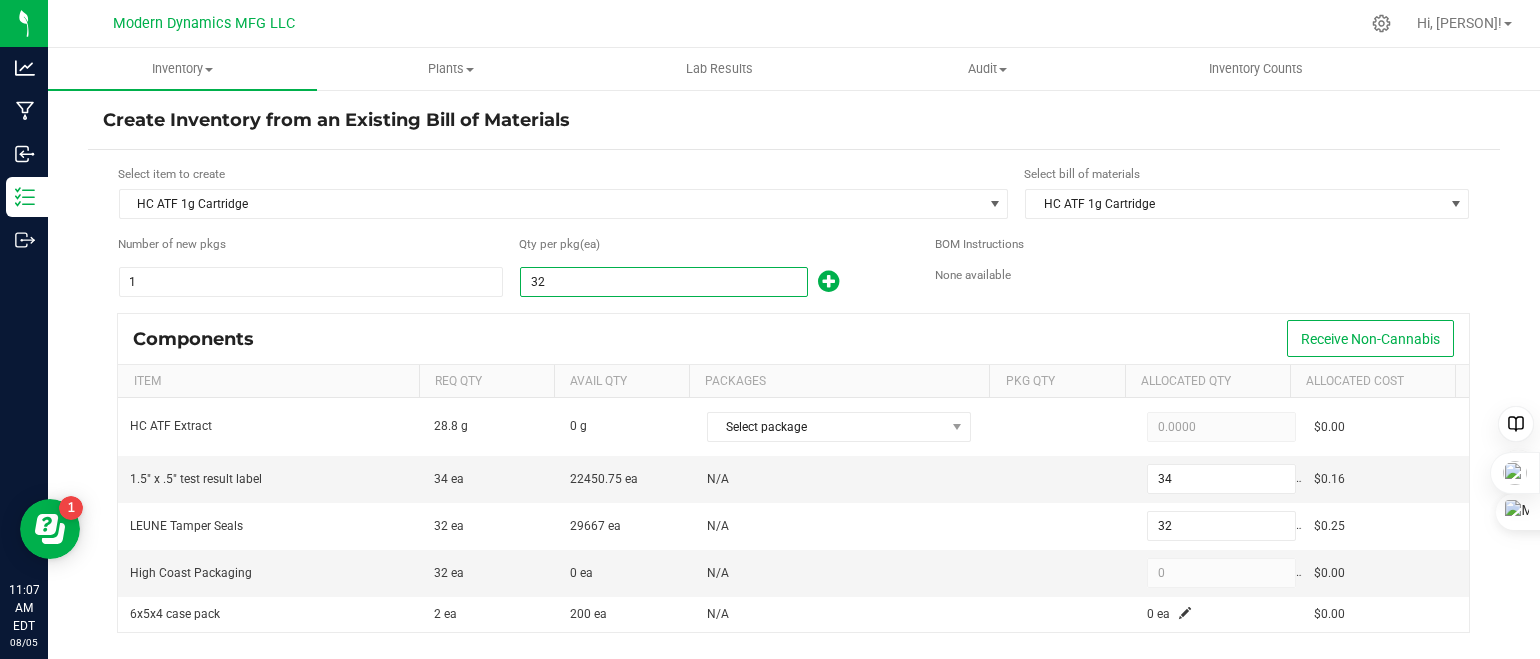 type on "325" 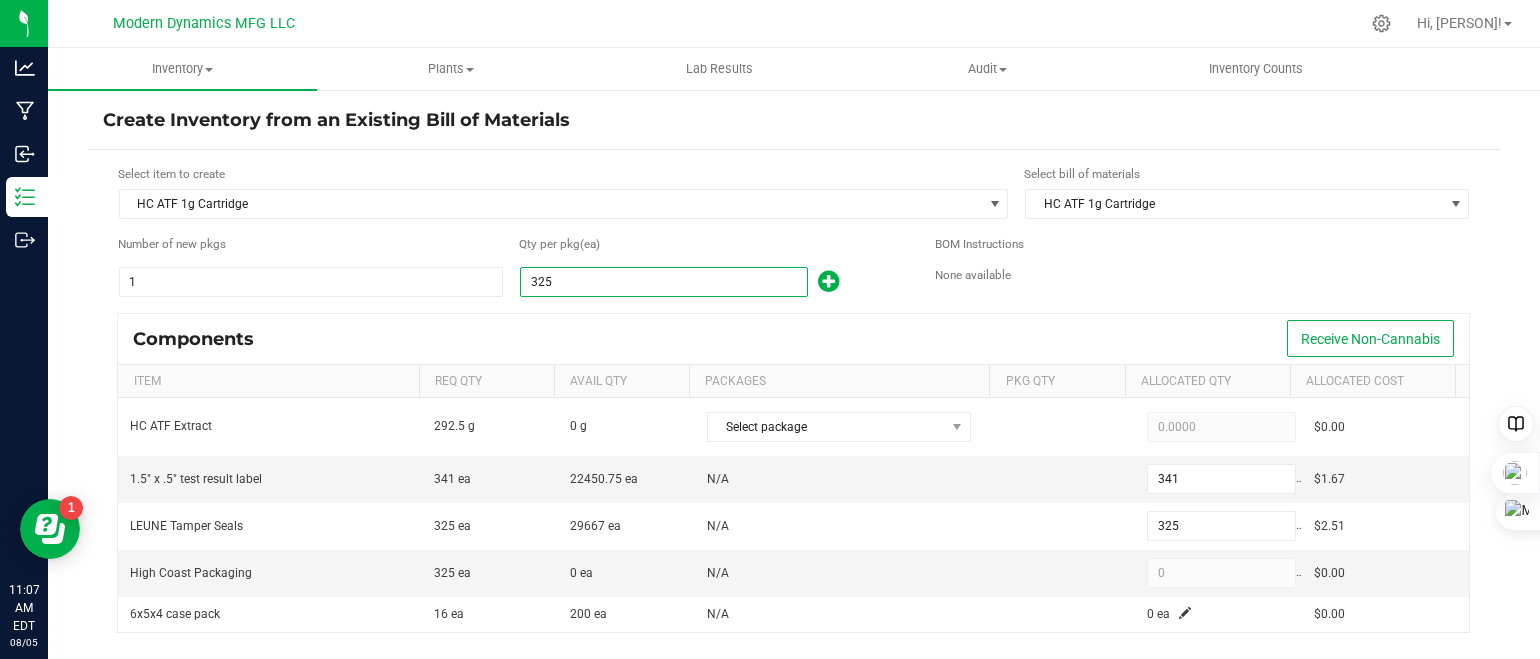 type on "32" 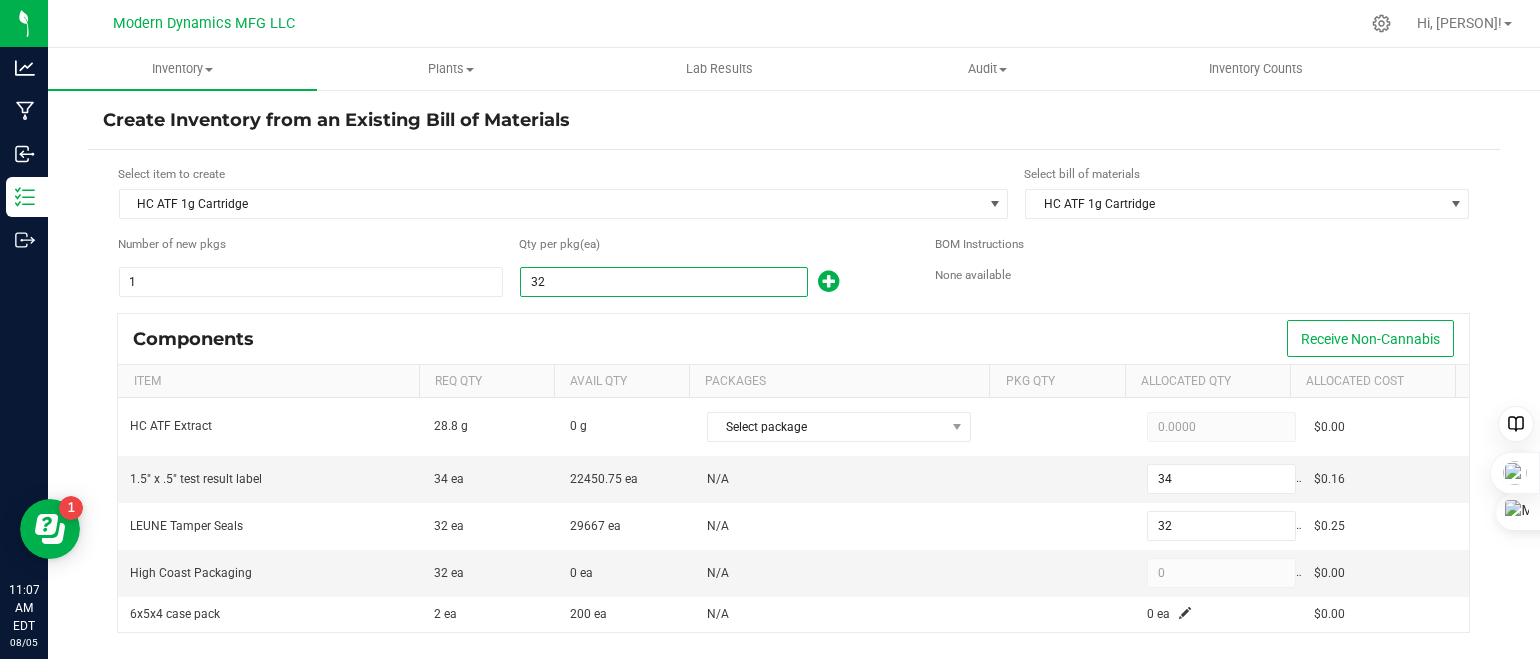 type on "326" 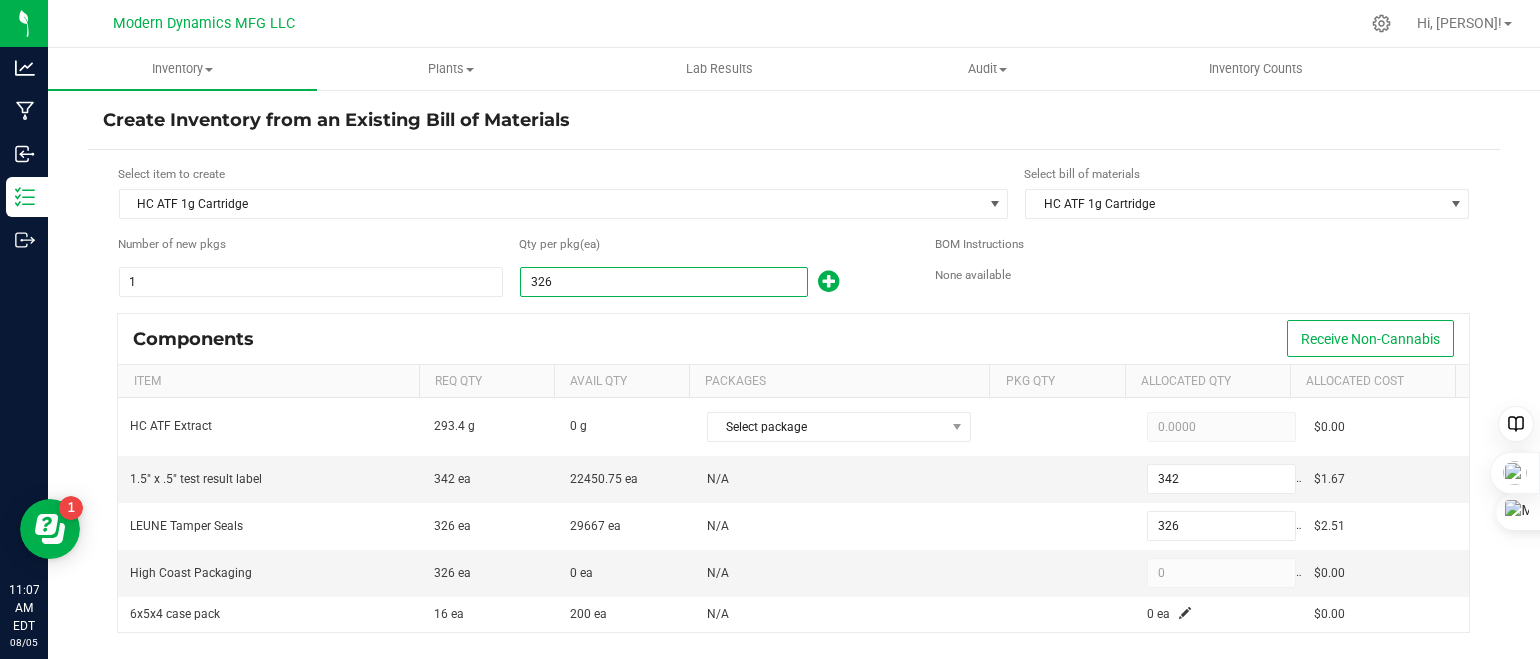type on "32" 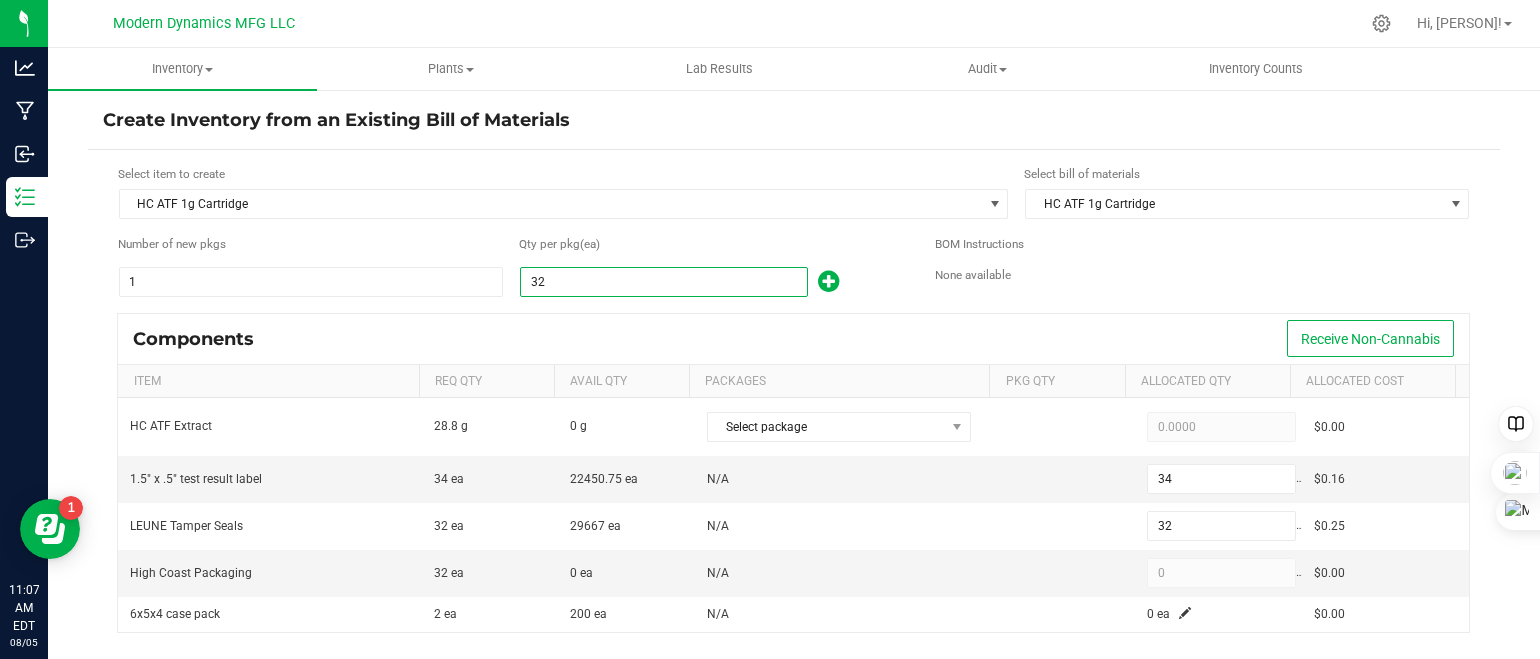 type on "327" 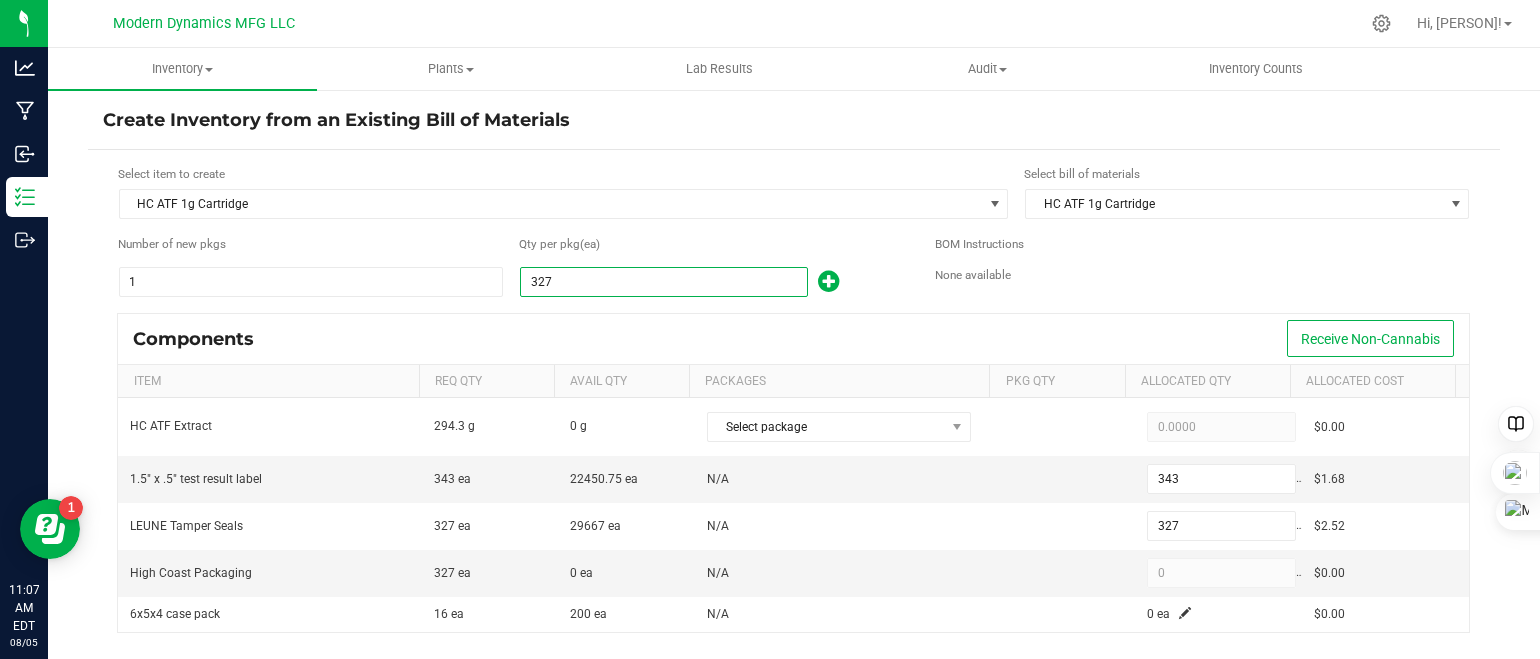 type on "32" 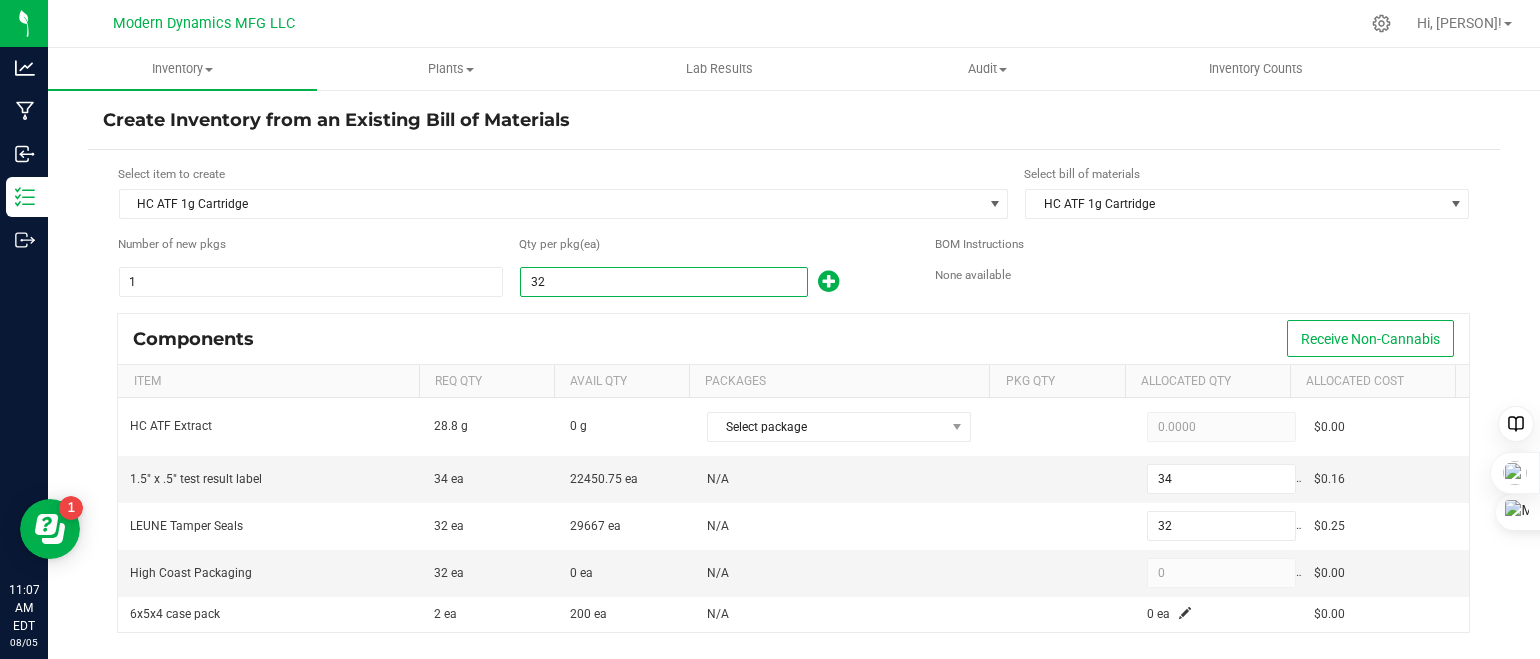 type on "328" 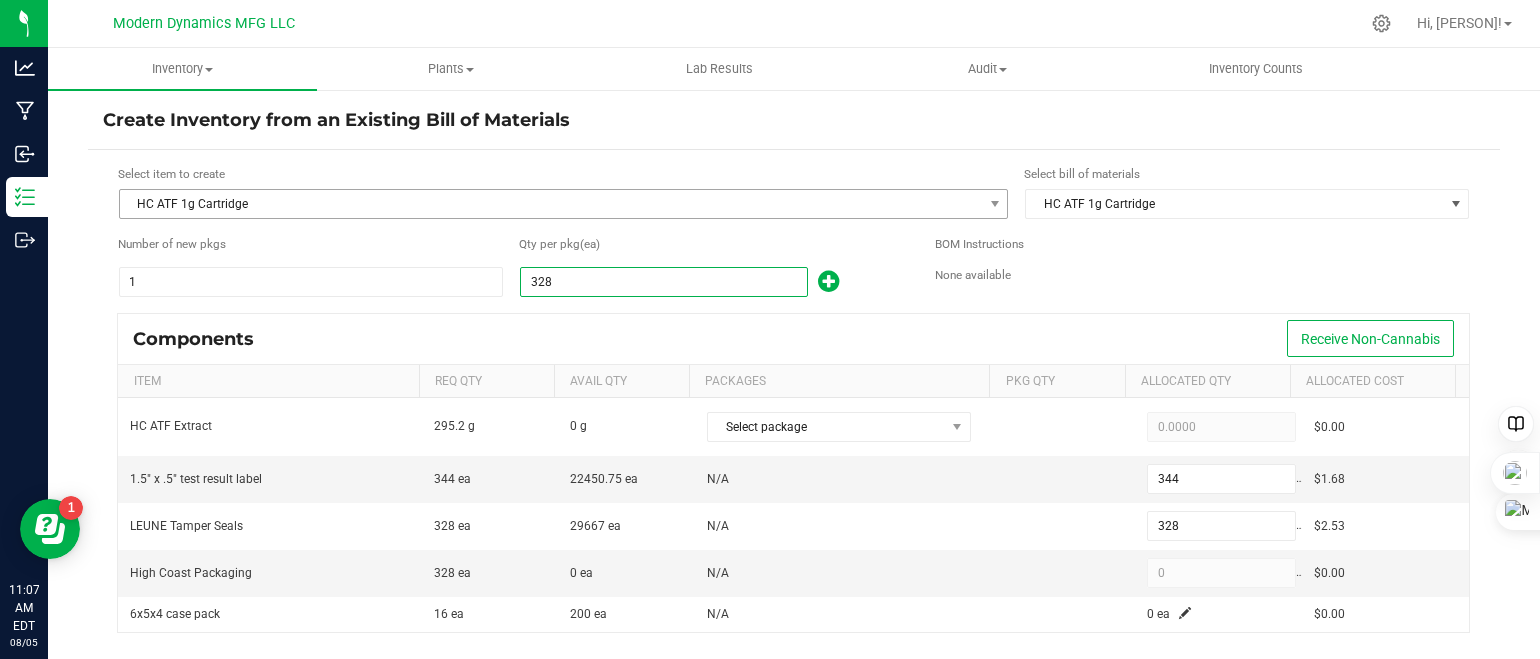 type on "328" 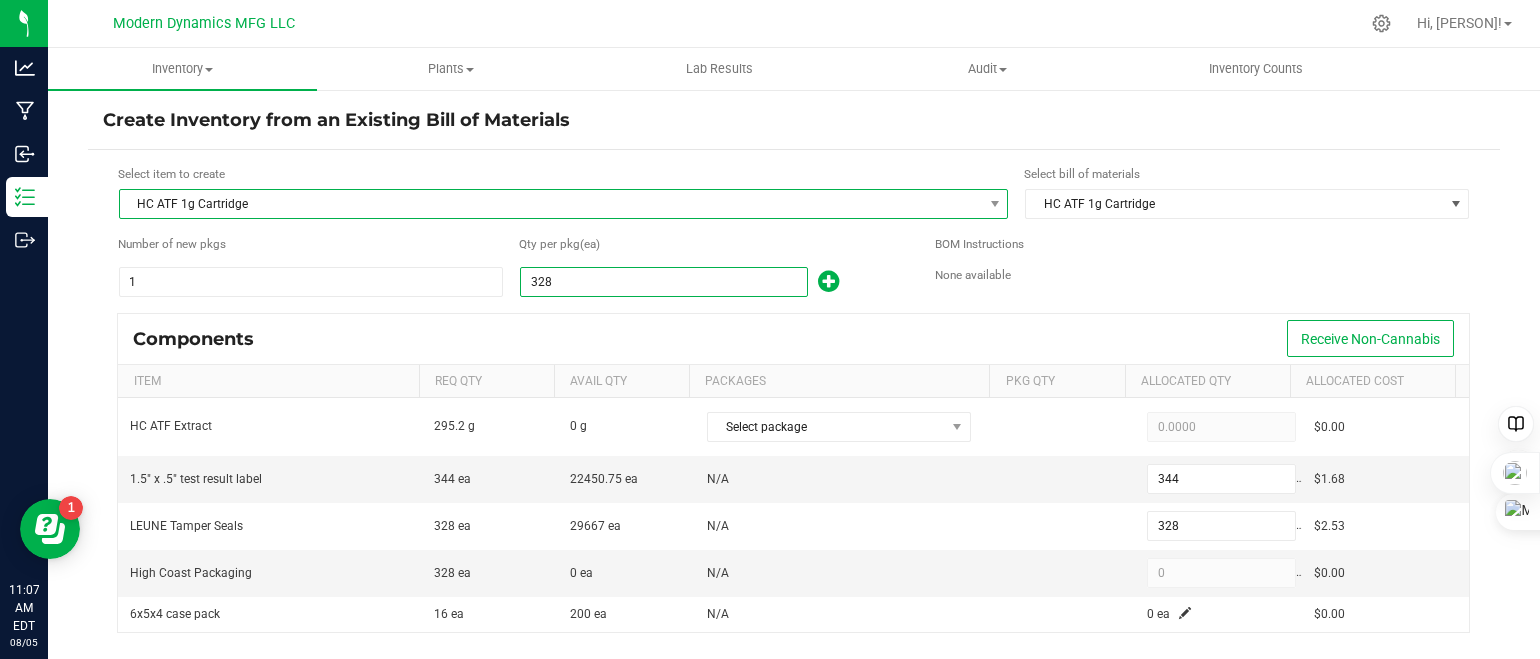 click on "HC ATF 1g Cartridge" at bounding box center (551, 204) 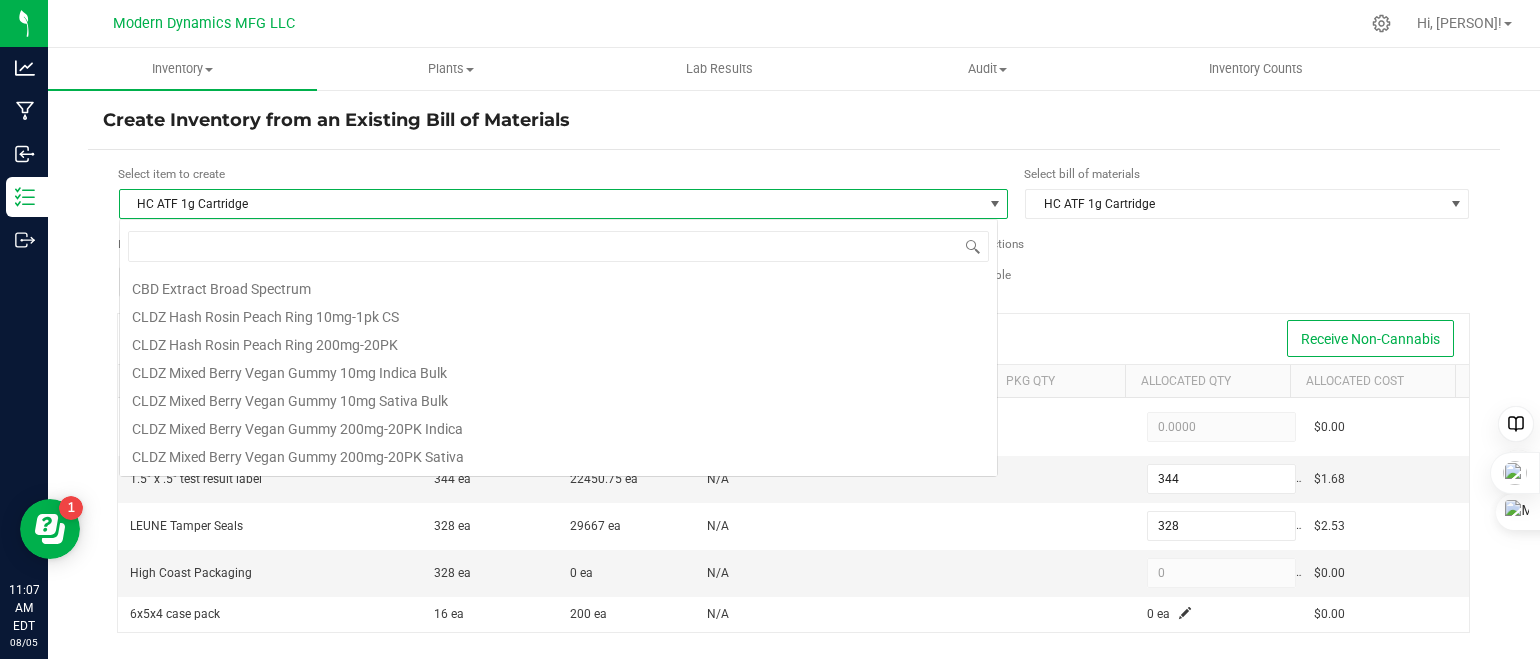 scroll, scrollTop: 99970, scrollLeft: 99120, axis: both 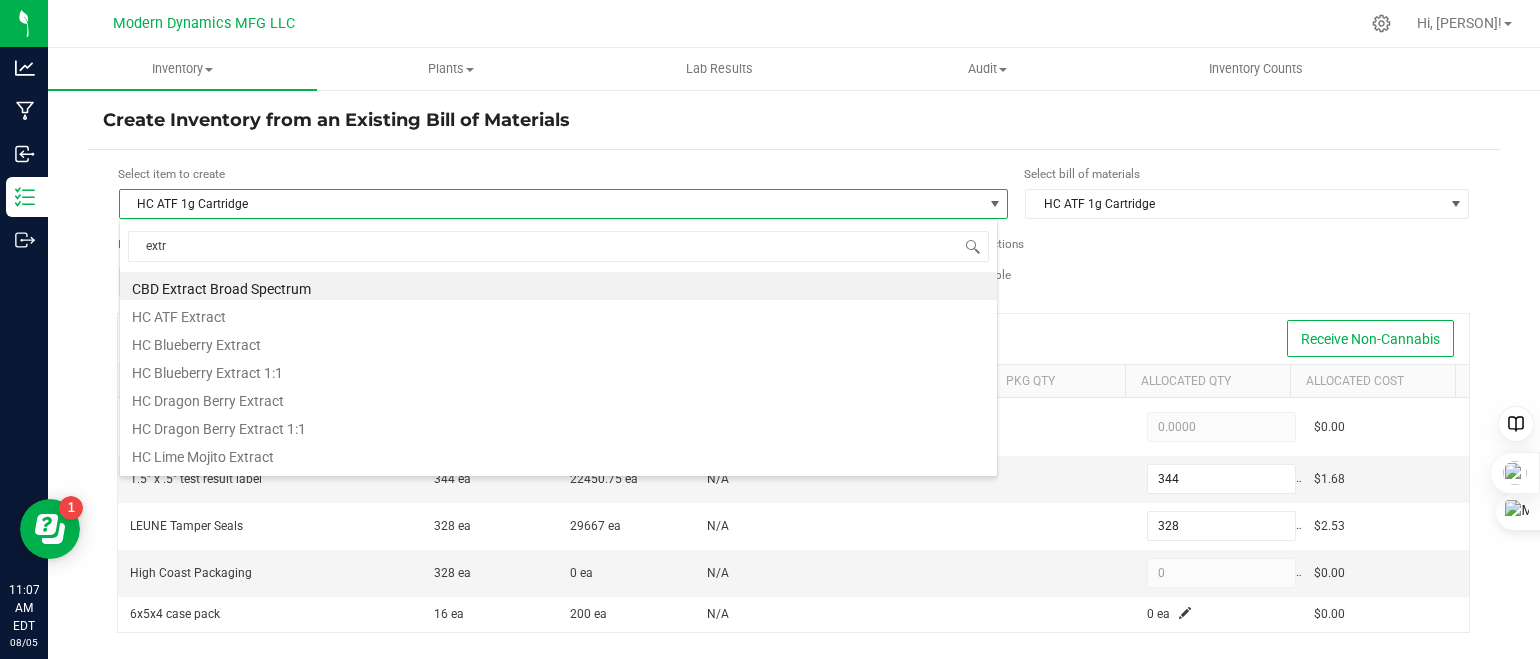 type on "extra" 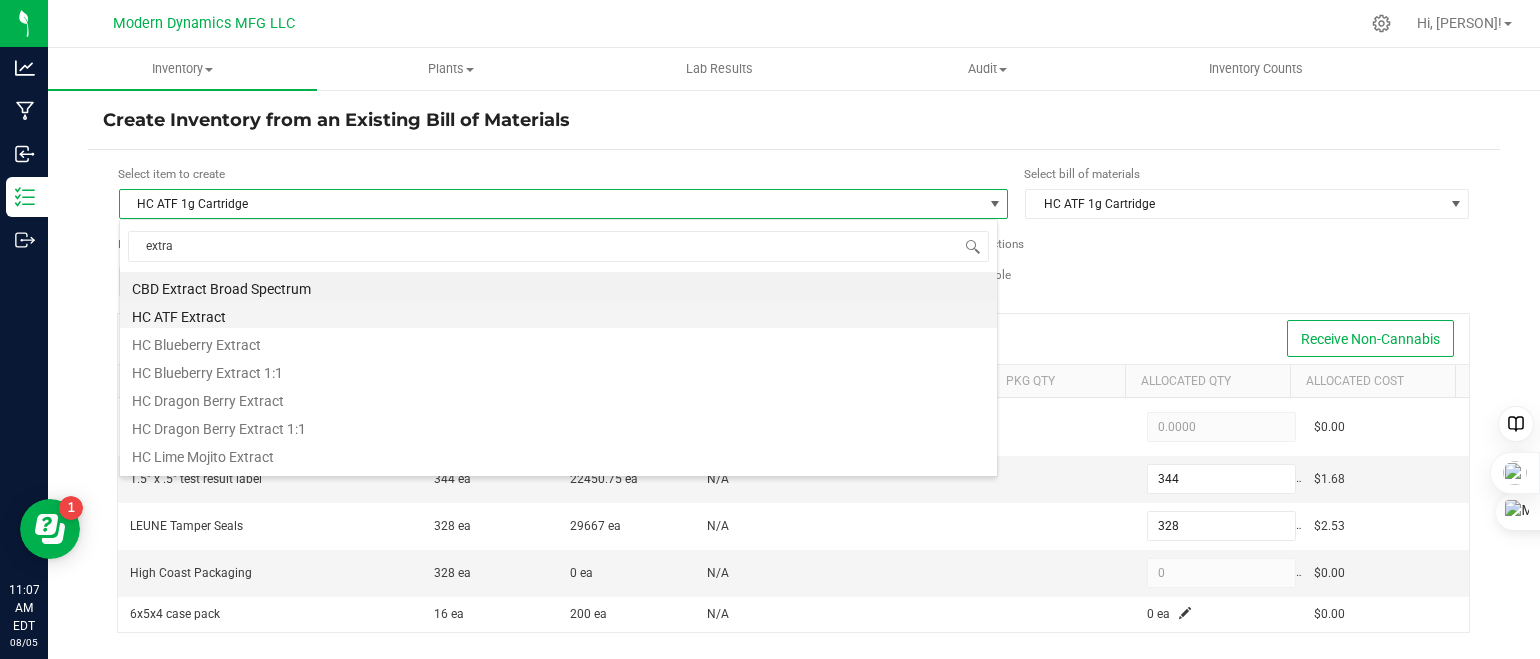 click on "HC ATF Extract" at bounding box center (558, 314) 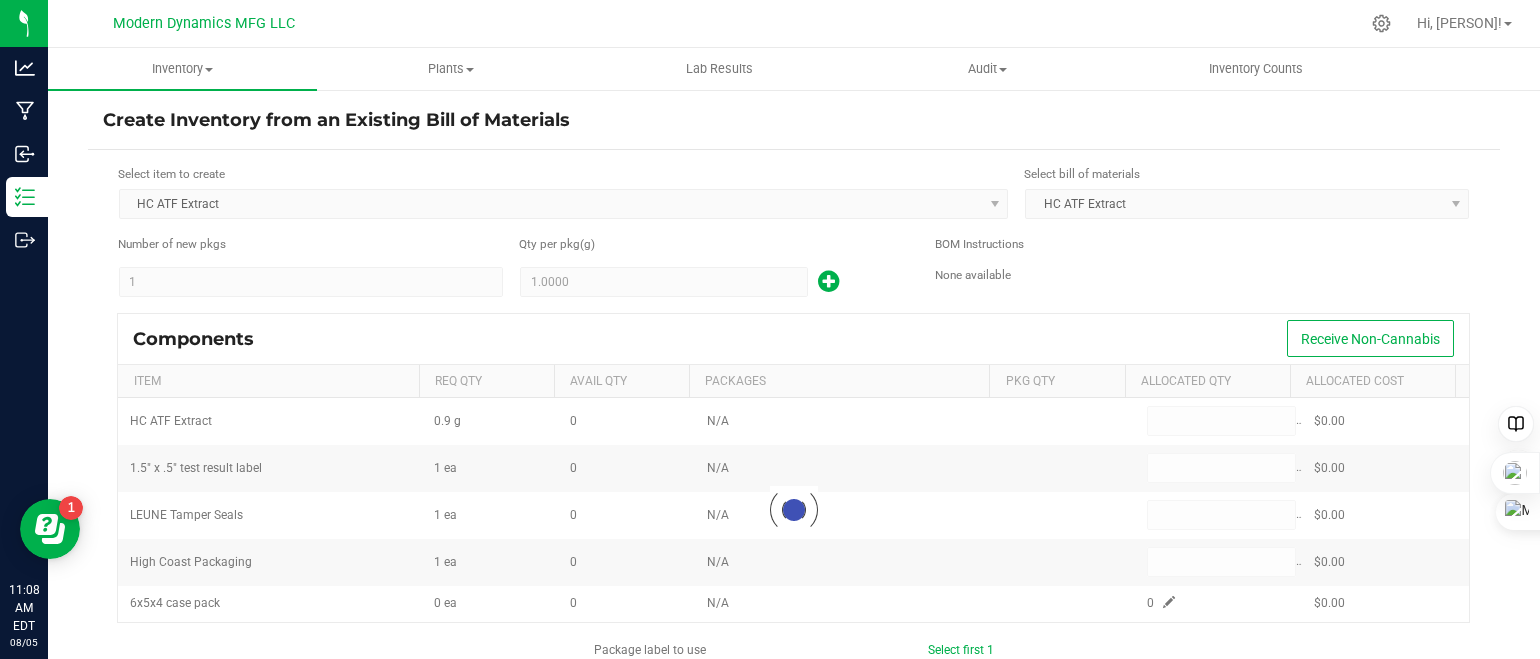 type on "0.0000" 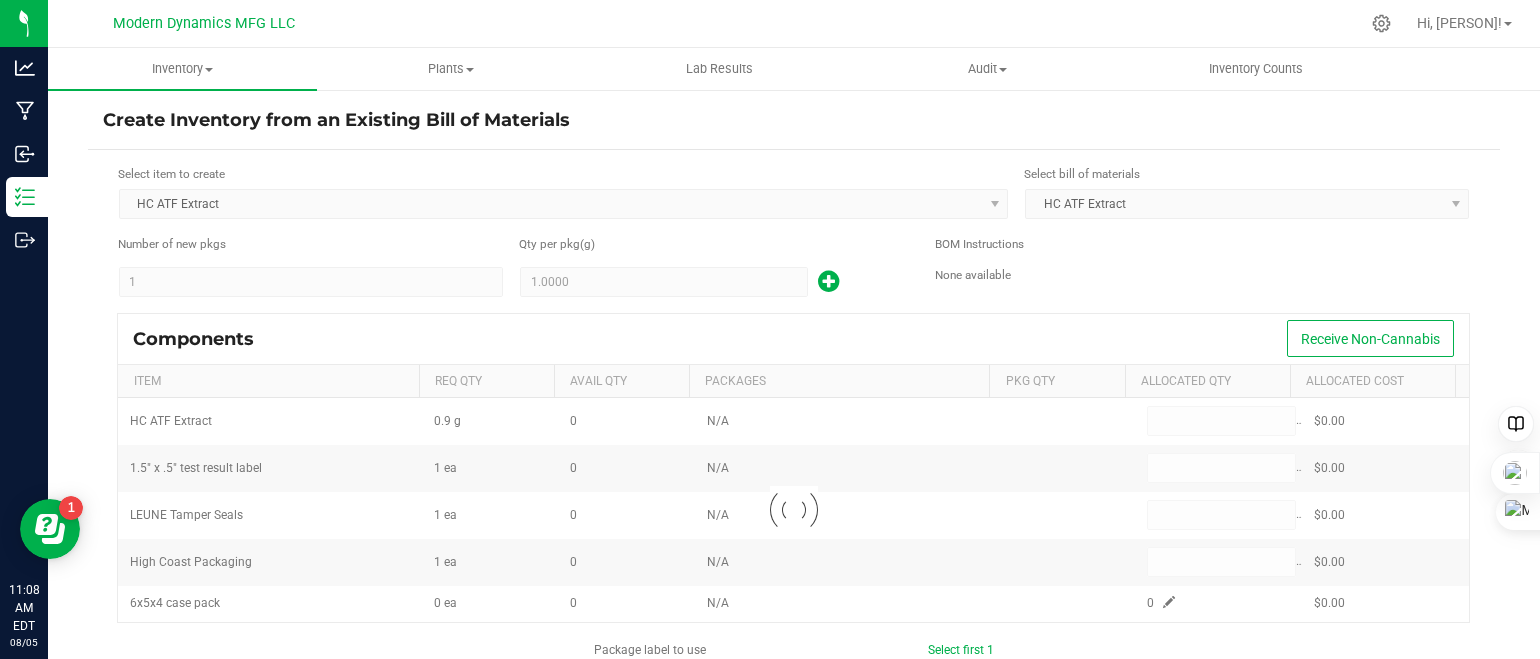 type on "0.0000" 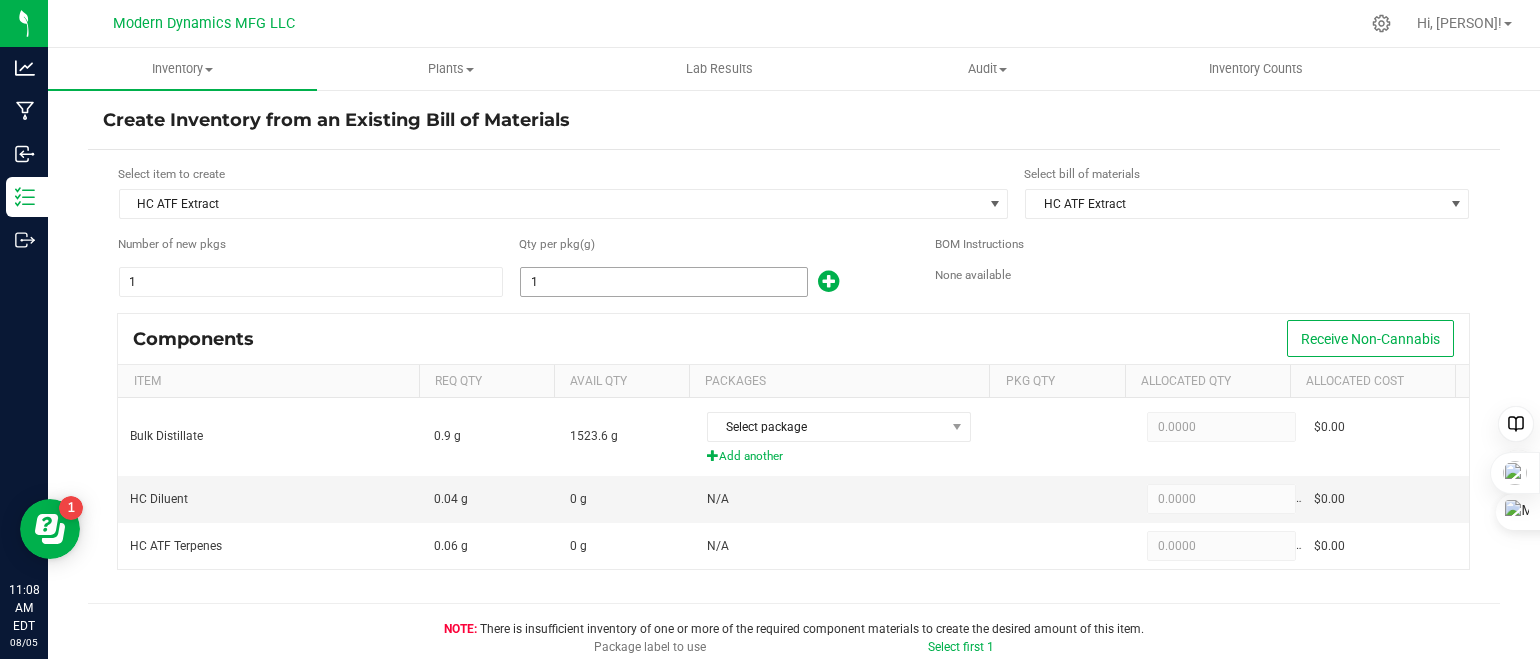 click on "1" at bounding box center [664, 282] 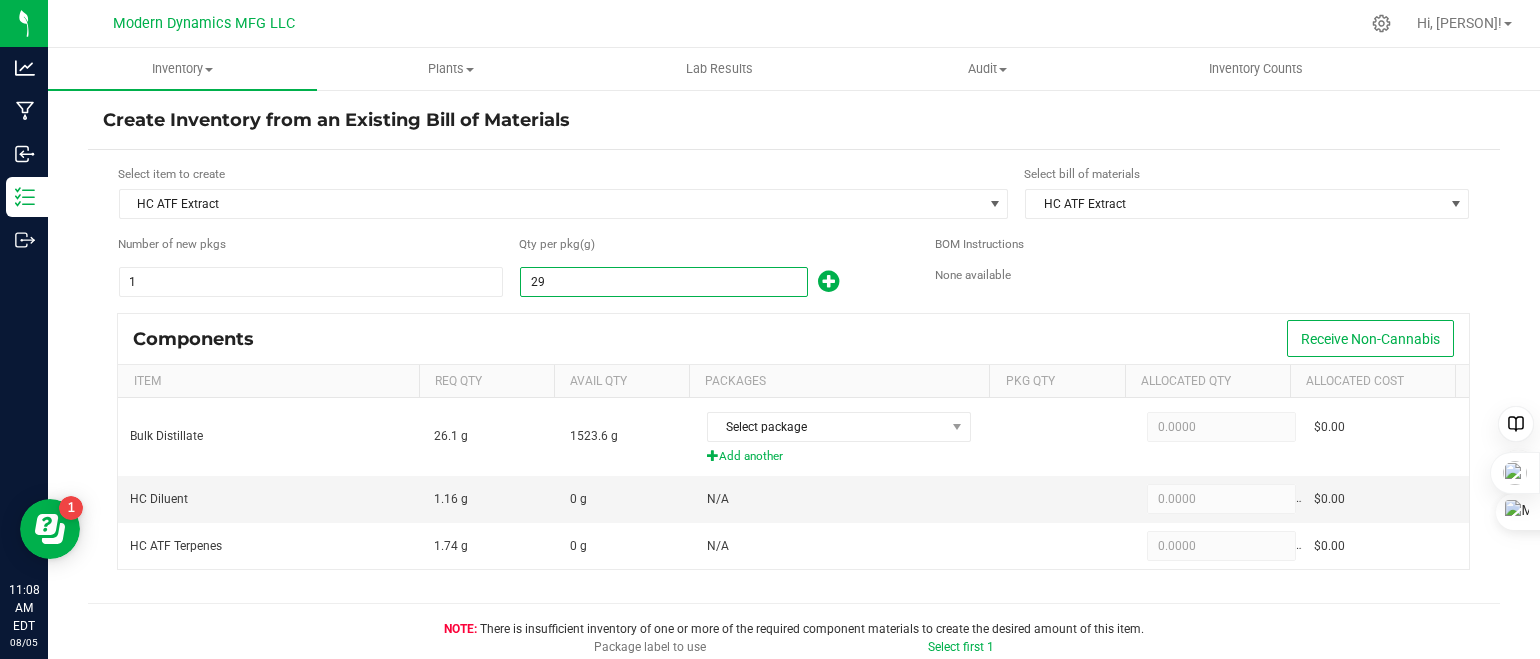 type on "2" 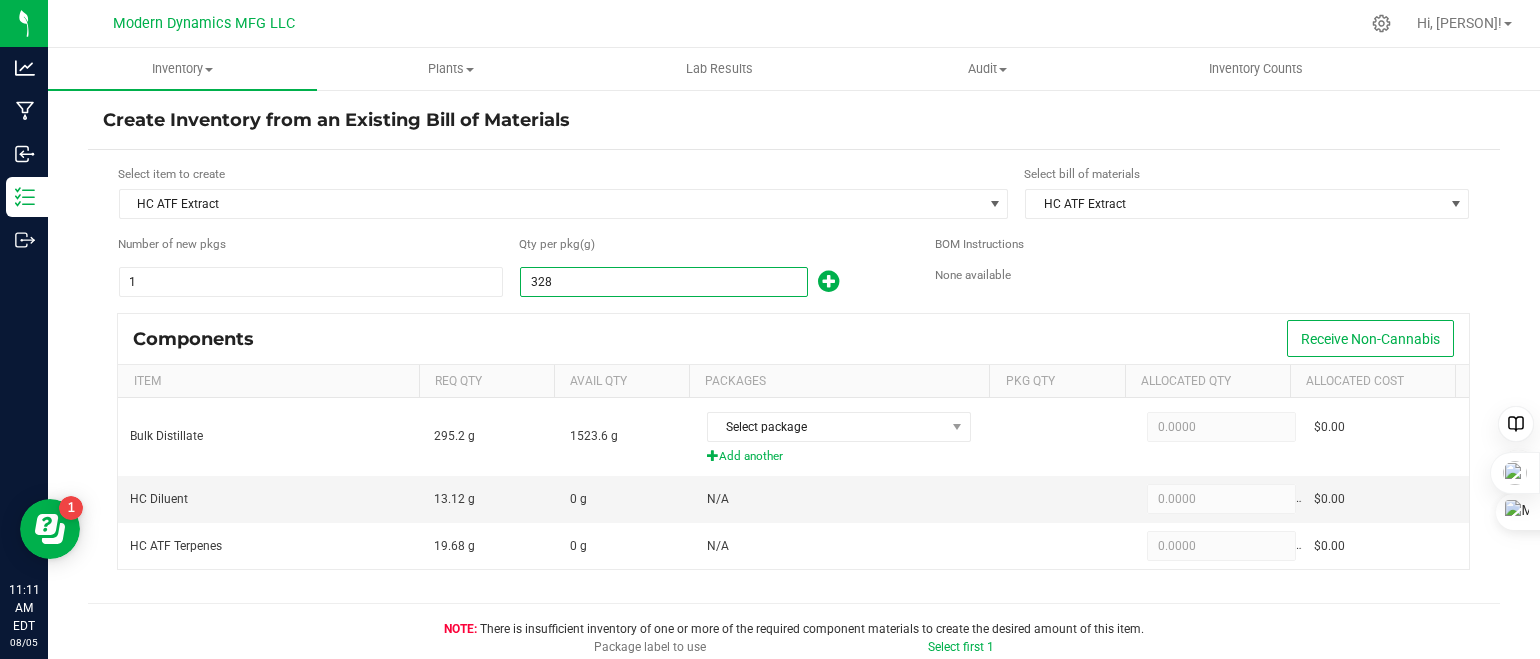 click on "328" at bounding box center [664, 282] 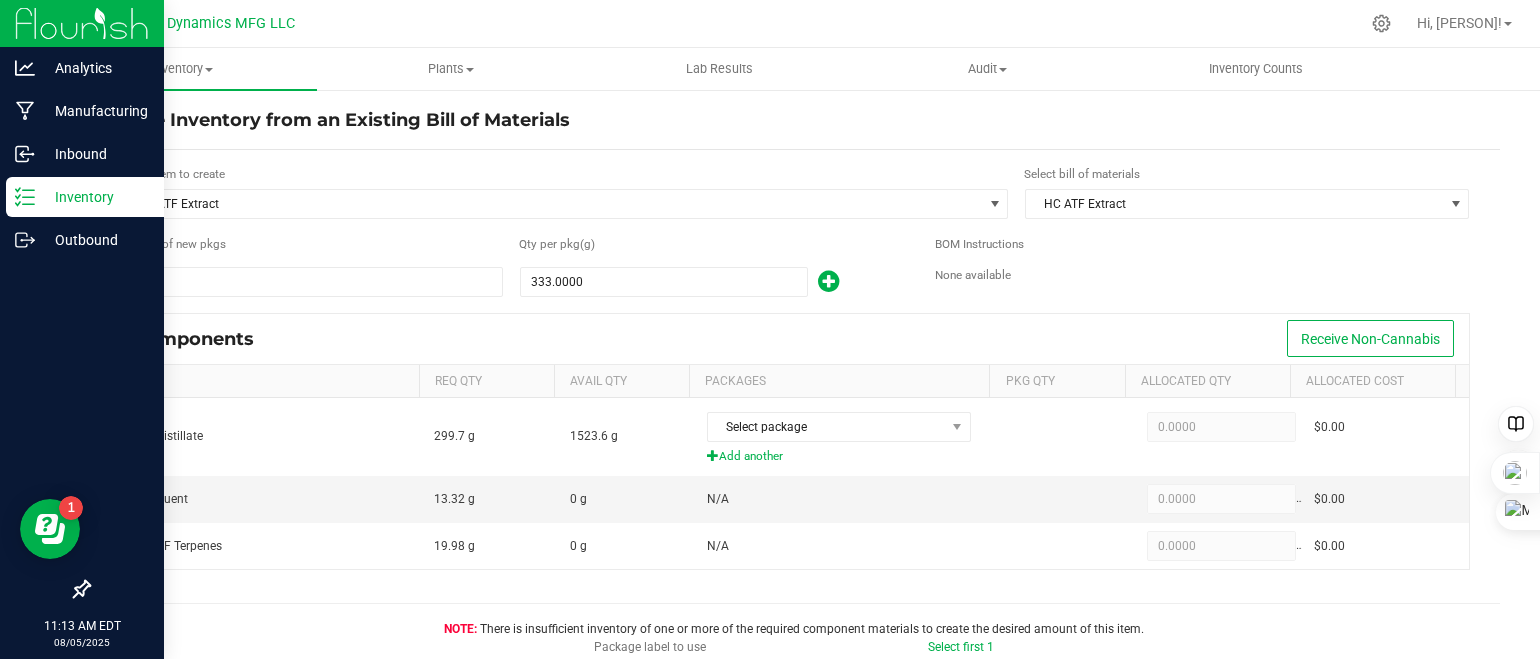 type on "333.0000" 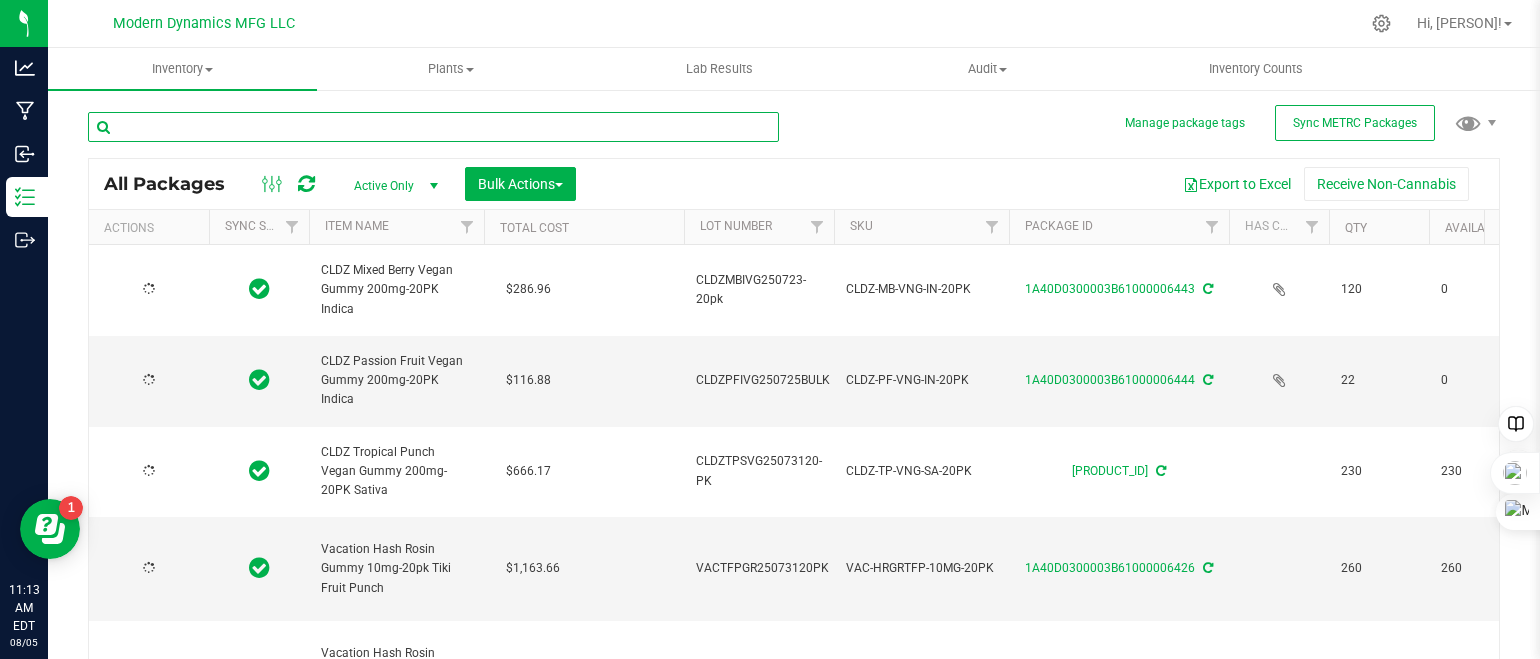 click at bounding box center [433, 127] 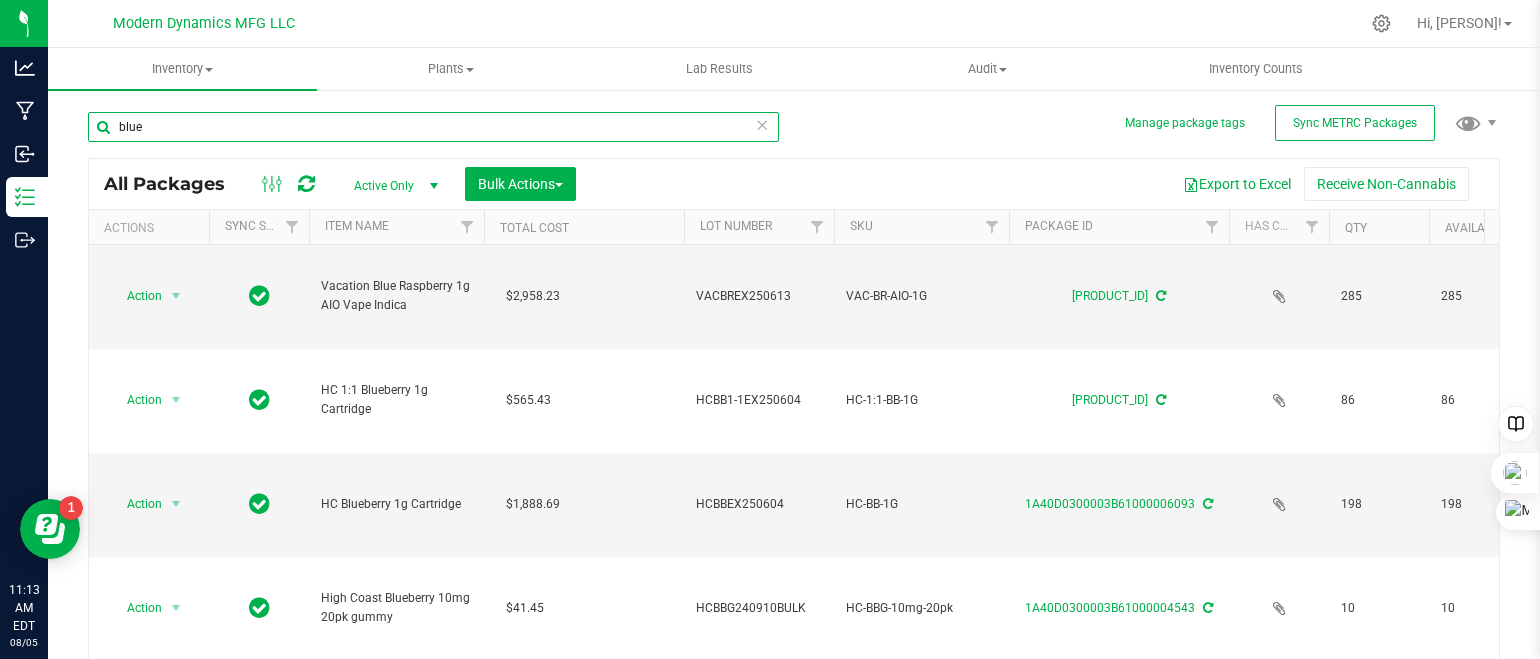 scroll, scrollTop: 228, scrollLeft: 0, axis: vertical 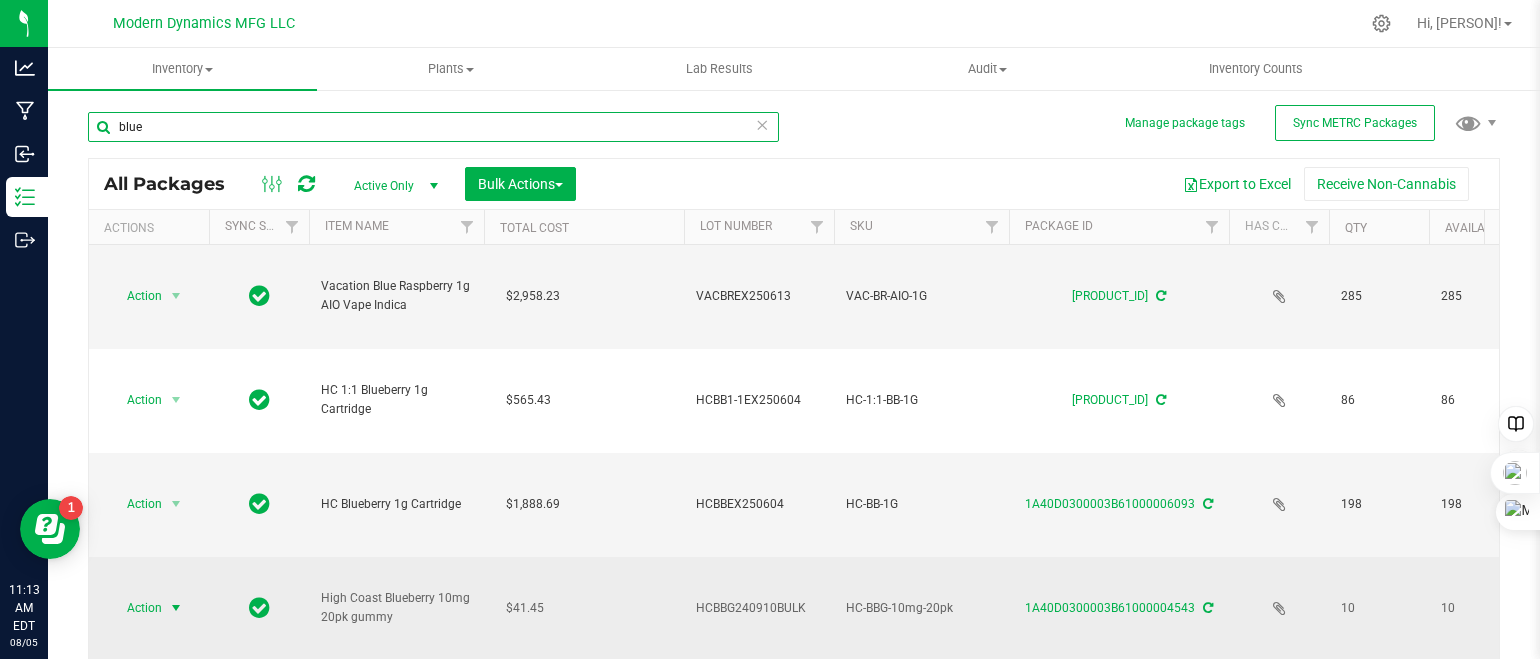 type on "blue" 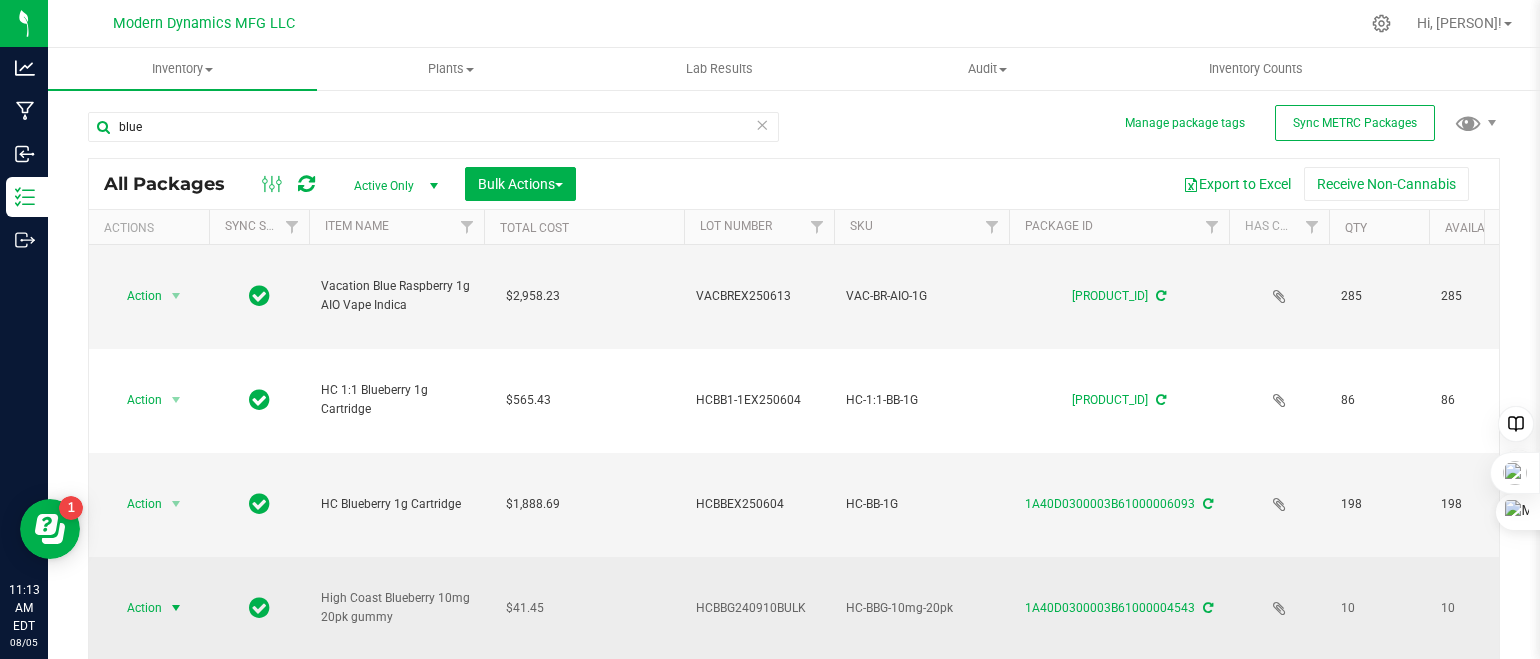 click at bounding box center [176, 608] 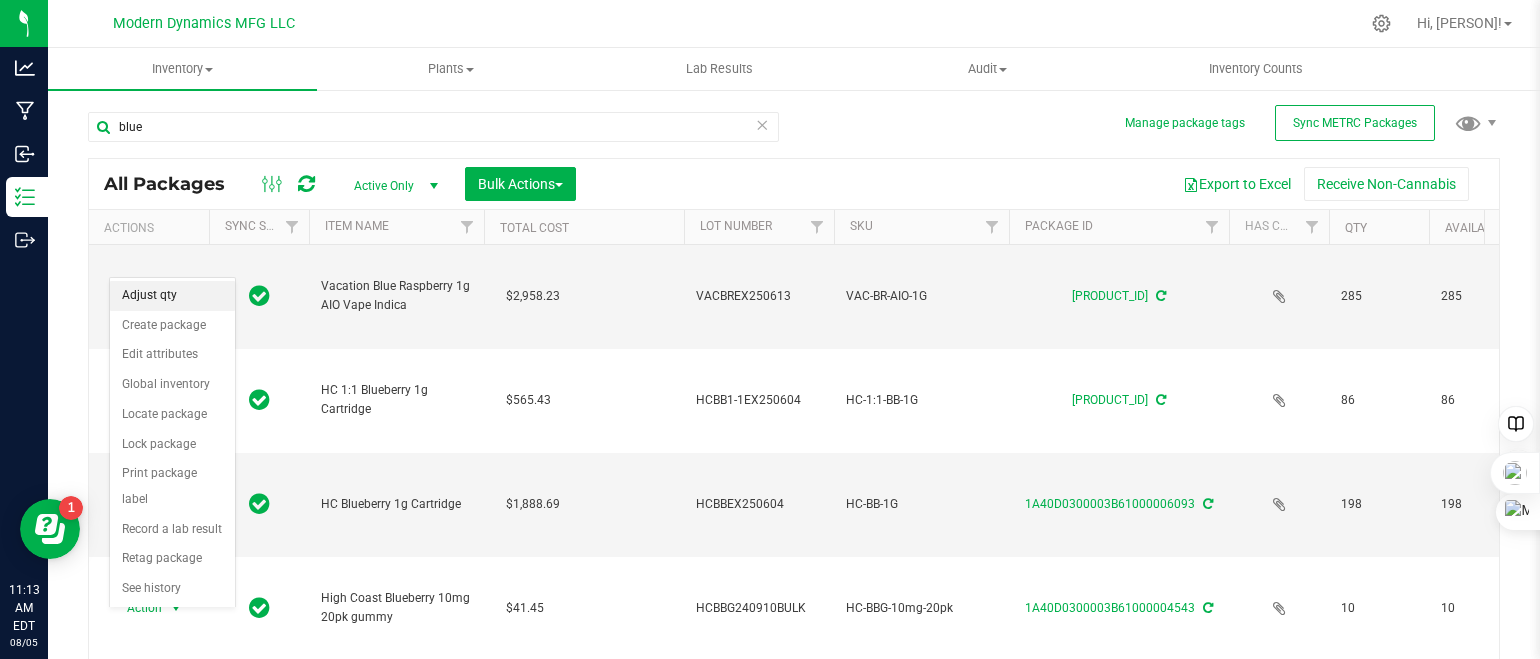 click on "Adjust qty" at bounding box center (172, 296) 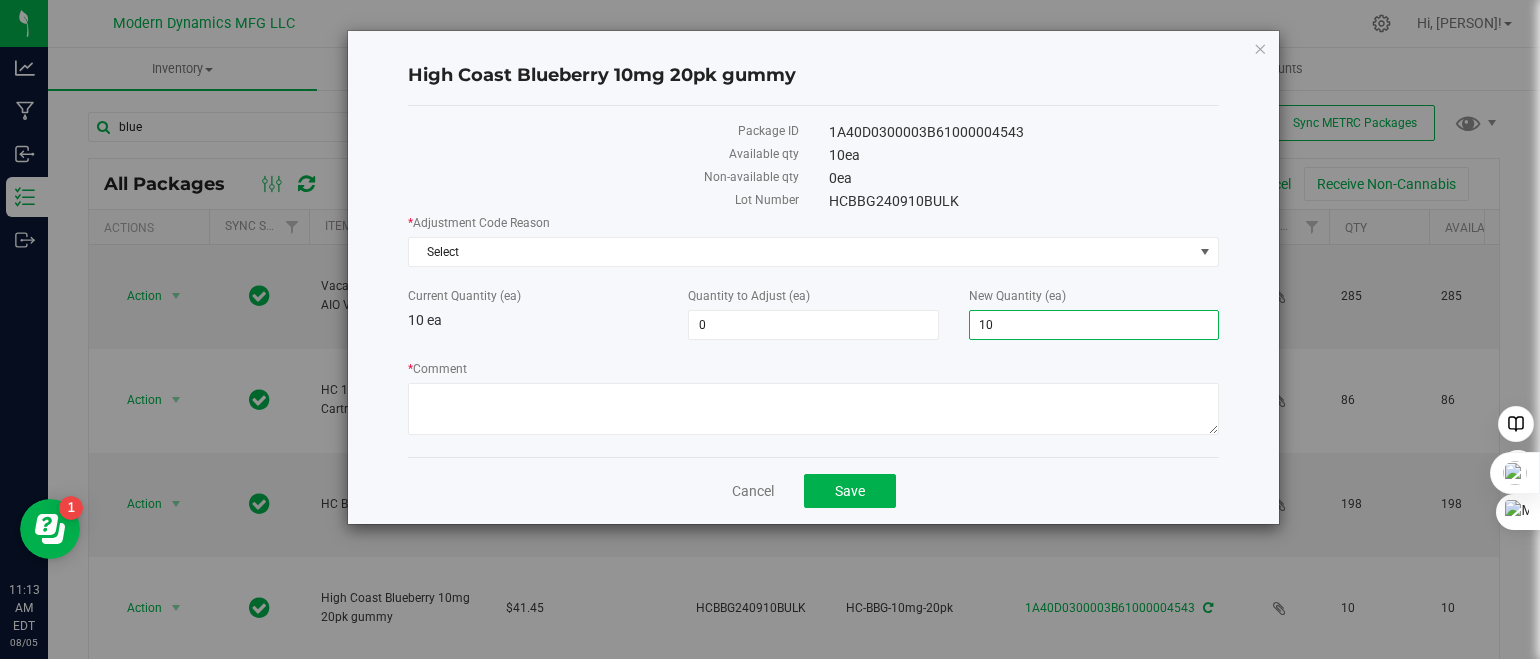 click on "10 10" at bounding box center (1094, 325) 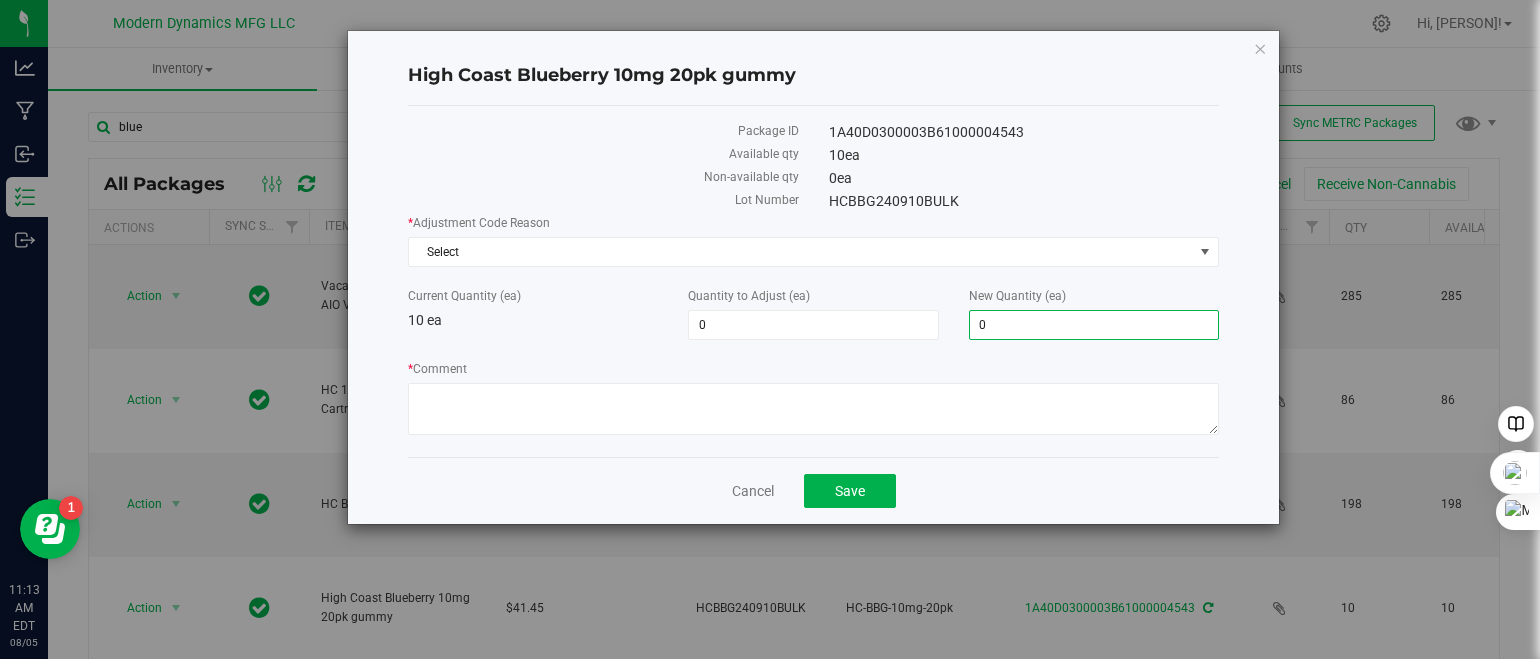 type on "-10" 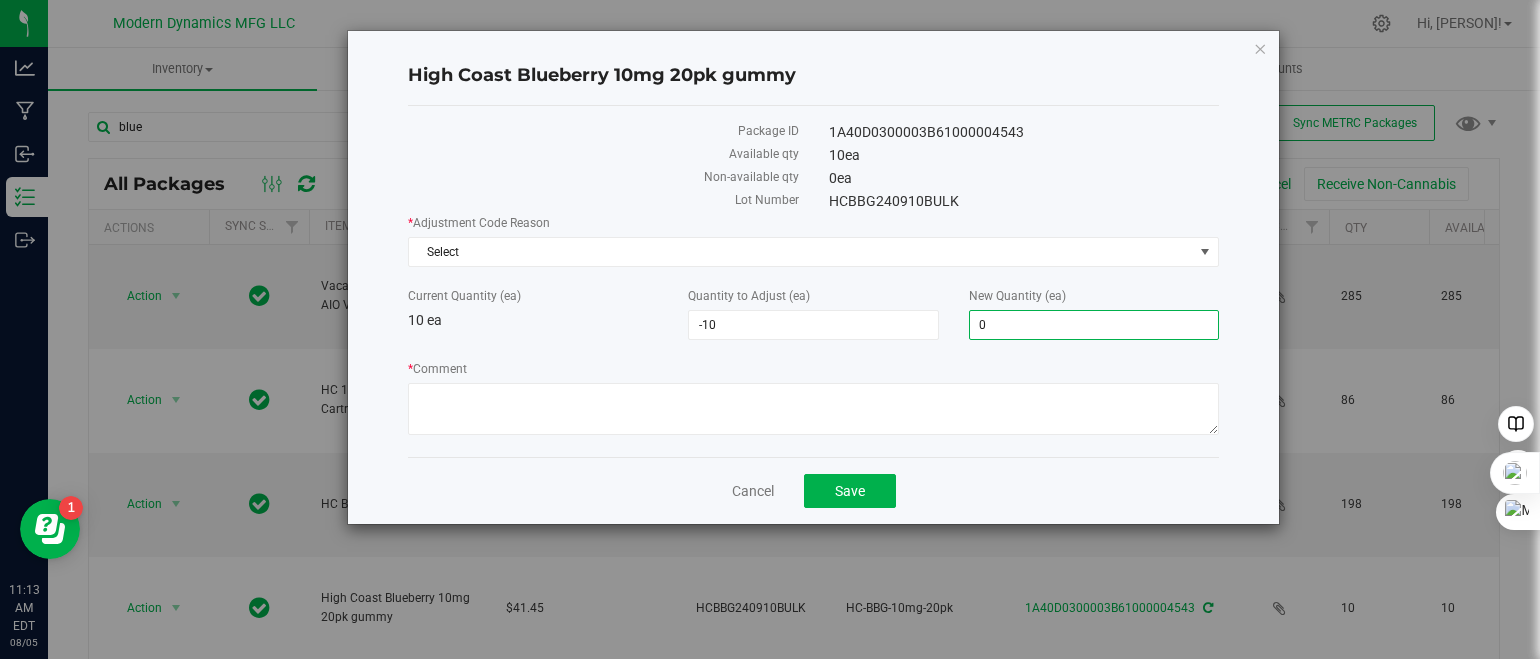click on "*
Adjustment Code Reason
Select Select API Related Error Drying Employee Sample Entry Error OCP Audit Sample OMP Audit Sample Over/Under Pulled R&D Sample Scale Variance Spoilage State Mandated Destruction Theft Trade Sample Voluntary Destruction Voluntary Surrender Waste
Current Quantity (ea)
10 ea
Quantity to Adjust (ea)
-10 -10
New Quantity (ea)
0 0
*
Comment" at bounding box center (813, 327) 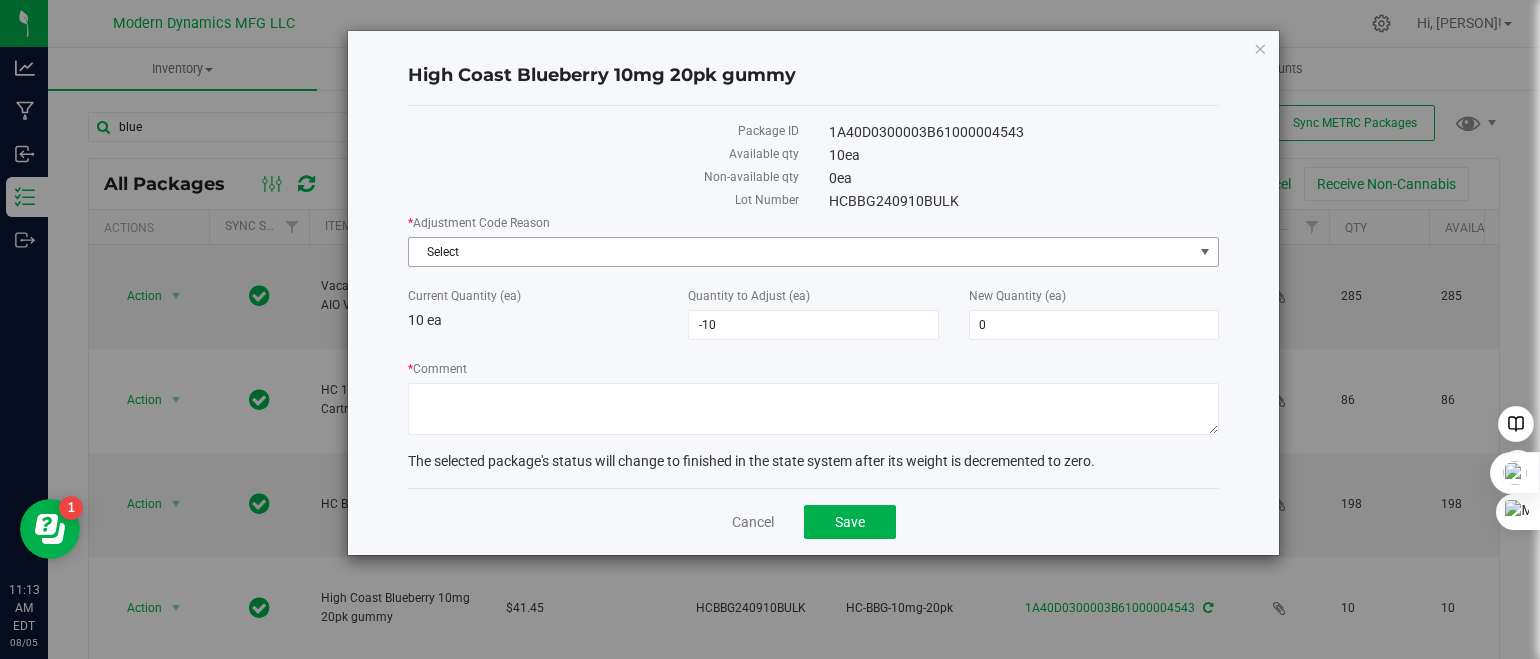 click on "Select" at bounding box center [801, 252] 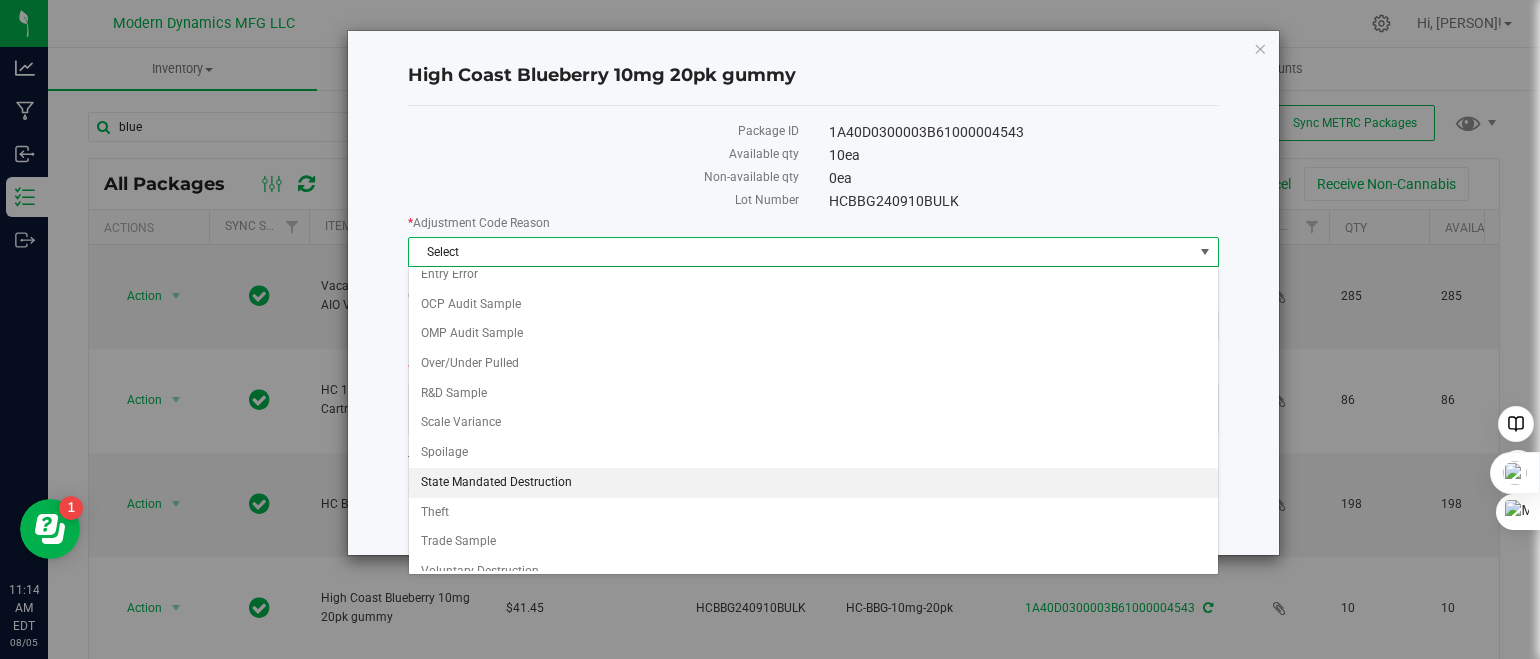 scroll, scrollTop: 168, scrollLeft: 0, axis: vertical 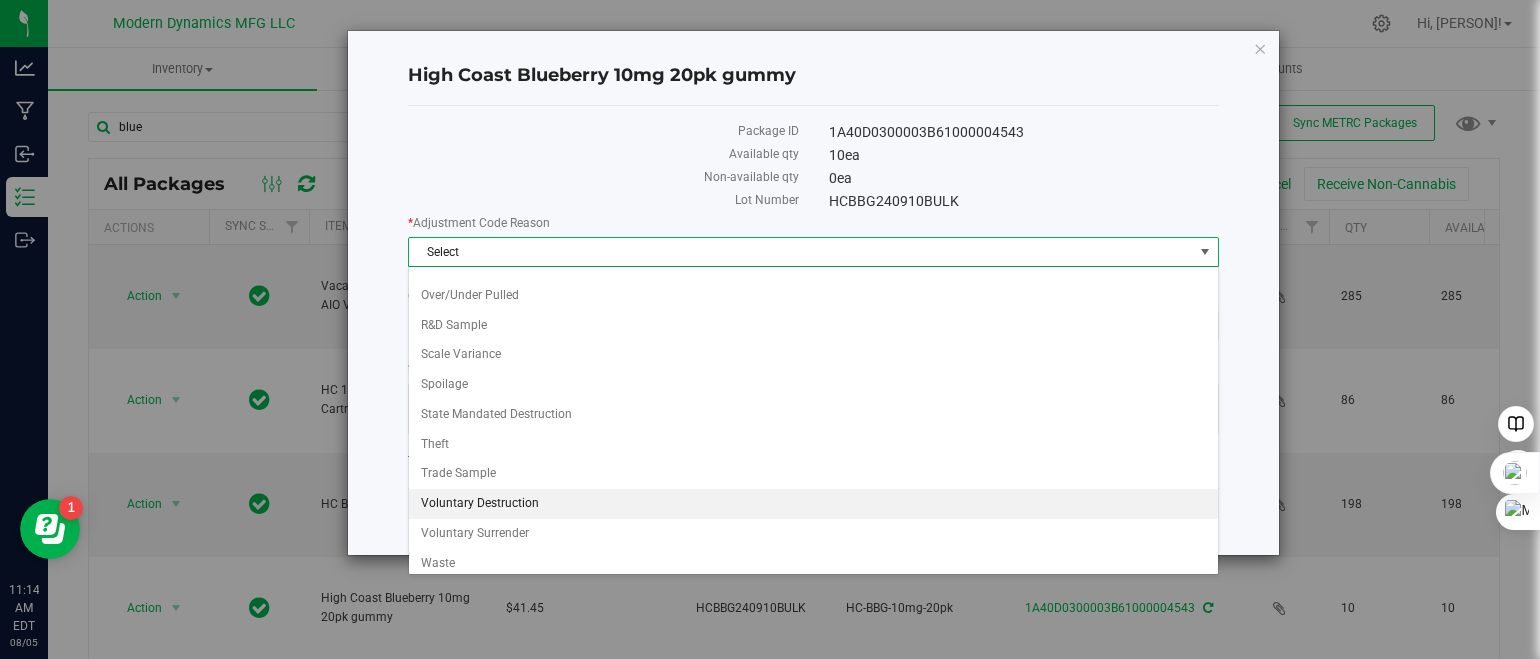 click on "Voluntary Destruction" at bounding box center [813, 504] 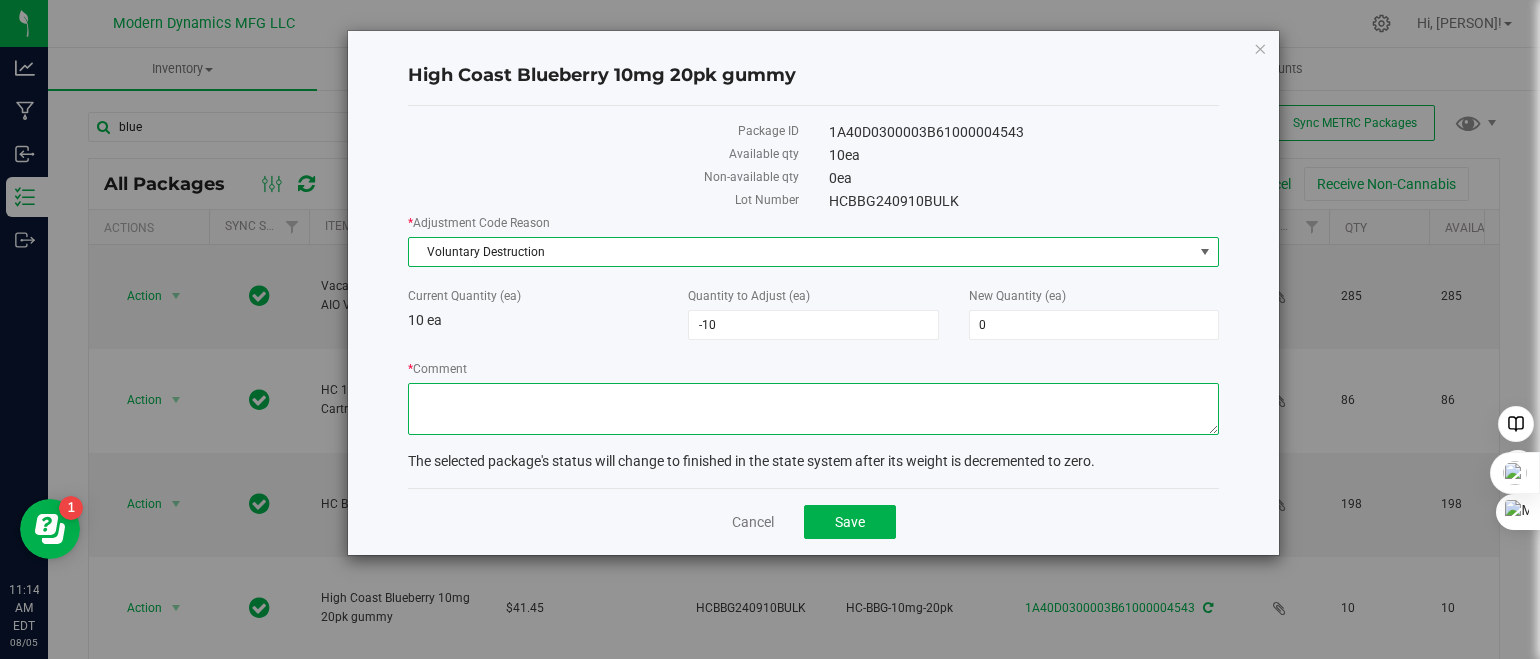 click on "*
Comment" at bounding box center (813, 409) 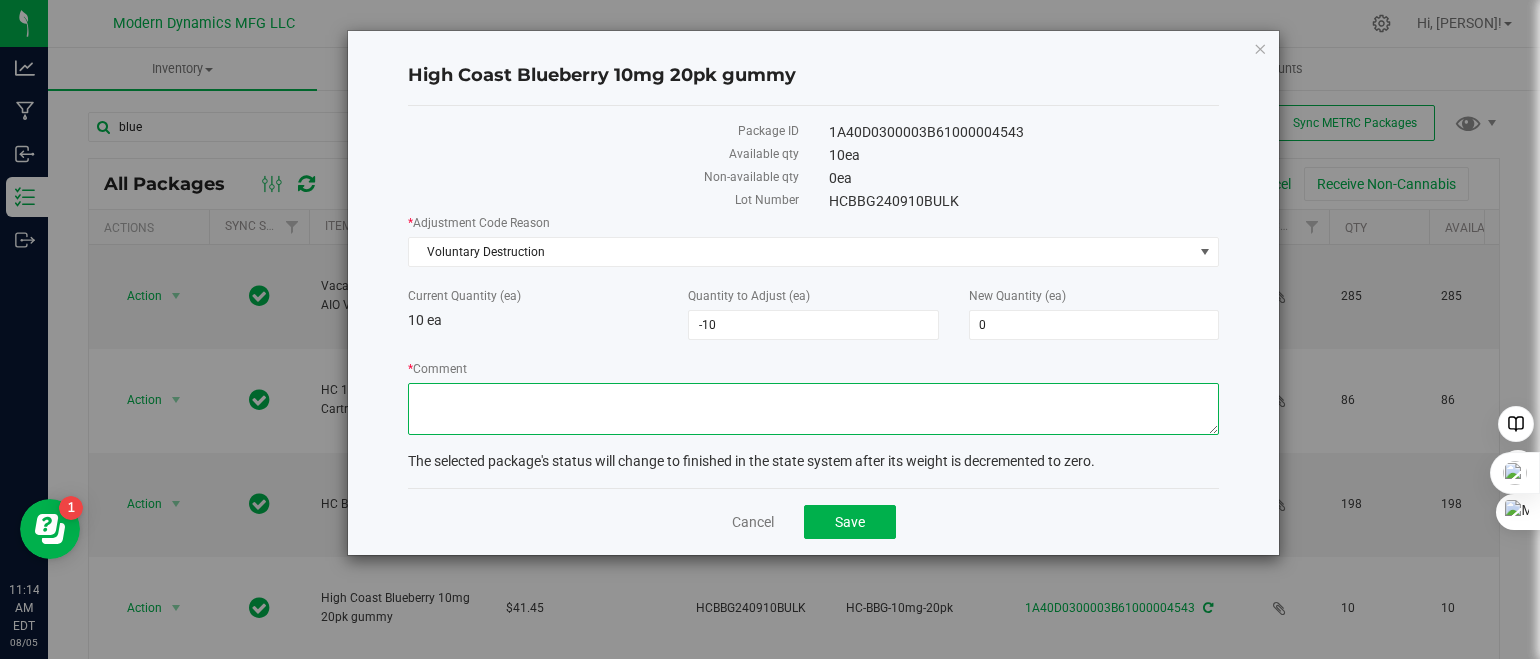 type on "P" 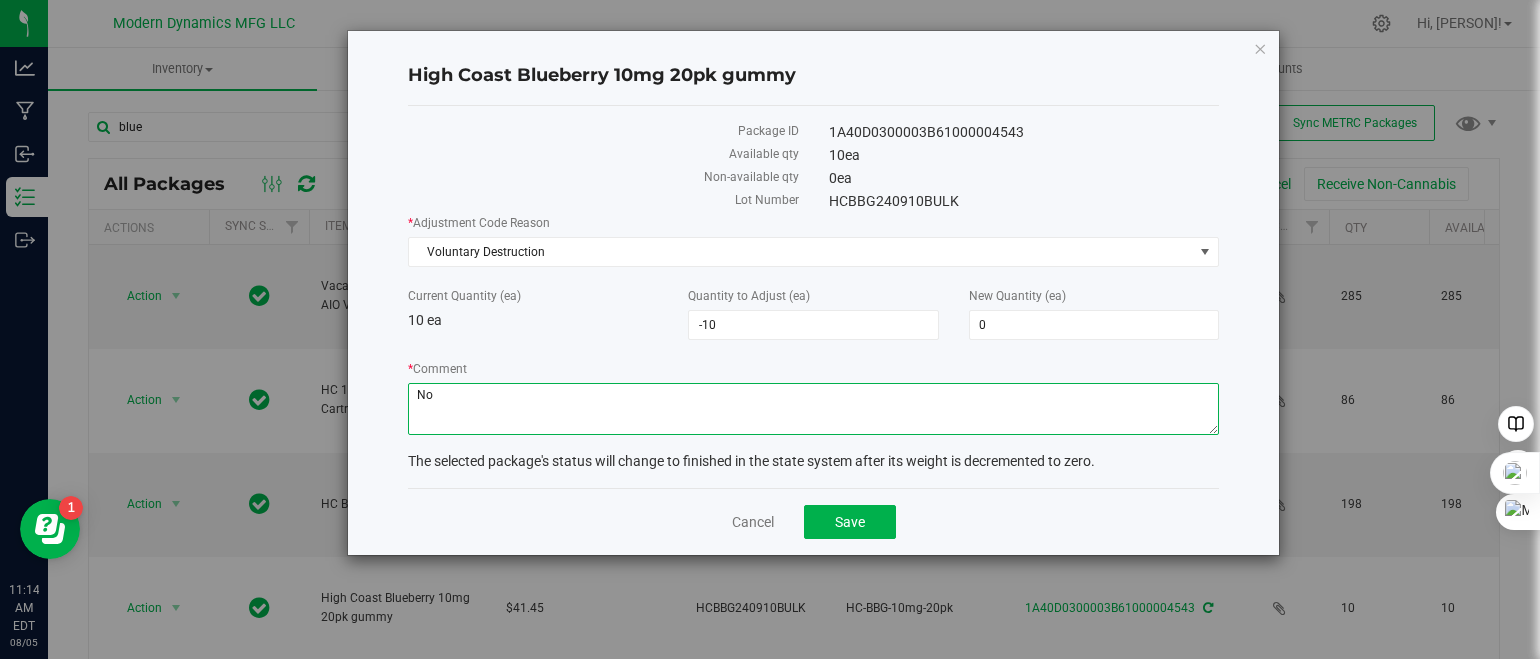type on "N" 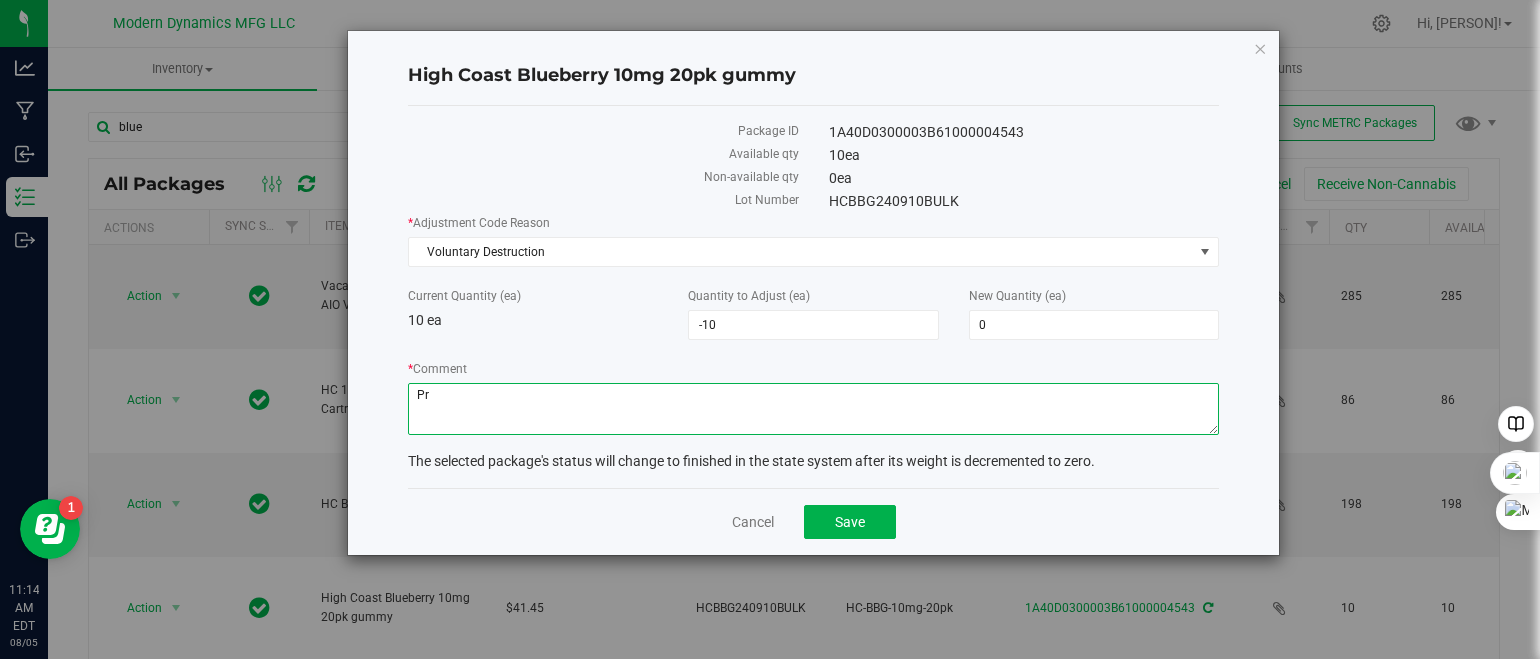 type on "P" 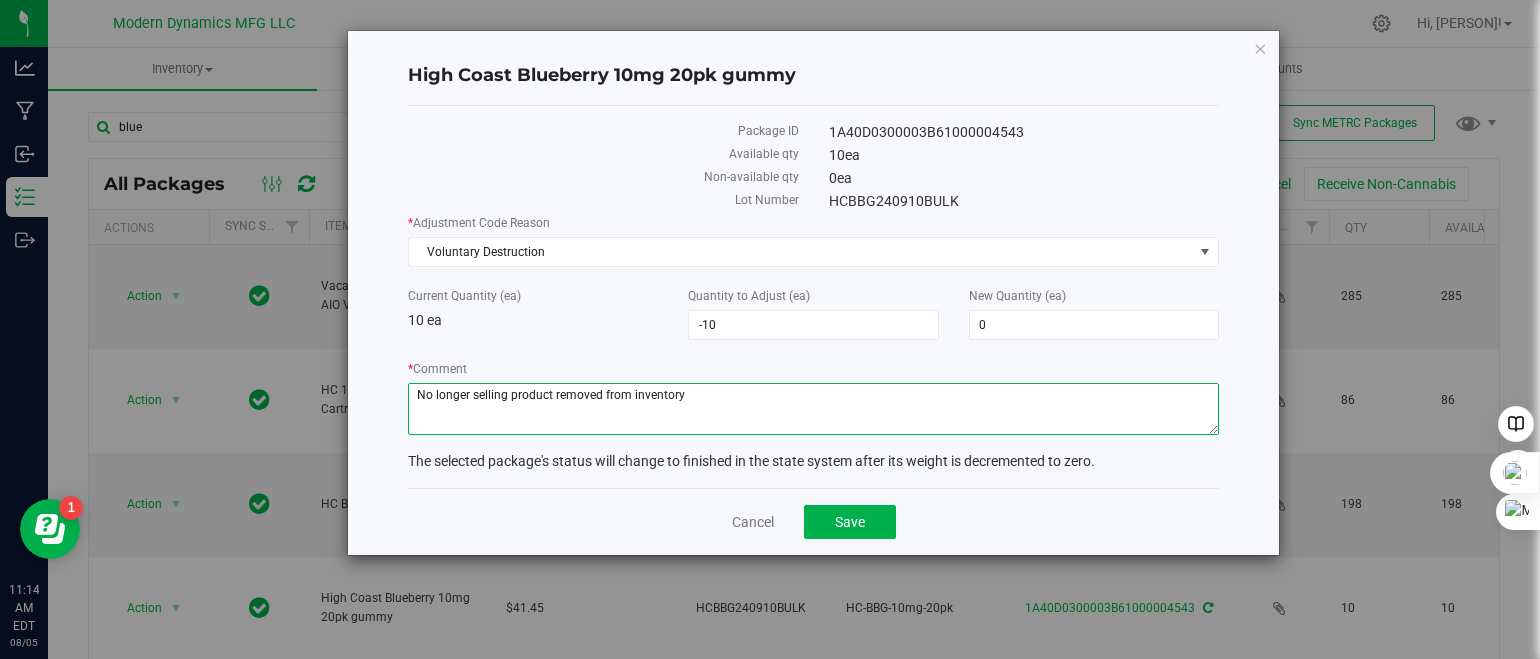 type on "No longer selling product removed from inventory" 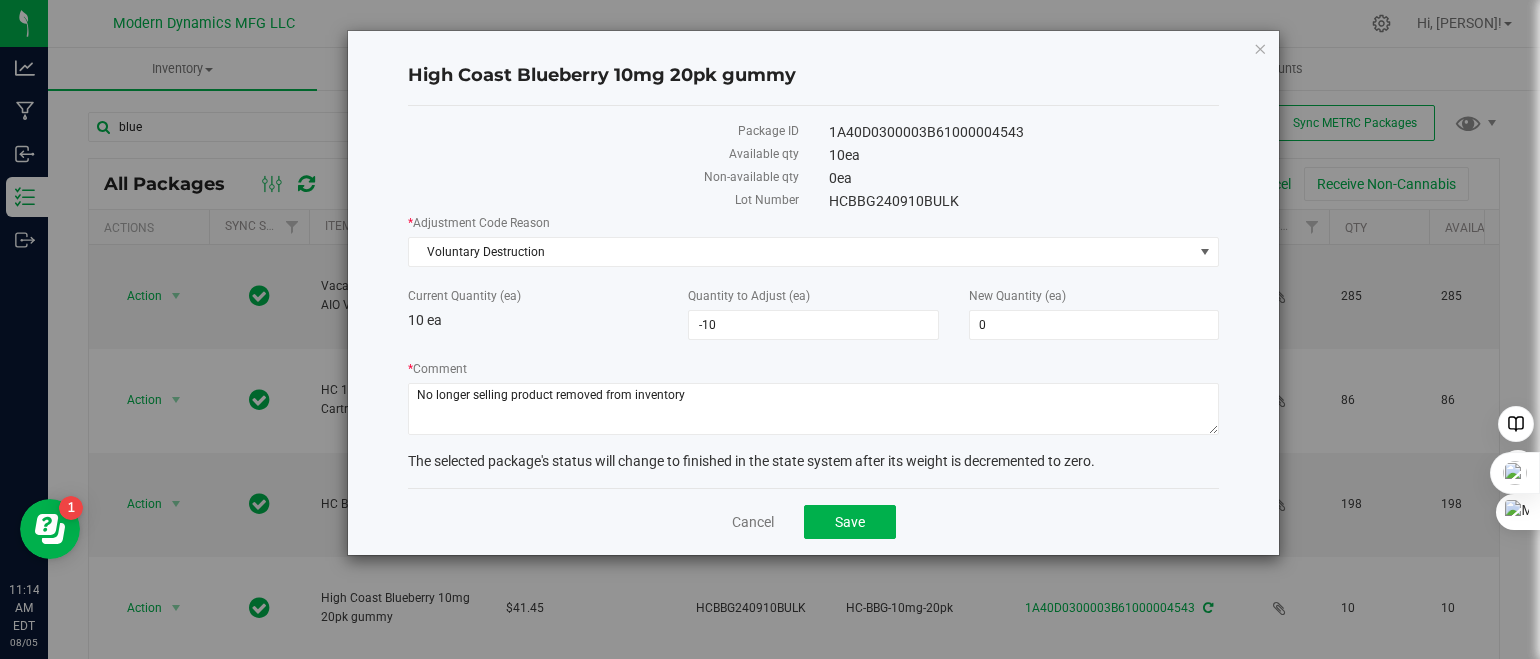 click on "*
Adjustment Code Reason
Voluntary Destruction Select API Related Error Drying Employee Sample Entry Error OCP Audit Sample OMP Audit Sample Over/Under Pulled R&D Sample Scale Variance Spoilage State Mandated Destruction Theft Trade Sample Voluntary Destruction Voluntary Surrender Waste
Current Quantity (ea)
10 ea
Quantity to Adjust (ea)
-10 -10
New Quantity (ea)
0 0
*
Comment" at bounding box center (813, 327) 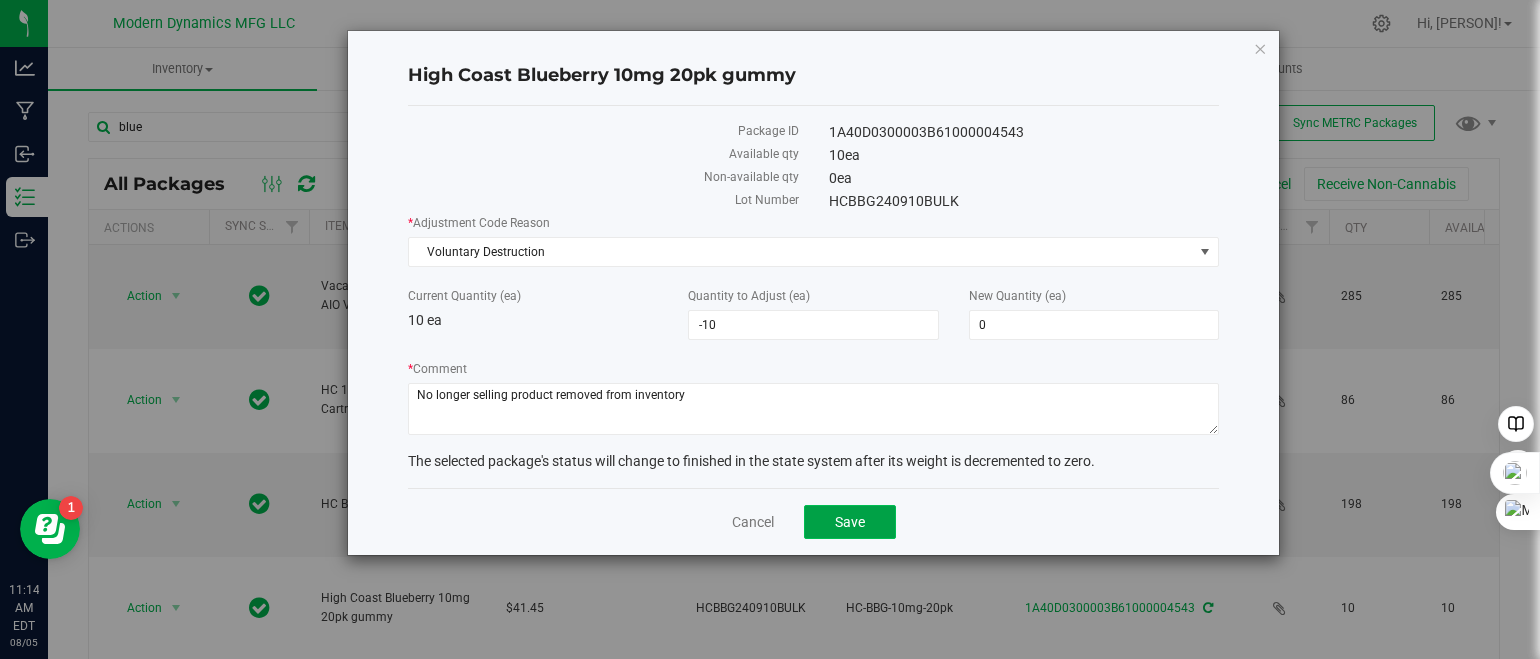 click on "Save" 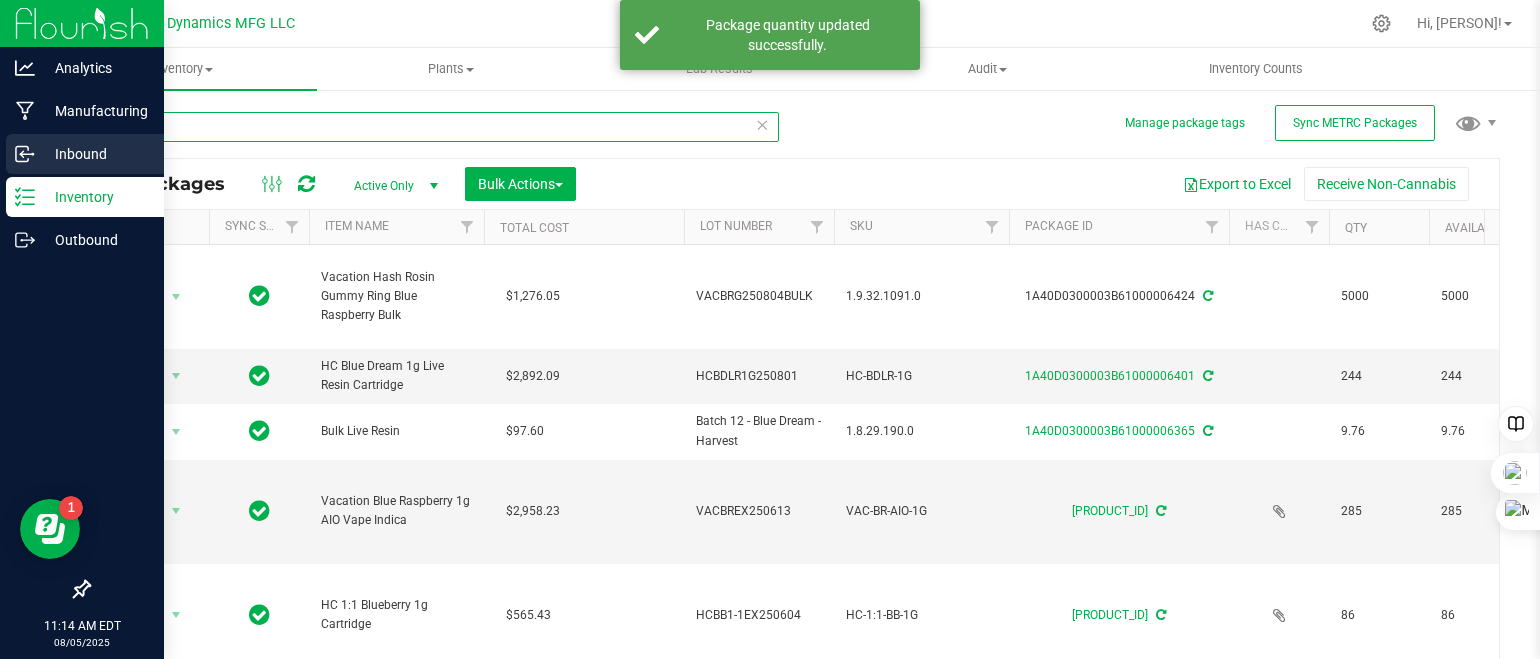 drag, startPoint x: 285, startPoint y: 130, endPoint x: 31, endPoint y: 135, distance: 254.04921 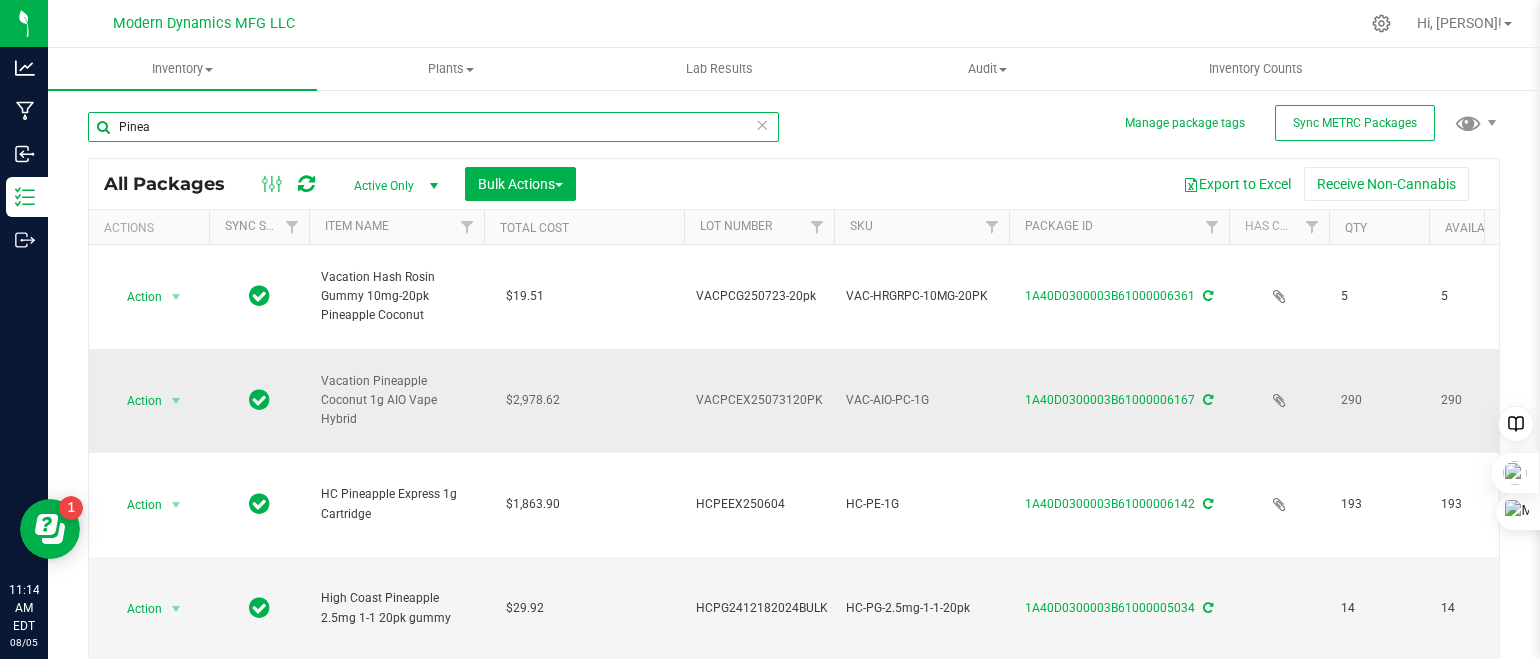 scroll, scrollTop: 14, scrollLeft: 0, axis: vertical 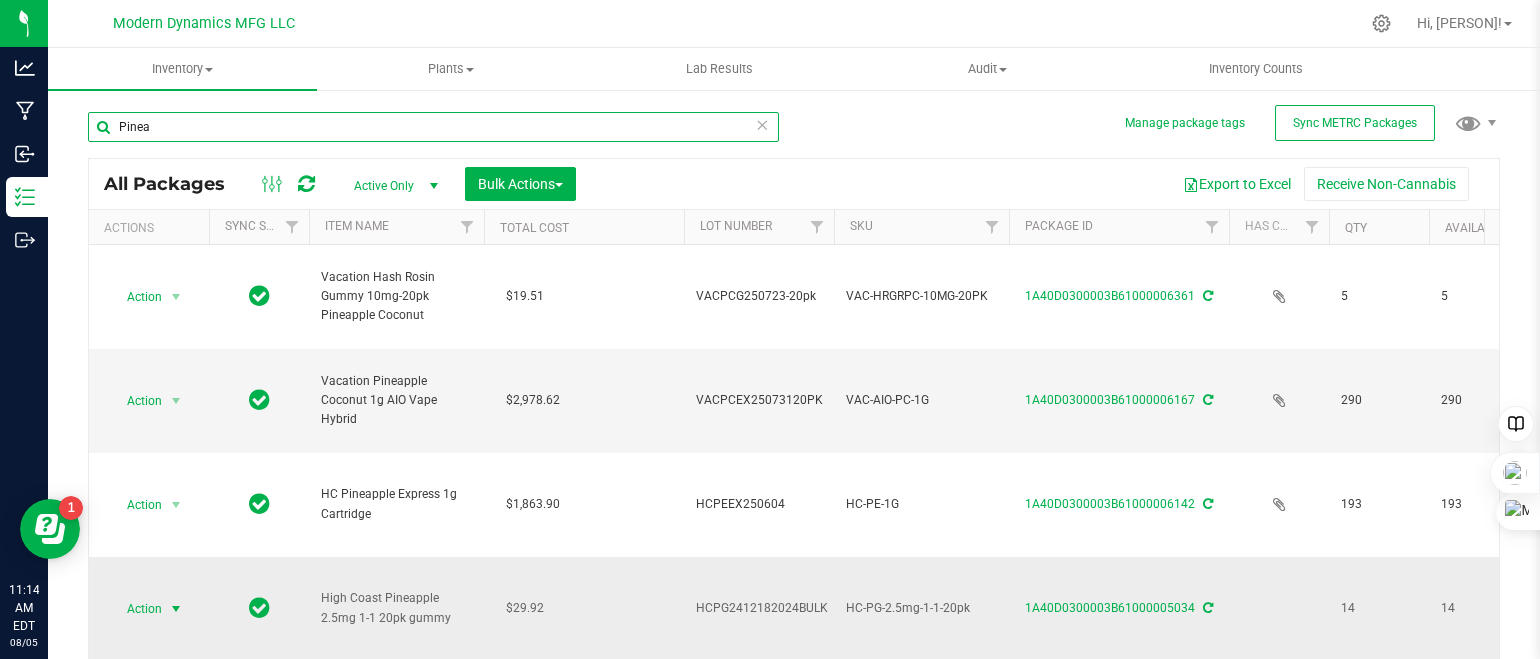 type on "Pinea" 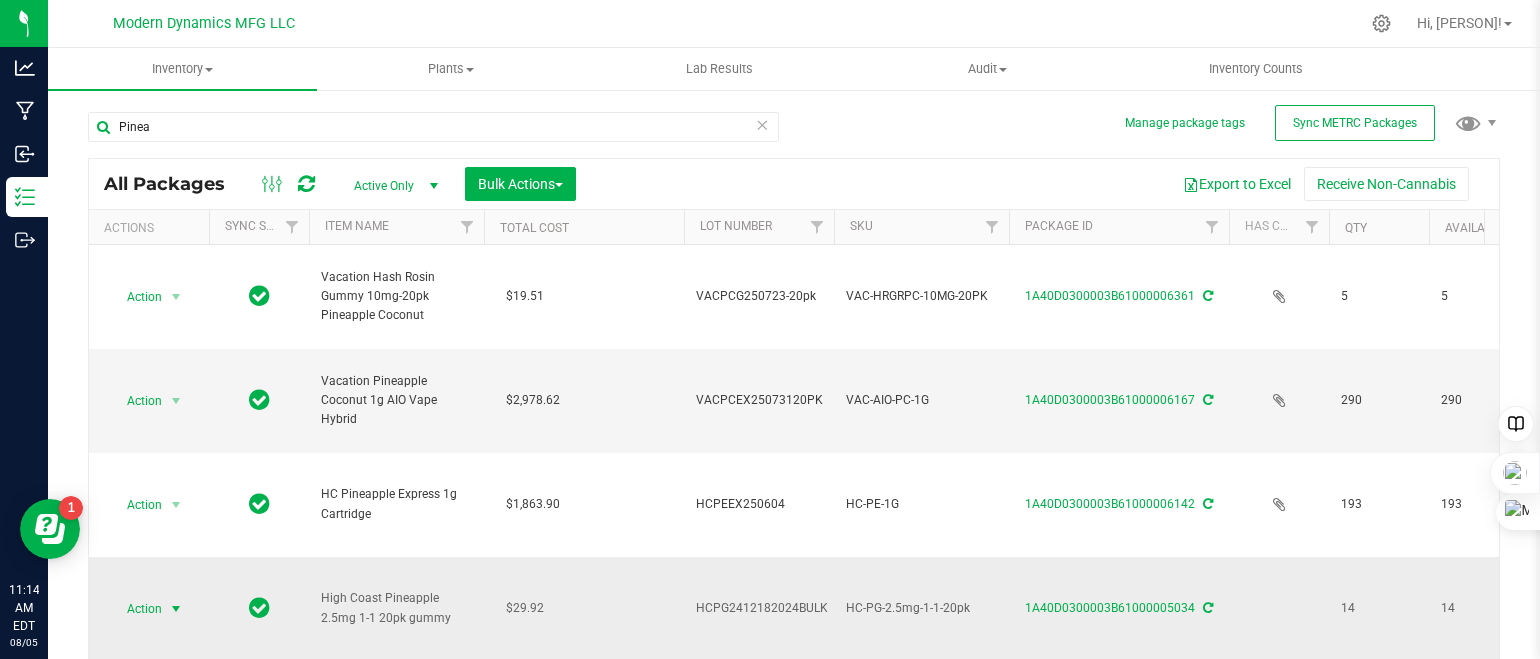 click at bounding box center [176, 609] 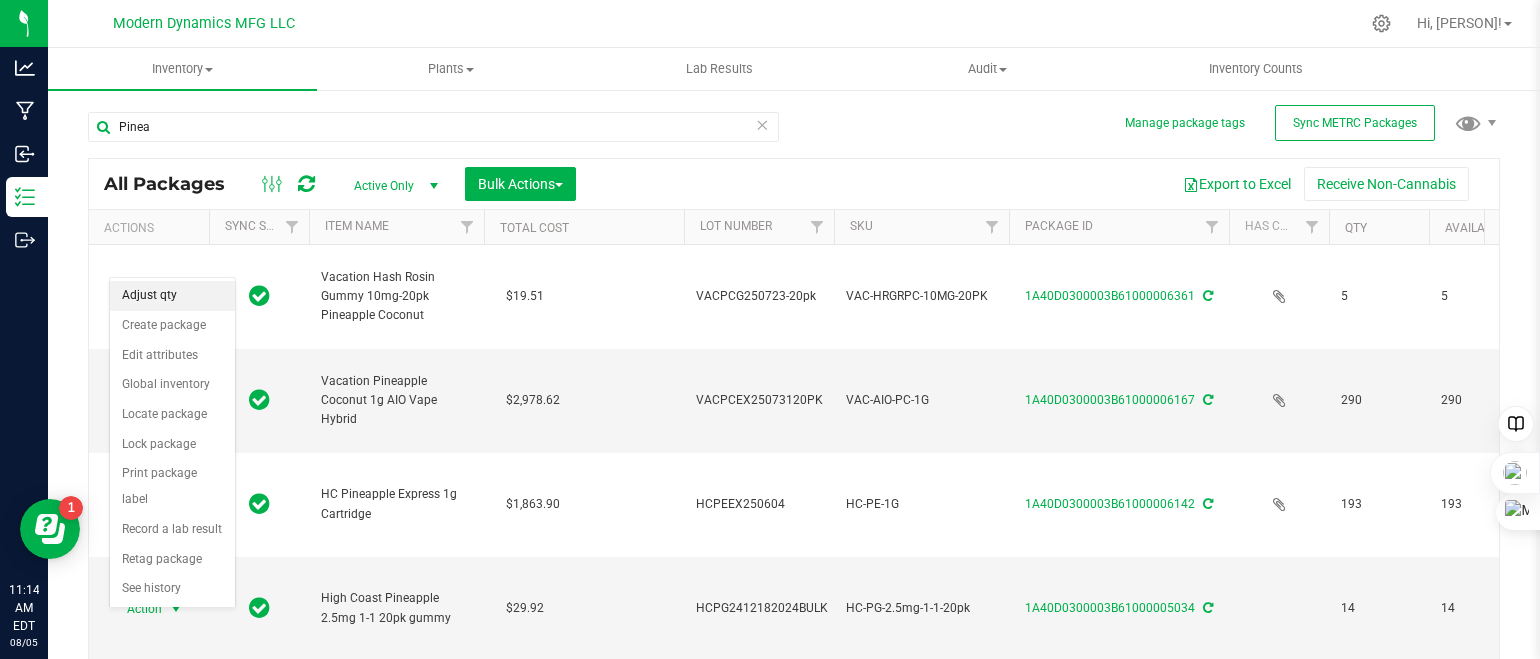 click on "Adjust qty" at bounding box center [172, 296] 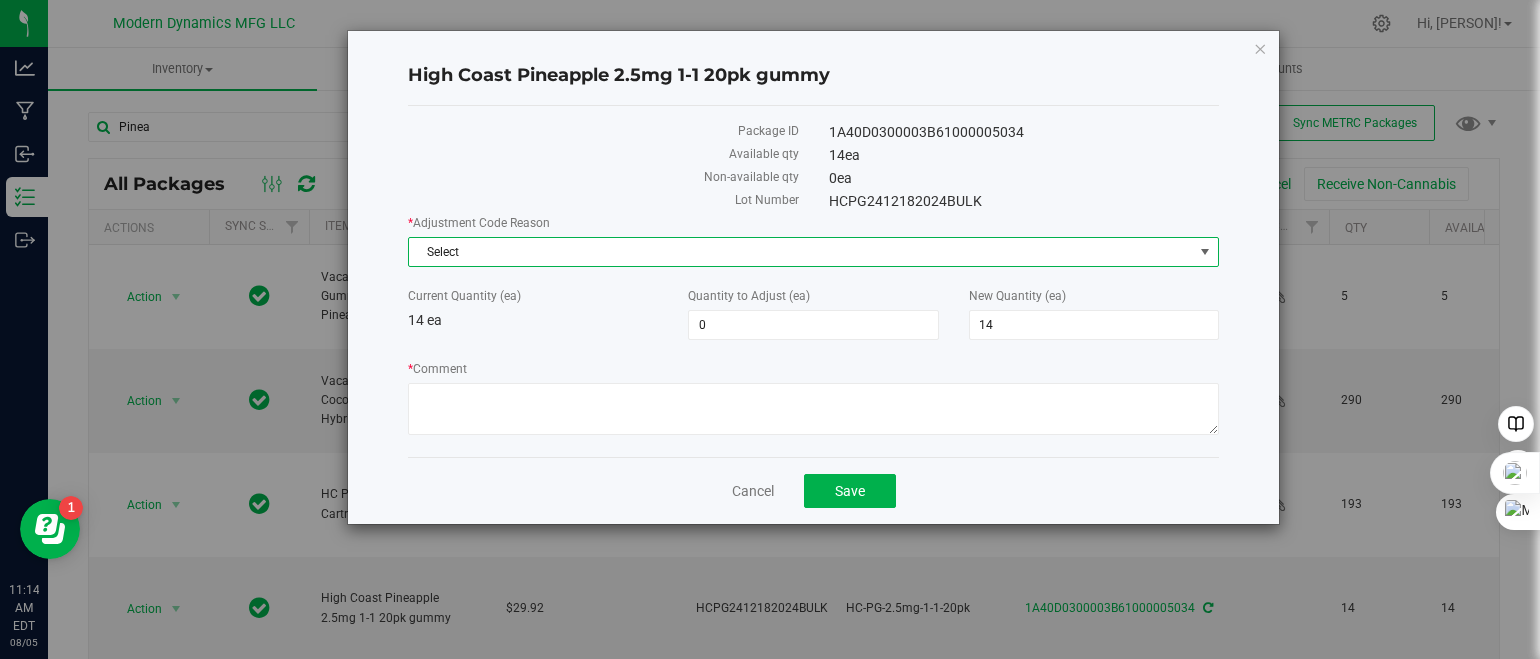 click on "Select" at bounding box center [801, 252] 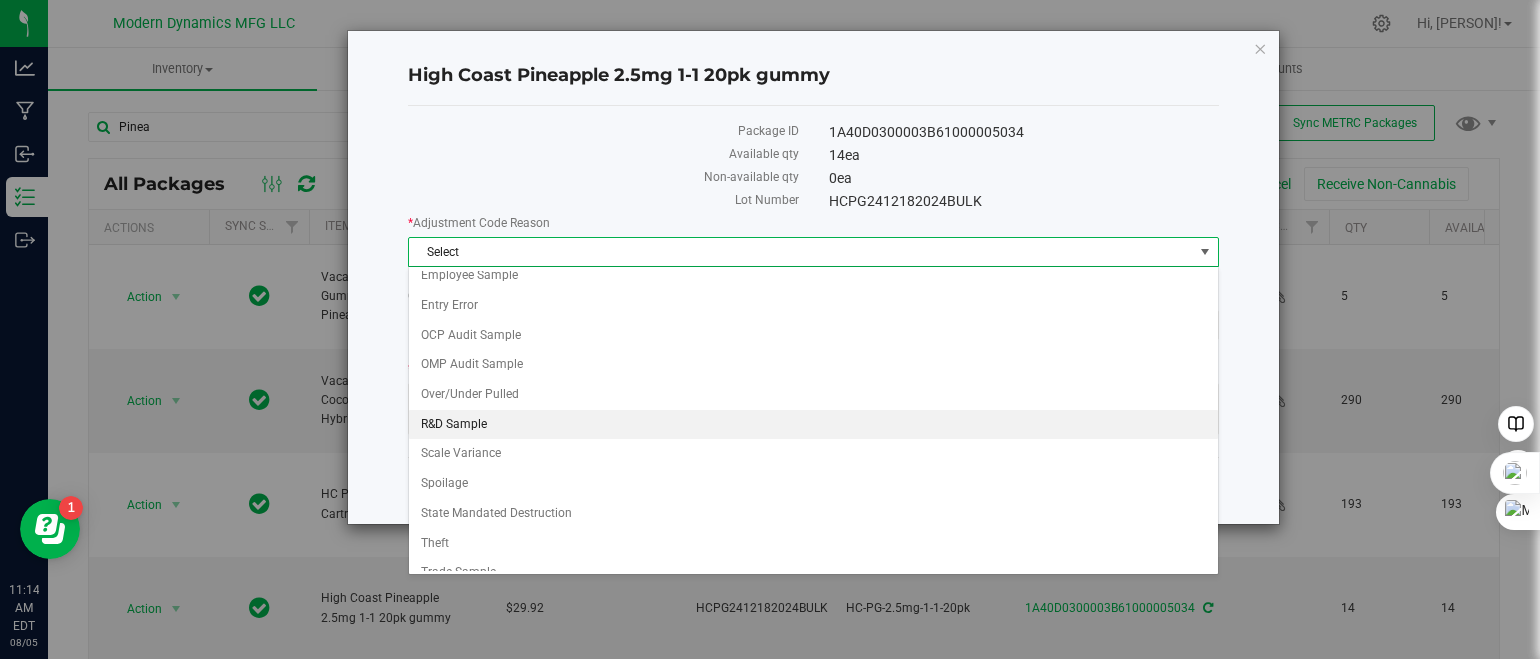 scroll, scrollTop: 100, scrollLeft: 0, axis: vertical 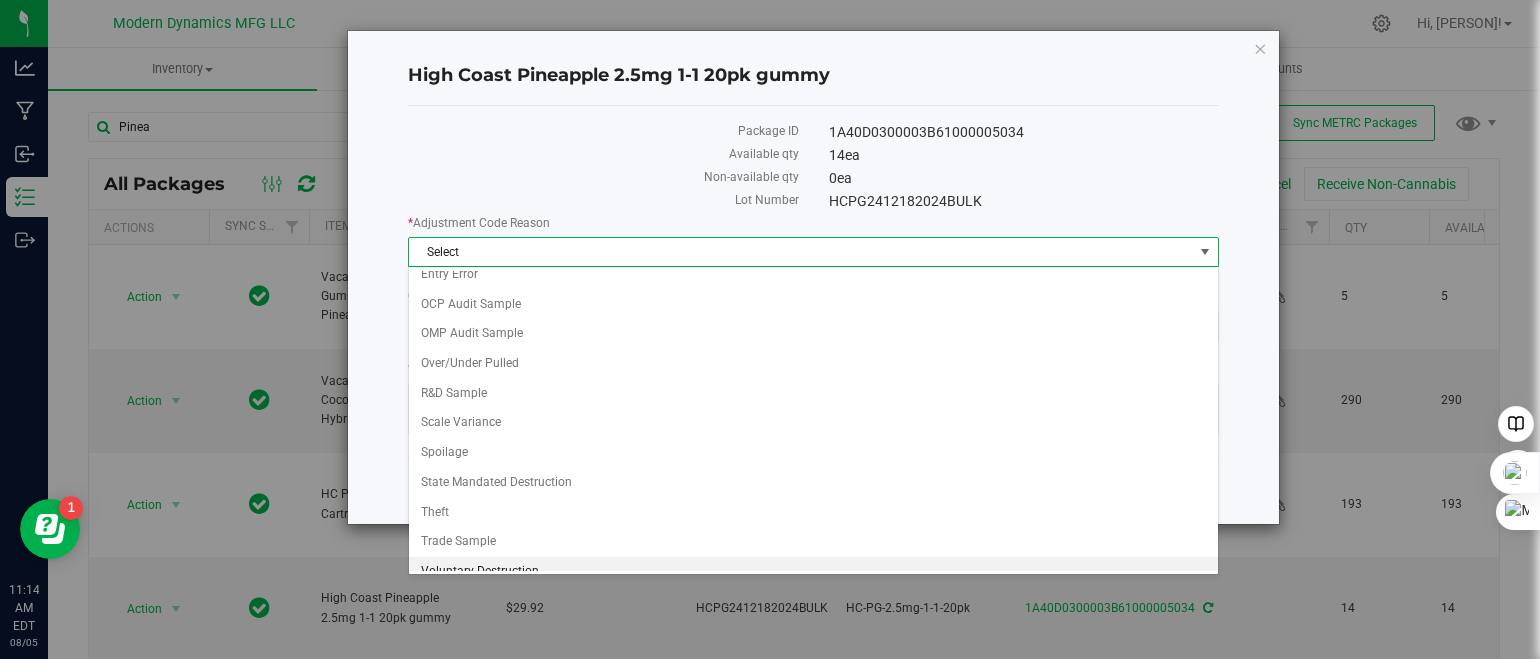 click on "Voluntary Destruction" at bounding box center (813, 572) 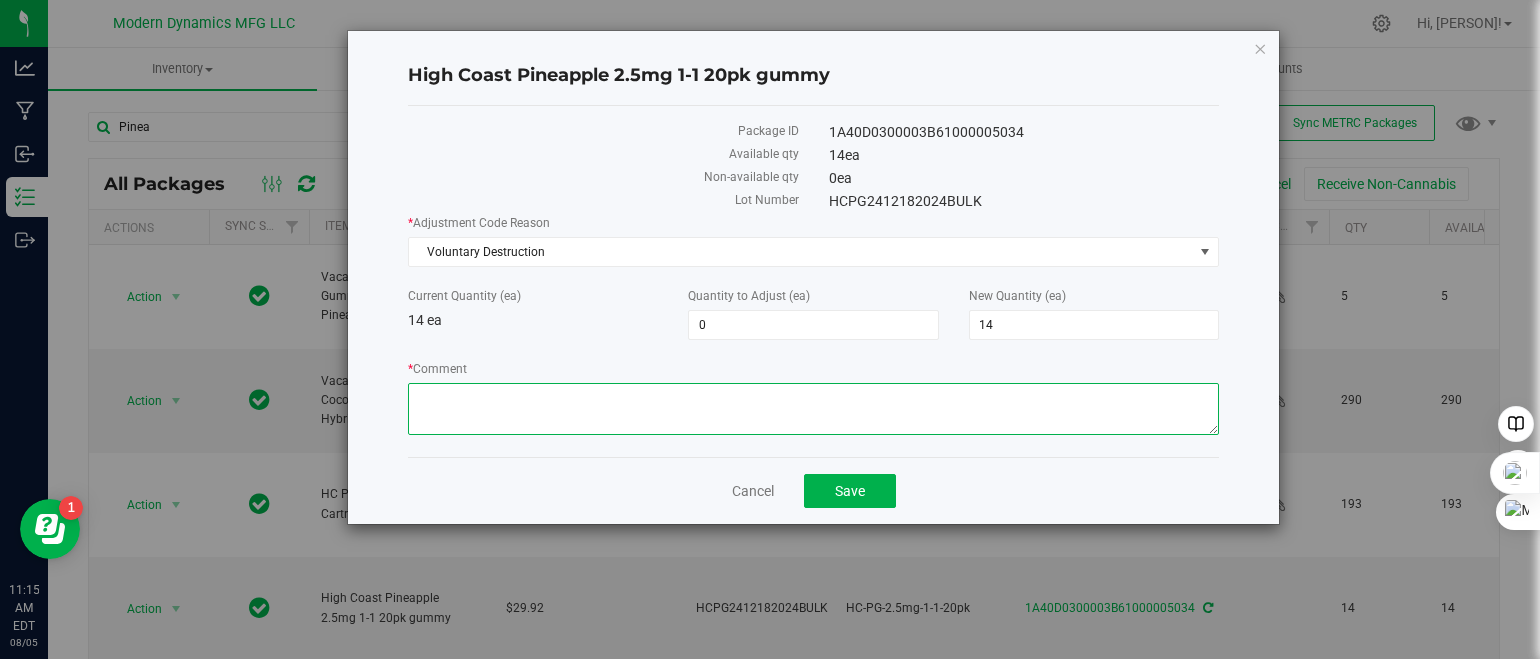 click on "*
Comment" at bounding box center [813, 409] 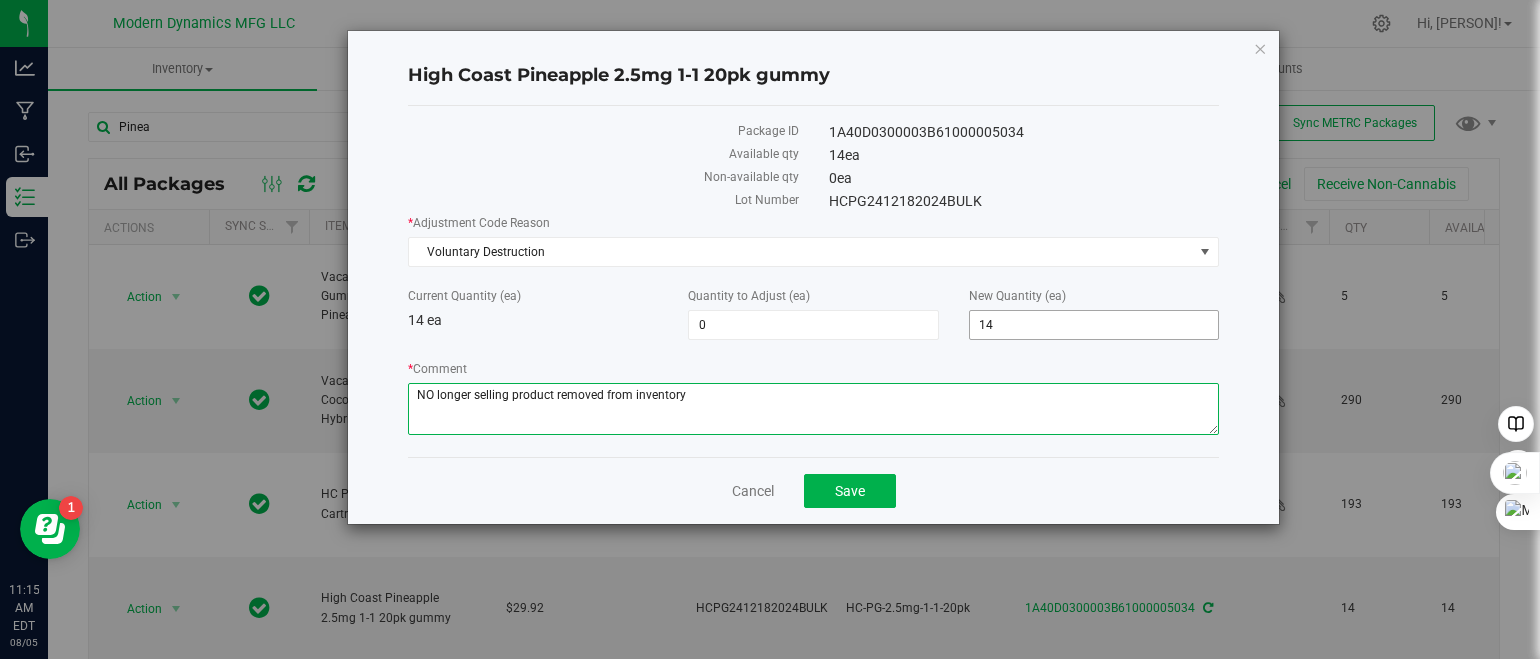 type on "NO longer selling product removed from inventory" 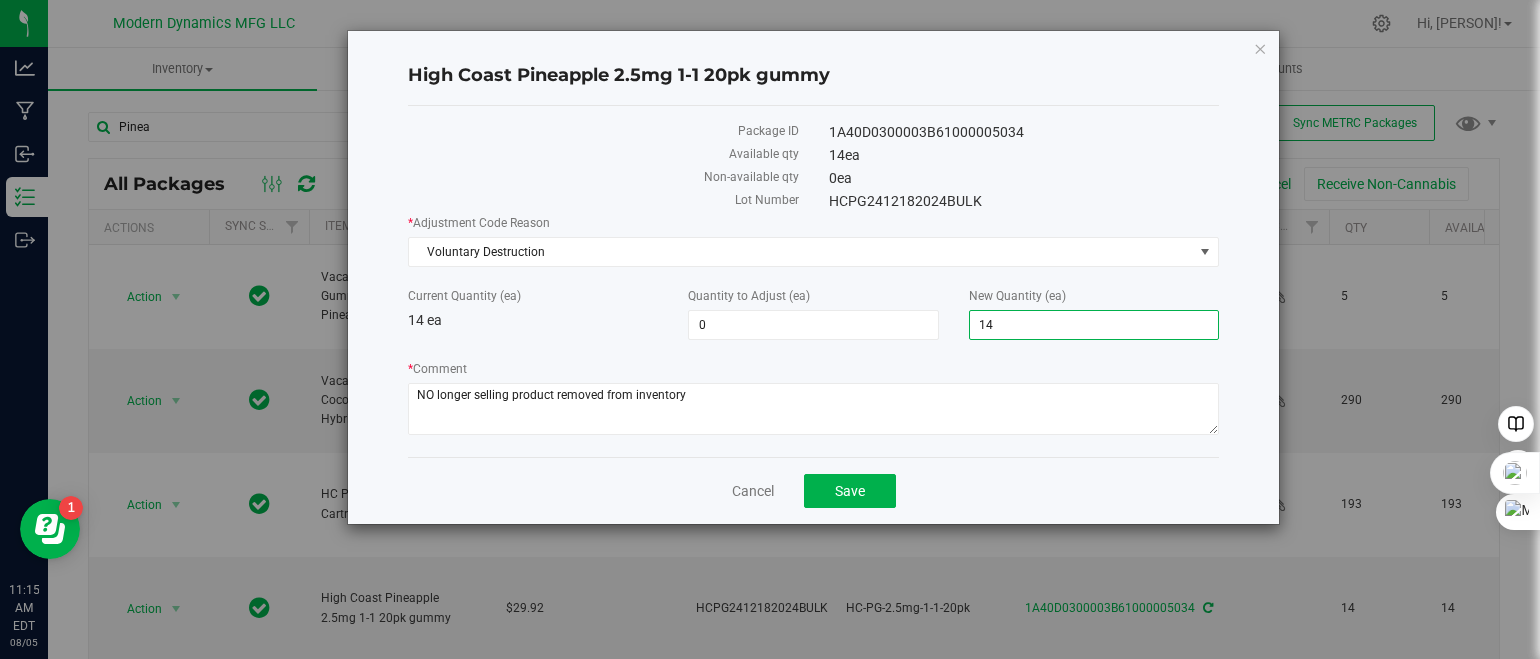drag, startPoint x: 1004, startPoint y: 326, endPoint x: 969, endPoint y: 332, distance: 35.510563 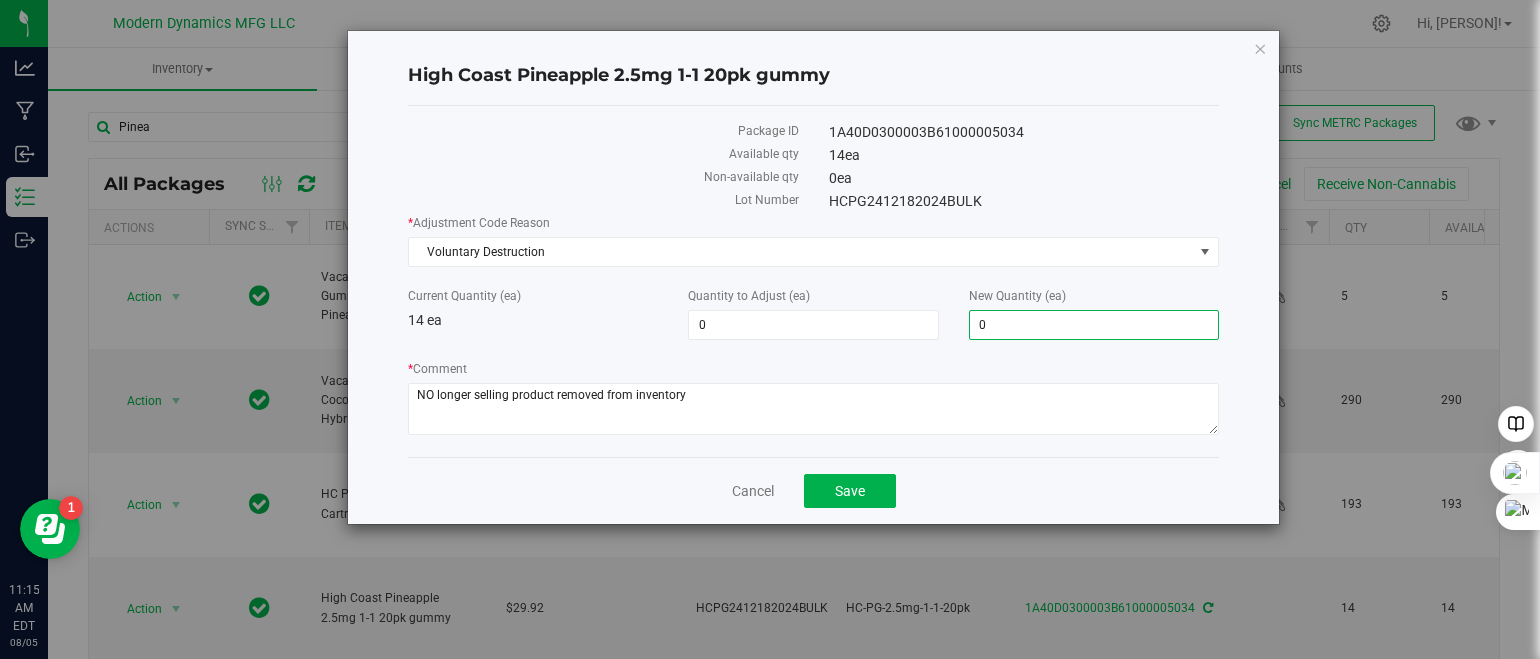 type on "-14" 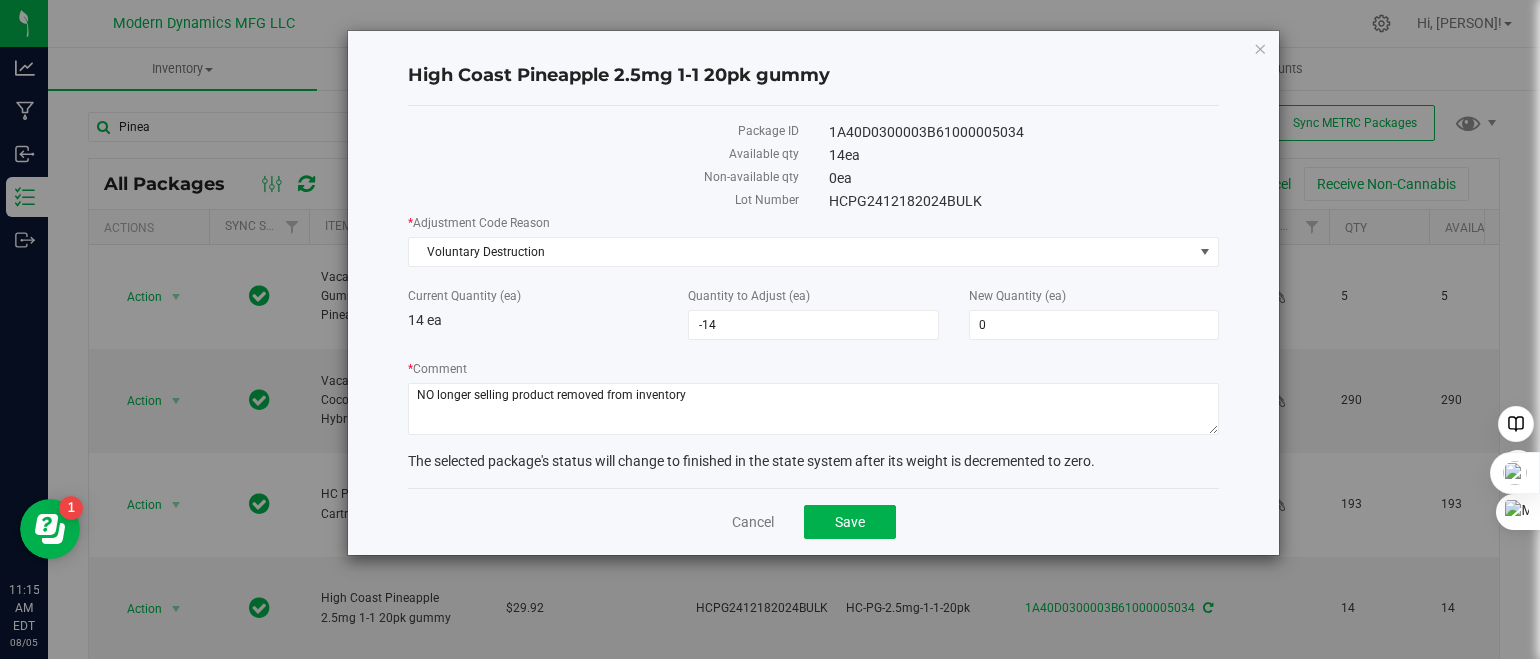 click on "*
Adjustment Code Reason
Voluntary Destruction Select API Related Error Drying Employee Sample Entry Error OCP Audit Sample OMP Audit Sample Over/Under Pulled R&D Sample Scale Variance Spoilage State Mandated Destruction Theft Trade Sample Voluntary Destruction Voluntary Surrender Waste
Current Quantity (ea)
14 ea
Quantity to Adjust (ea)
-14 -14
New Quantity (ea)
0 0
*
Comment" at bounding box center (813, 327) 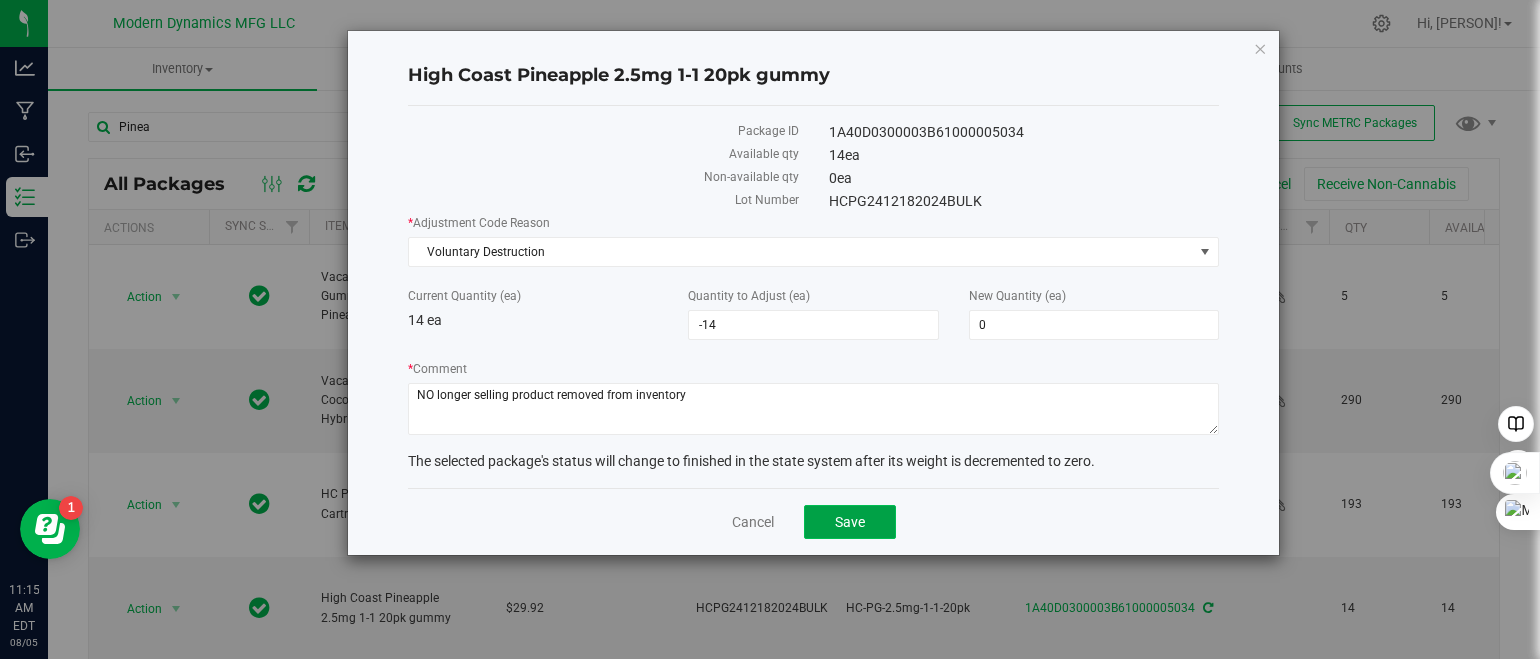 click on "Save" 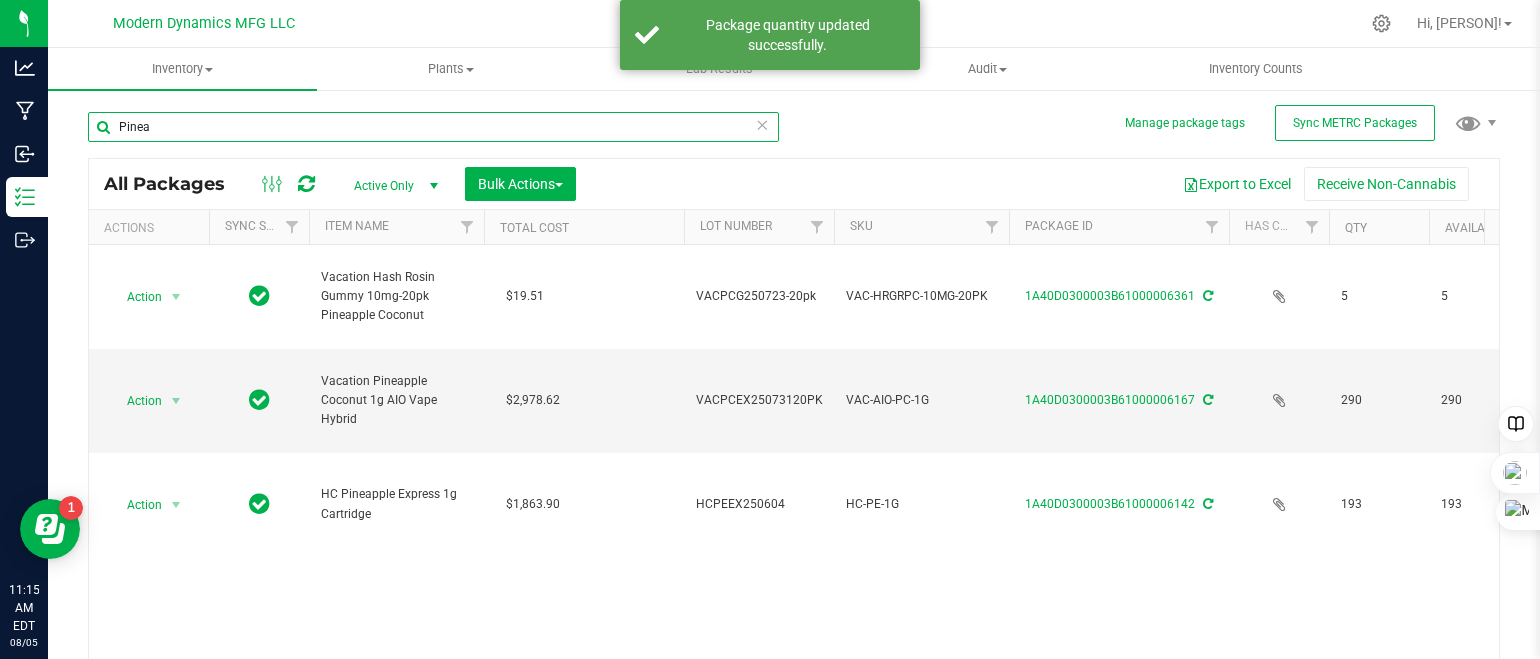 click on "Pinea" at bounding box center (433, 127) 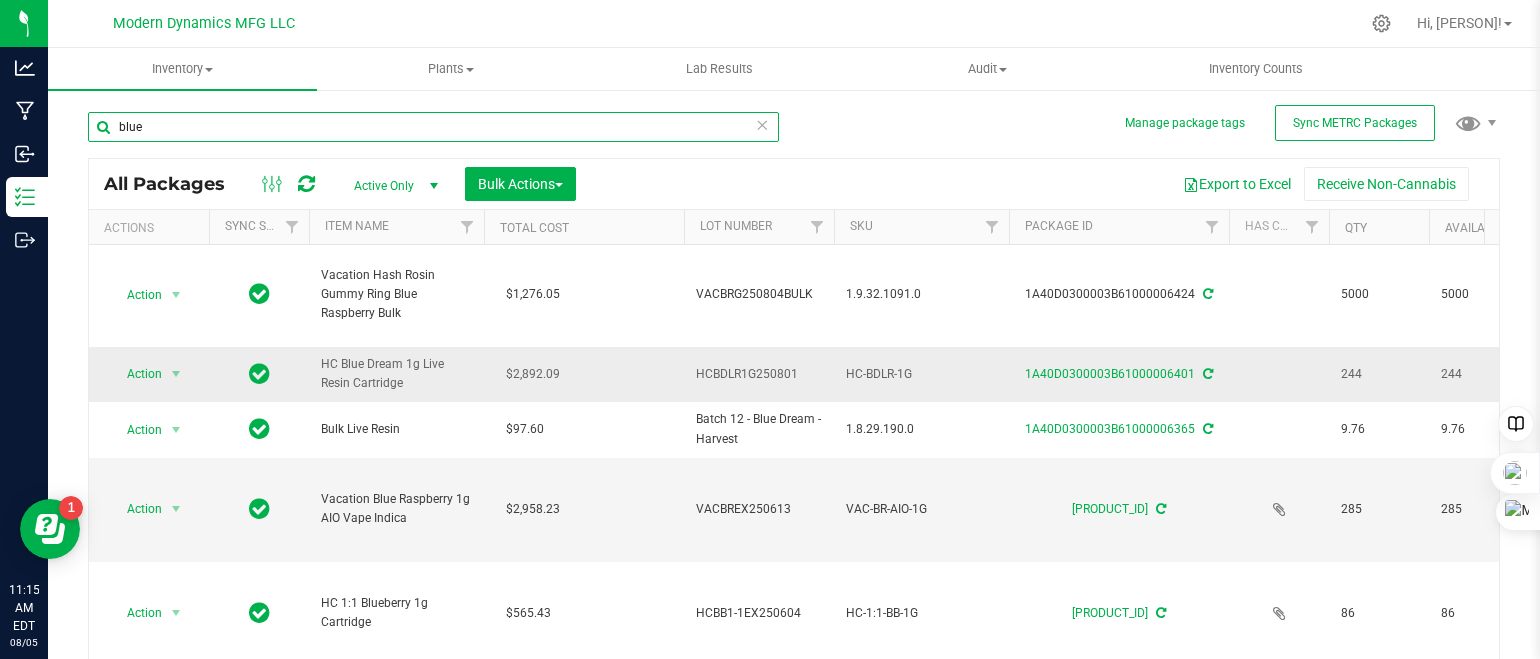 scroll, scrollTop: 0, scrollLeft: 0, axis: both 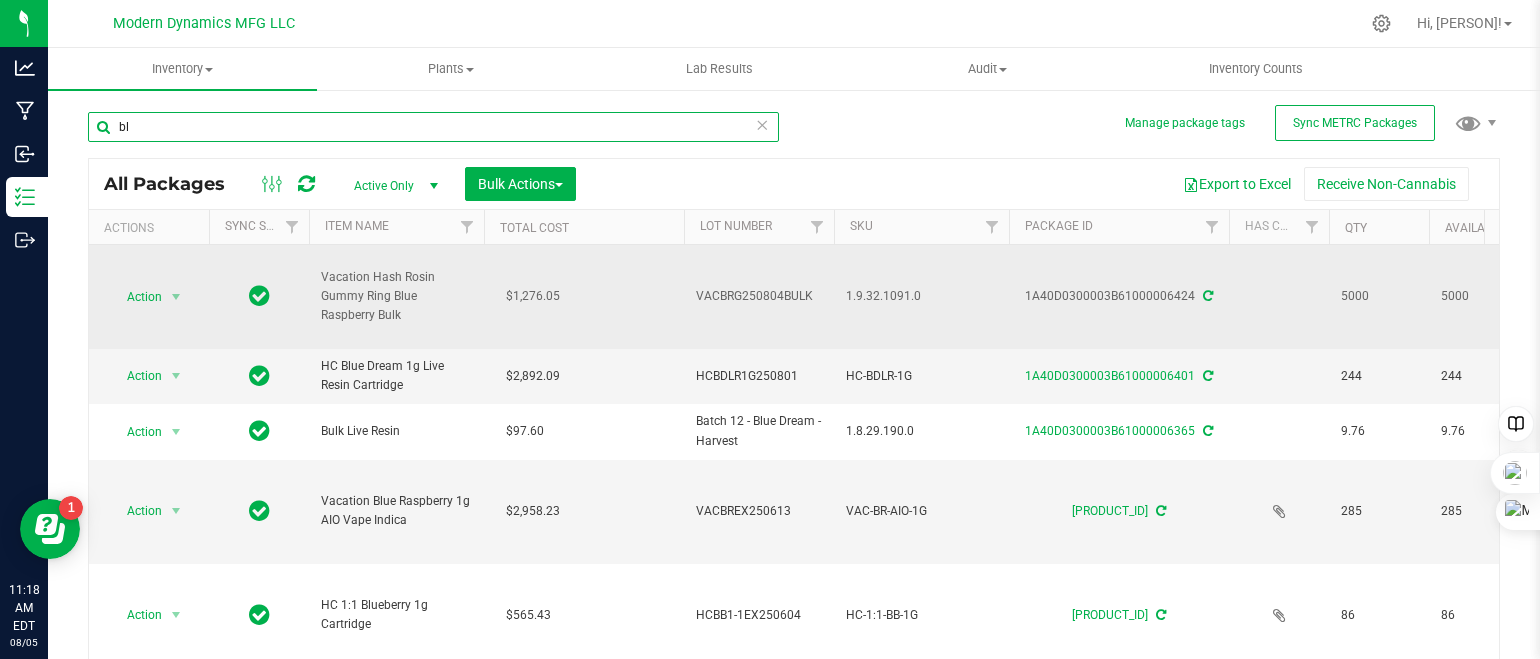 type on "b" 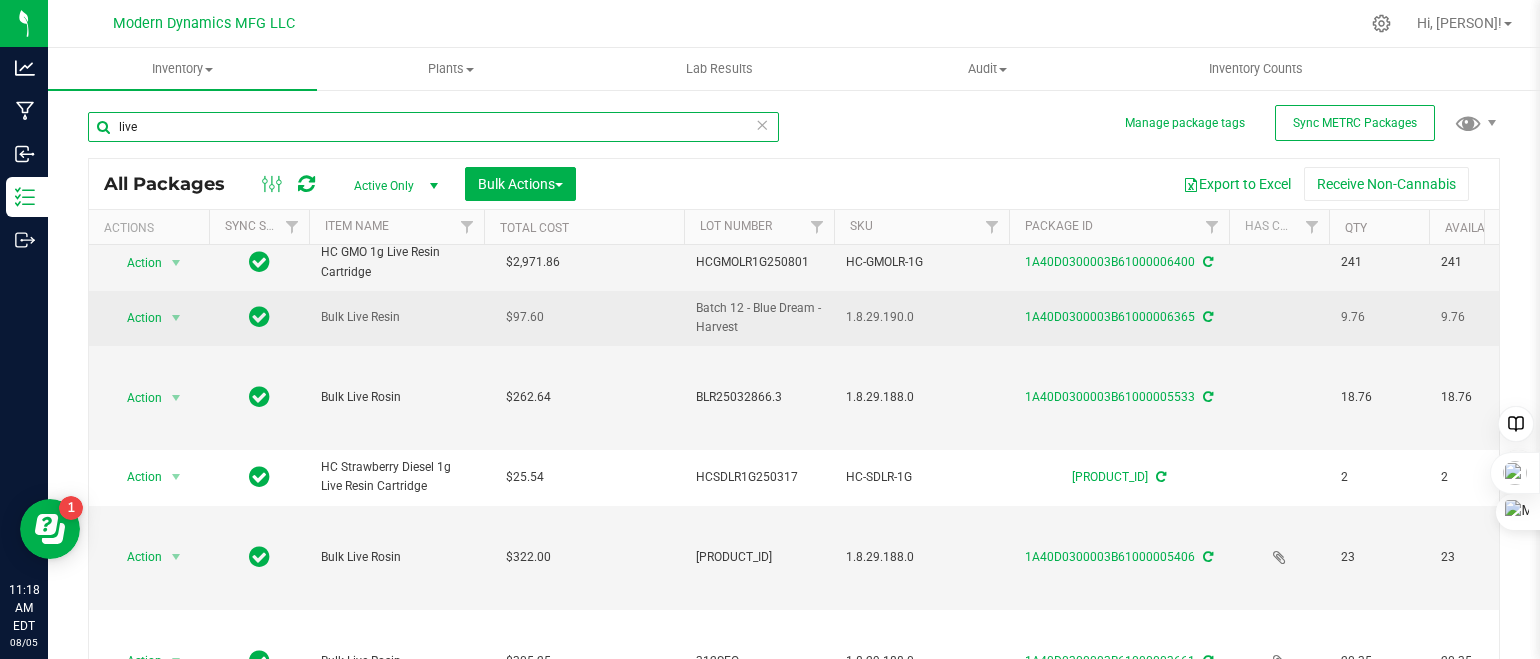 scroll, scrollTop: 100, scrollLeft: 0, axis: vertical 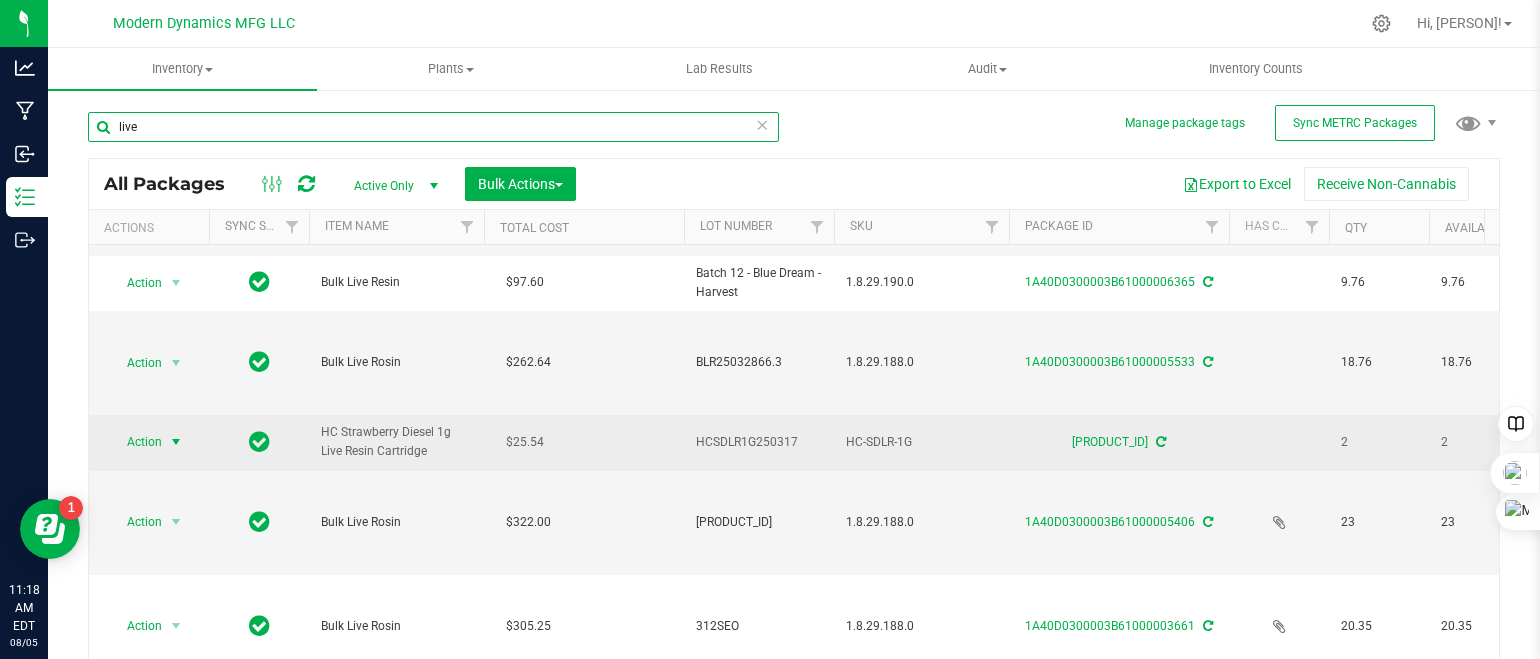 type on "live" 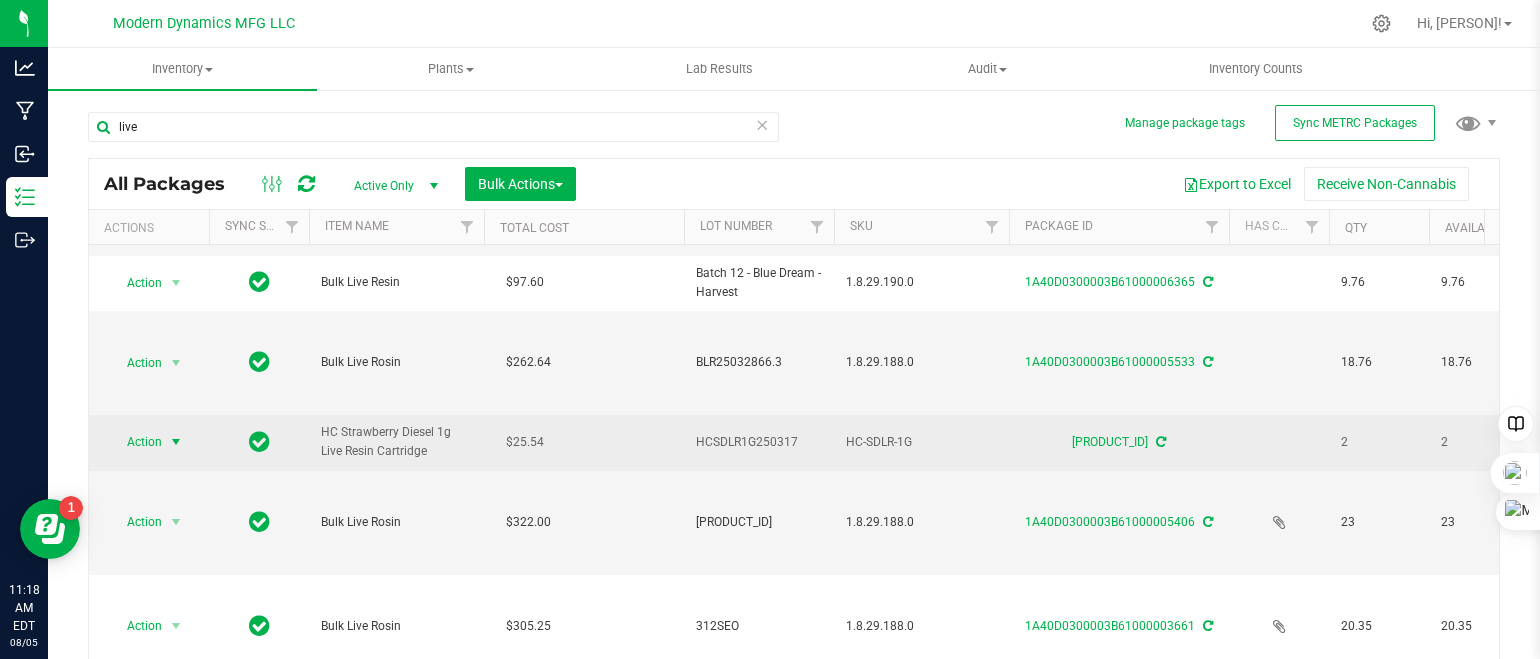 click at bounding box center (176, 442) 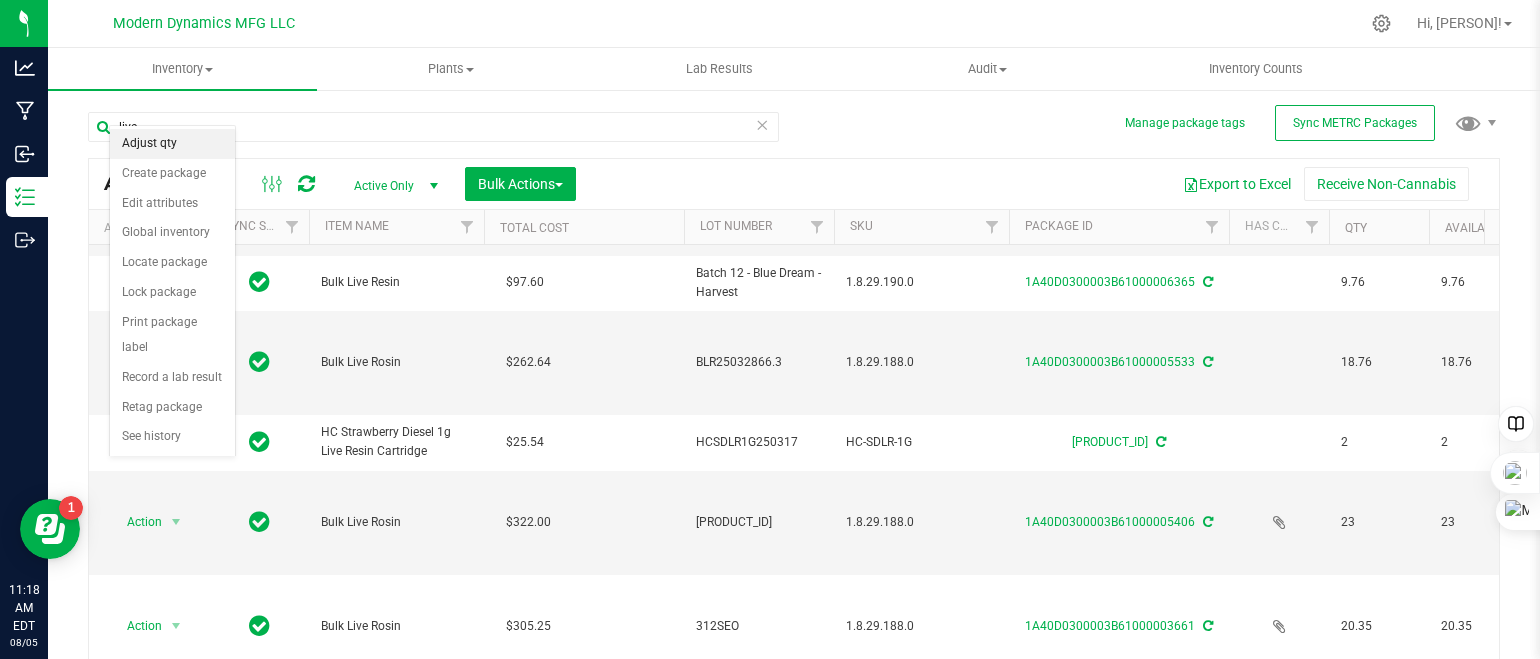click on "Adjust qty" at bounding box center [172, 144] 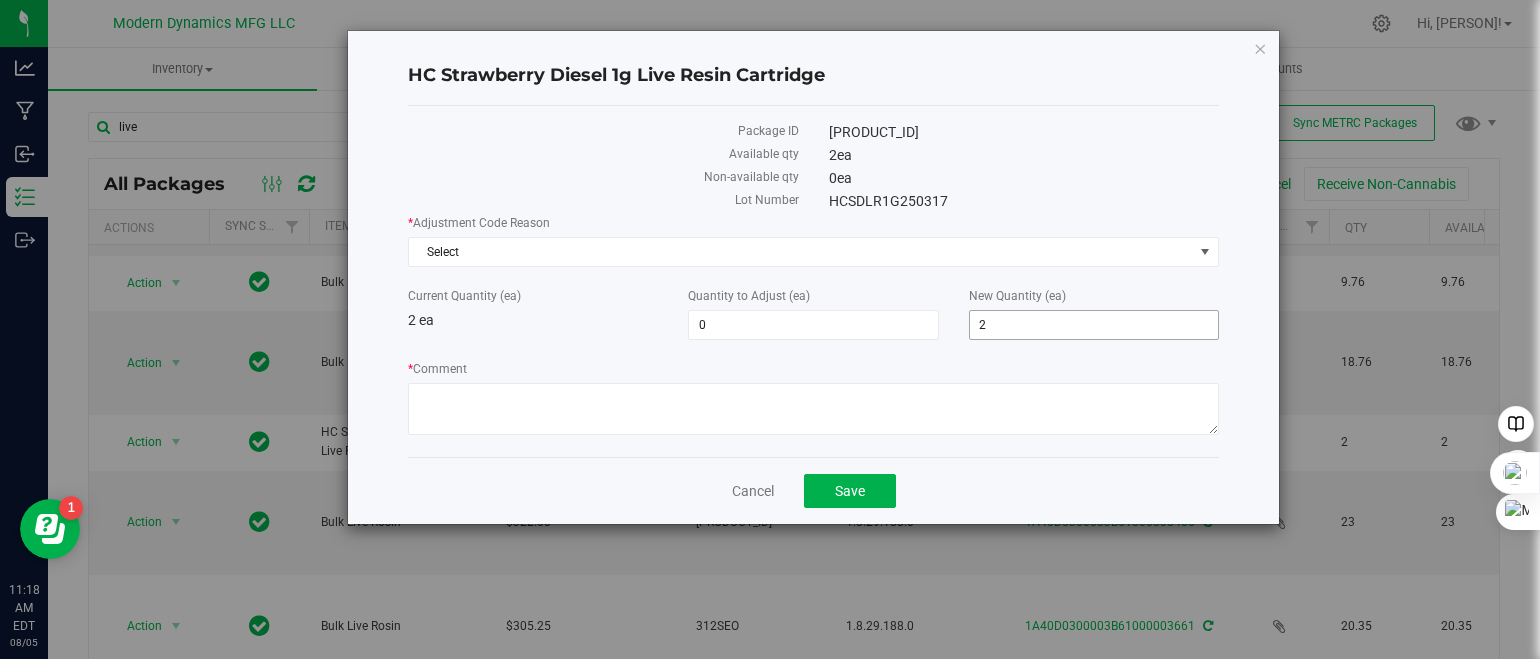 click on "2 2" at bounding box center [1094, 325] 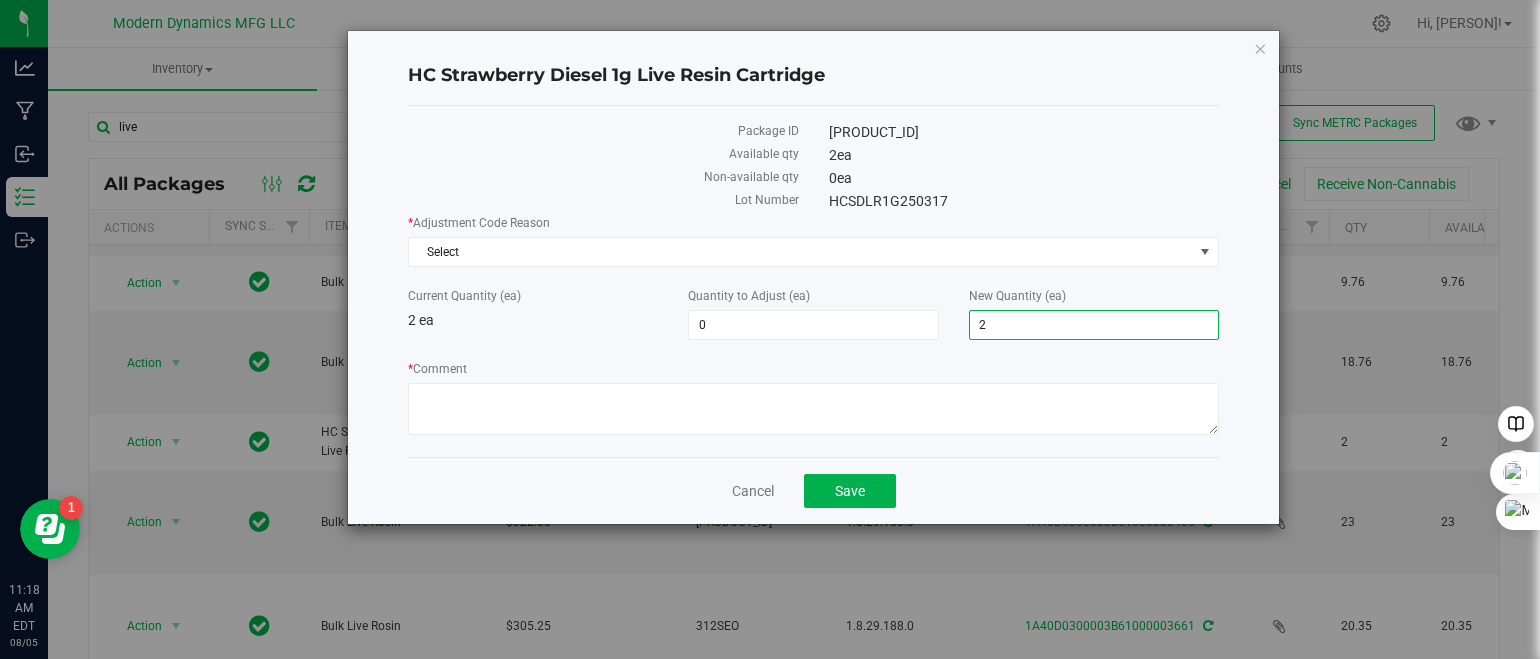 click on "2" at bounding box center (1094, 325) 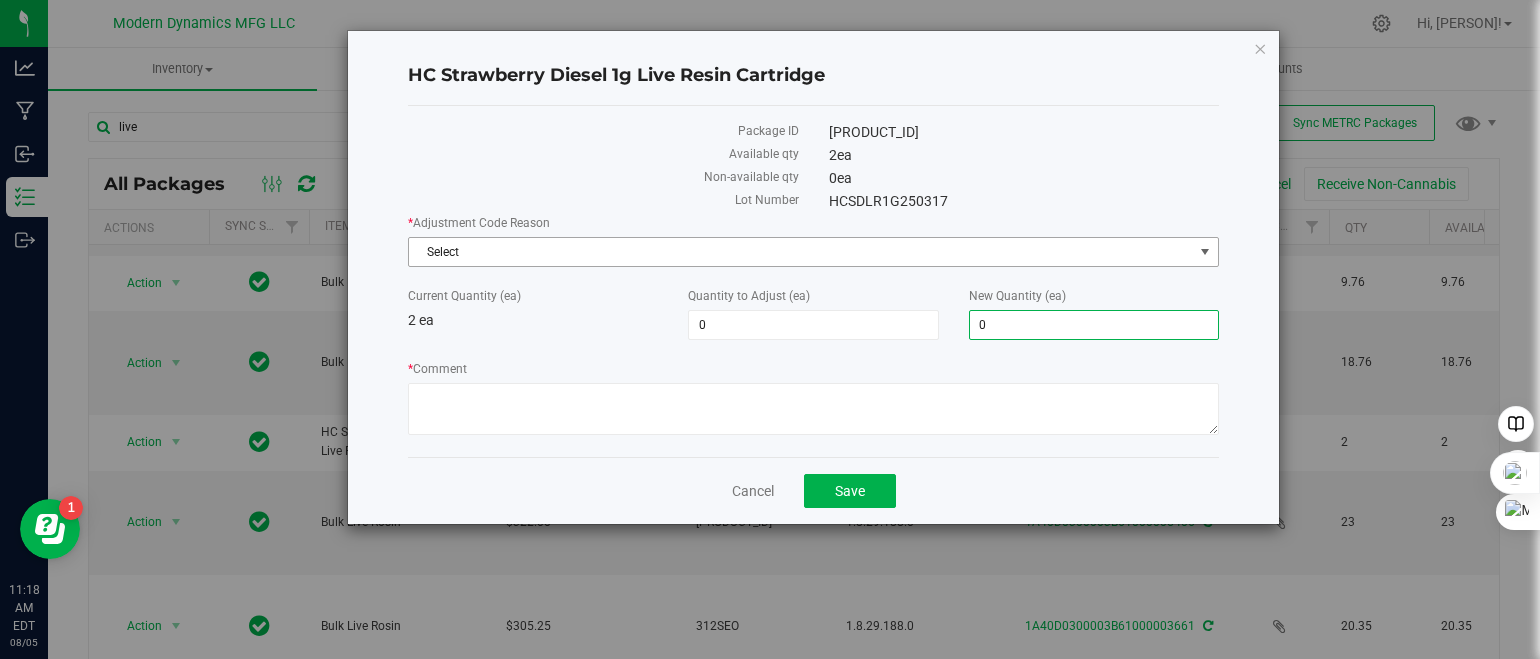 type on "-2" 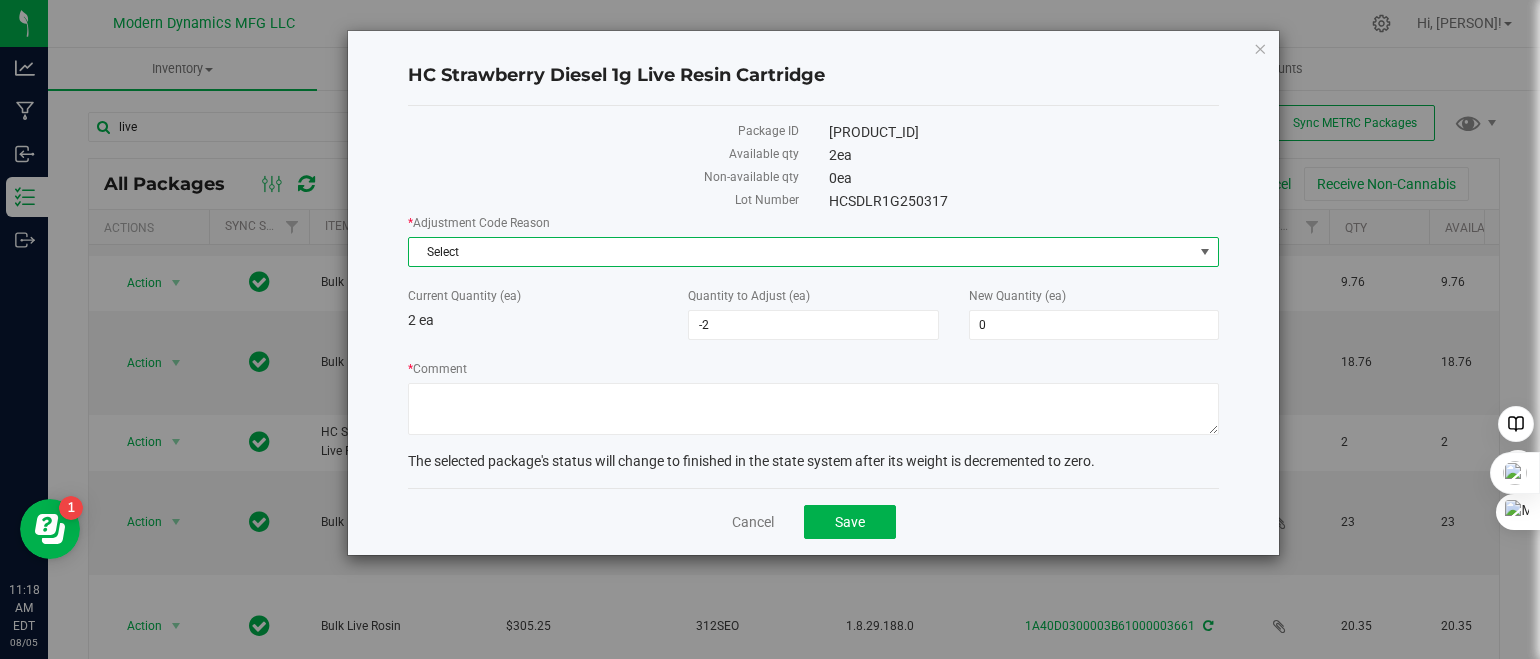click on "Select" at bounding box center (801, 252) 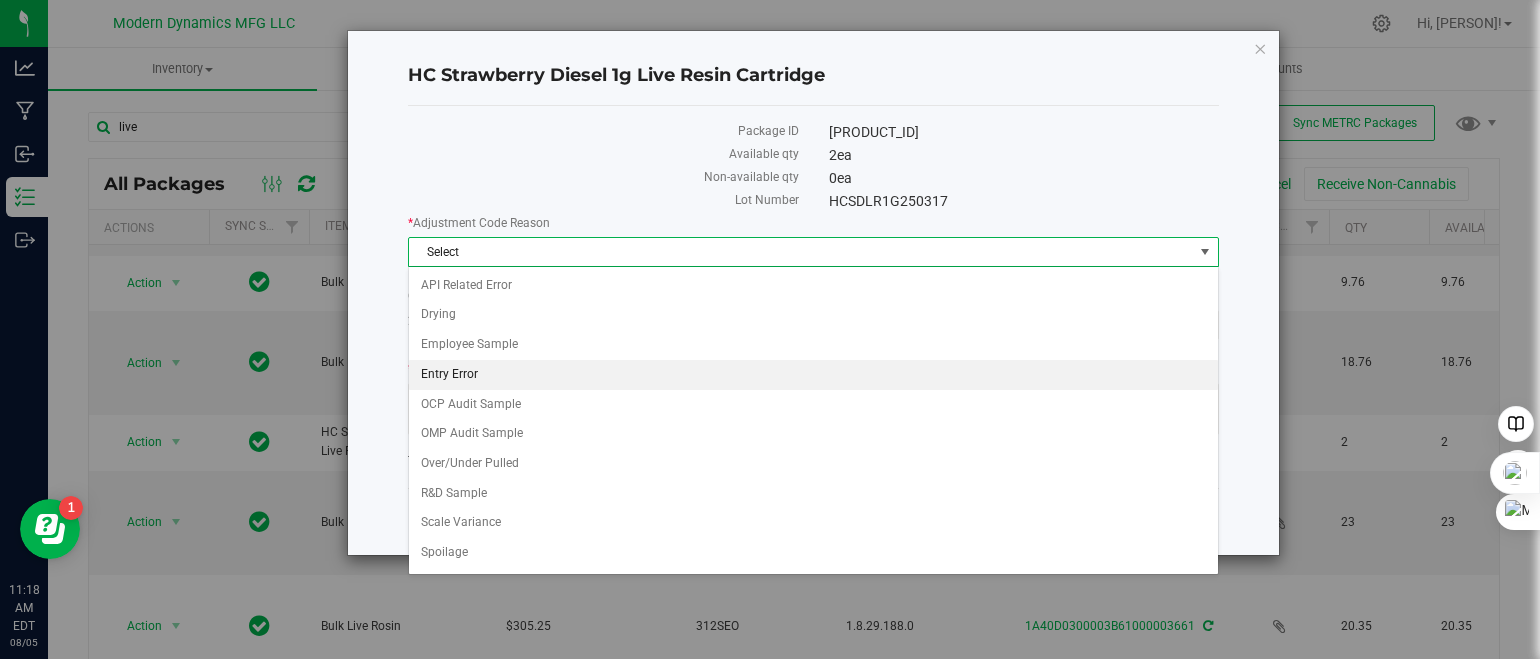 click on "Entry Error" at bounding box center [813, 375] 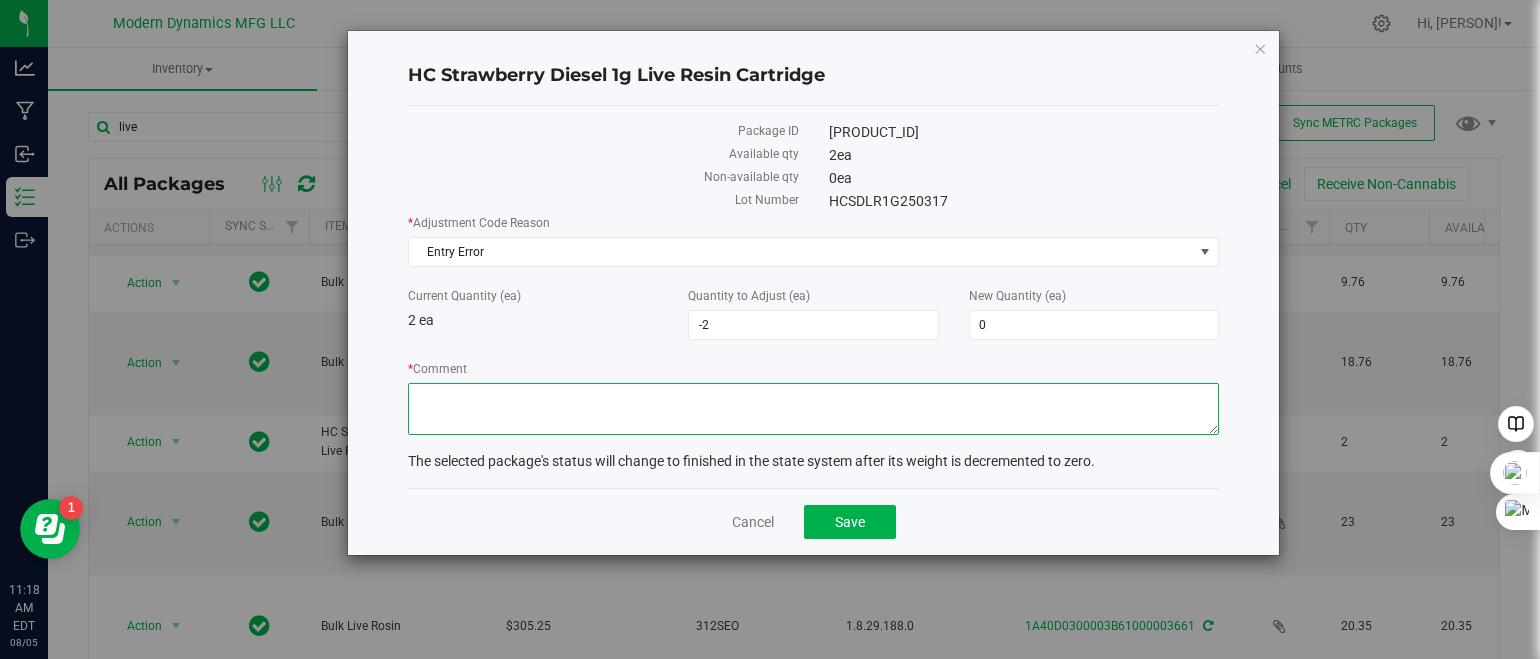 click on "*
Comment" at bounding box center [813, 409] 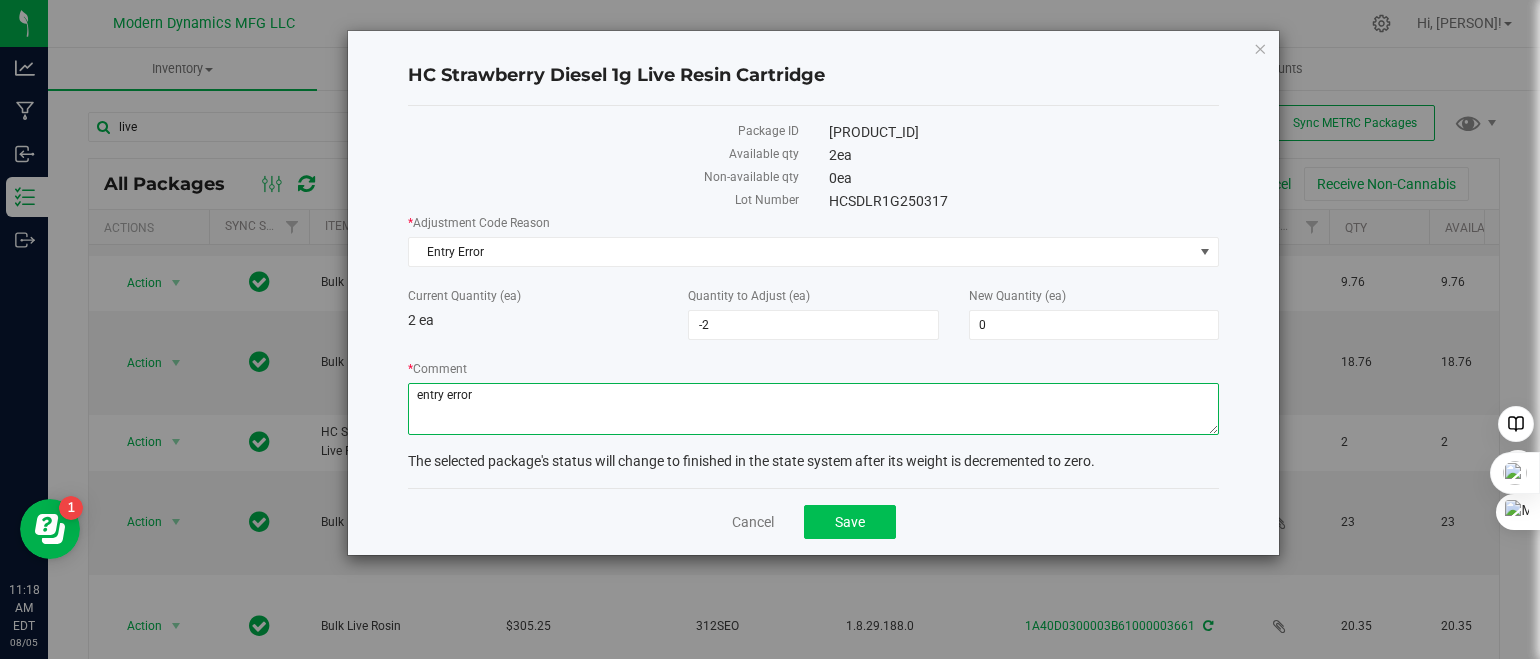 type on "entry error" 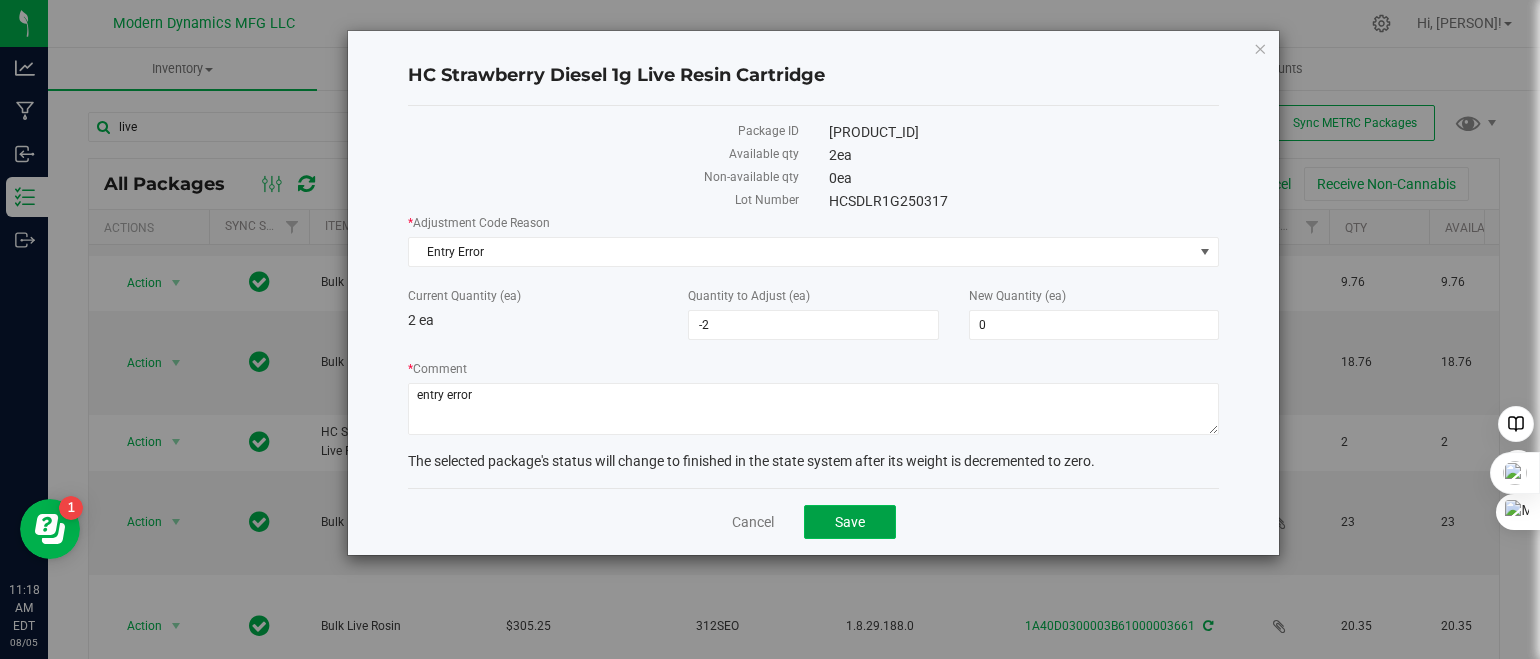 click on "Save" 